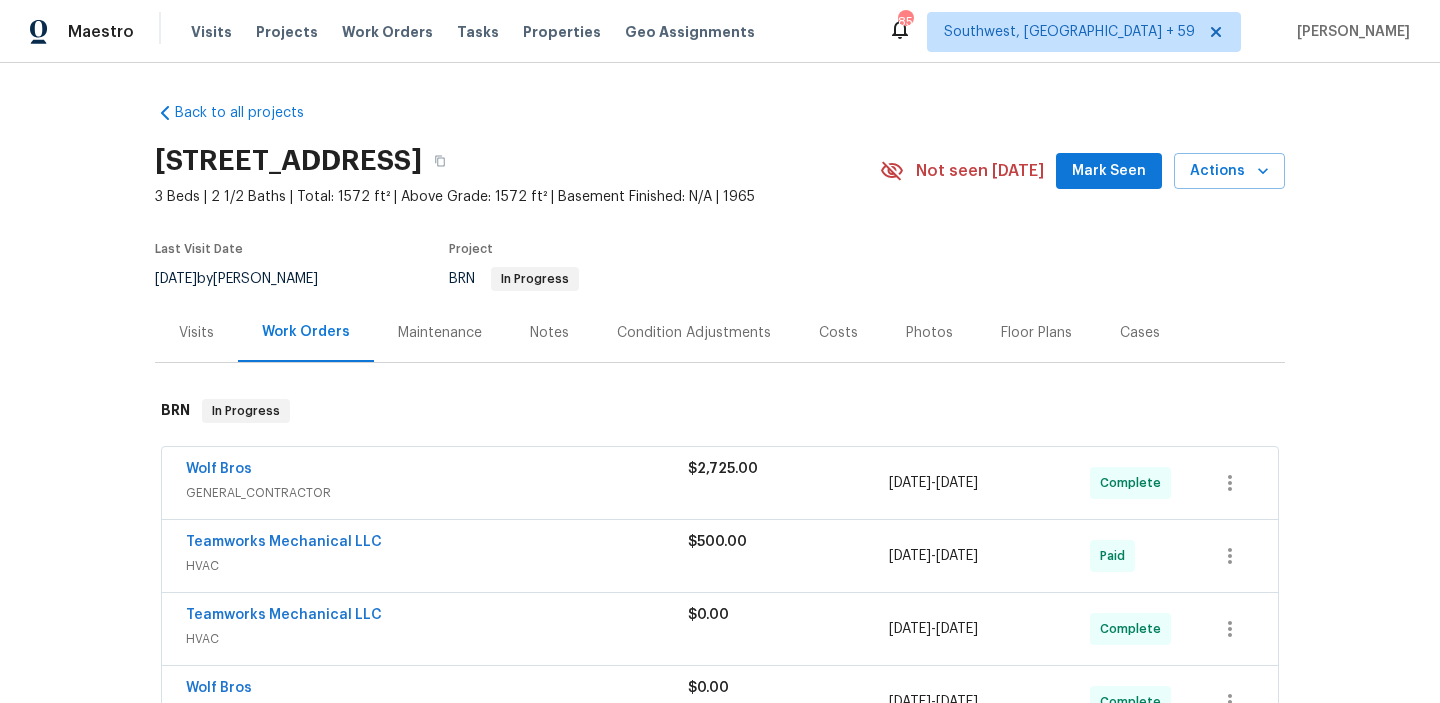 scroll, scrollTop: 0, scrollLeft: 0, axis: both 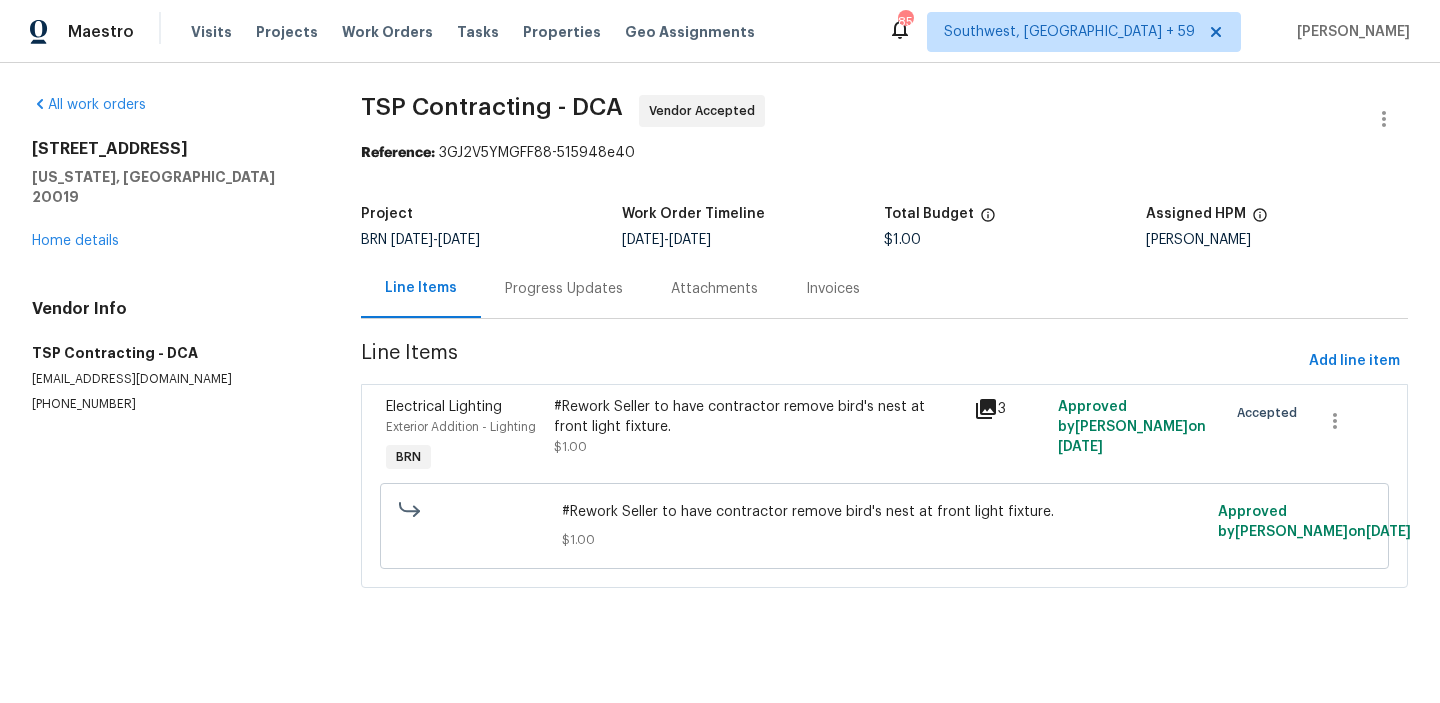click on "Progress Updates" at bounding box center (564, 289) 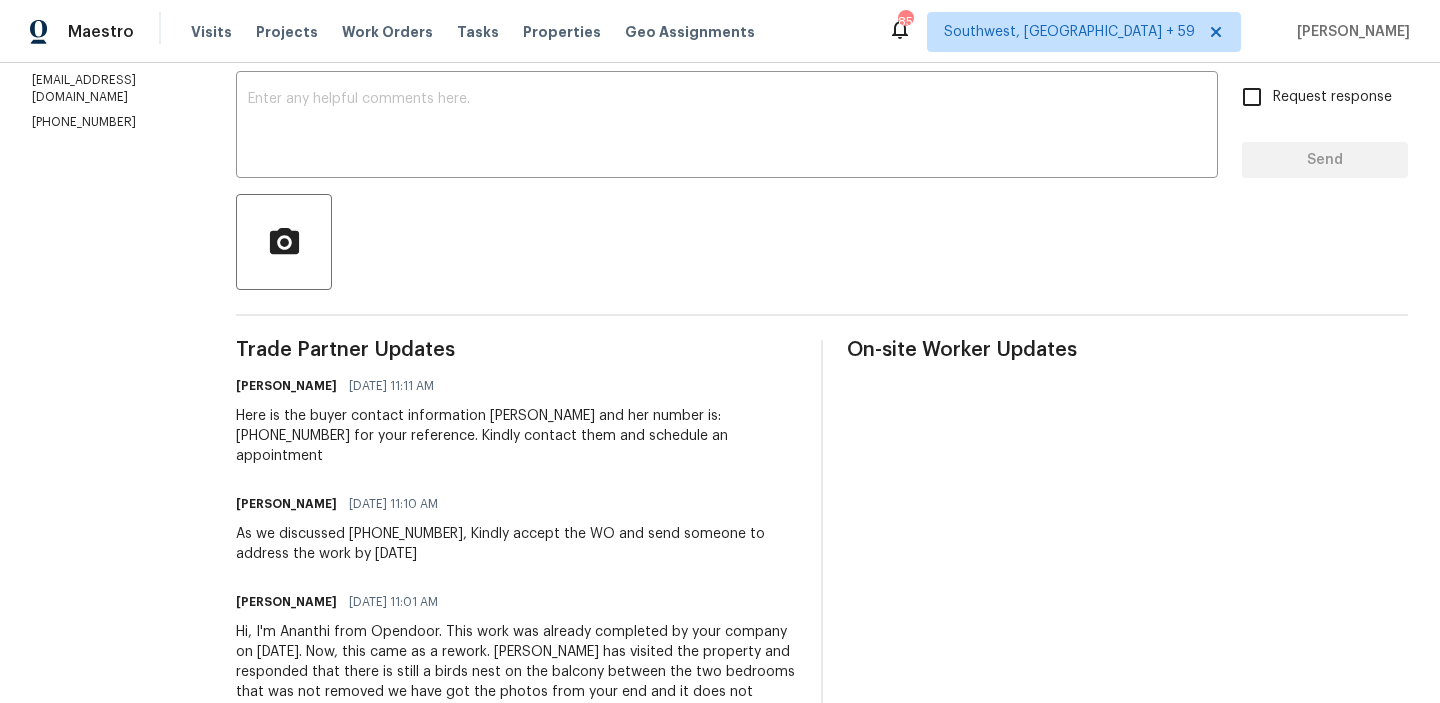 scroll, scrollTop: 351, scrollLeft: 0, axis: vertical 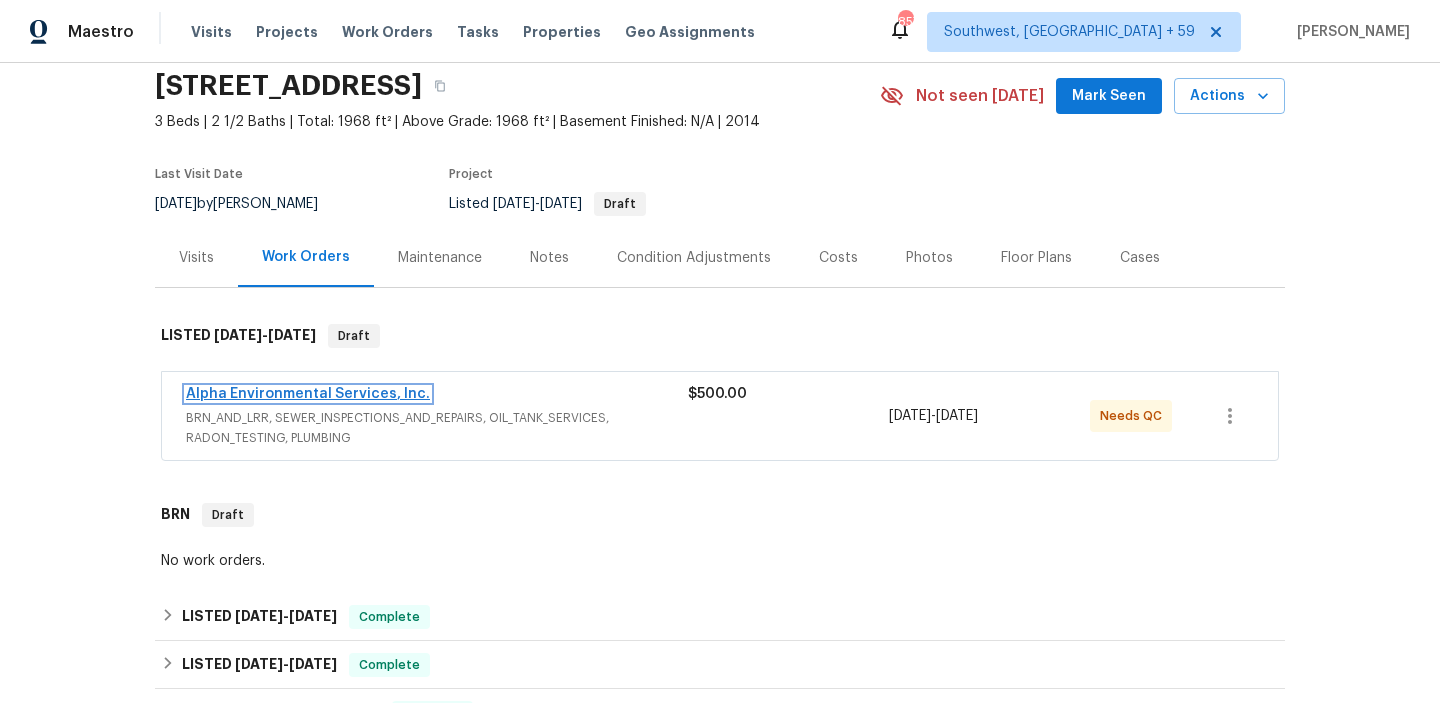 click on "Alpha Environmental Services, Inc." at bounding box center [308, 394] 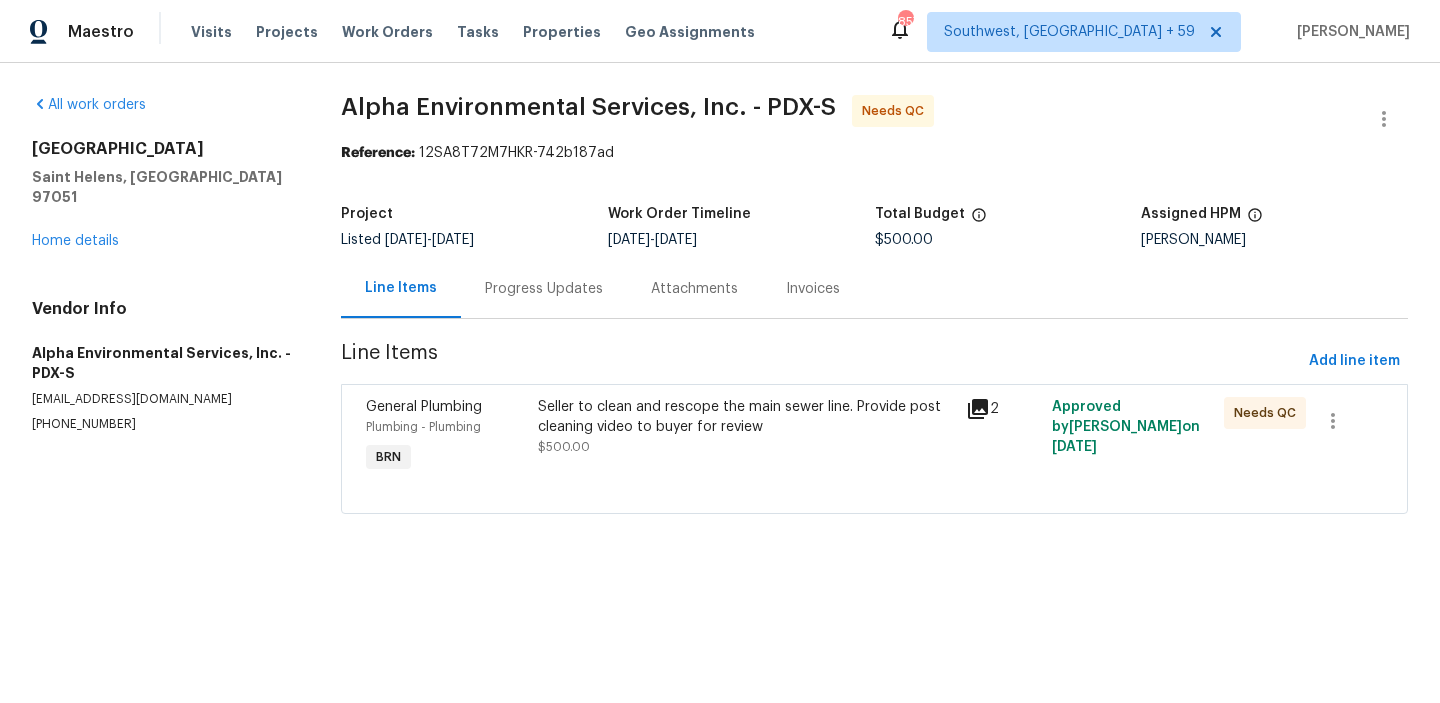 click on "Progress Updates" at bounding box center (544, 289) 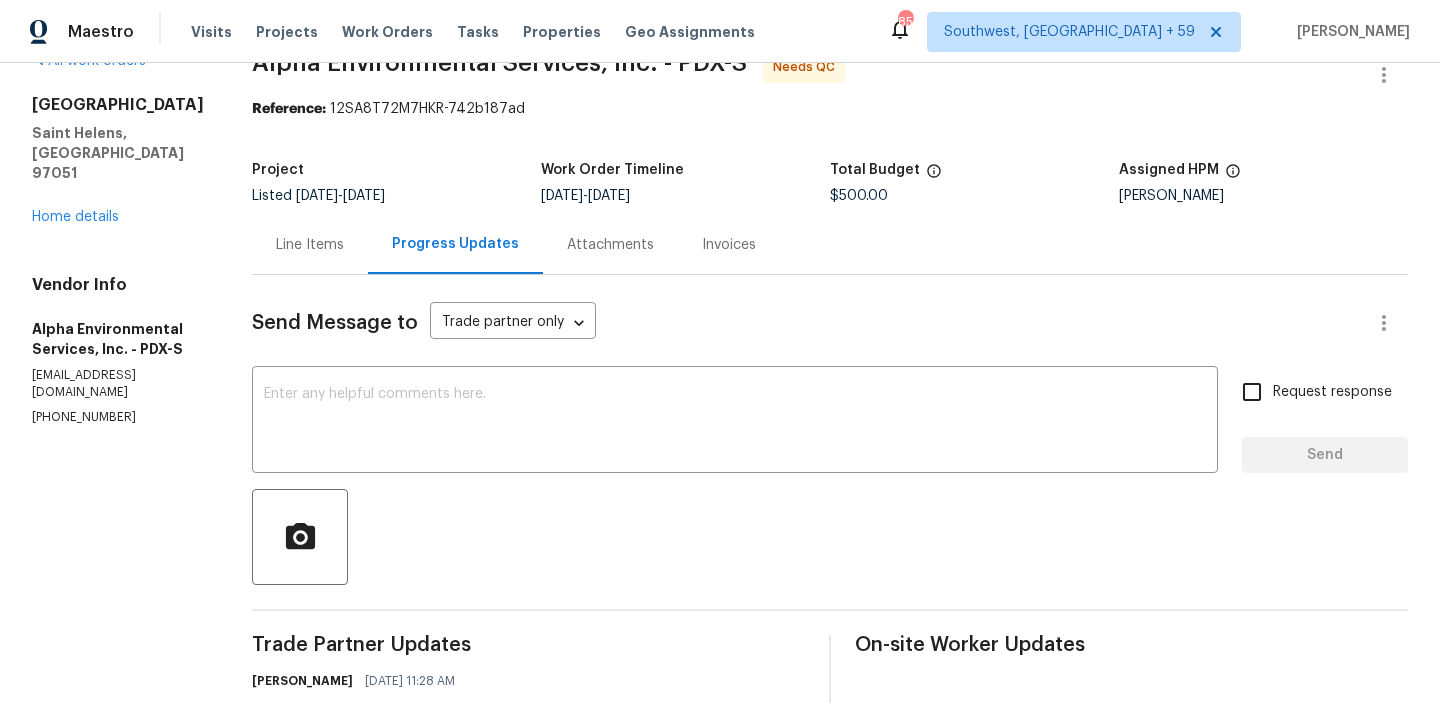 scroll, scrollTop: 54, scrollLeft: 0, axis: vertical 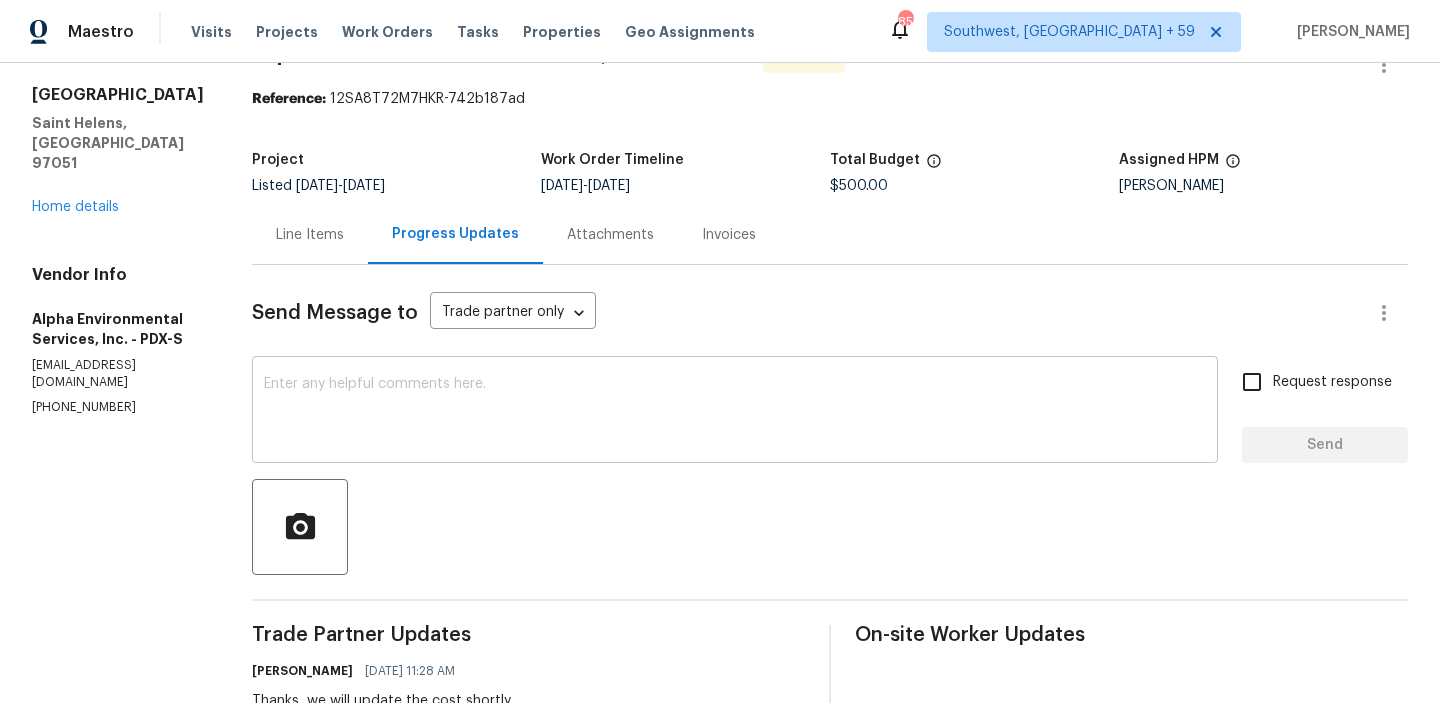 click at bounding box center (735, 412) 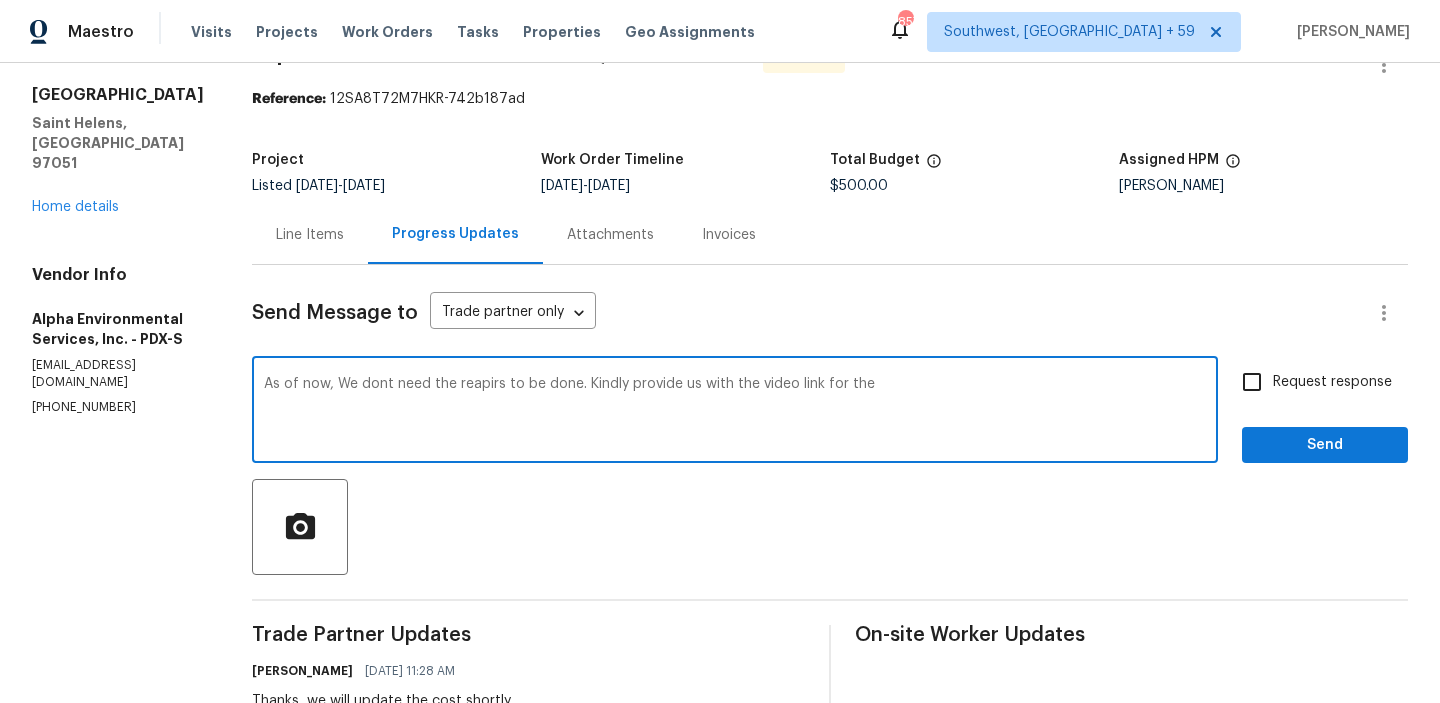 paste on "jetting and scope" 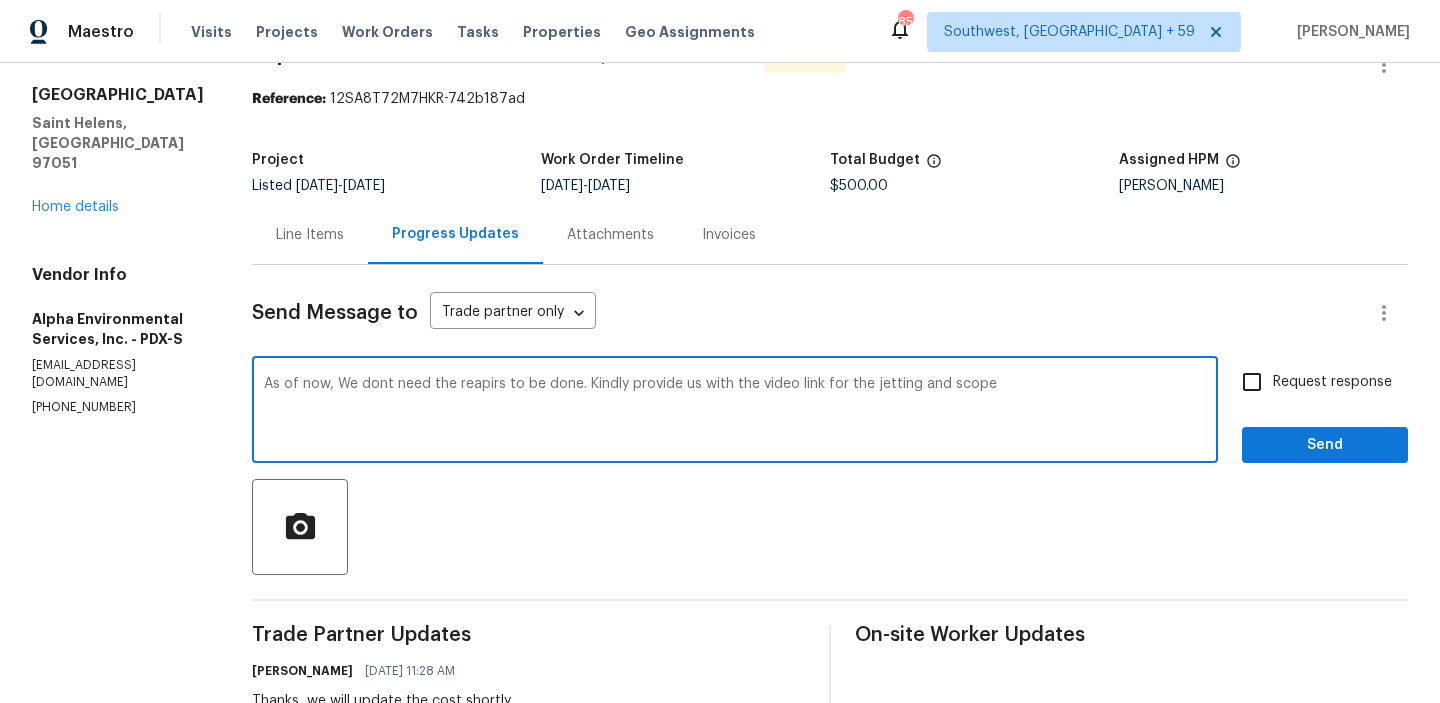 click on "As of now, We dont need the reapirs to be done. Kindly provide us with the video link for the jetting and scope" at bounding box center [735, 412] 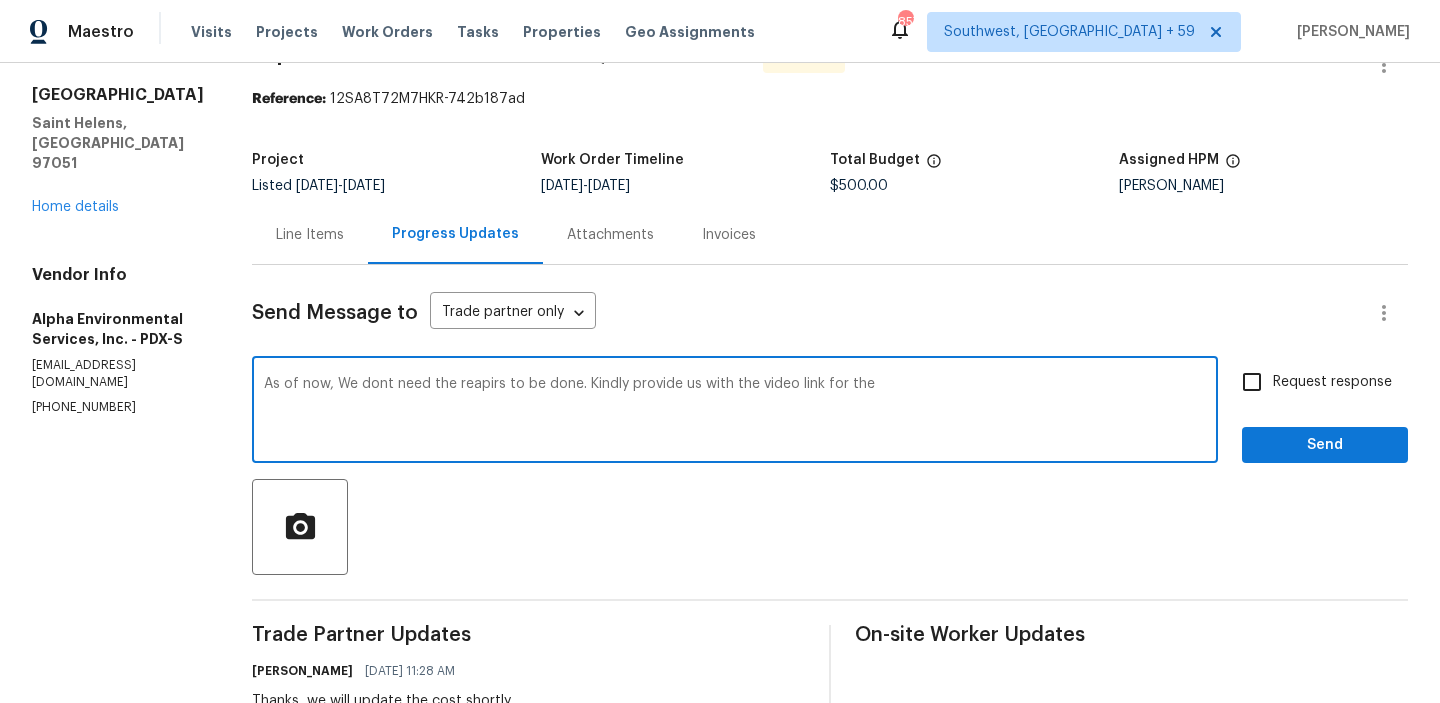 click on "As of now, We dont need the reapirs to be done. Kindly provide us with the video link for the" at bounding box center [735, 412] 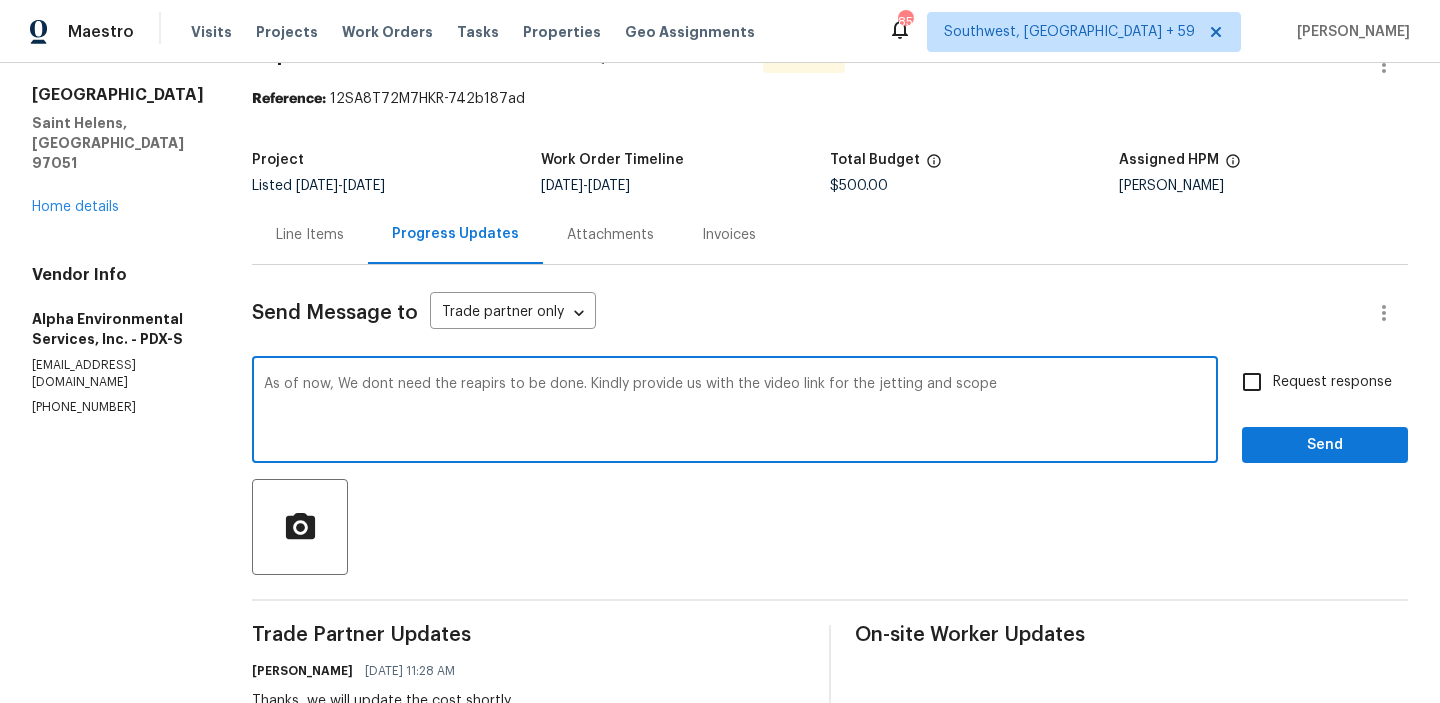 type on "As of now, We dont need the reapirs to be done. Kindly provide us with the video link for the jetting and scope" 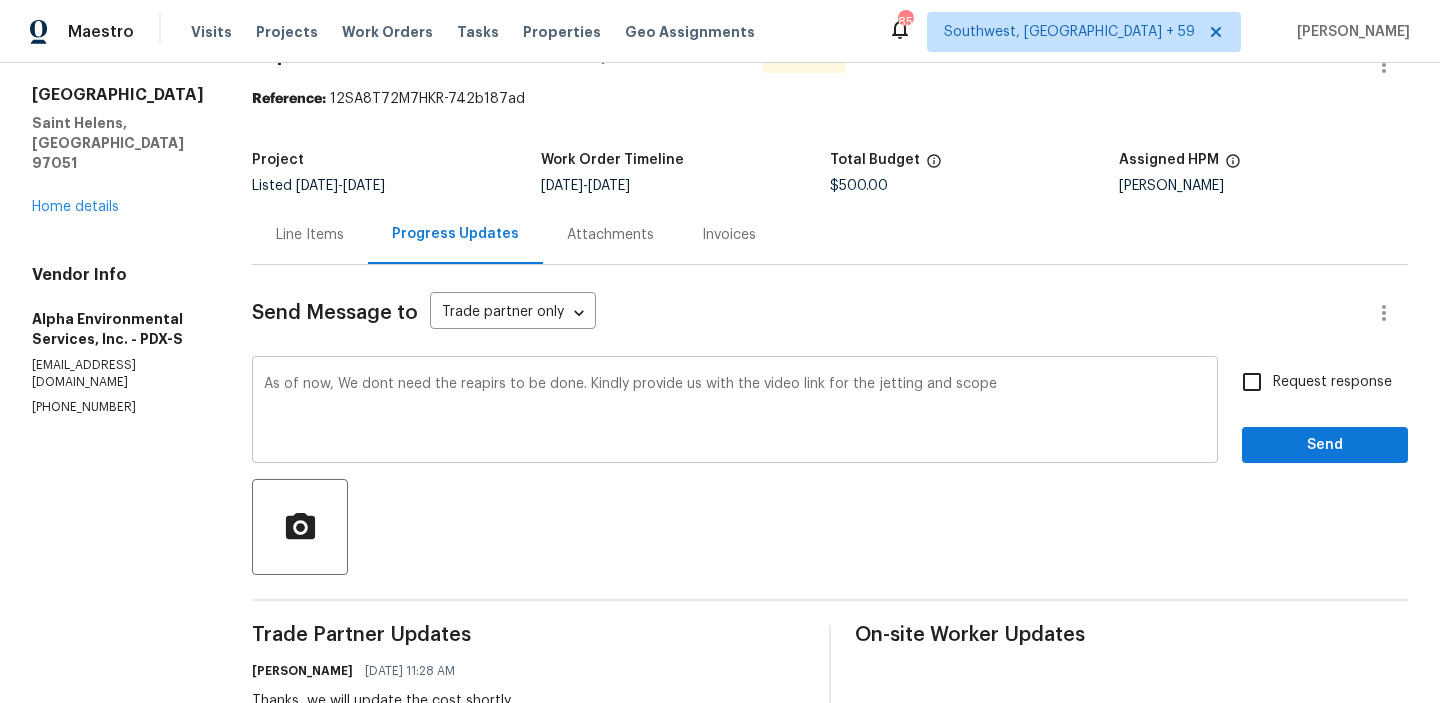 click on "As of now, We dont need the reapirs to be done. Kindly provide us with the video link for the jetting and scope  x ​" at bounding box center (735, 412) 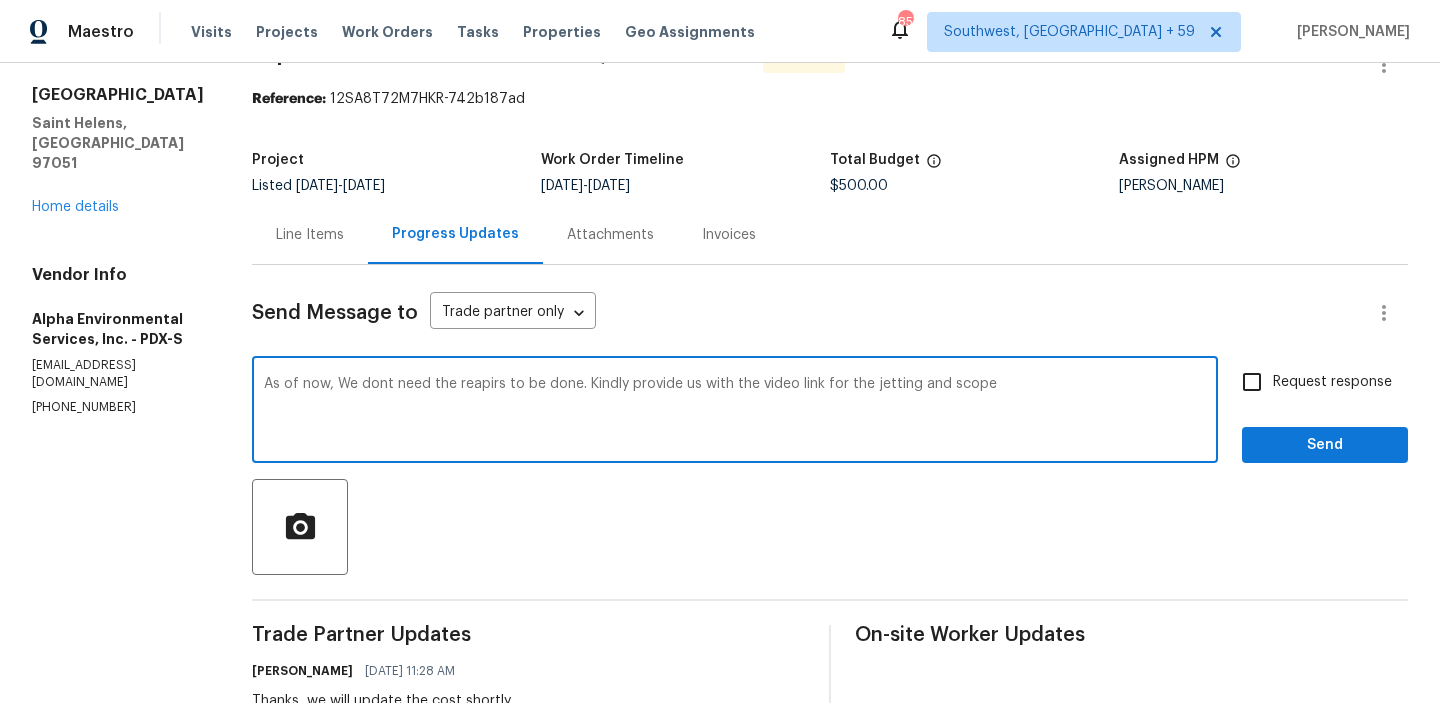 click on "As of now, We dont need the reapirs to be done. Kindly provide us with the video link for the jetting and scope" at bounding box center [735, 412] 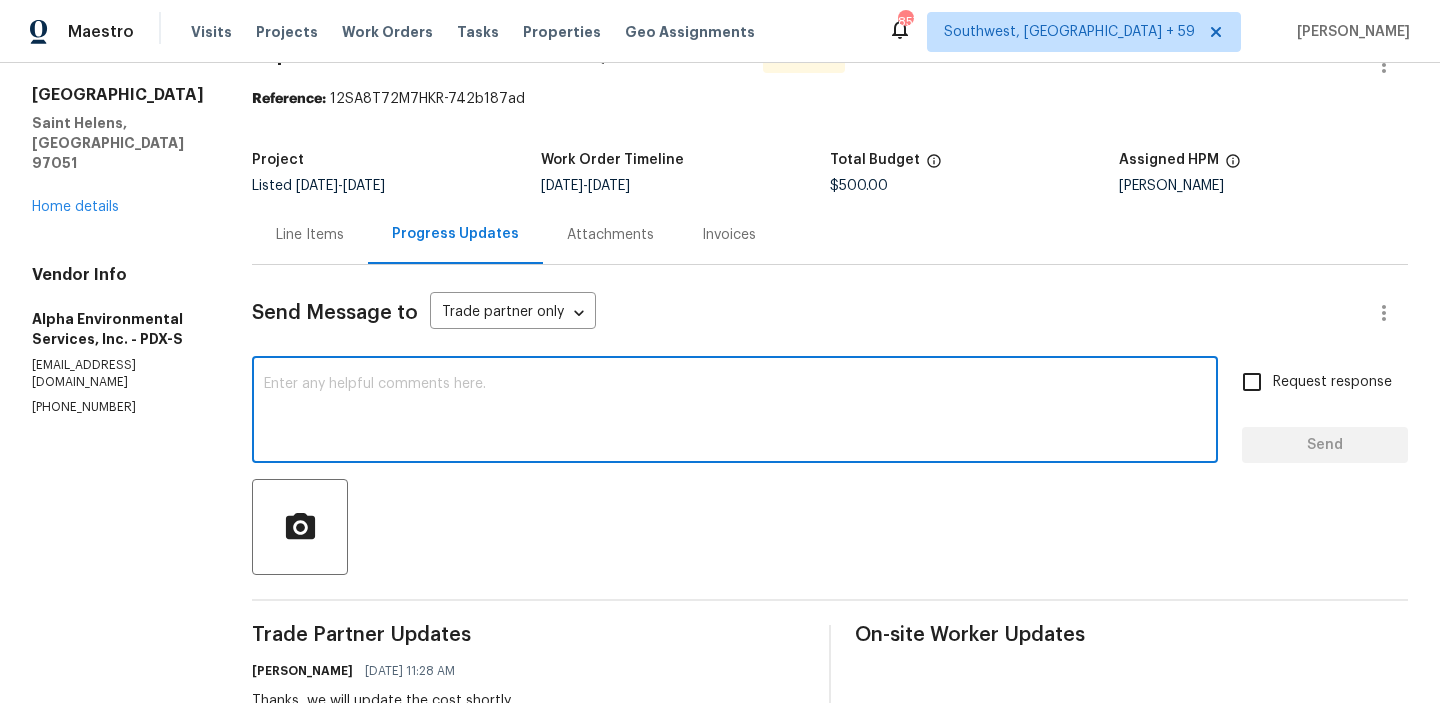 paste on "At this time, we do not require the repairs to be carried out. Kindly share the video link for the jetting and scoping" 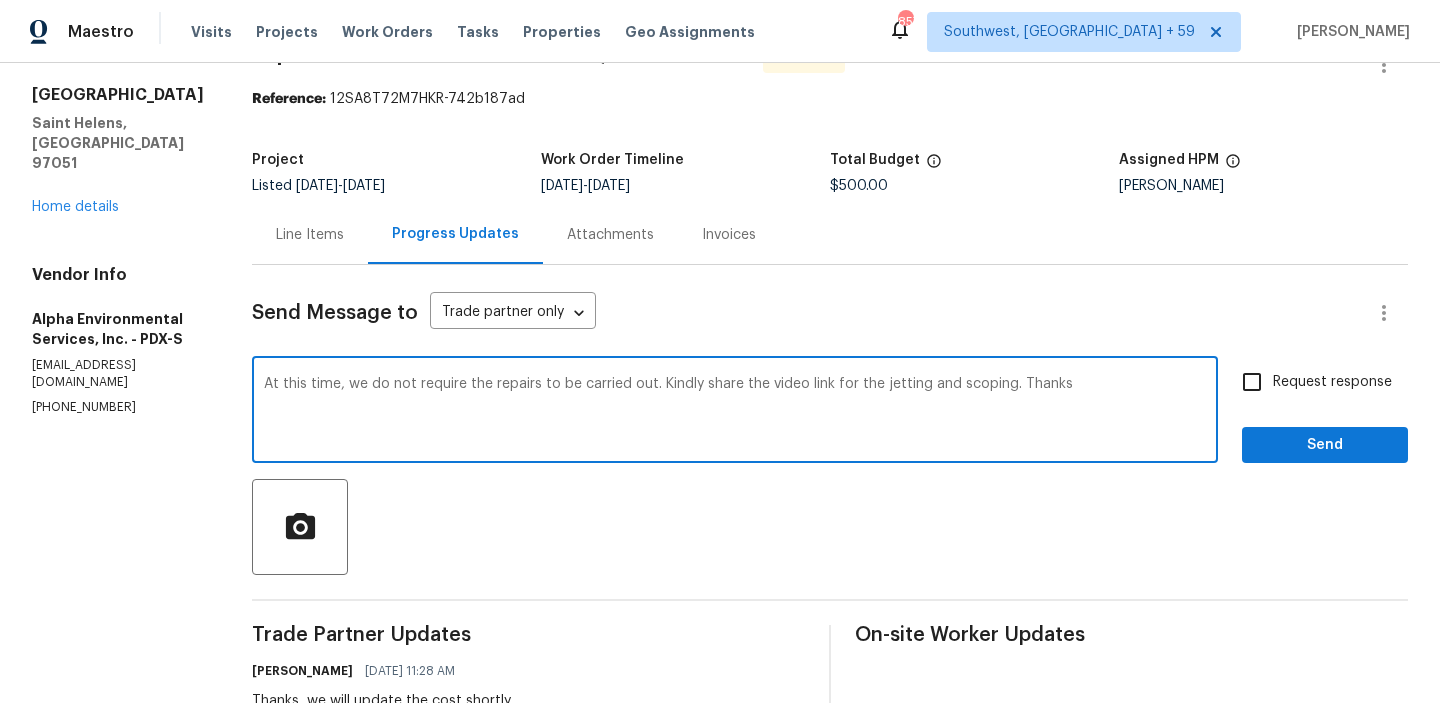 type on "At this time, we do not require the repairs to be carried out. Kindly share the video link for the jetting and scoping. Thanks" 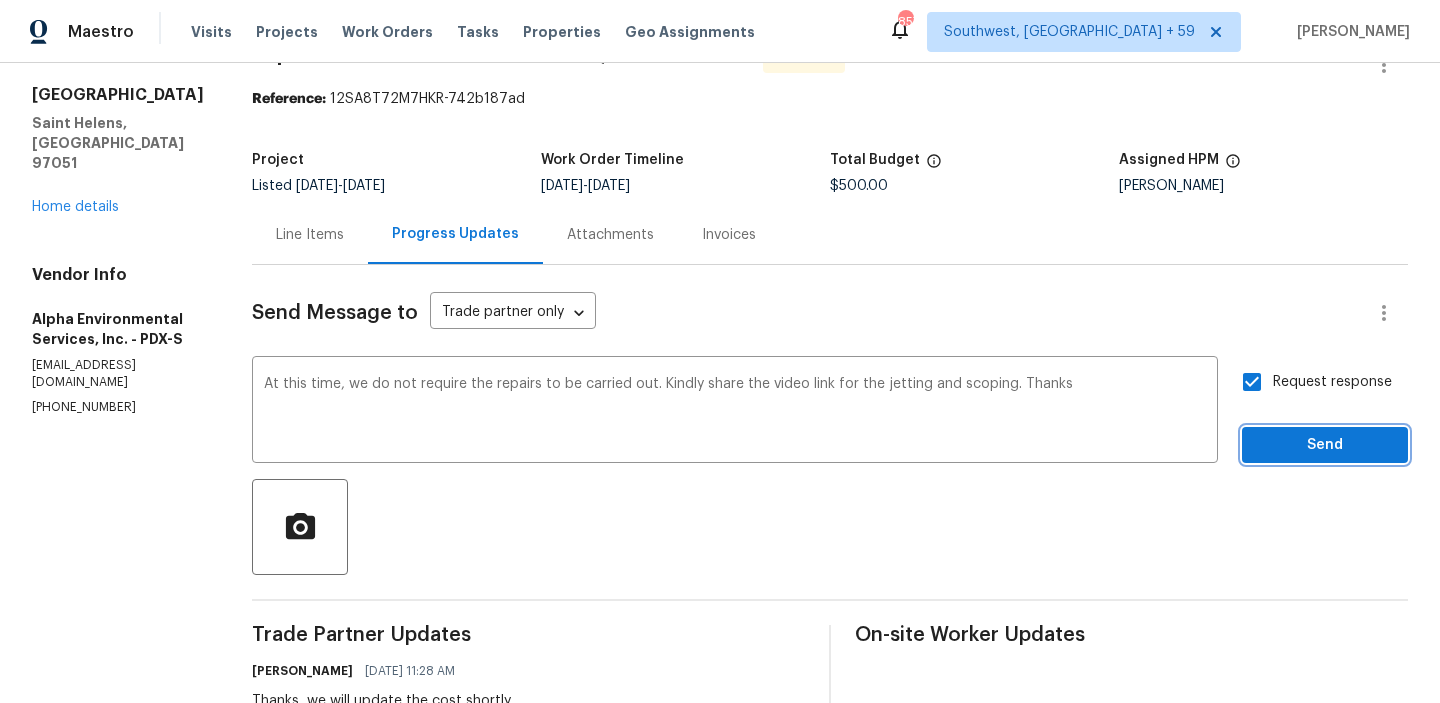 click on "Send" at bounding box center [1325, 445] 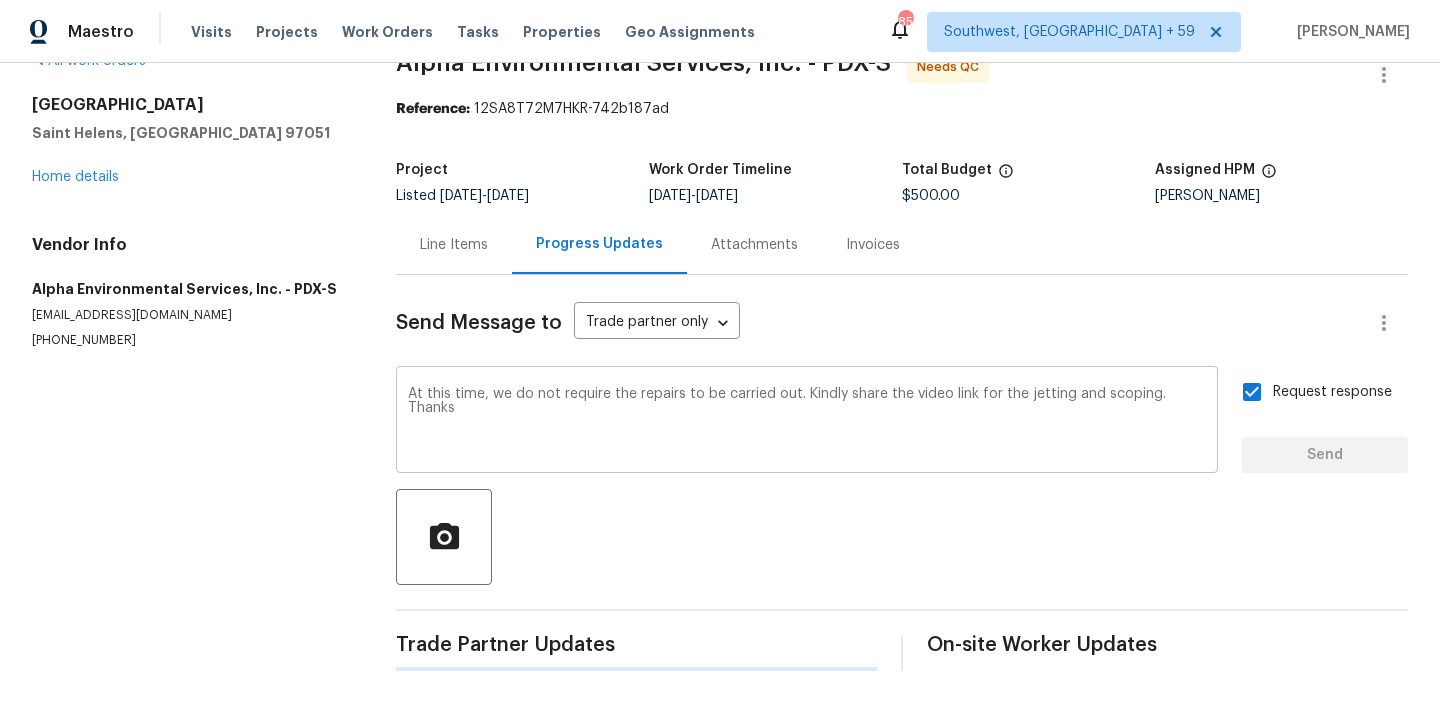 type 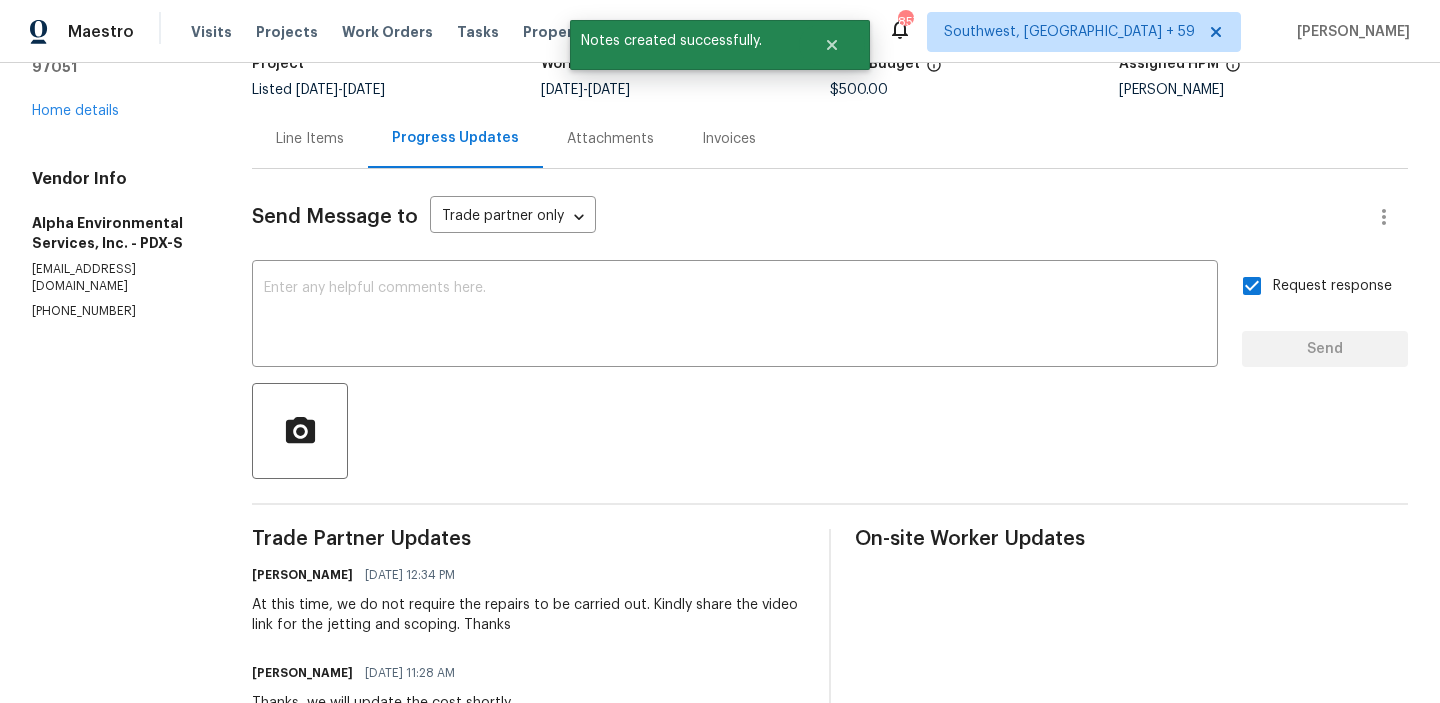 scroll, scrollTop: 188, scrollLeft: 0, axis: vertical 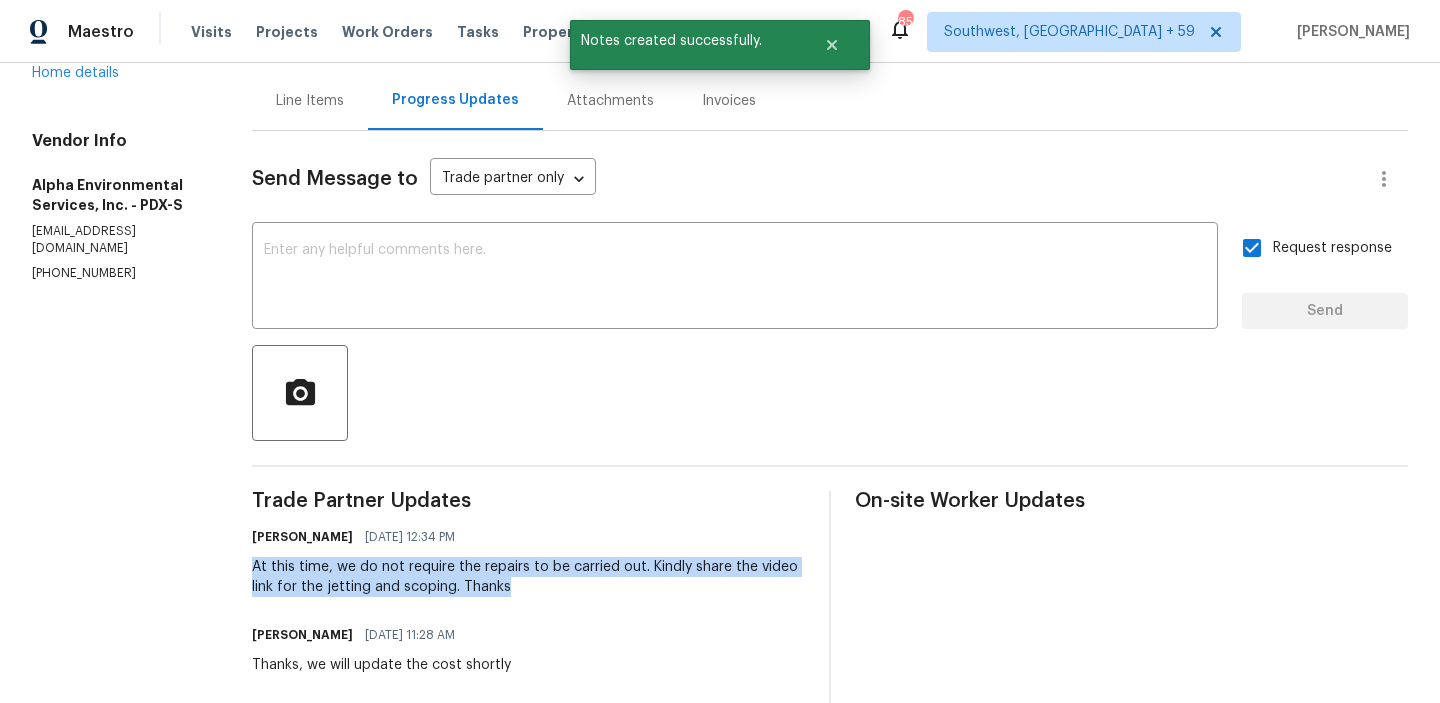 drag, startPoint x: 246, startPoint y: 565, endPoint x: 519, endPoint y: 584, distance: 273.66037 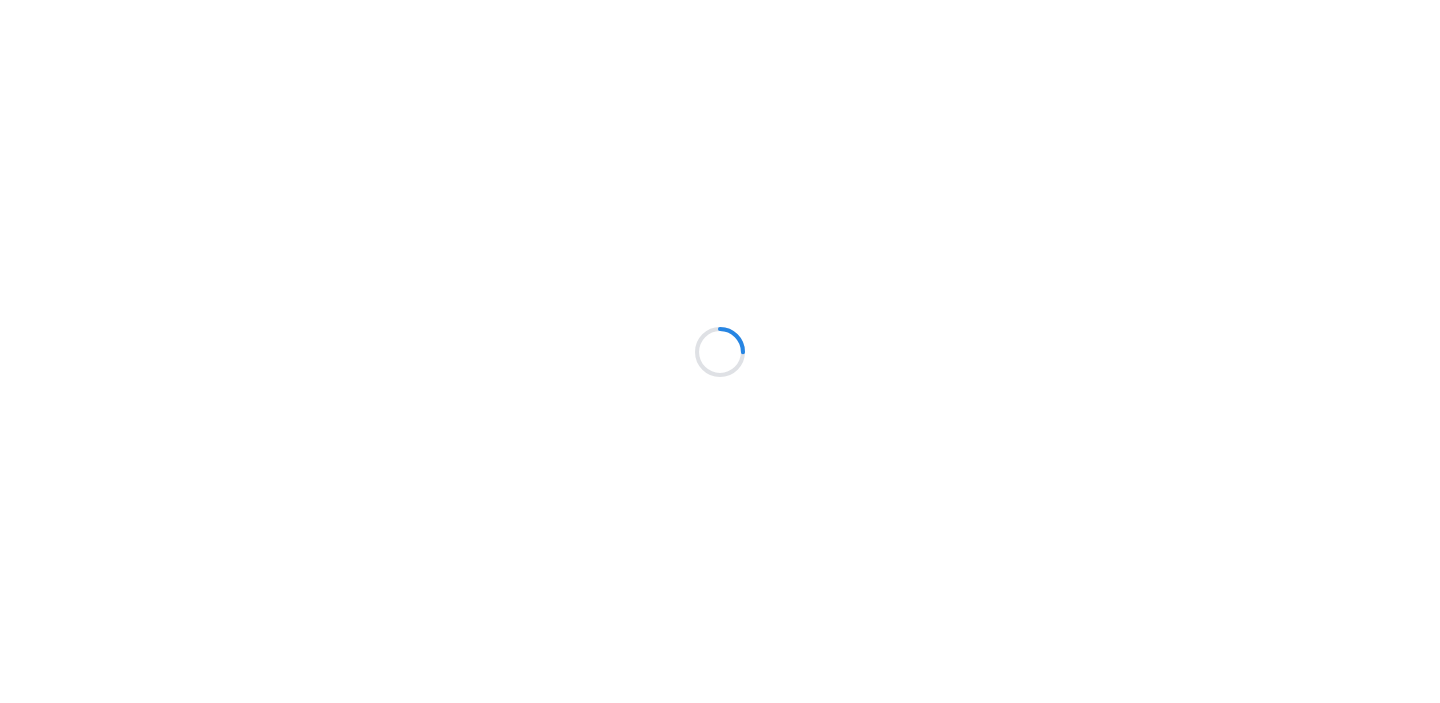 scroll, scrollTop: 0, scrollLeft: 0, axis: both 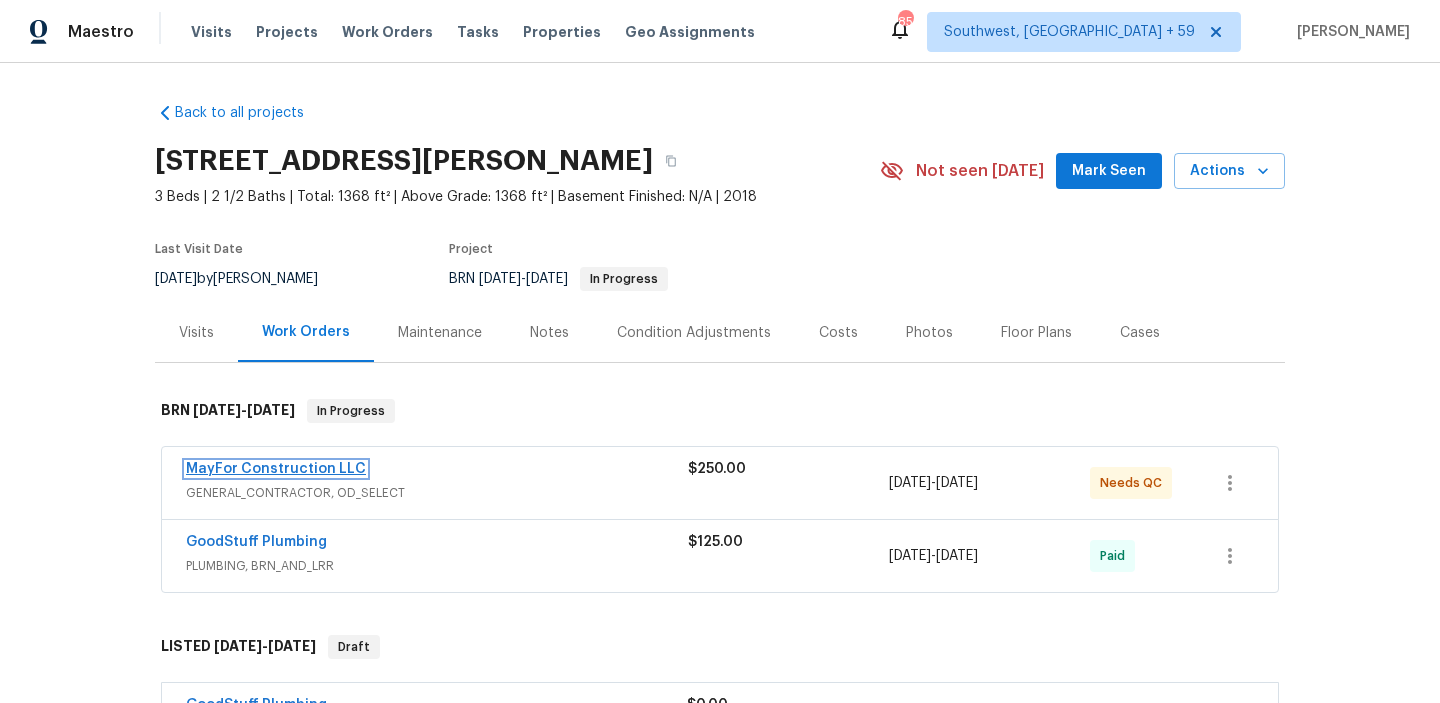click on "MayFor Construction LLC" at bounding box center [276, 469] 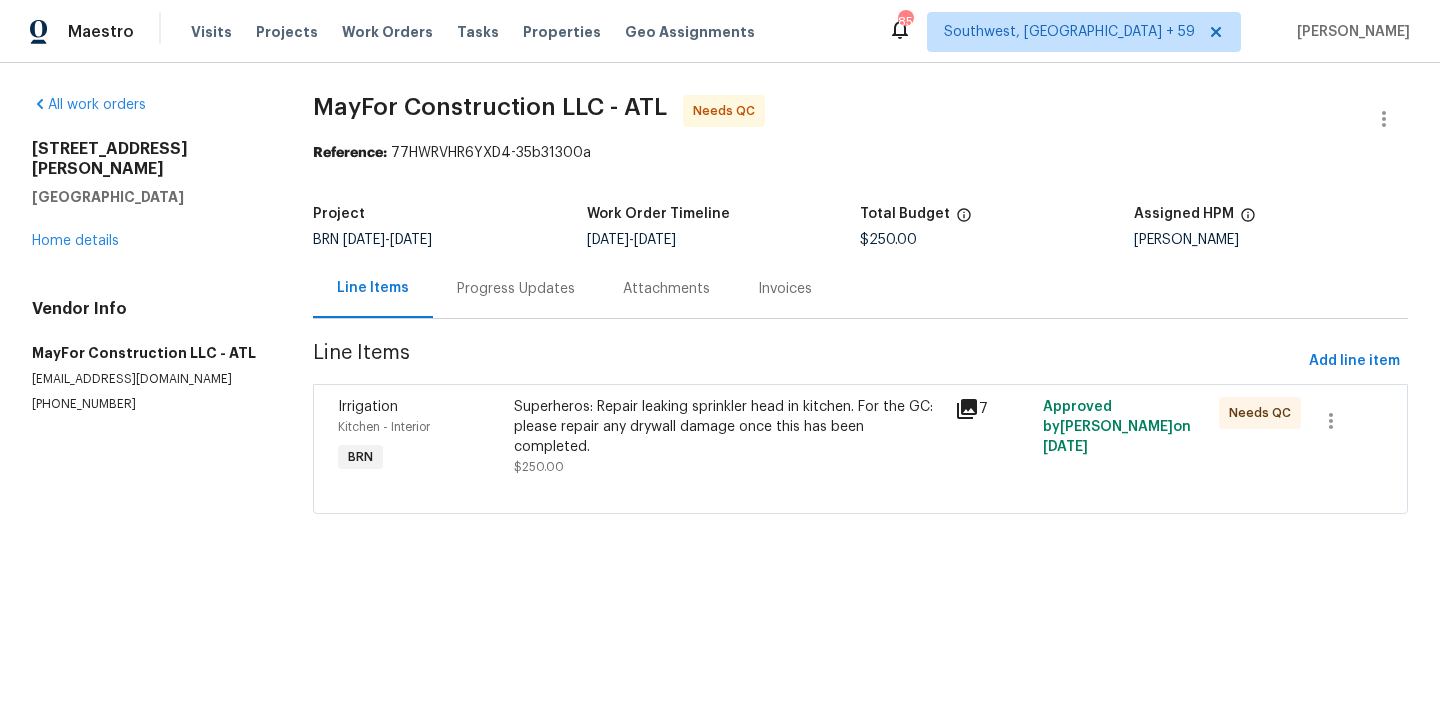 click on "Superheros: Repair leaking sprinkler head in kitchen. For the GC: please repair any drywall damage once this has been completed." at bounding box center [728, 427] 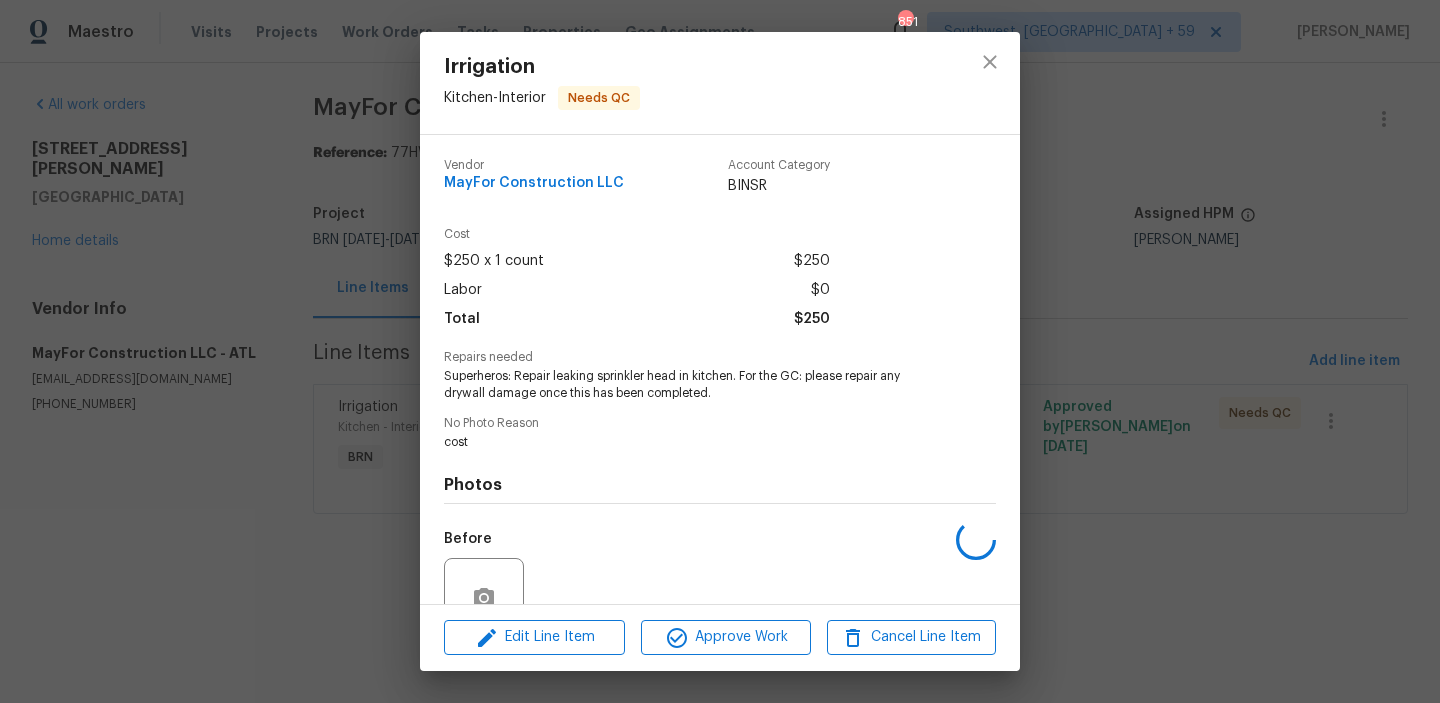 scroll, scrollTop: 184, scrollLeft: 0, axis: vertical 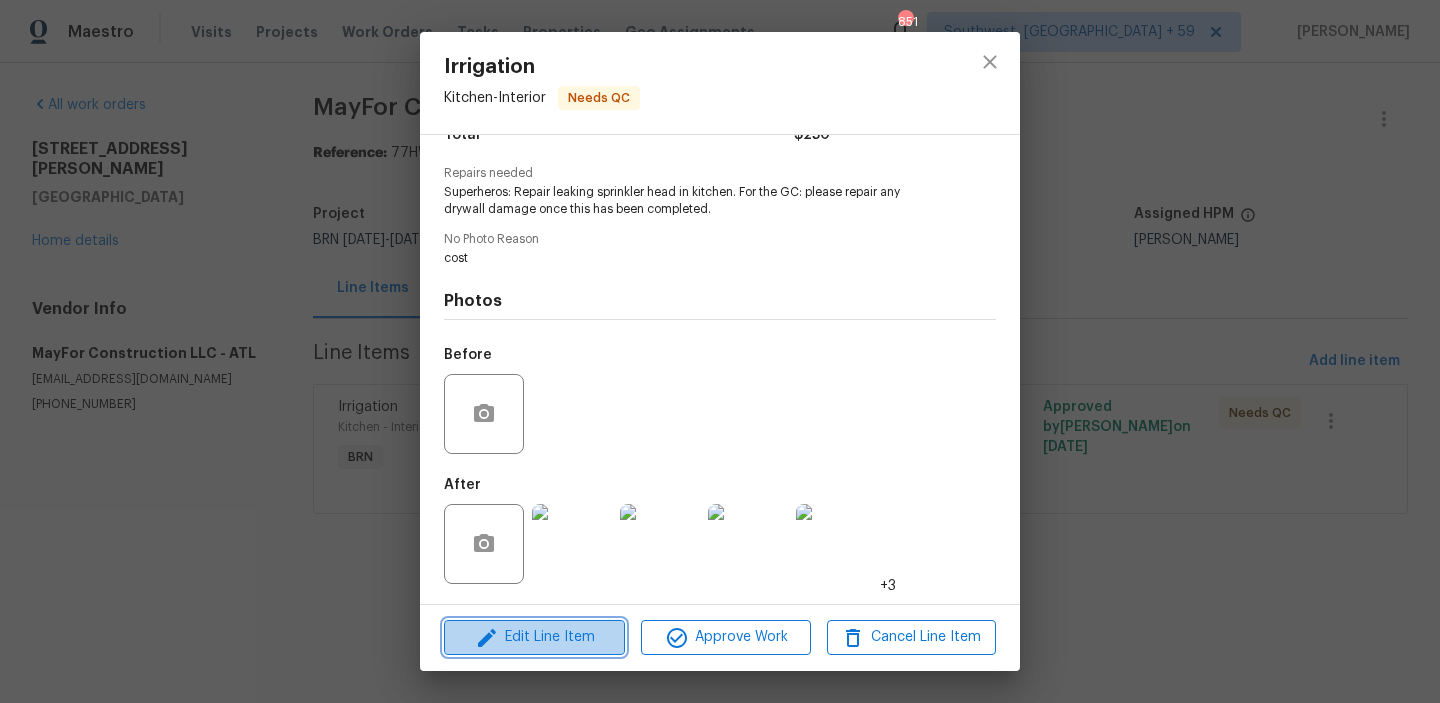 click on "Edit Line Item" at bounding box center (534, 637) 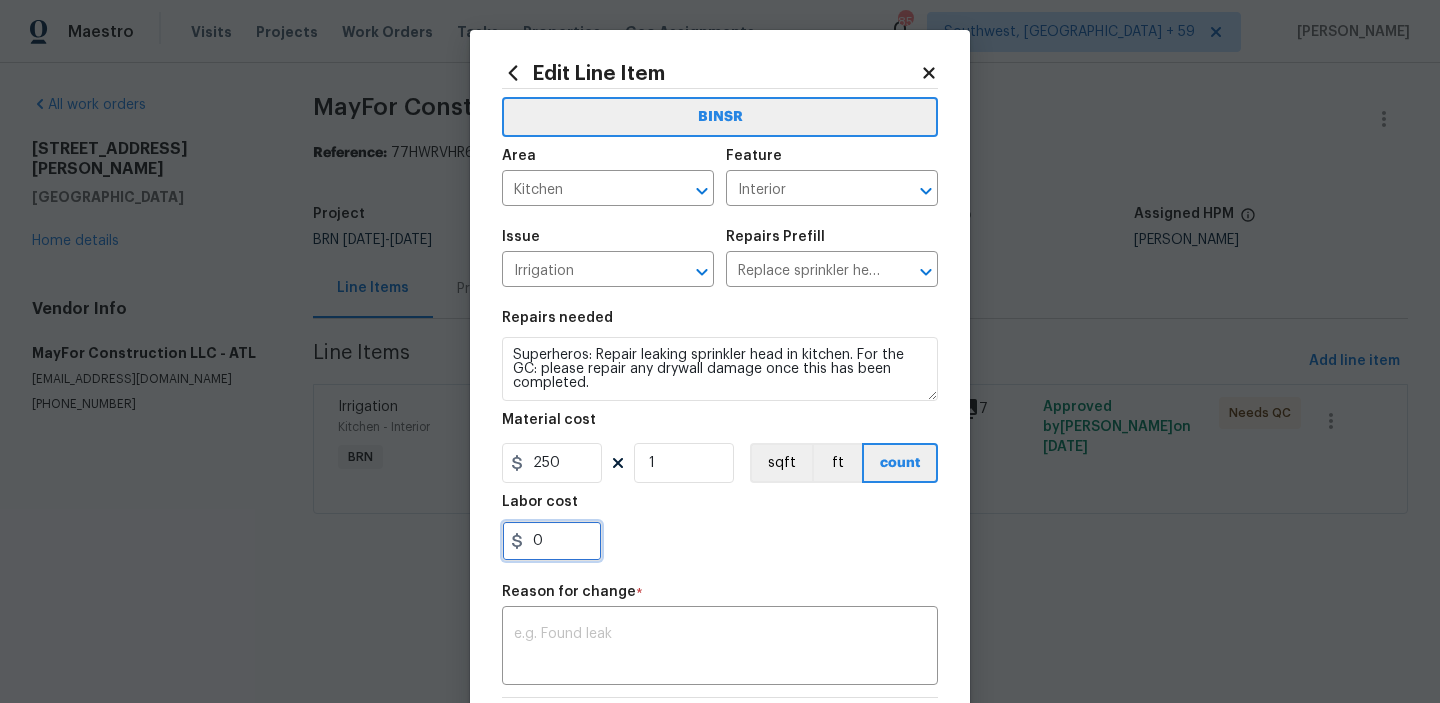 click on "0" at bounding box center (552, 541) 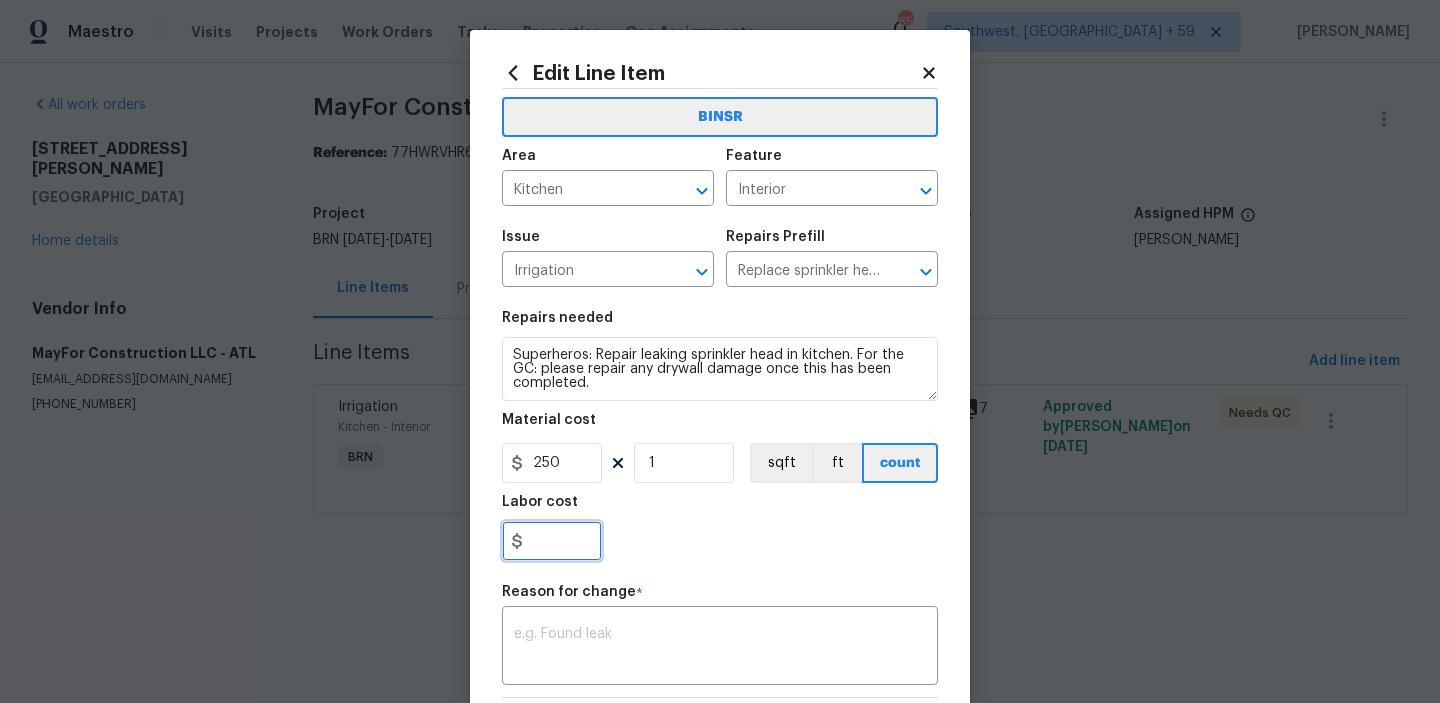 paste on "2180" 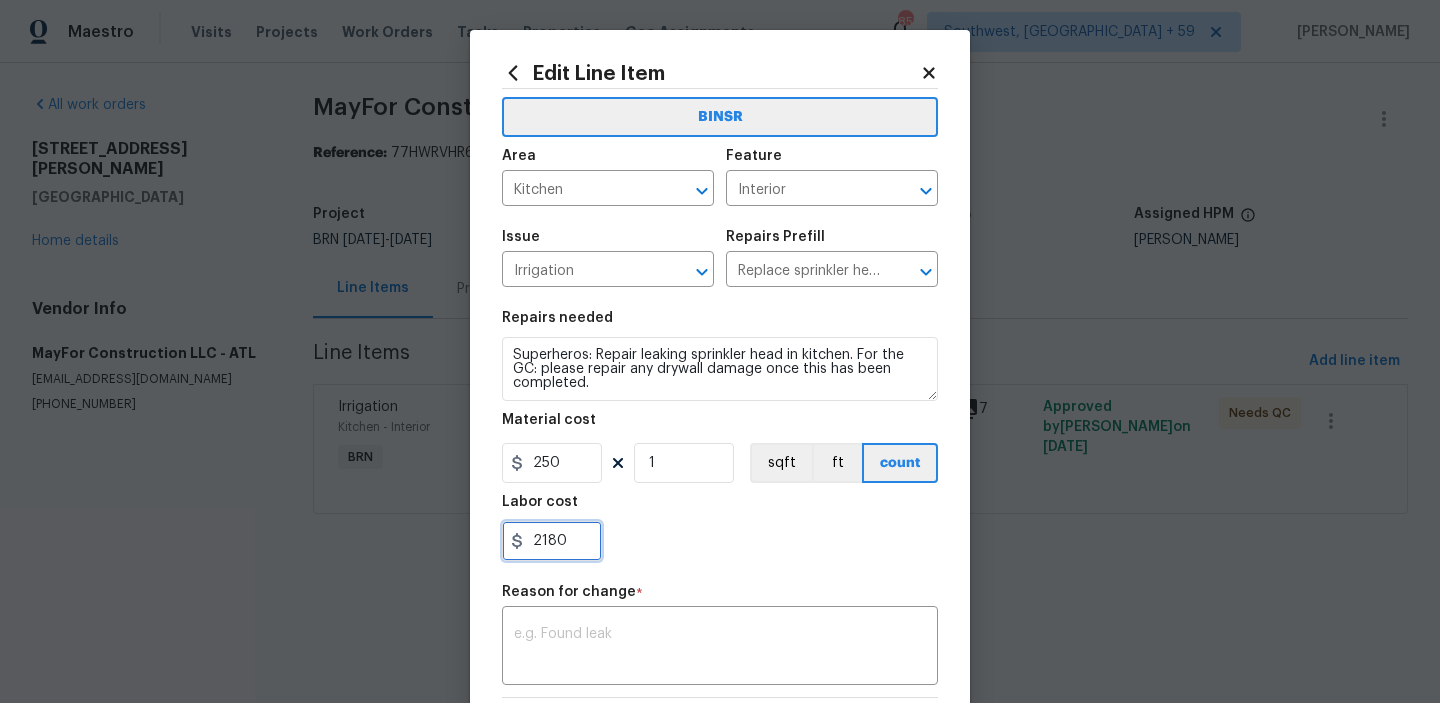 type on "2180" 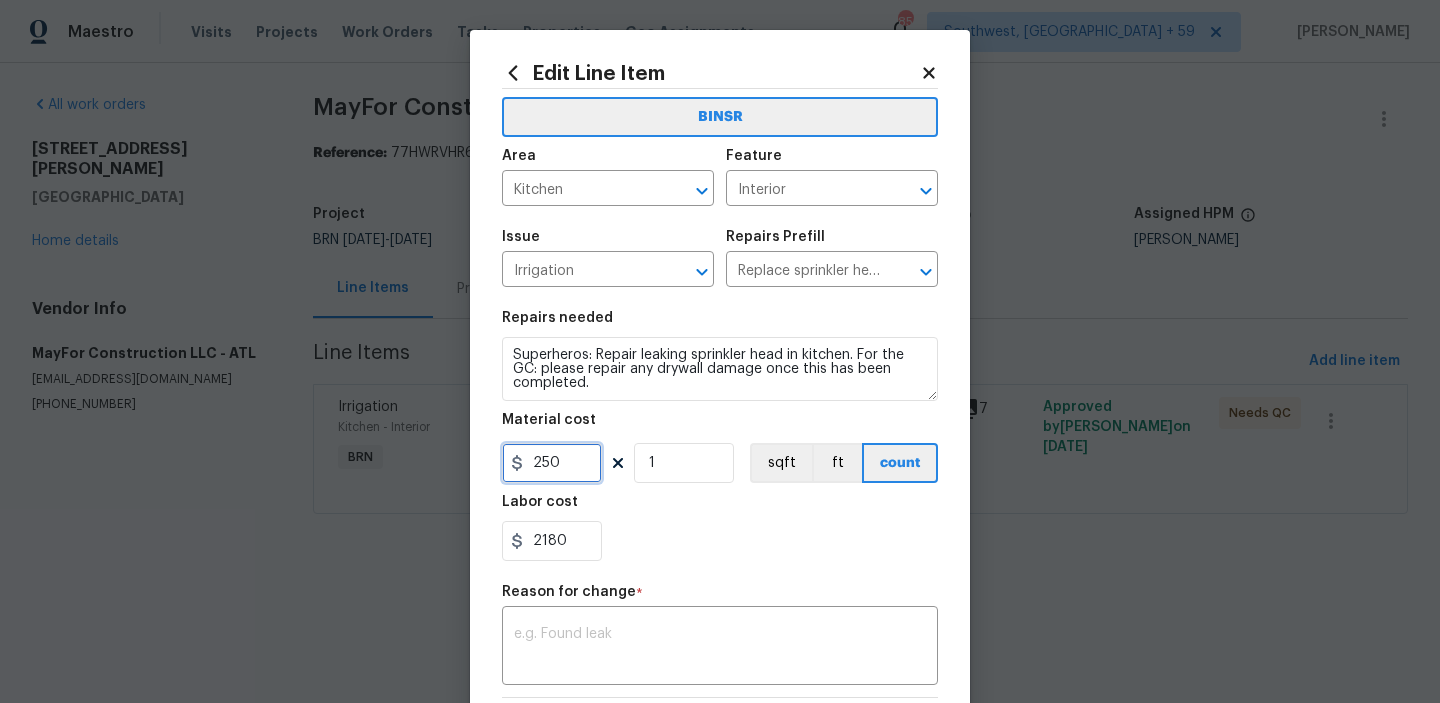 click on "250" at bounding box center (552, 463) 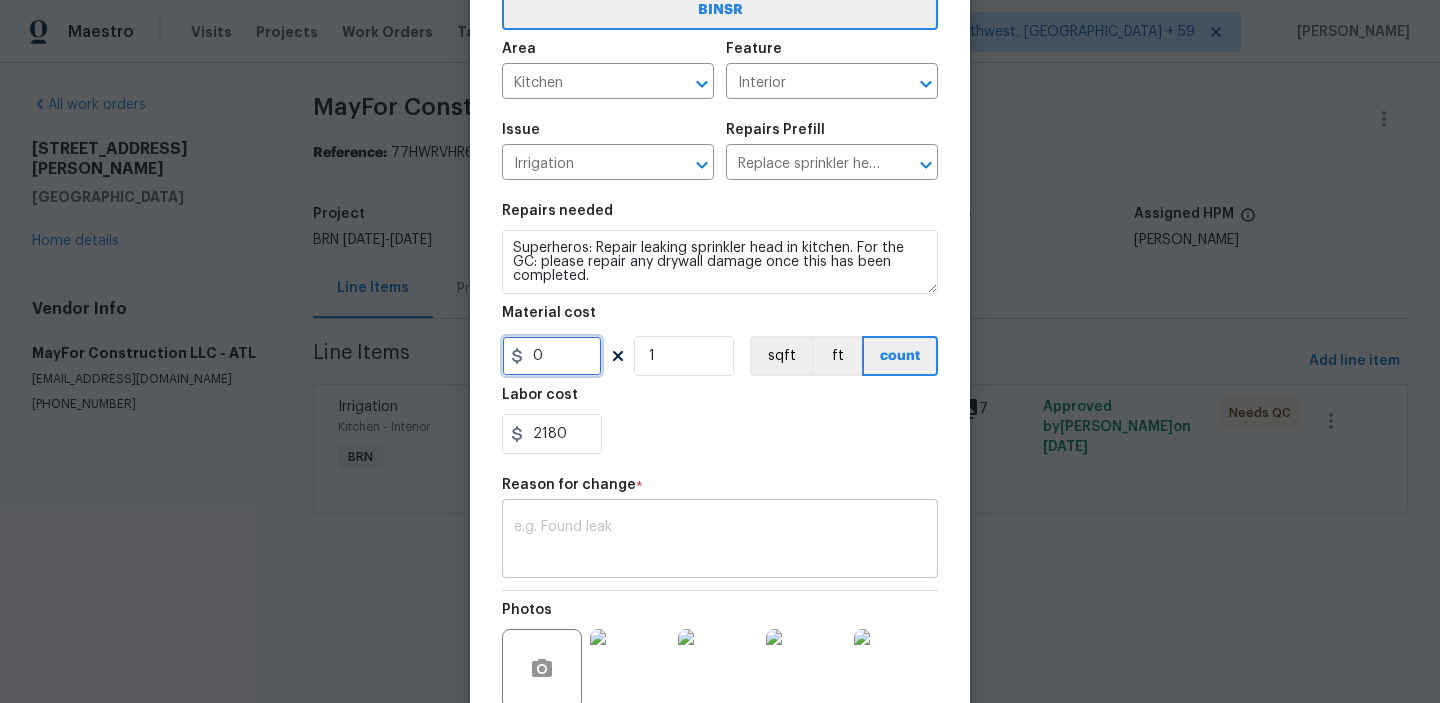 scroll, scrollTop: 225, scrollLeft: 0, axis: vertical 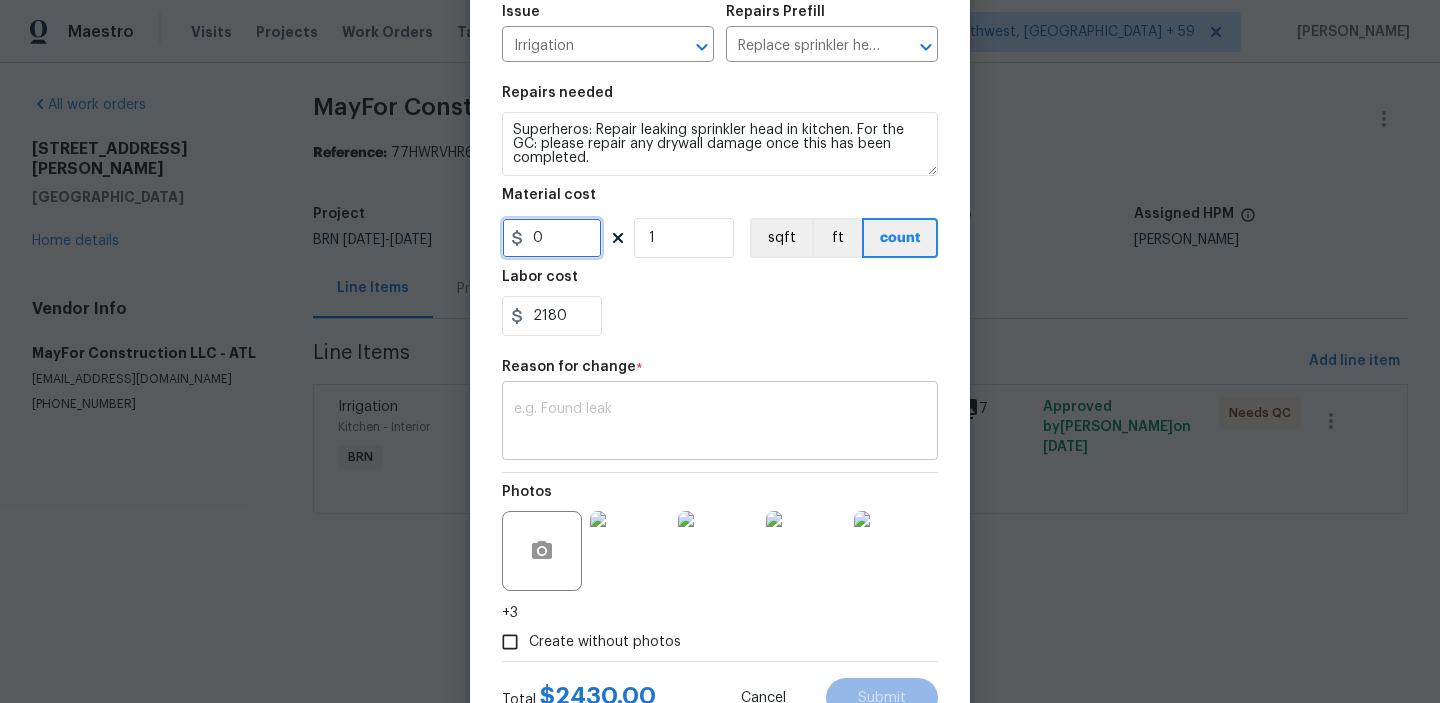 type on "0" 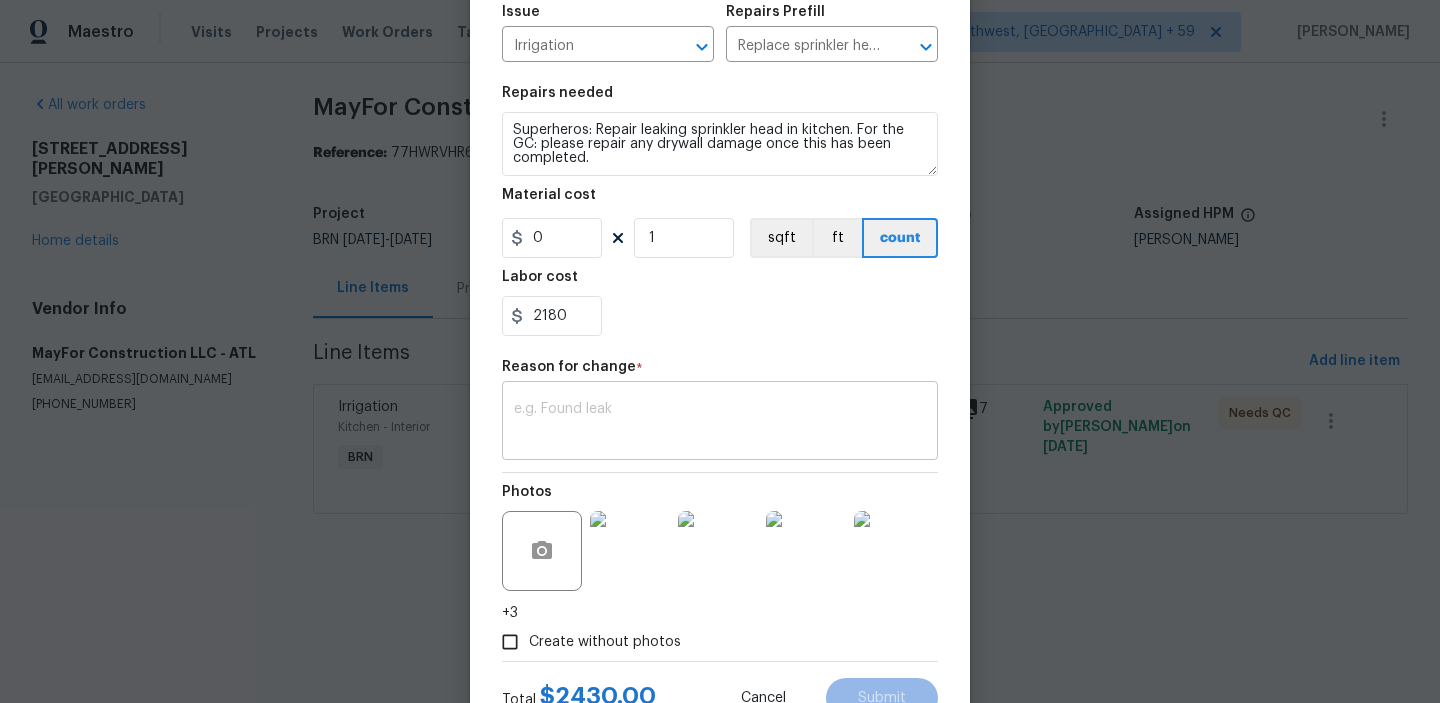 click at bounding box center [720, 423] 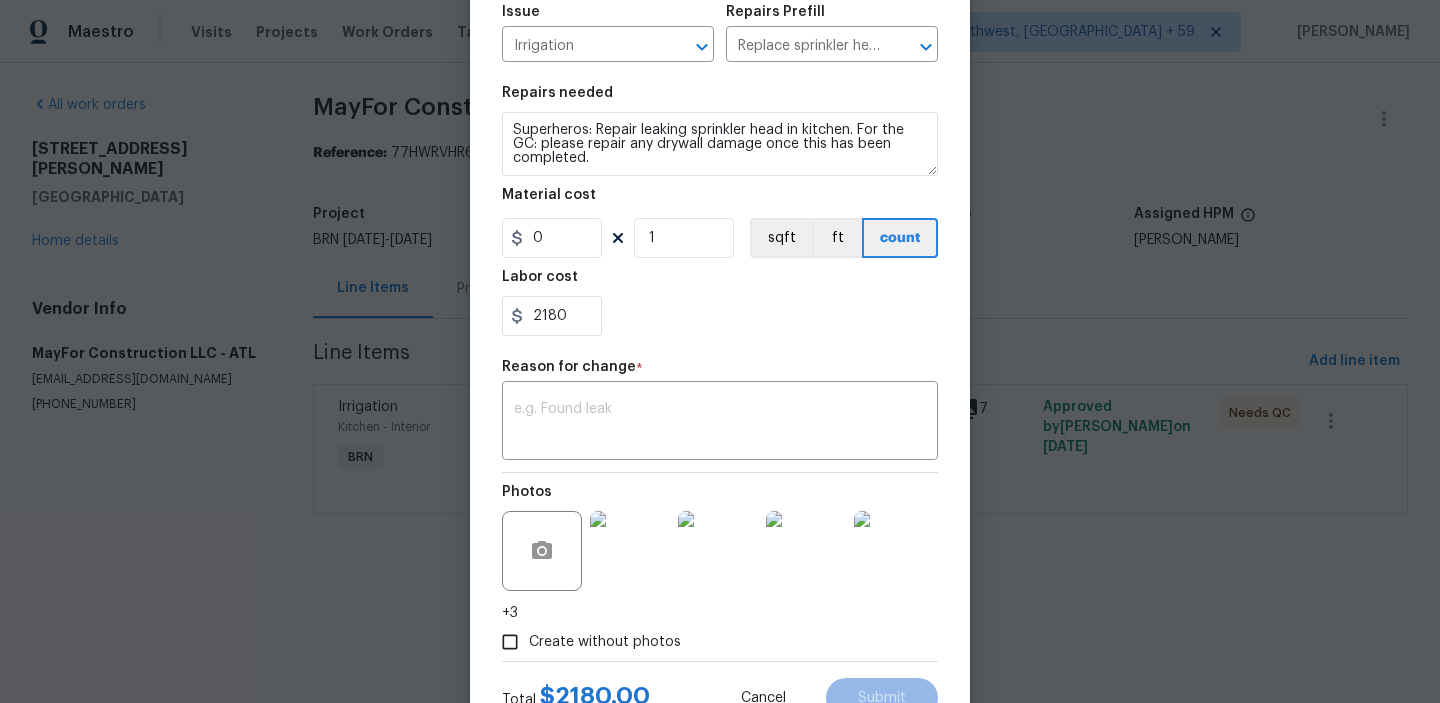 paste on "(AM) Updated per BR approval" 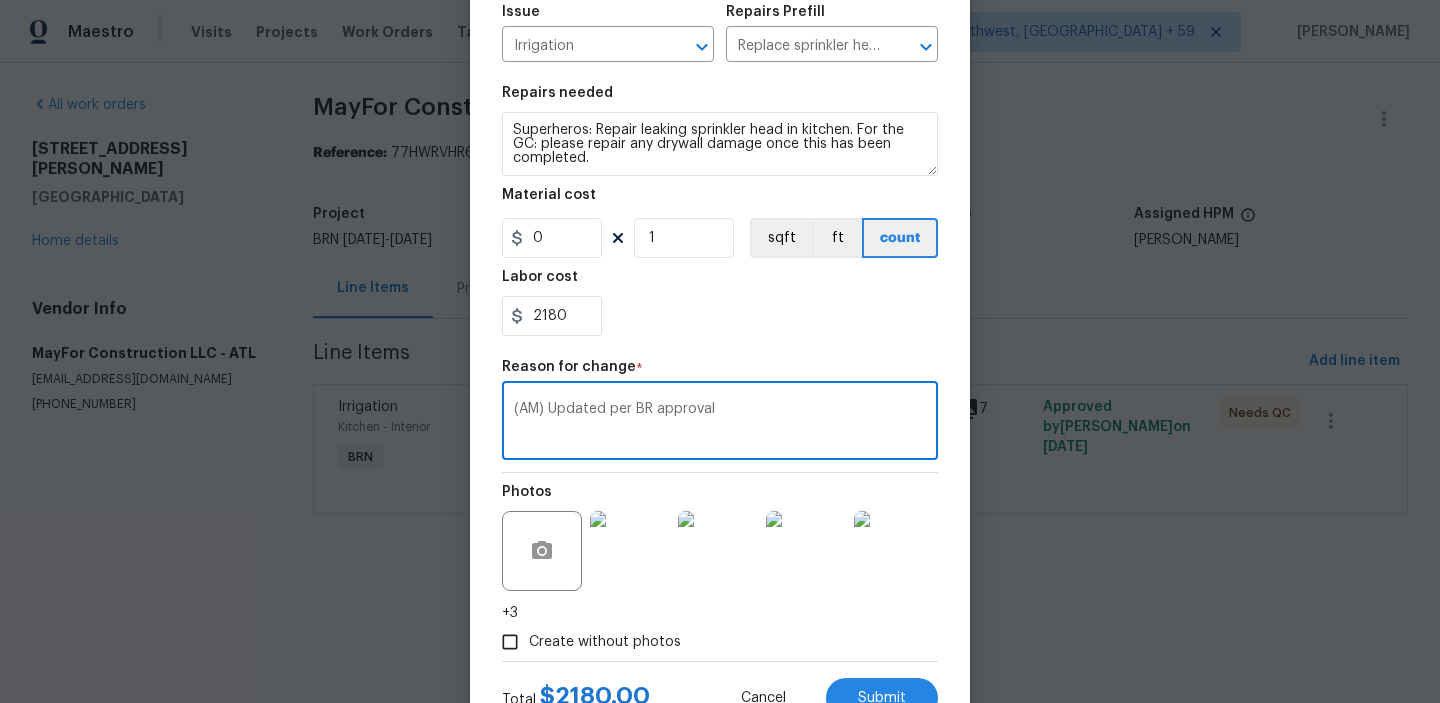 scroll, scrollTop: 303, scrollLeft: 0, axis: vertical 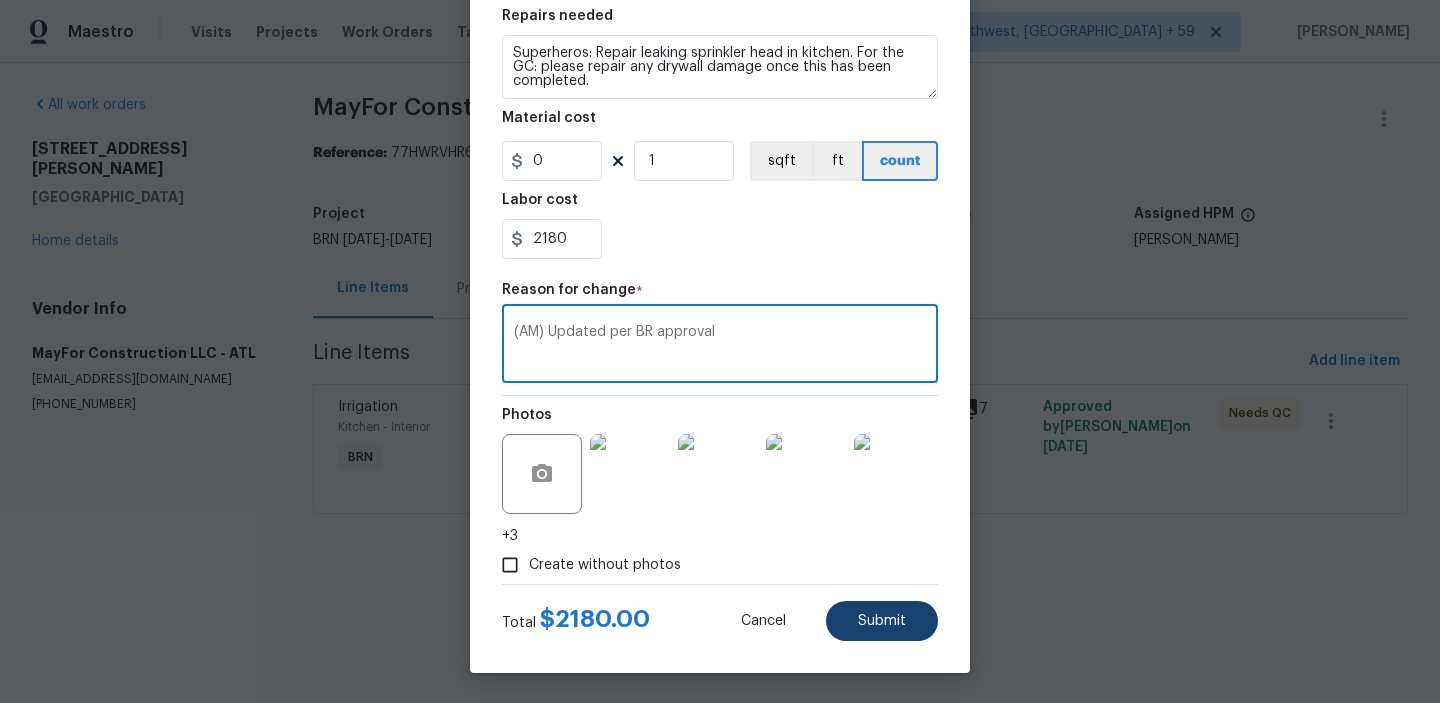 type on "(AM) Updated per BR approval" 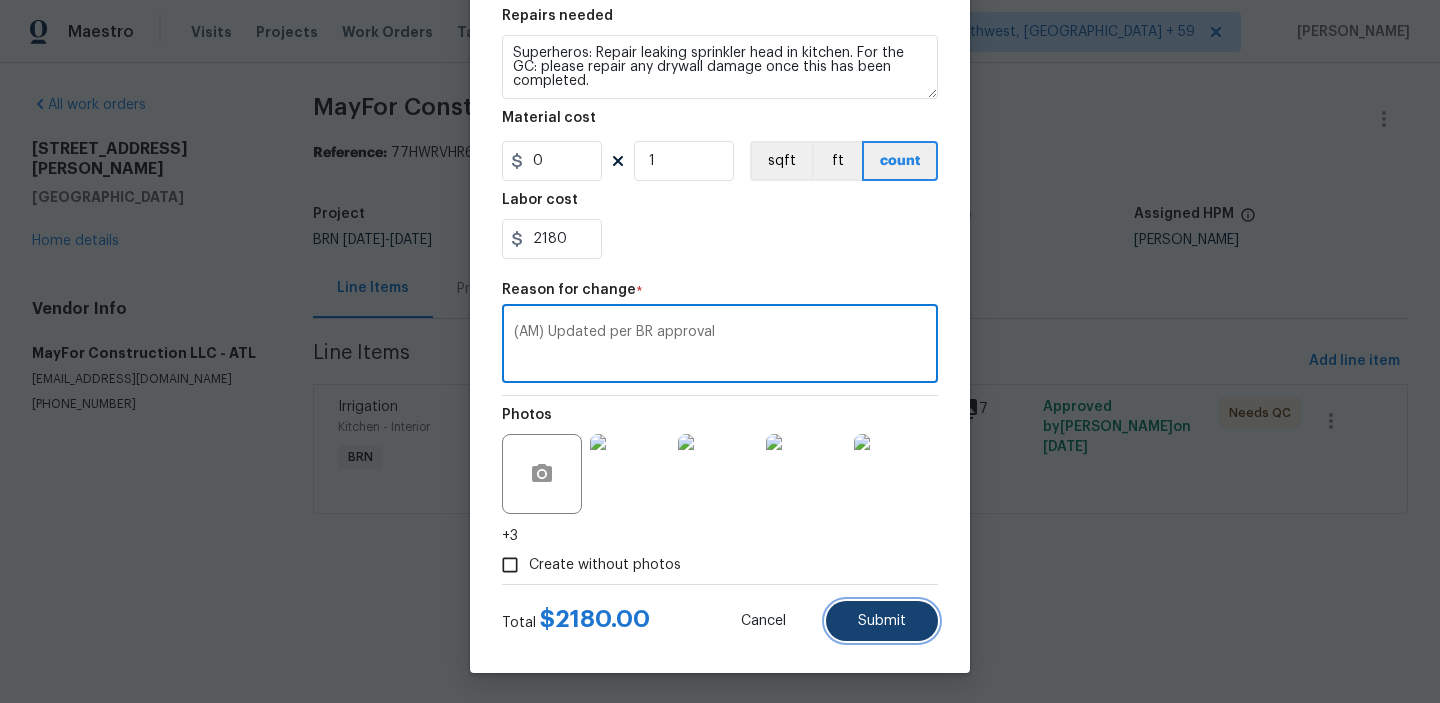 click on "Submit" at bounding box center [882, 621] 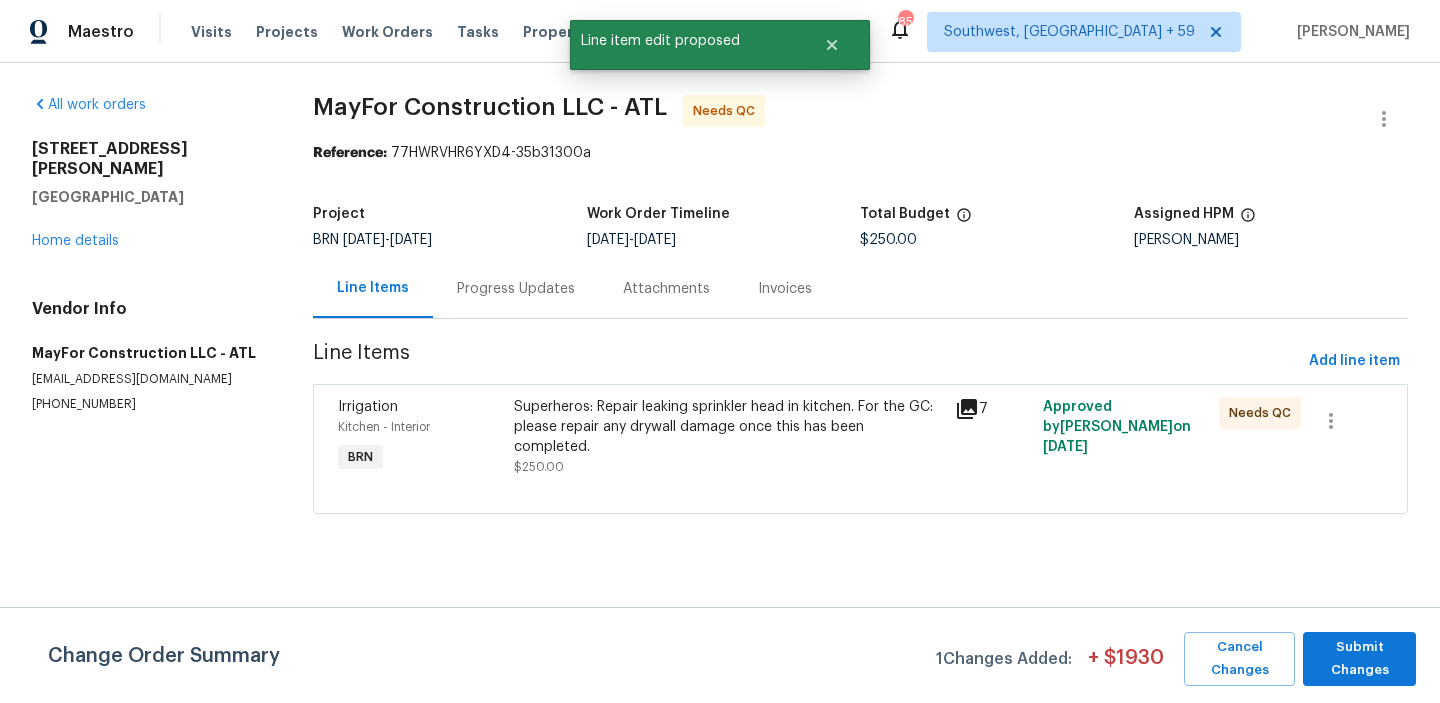 scroll, scrollTop: 0, scrollLeft: 0, axis: both 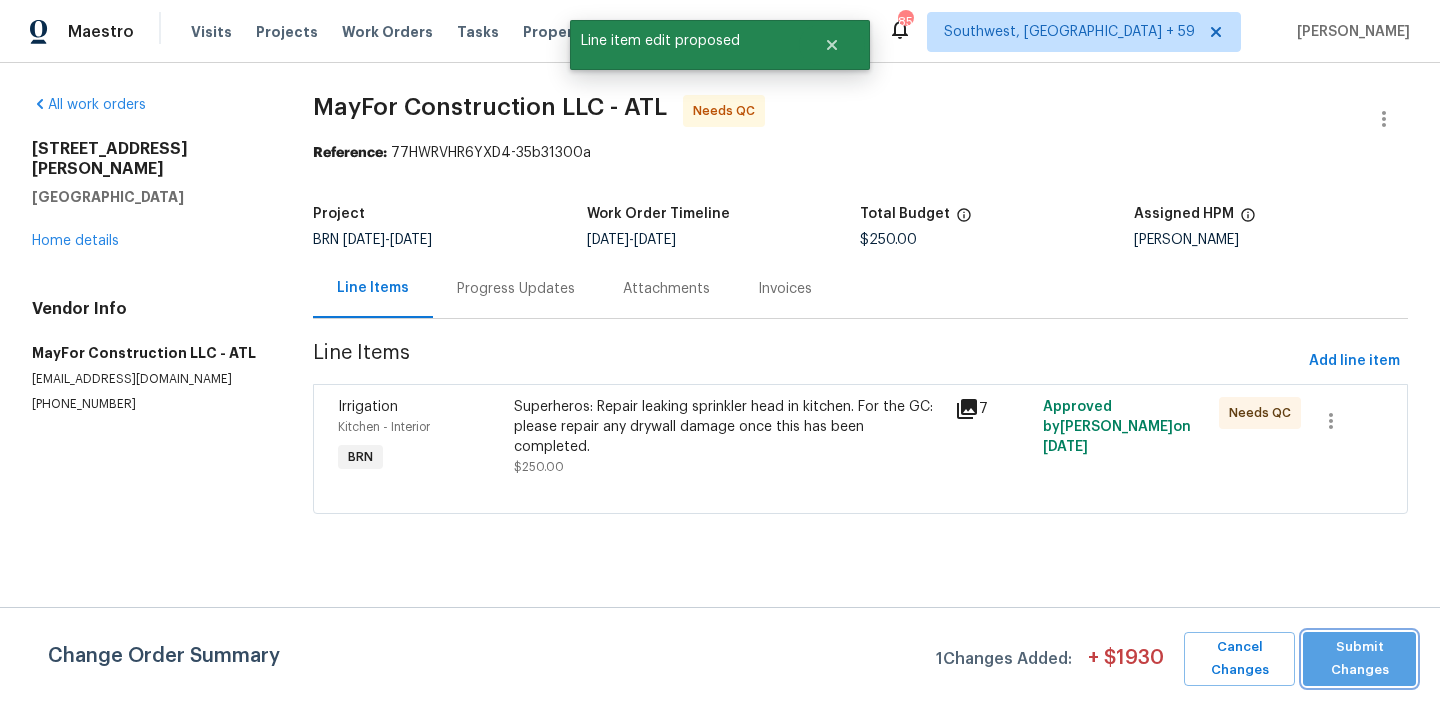 click on "Submit Changes" at bounding box center [1359, 659] 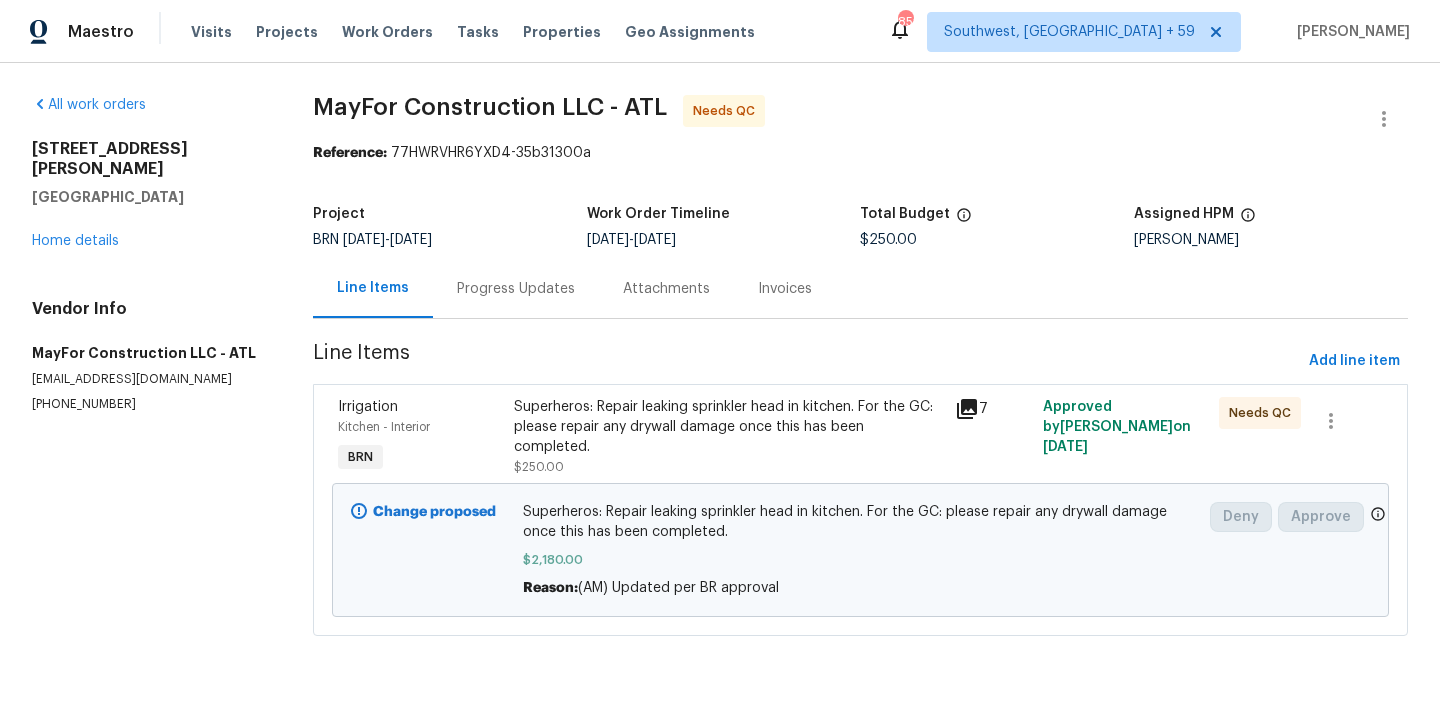 scroll, scrollTop: 0, scrollLeft: 0, axis: both 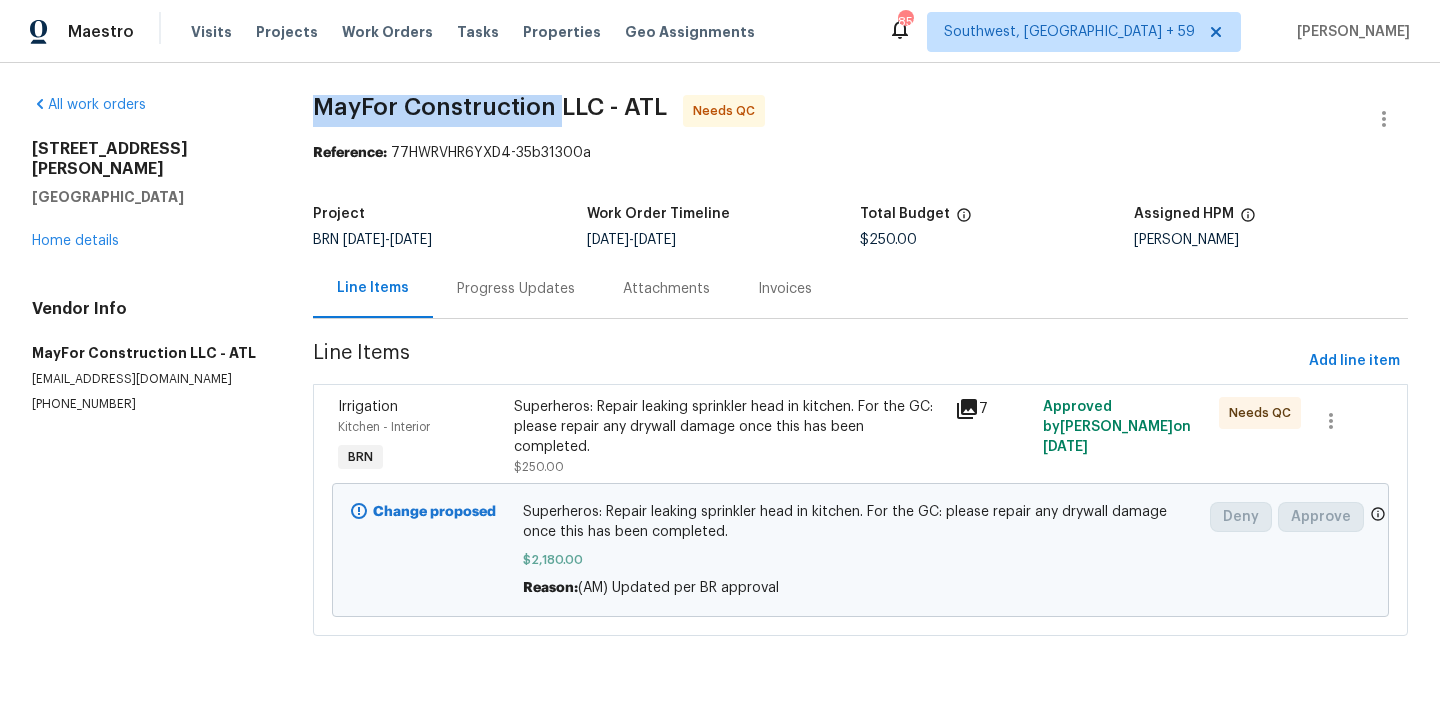drag, startPoint x: 293, startPoint y: 111, endPoint x: 554, endPoint y: 94, distance: 261.55304 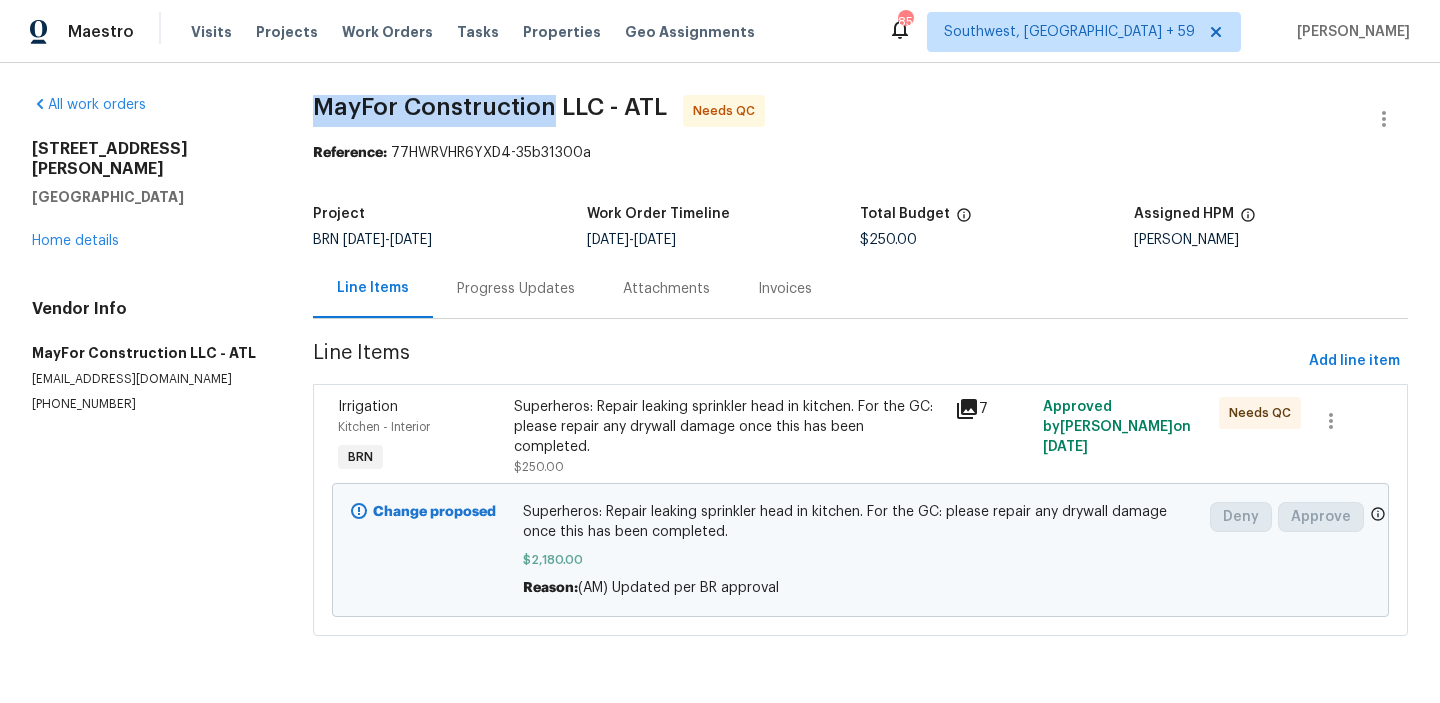 drag, startPoint x: 551, startPoint y: 108, endPoint x: 317, endPoint y: 102, distance: 234.0769 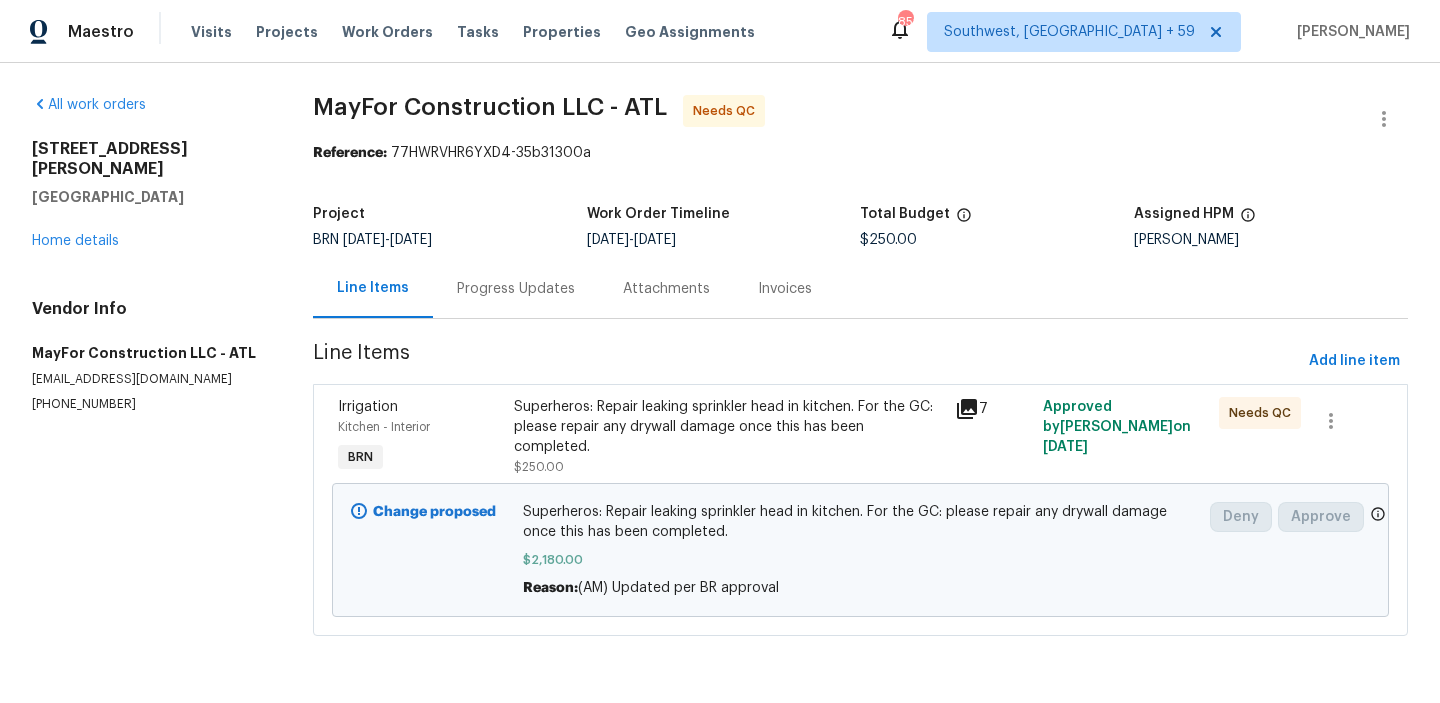 click on "MayFor Construction LLC - ATL Needs QC" at bounding box center [836, 119] 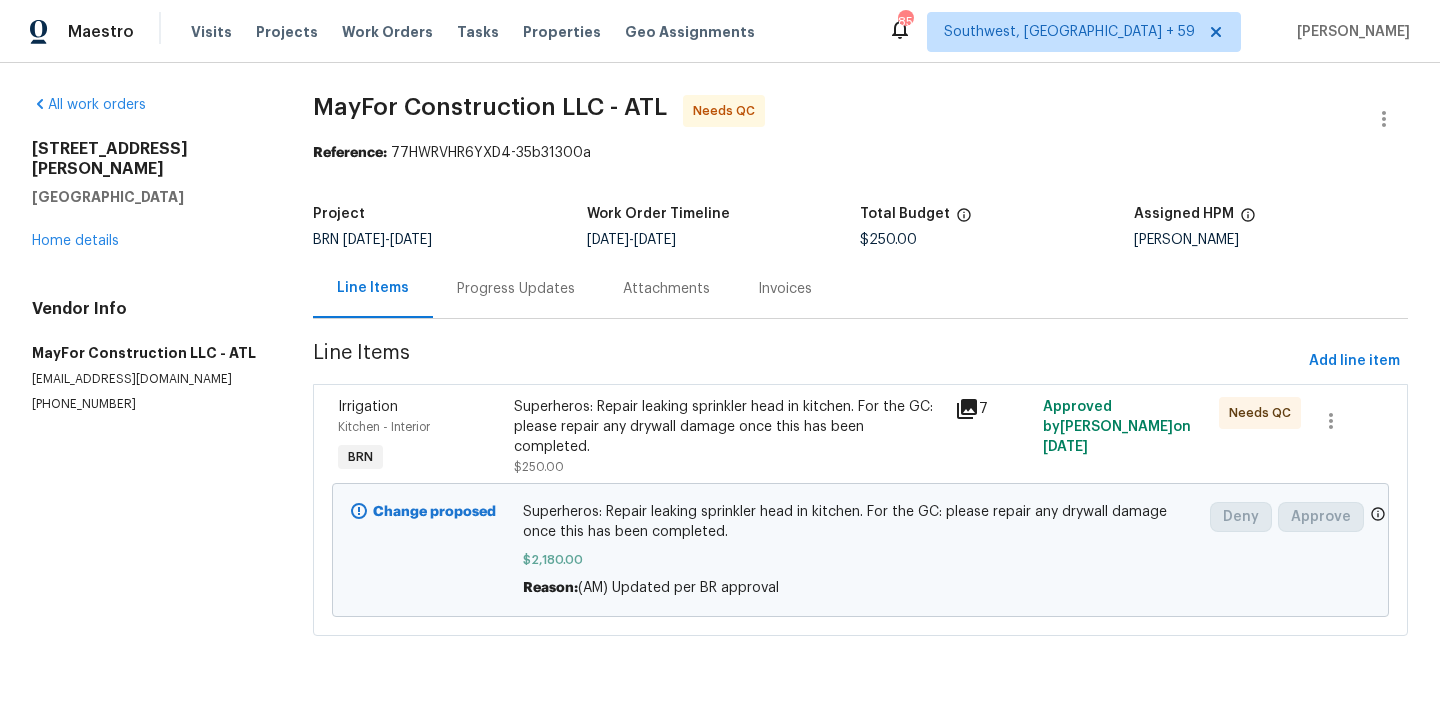 click on "MayFor Construction LLC - ATL" at bounding box center (490, 107) 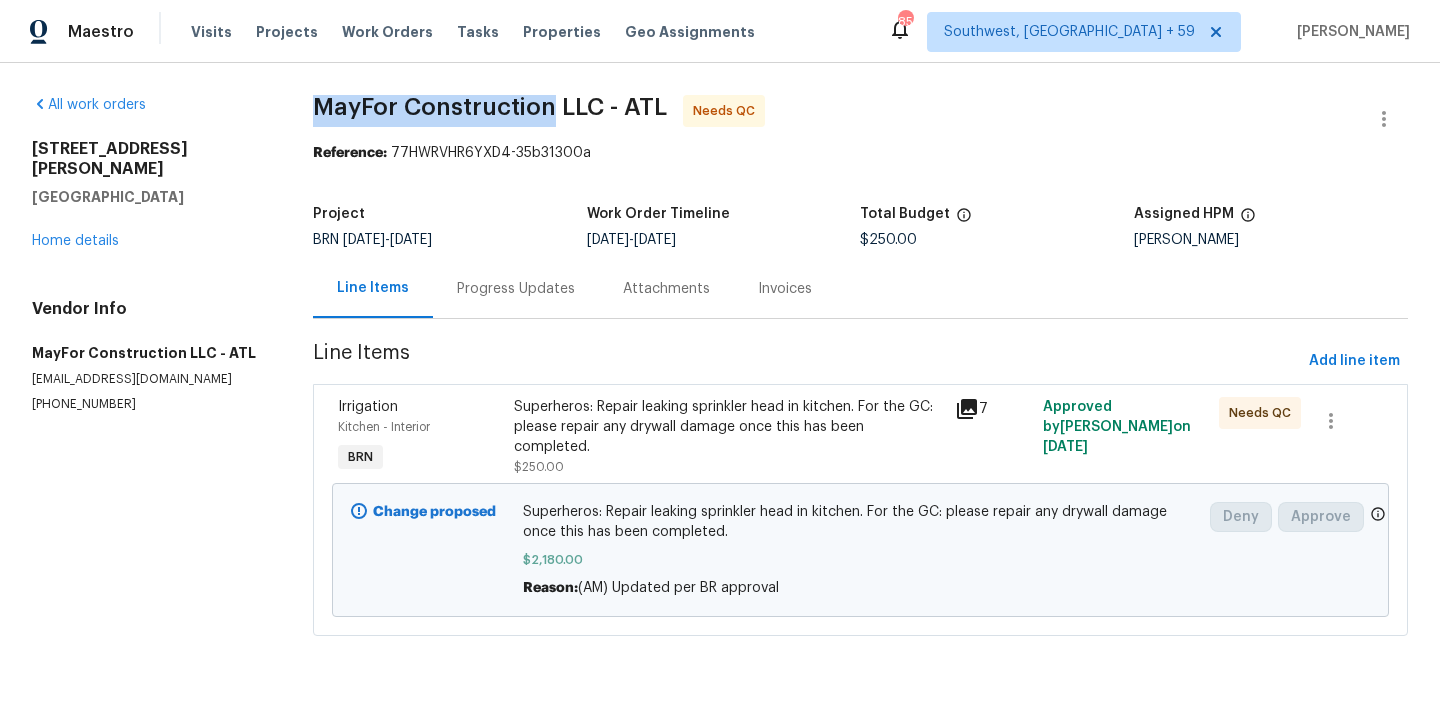 drag, startPoint x: 306, startPoint y: 110, endPoint x: 554, endPoint y: 108, distance: 248.00807 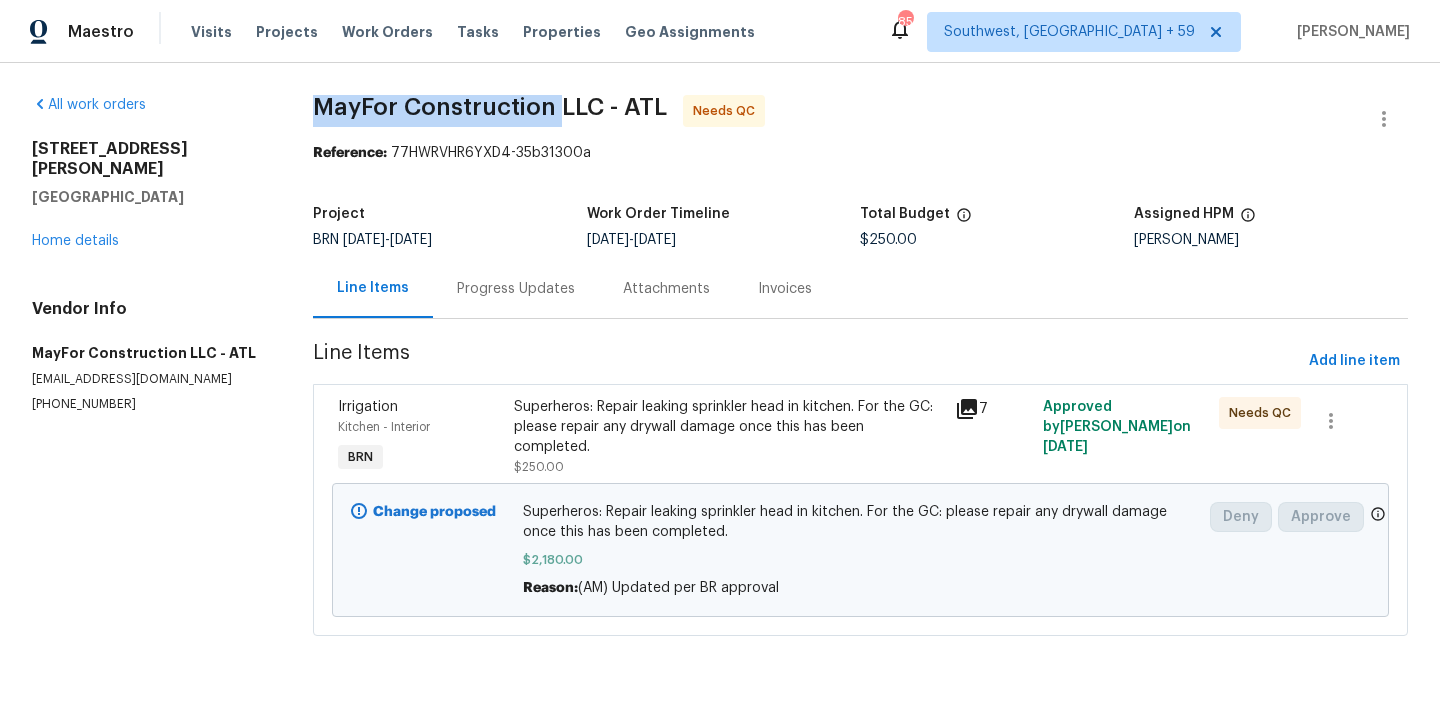 copy on "MayFor Construction" 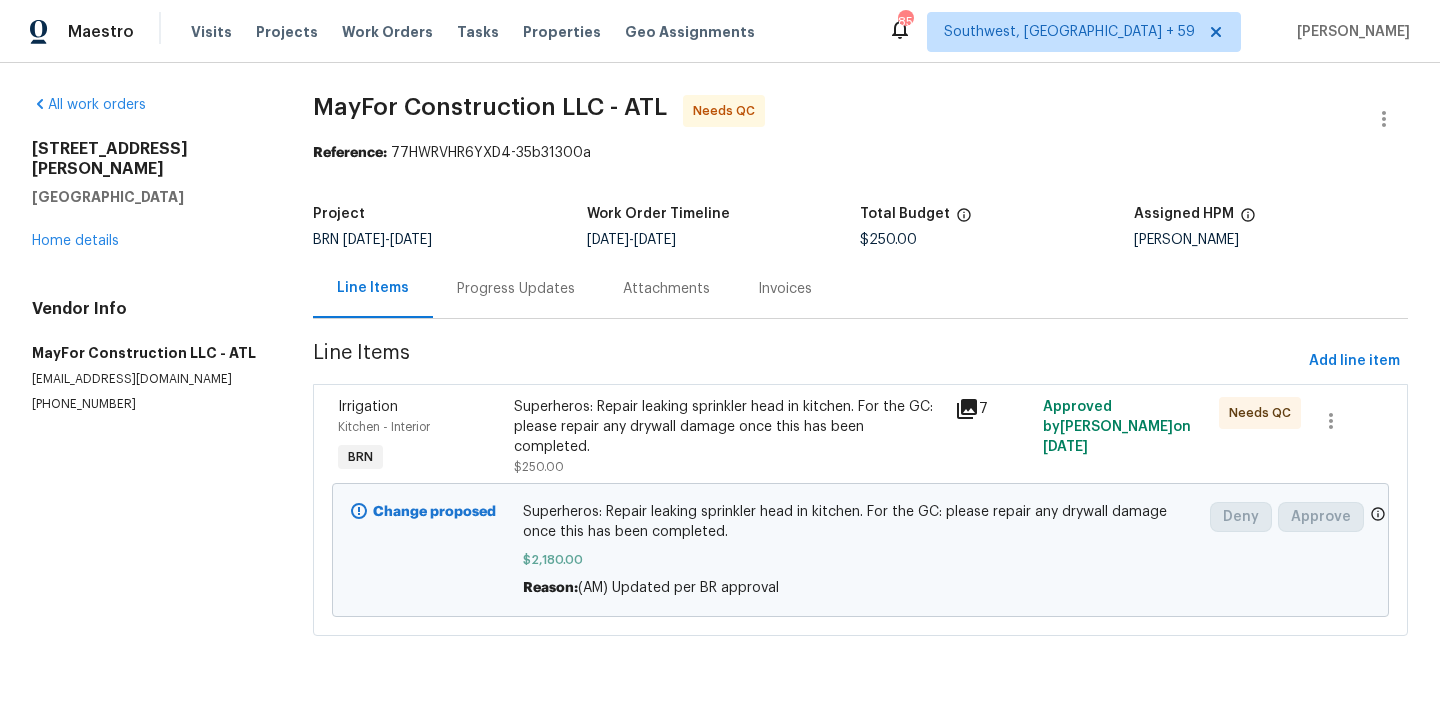 click on "Progress Updates" at bounding box center (516, 288) 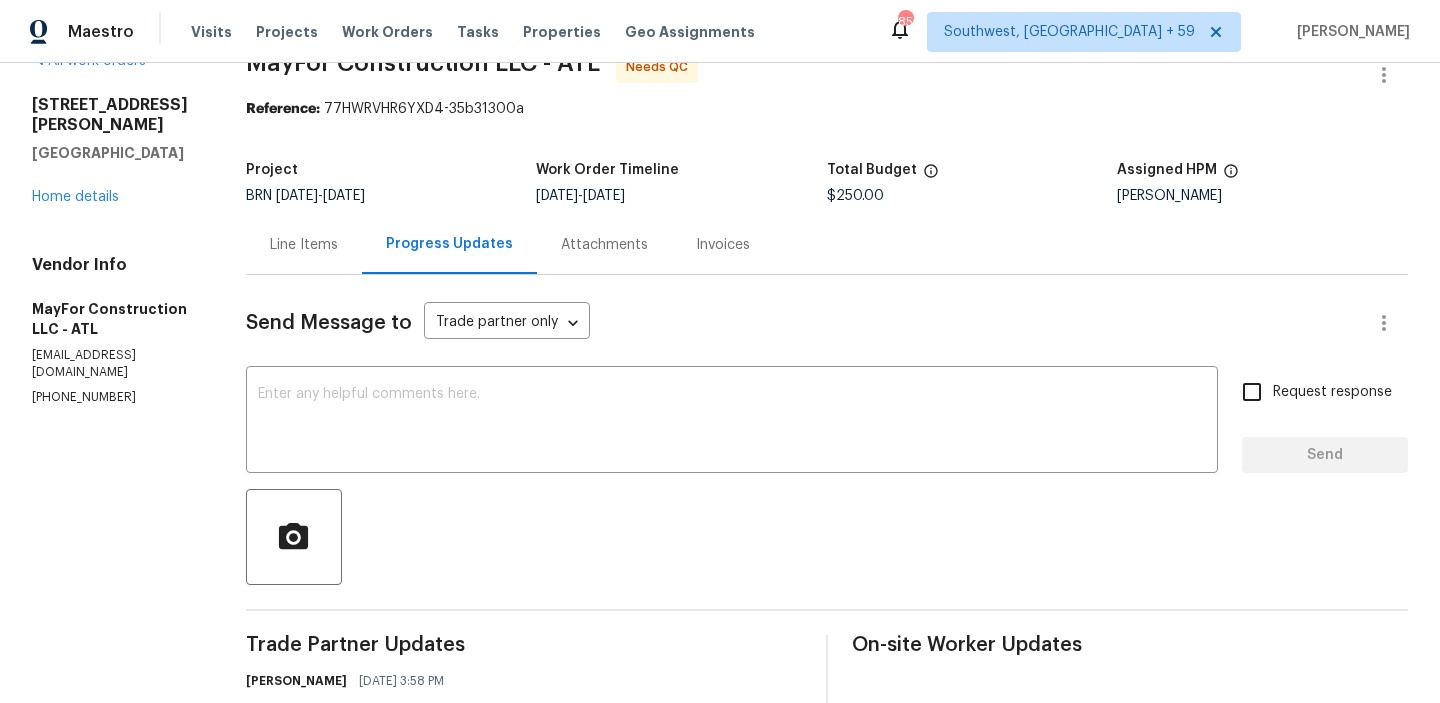 scroll, scrollTop: 0, scrollLeft: 0, axis: both 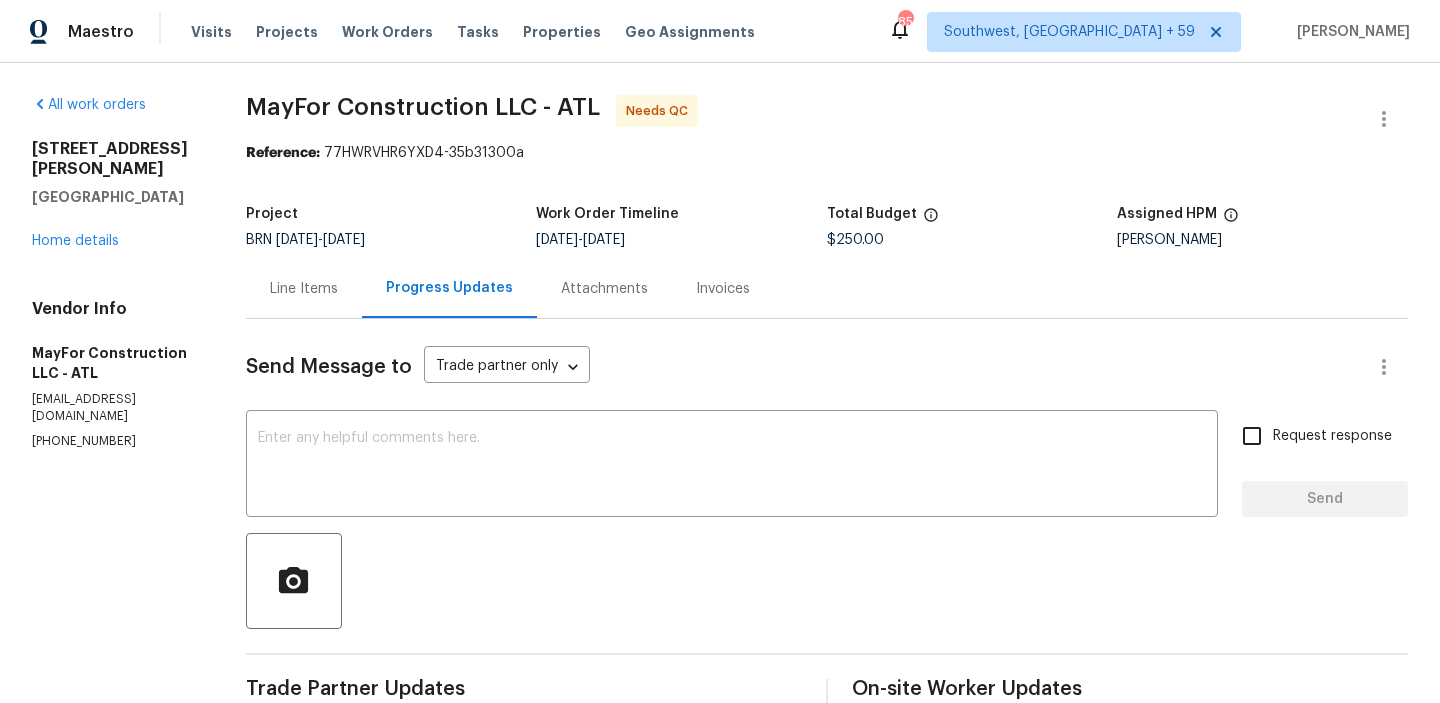click on "Line Items" at bounding box center [304, 288] 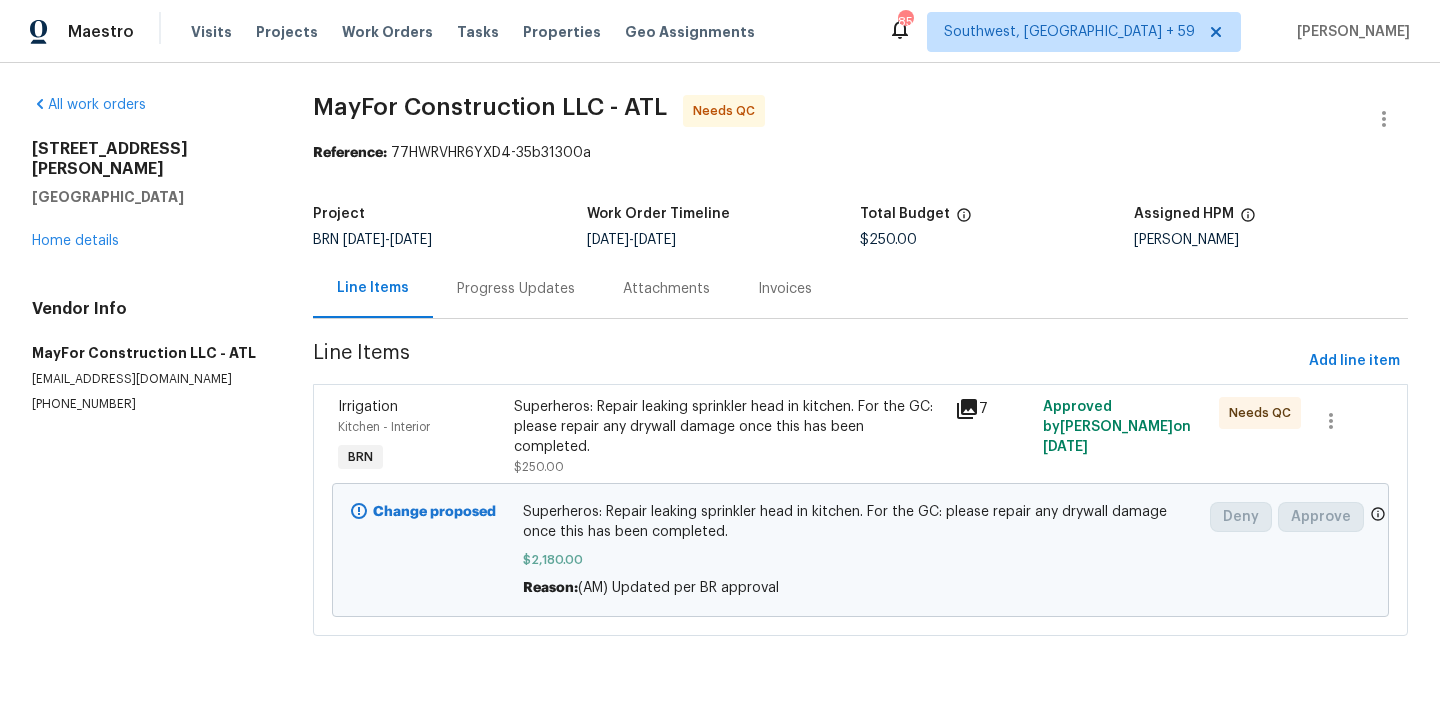 click on "Superheros: Repair leaking sprinkler head in kitchen. For the GC: please repair any drywall damage once this has been completed." at bounding box center (728, 427) 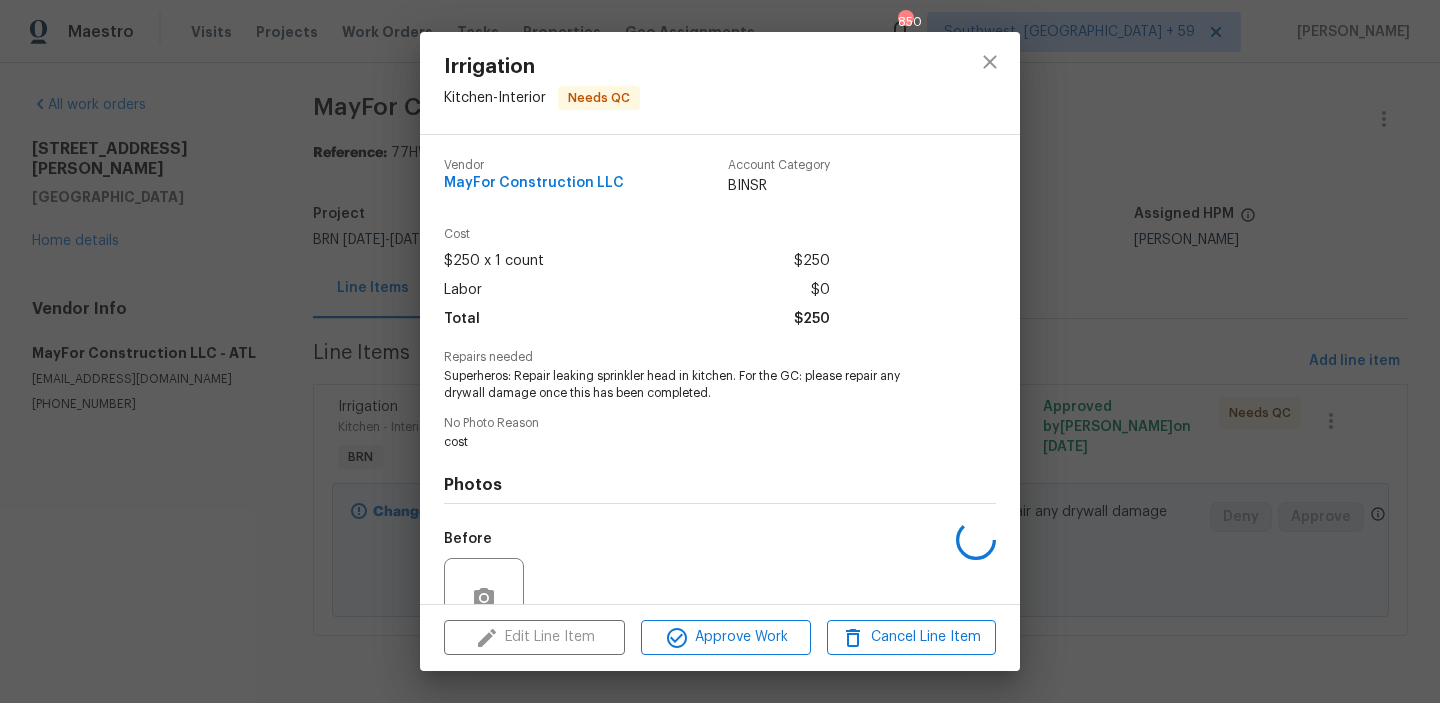 scroll, scrollTop: 184, scrollLeft: 0, axis: vertical 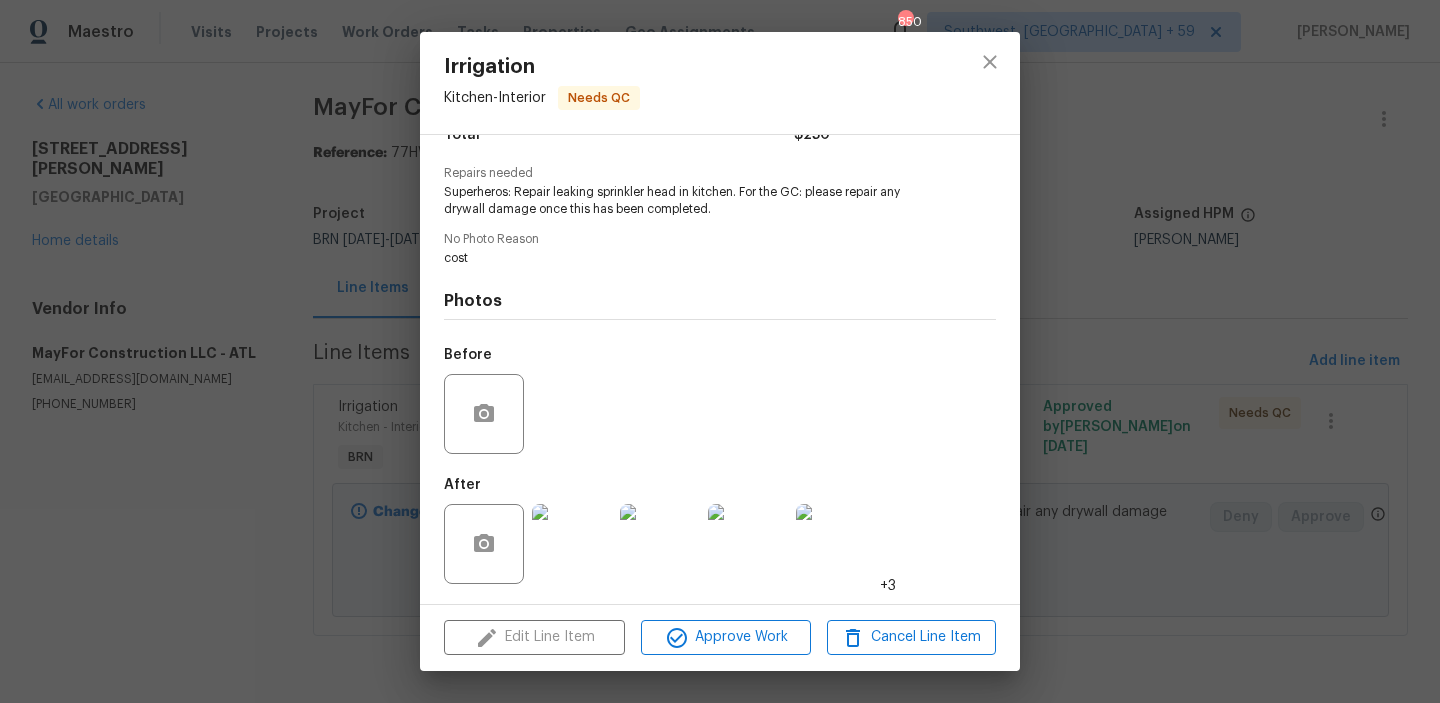 click at bounding box center (572, 544) 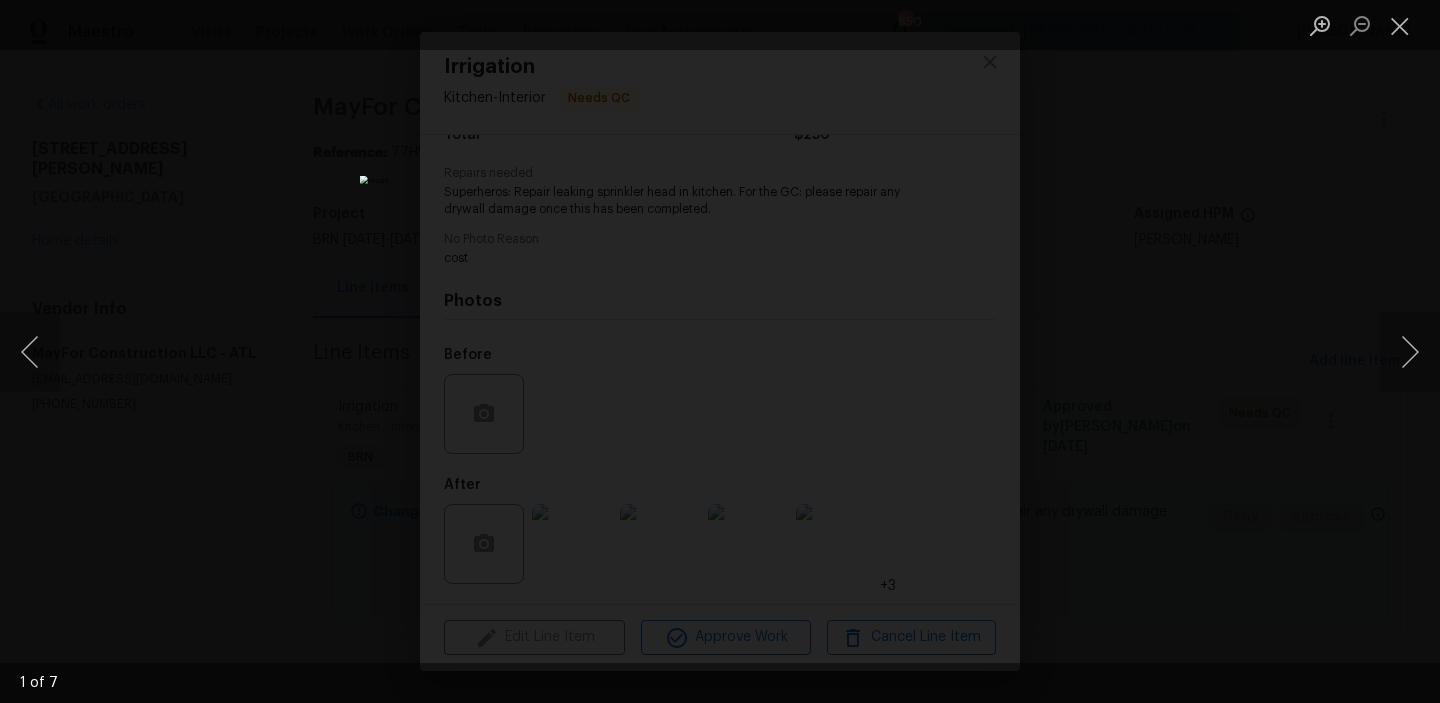 click at bounding box center [720, 351] 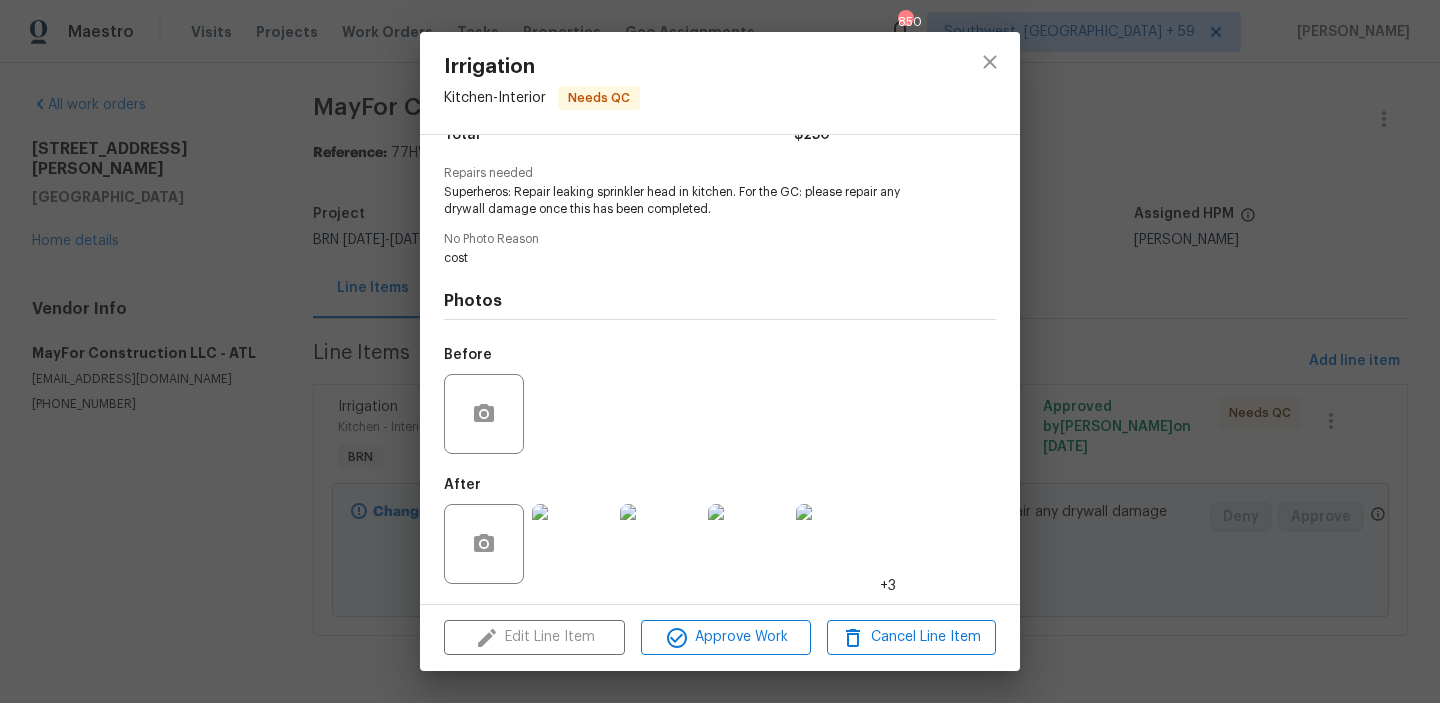 click on "Irrigation Kitchen  -  Interior Needs QC Vendor MayFor Construction LLC Account Category BINSR Cost $250 x 1 count $250 Labor $0 Total $250 Repairs needed Superheros: Repair leaking sprinkler head in kitchen. For the GC: please repair any drywall damage once this has been completed. No Photo Reason cost Photos Before After  +3  Edit Line Item  Approve Work  Cancel Line Item" at bounding box center [720, 351] 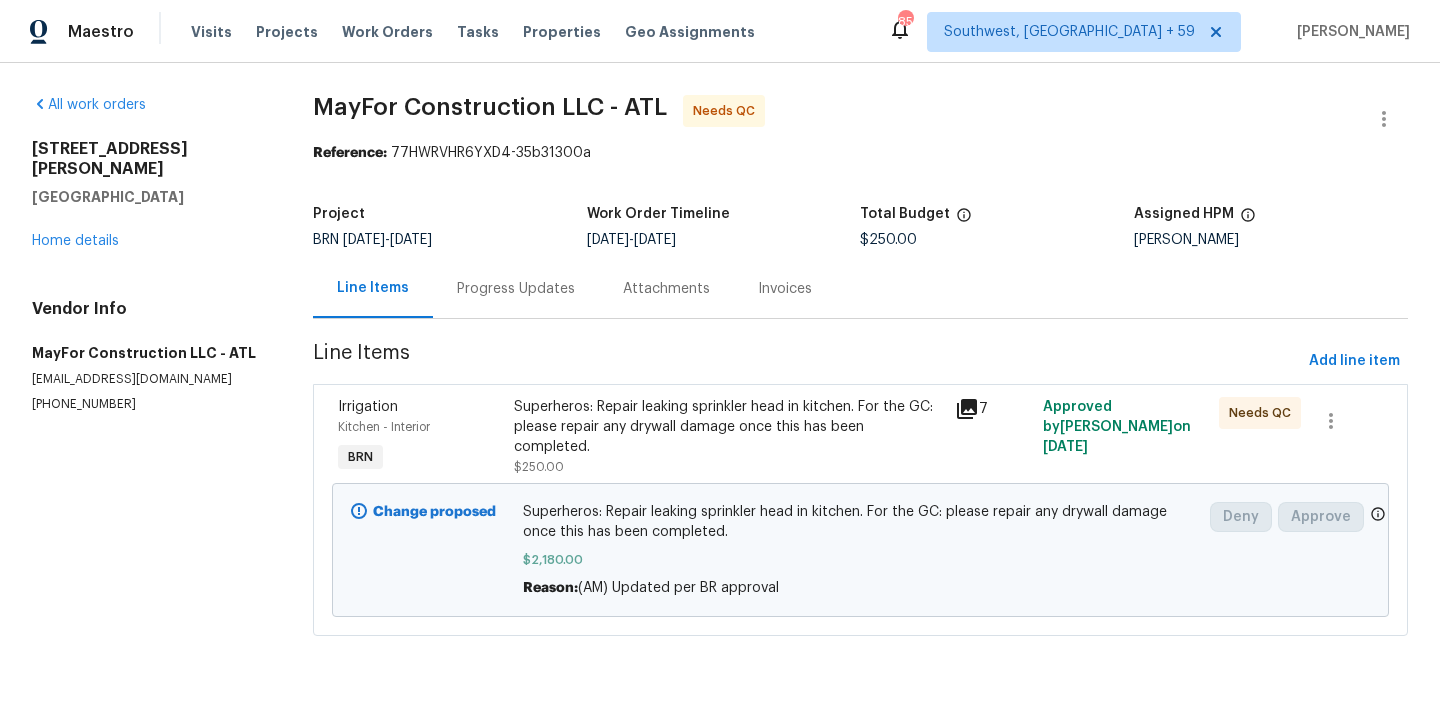 click on "Progress Updates" at bounding box center (516, 288) 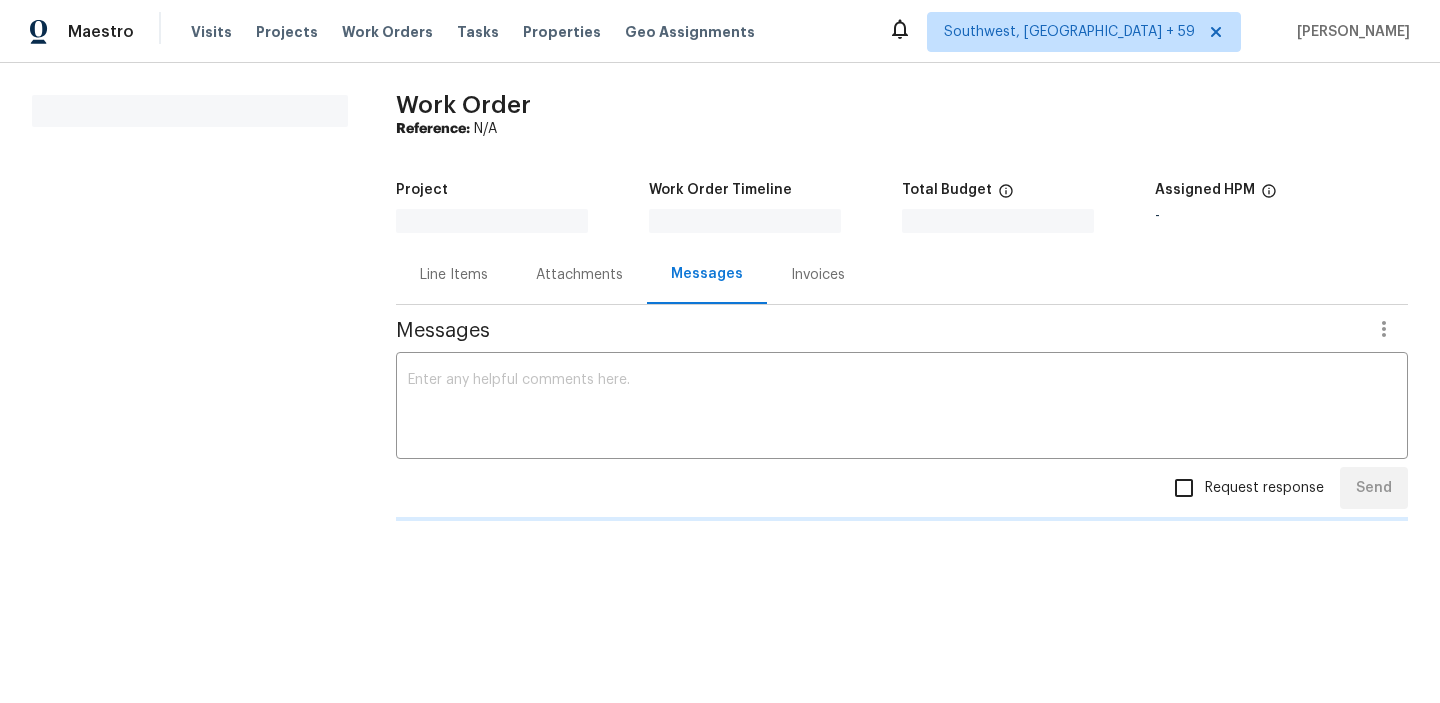 scroll, scrollTop: 0, scrollLeft: 0, axis: both 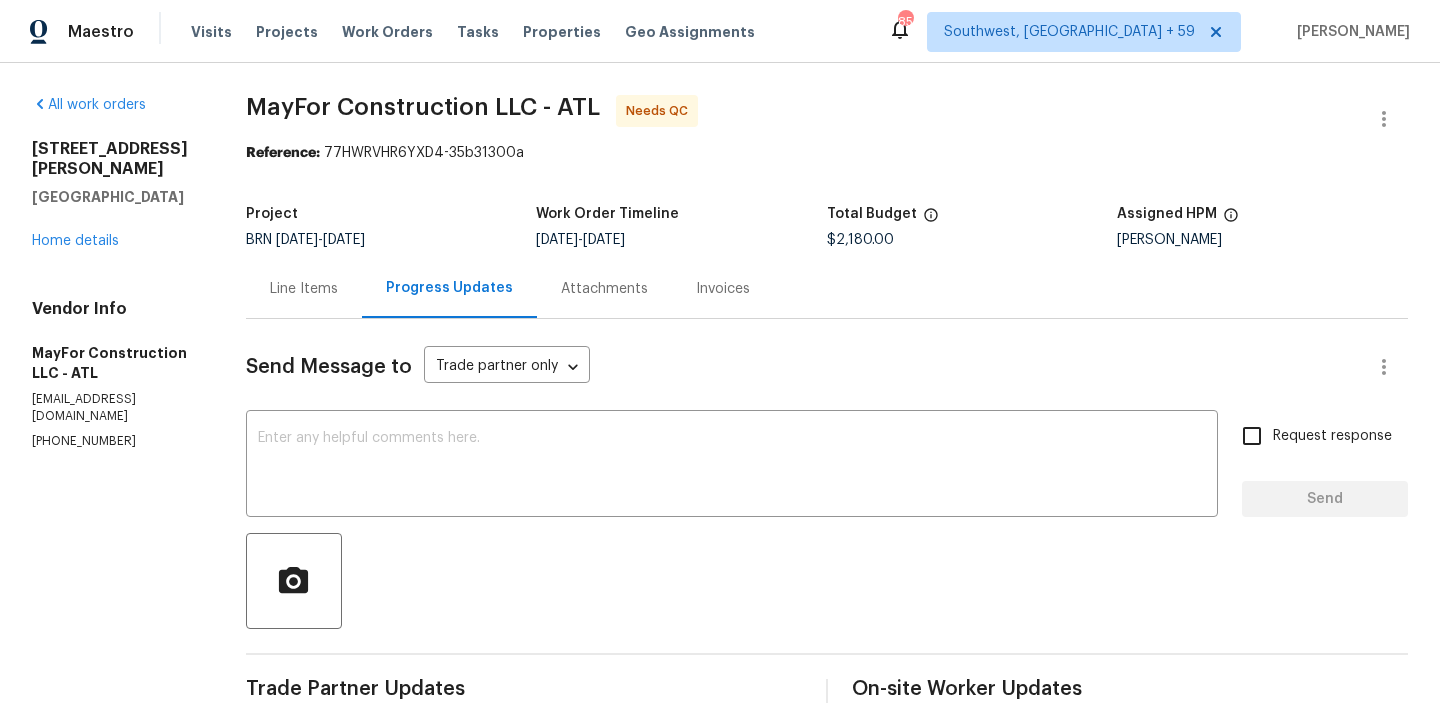 click on "Line Items" at bounding box center (304, 289) 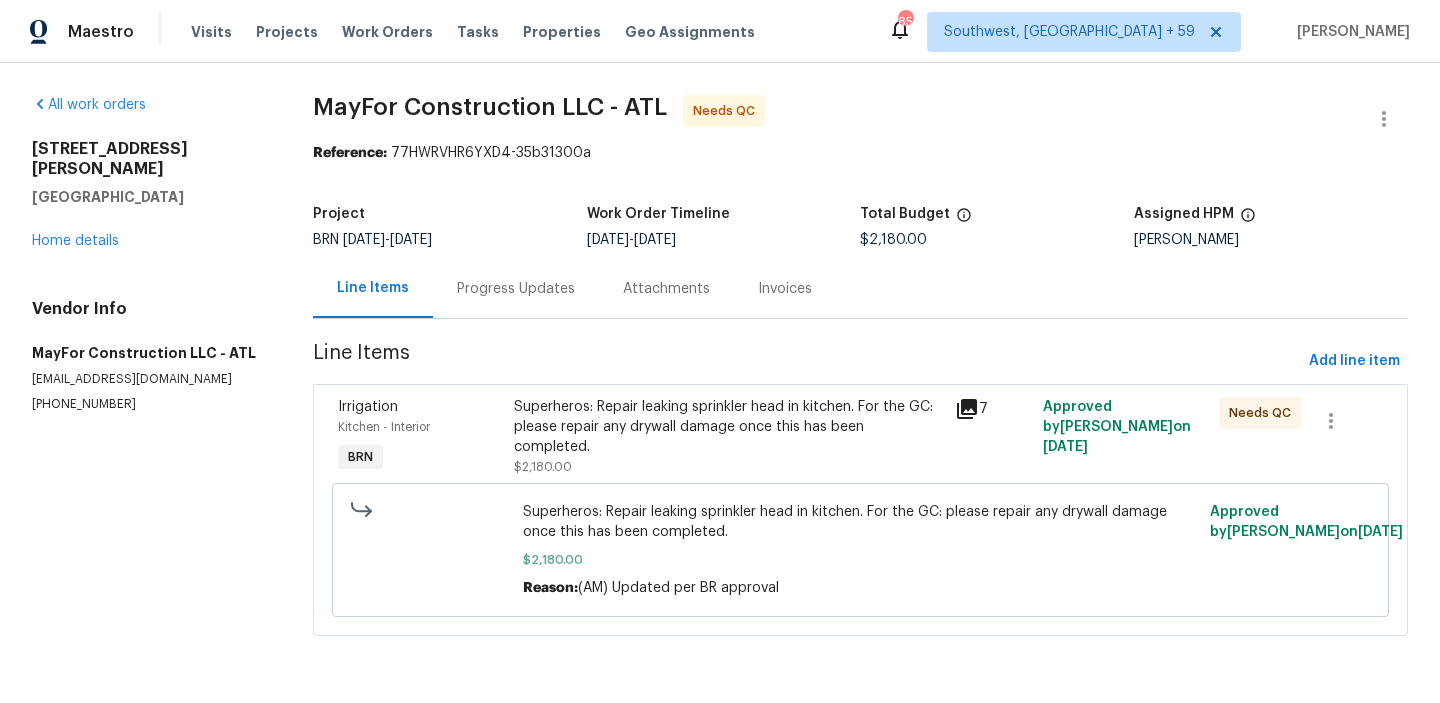 click on "[EMAIL_ADDRESS][DOMAIN_NAME]" at bounding box center [148, 379] 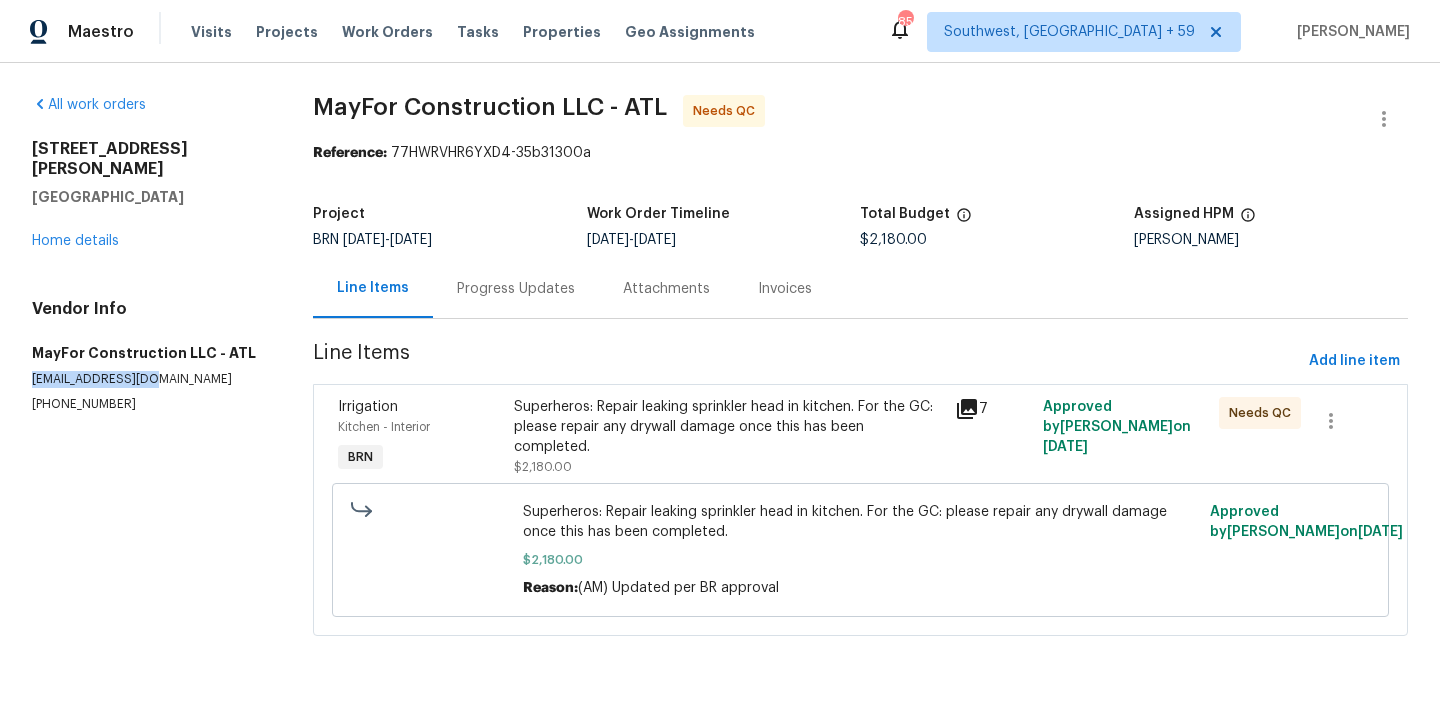 click on "[EMAIL_ADDRESS][DOMAIN_NAME]" at bounding box center [148, 379] 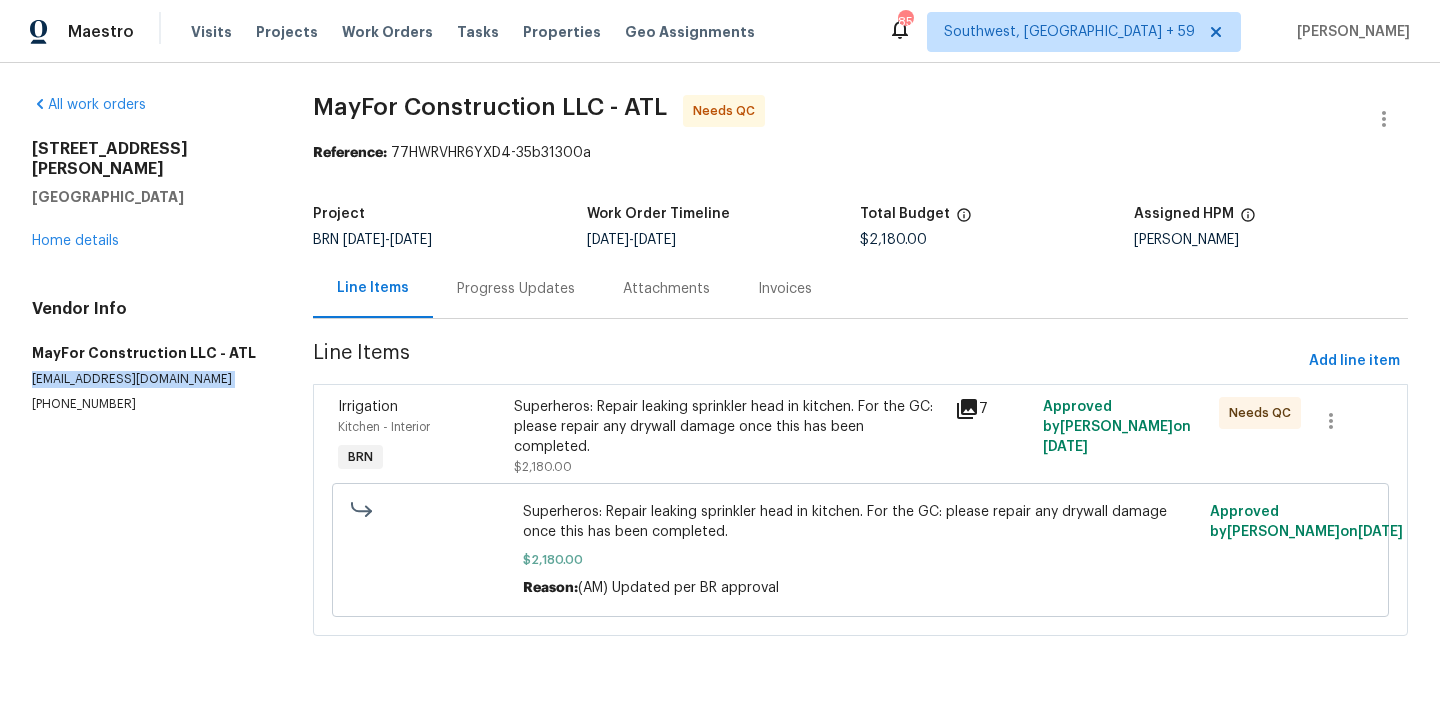 click on "[EMAIL_ADDRESS][DOMAIN_NAME]" at bounding box center (148, 379) 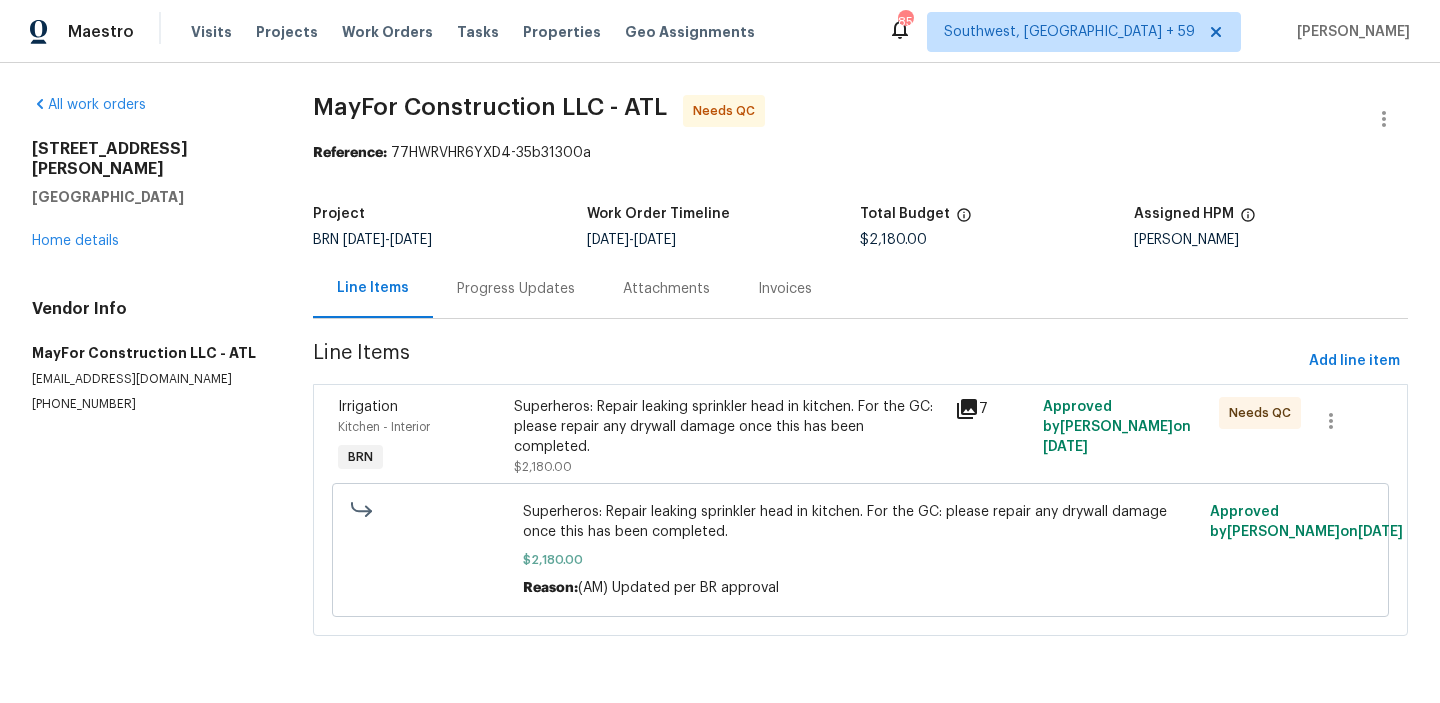 click on "Irrigation Kitchen - Interior BRN" at bounding box center (420, 437) 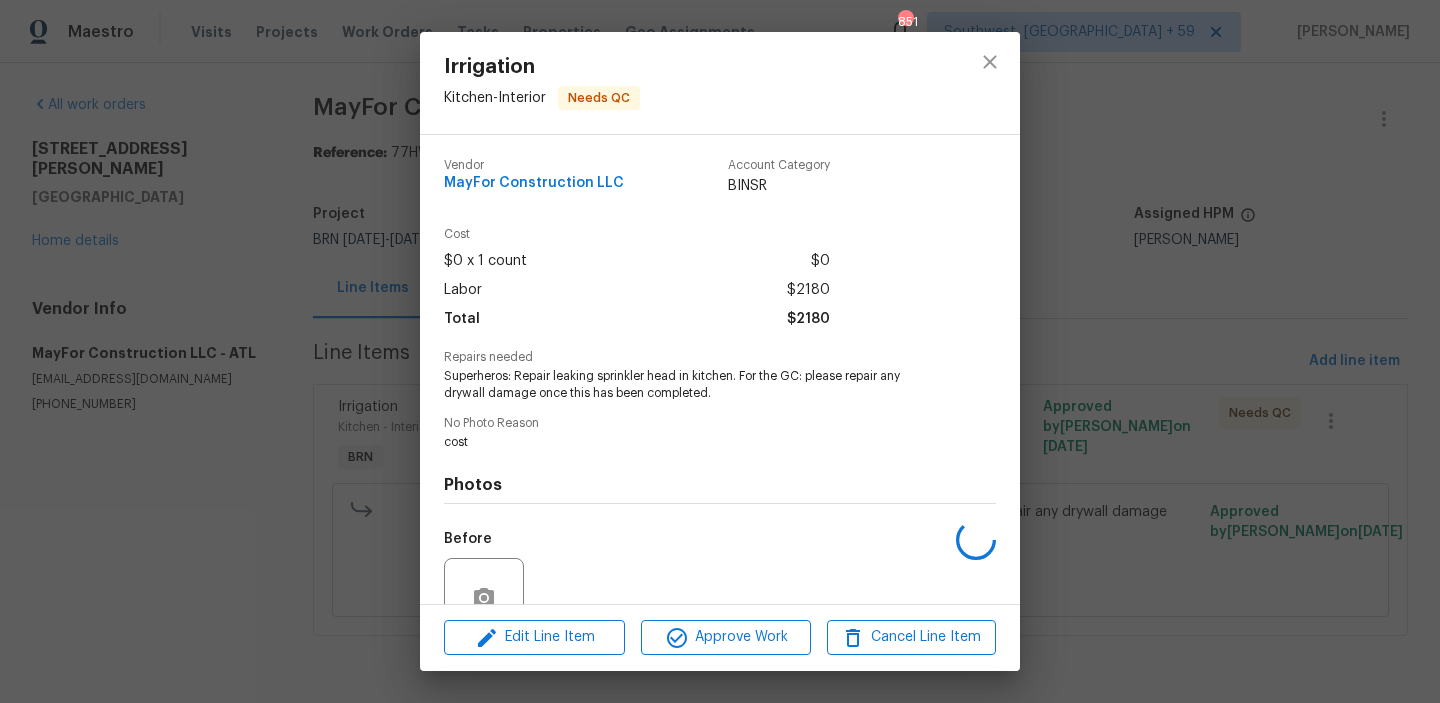 scroll, scrollTop: 184, scrollLeft: 0, axis: vertical 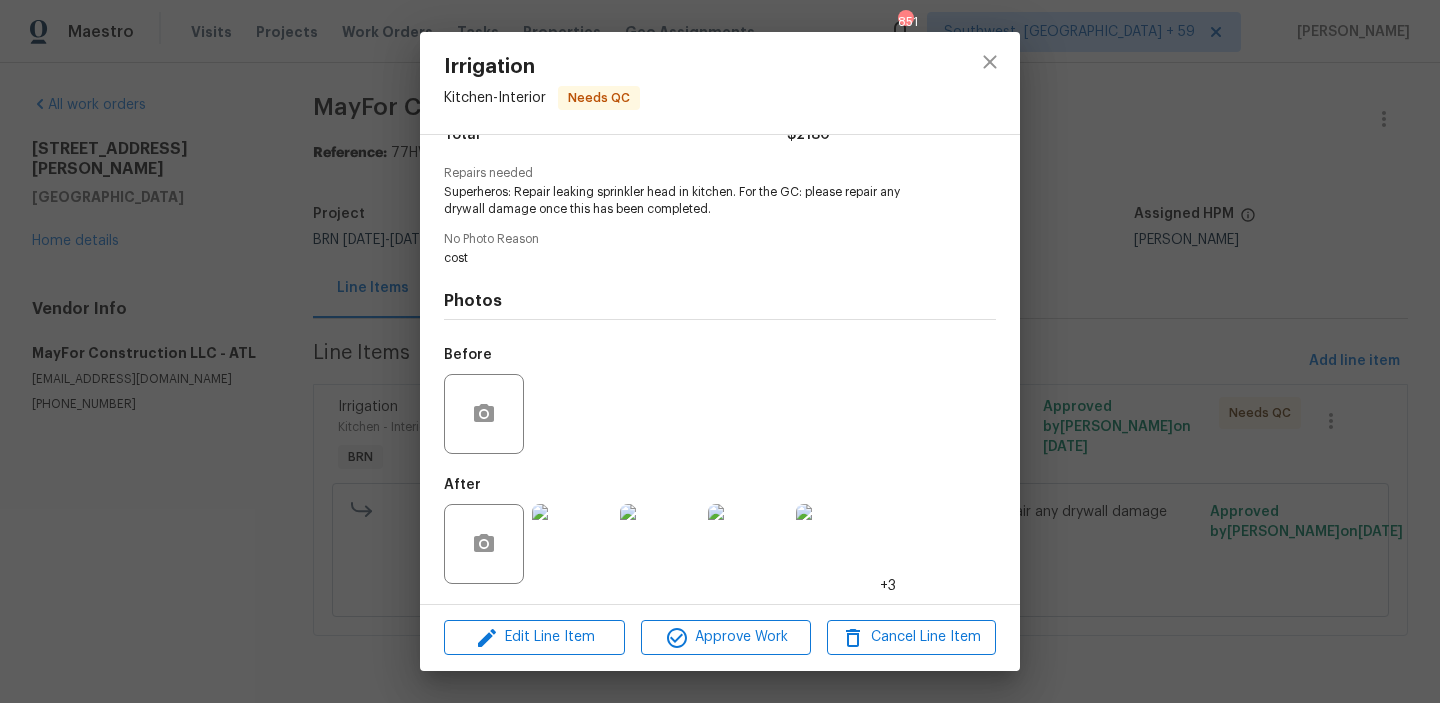 click at bounding box center [572, 544] 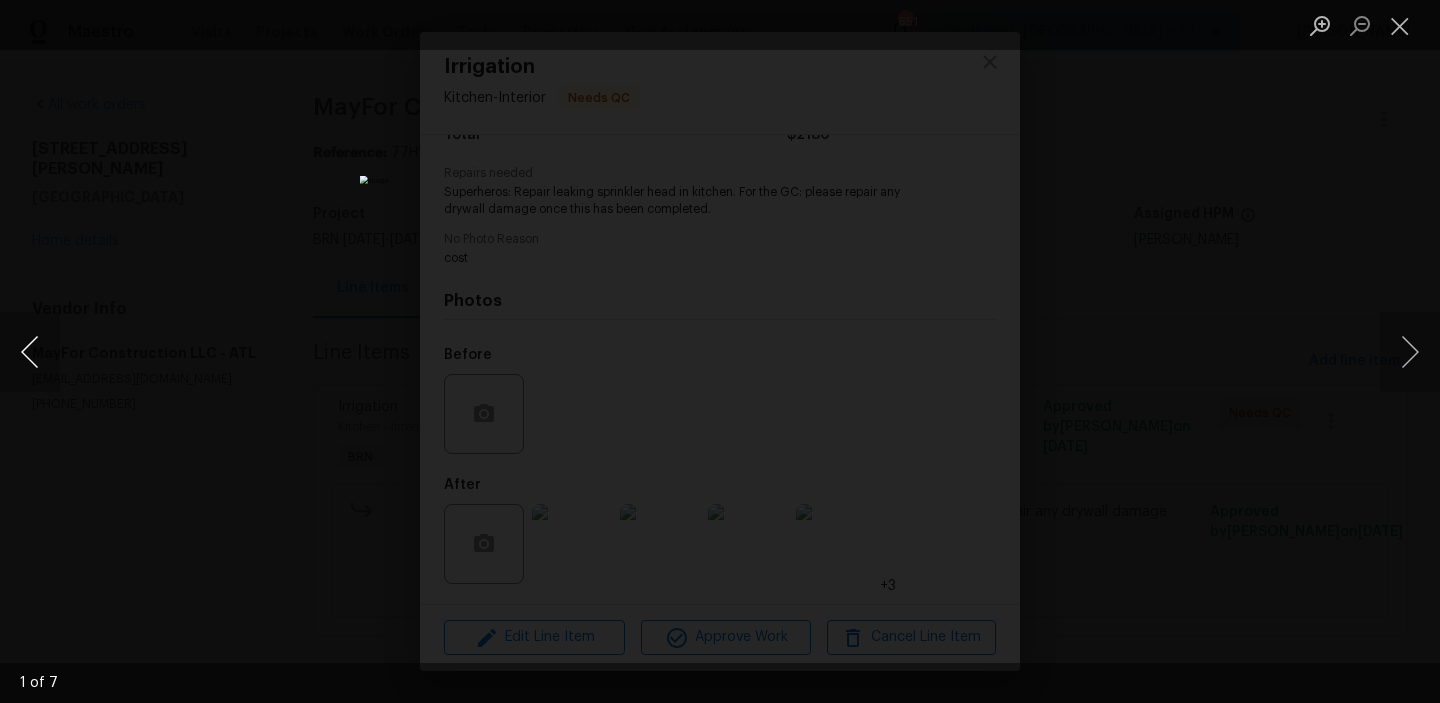click at bounding box center [30, 352] 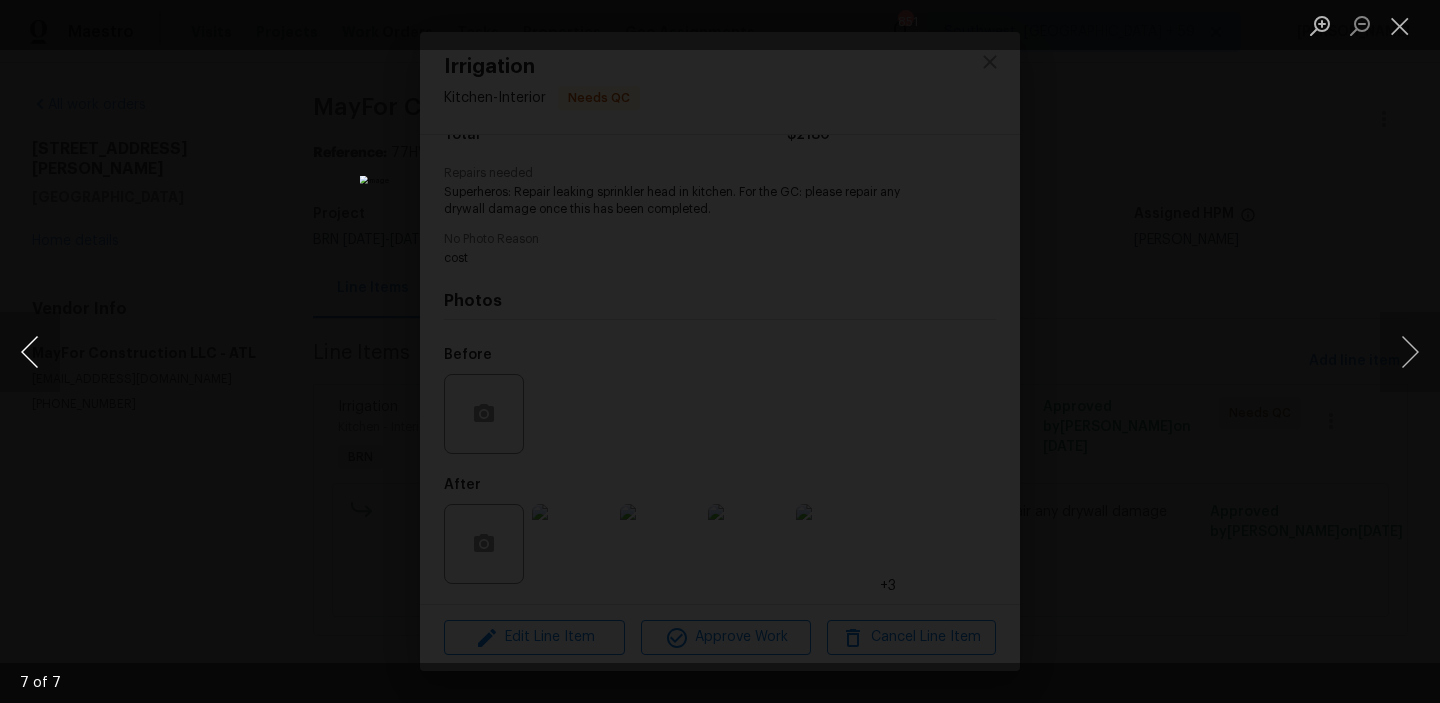 click at bounding box center (30, 352) 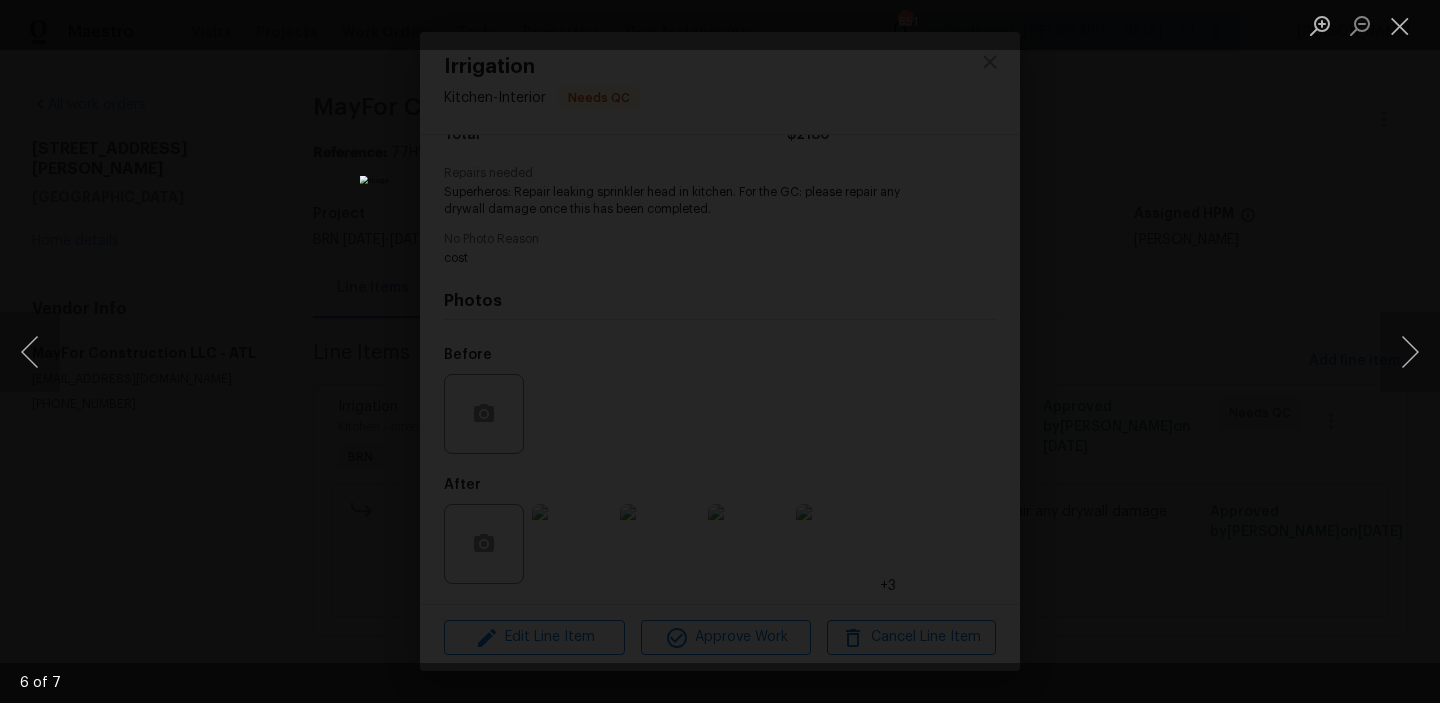 click at bounding box center (720, 351) 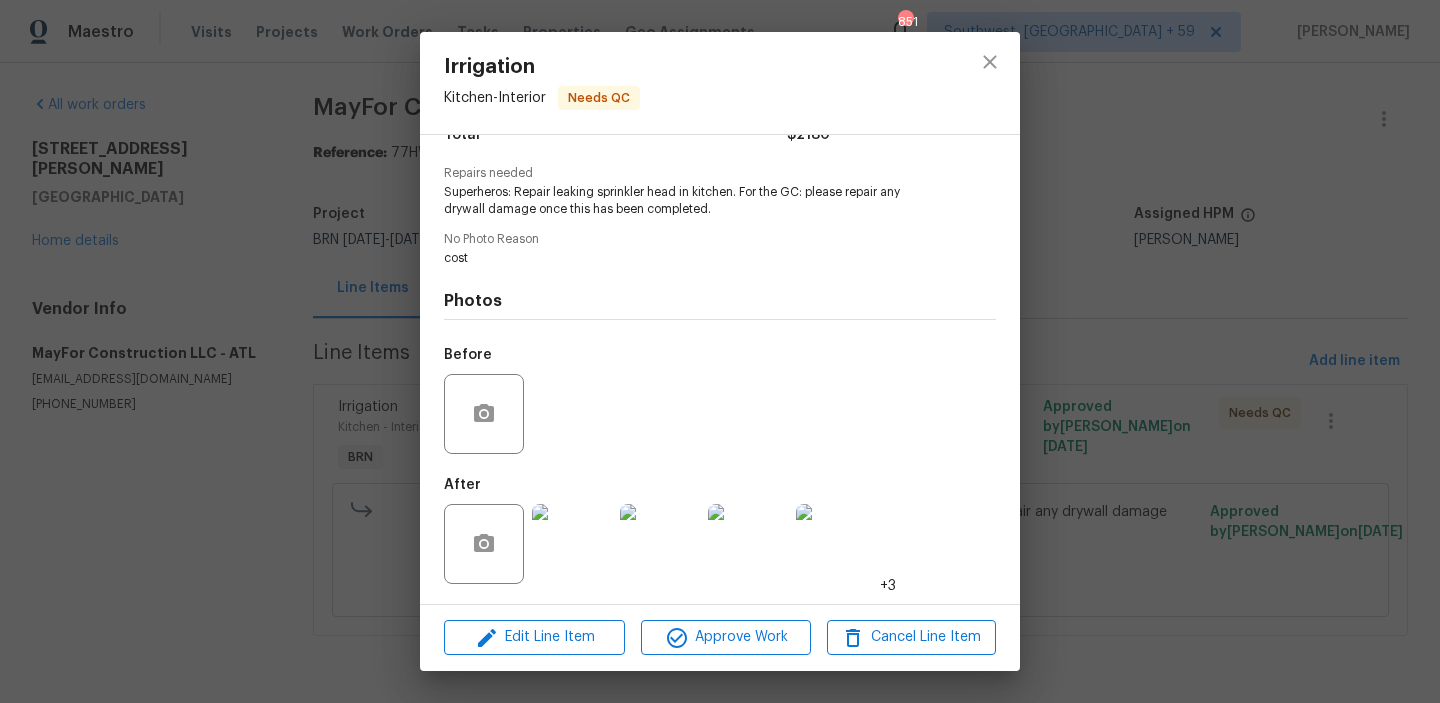 click on "Irrigation Kitchen  -  Interior Needs QC Vendor MayFor Construction LLC Account Category BINSR Cost $0 x 1 count $0 Labor $2180 Total $2180 Repairs needed Superheros: Repair leaking sprinkler head in kitchen. For the GC: please repair any drywall damage once this has been completed. No Photo Reason cost Photos Before After  +3  Edit Line Item  Approve Work  Cancel Line Item" at bounding box center [720, 351] 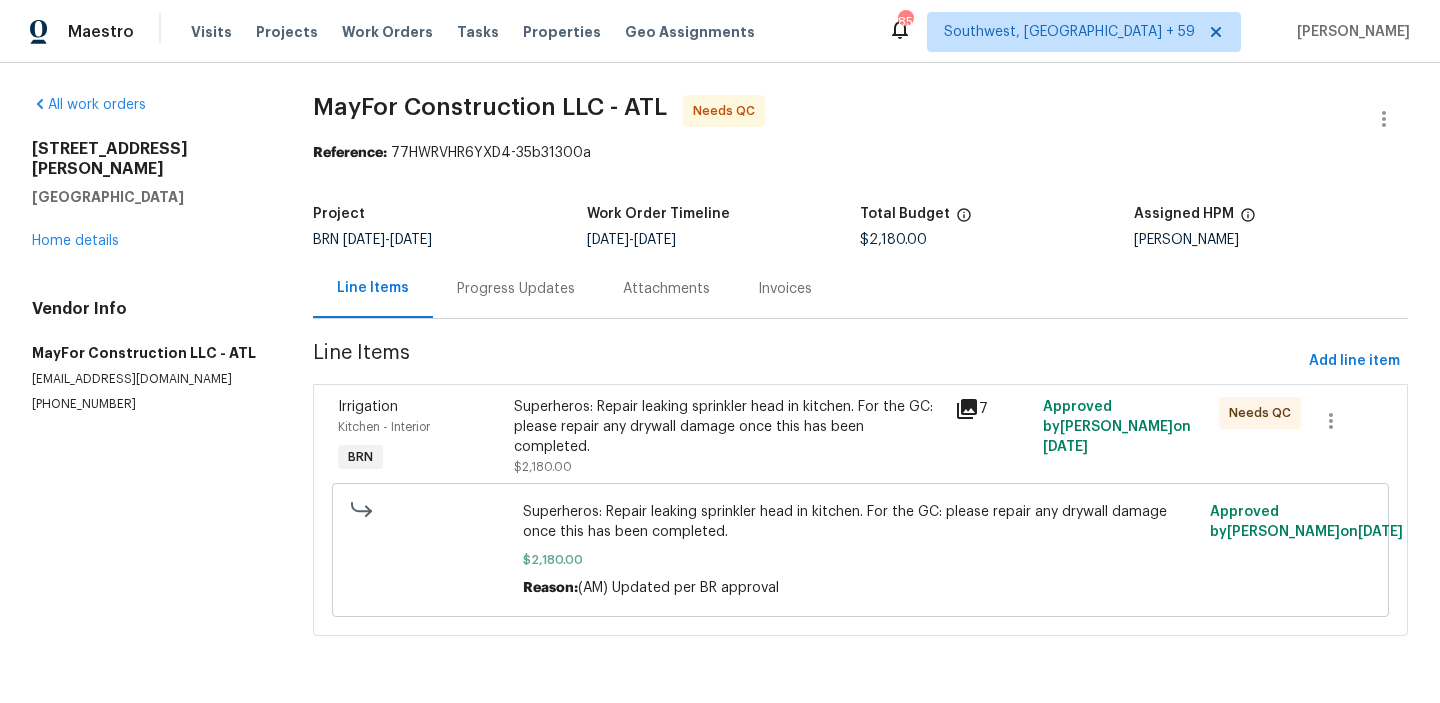 click on "mayforconstruction@gmail.com" at bounding box center (148, 379) 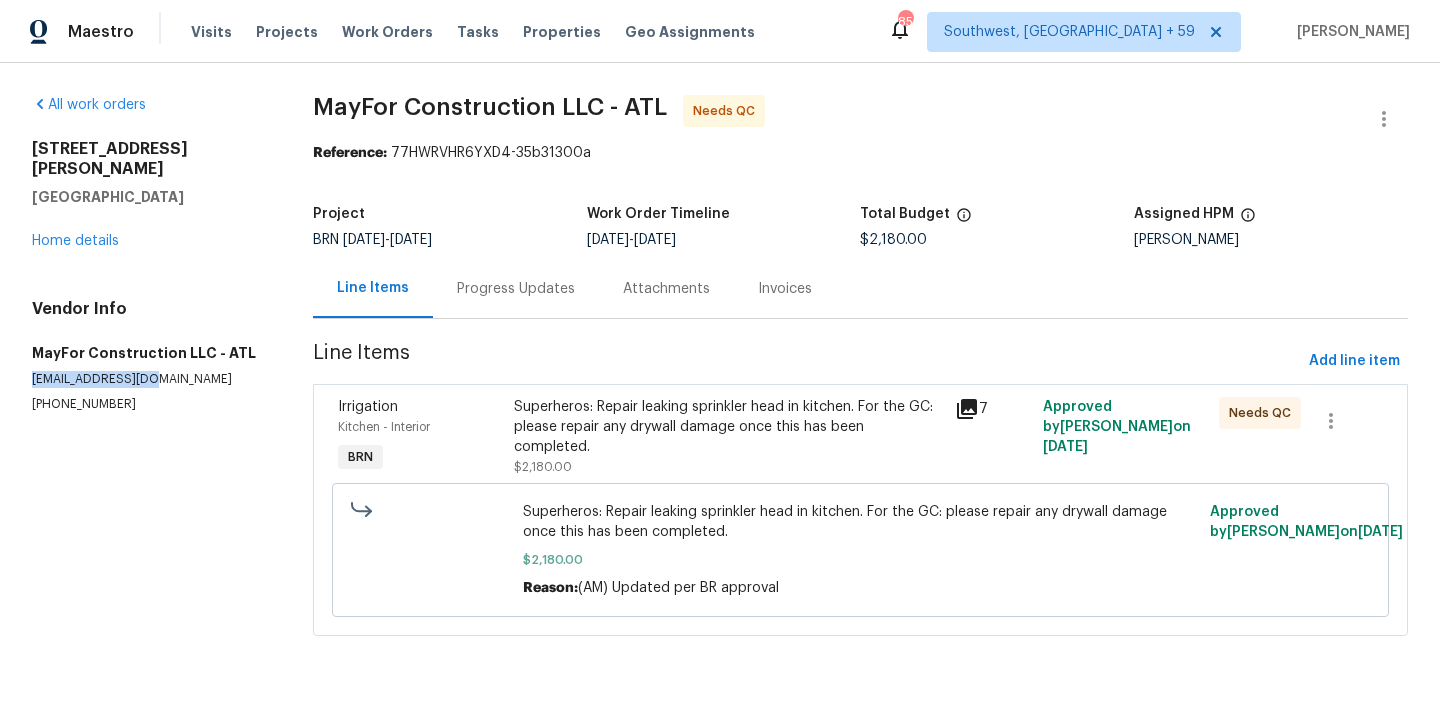 click on "mayforconstruction@gmail.com" at bounding box center [148, 379] 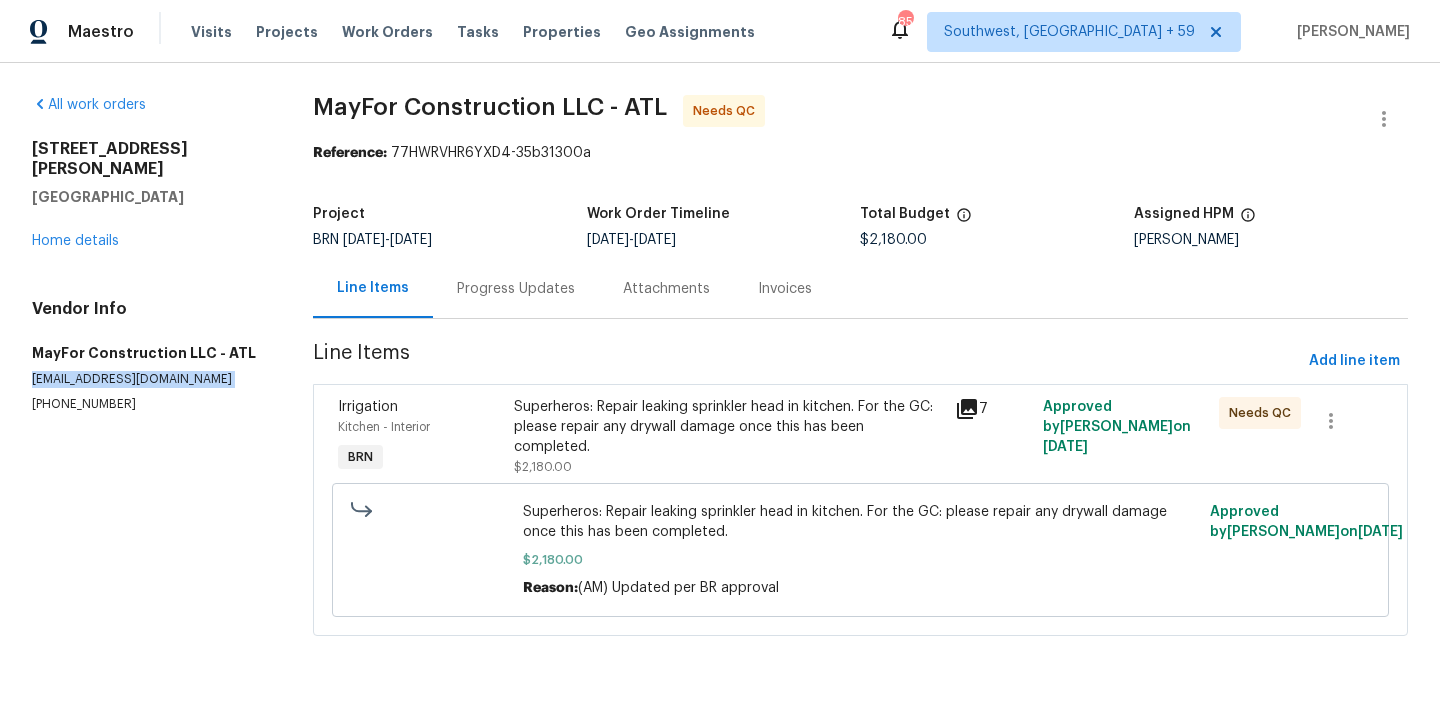 click on "mayforconstruction@gmail.com" at bounding box center (148, 379) 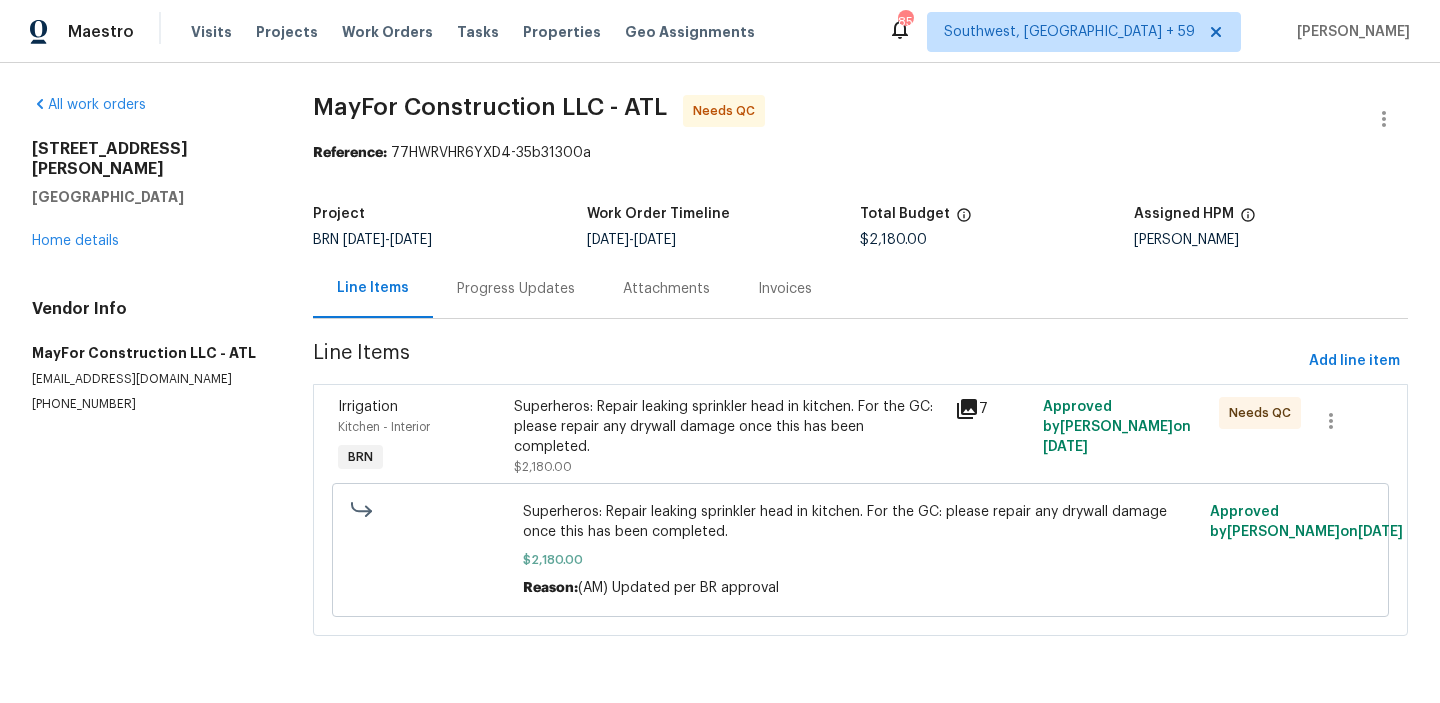 click on "(404) 886-1180" at bounding box center (148, 404) 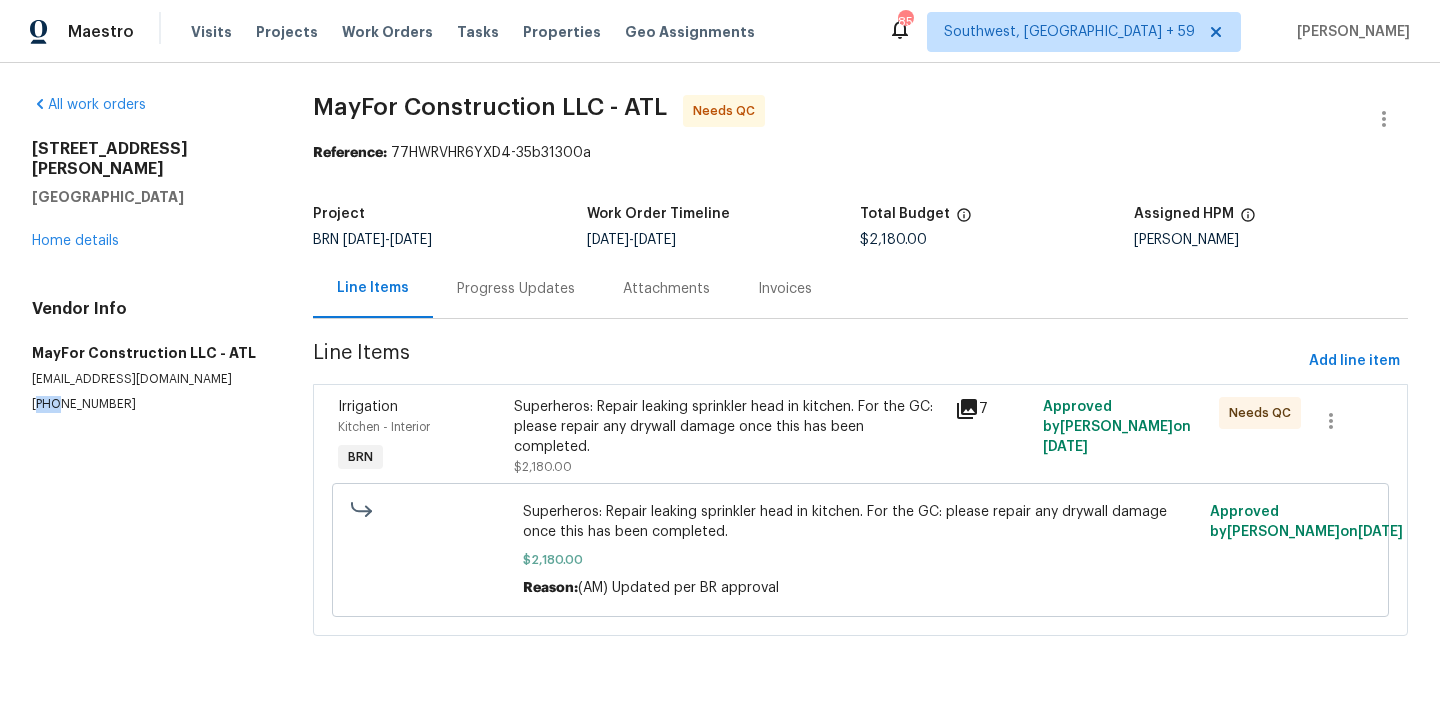 click on "(404) 886-1180" at bounding box center (148, 404) 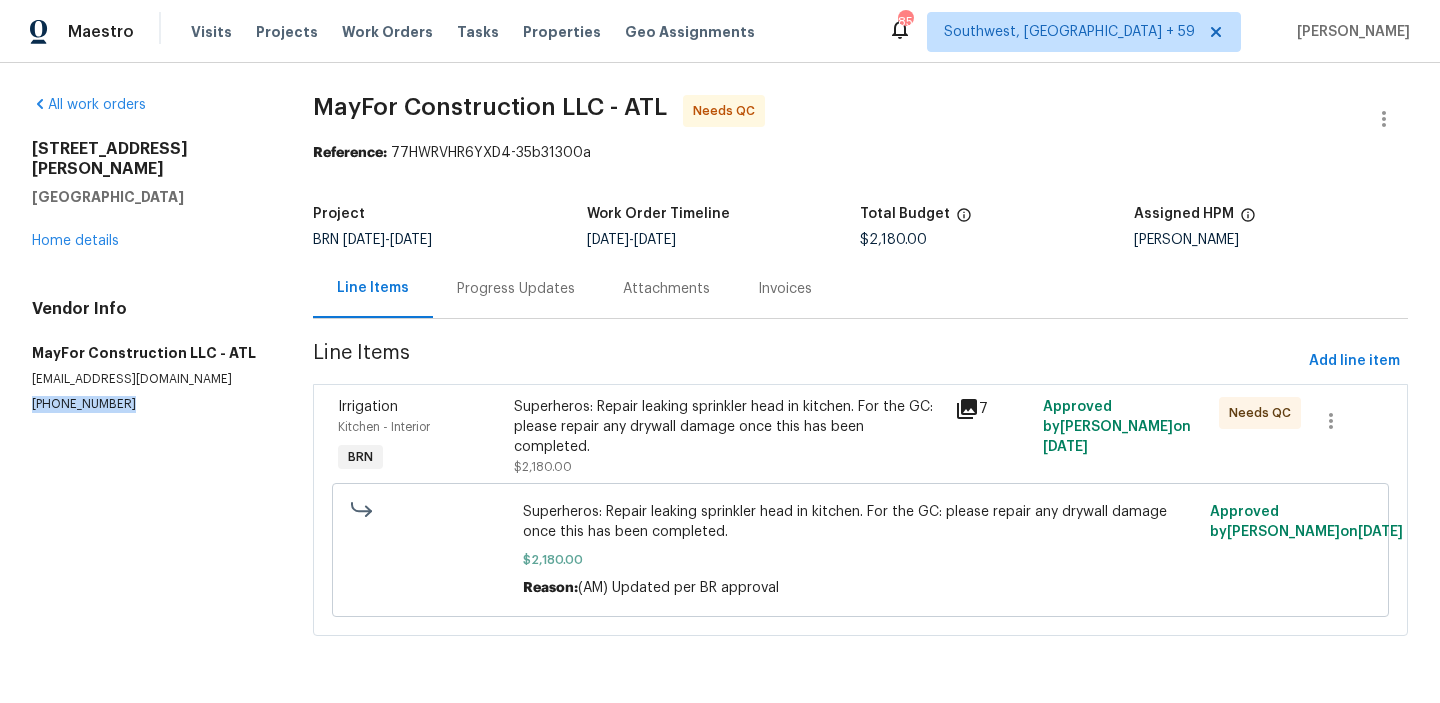 click on "(404) 886-1180" at bounding box center [148, 404] 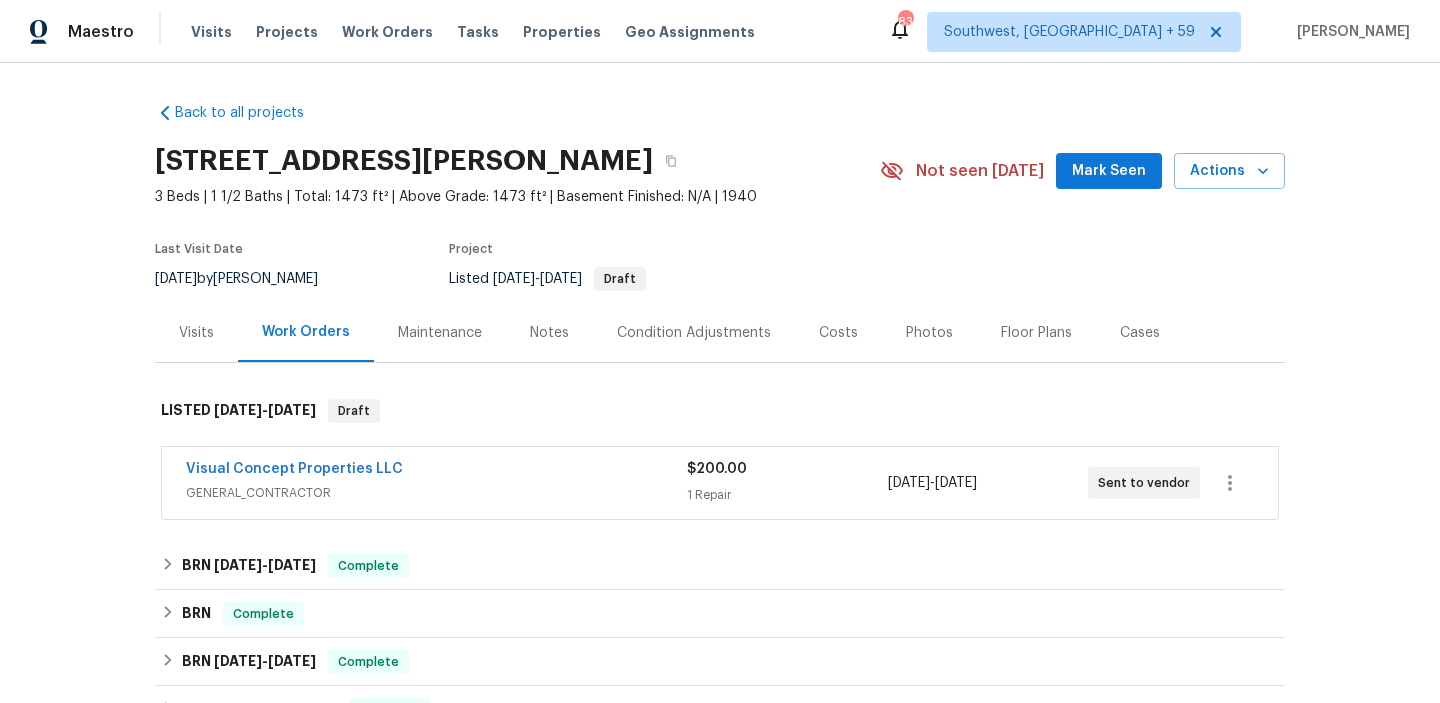 scroll, scrollTop: 0, scrollLeft: 0, axis: both 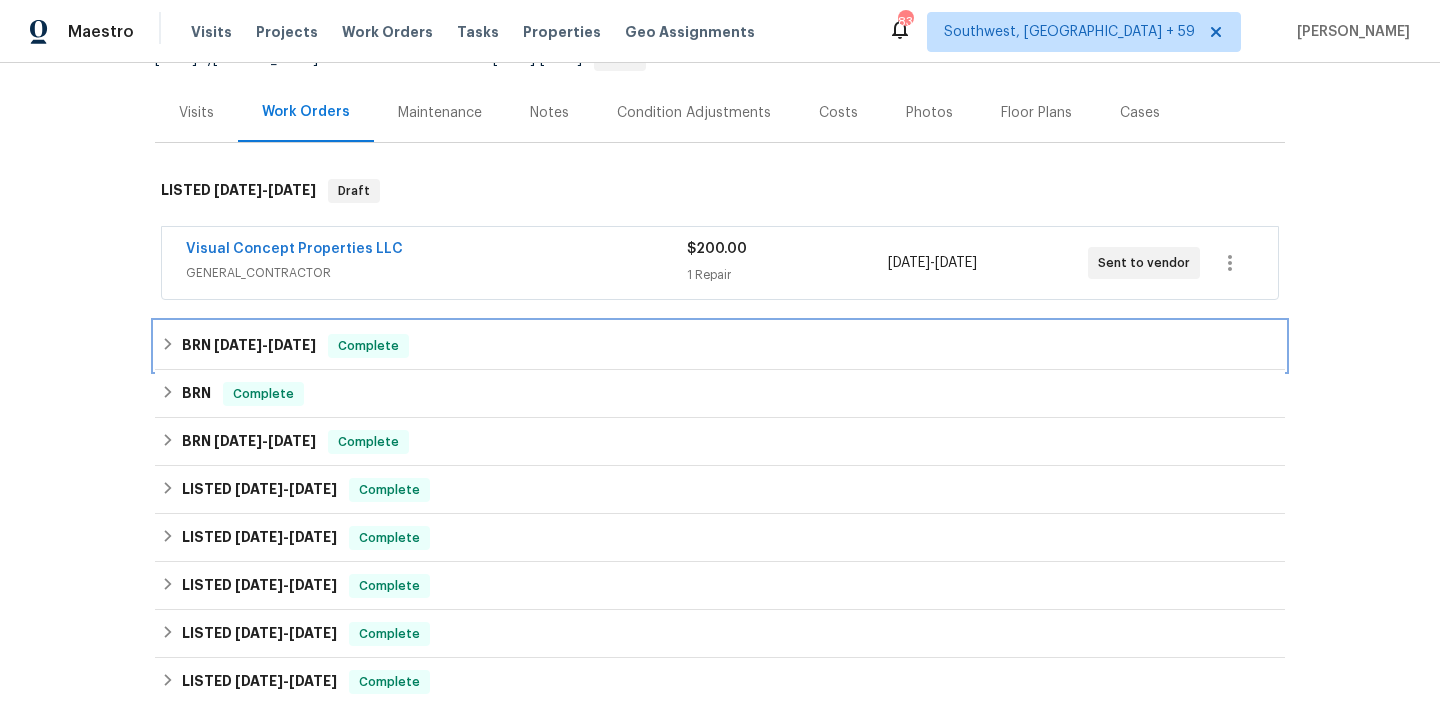 click on "BRN   [DATE]  -  [DATE] Complete" at bounding box center [720, 346] 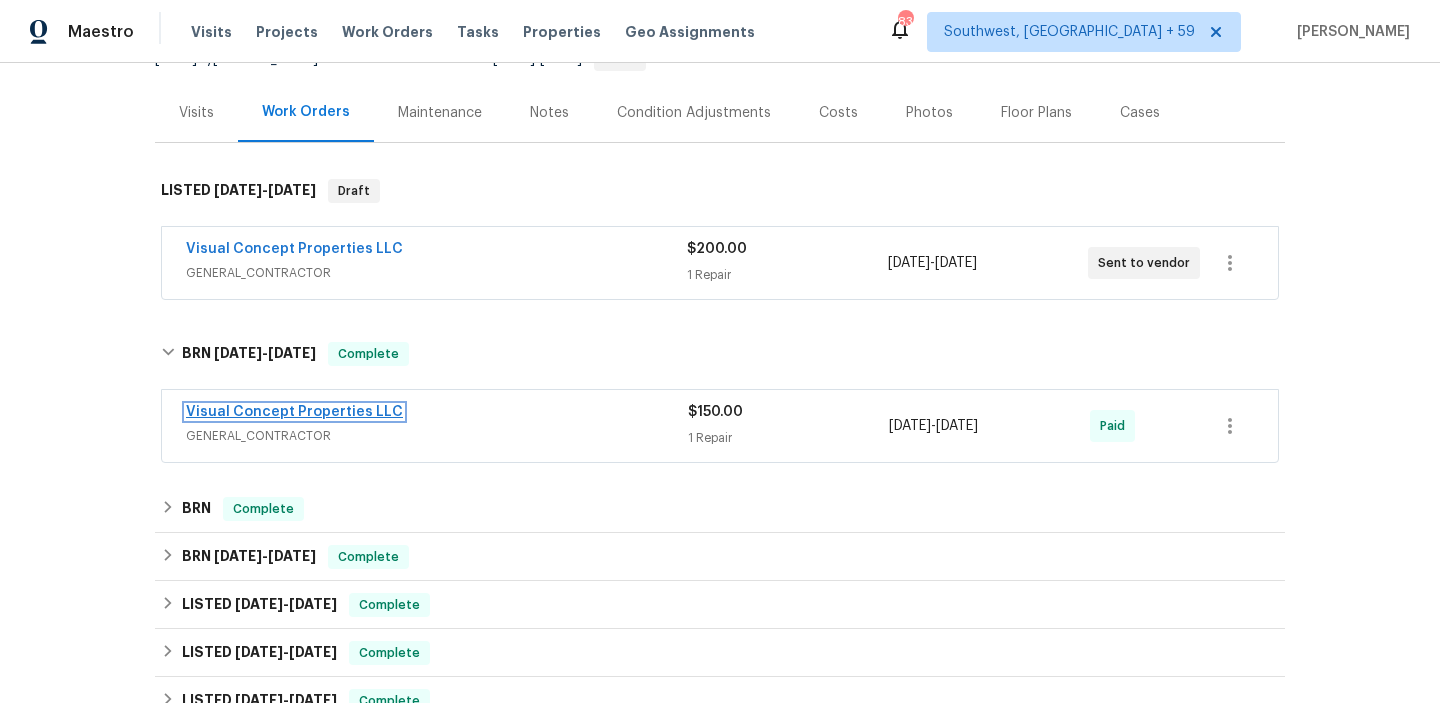 click on "Visual Concept Properties LLC" at bounding box center (294, 412) 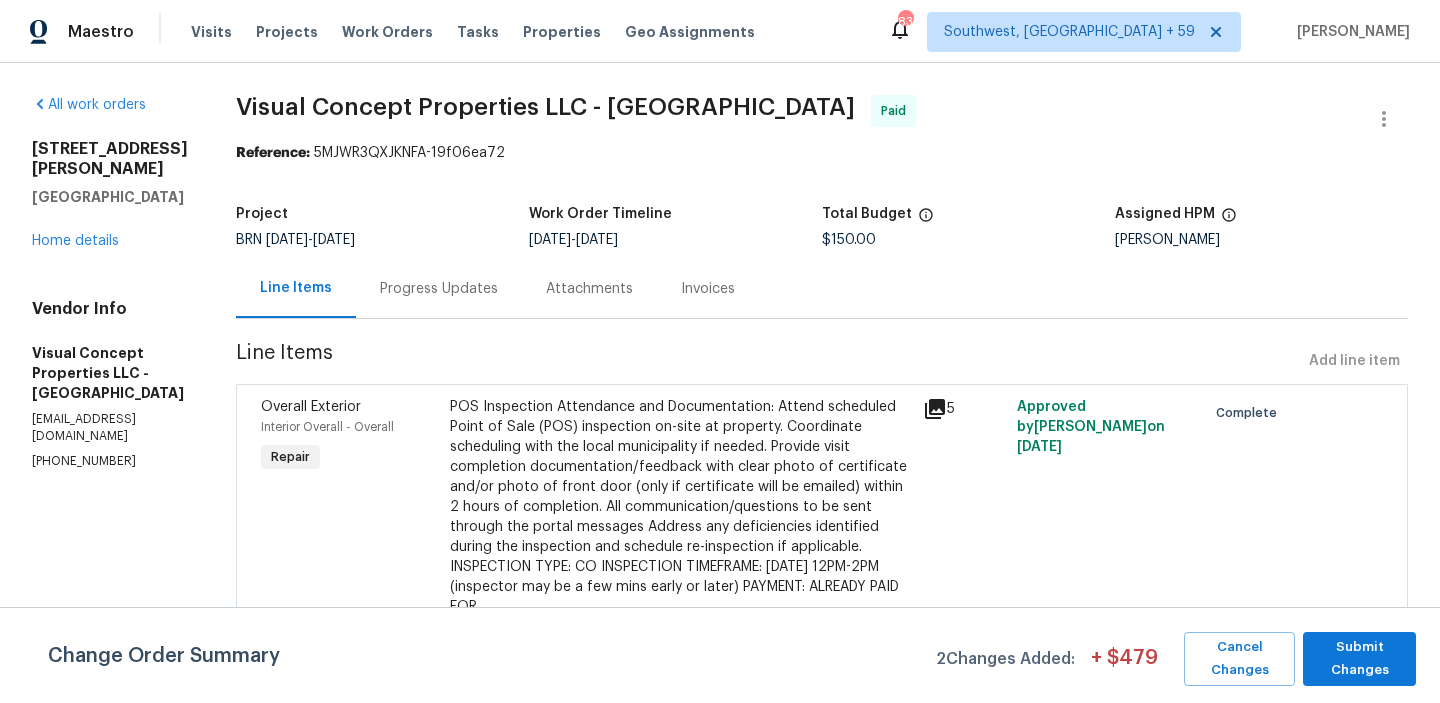 click on "Progress Updates" at bounding box center (439, 289) 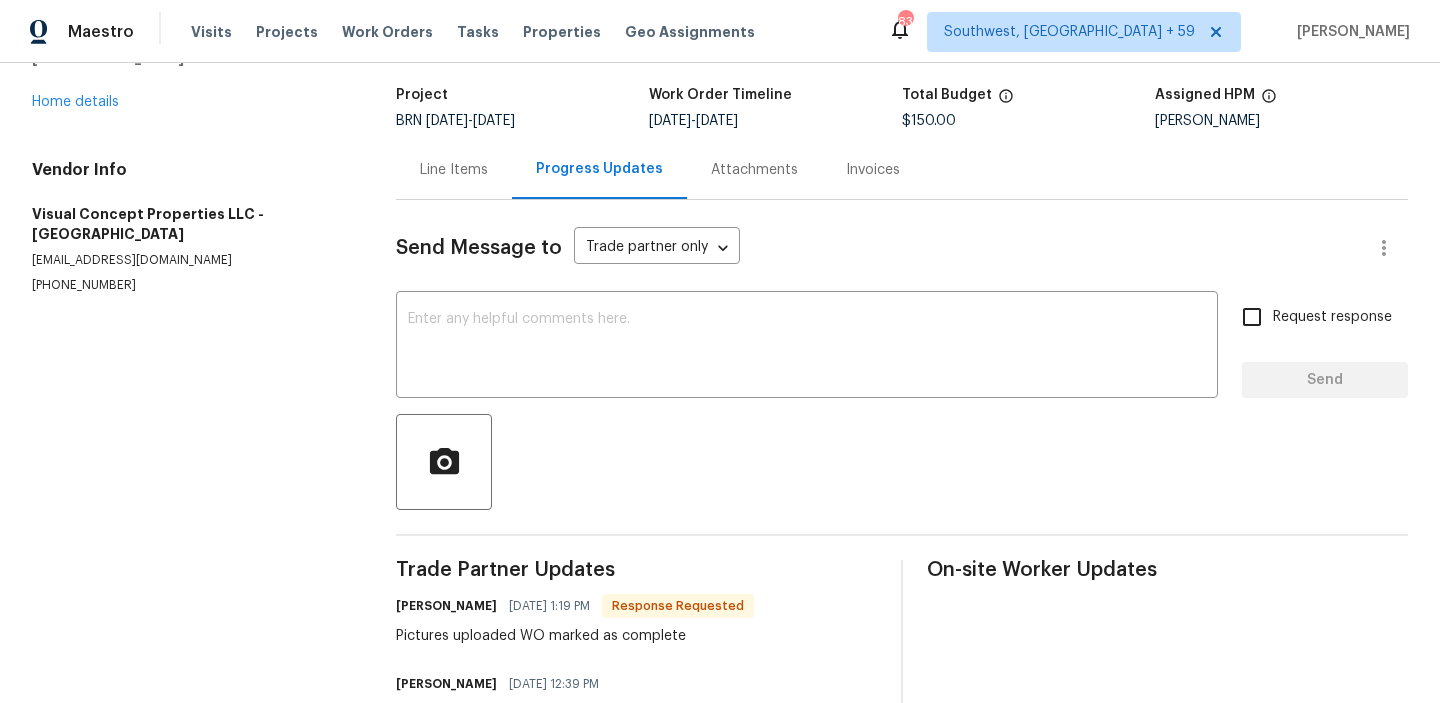 scroll, scrollTop: 0, scrollLeft: 0, axis: both 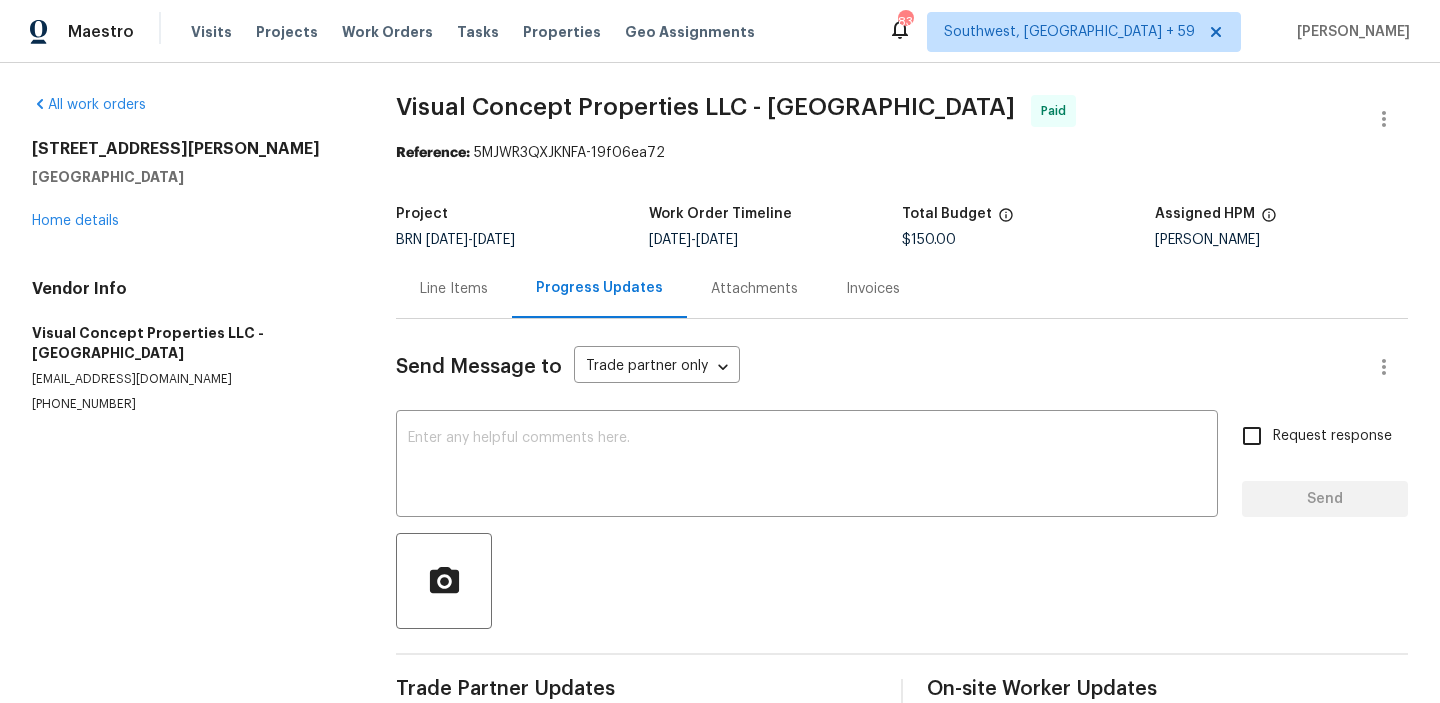 click on "2225 Stecher Ave Union, NJ 07083 Home details" at bounding box center [190, 185] 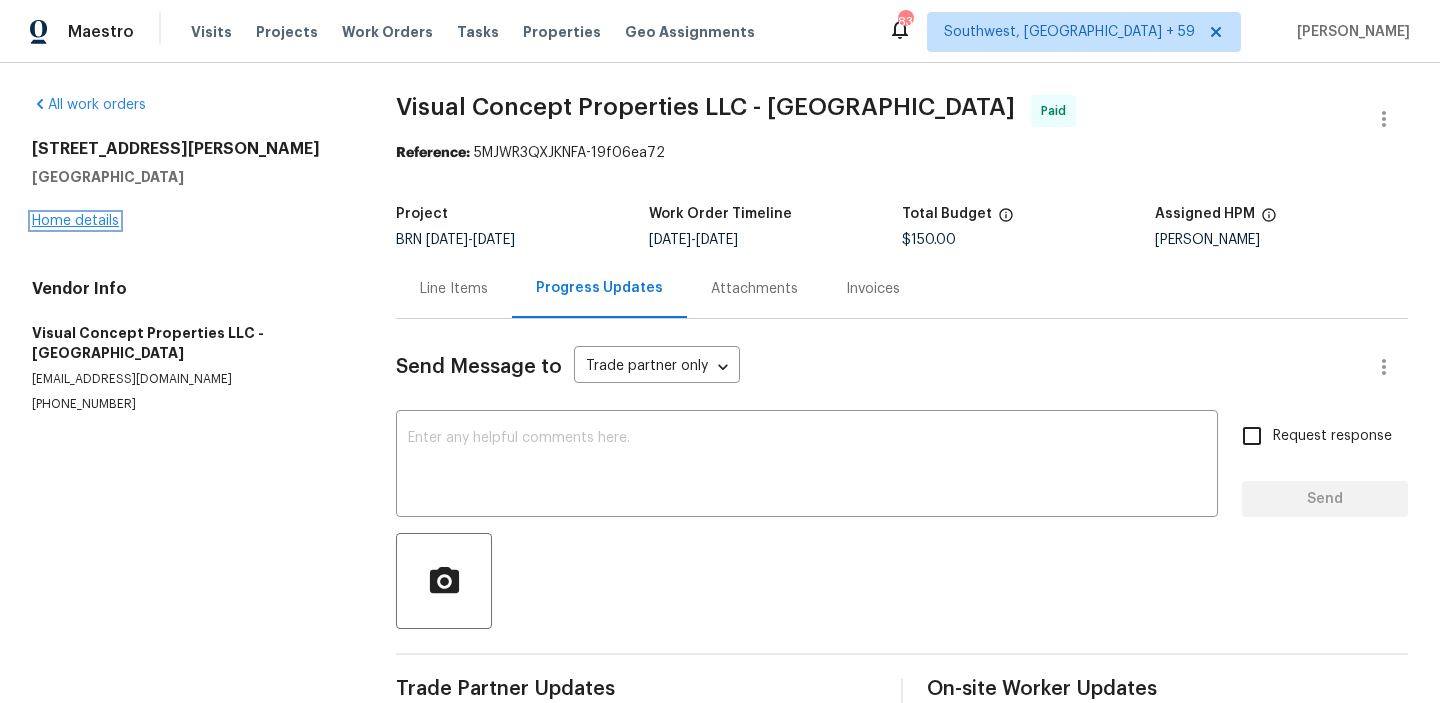 click on "Home details" at bounding box center [75, 221] 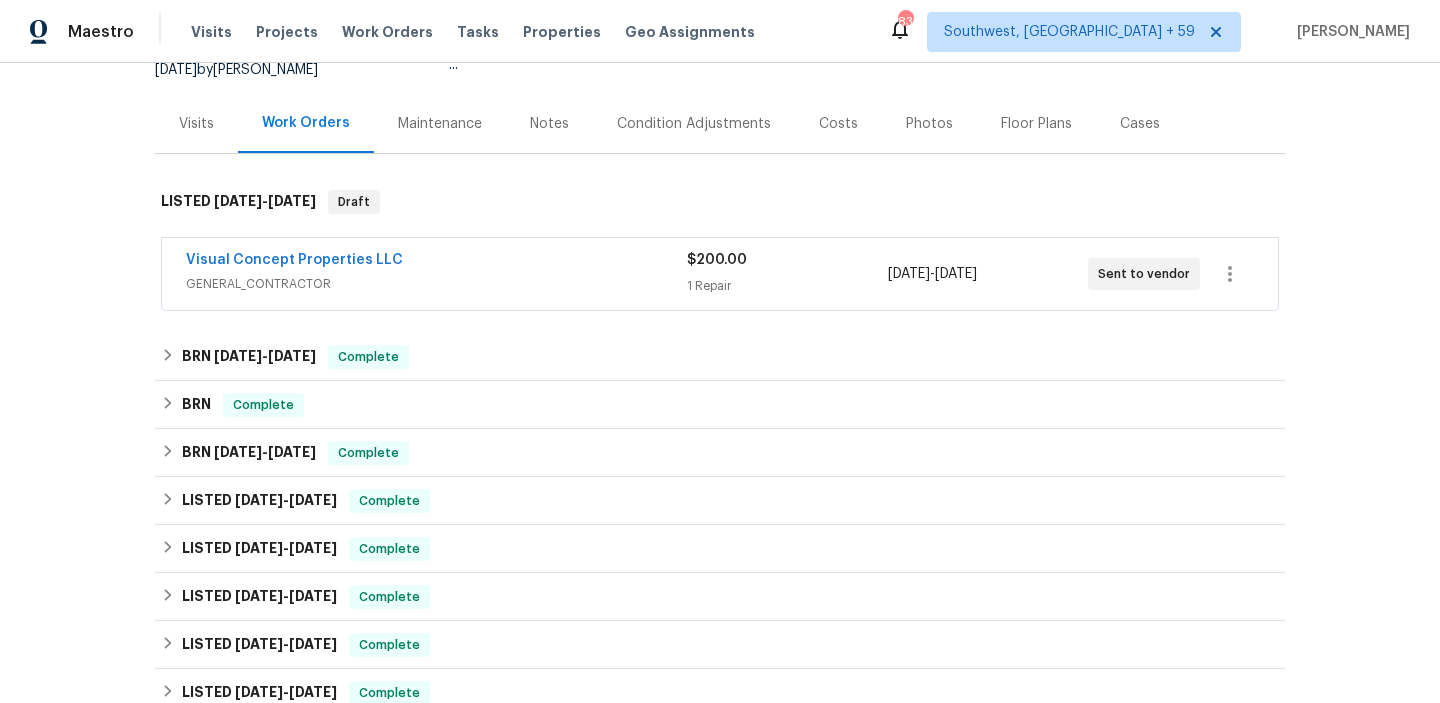 scroll, scrollTop: 216, scrollLeft: 0, axis: vertical 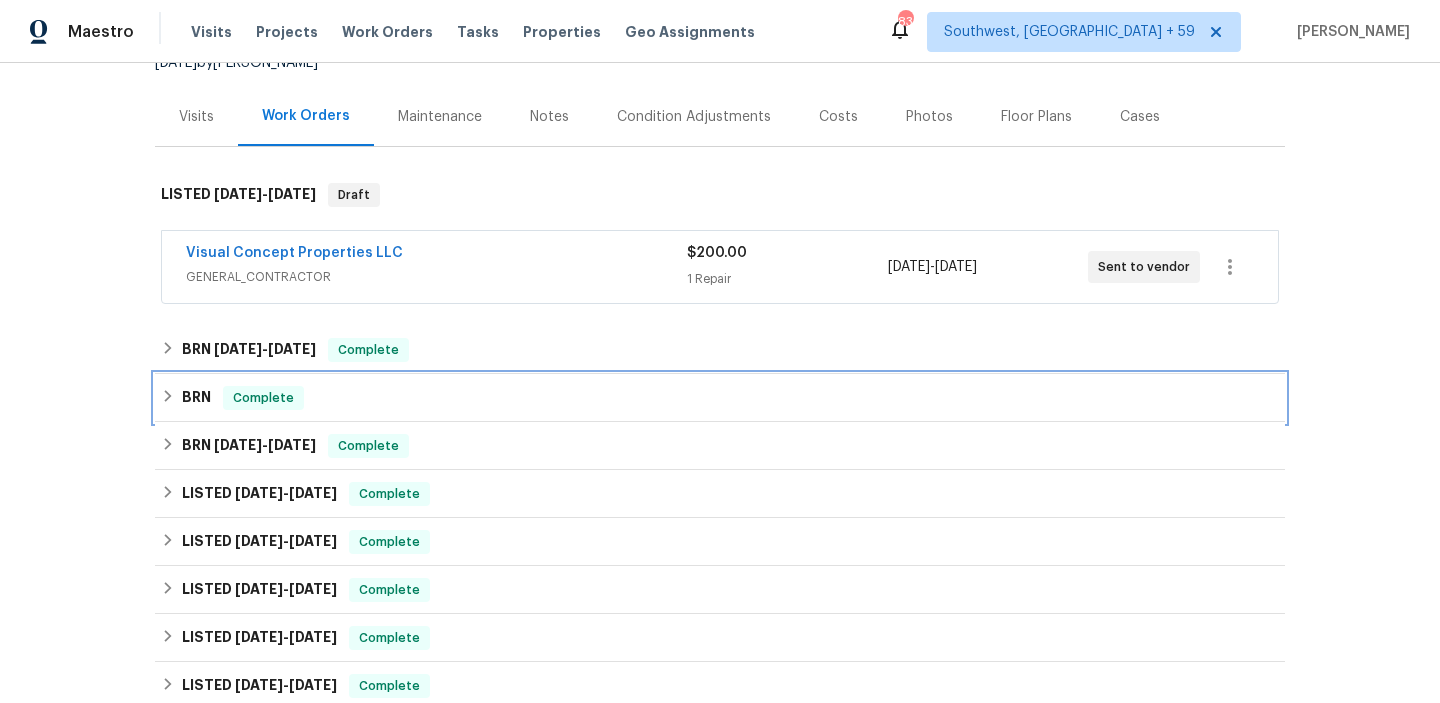 click on "Complete" at bounding box center [263, 398] 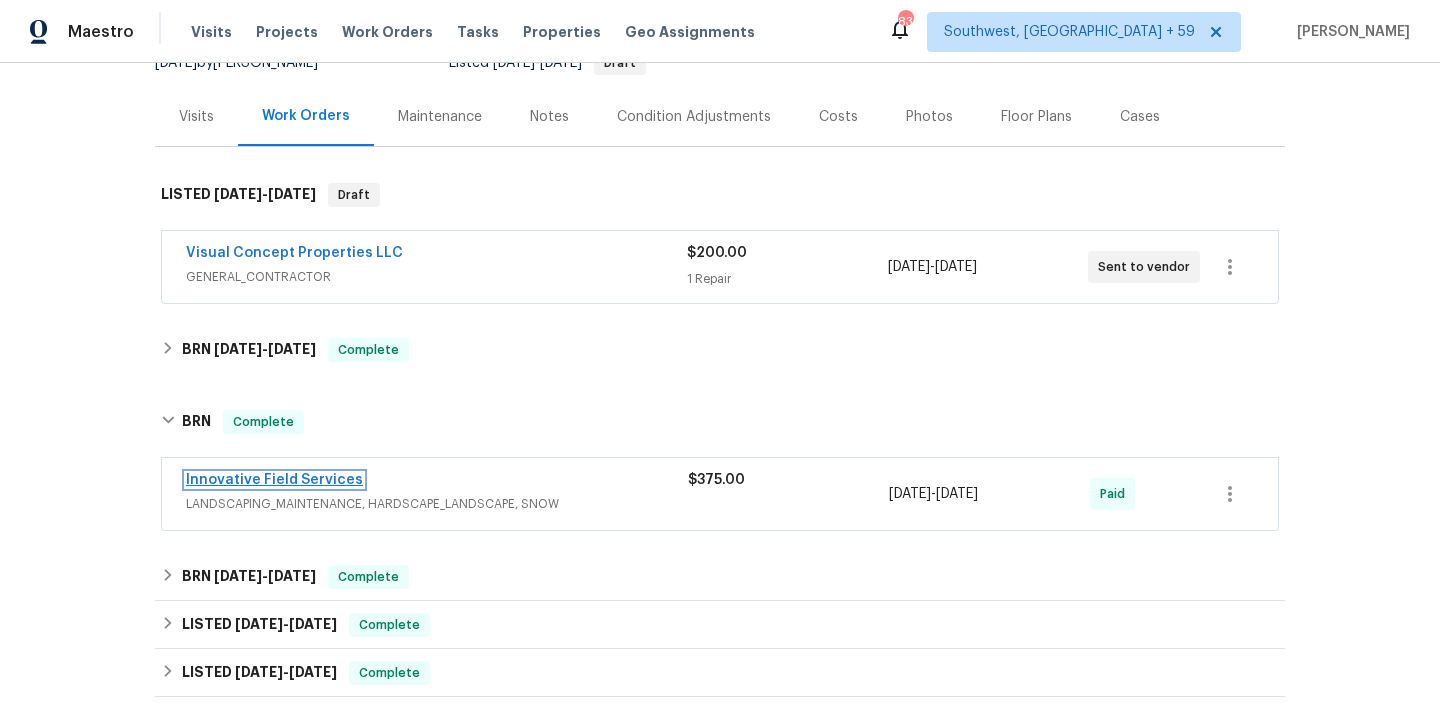 click on "Innovative Field Services" at bounding box center [274, 480] 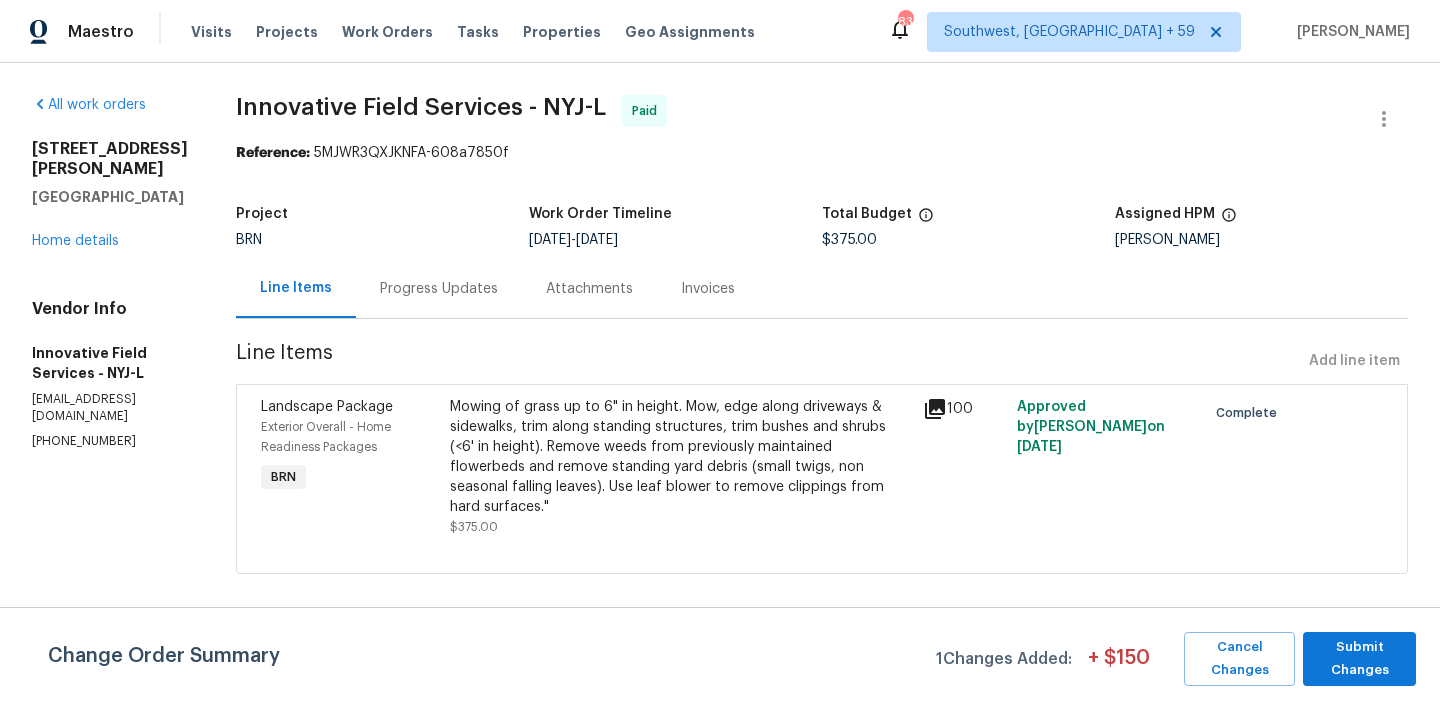 click on "Mowing of grass up to 6" in height. Mow, edge along driveways & sidewalks, trim along standing structures, trim bushes and shrubs (<6' in height). Remove weeds from previously maintained flowerbeds and remove standing yard debris (small twigs, non seasonal falling leaves).  Use leaf blower to remove clippings from hard surfaces."" at bounding box center (680, 457) 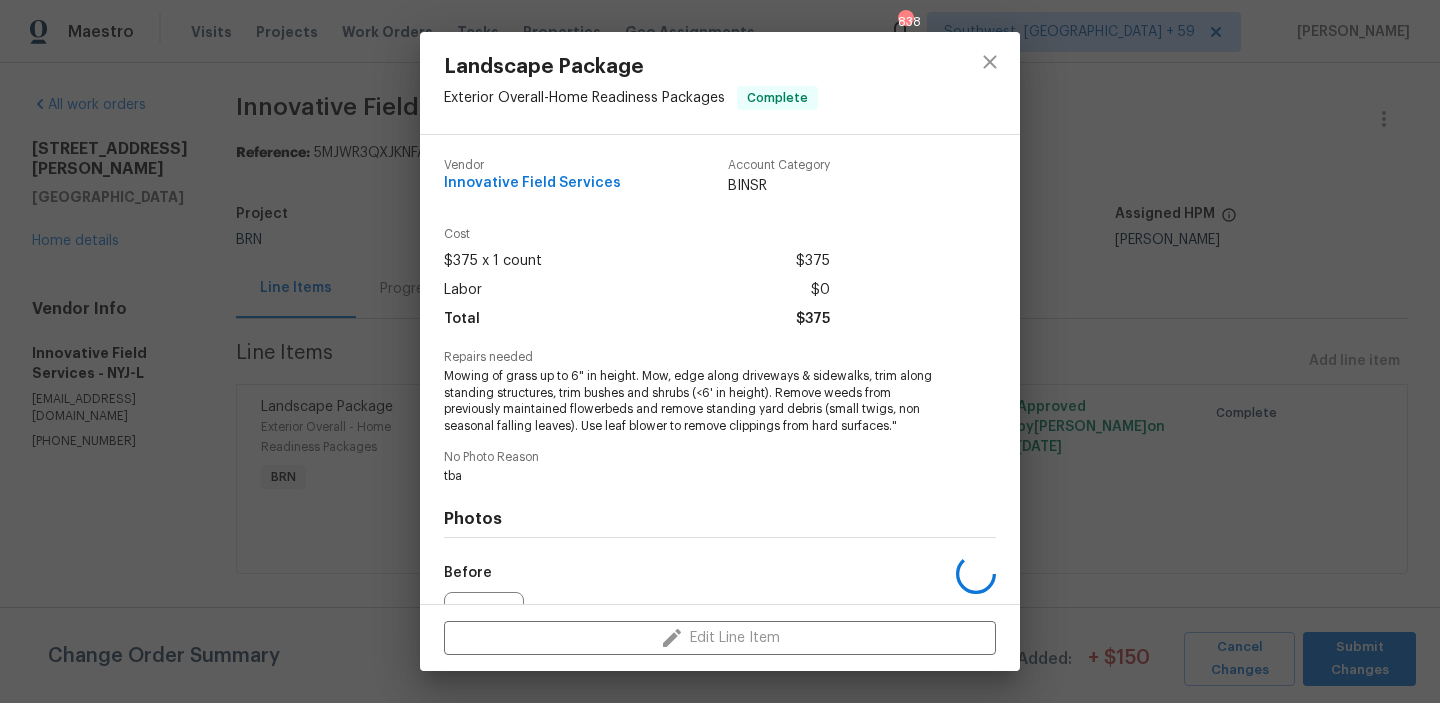 scroll, scrollTop: 218, scrollLeft: 0, axis: vertical 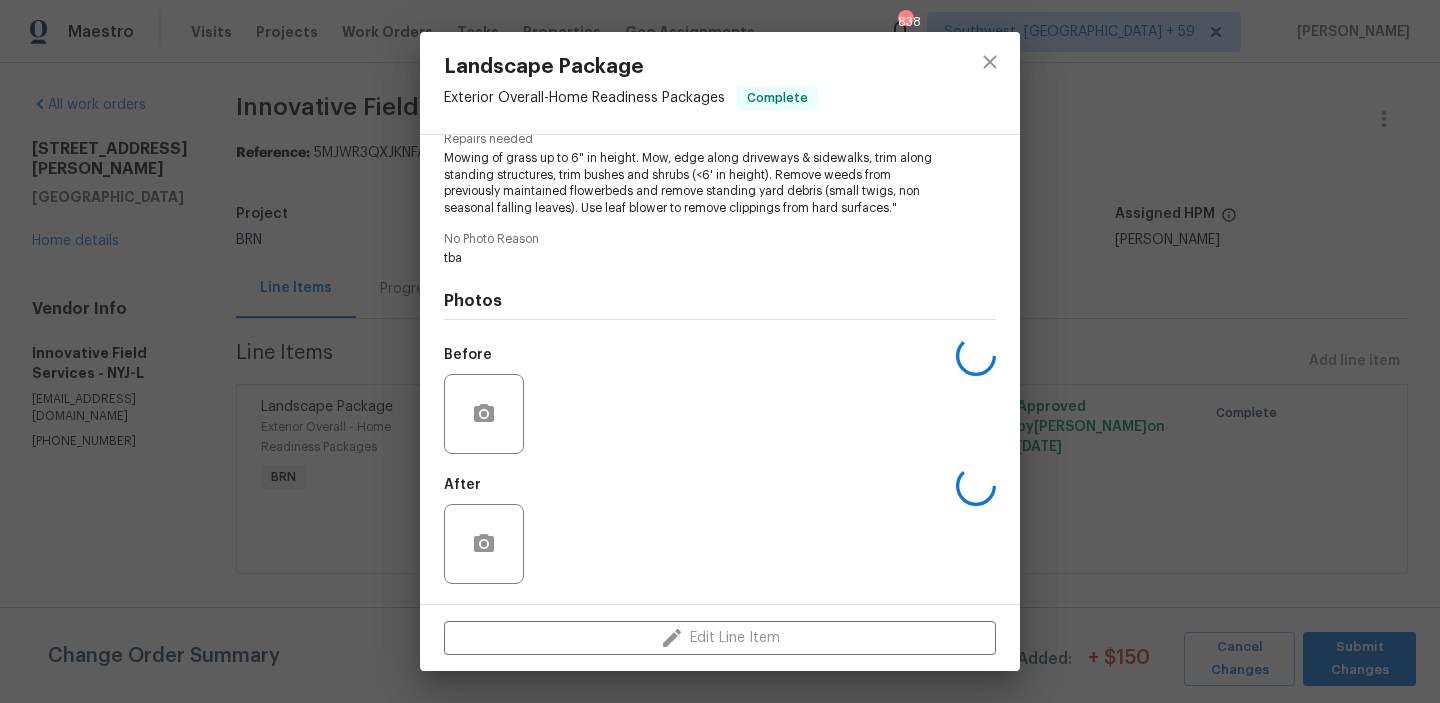 click on "Landscape Package Exterior Overall  -  Home Readiness Packages Complete Vendor Innovative Field Services Account Category BINSR Cost $375 x 1 count $375 Labor $0 Total $375 Repairs needed Mowing of grass up to 6" in height. Mow, edge along driveways & sidewalks, trim along standing structures, trim bushes and shrubs (<6' in height). Remove weeds from previously maintained flowerbeds and remove standing yard debris (small twigs, non seasonal falling leaves).  Use leaf blower to remove clippings from hard surfaces." No Photo Reason tba Photos Before After  Edit Line Item" at bounding box center (720, 351) 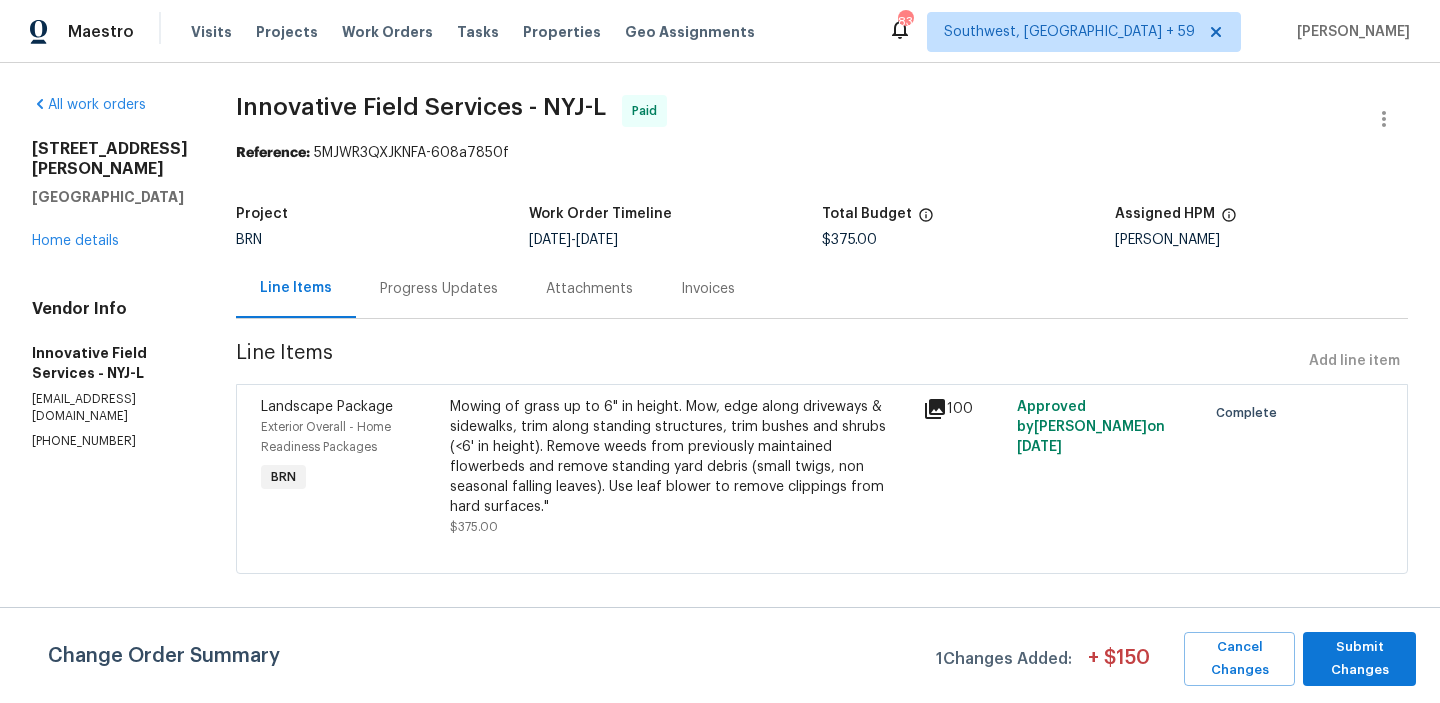 click on "All work orders 2225 Stecher Ave Union, NJ 07083 Home details Vendor Info Innovative Field Services - NYJ-L opendoor@bginspect.com (631) 676-4222" at bounding box center [110, 272] 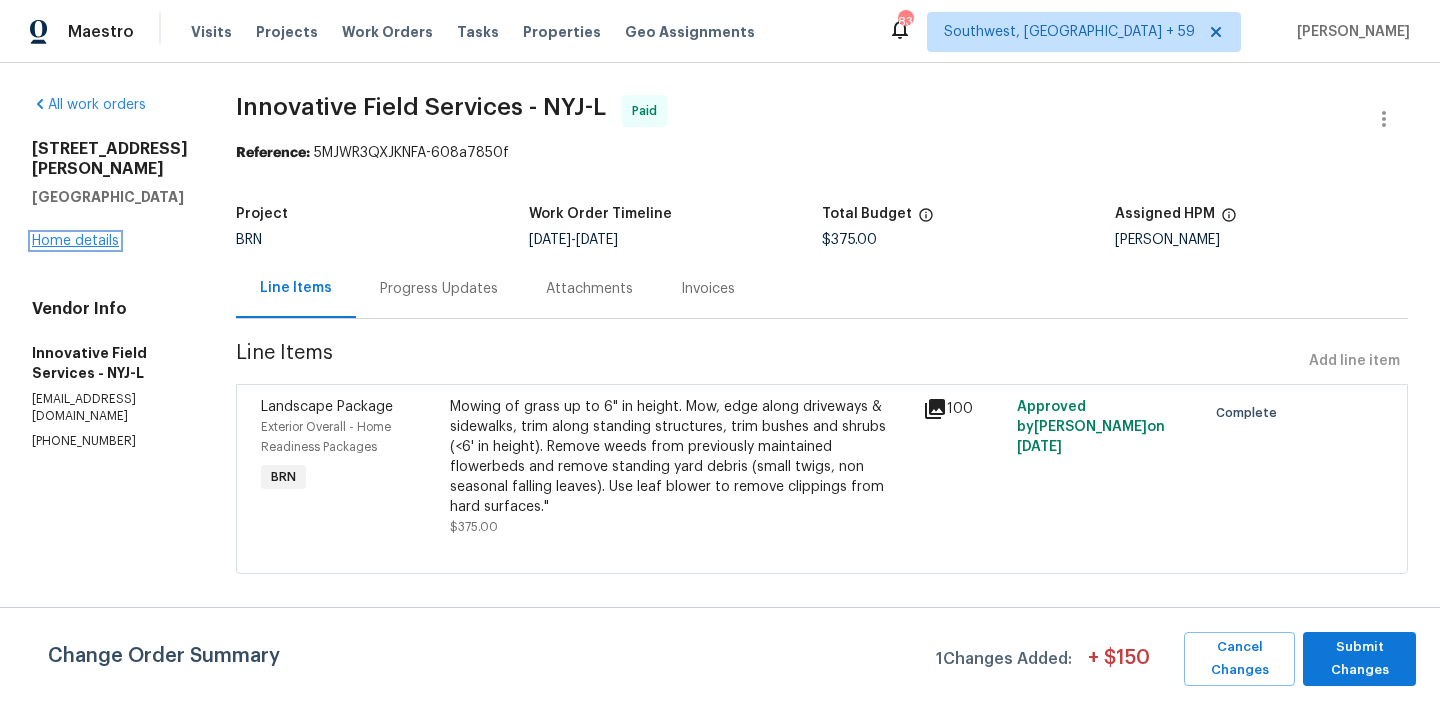 click on "Home details" at bounding box center (75, 241) 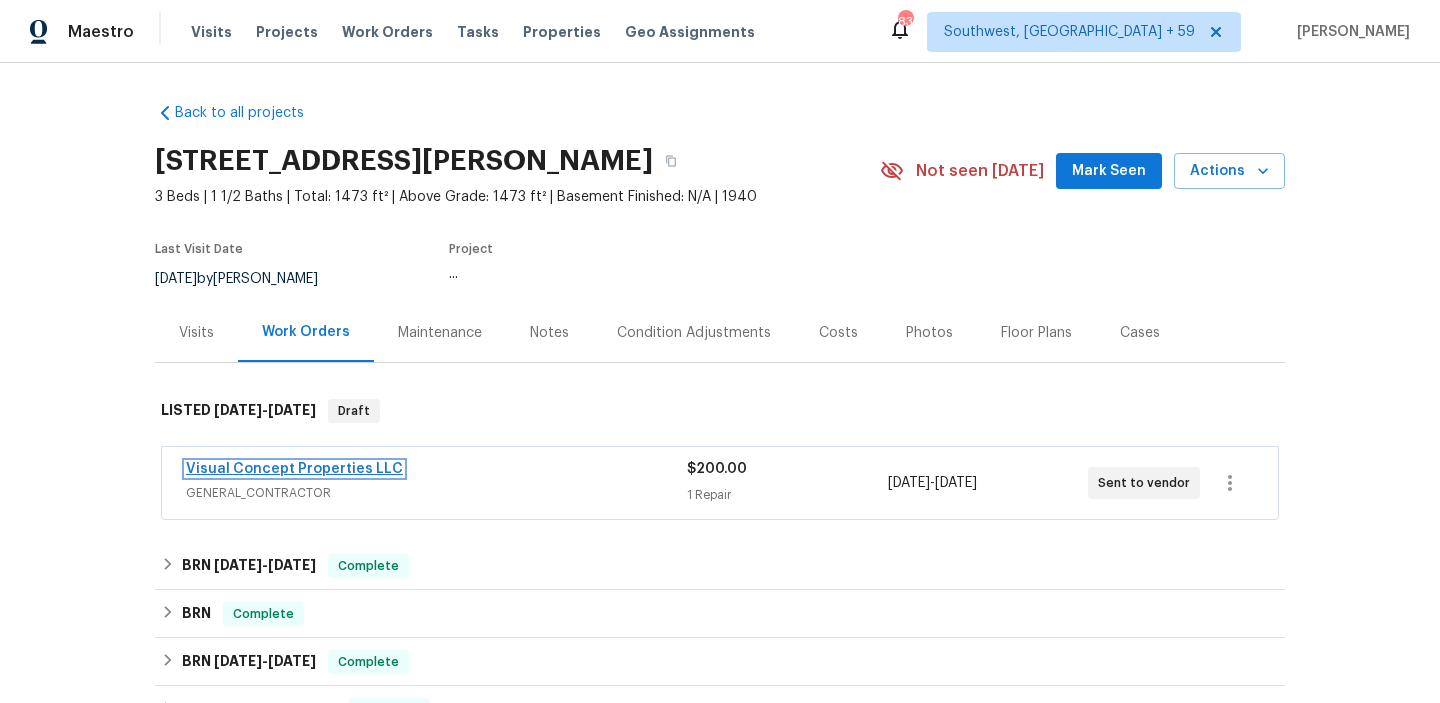 click on "Visual Concept Properties LLC" at bounding box center (294, 469) 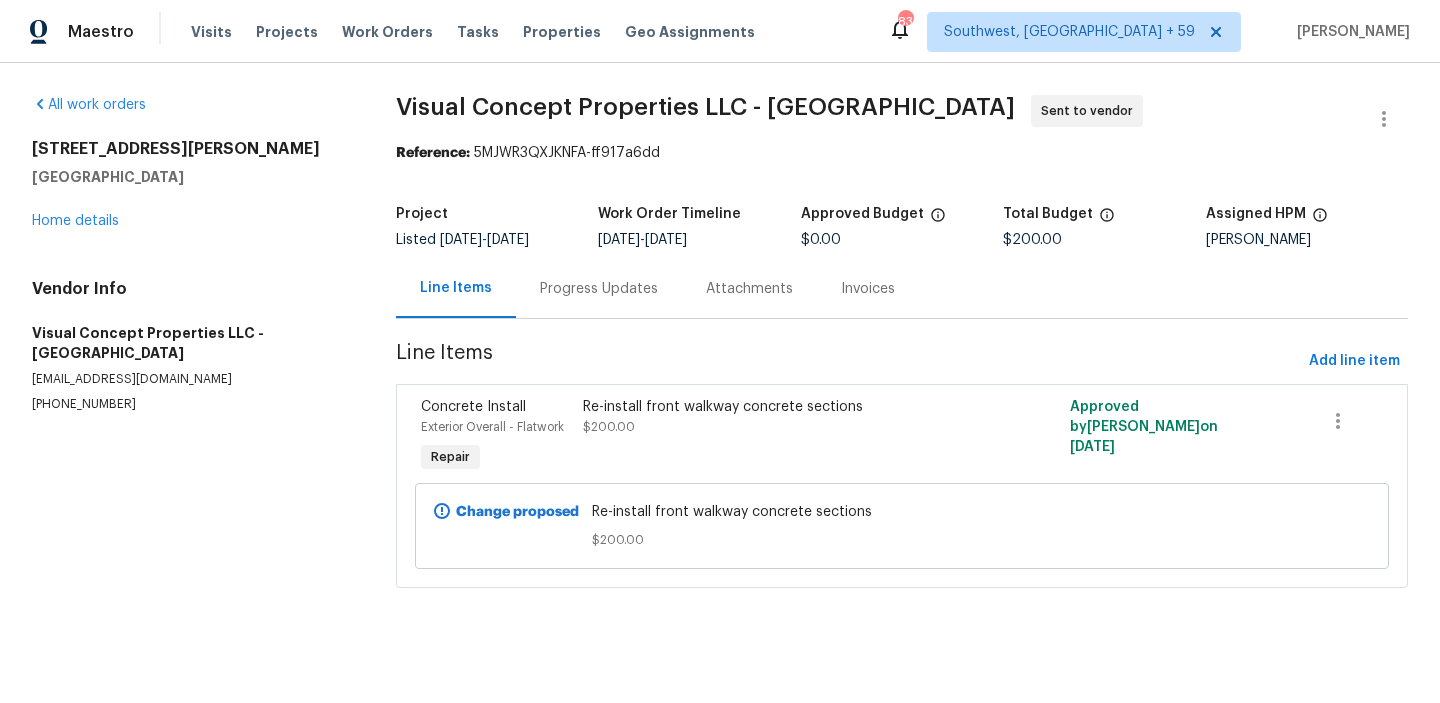 click on "Progress Updates" at bounding box center (599, 289) 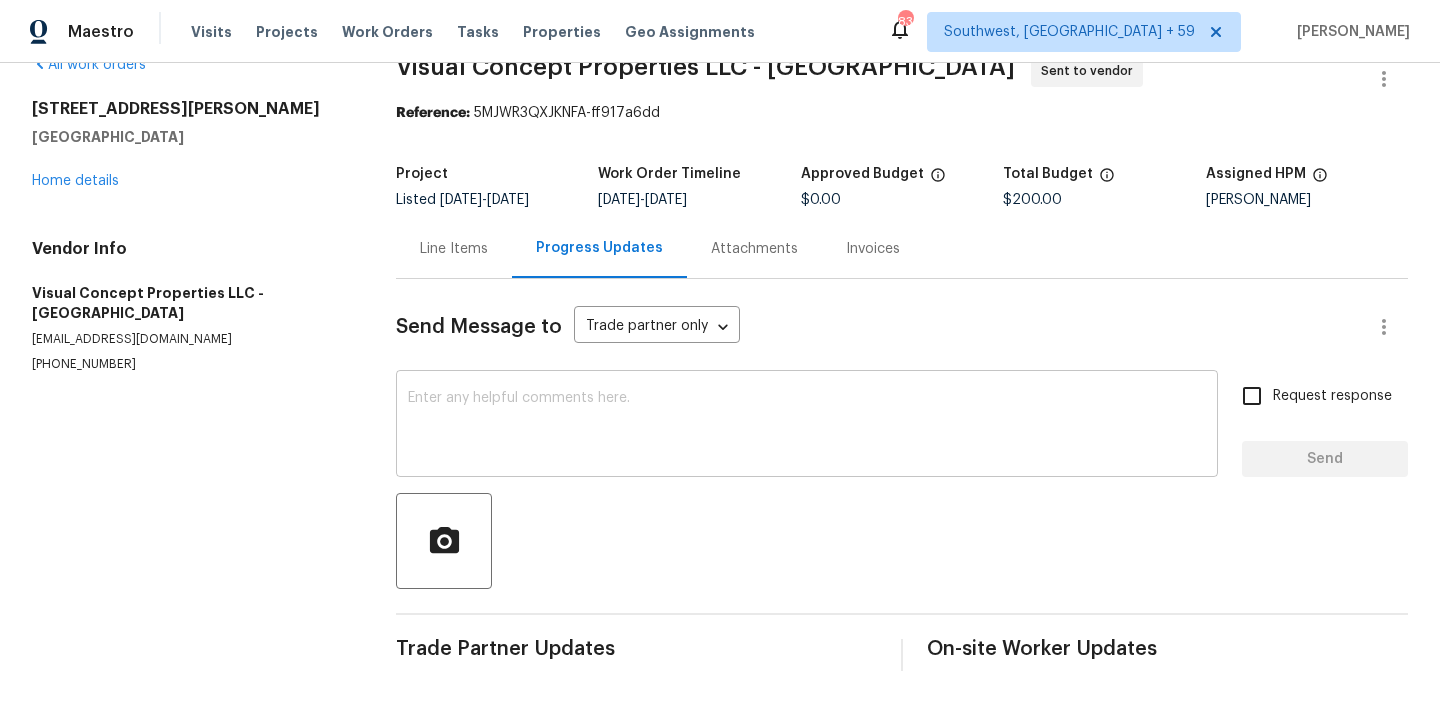 scroll, scrollTop: 0, scrollLeft: 0, axis: both 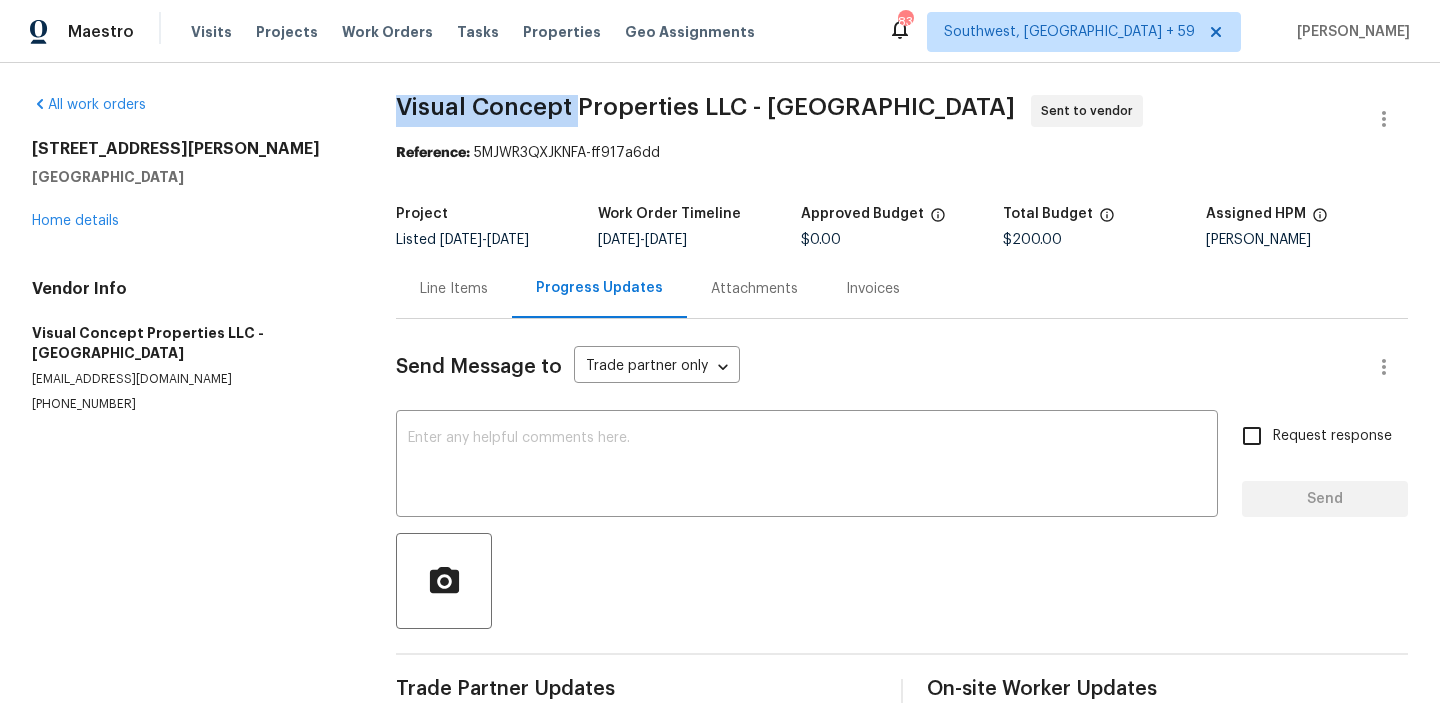 drag, startPoint x: 380, startPoint y: 104, endPoint x: 574, endPoint y: 109, distance: 194.06442 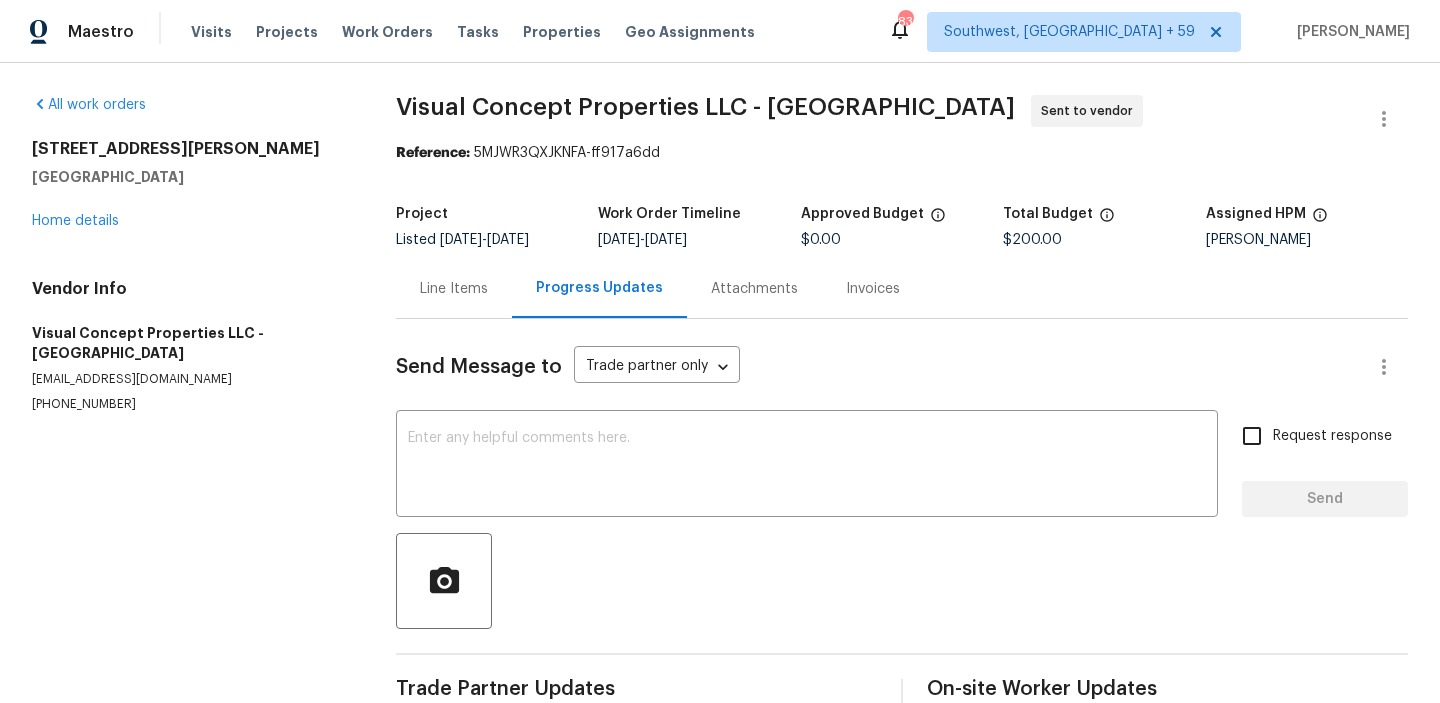 click on "Line Items" at bounding box center (454, 288) 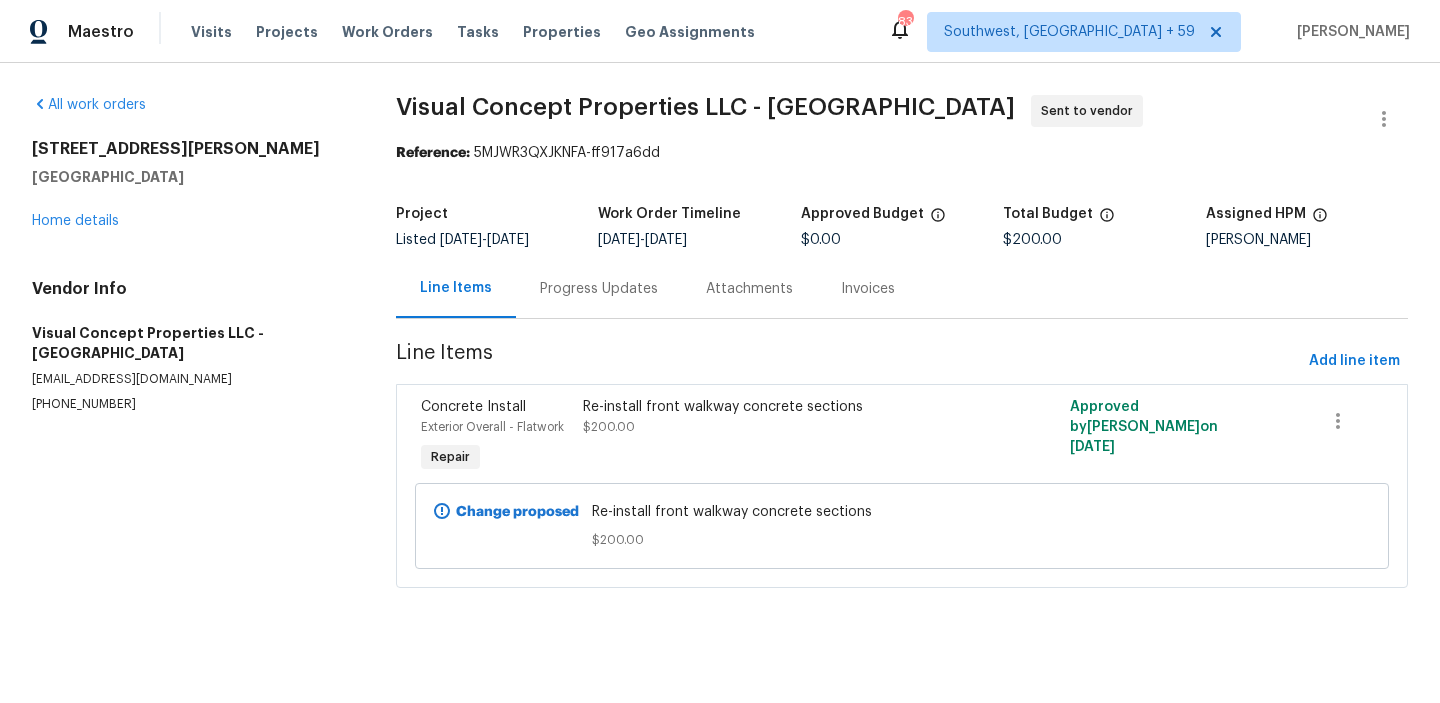 click on "Progress Updates" at bounding box center [599, 288] 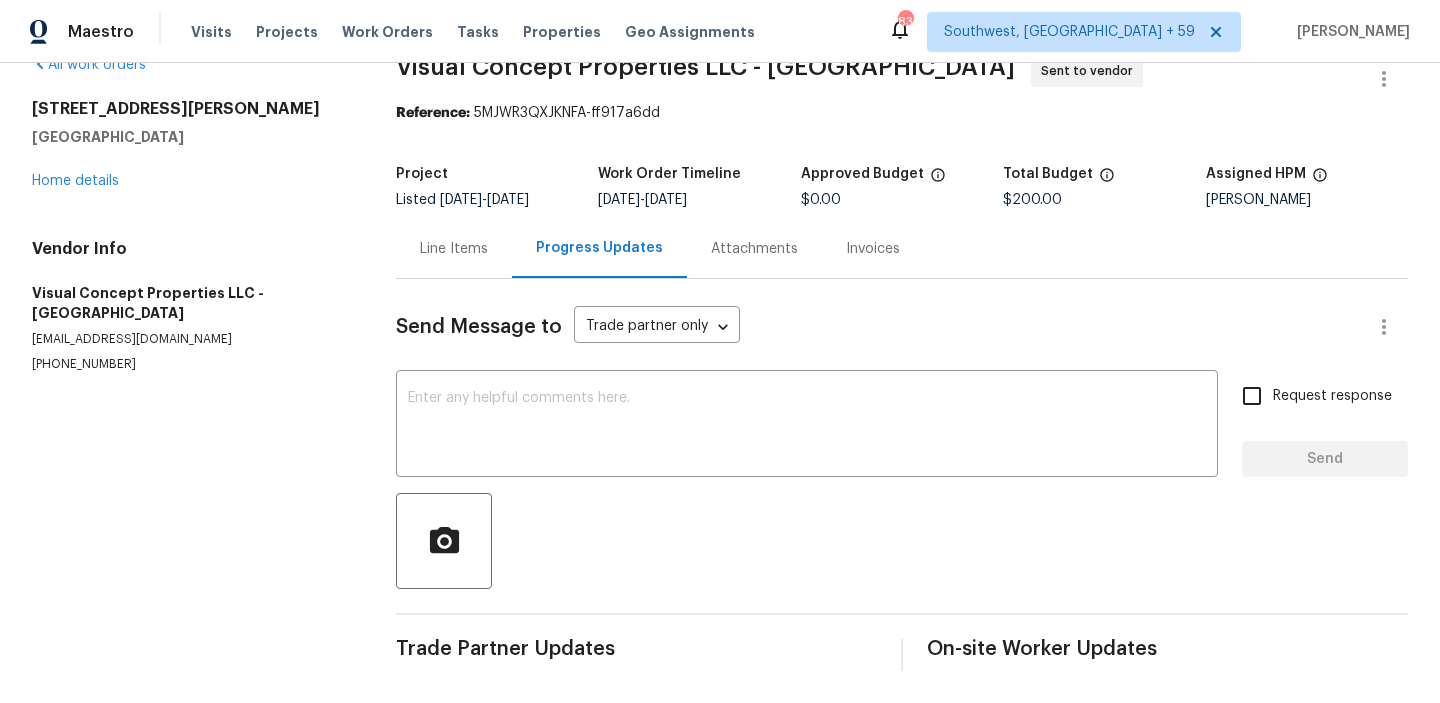 scroll, scrollTop: 40, scrollLeft: 0, axis: vertical 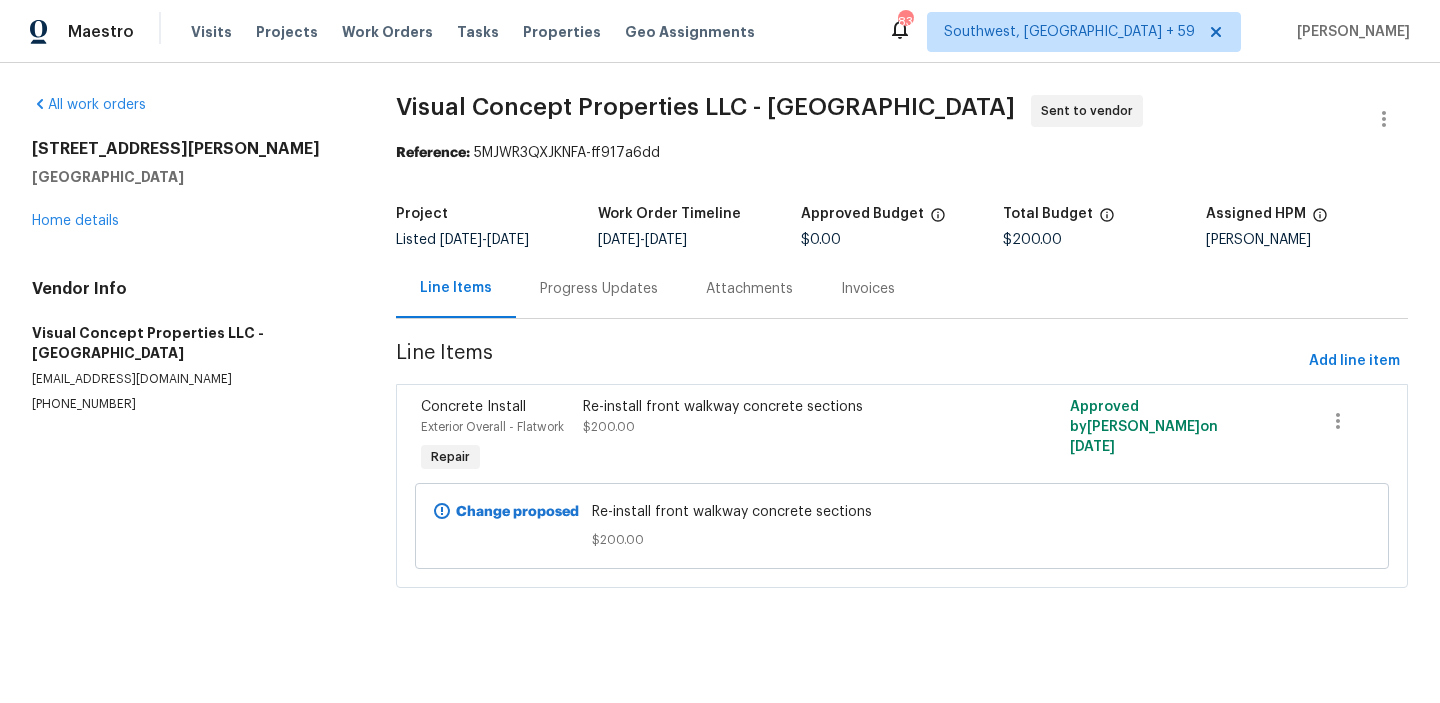 click on "All work orders 2225 Stecher Ave Union, NJ 07083 Home details Vendor Info Visual Concept Properties LLC - NYJ visualconceptprop@yahoo.com (609) 271-2279 Visual Concept Properties LLC - NYJ Sent to vendor Reference:   5MJWR3QXJKNFA-ff917a6dd Project Listed   7/10/2025  -  7/11/2025 Work Order Timeline 7/10/2025  -  7/11/2025 Approved Budget $0.00 Total Budget $200.00 Assigned HPM Thomas Gannon Line Items Progress Updates Attachments Invoices Line Items Add line item Concrete Install Exterior Overall - Flatwork Repair Re-install front walkway concrete sections $200.00 Approved by  Thomas Gannon  on   7/10/2025 Change proposed Re-install front walkway concrete sections $200.00" at bounding box center (720, 353) 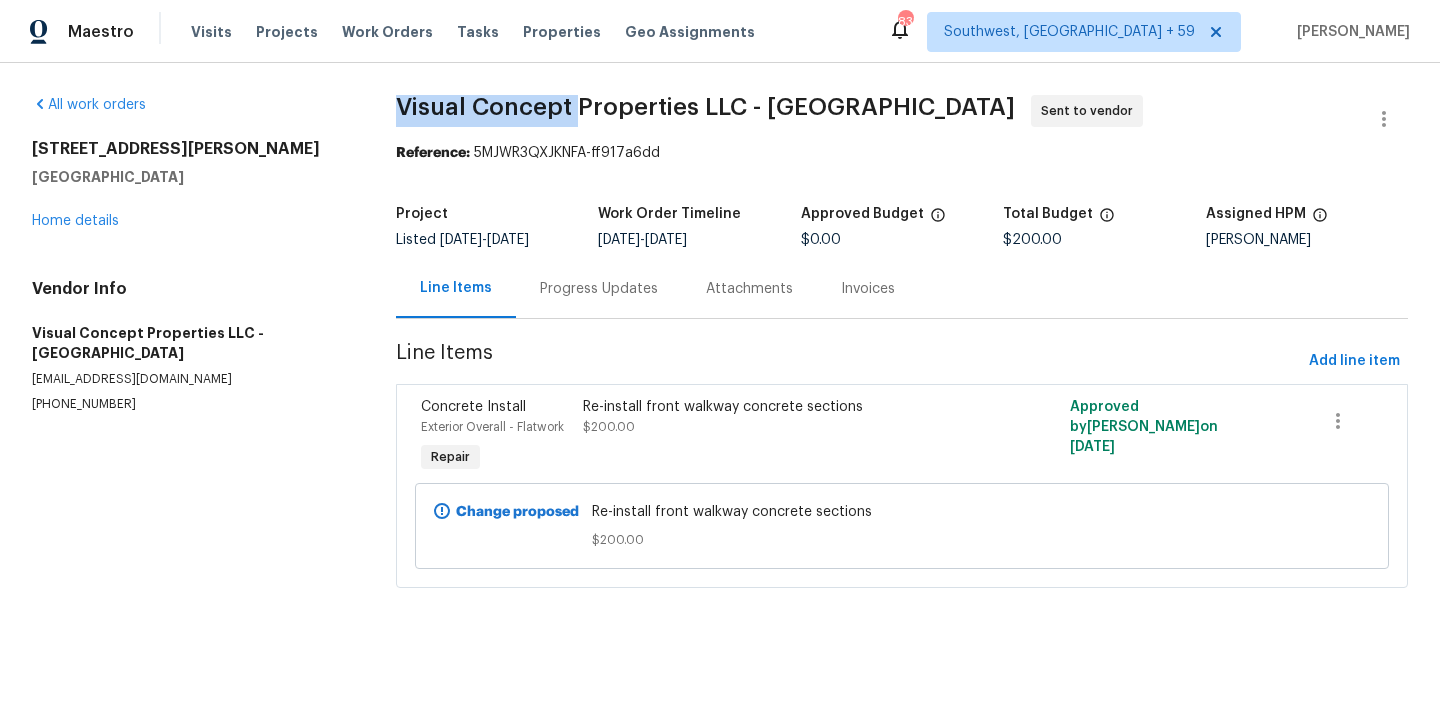 drag, startPoint x: 380, startPoint y: 113, endPoint x: 573, endPoint y: 110, distance: 193.02332 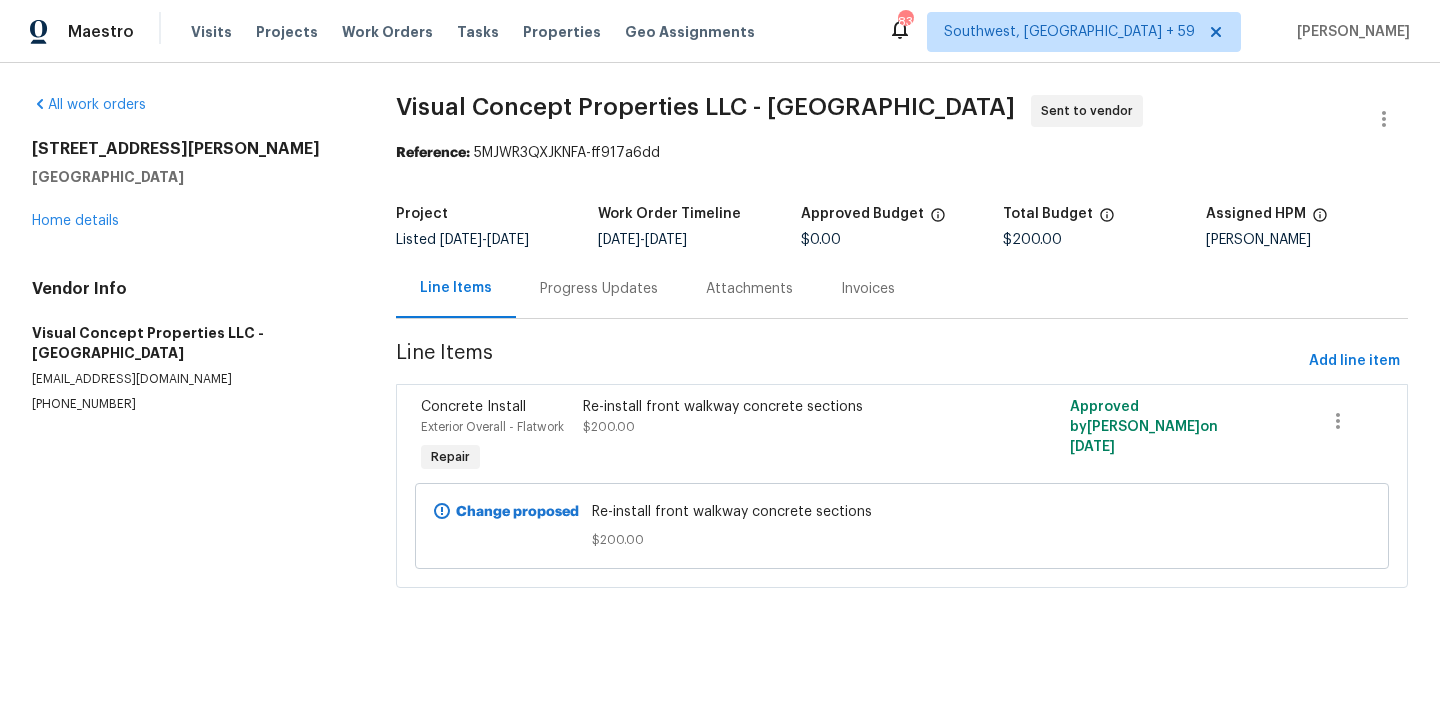click on "2225 Stecher Ave Union, NJ 07083" at bounding box center (190, 163) 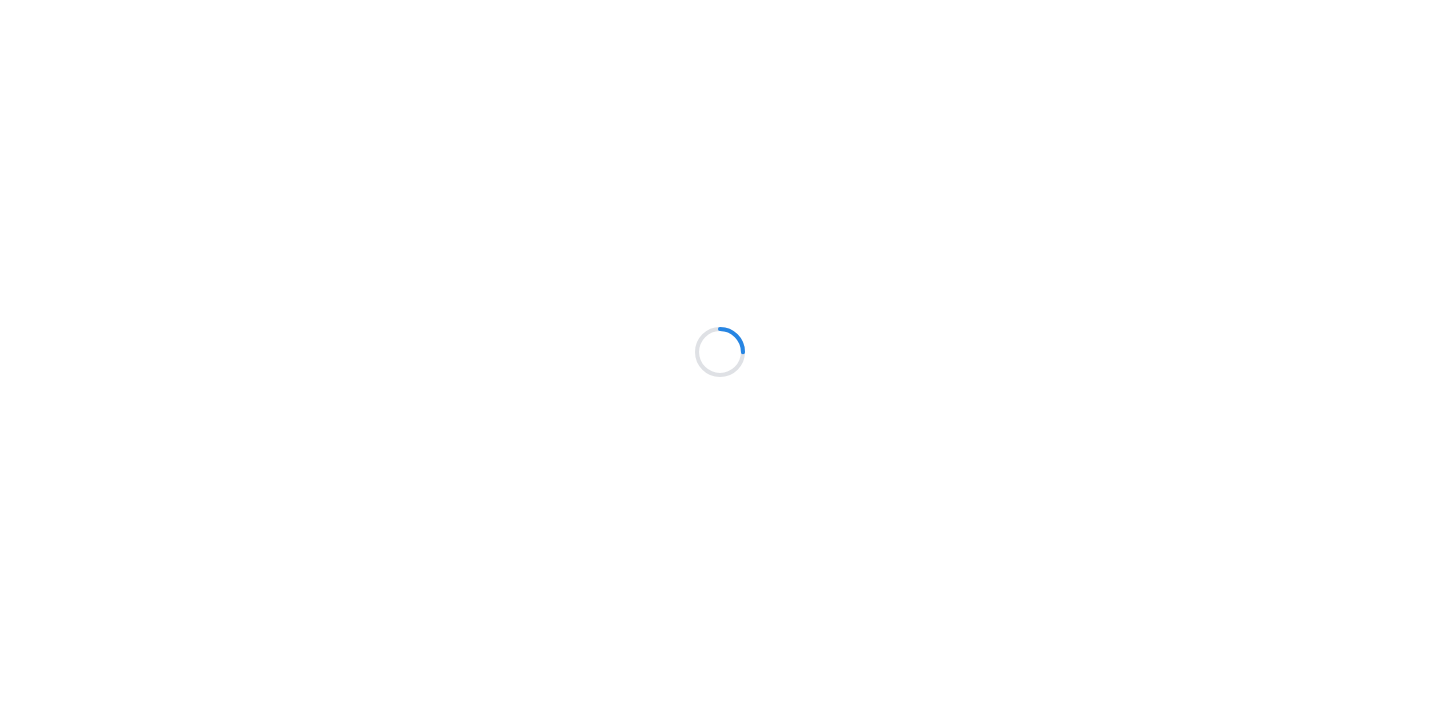 scroll, scrollTop: 0, scrollLeft: 0, axis: both 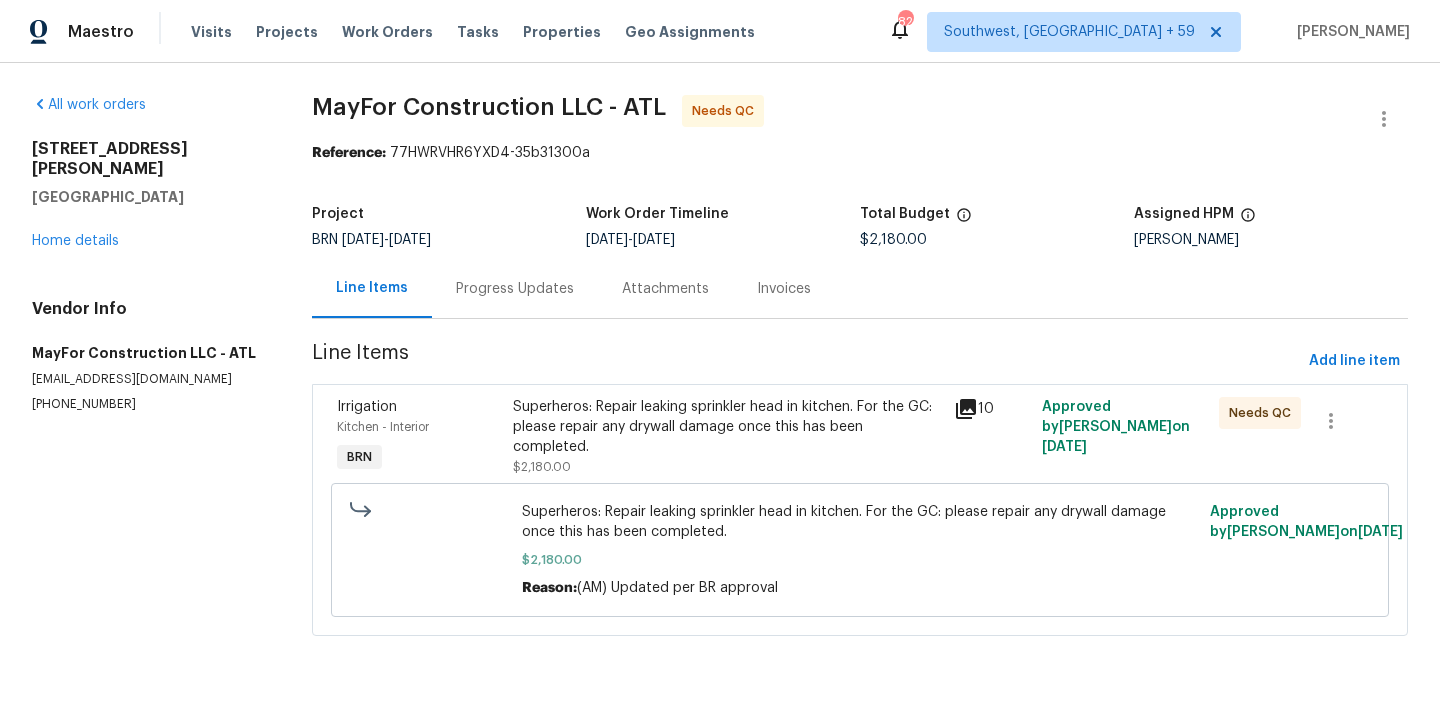 click on "Irrigation Kitchen - Interior BRN Superheros: Repair leaking sprinkler head in kitchen. For the GC: please repair any drywall damage once this has been completed. $2,180.00   10 Approved by  [PERSON_NAME]  on   [DATE] Needs QC Superheros: Repair leaking sprinkler head in kitchen. For the GC: please repair any drywall damage once this has been completed. $2,180.00 Reason:  (AM) Updated per BR approval Approved by  [PERSON_NAME]  on  [DATE]" at bounding box center [860, 510] 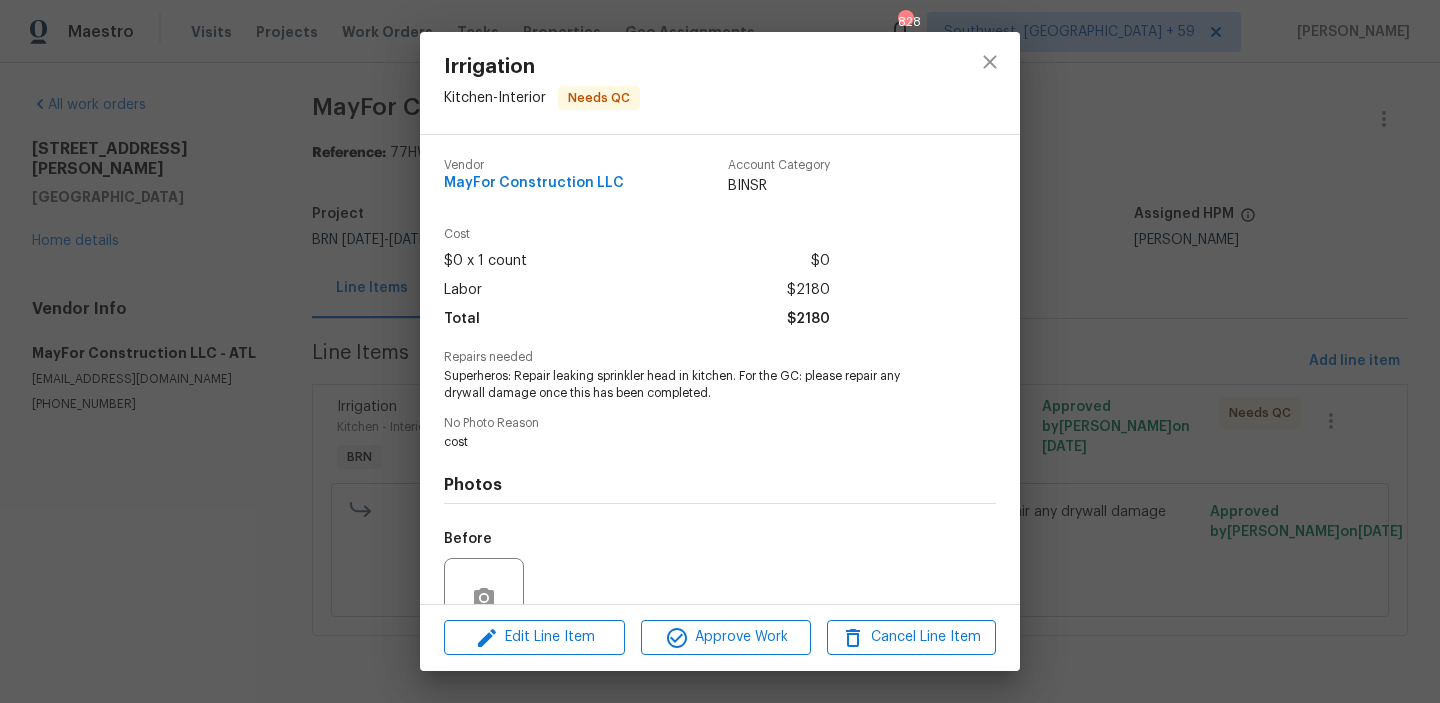 scroll, scrollTop: 184, scrollLeft: 0, axis: vertical 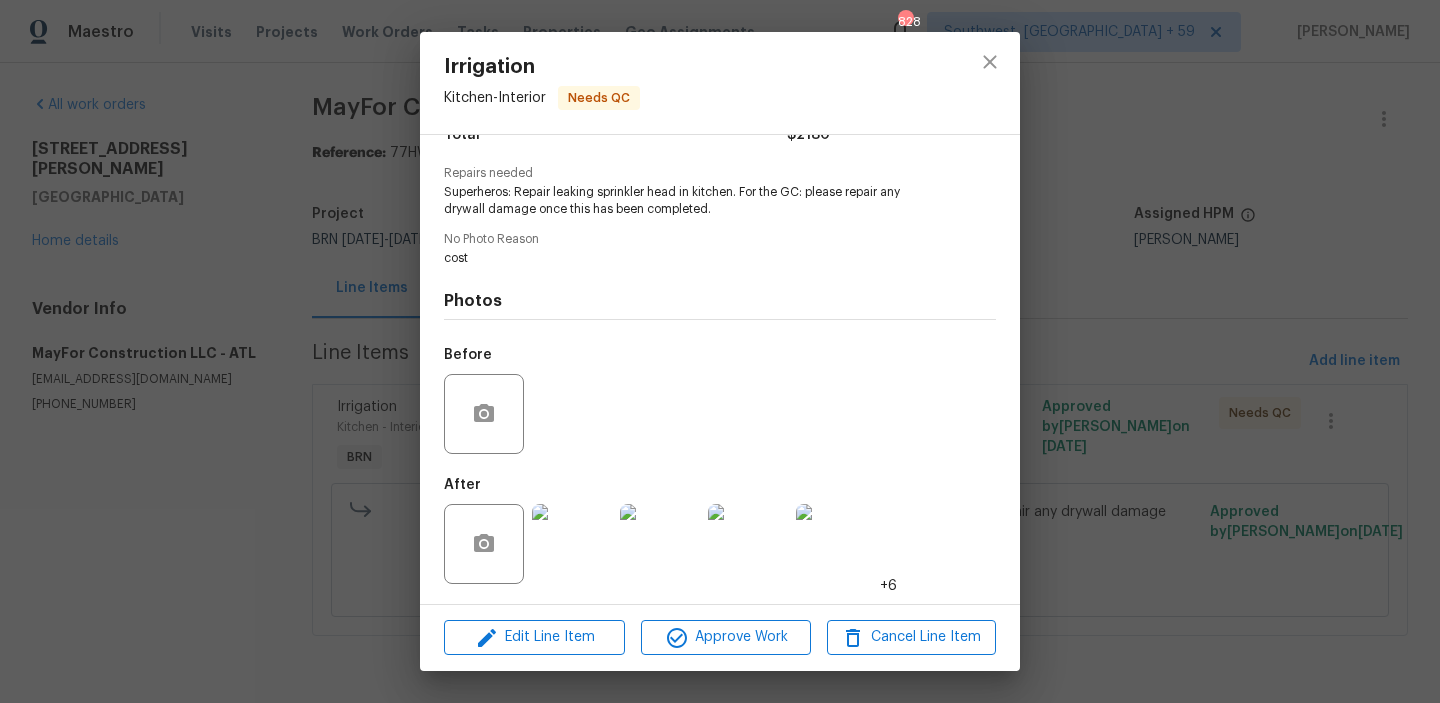 click at bounding box center (572, 544) 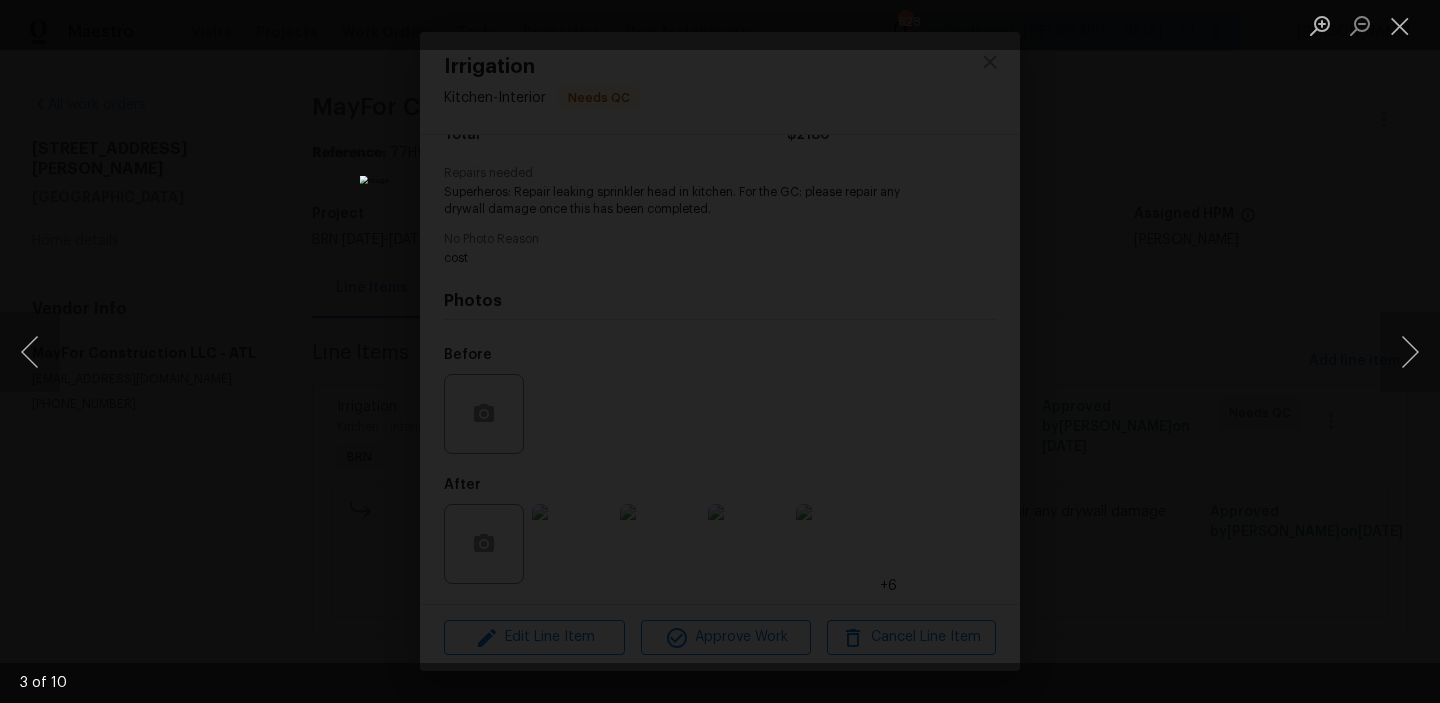 click at bounding box center (720, 351) 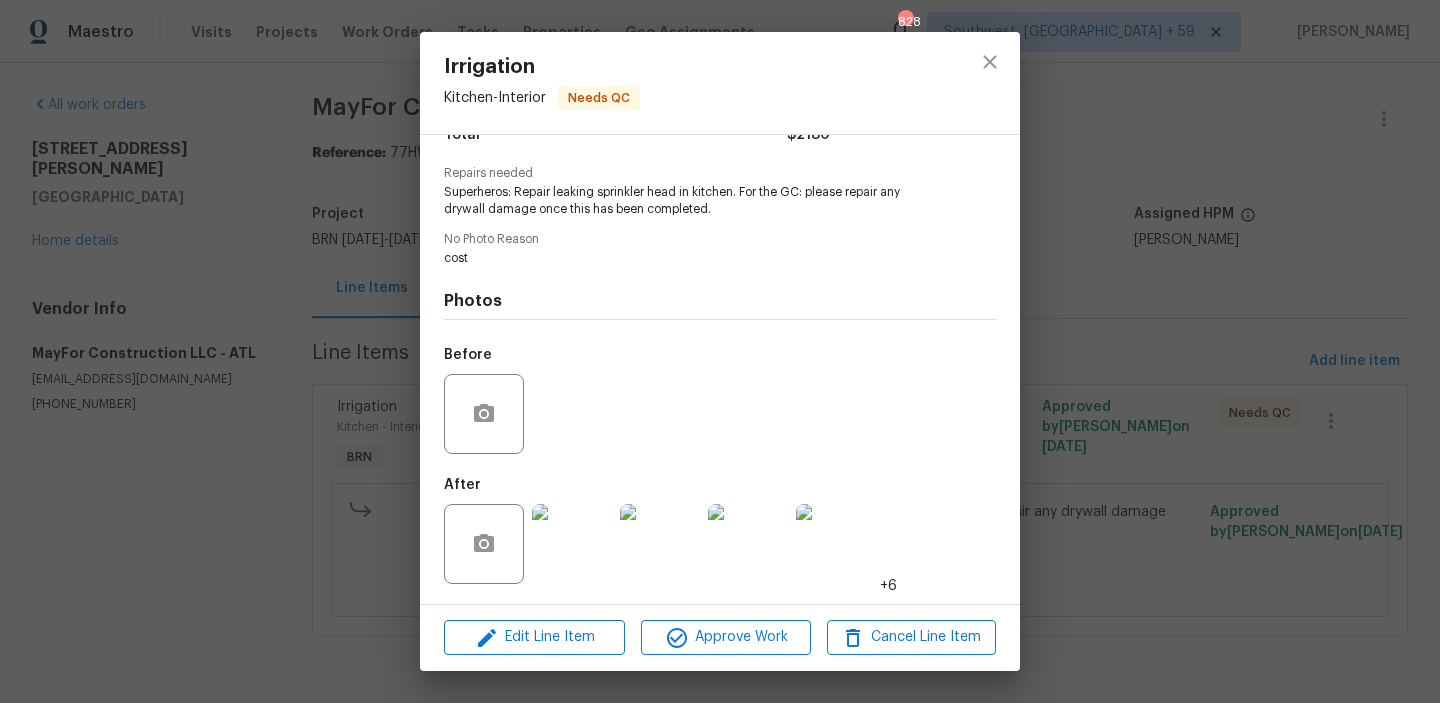 click on "Irrigation Kitchen  -  Interior Needs QC Vendor MayFor Construction LLC Account Category BINSR Cost $0 x 1 count $0 Labor $2180 Total $2180 Repairs needed Superheros: Repair leaking sprinkler head in kitchen. For the GC: please repair any drywall damage once this has been completed. No Photo Reason cost Photos Before After  +6  Edit Line Item  Approve Work  Cancel Line Item" at bounding box center (720, 351) 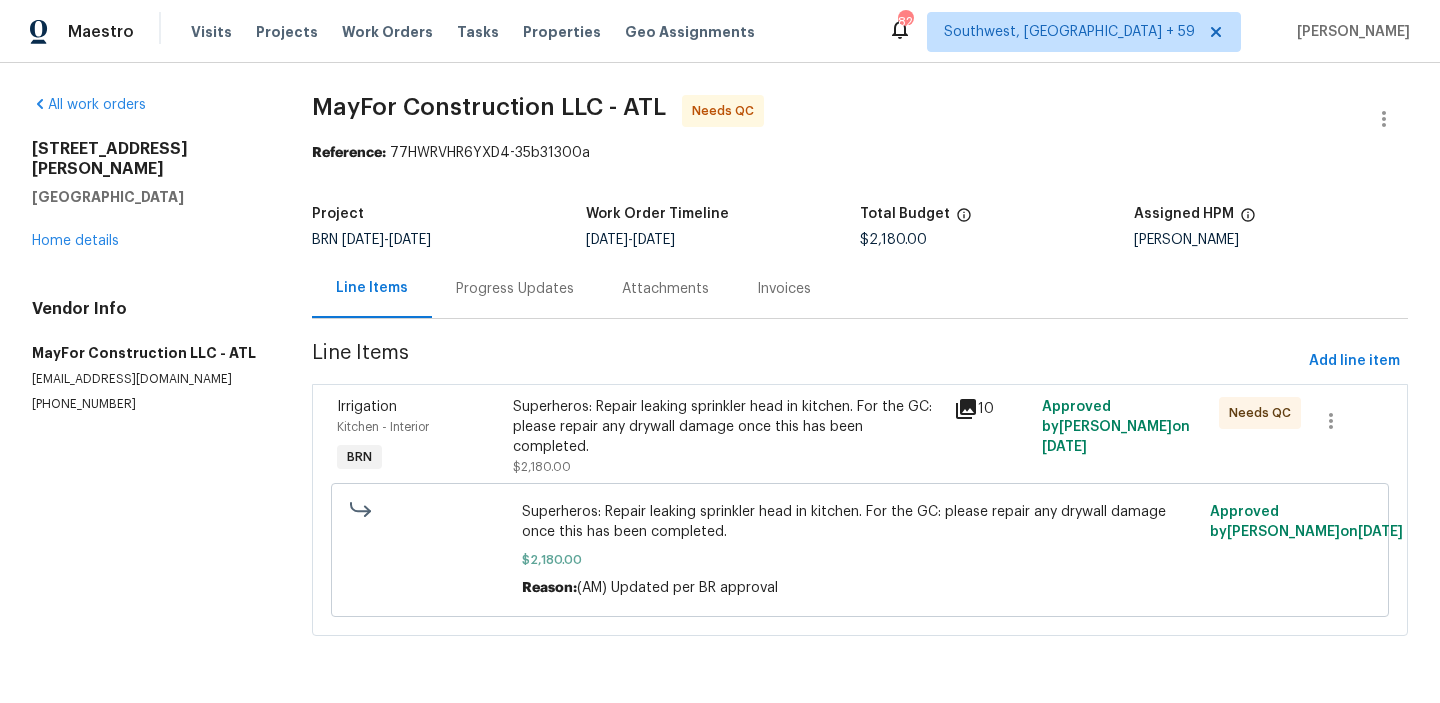 click on "Progress Updates" at bounding box center (515, 289) 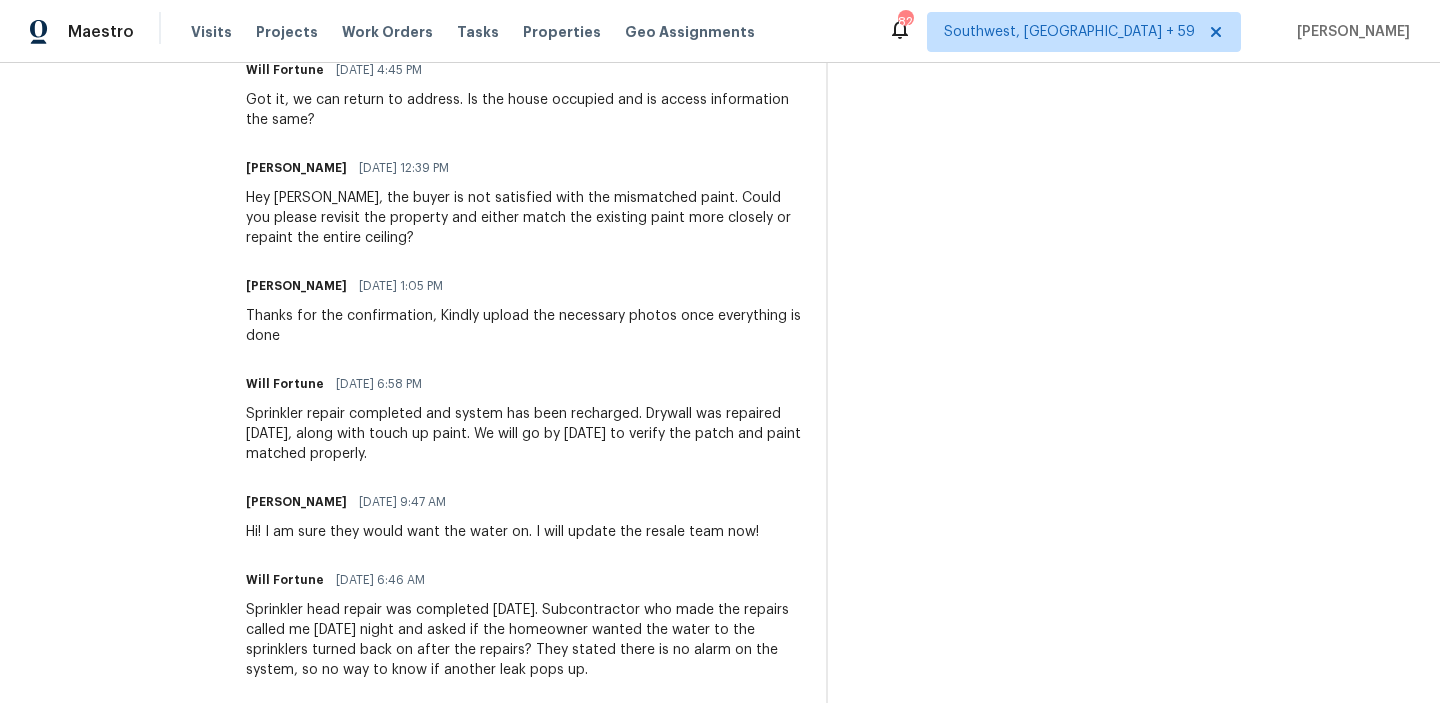scroll, scrollTop: 0, scrollLeft: 0, axis: both 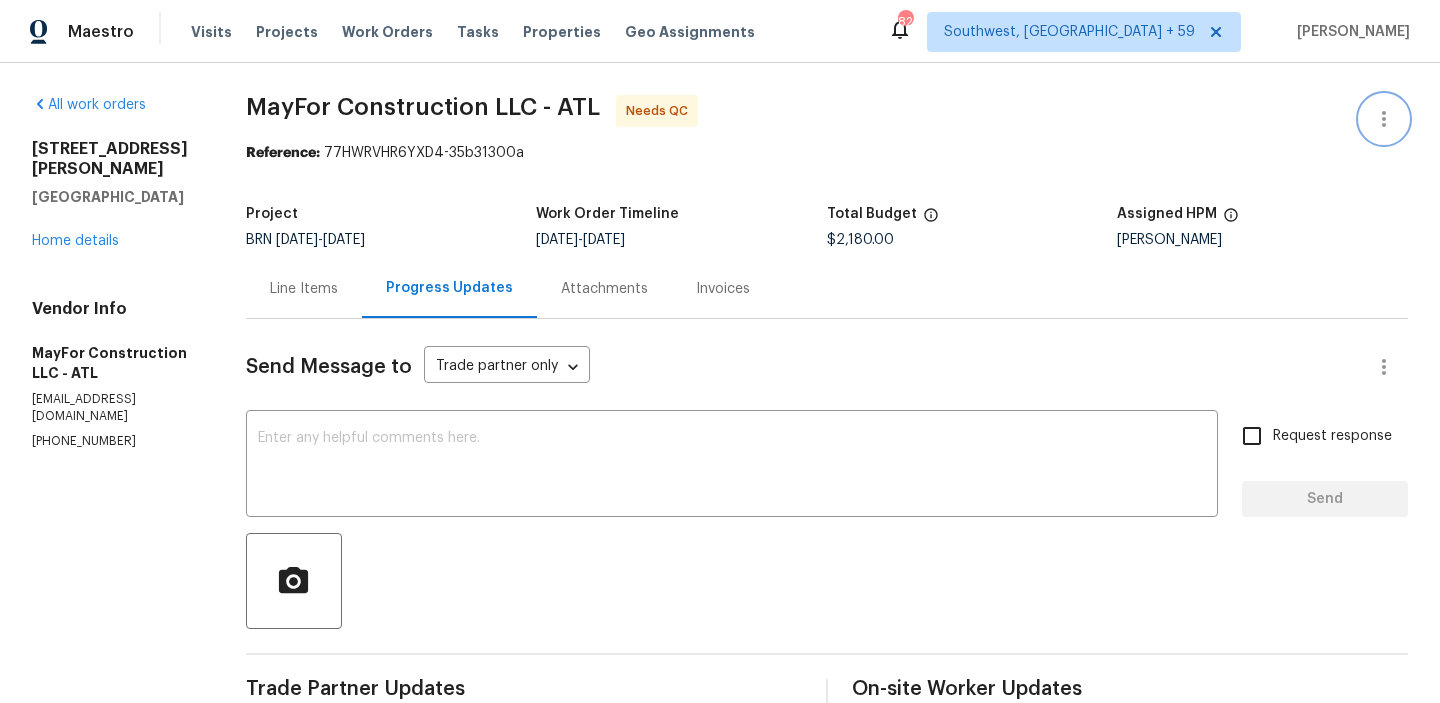 click 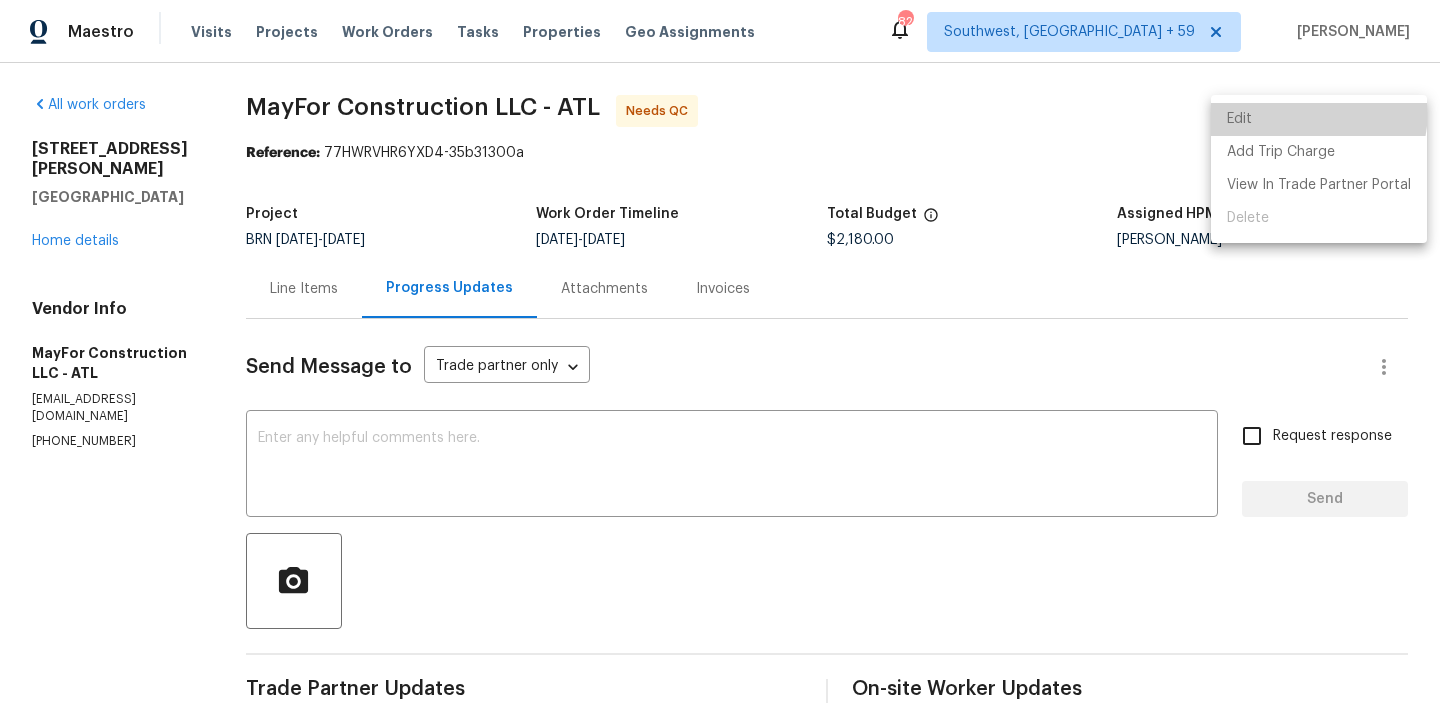 click on "Edit" at bounding box center [1319, 119] 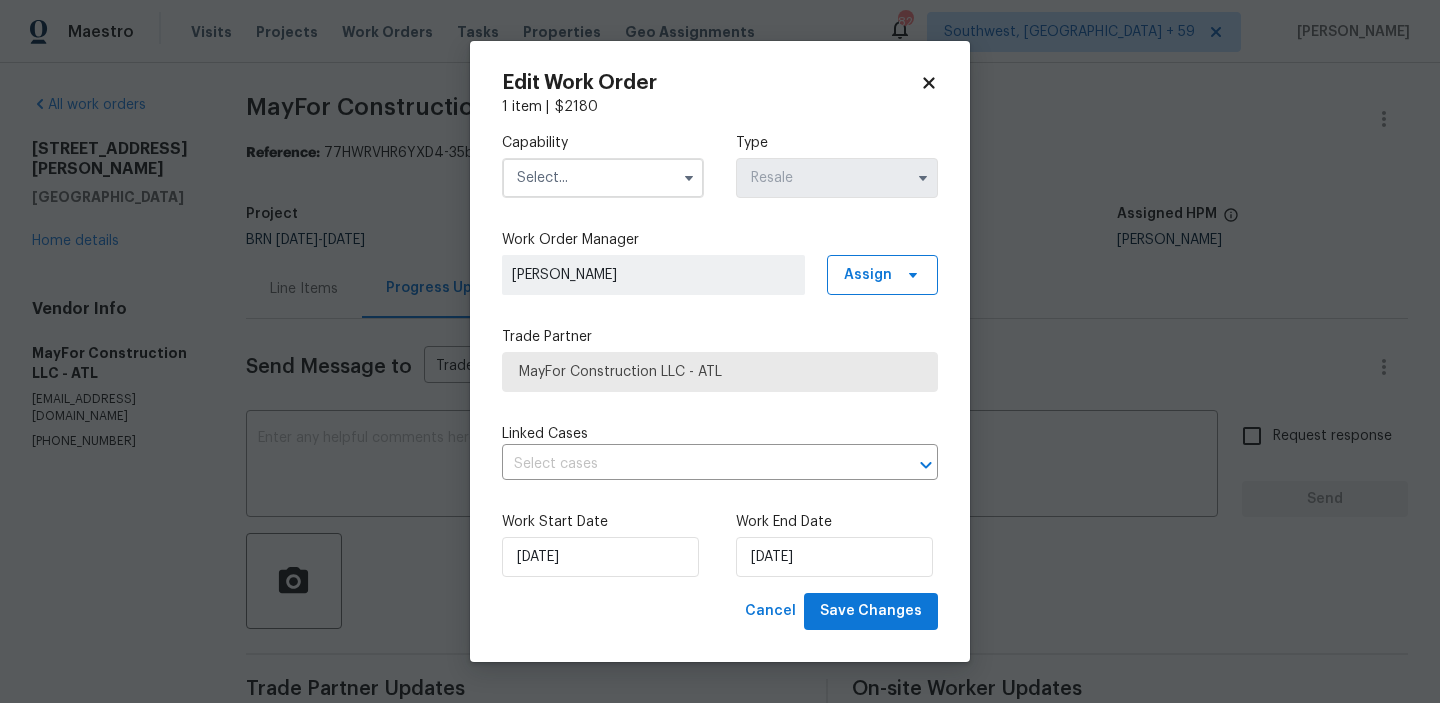 click at bounding box center [603, 178] 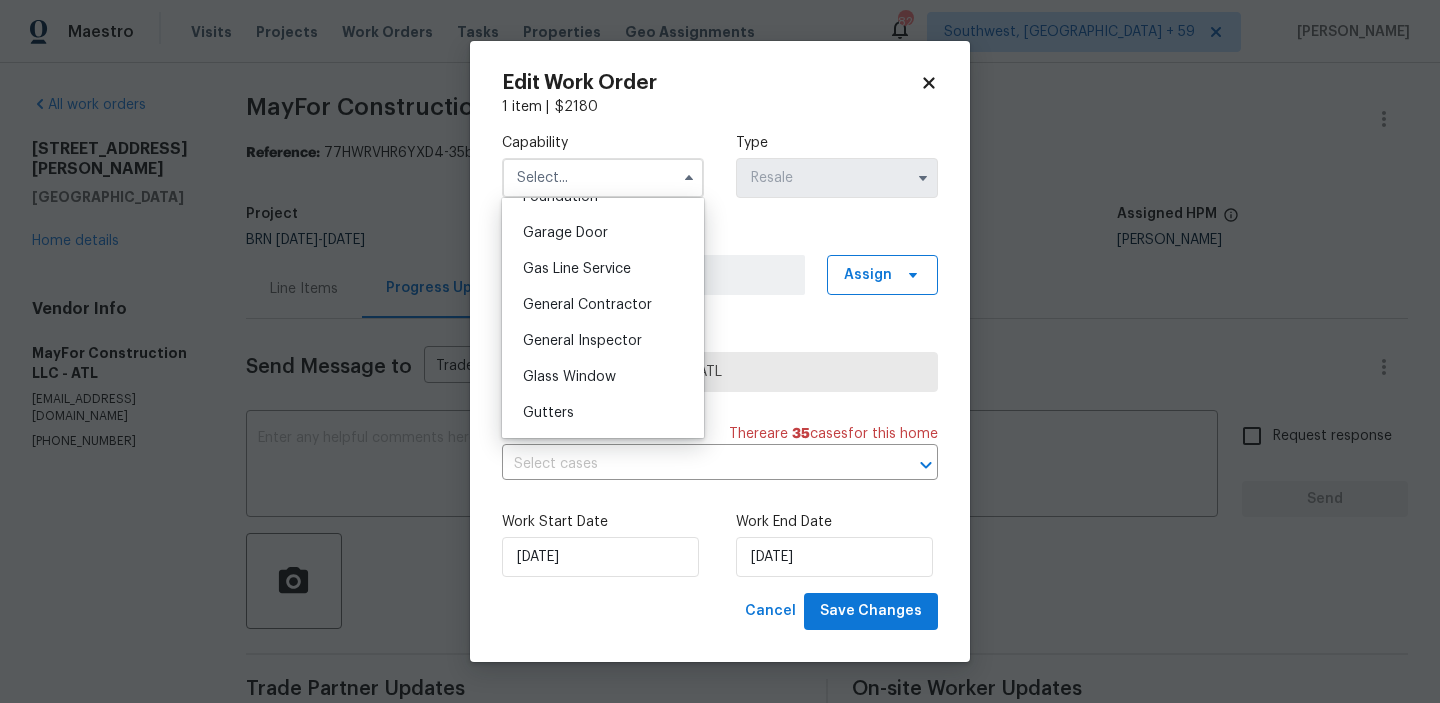 scroll, scrollTop: 883, scrollLeft: 0, axis: vertical 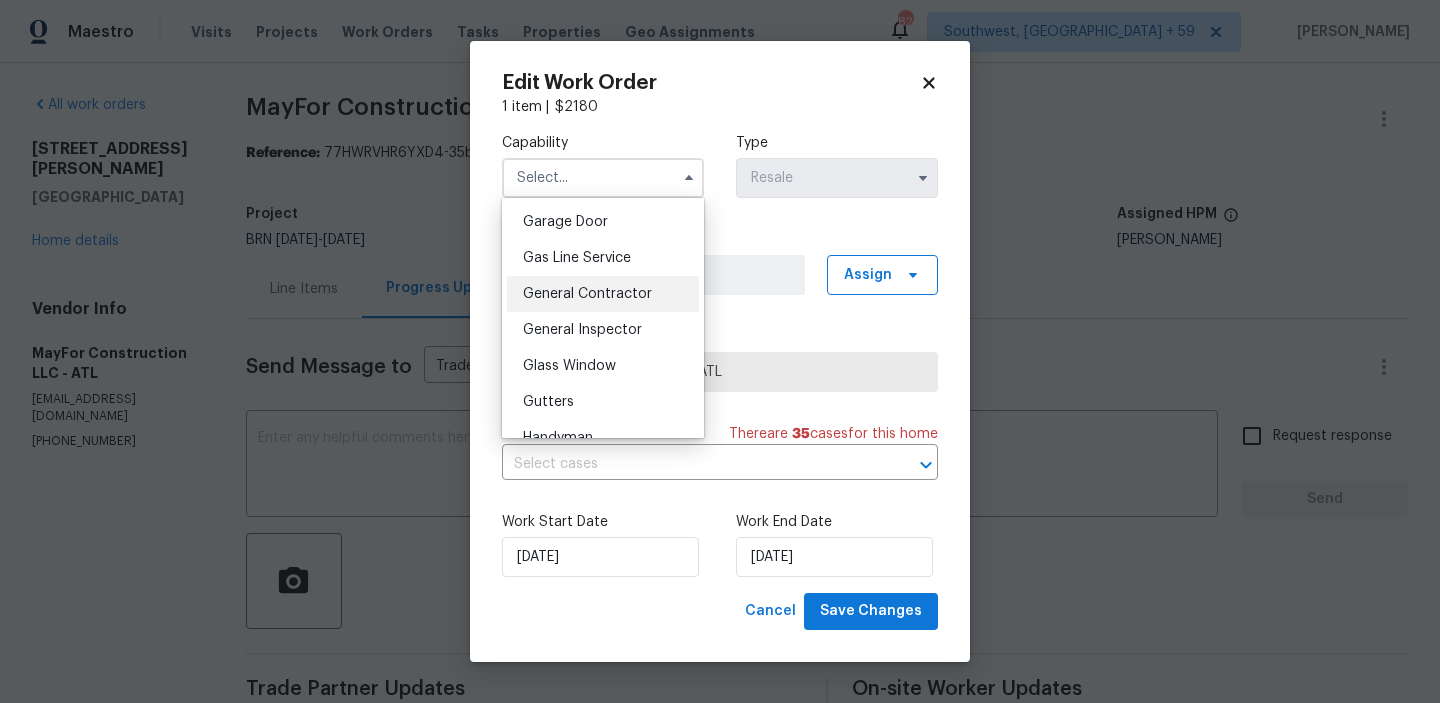 click on "General Contractor" at bounding box center (587, 294) 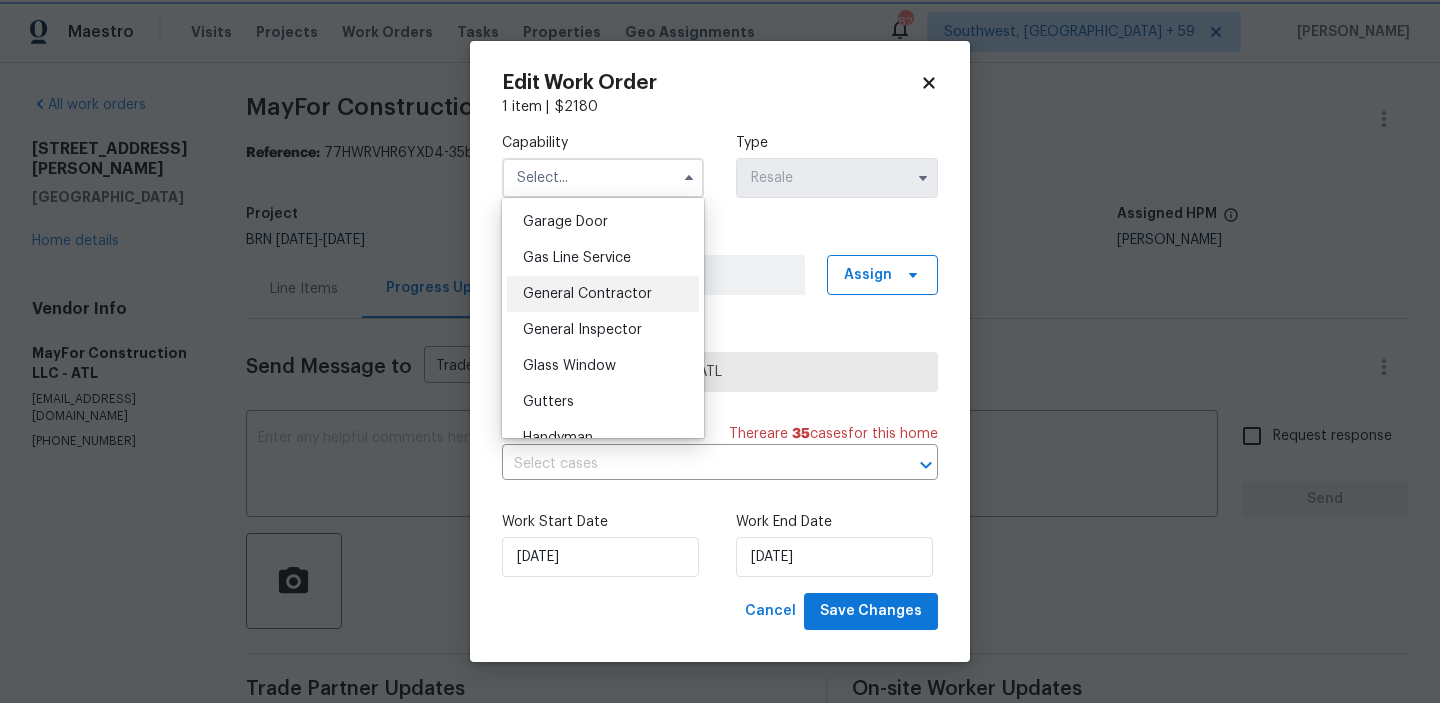 type on "General Contractor" 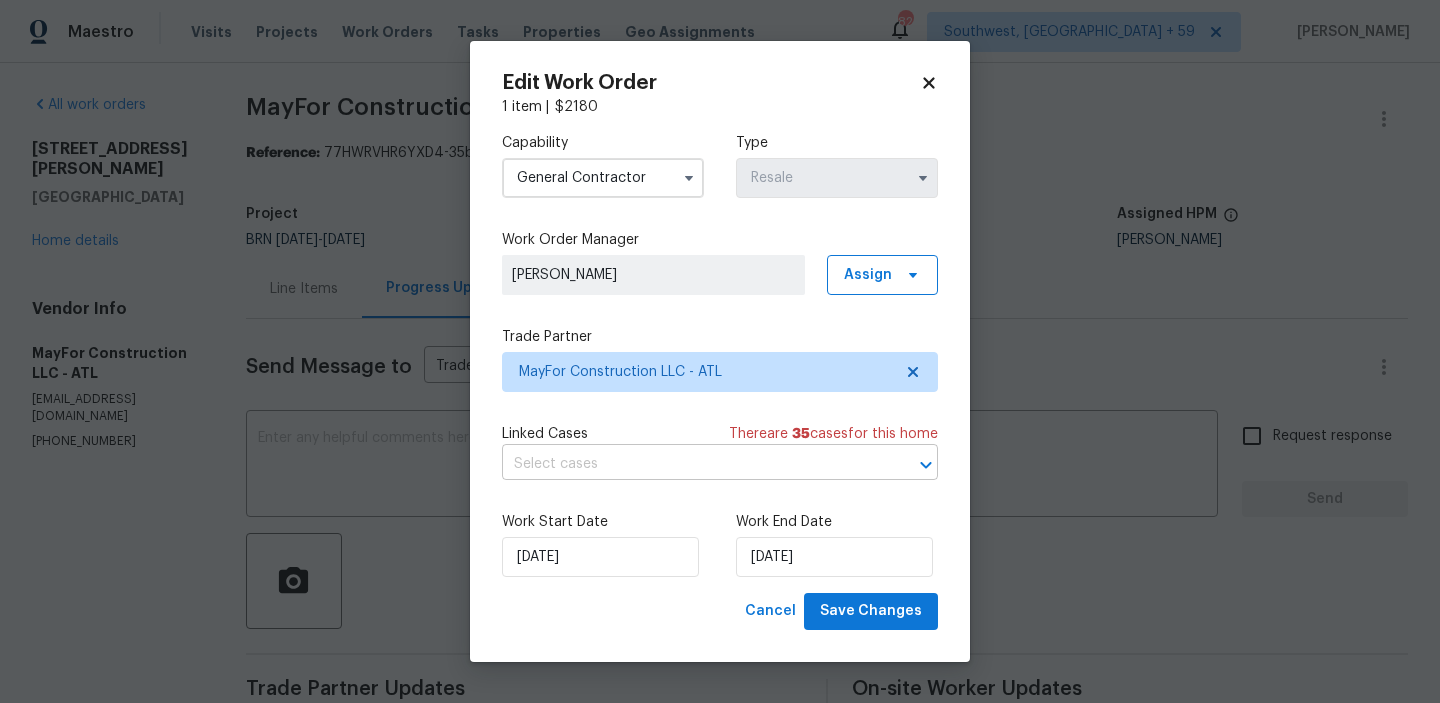 click at bounding box center (692, 464) 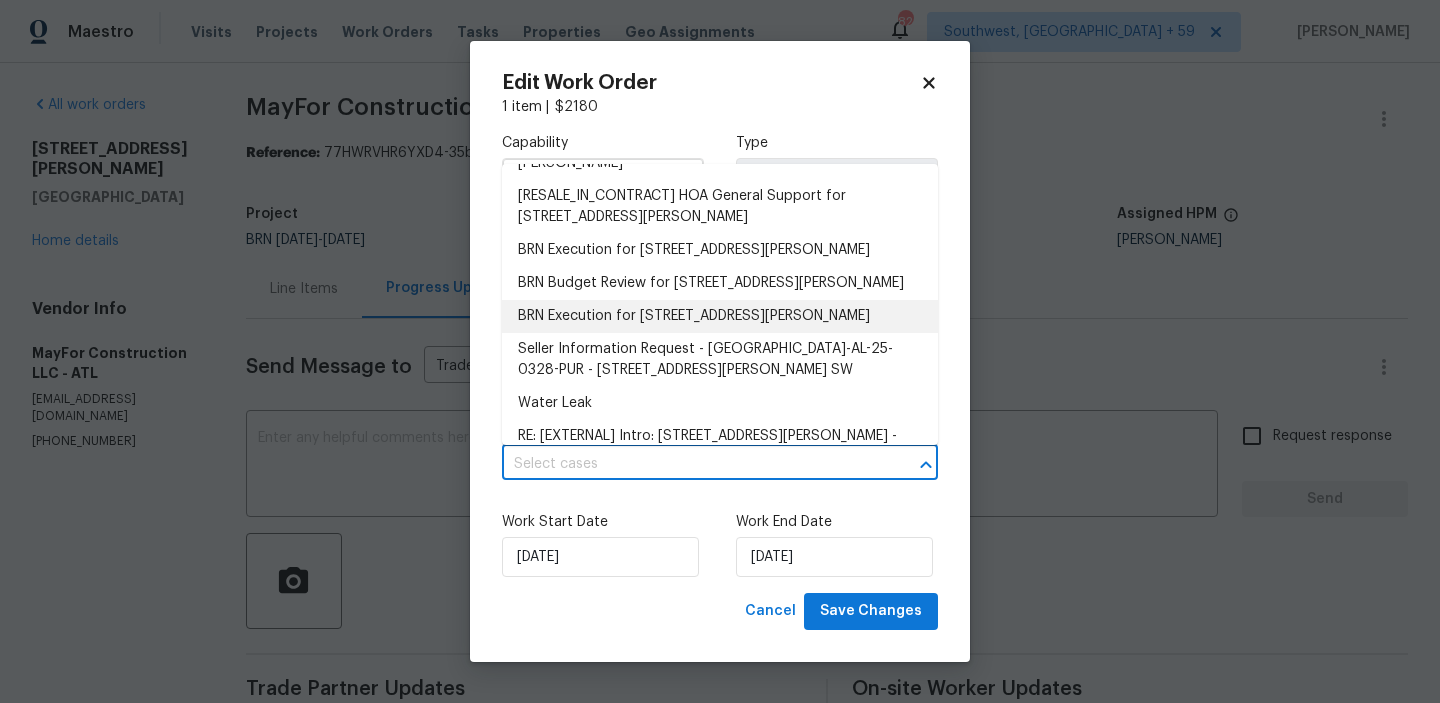 scroll, scrollTop: 256, scrollLeft: 0, axis: vertical 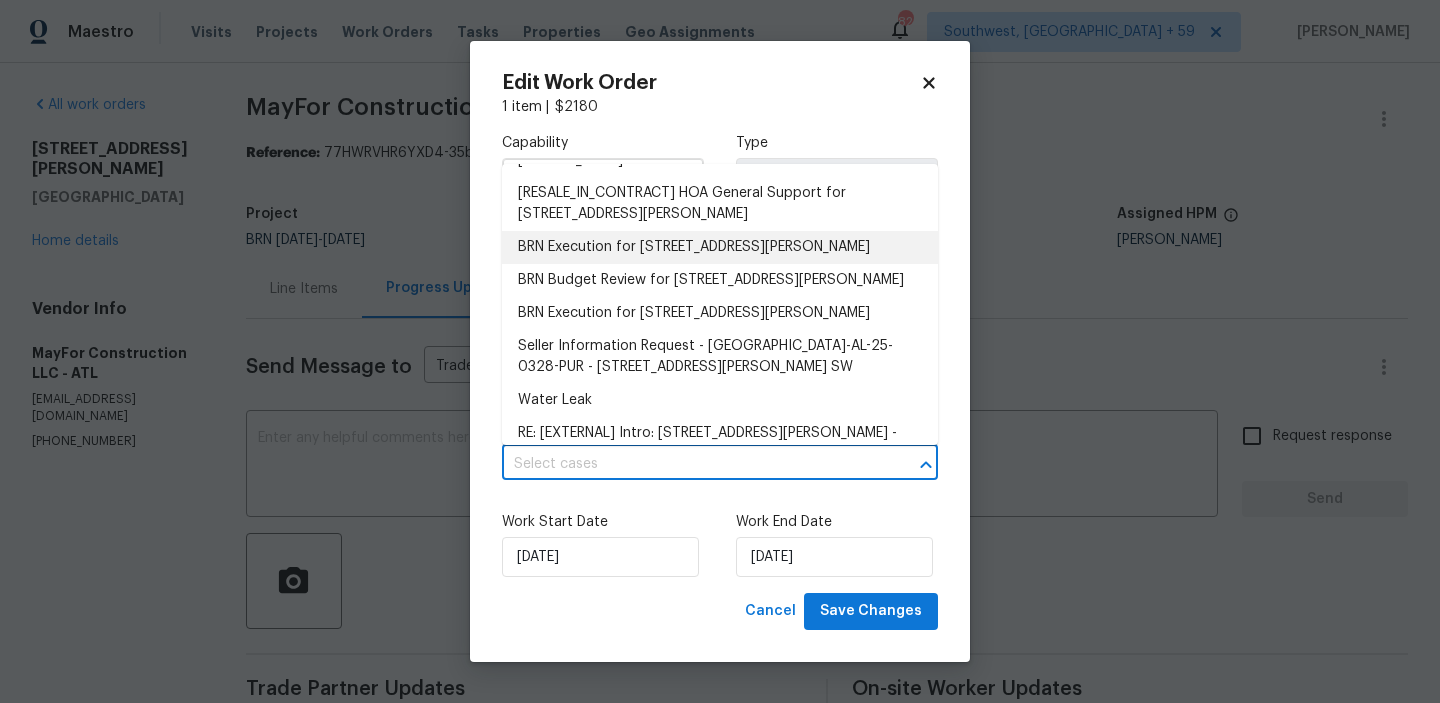 click on "BRN Execution for 2136 Chadwick Rd SW, Atlanta, GA 30331" at bounding box center [720, 247] 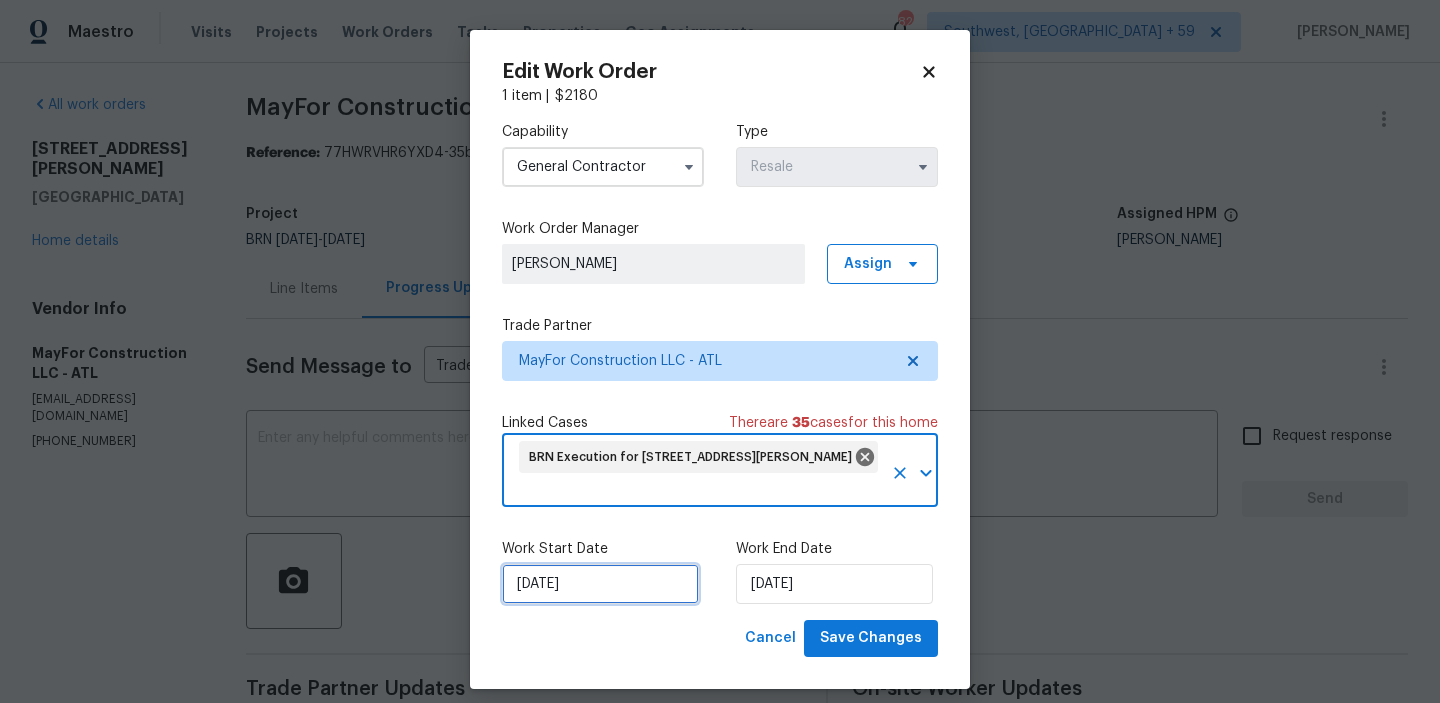 click on "25/06/2025" at bounding box center (600, 584) 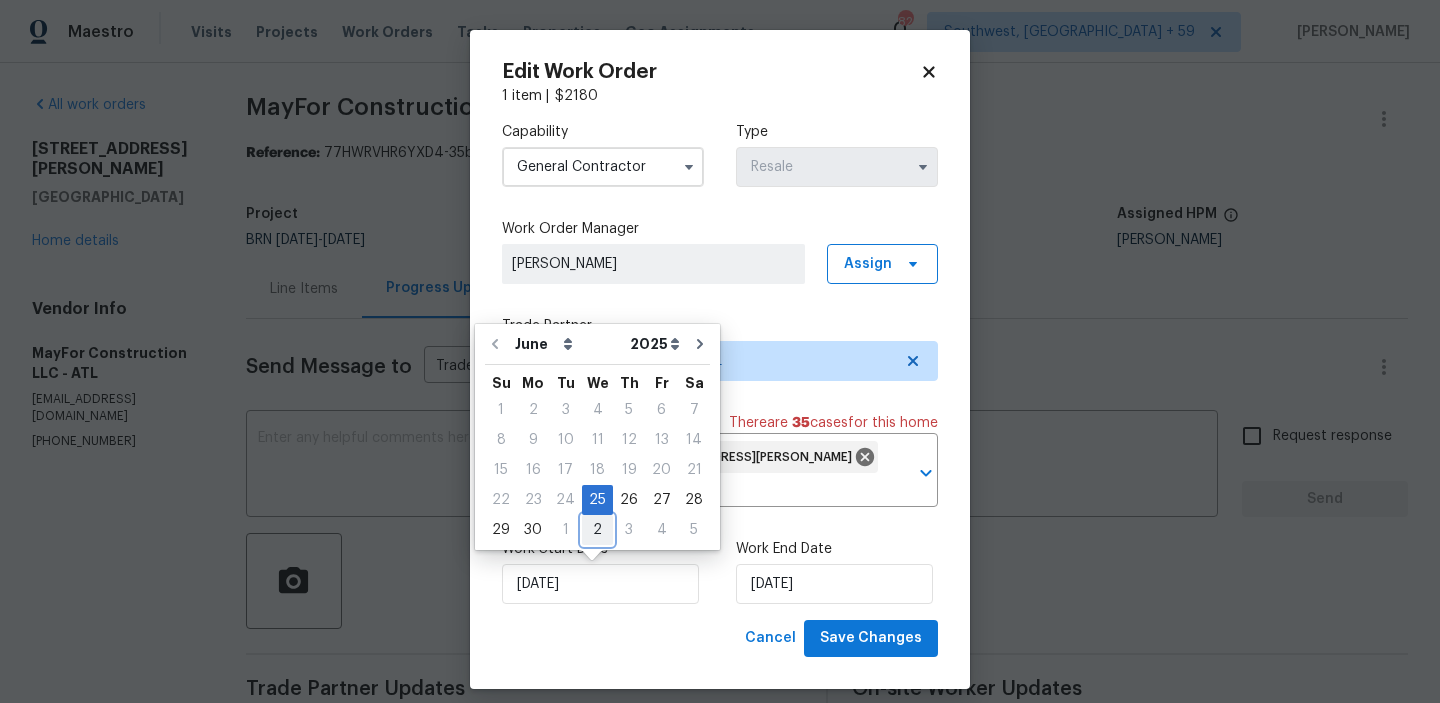 click on "2" at bounding box center [597, 530] 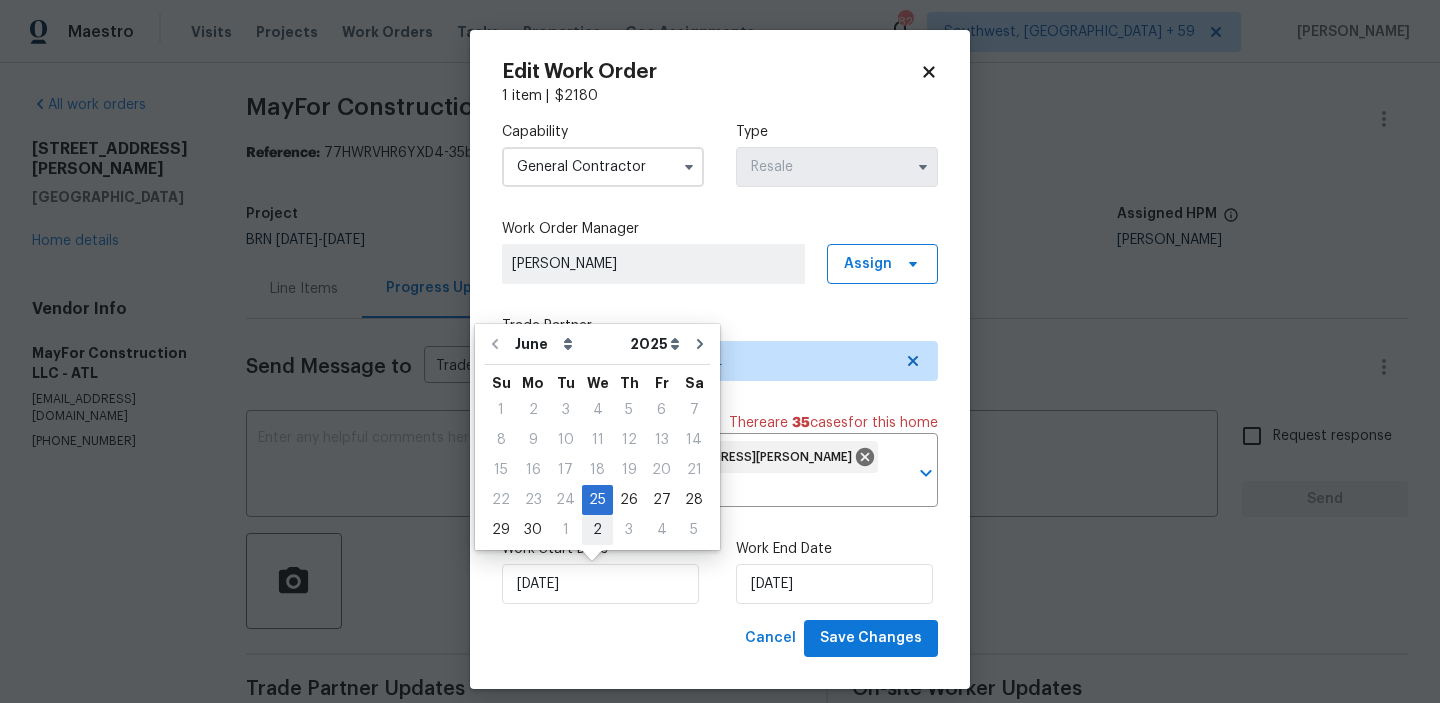 type on "02/07/2025" 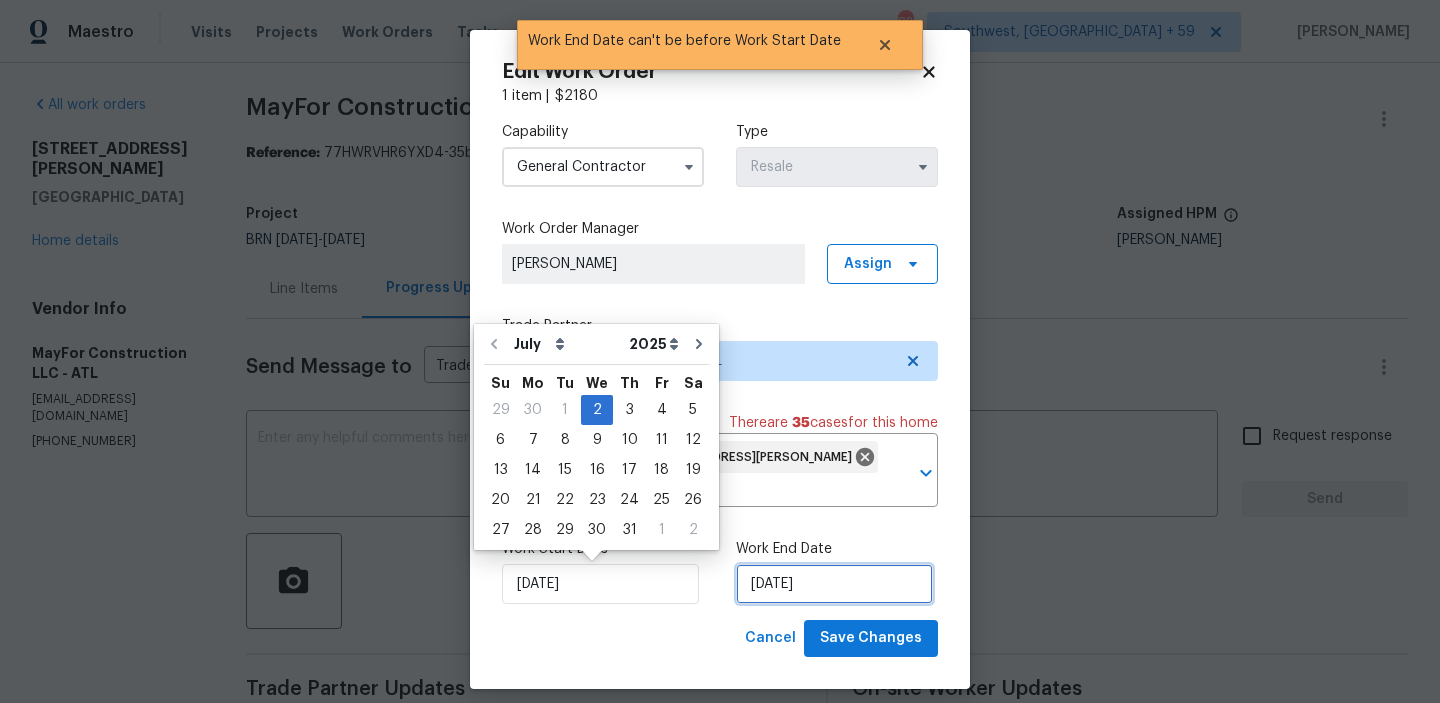 click on "02/07/2025" at bounding box center [834, 584] 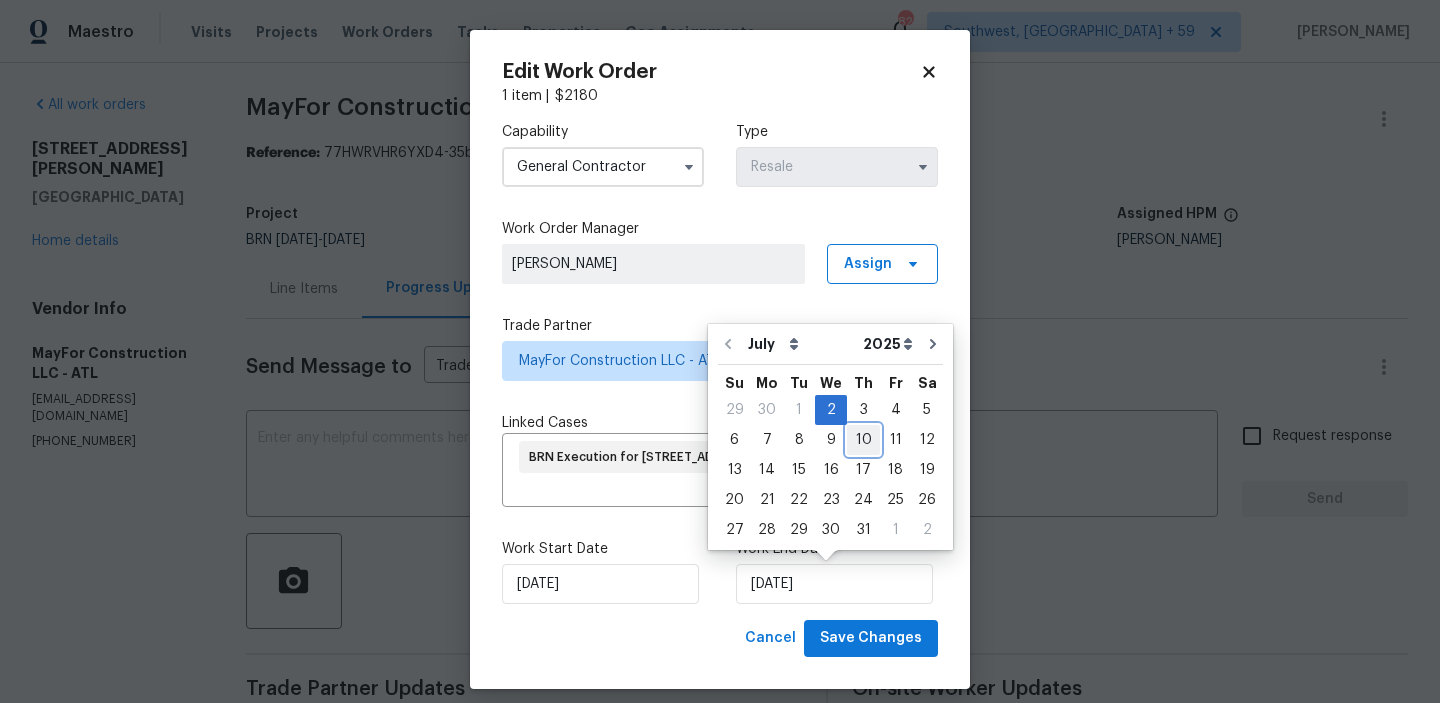 click on "10" at bounding box center (863, 440) 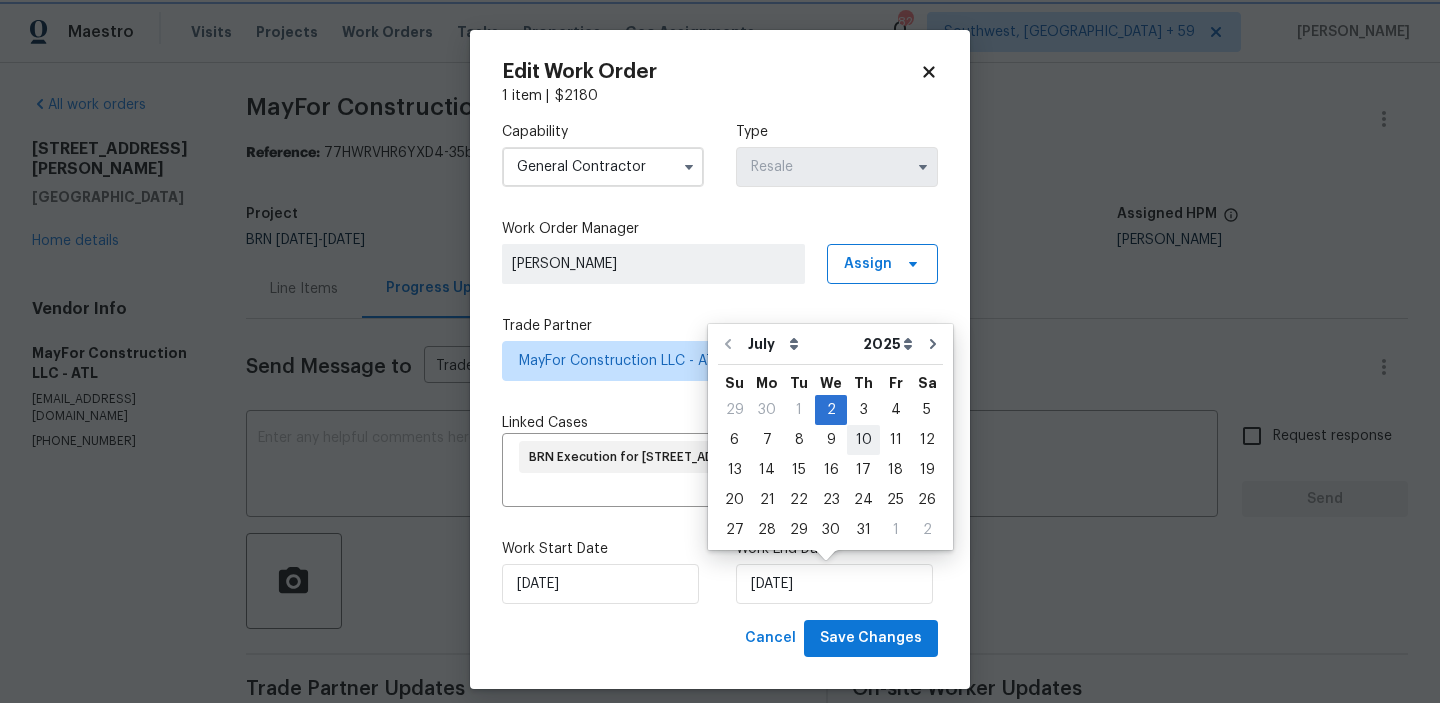 type on "10/07/2025" 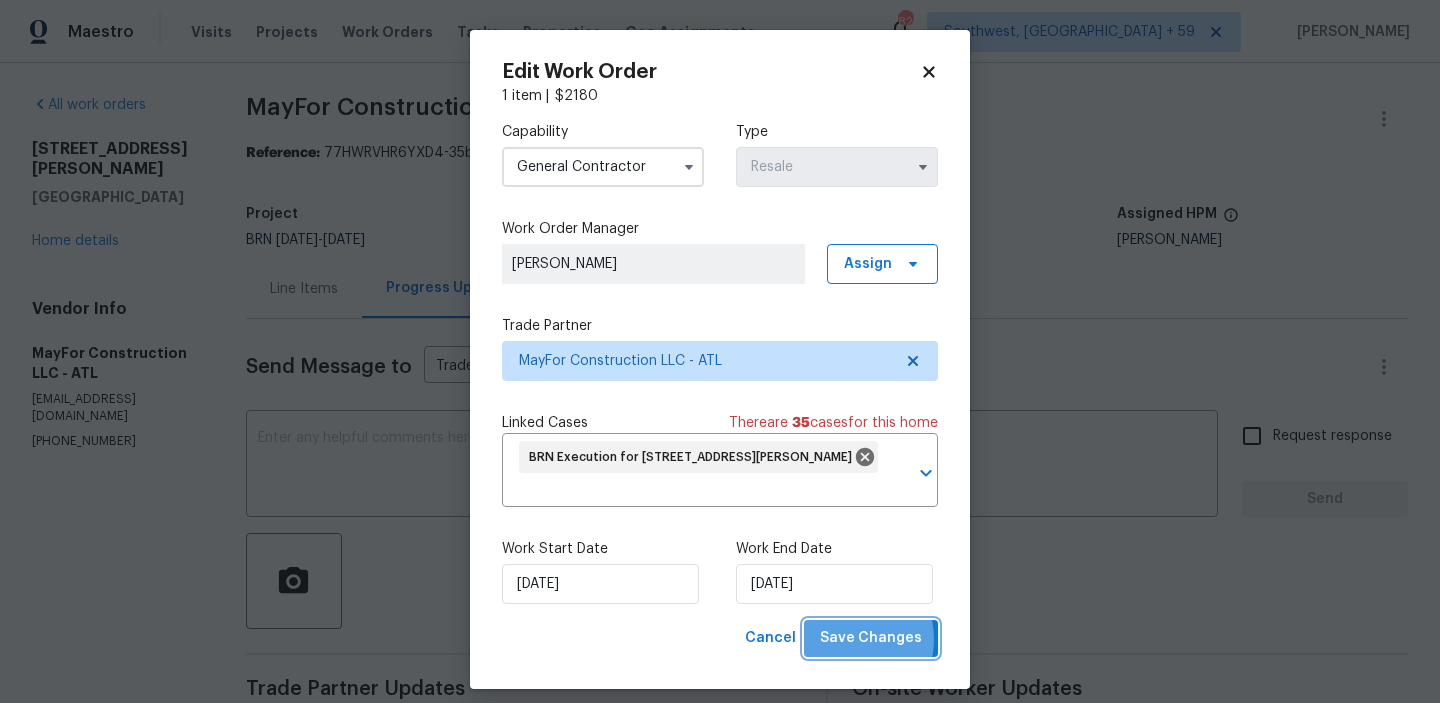 click on "Save Changes" at bounding box center [871, 638] 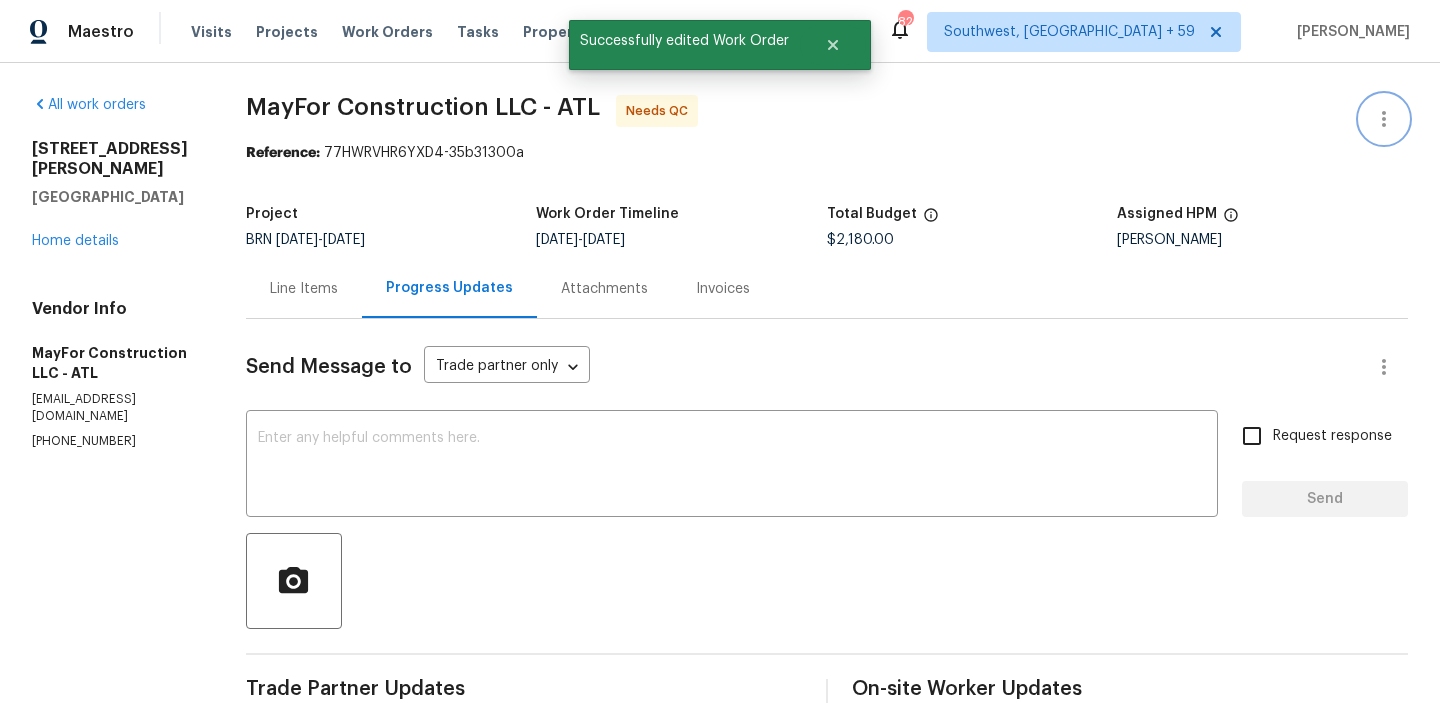 click at bounding box center [1384, 119] 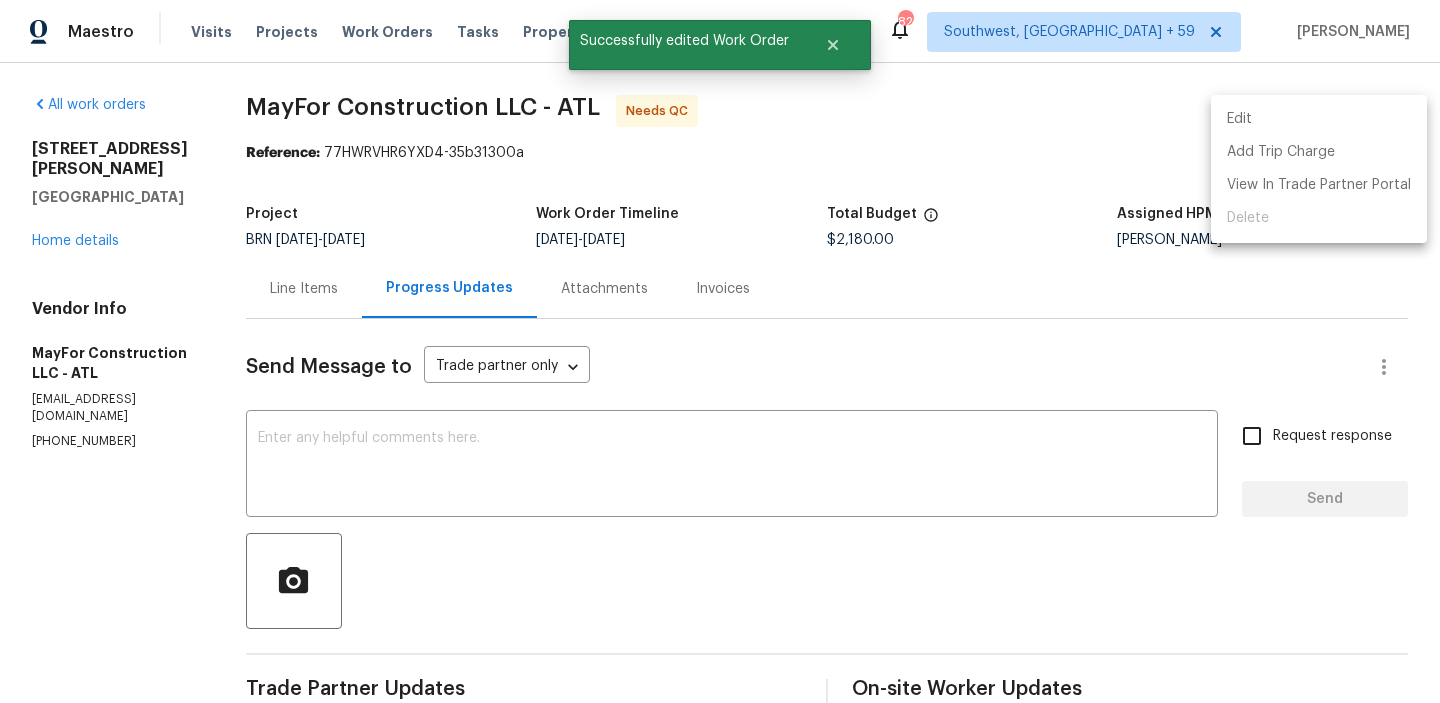 click on "Edit" at bounding box center (1319, 119) 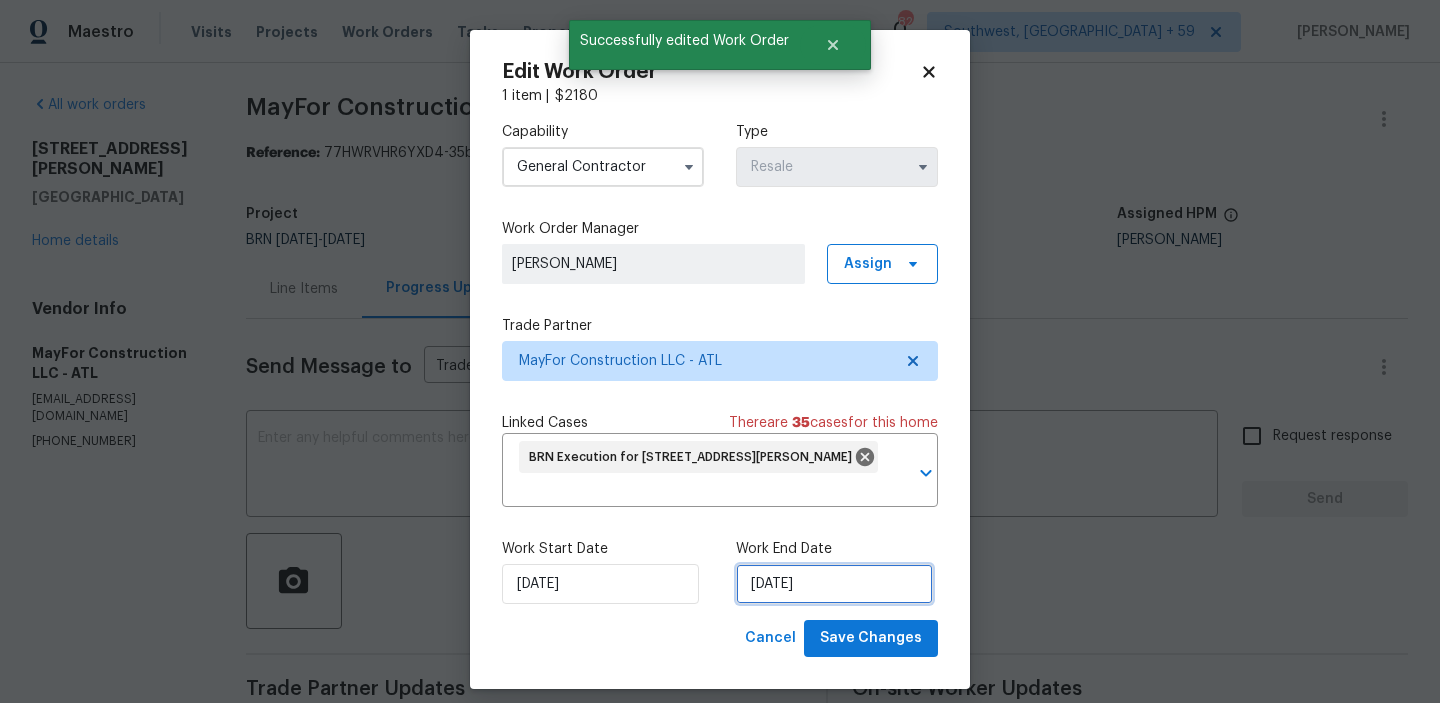 click on "10/07/2025" at bounding box center [834, 584] 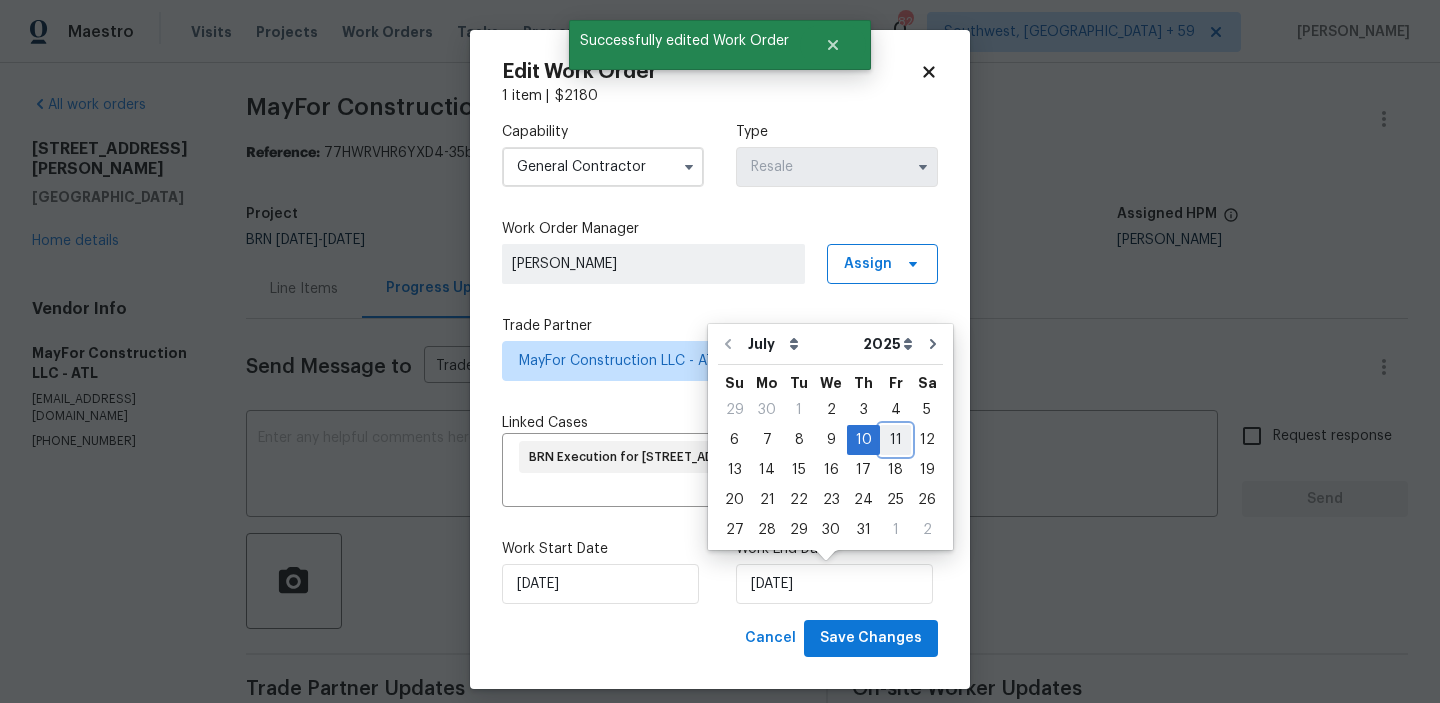 click on "11" at bounding box center (895, 440) 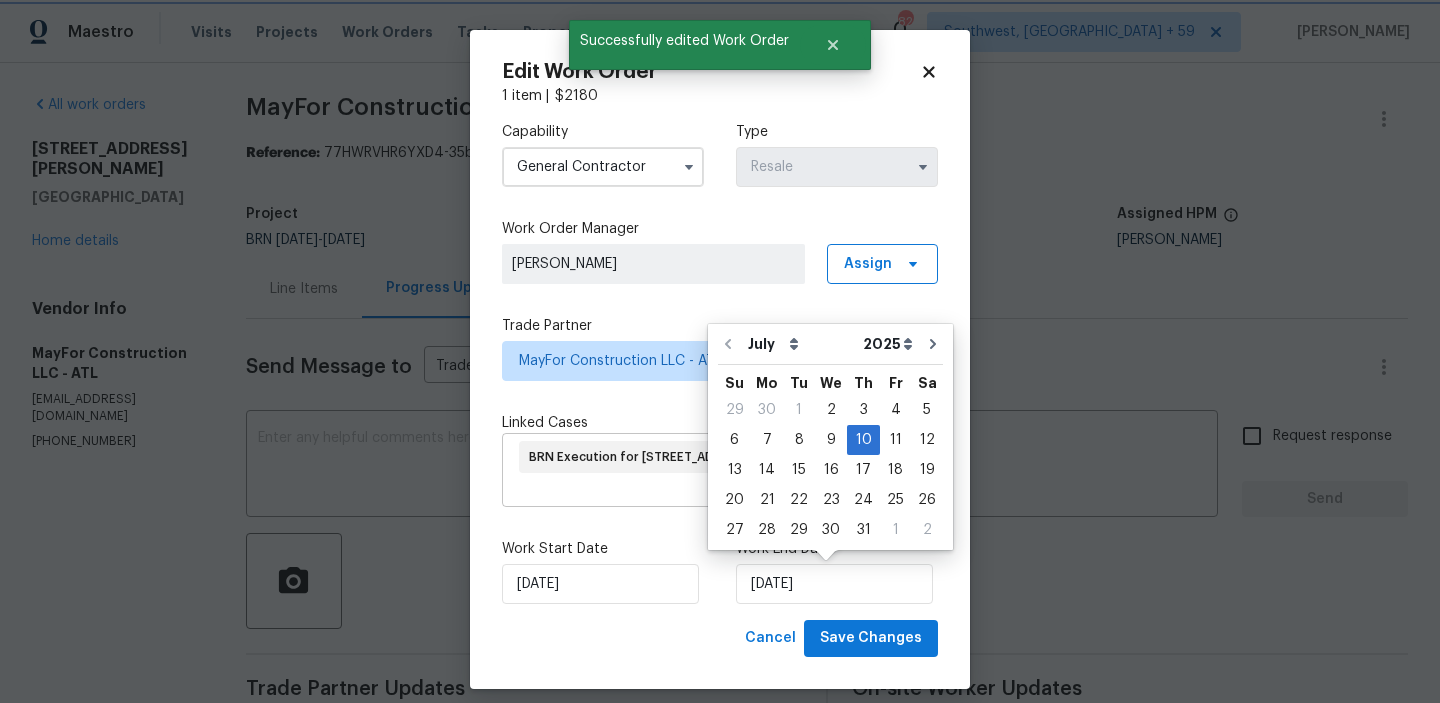 type on "11/07/2025" 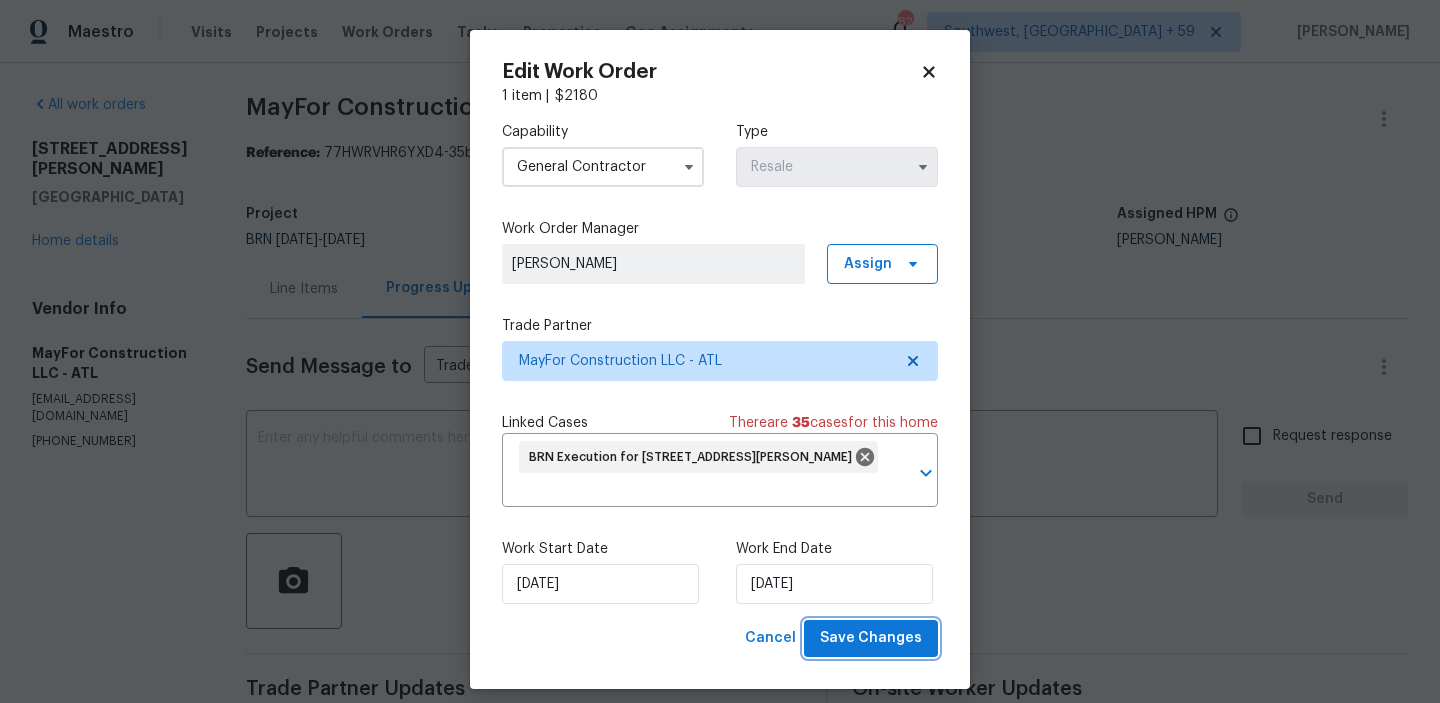 click on "Save Changes" at bounding box center (871, 638) 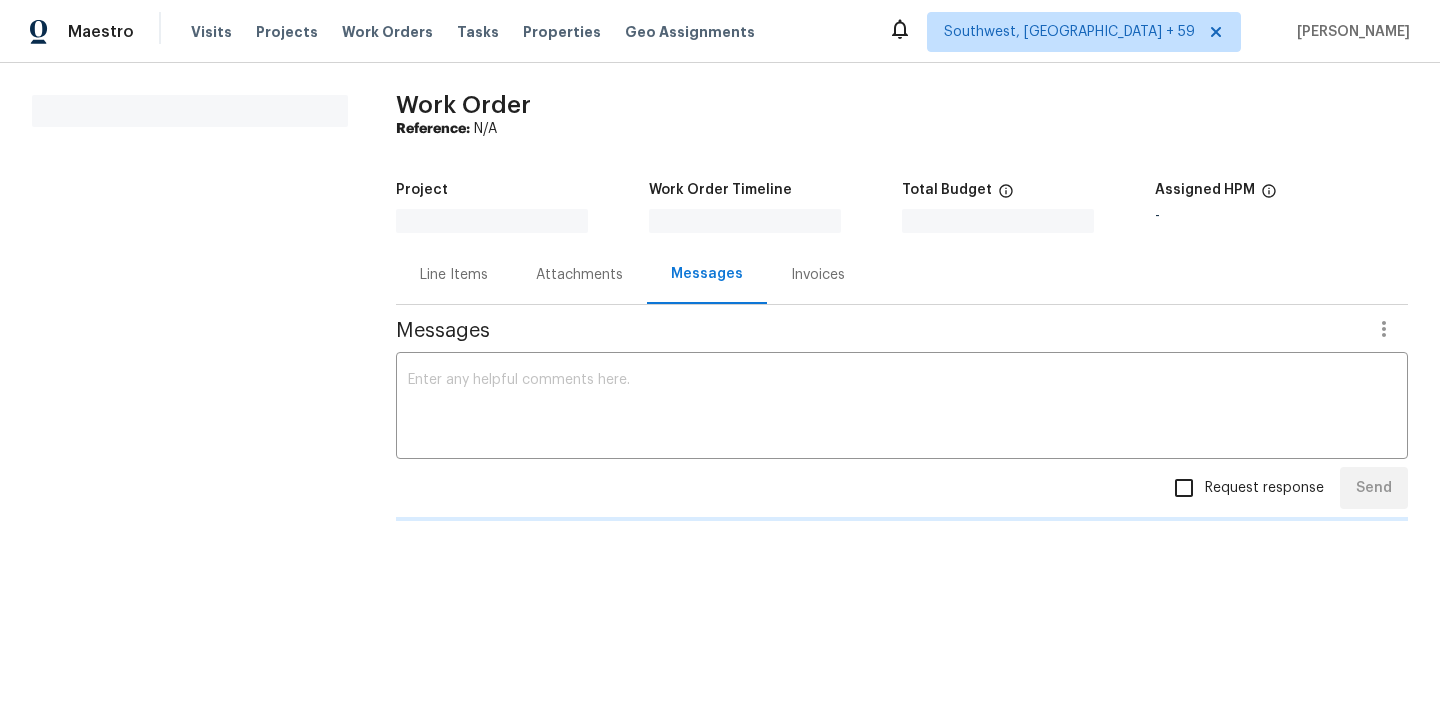 scroll, scrollTop: 0, scrollLeft: 0, axis: both 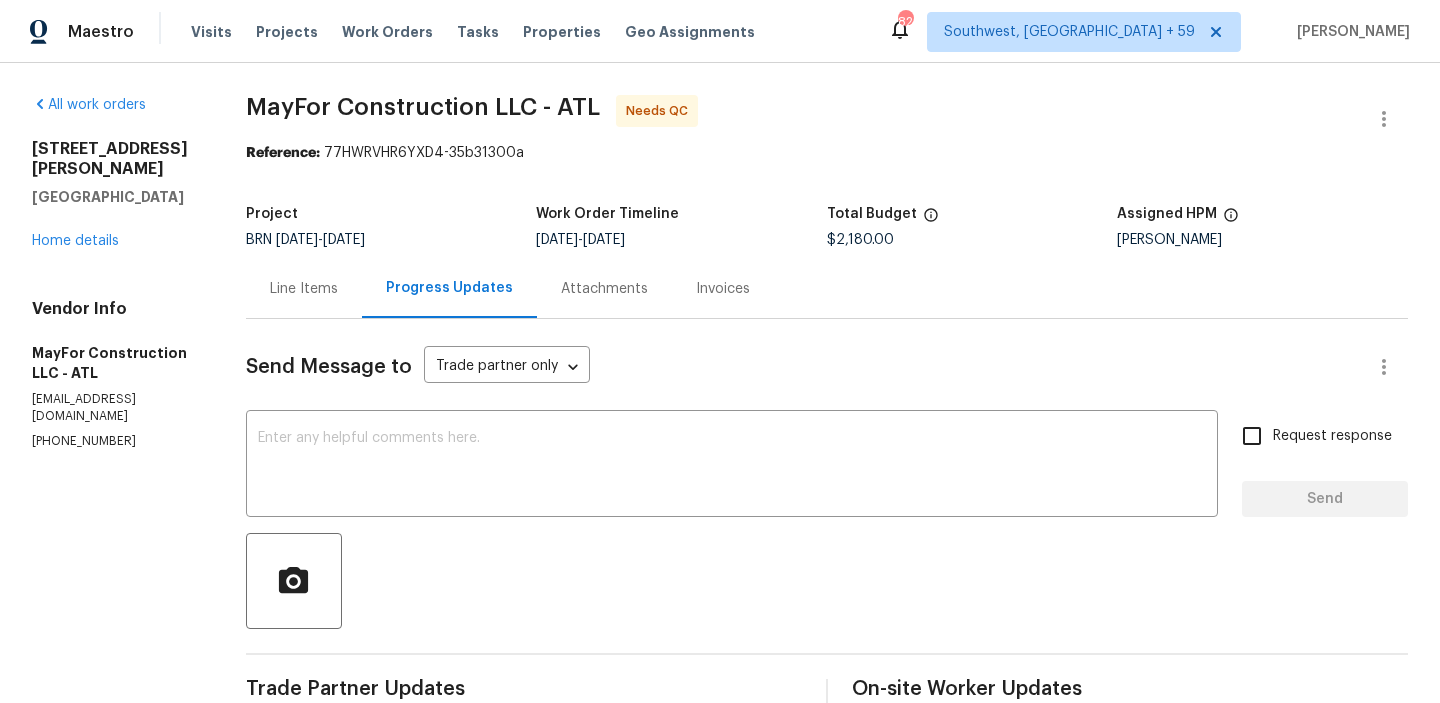 click on "Line Items" at bounding box center (304, 288) 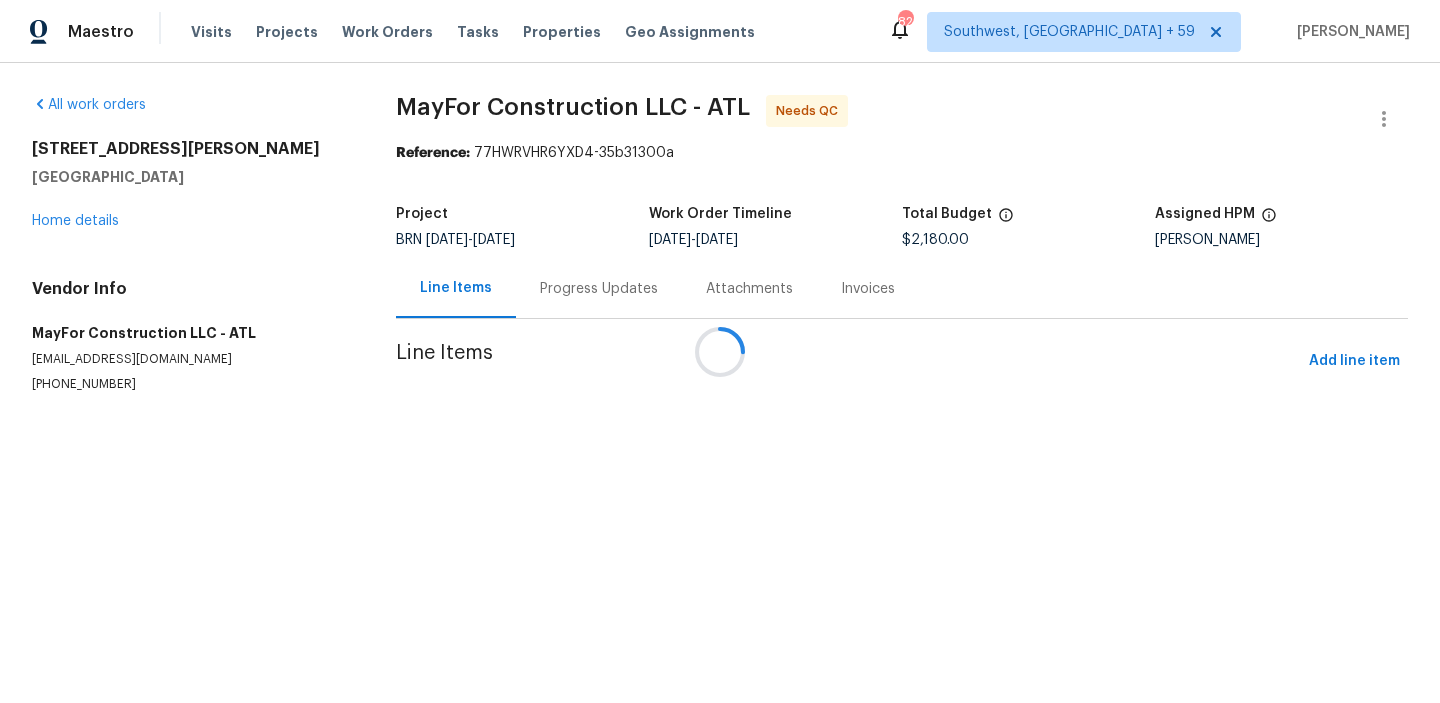 click at bounding box center (720, 351) 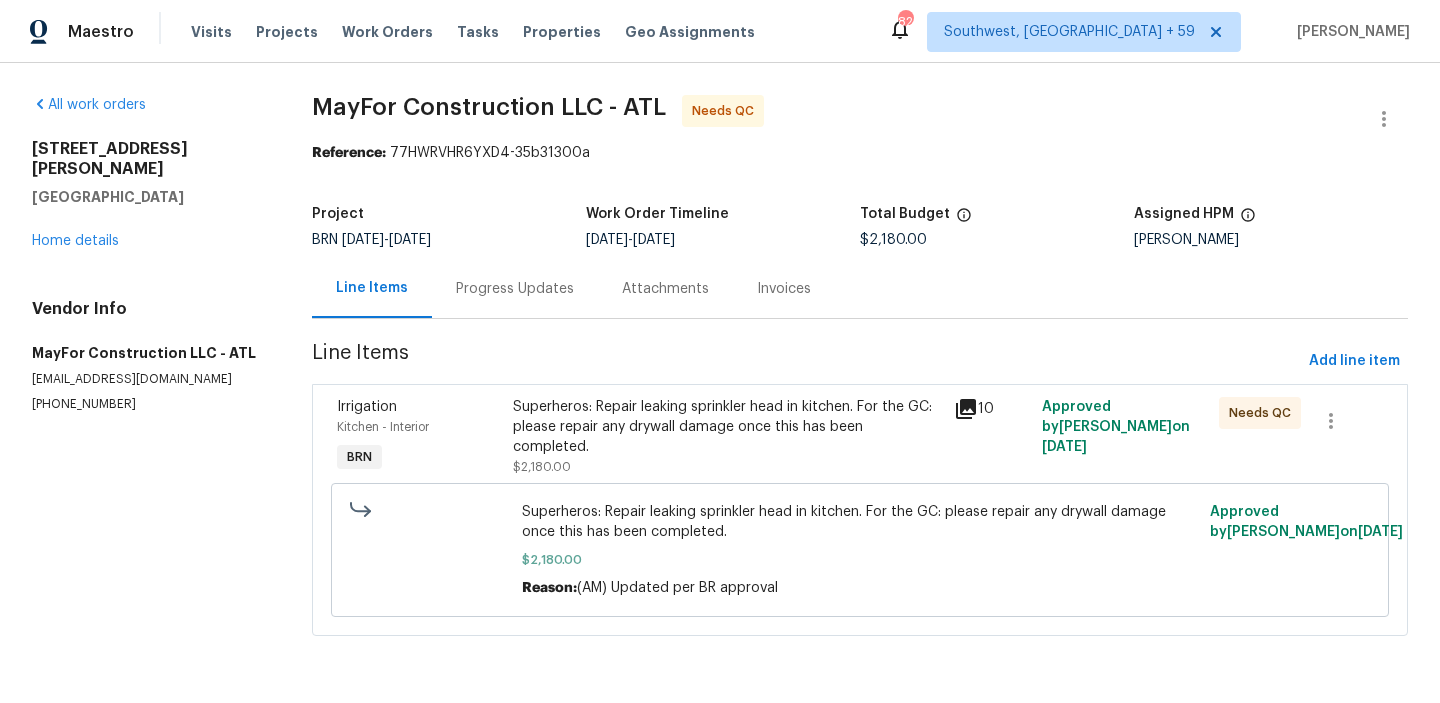 click on "Superheros: Repair leaking sprinkler head in kitchen. For the GC: please repair any drywall damage once this has been completed. $2,180.00" at bounding box center (727, 437) 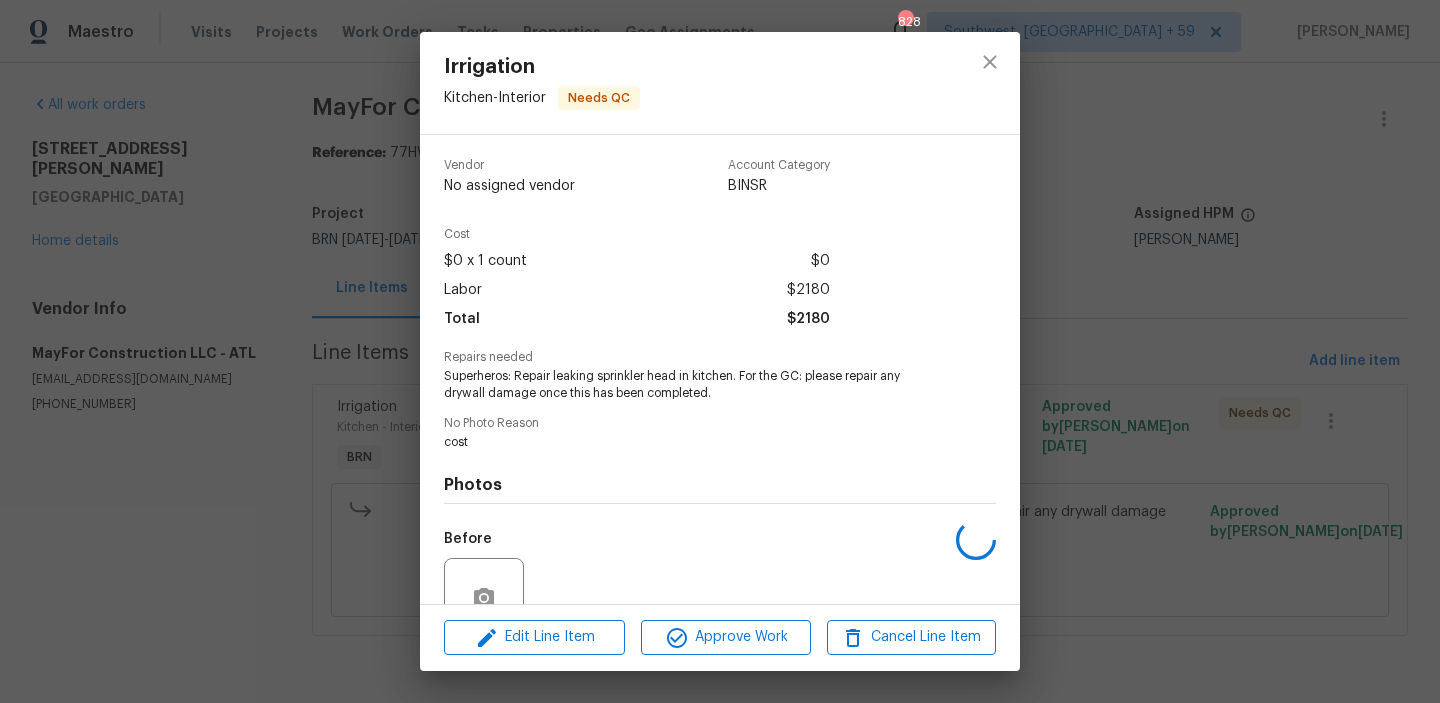 scroll, scrollTop: 184, scrollLeft: 0, axis: vertical 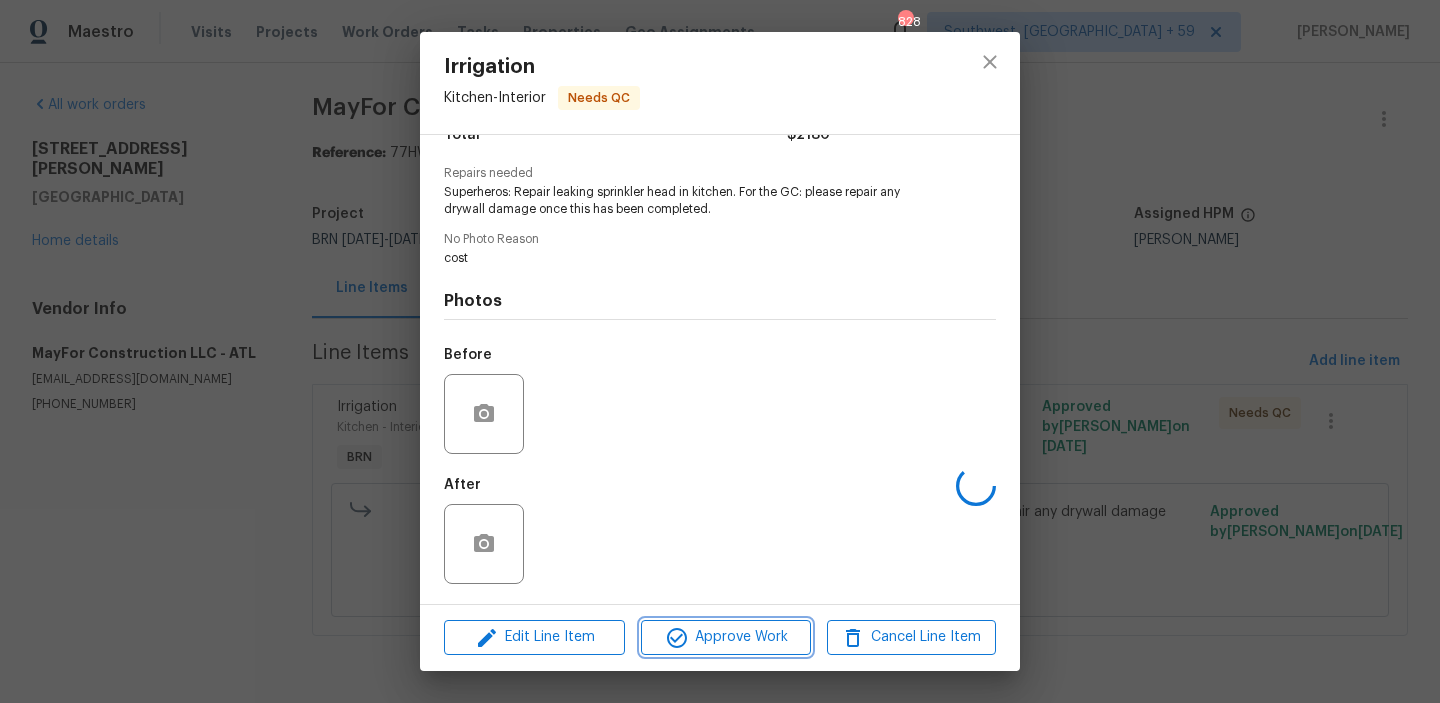 click 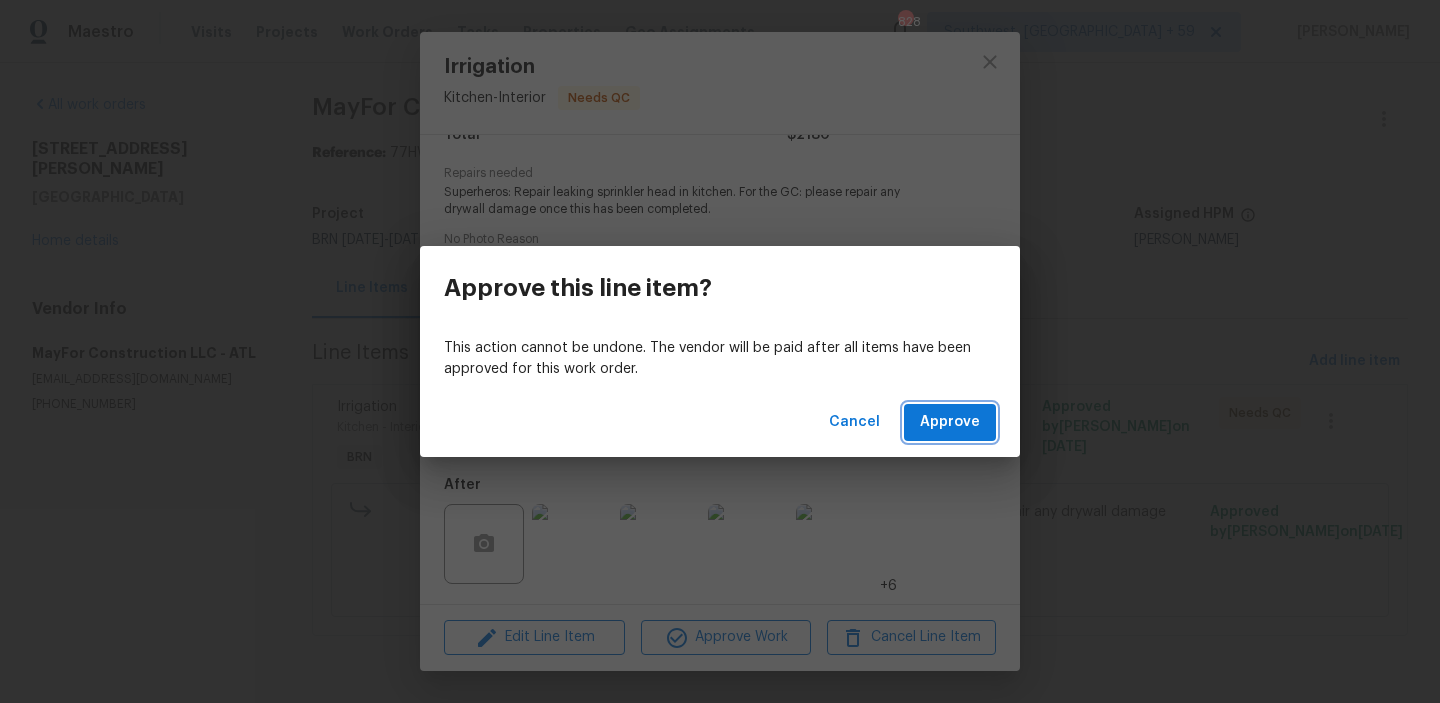 click on "Approve" at bounding box center [950, 422] 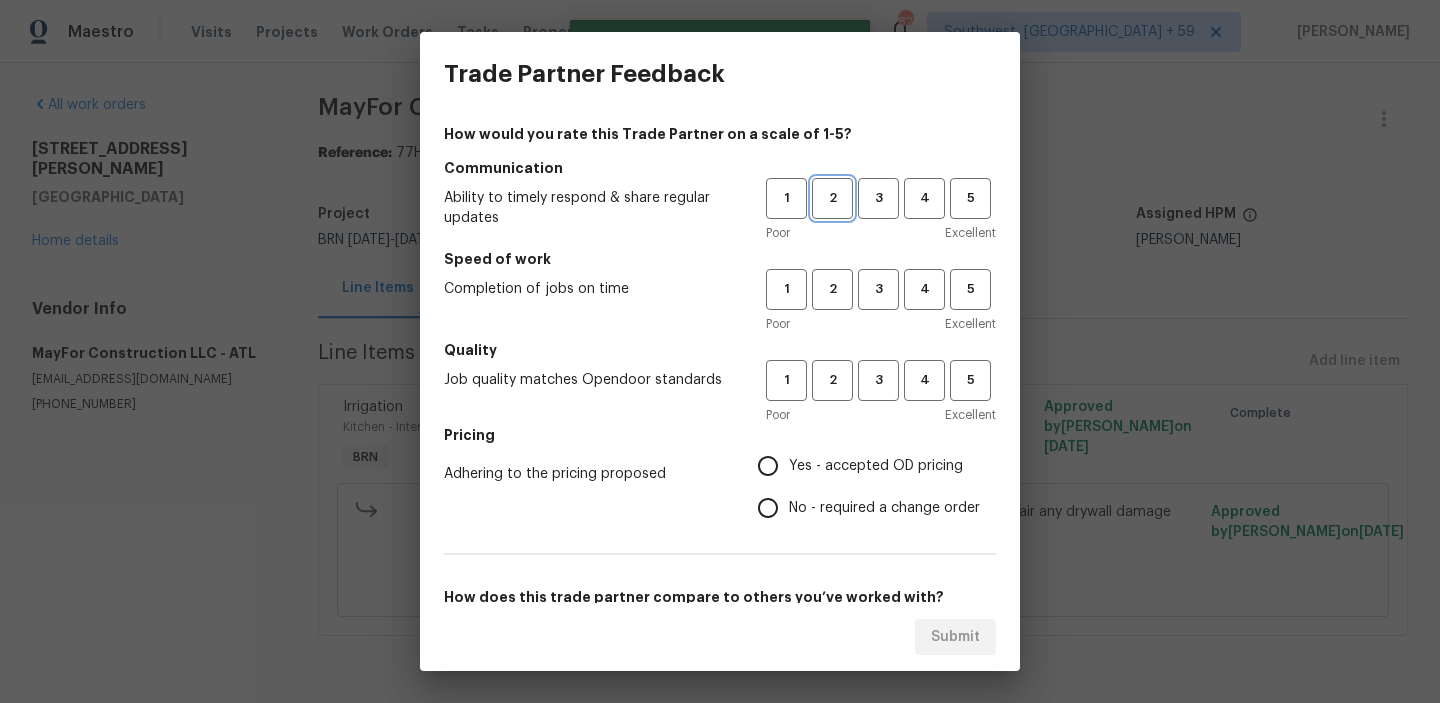 click on "2" at bounding box center (832, 198) 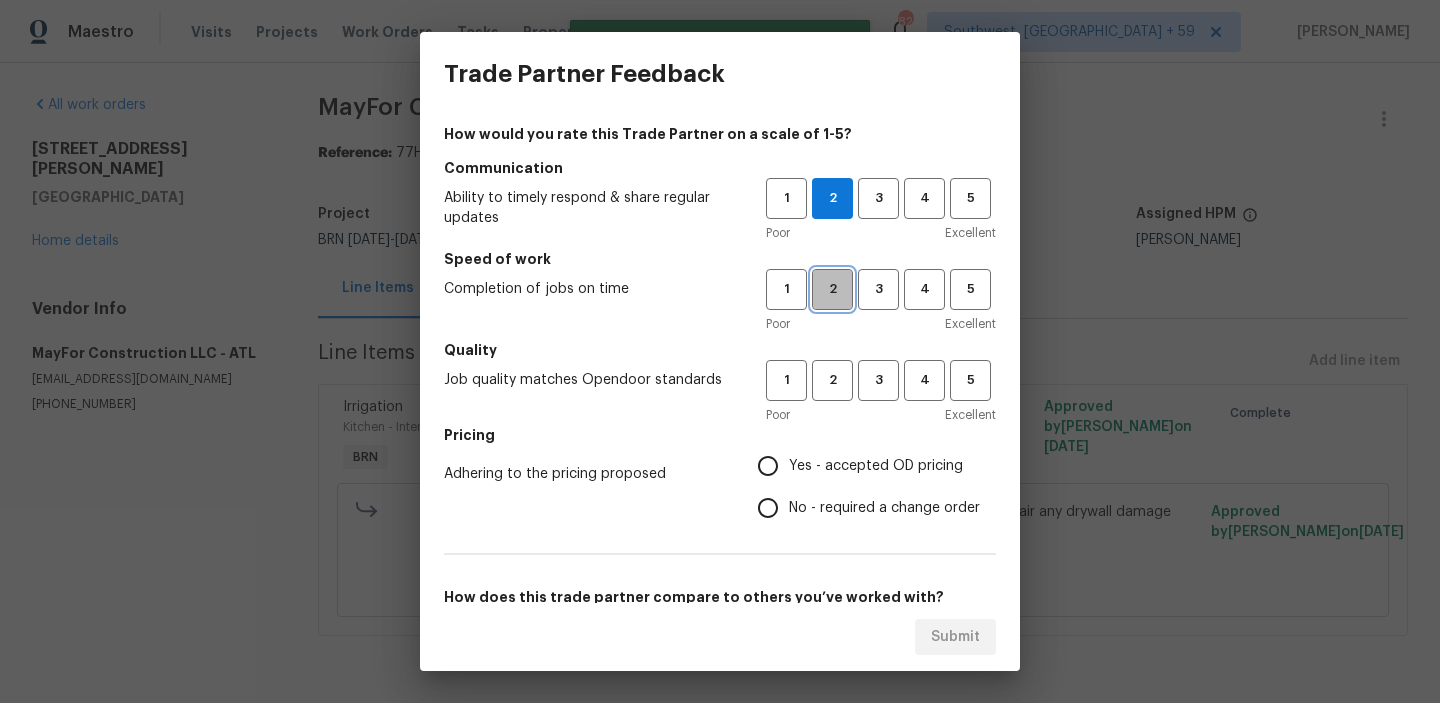 click on "2" at bounding box center [832, 289] 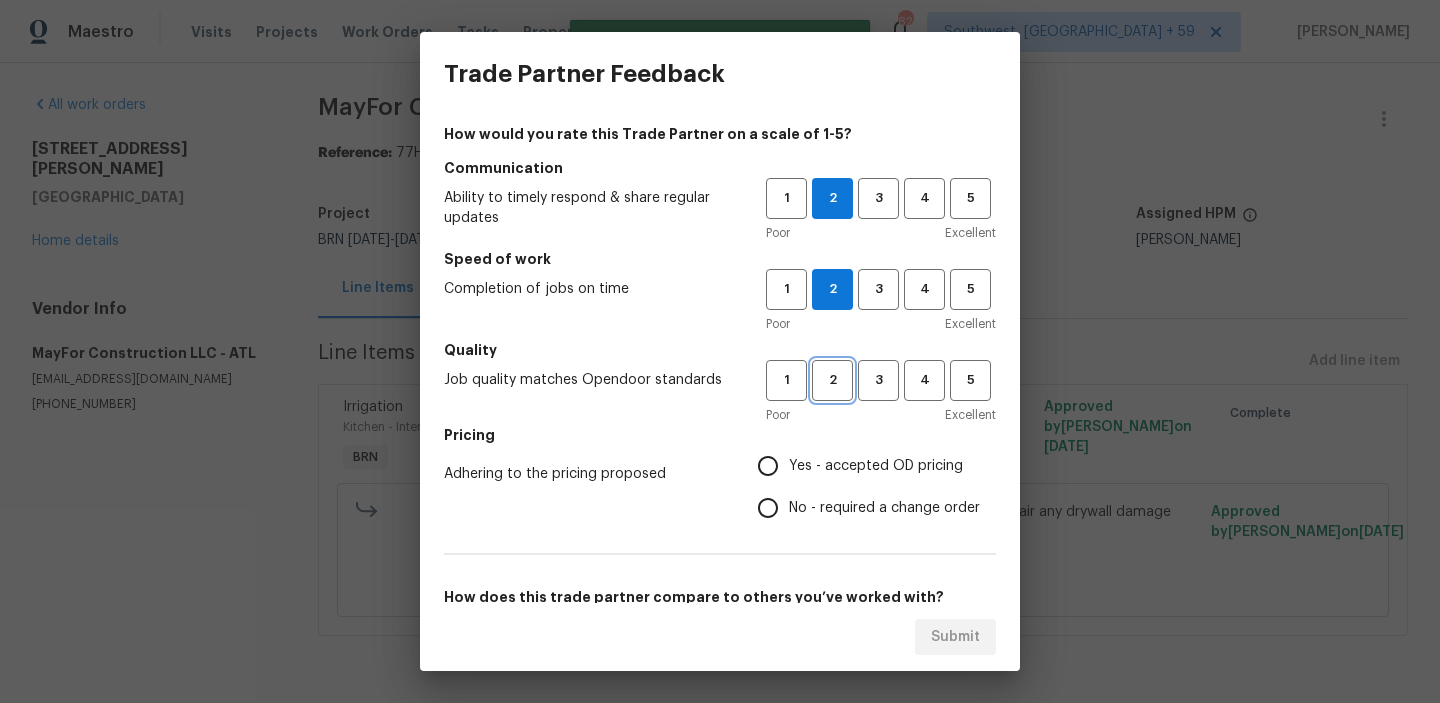 click on "2" at bounding box center (832, 380) 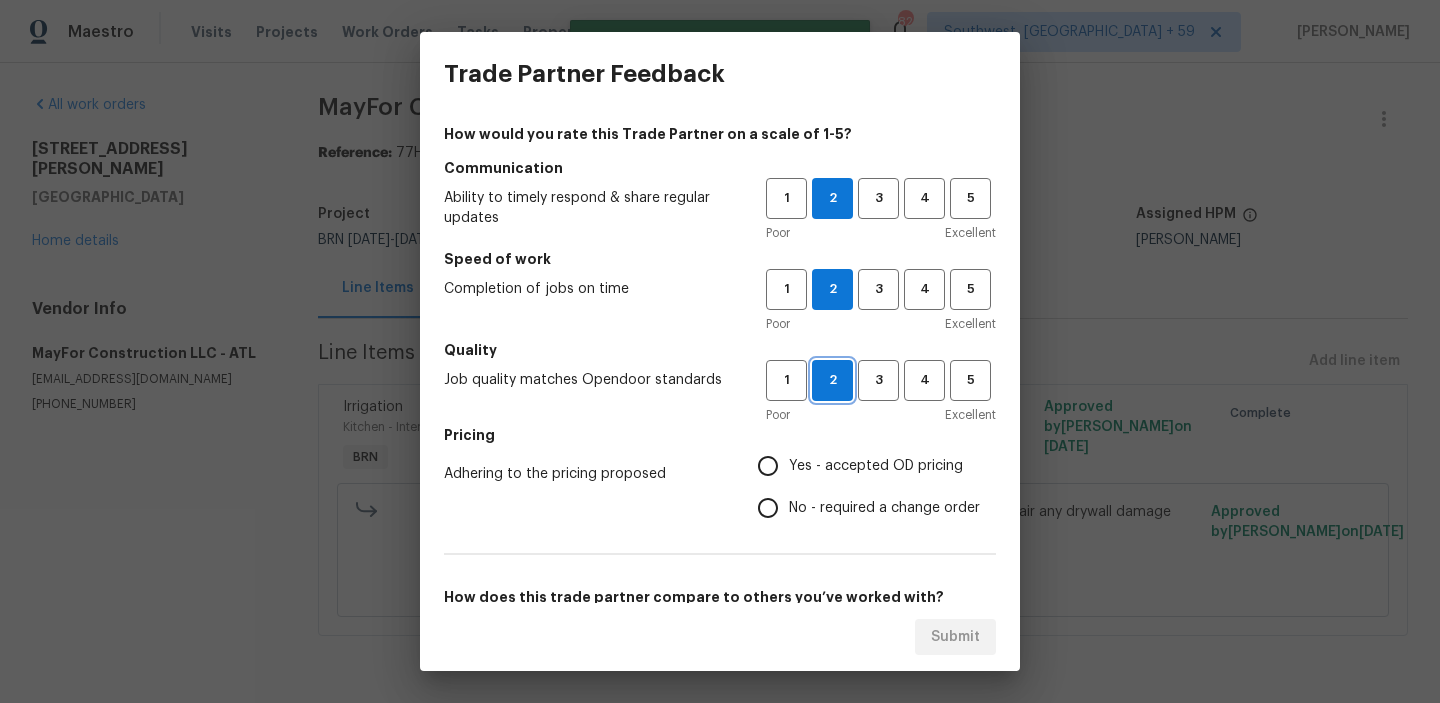 scroll, scrollTop: 248, scrollLeft: 0, axis: vertical 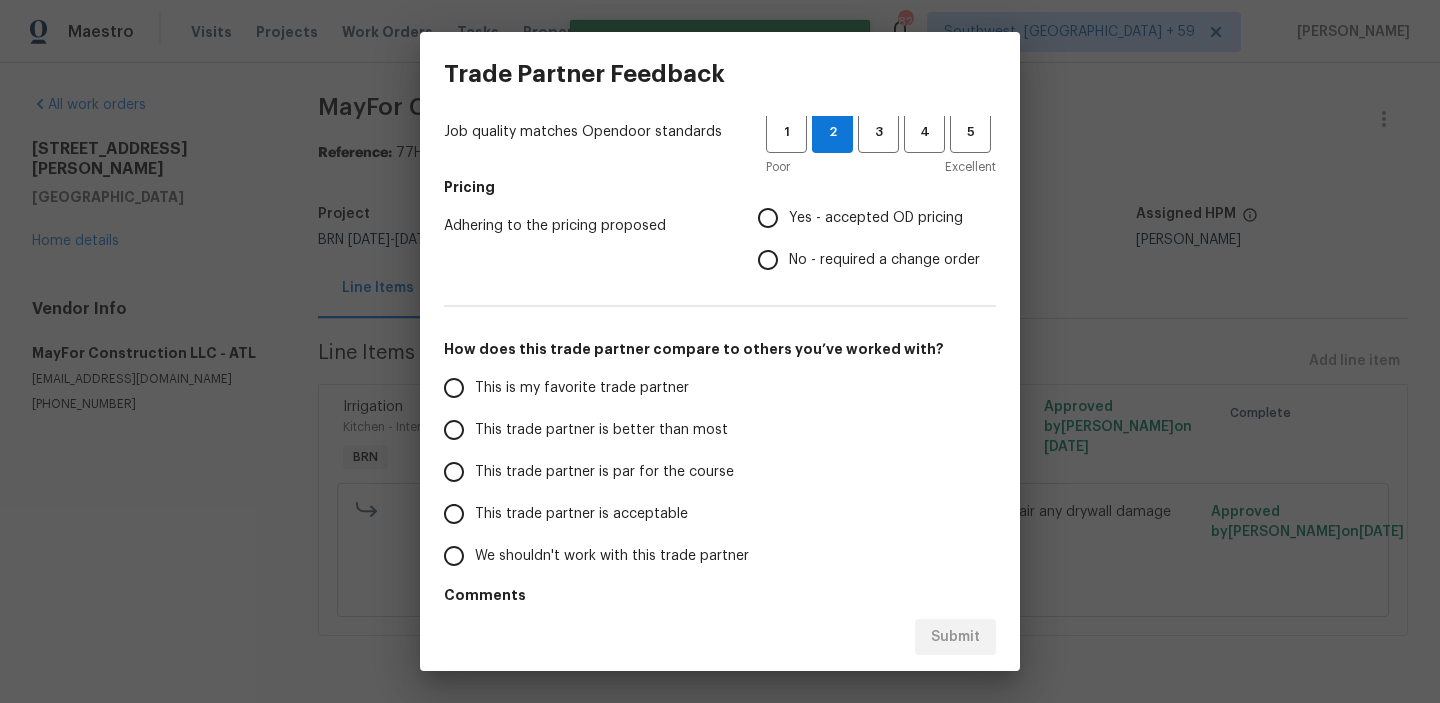 click on "No - required a change order" at bounding box center (768, 260) 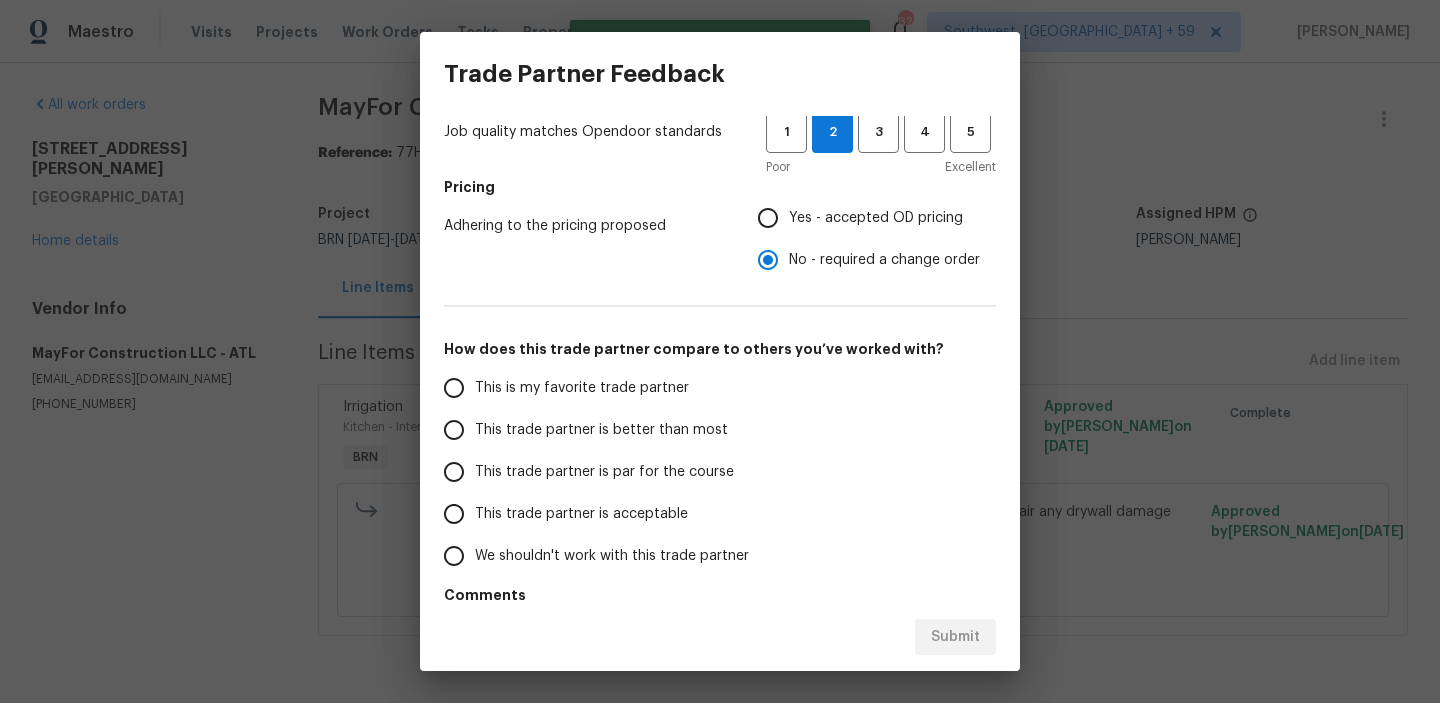 click on "This trade partner is better than most" at bounding box center (601, 430) 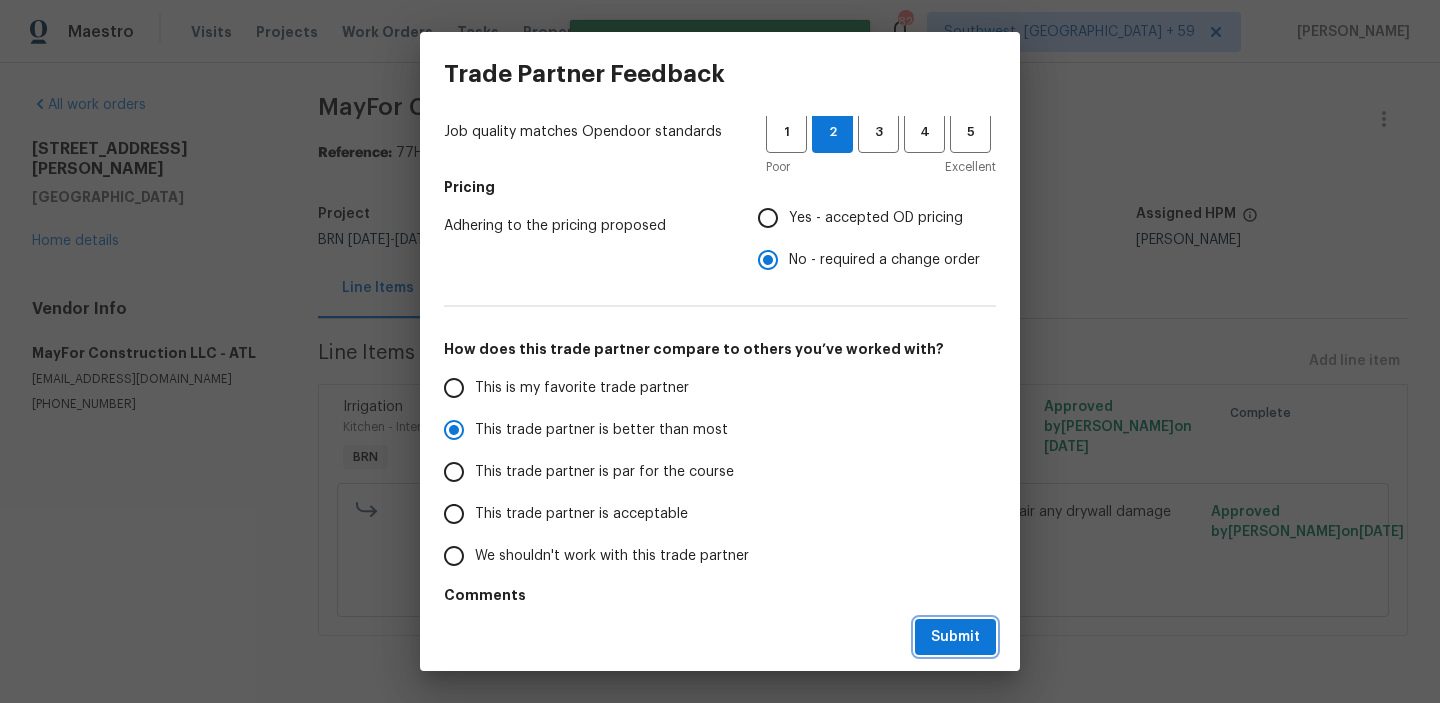 click on "Submit" at bounding box center (955, 637) 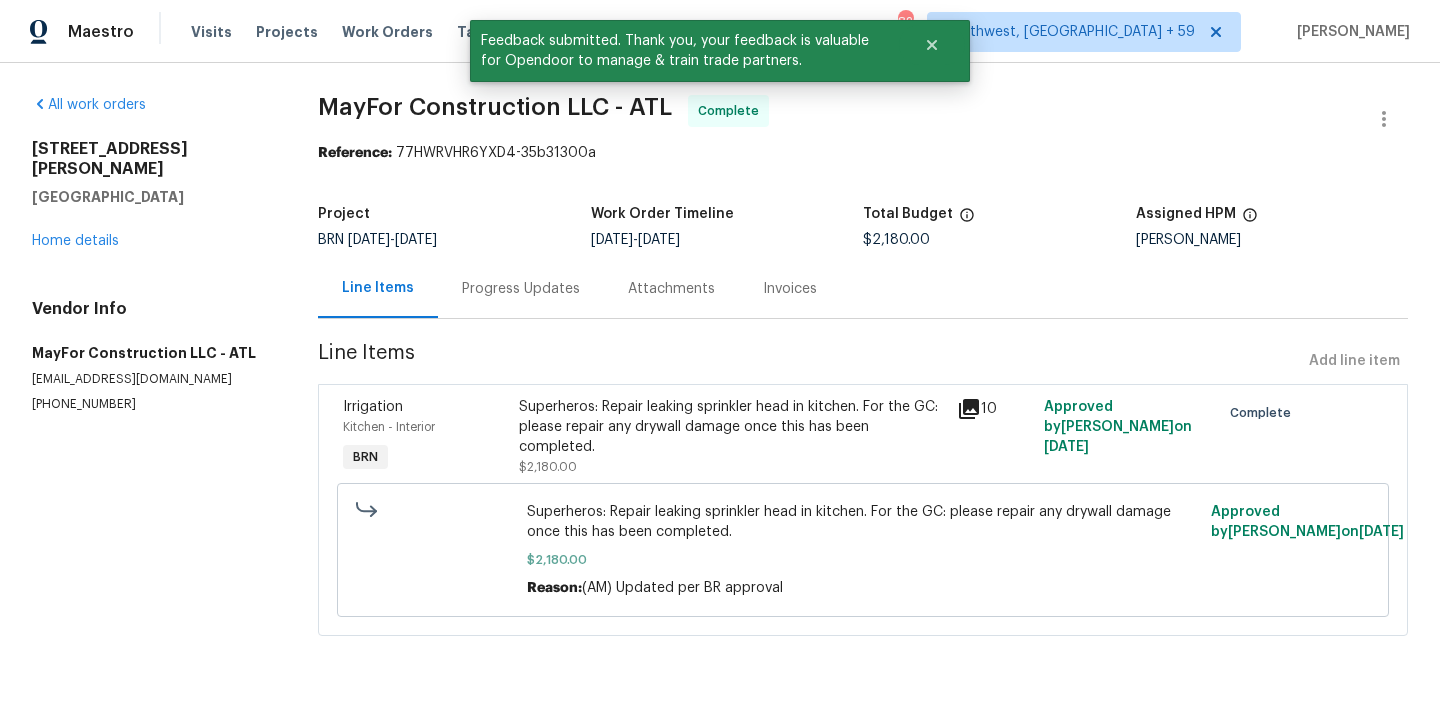 click on "Progress Updates" at bounding box center [521, 288] 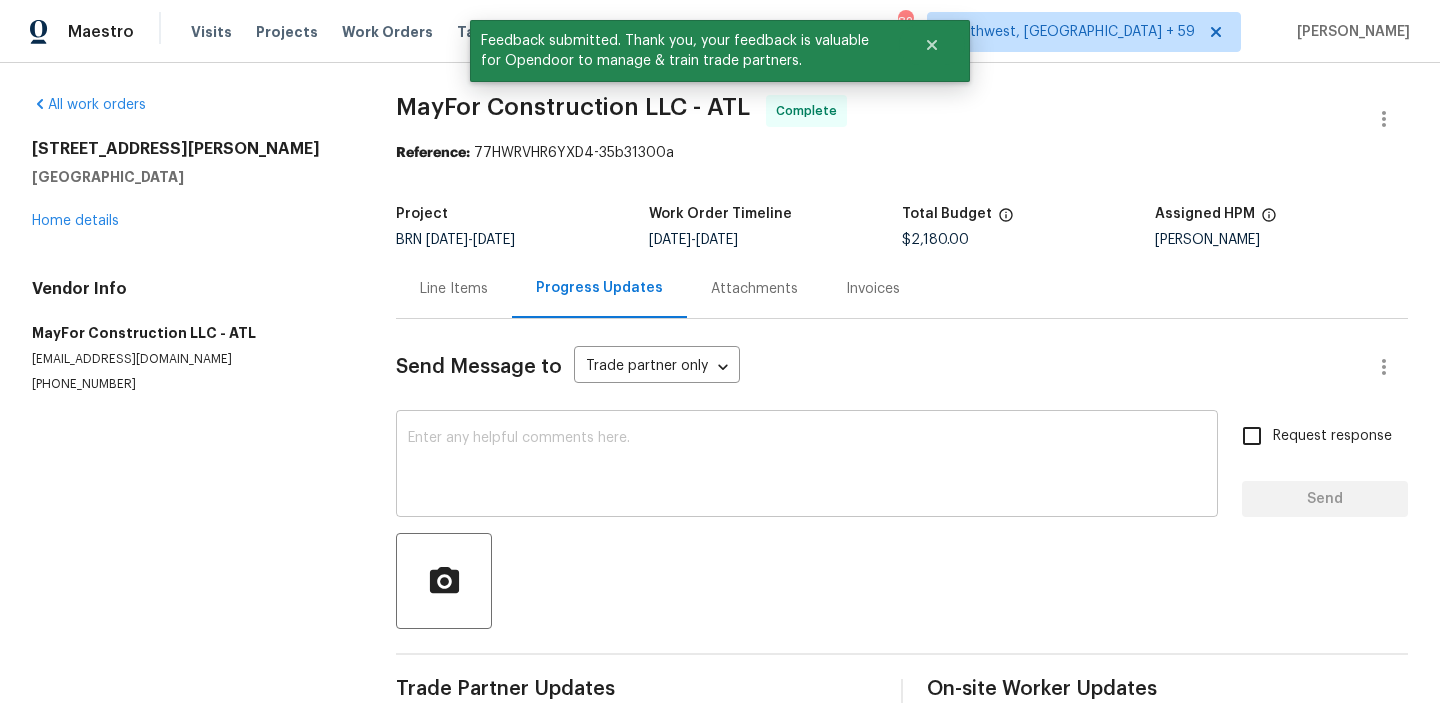click at bounding box center [807, 466] 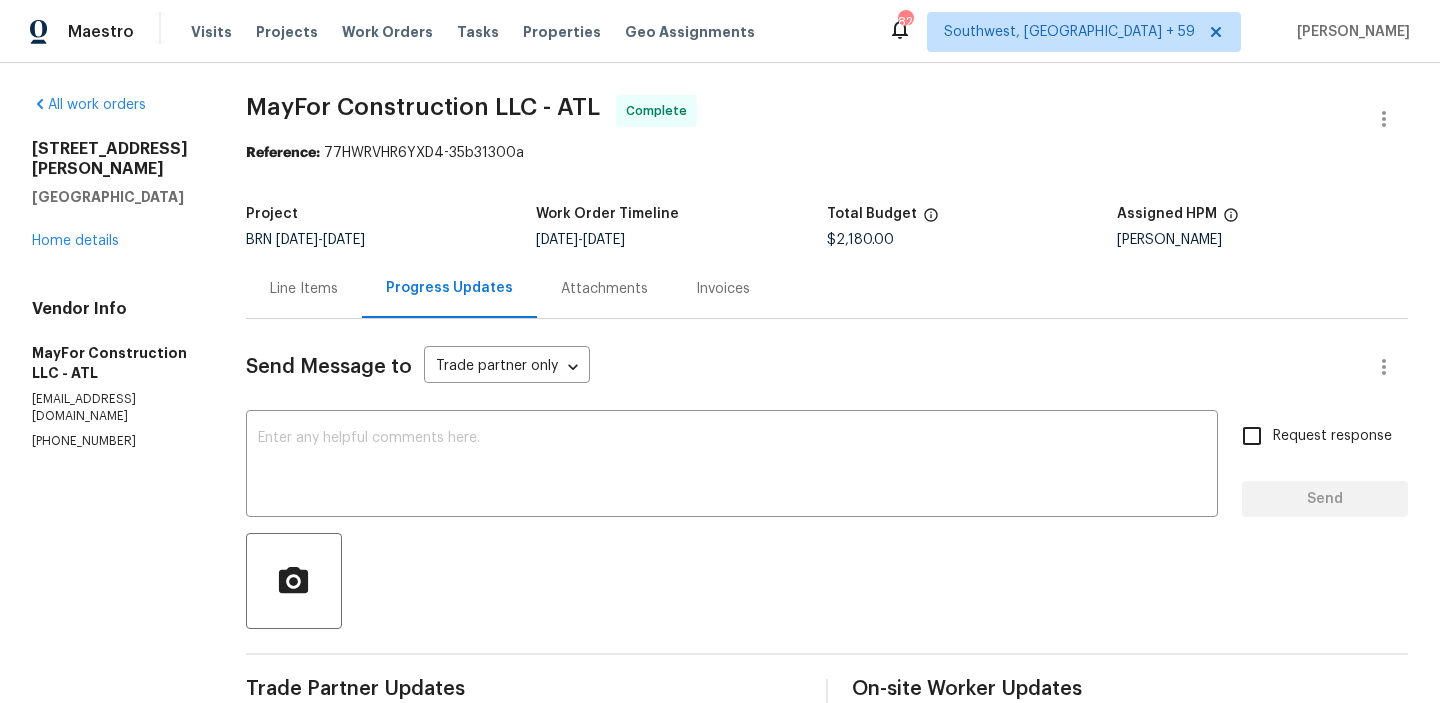 paste on "WO is approved, Please upload the invoice under the invoice section.Thanks" 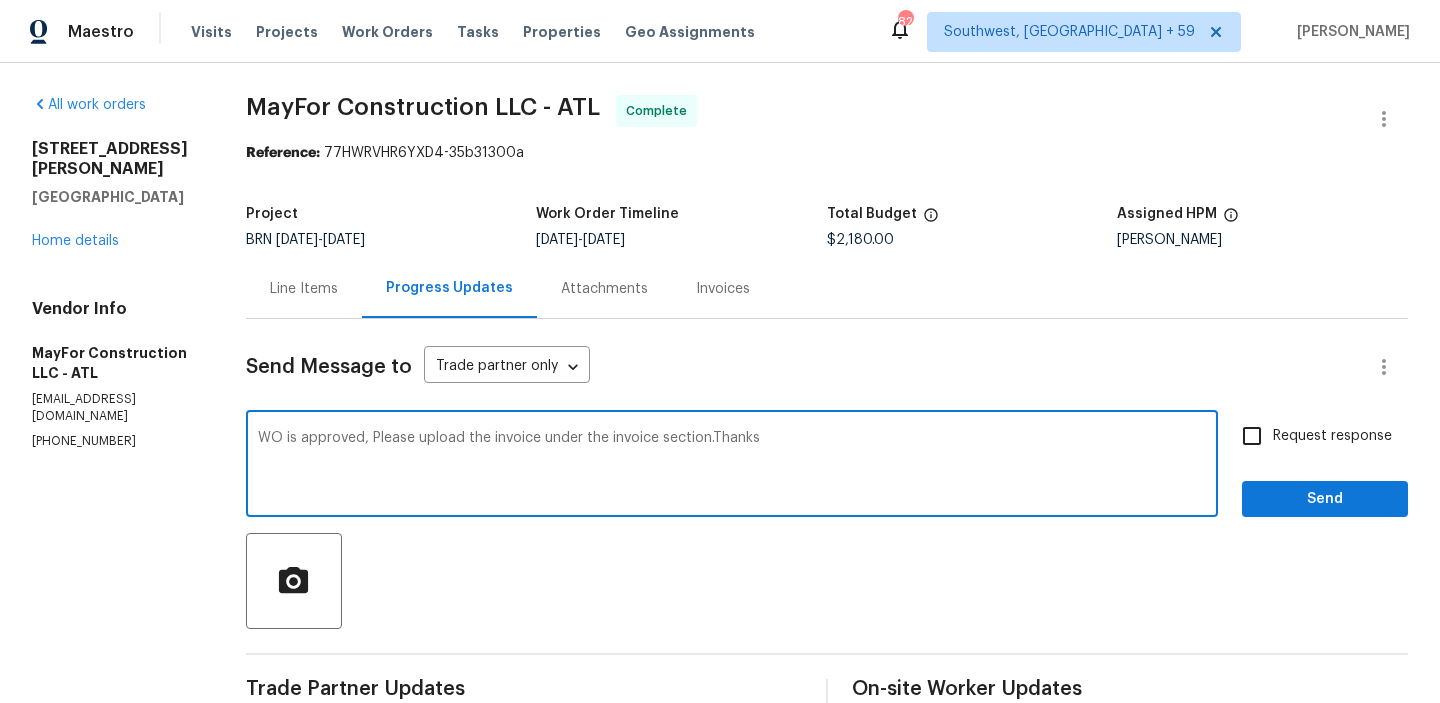 type on "WO is approved, Please upload the invoice under the invoice section.Thanks" 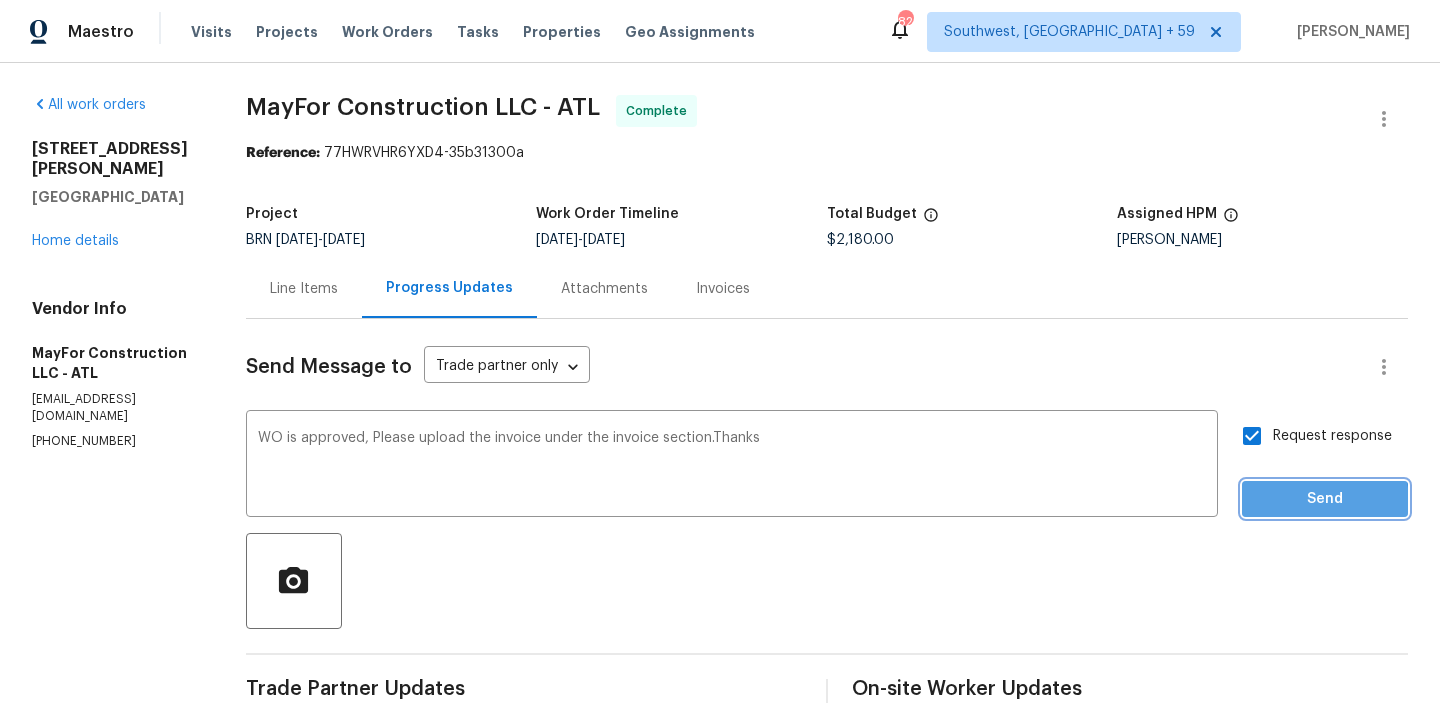 click on "Send" at bounding box center [1325, 499] 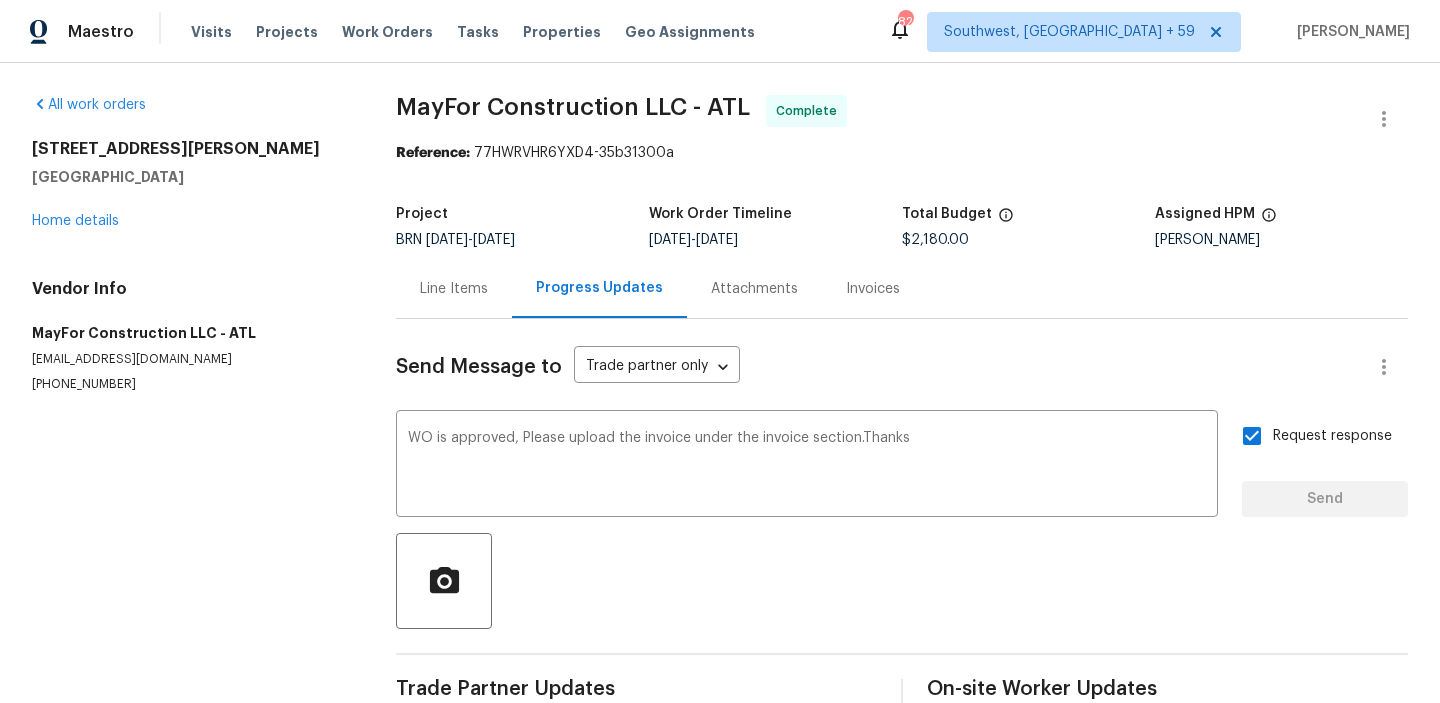 type 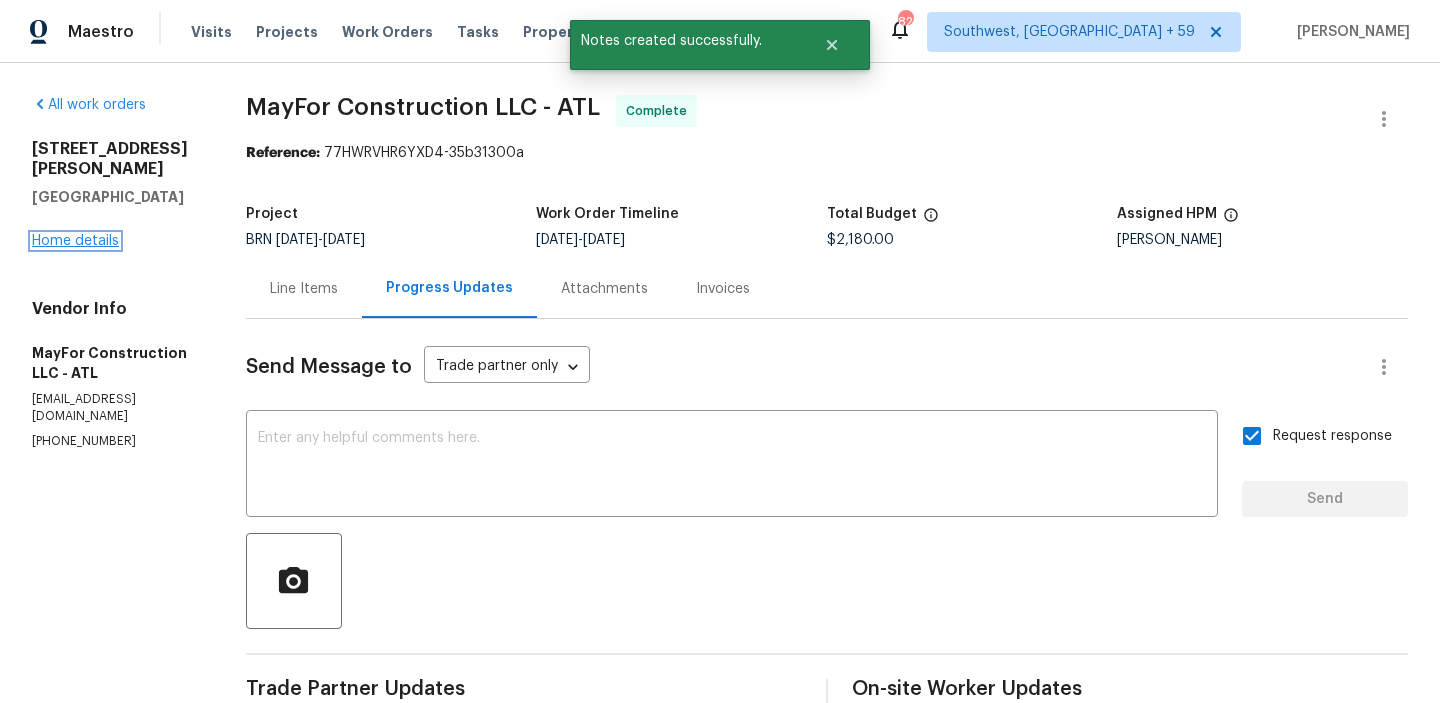 click on "Home details" at bounding box center [75, 241] 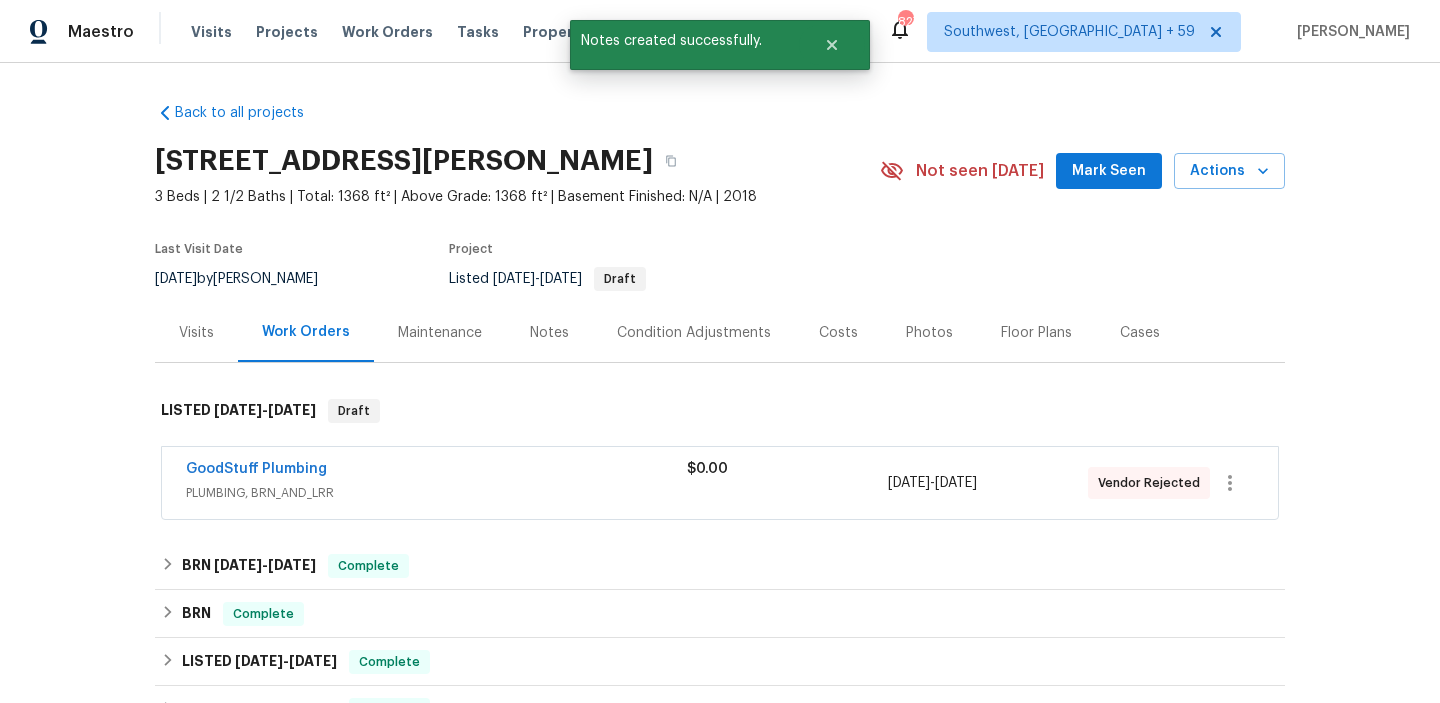 scroll, scrollTop: 127, scrollLeft: 0, axis: vertical 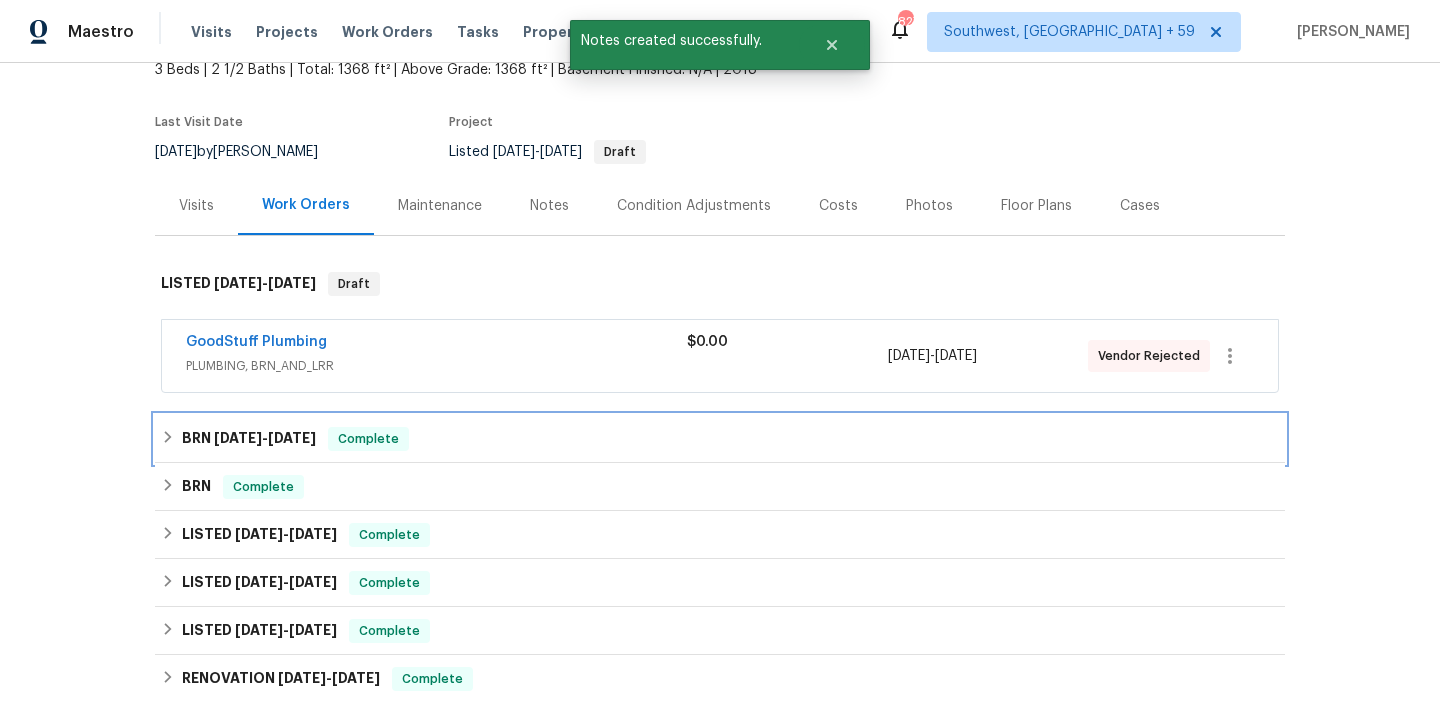 click on "[DATE]" at bounding box center [238, 438] 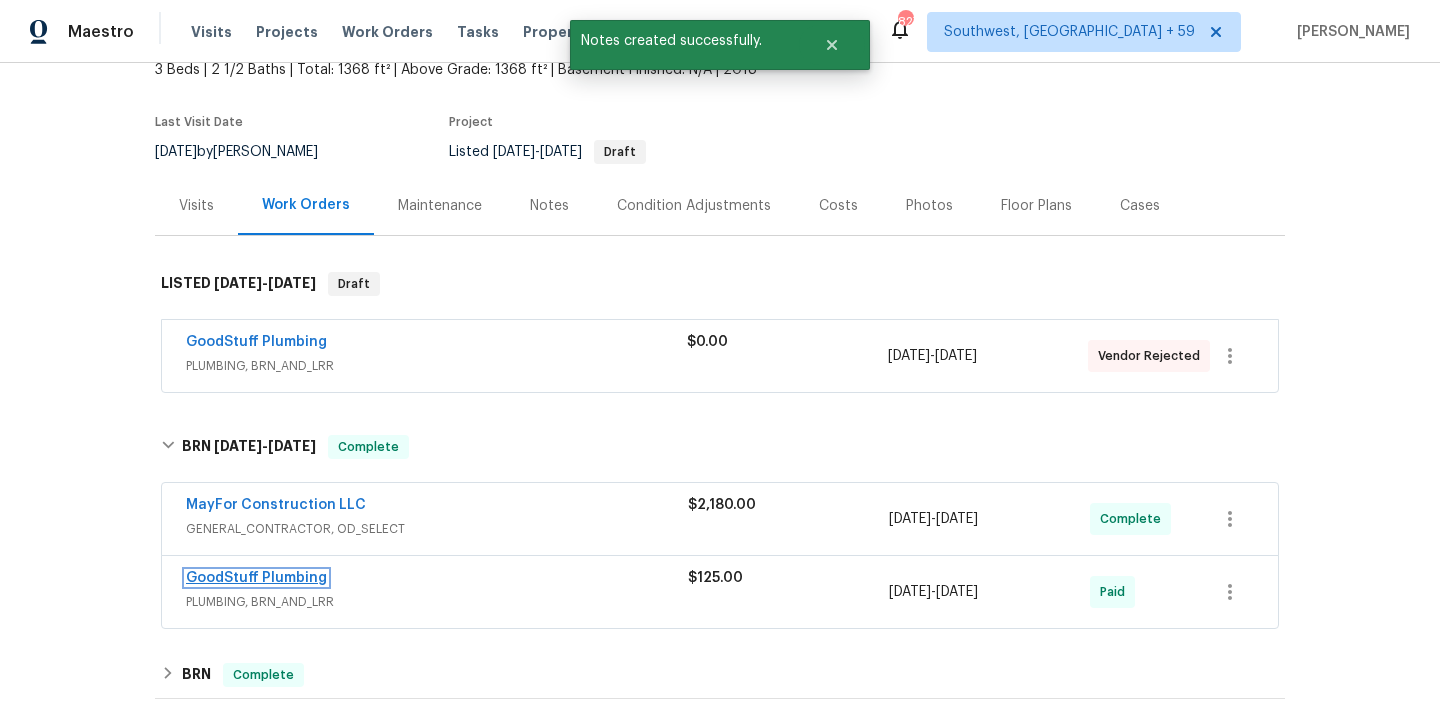 click on "GoodStuff Plumbing" at bounding box center [256, 578] 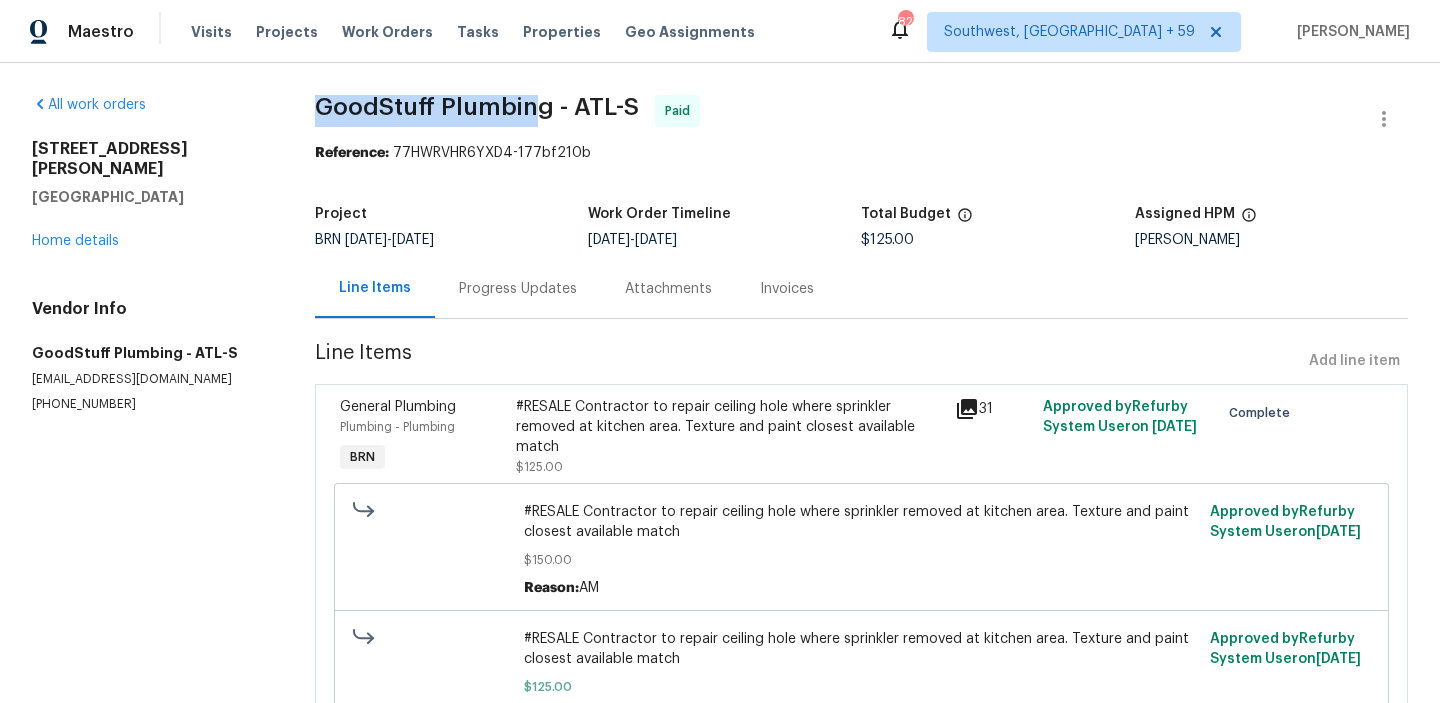 drag, startPoint x: 302, startPoint y: 106, endPoint x: 538, endPoint y: 106, distance: 236 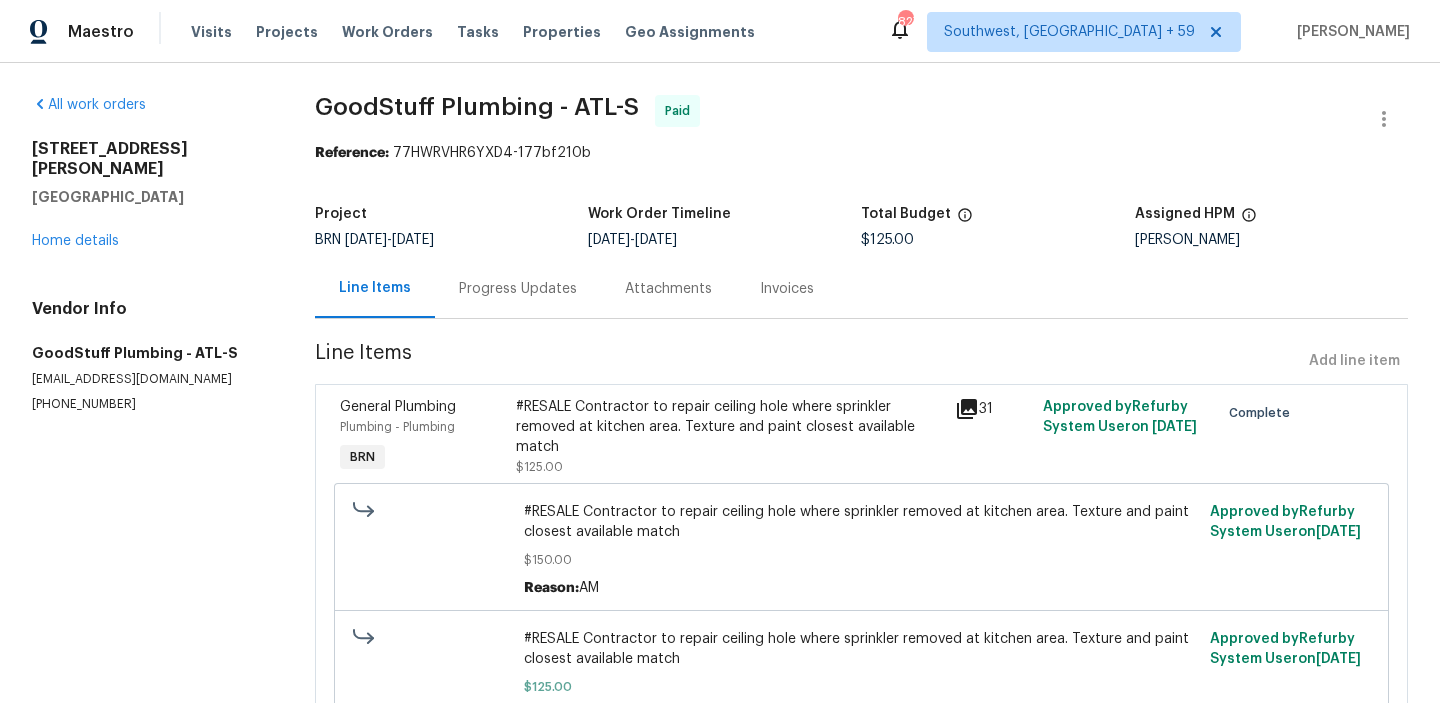 click on "GoodStuff Plumbing - ATL-S Paid Reference:   77HWRVHR6YXD4-177bf210b Project BRN   [DATE]  -  [DATE] Work Order Timeline [DATE]  -  [DATE] Total Budget $125.00 Assigned HPM [PERSON_NAME] Line Items Progress Updates Attachments Invoices Line Items Add line item General Plumbing Plumbing - Plumbing BRN #RESALE Contractor to repair ceiling hole where sprinkler removed at kitchen area. Texture and paint closest available match $125.00   31 Approved by  Refurby System User  on   [DATE] Complete #RESALE Contractor to repair ceiling hole where sprinkler removed at kitchen area. Texture and paint closest available match $150.00 Reason:  AM Approved by  Refurby System User  on  [DATE] #RESALE Contractor to repair ceiling hole where sprinkler removed at kitchen area. Texture and paint closest available match $125.00 Reason:  (AM) Updated per vendors final cost. Approved by  Refurby System User  on  [DATE]" at bounding box center [861, 441] 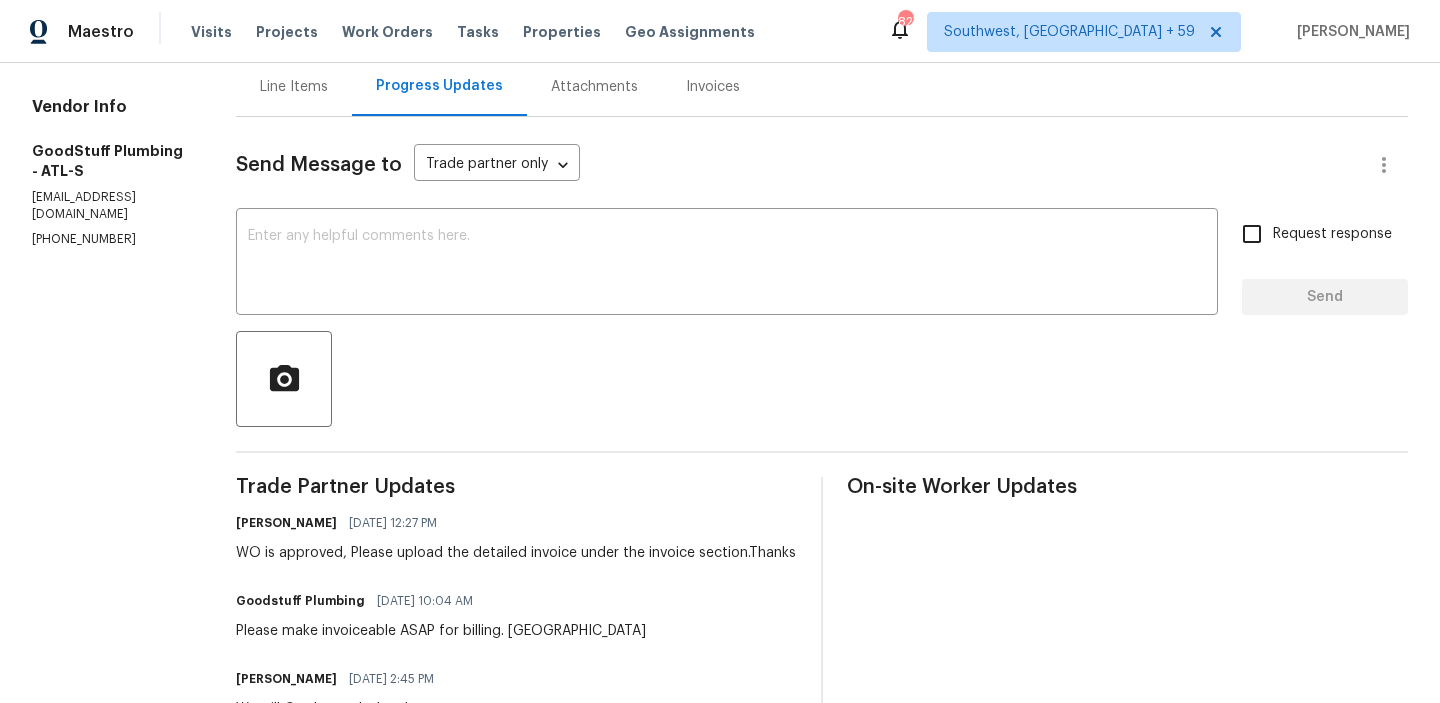 scroll, scrollTop: 86, scrollLeft: 0, axis: vertical 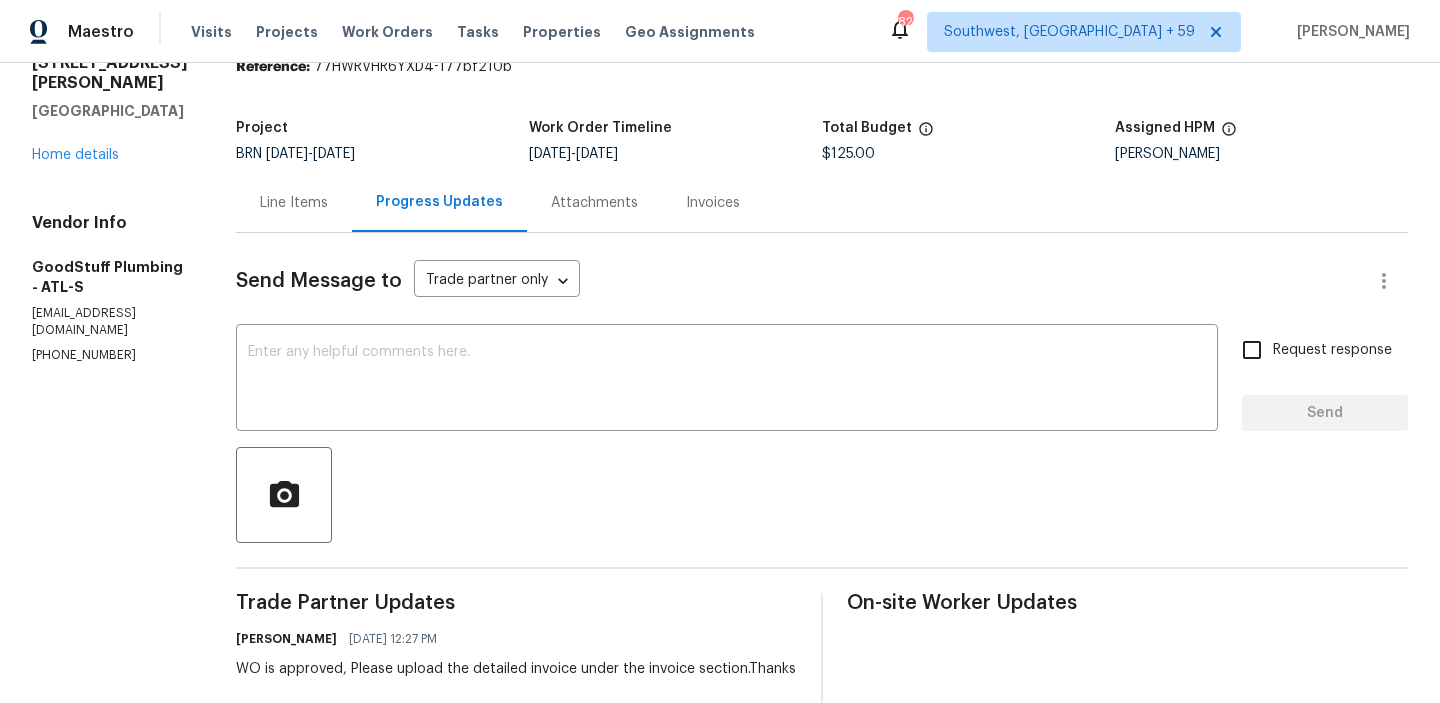 click on "Send Message to Trade partner only Trade partner only ​ x ​ Request response Send Trade Partner Updates [PERSON_NAME] [DATE] 12:27 PM WO is approved, Please upload the detailed invoice under the invoice section.Thanks Goodstuff Plumbing [DATE] 10:04 AM Please make invoiceable ASAP for billing.
[PERSON_NAME] [PERSON_NAME] [DATE] 2:45 PM We will Qc the work shortly Goodstuff Plumbing [DATE] 2:07 PM Can you make this invoiceable please and thank you [PERSON_NAME] [DATE] 11:21 AM Thanks for the confirmation Goodstuff Plumbing [DATE] 2:13 PM I do not think you read the notes corretly - This is a sprinkler for the fire suppression system - we did not remove the leaking sprinkler head and only turned water off to the fire supression line to prevent damage to property - you will need to have a fire suppression vendor that is that is authorized to replace the sprinkler head or repair as we can not work on them by law. [PERSON_NAME] [DATE] 1:33 PM [PERSON_NAME]" at bounding box center [822, 1460] 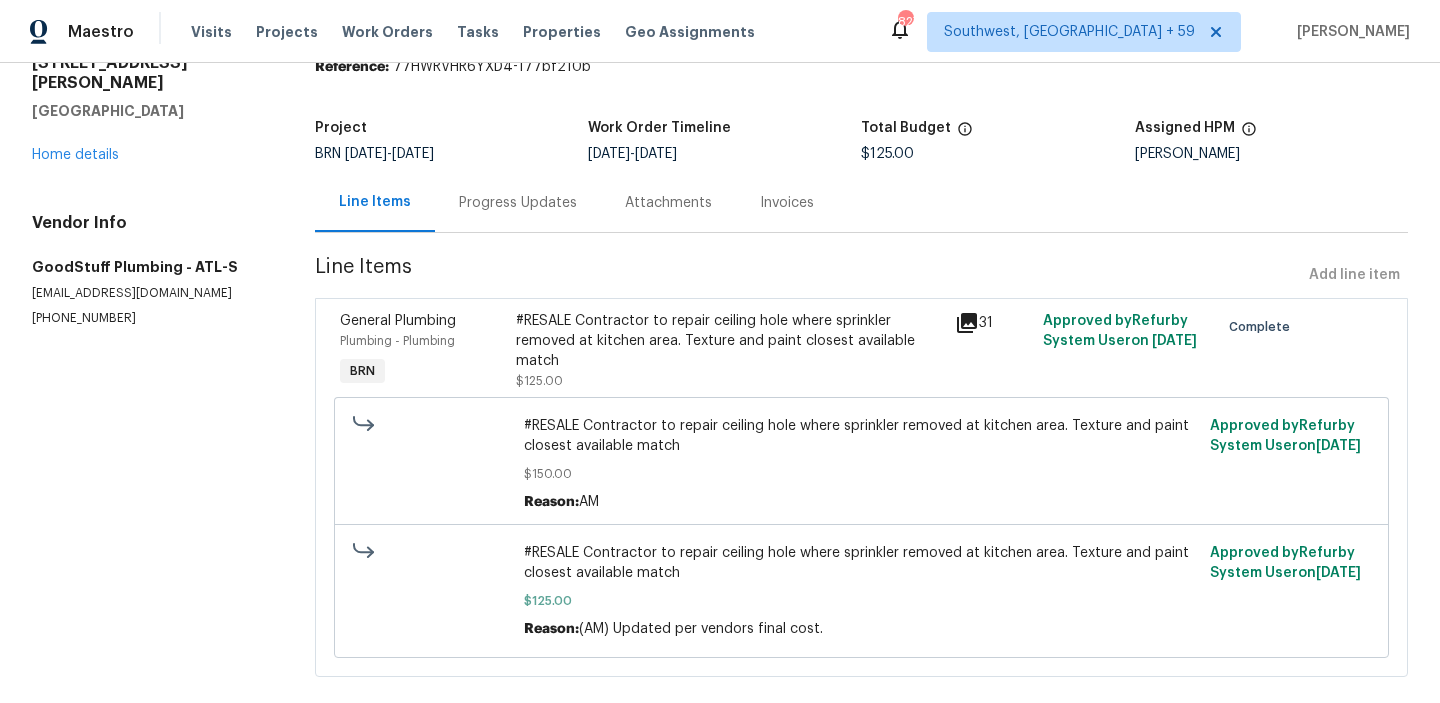 scroll, scrollTop: 0, scrollLeft: 0, axis: both 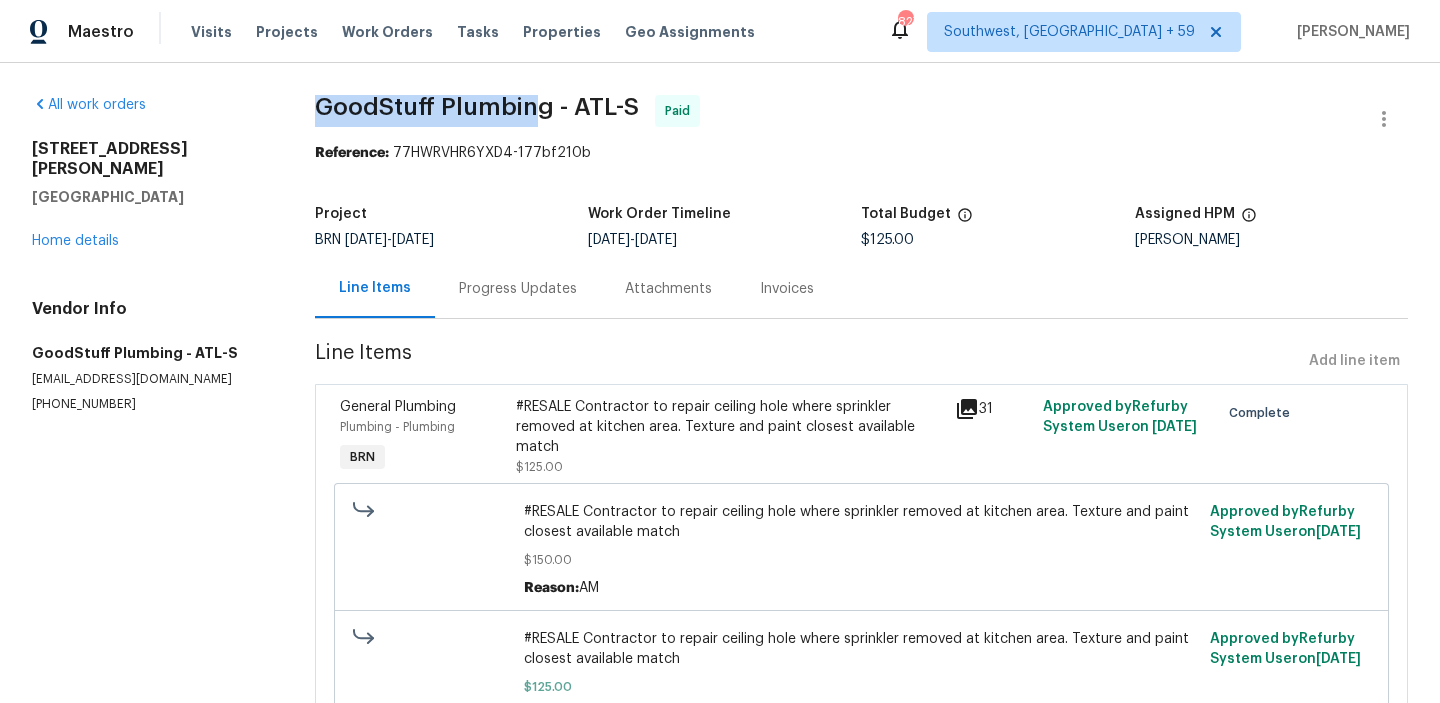 drag, startPoint x: 315, startPoint y: 115, endPoint x: 537, endPoint y: 114, distance: 222.00226 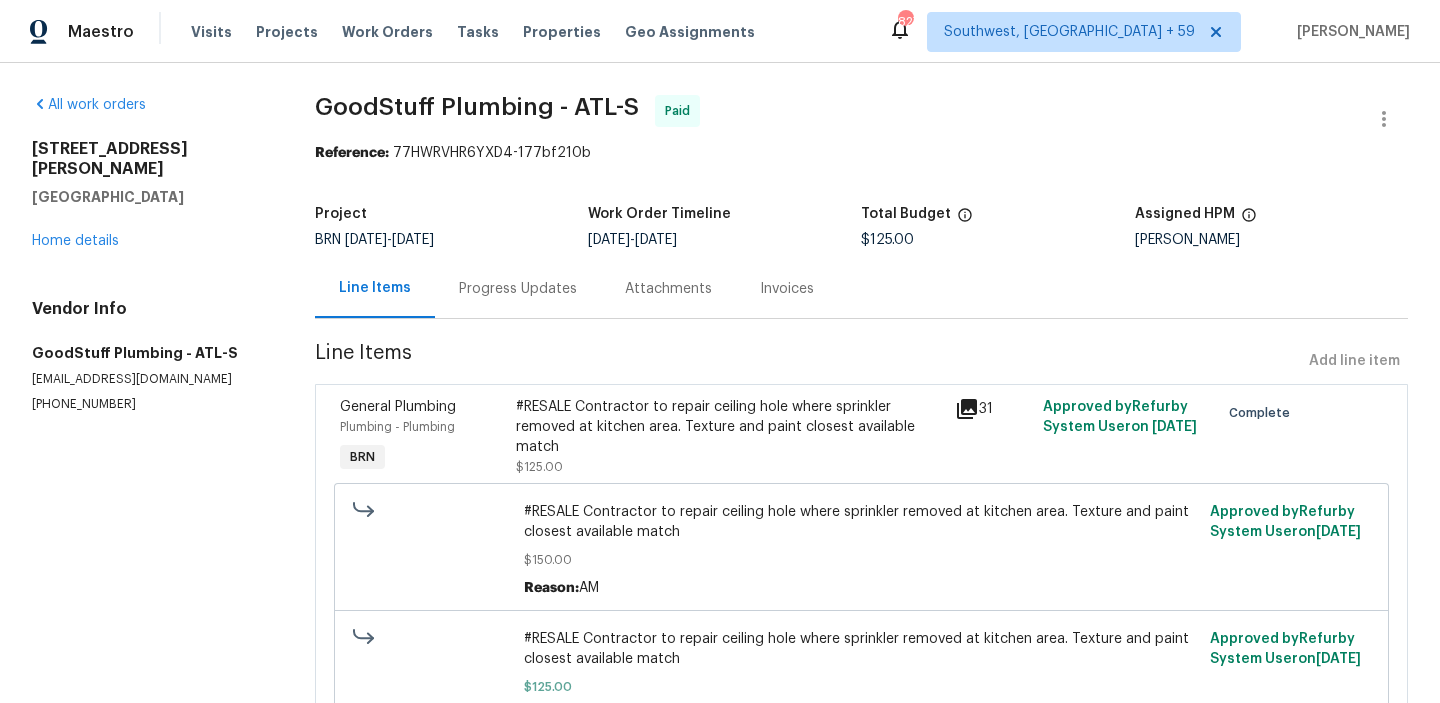 click on "GoodStuff Plumbing - ATL-S" at bounding box center (477, 107) 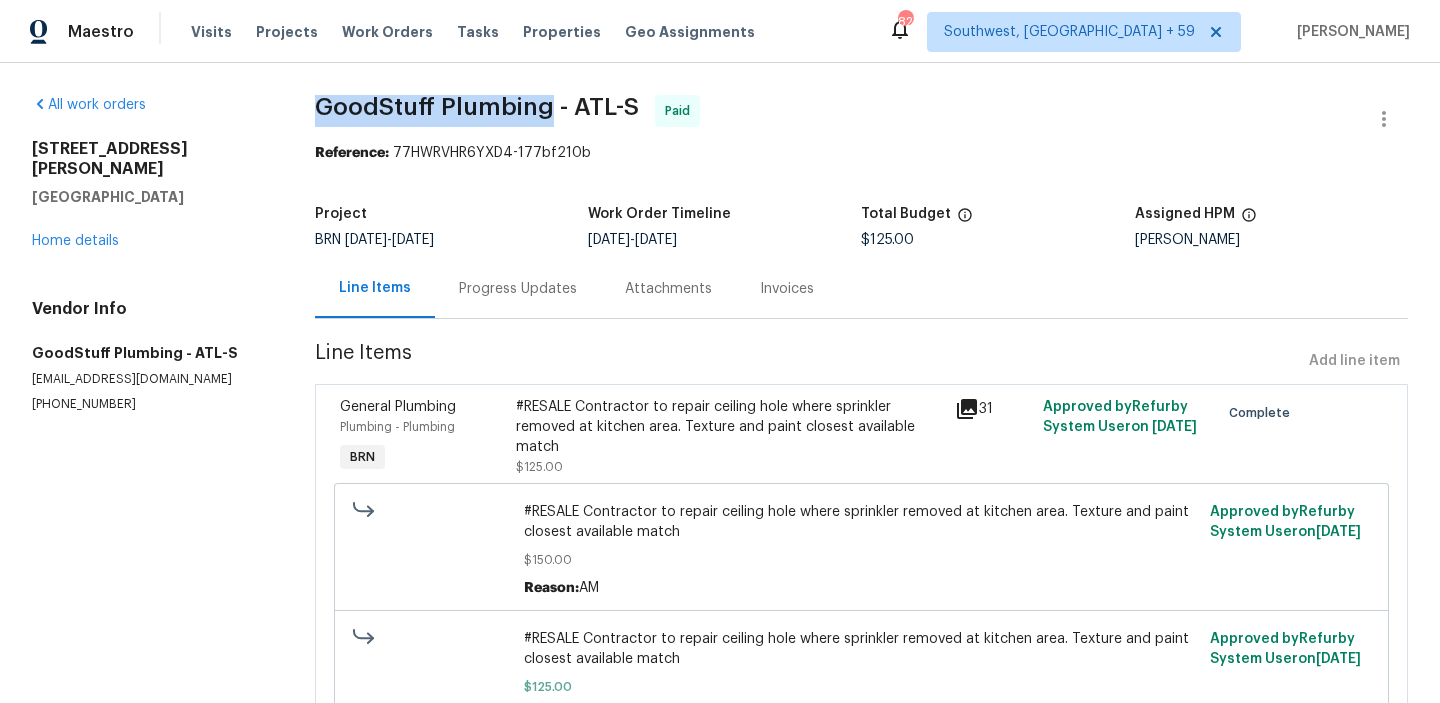 drag, startPoint x: 544, startPoint y: 107, endPoint x: 310, endPoint y: 102, distance: 234.0534 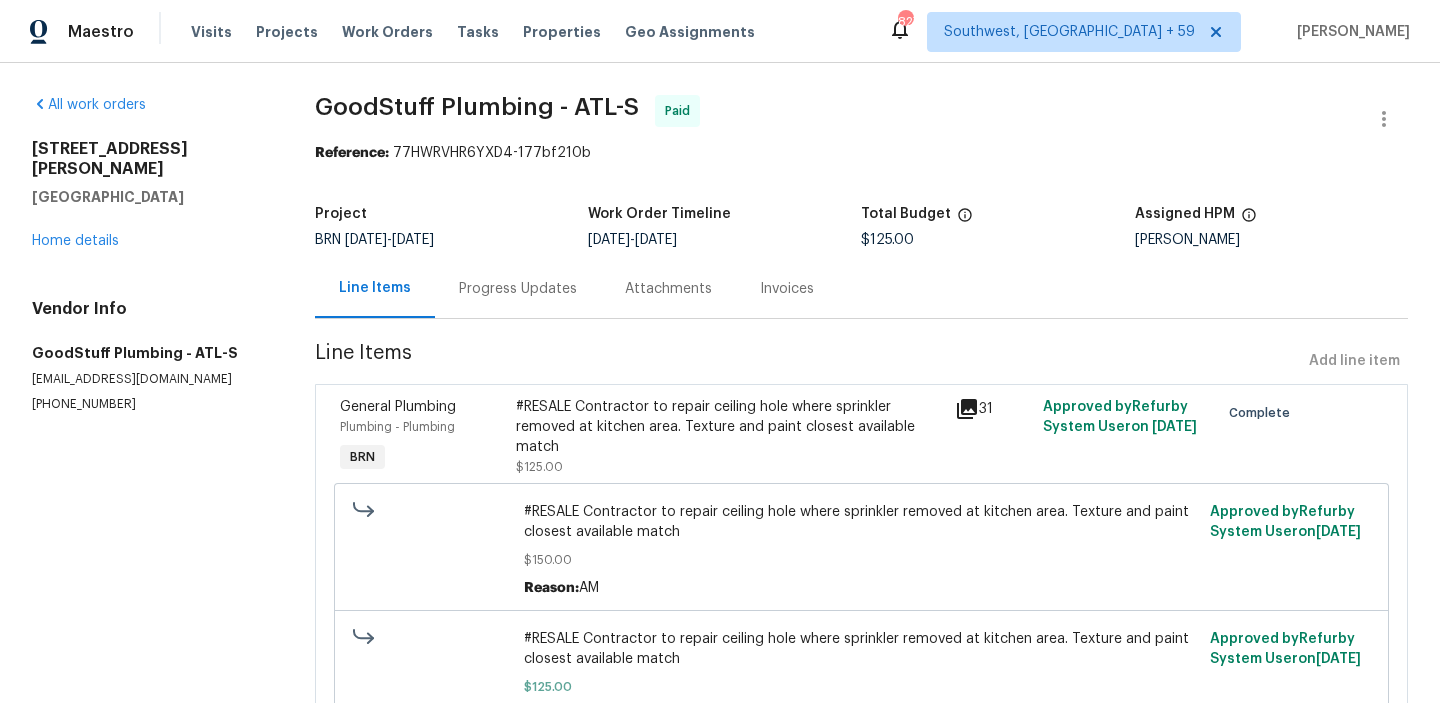 click on "#RESALE Contractor to repair ceiling hole where sprinkler removed at kitchen area. Texture and paint closest available match" at bounding box center (730, 427) 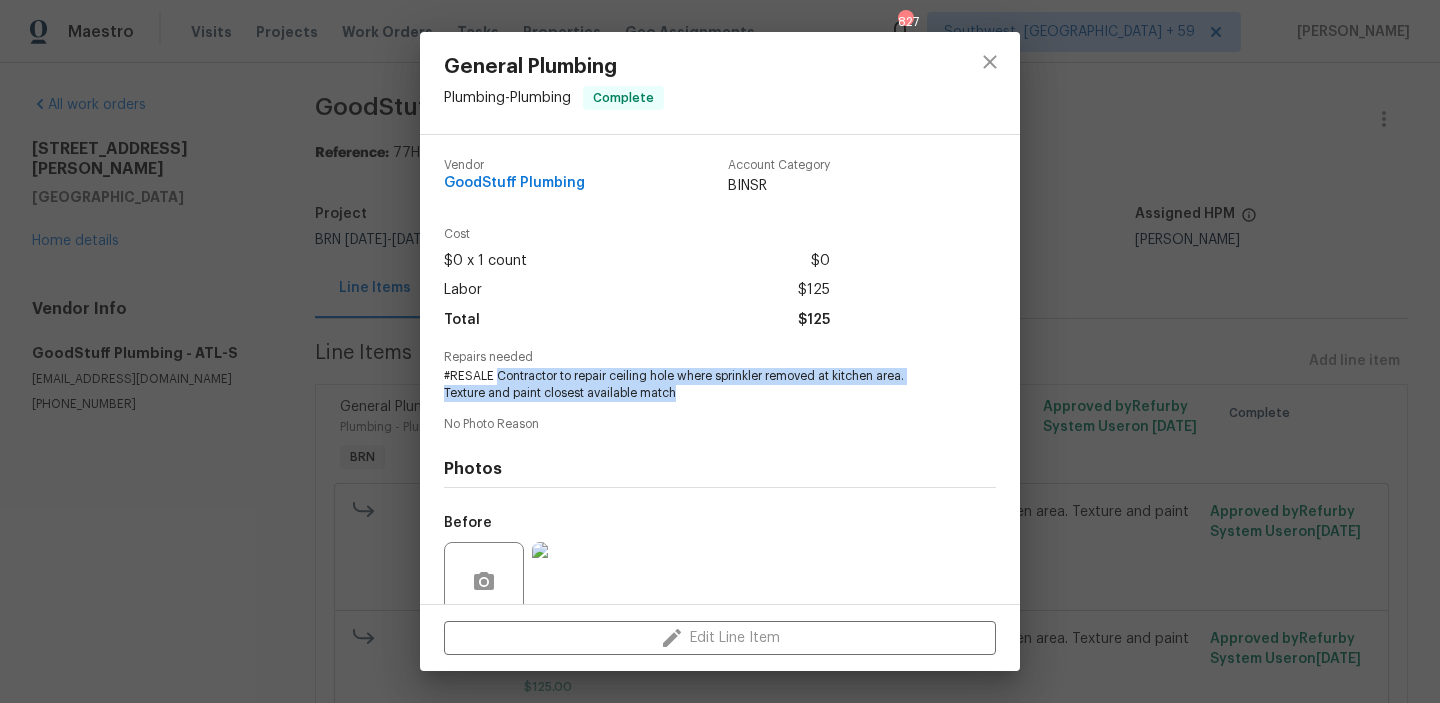 drag, startPoint x: 497, startPoint y: 378, endPoint x: 693, endPoint y: 390, distance: 196.367 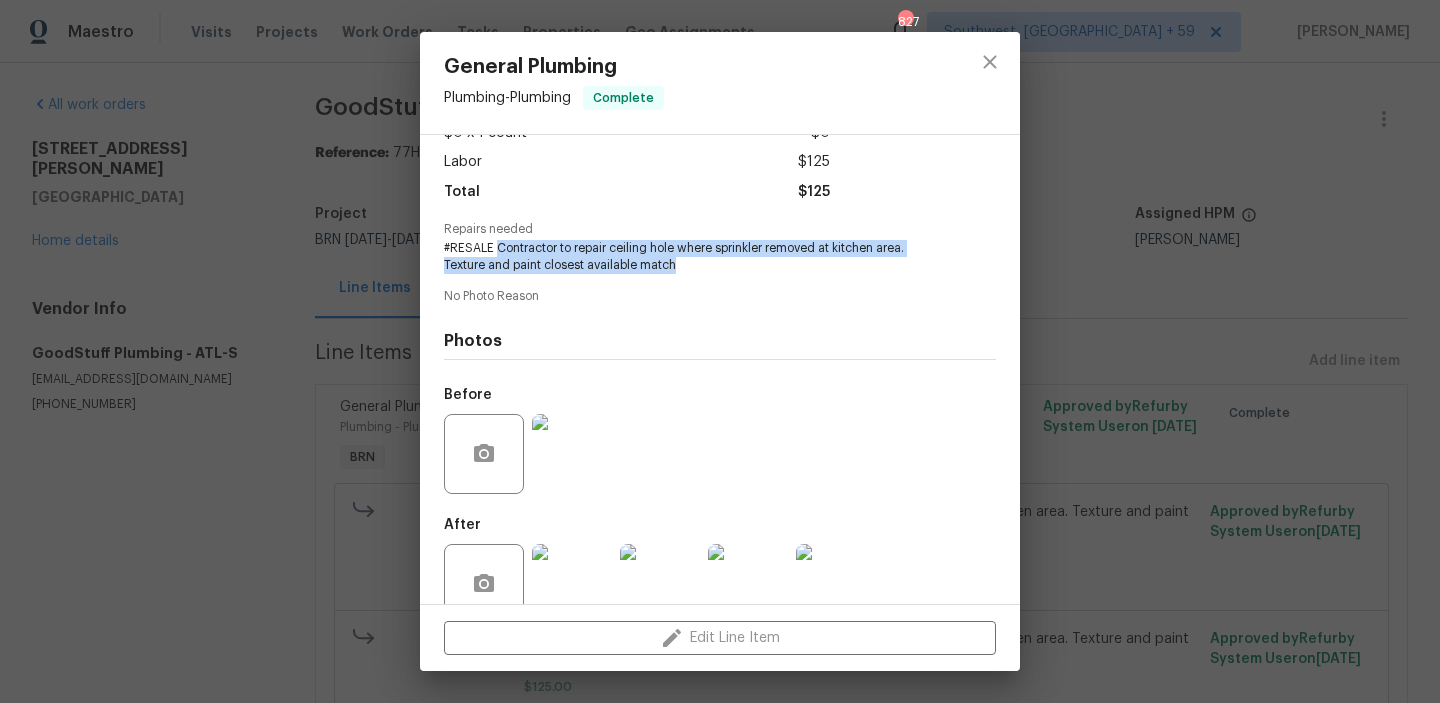 scroll, scrollTop: 167, scrollLeft: 0, axis: vertical 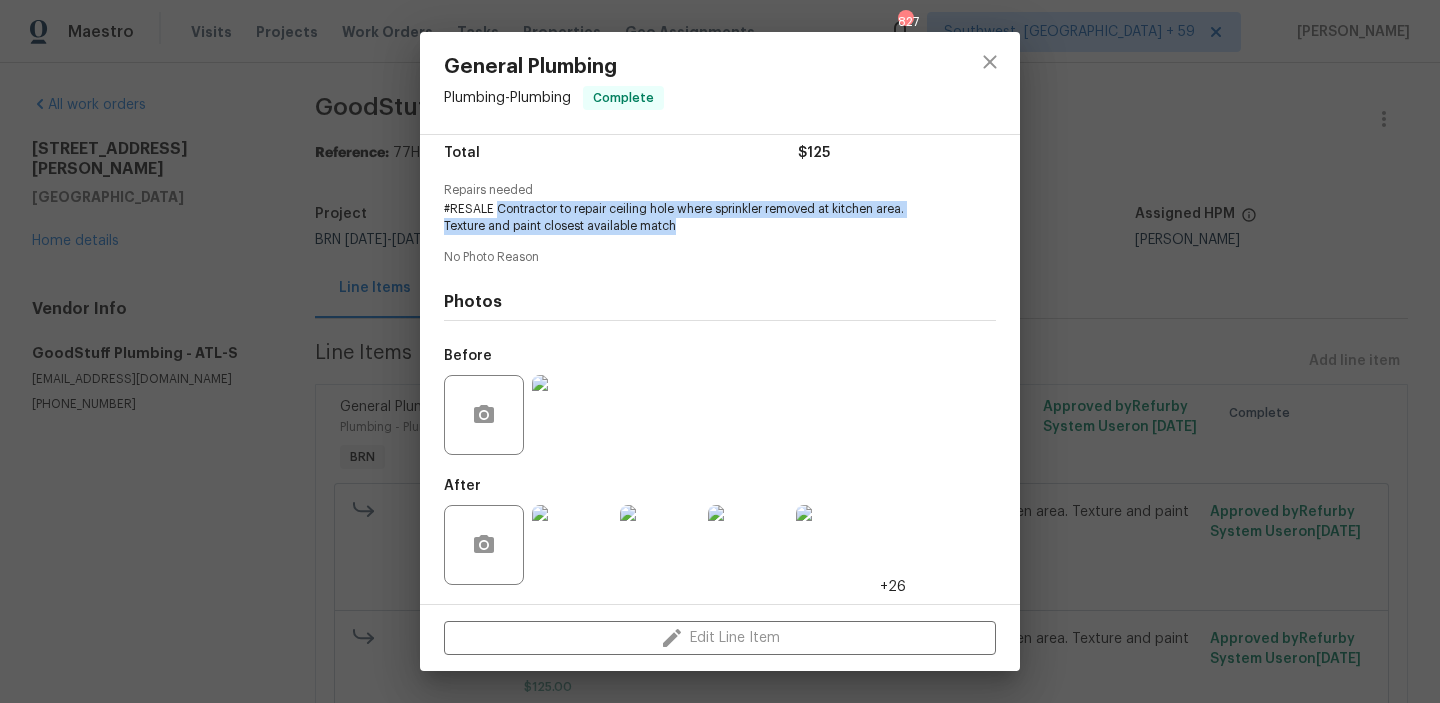 click at bounding box center [572, 415] 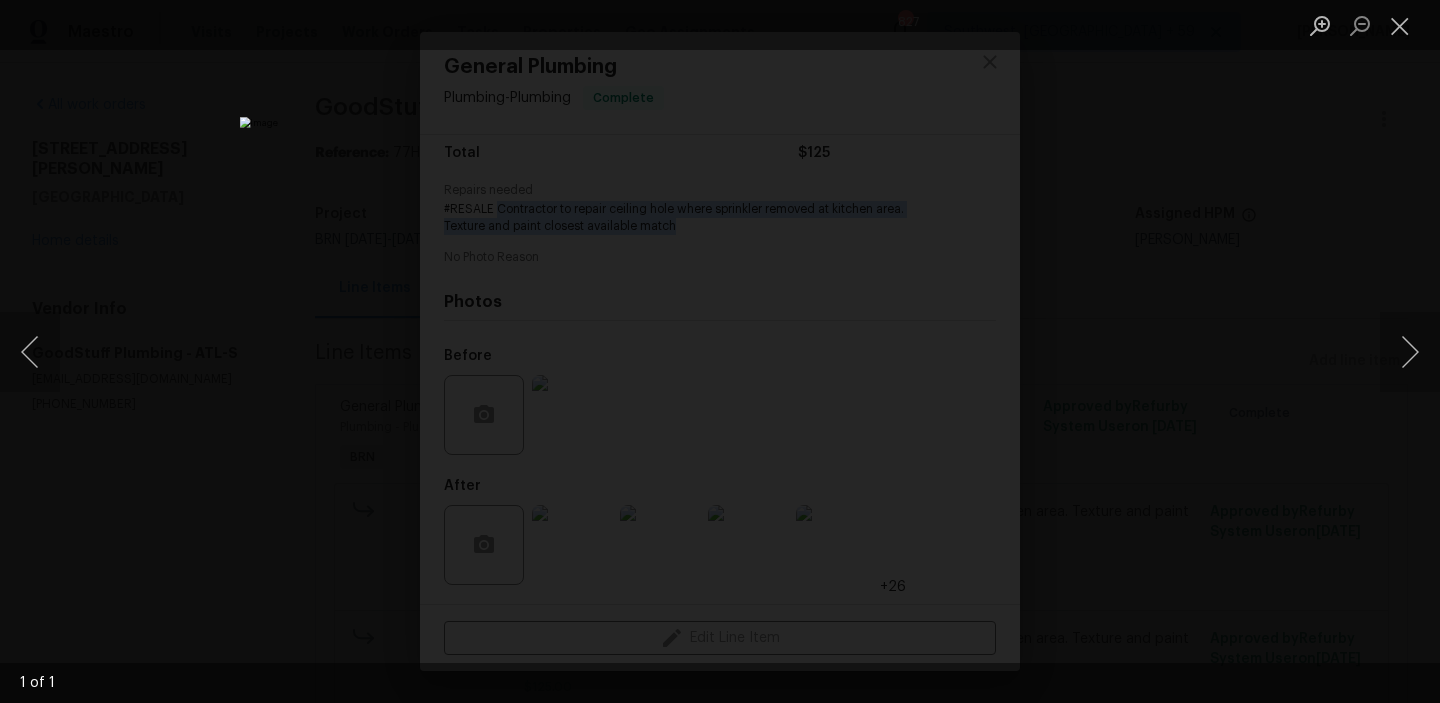 click at bounding box center (720, 351) 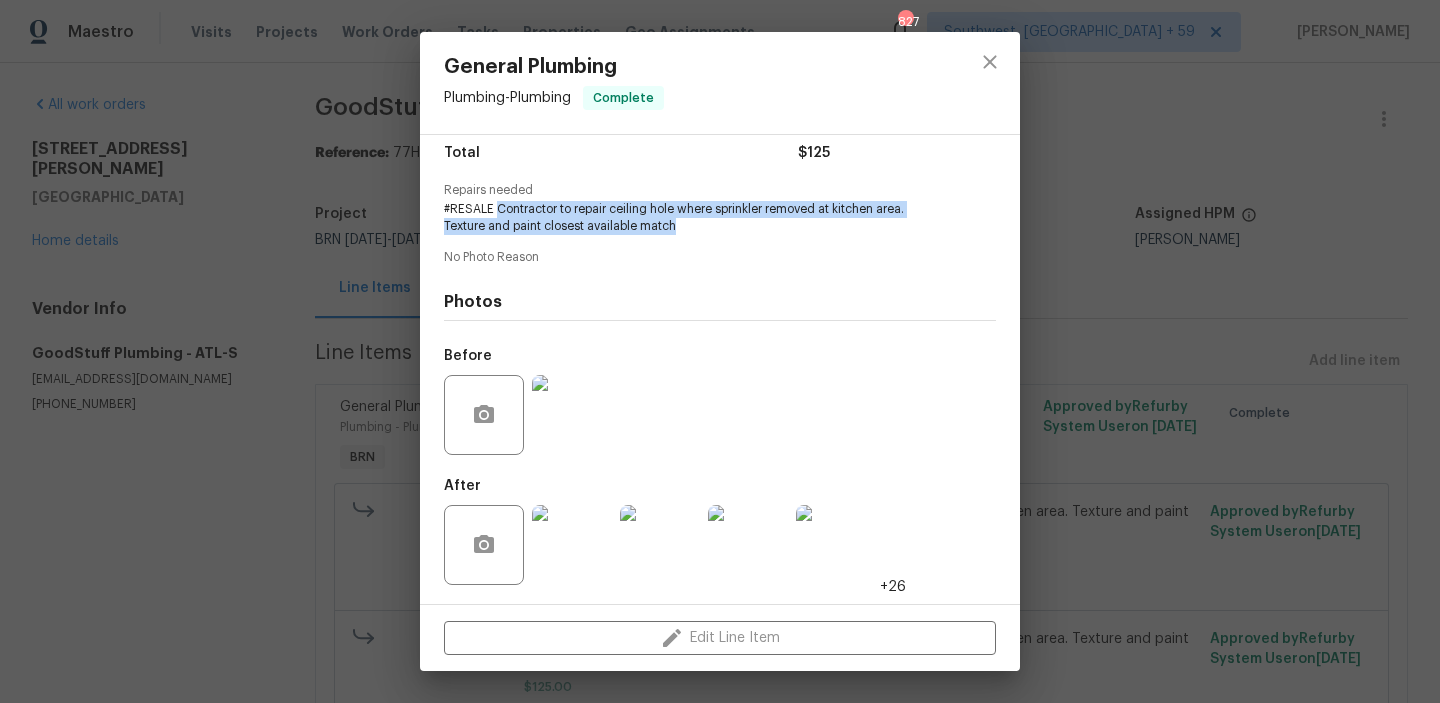 click at bounding box center [572, 545] 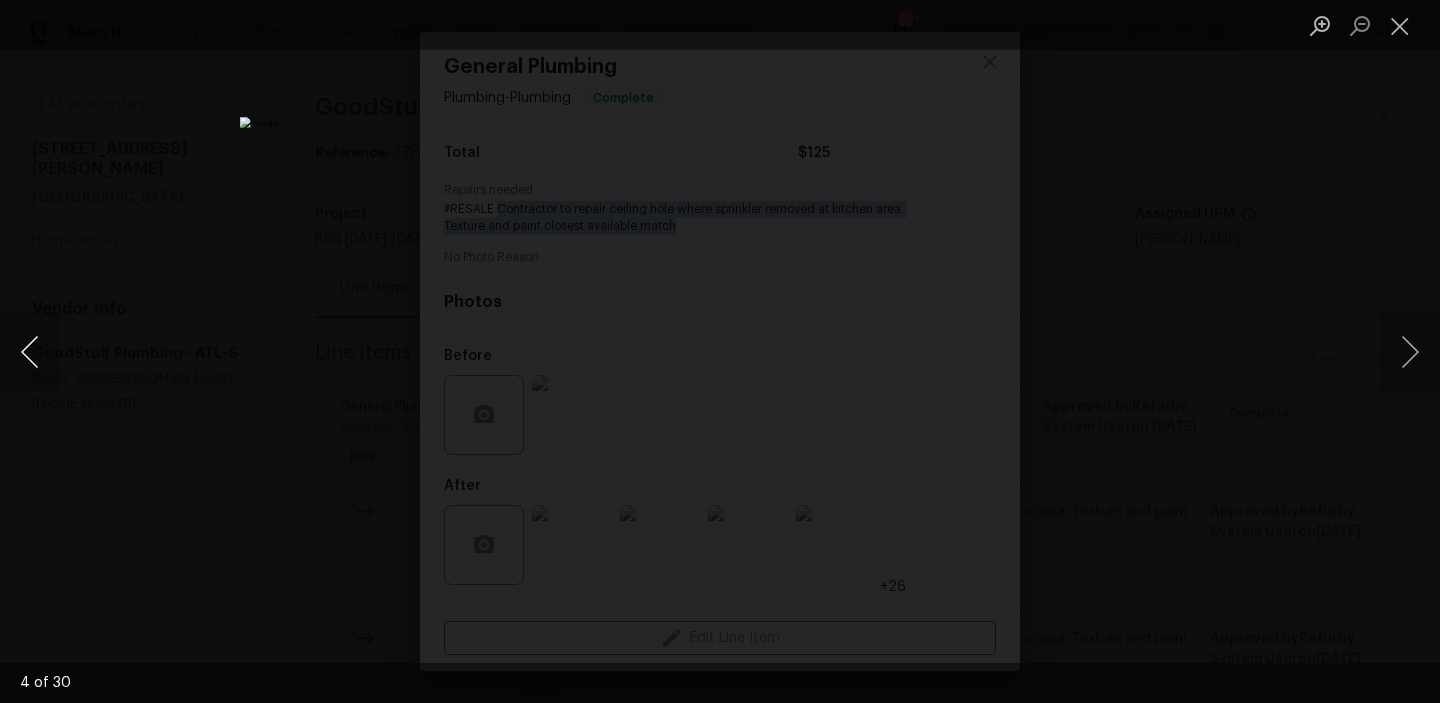 click at bounding box center (30, 352) 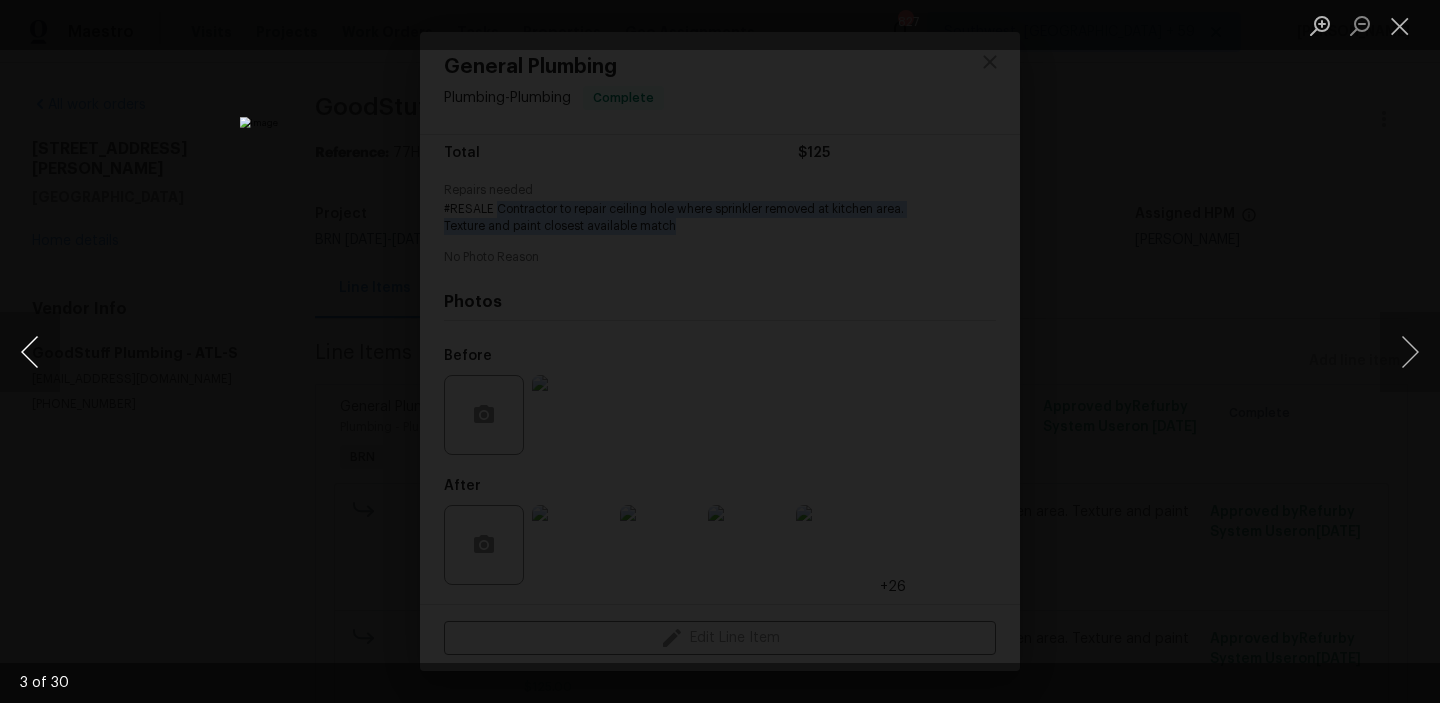 click at bounding box center [30, 352] 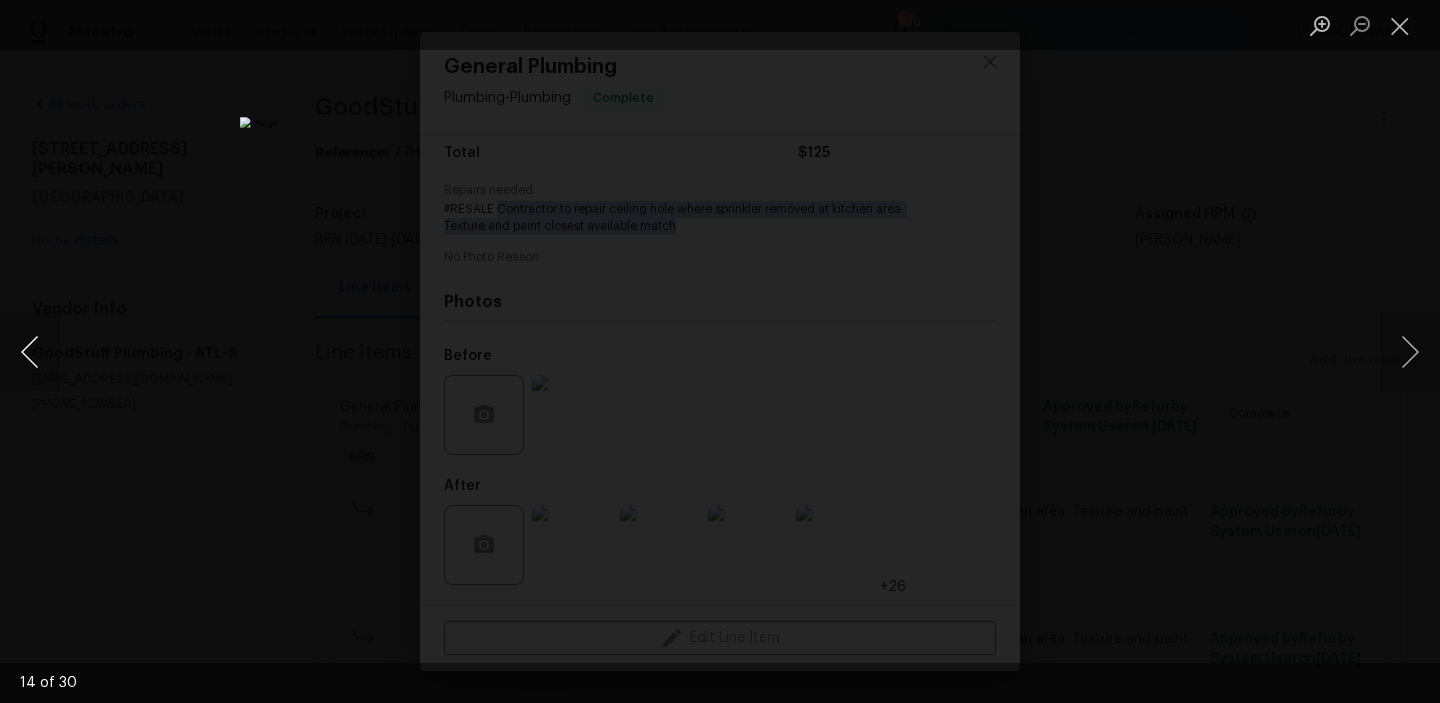 click at bounding box center [30, 352] 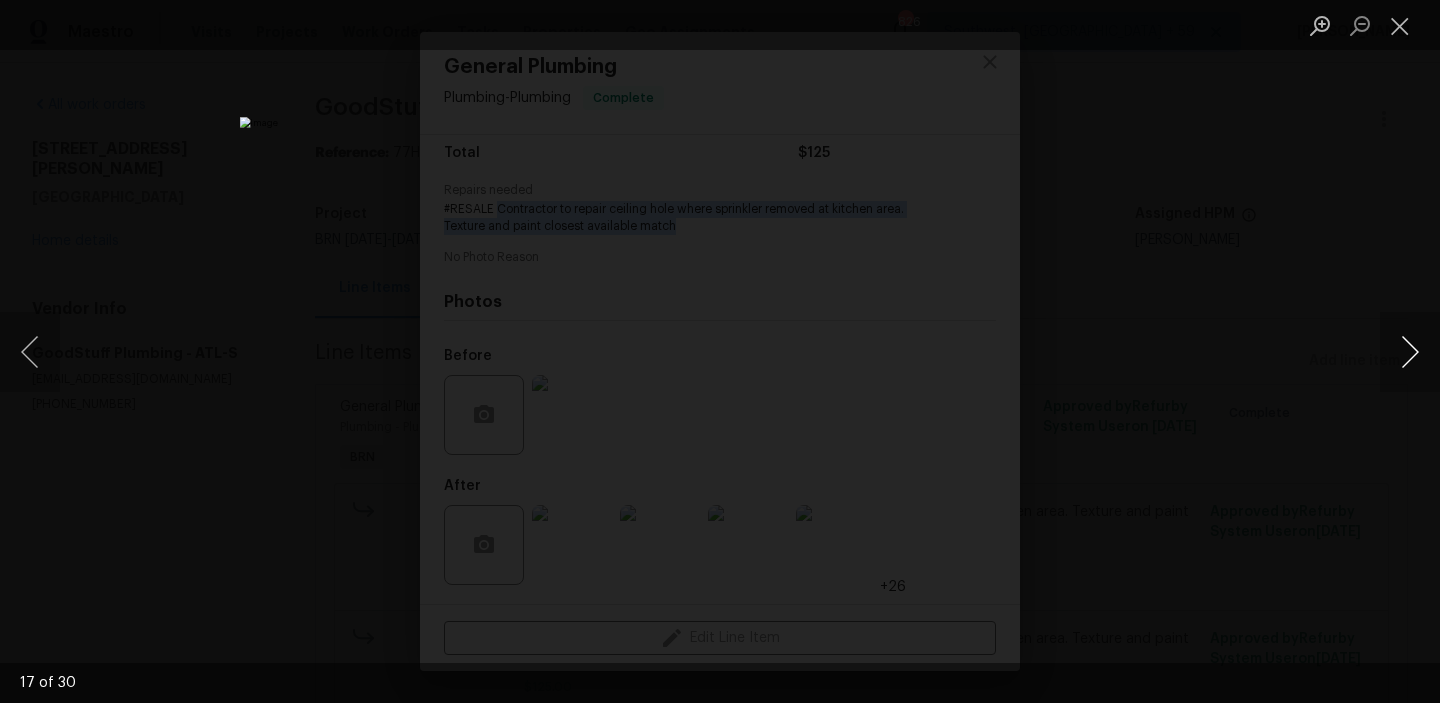 click at bounding box center (1410, 352) 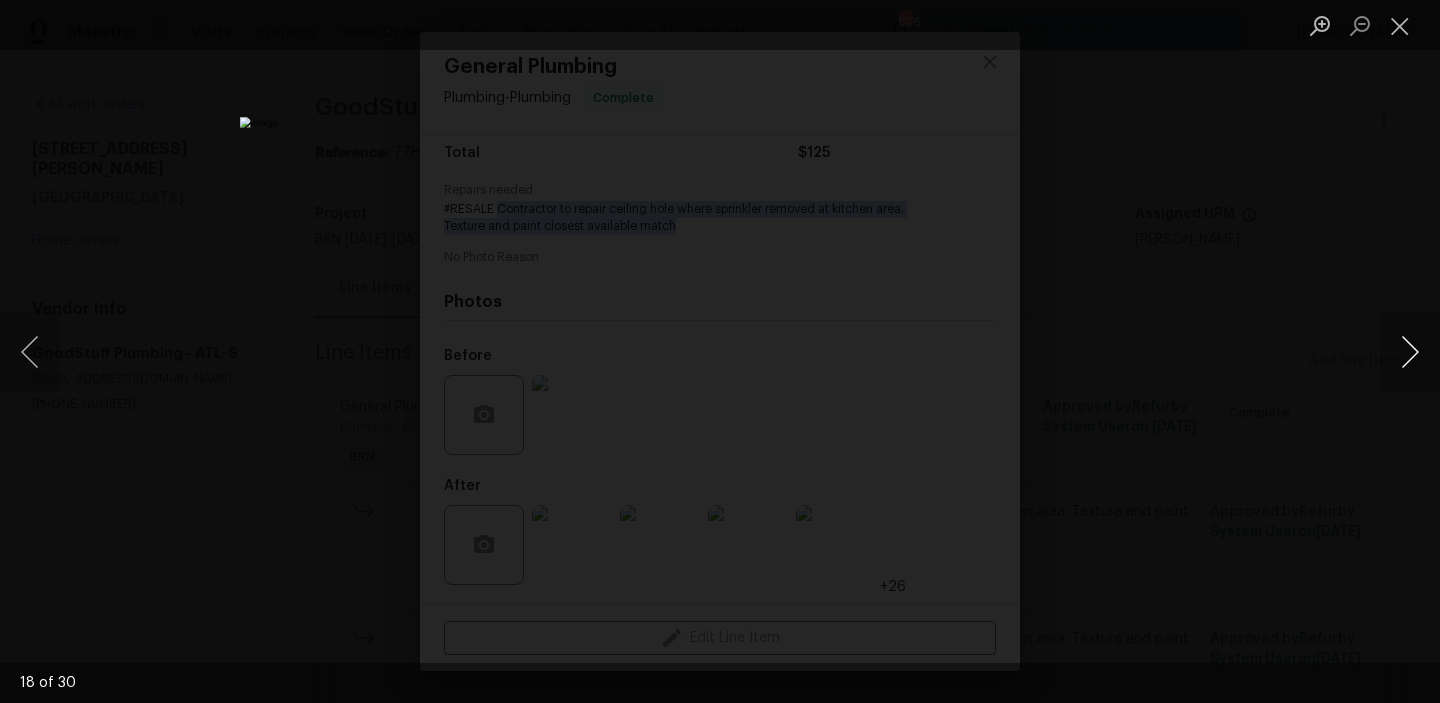 click at bounding box center [1410, 352] 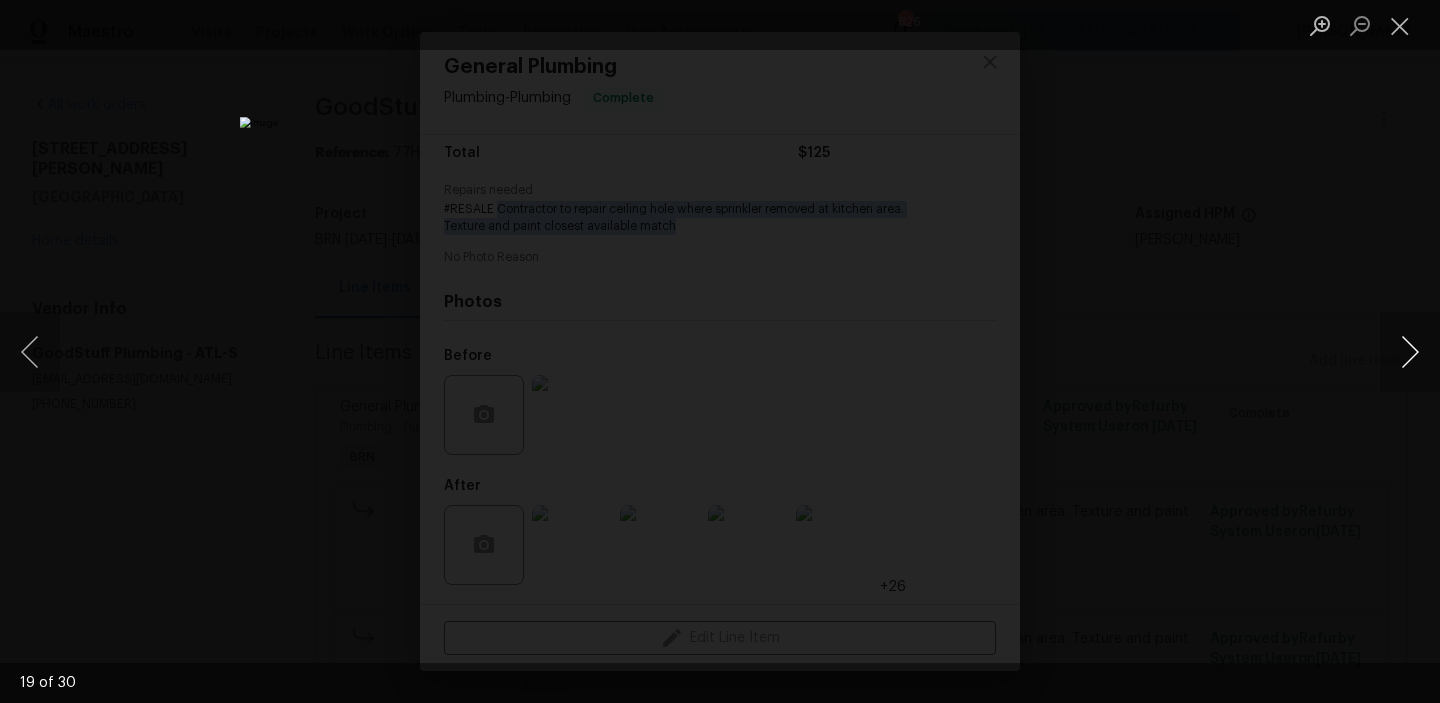 click at bounding box center [1410, 352] 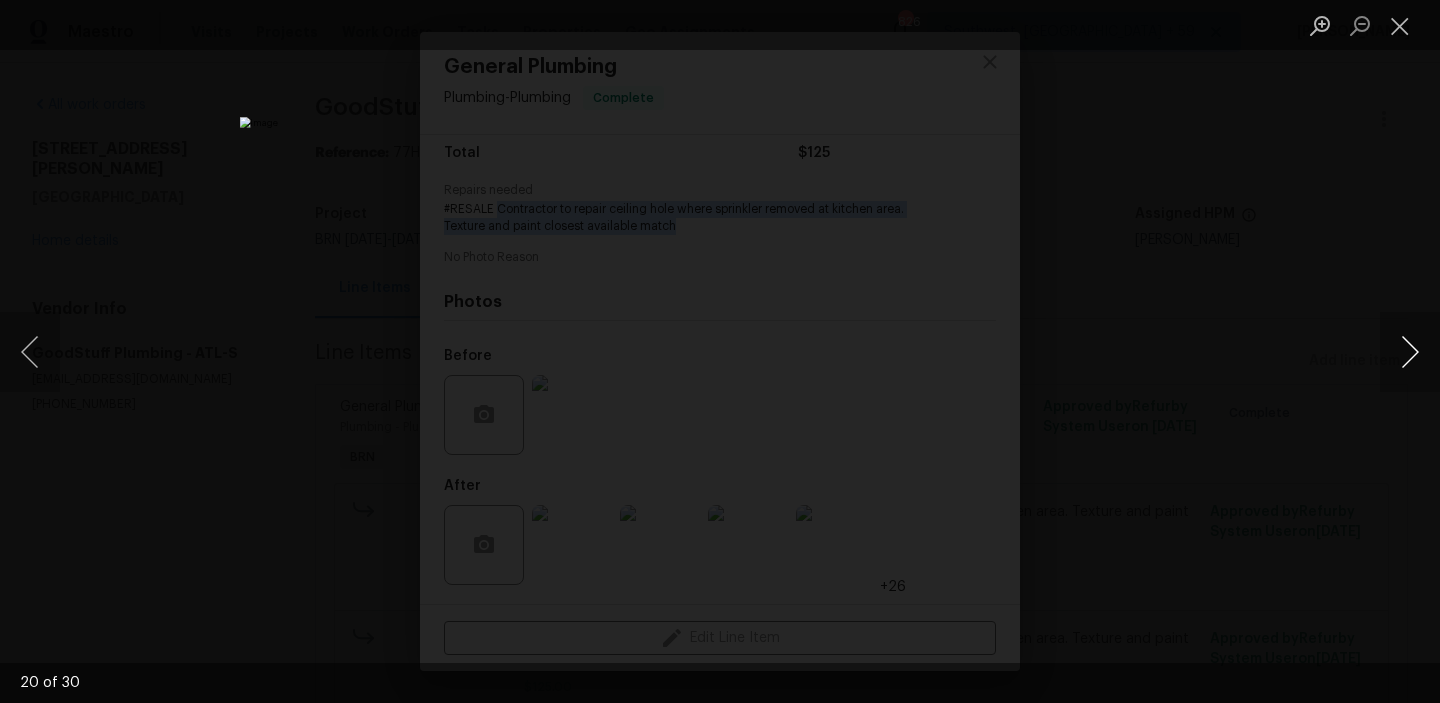 click at bounding box center [1410, 352] 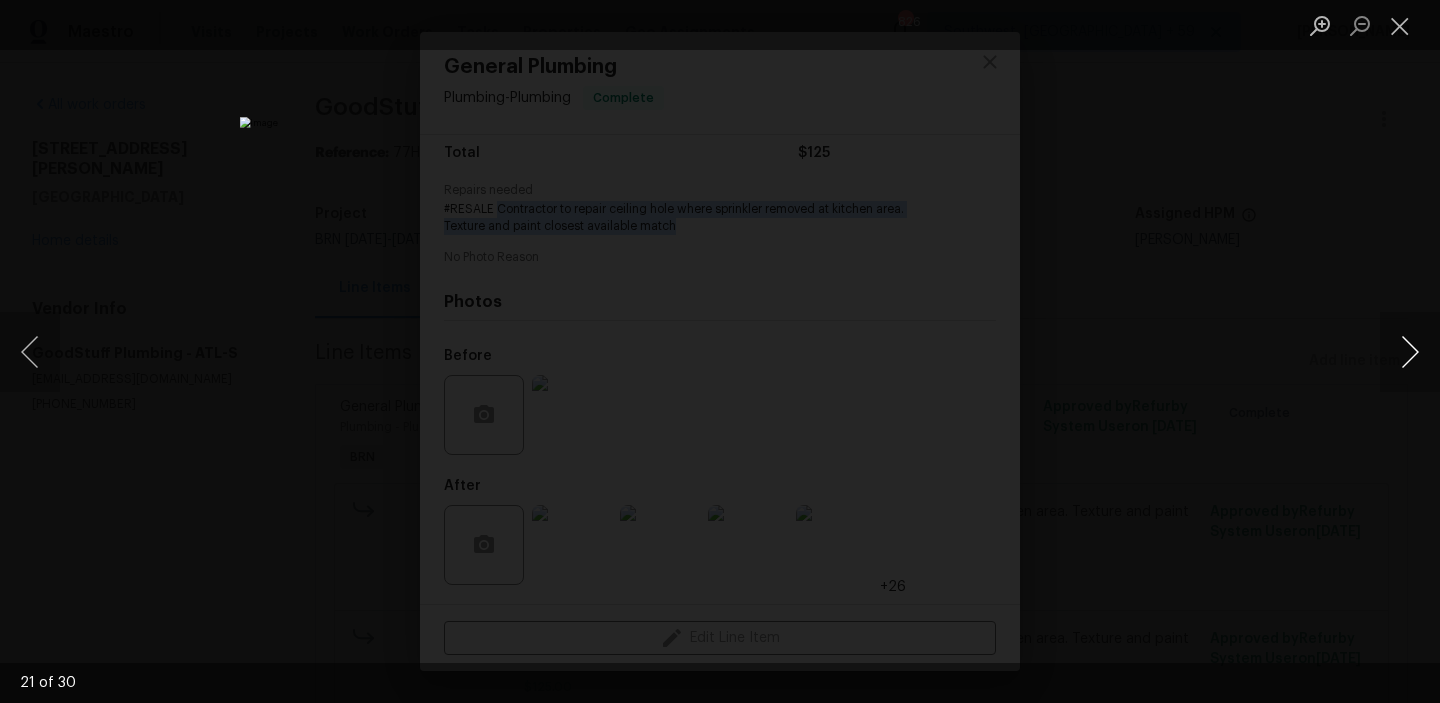 click at bounding box center [1410, 352] 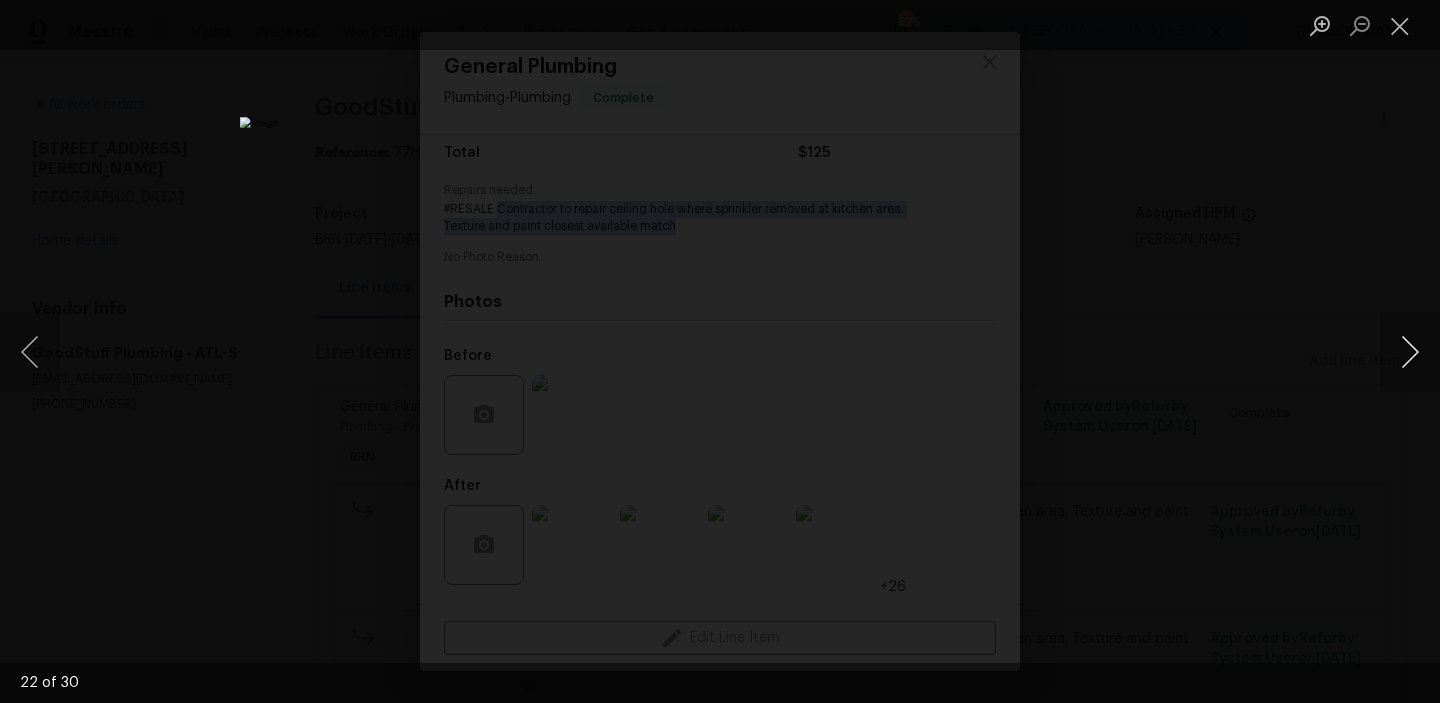 click at bounding box center (1410, 352) 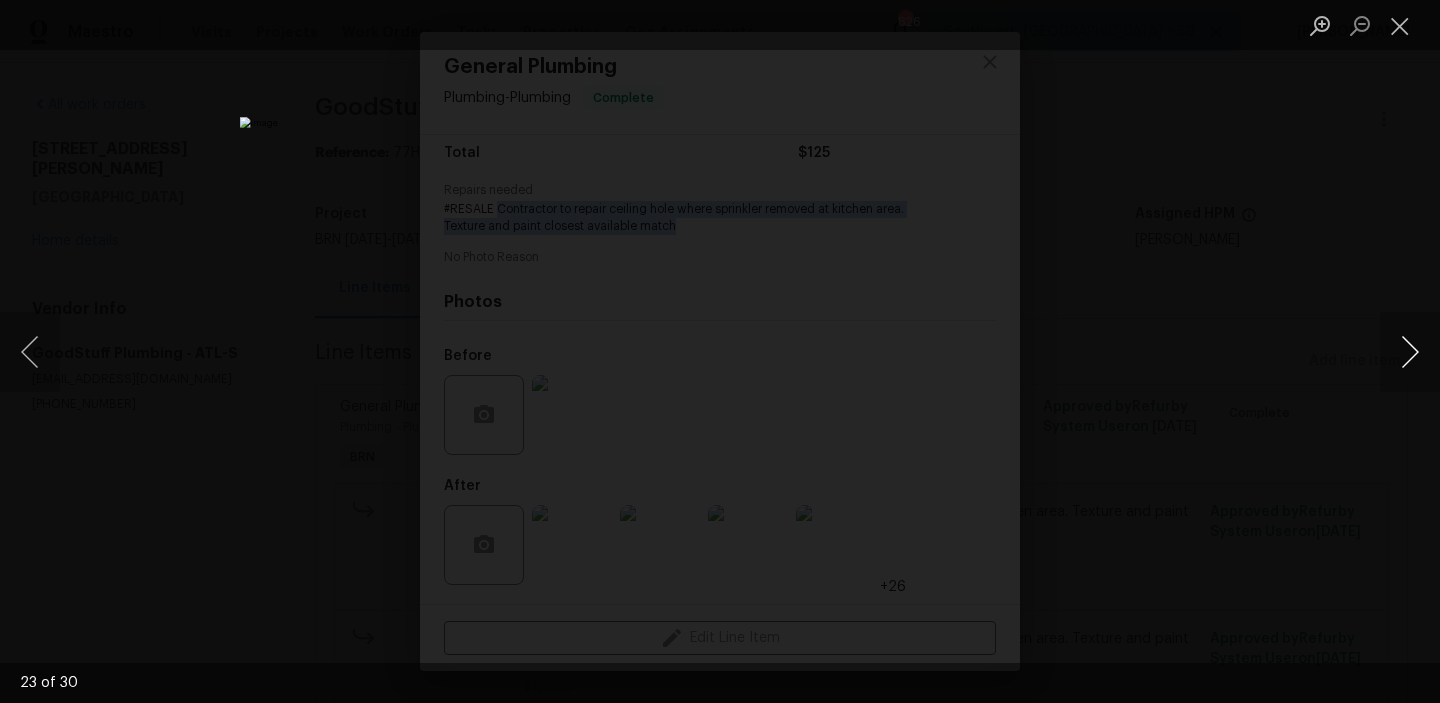 click at bounding box center [1410, 352] 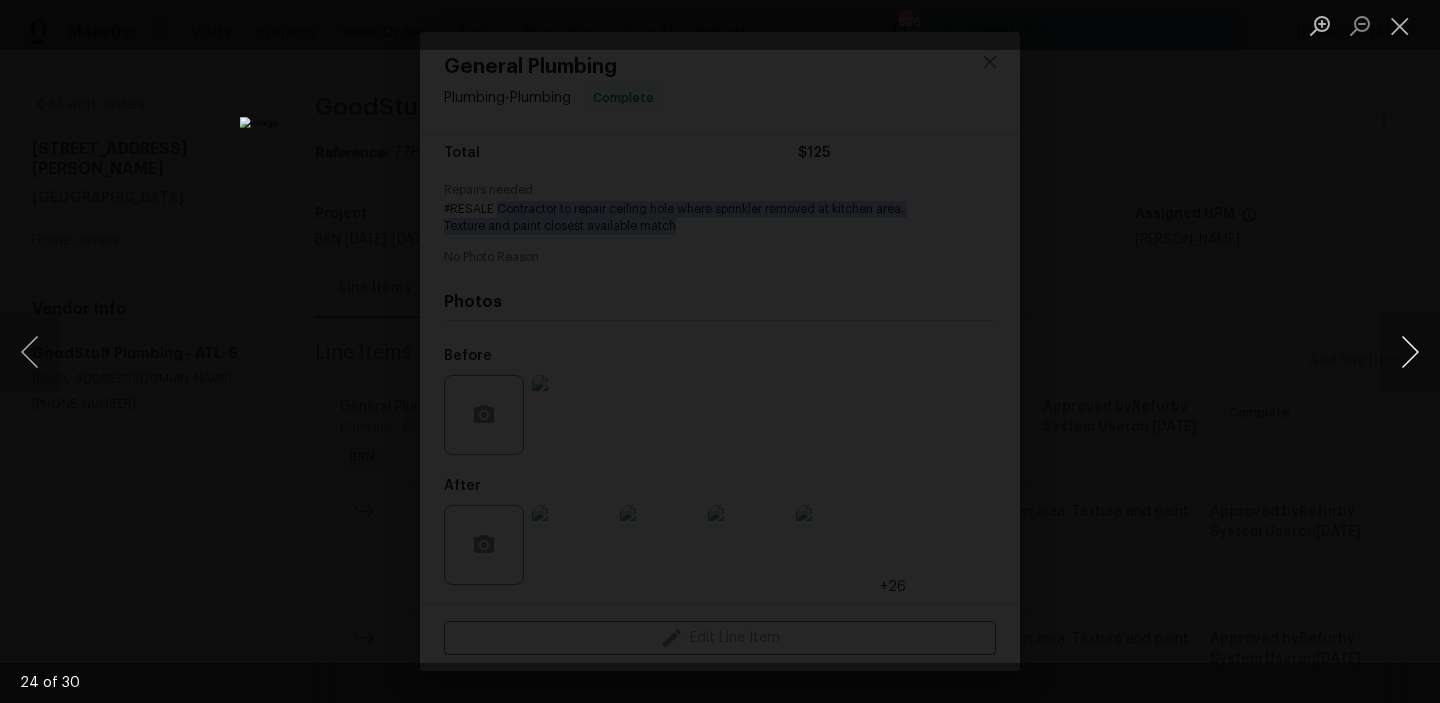 click at bounding box center [1410, 352] 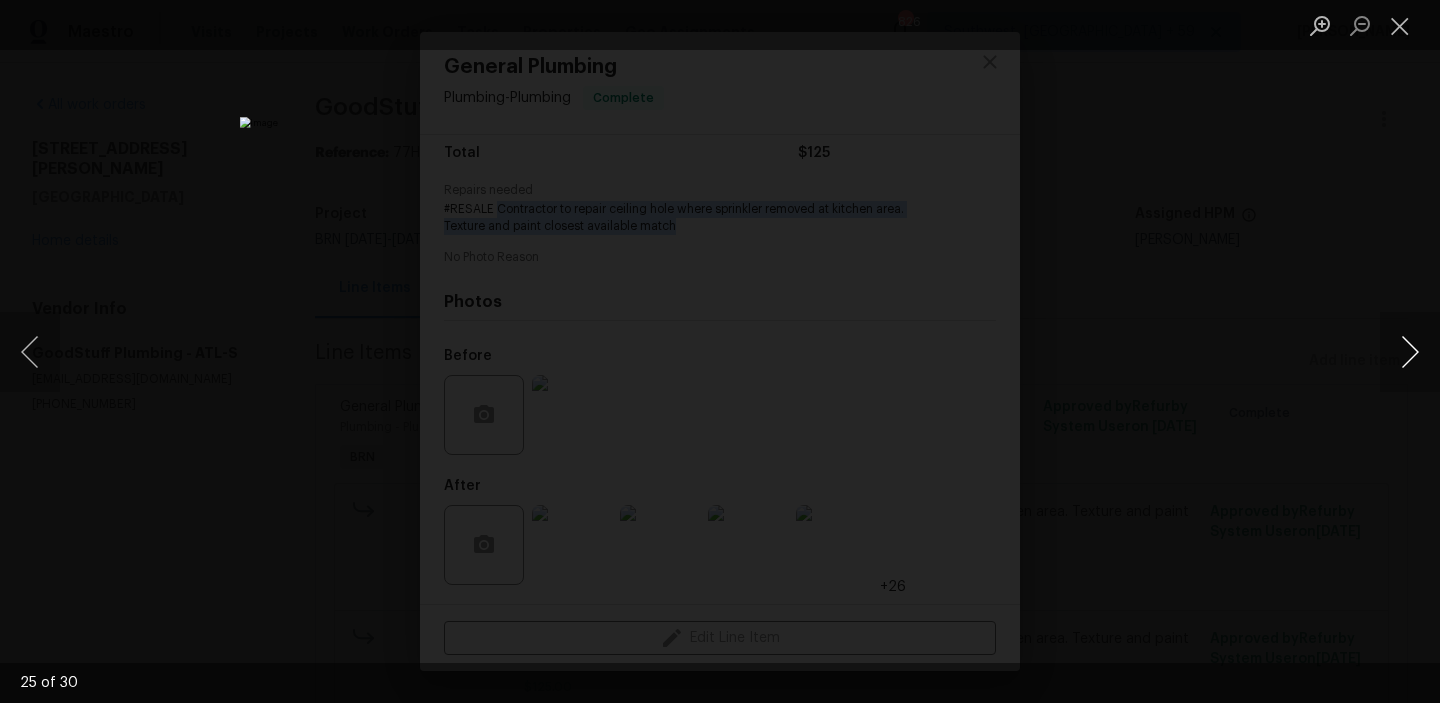 click at bounding box center [1410, 352] 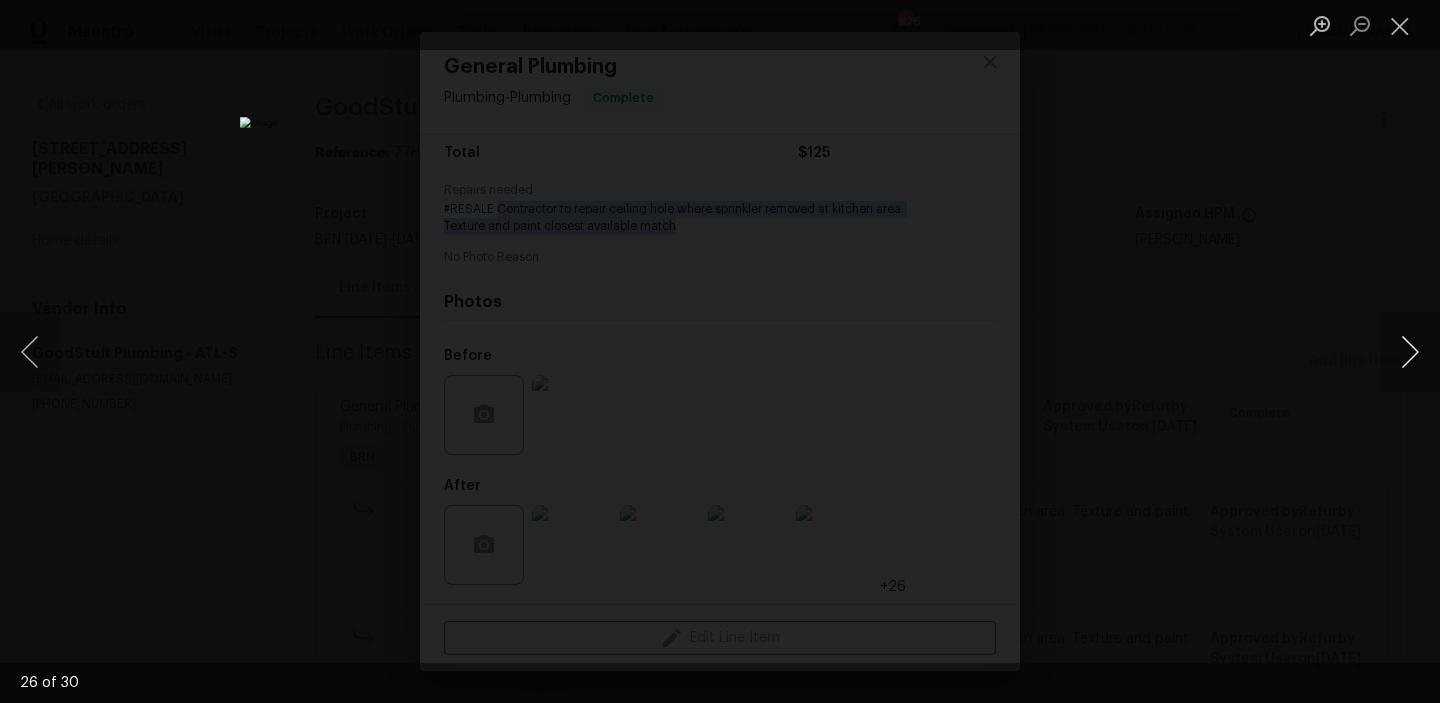 click at bounding box center [1410, 352] 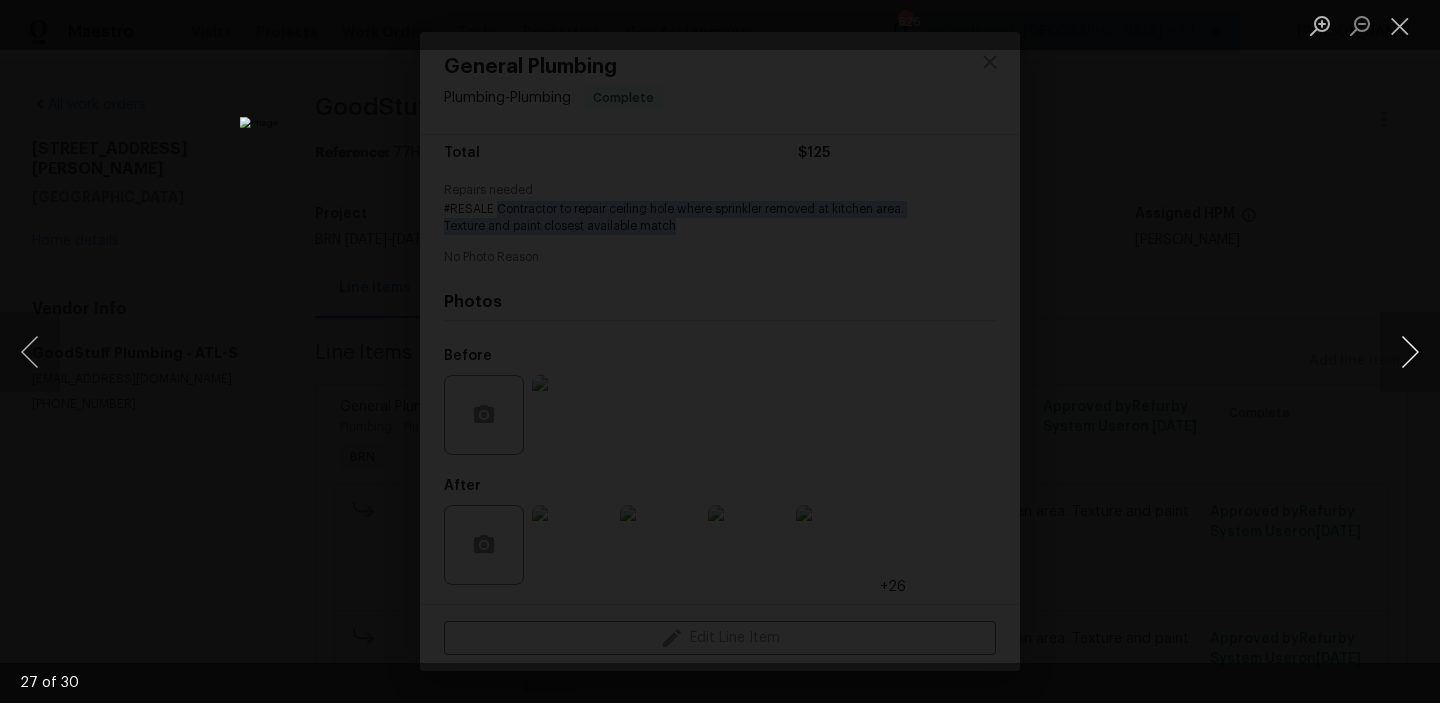 click at bounding box center (1410, 352) 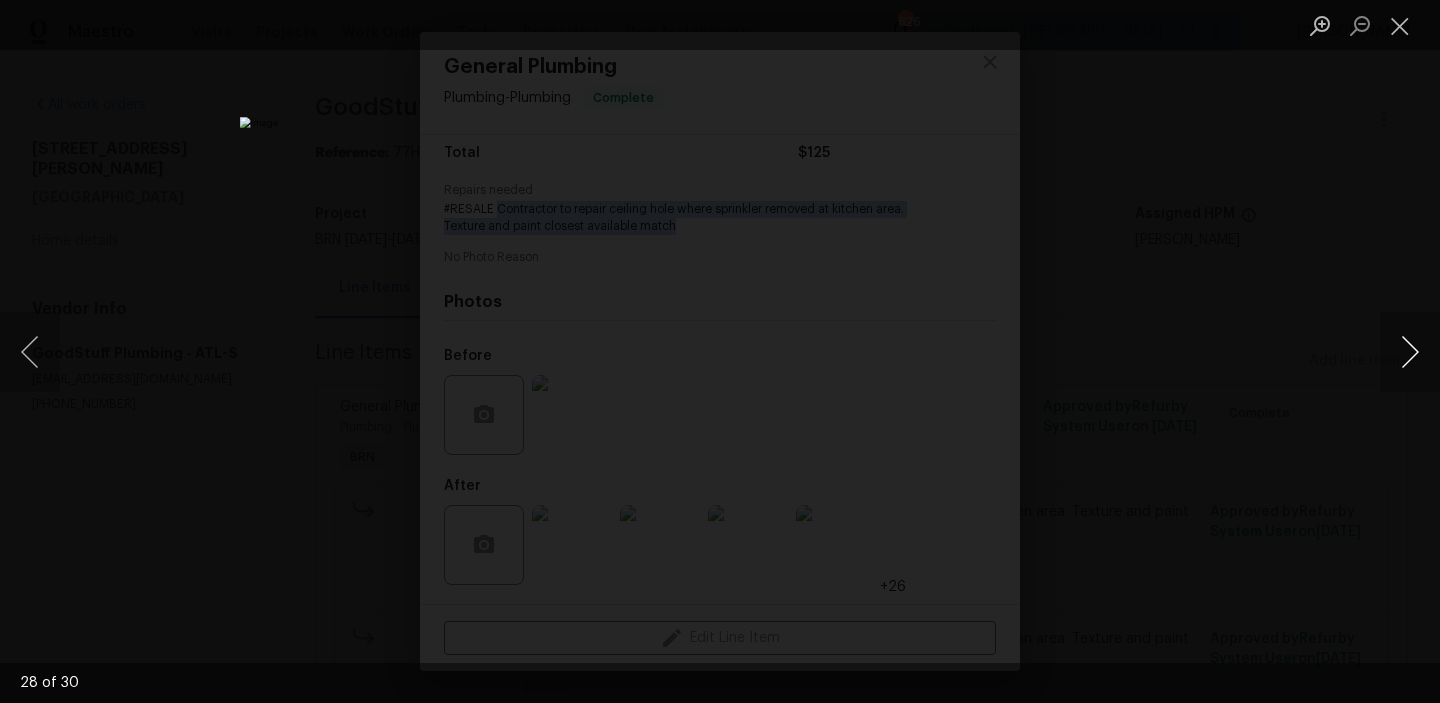 click at bounding box center [1410, 352] 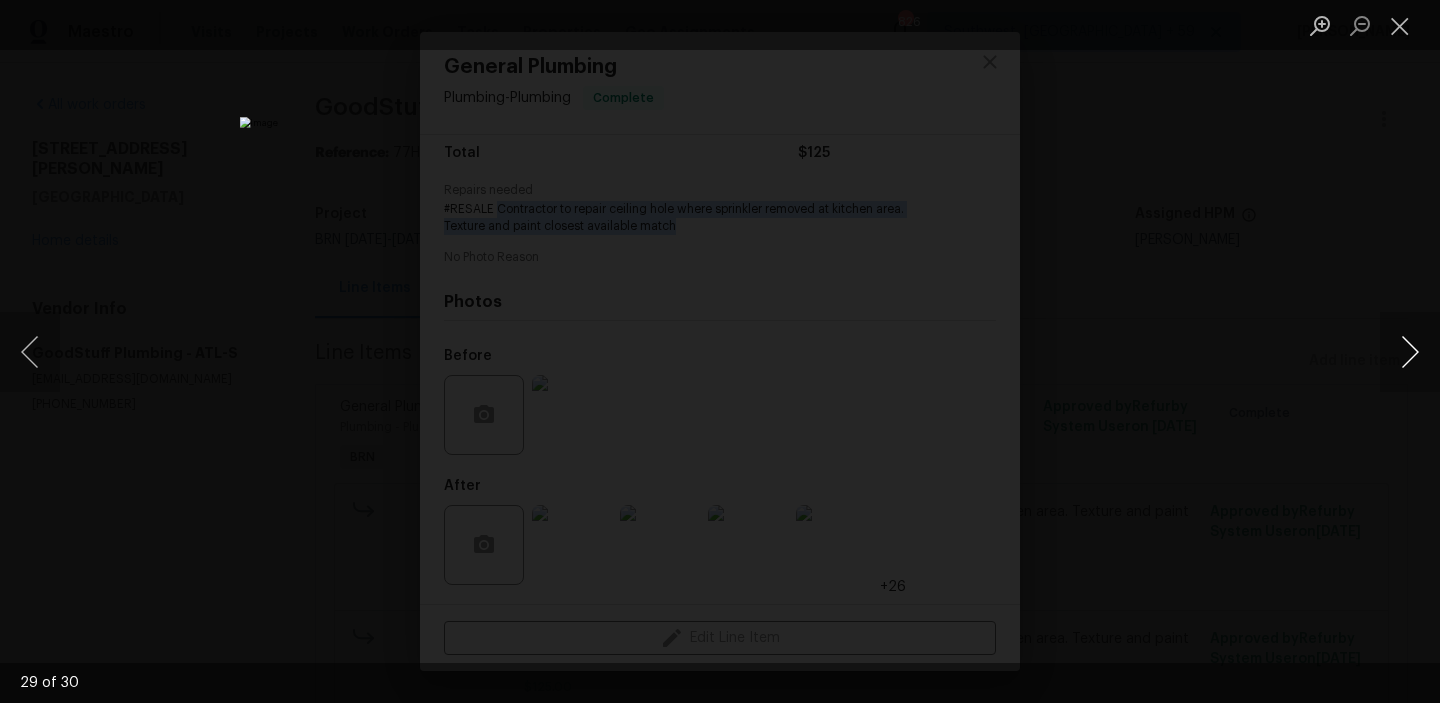 click at bounding box center [1410, 352] 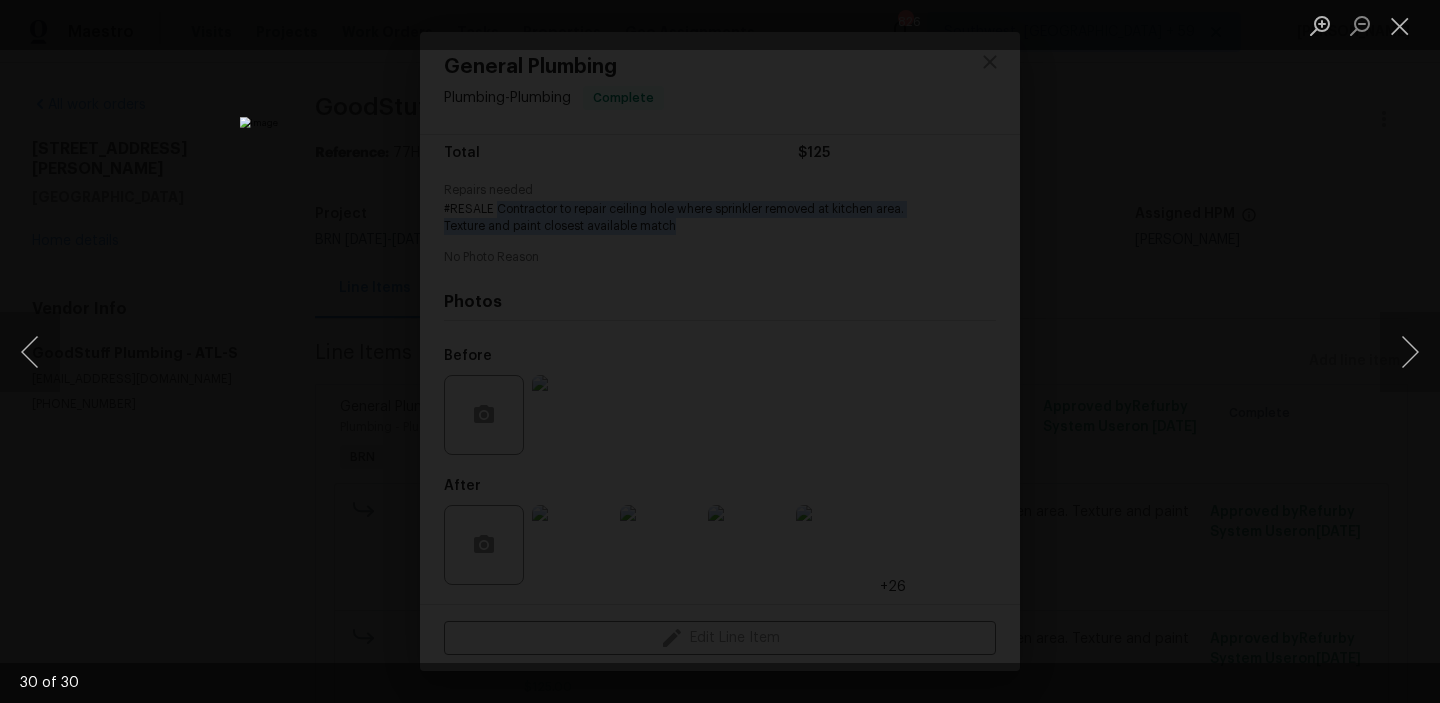 click at bounding box center [720, 351] 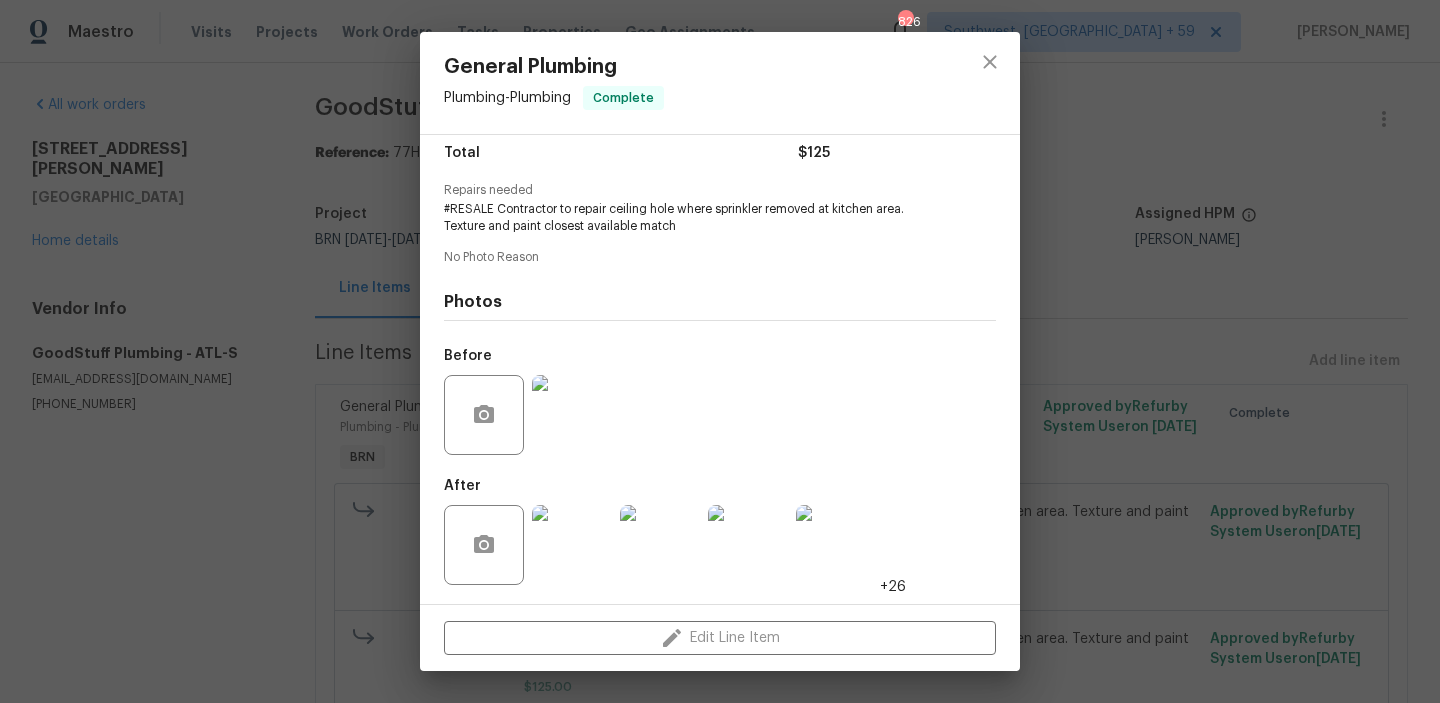 click on "General Plumbing Plumbing  -  Plumbing Complete Vendor GoodStuff Plumbing Account Category BINSR Cost $0 x 1 count $0 Labor $125 Total $125 Repairs needed #RESALE Contractor to repair ceiling hole where sprinkler removed at kitchen area. Texture and paint closest available match No Photo Reason   Photos Before After  +26  Edit Line Item" at bounding box center (720, 351) 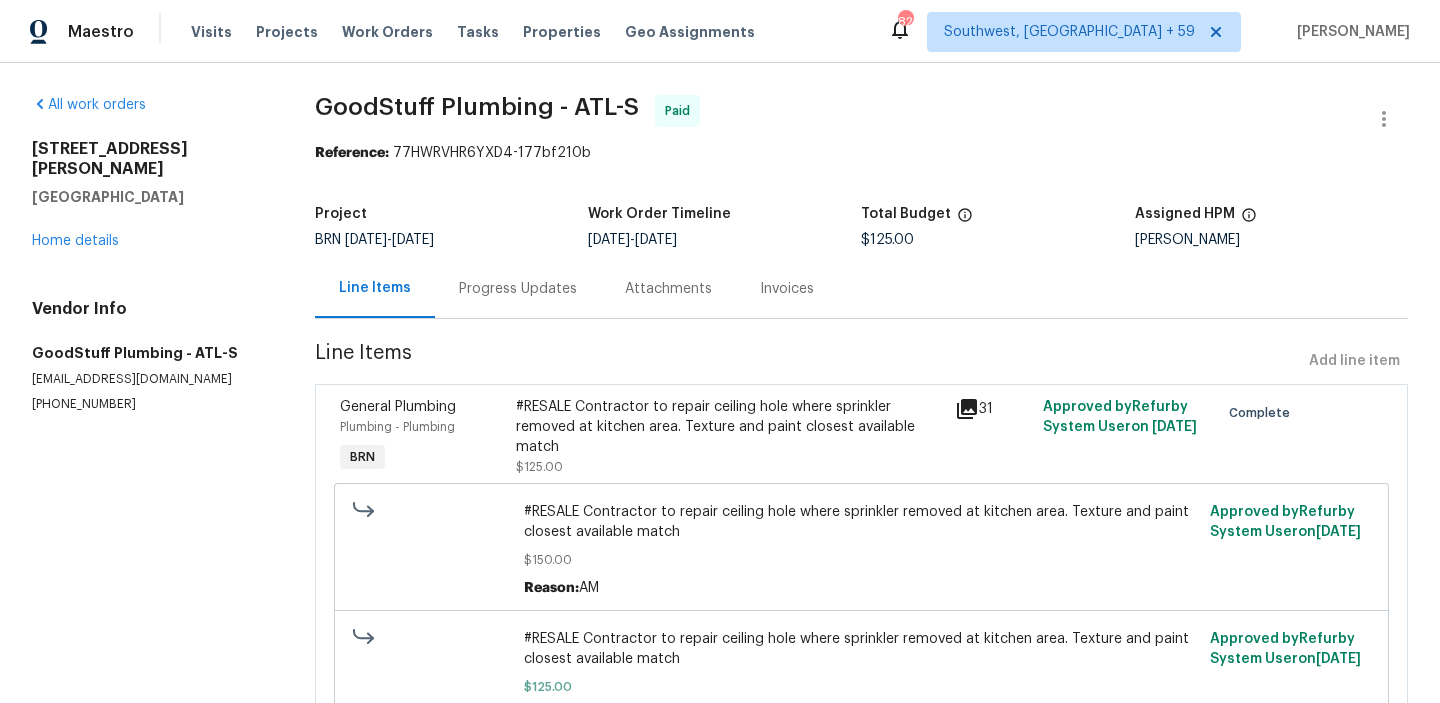 click on "Invoices" at bounding box center (787, 288) 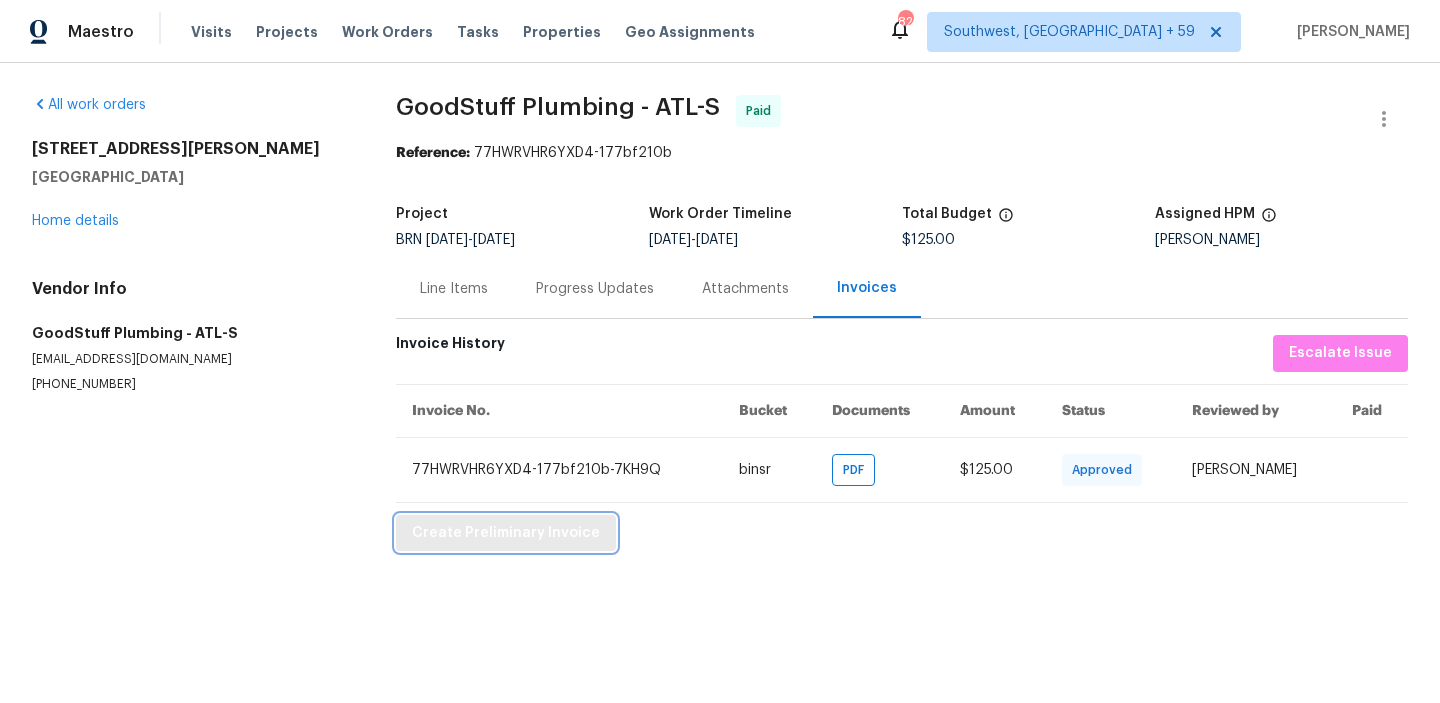 click on "Create Preliminary Invoice" at bounding box center (506, 533) 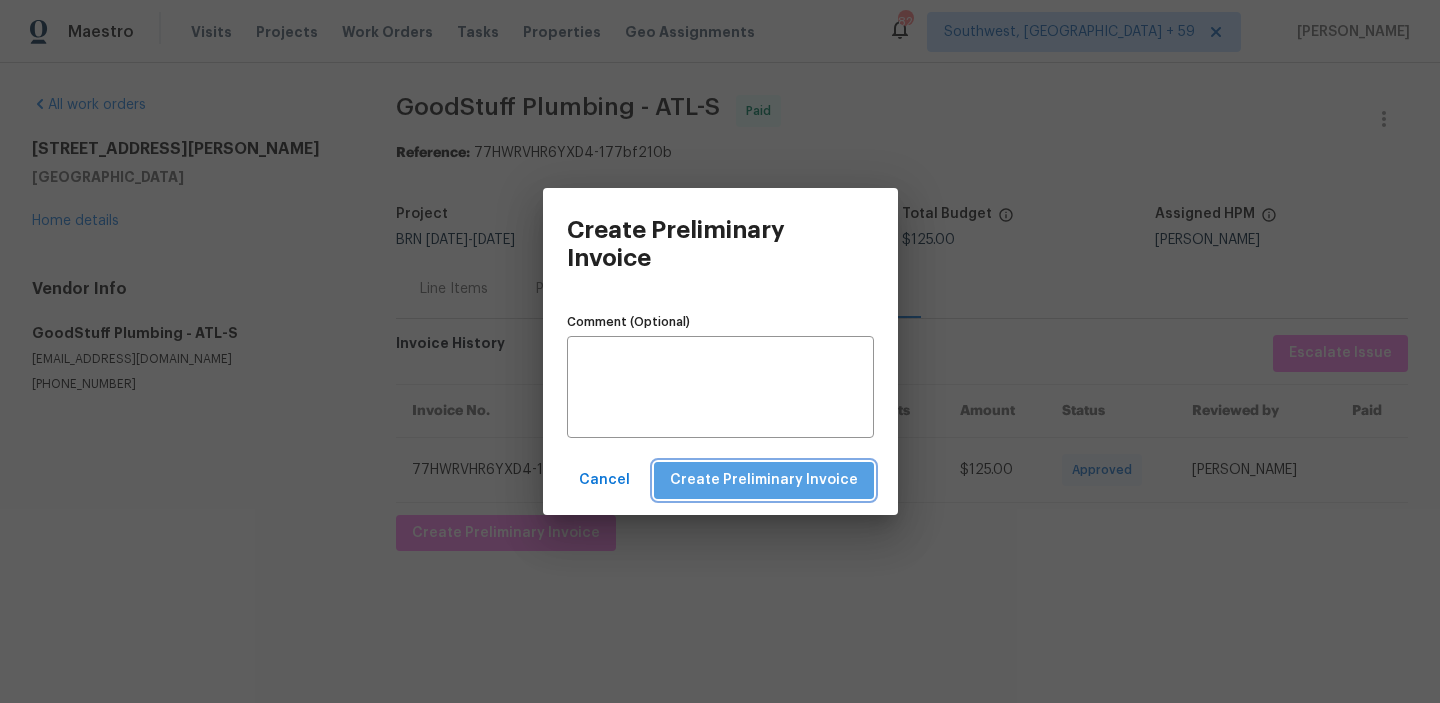 click on "Create Preliminary Invoice" at bounding box center (764, 480) 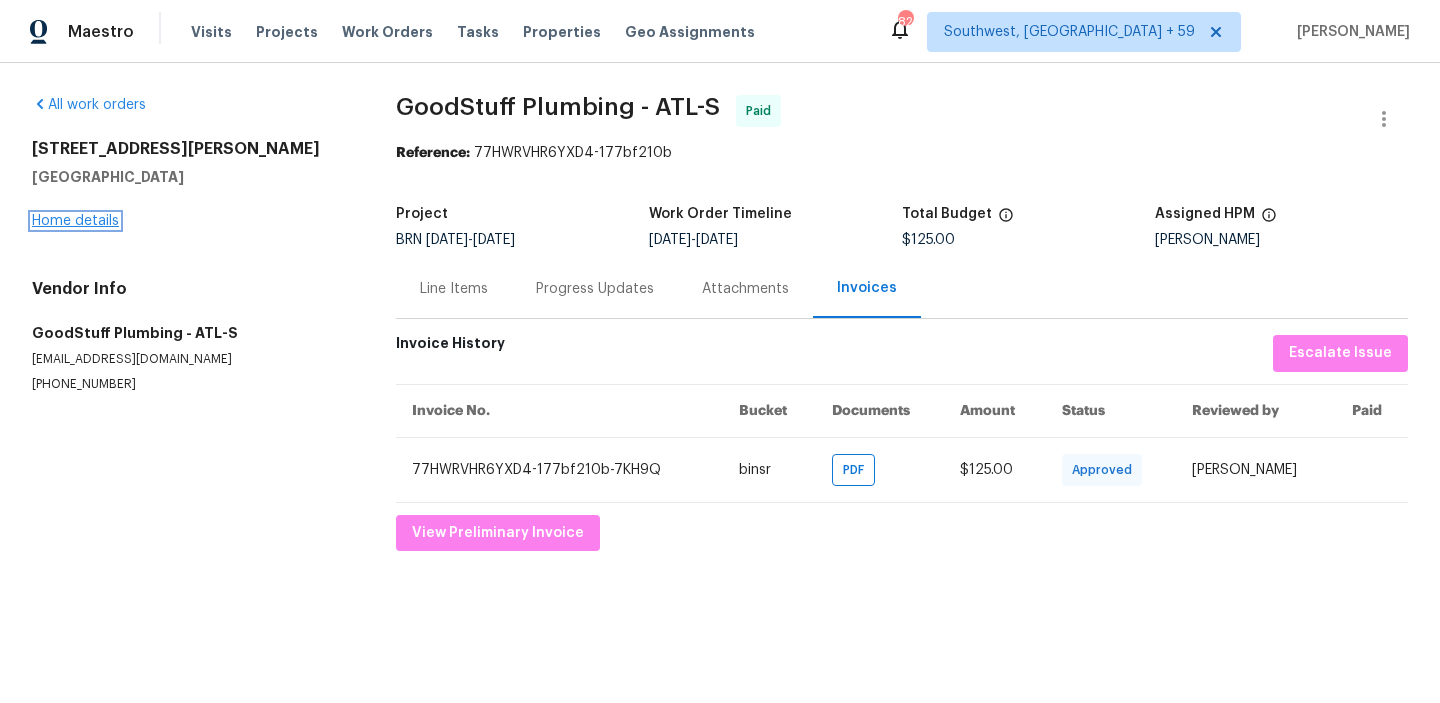 click on "Home details" at bounding box center (75, 221) 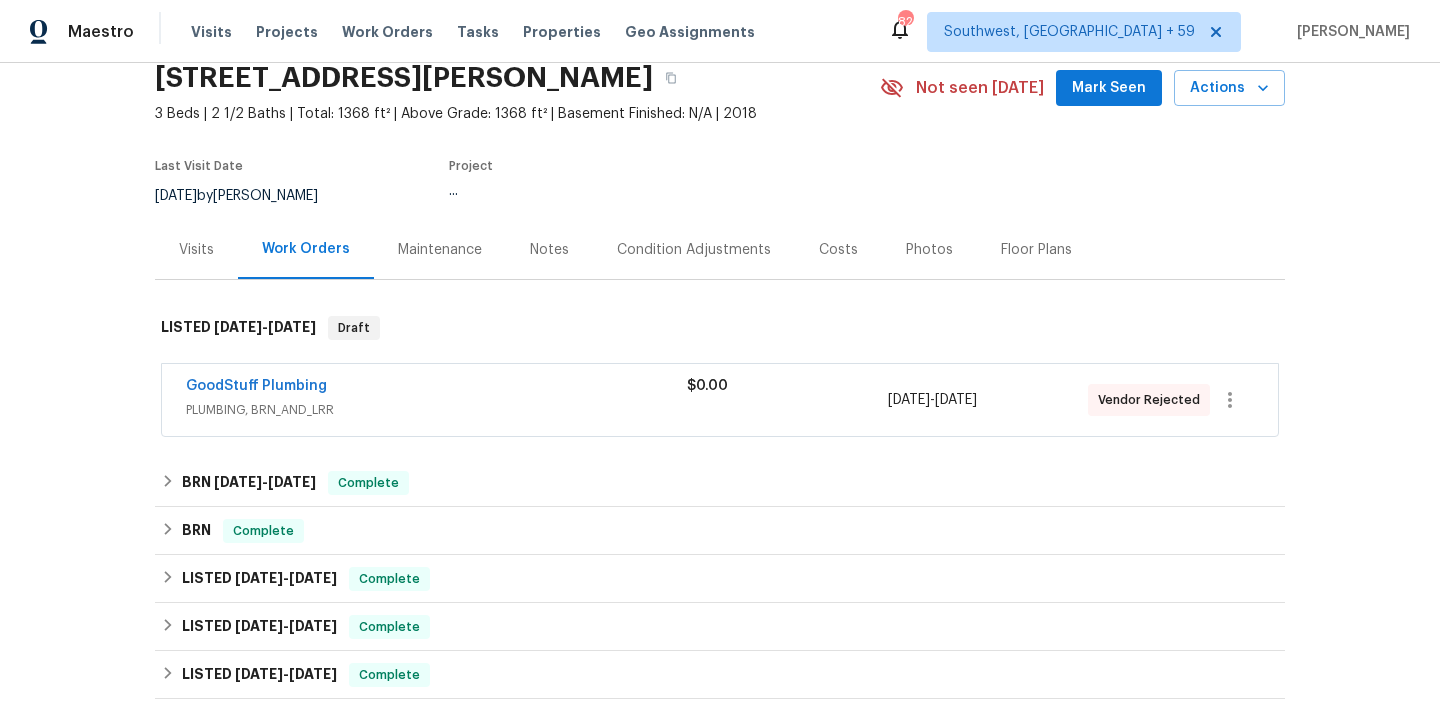 scroll, scrollTop: 110, scrollLeft: 0, axis: vertical 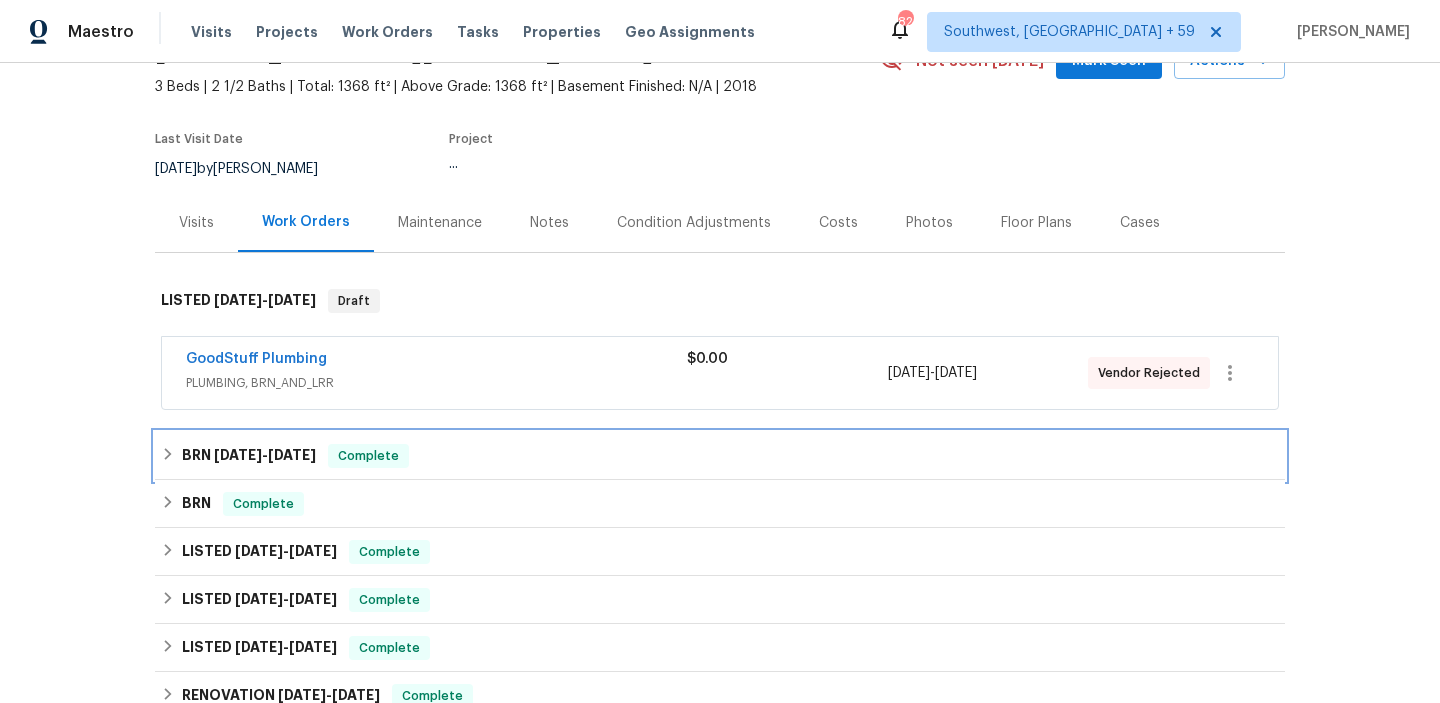 click on "BRN   6/16/25  -  7/11/25" at bounding box center [249, 456] 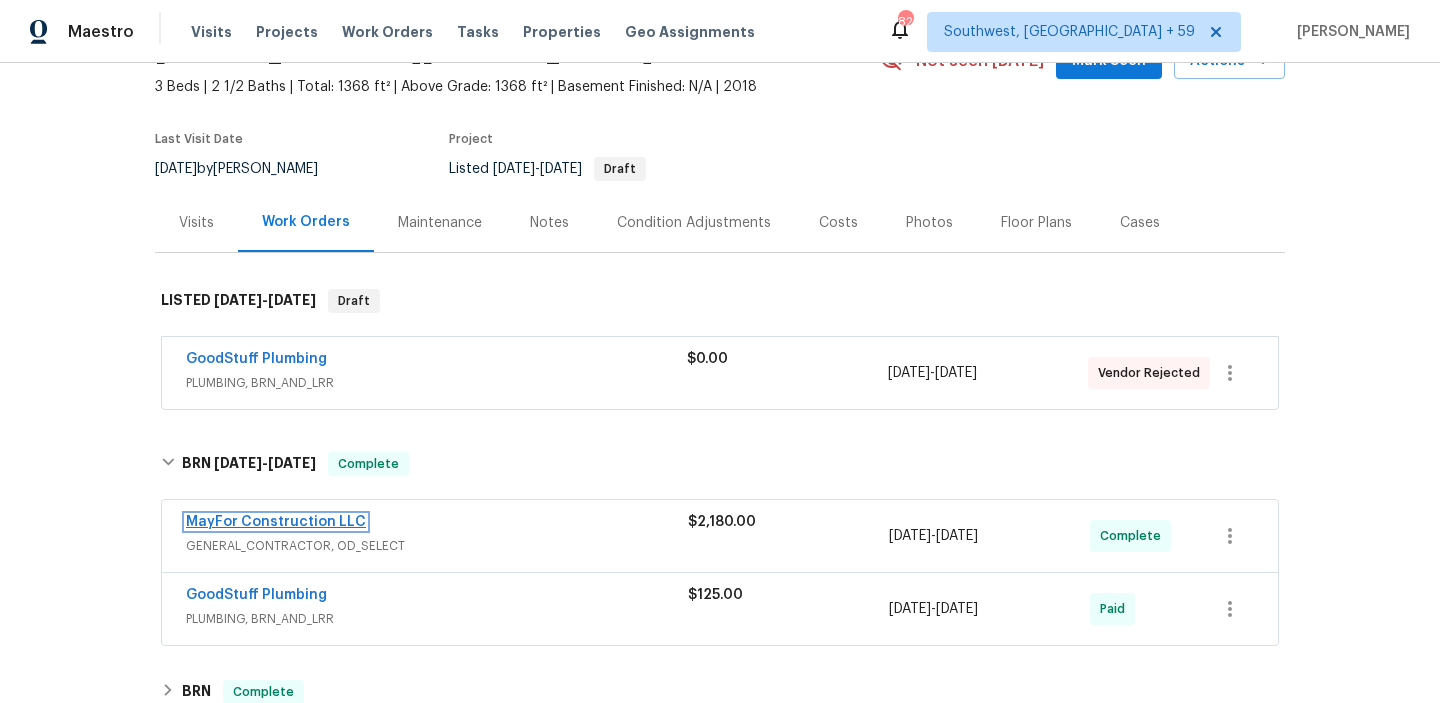 click on "MayFor Construction LLC" at bounding box center [276, 522] 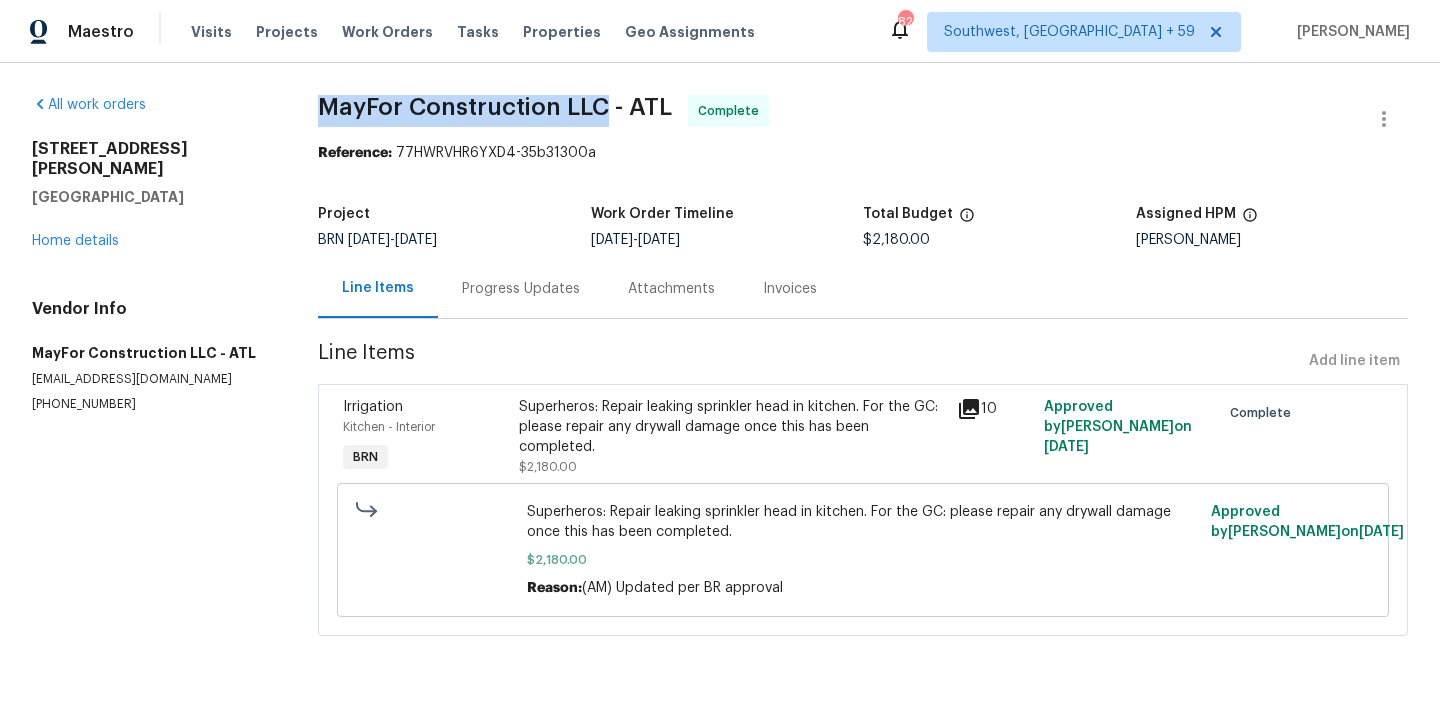 drag, startPoint x: 298, startPoint y: 120, endPoint x: 599, endPoint y: 115, distance: 301.04153 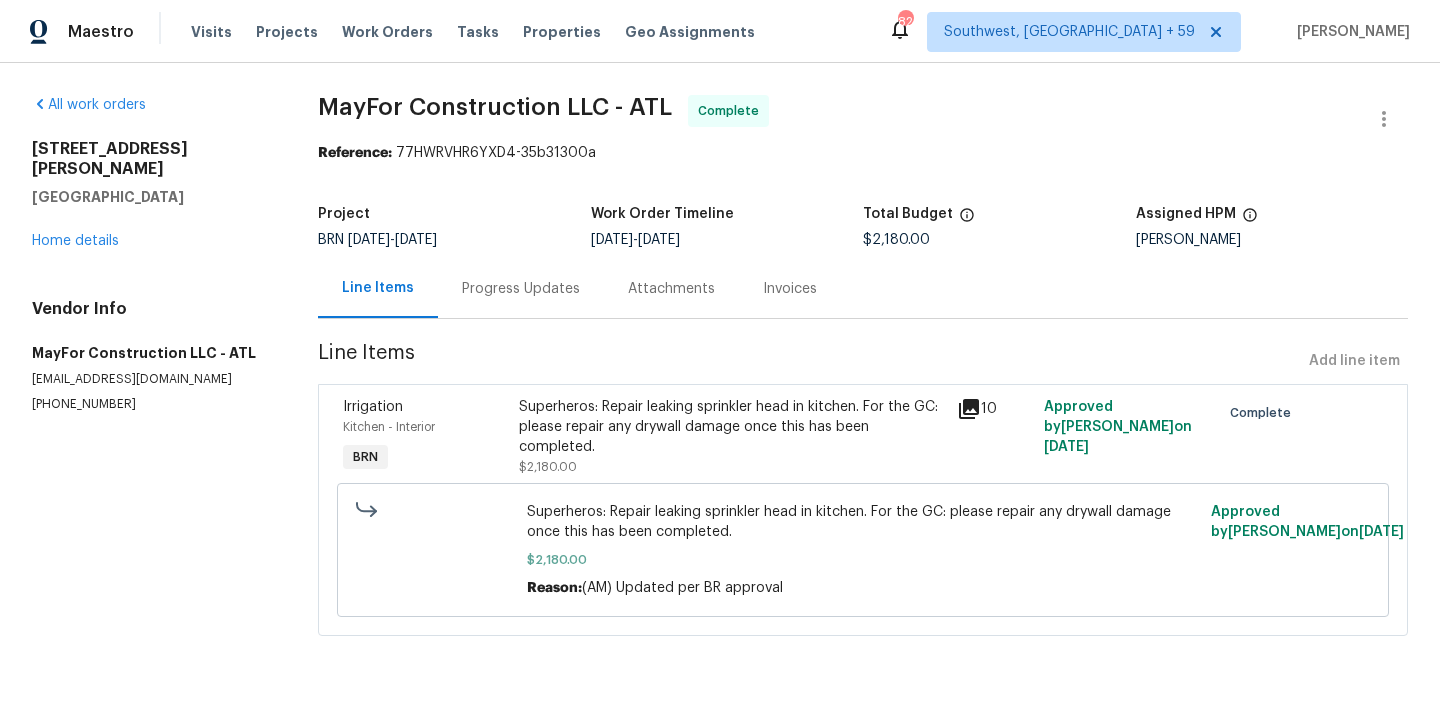 click on "Superheros: Repair leaking sprinkler head in kitchen. For the GC: please repair any drywall damage once this has been completed." at bounding box center (732, 427) 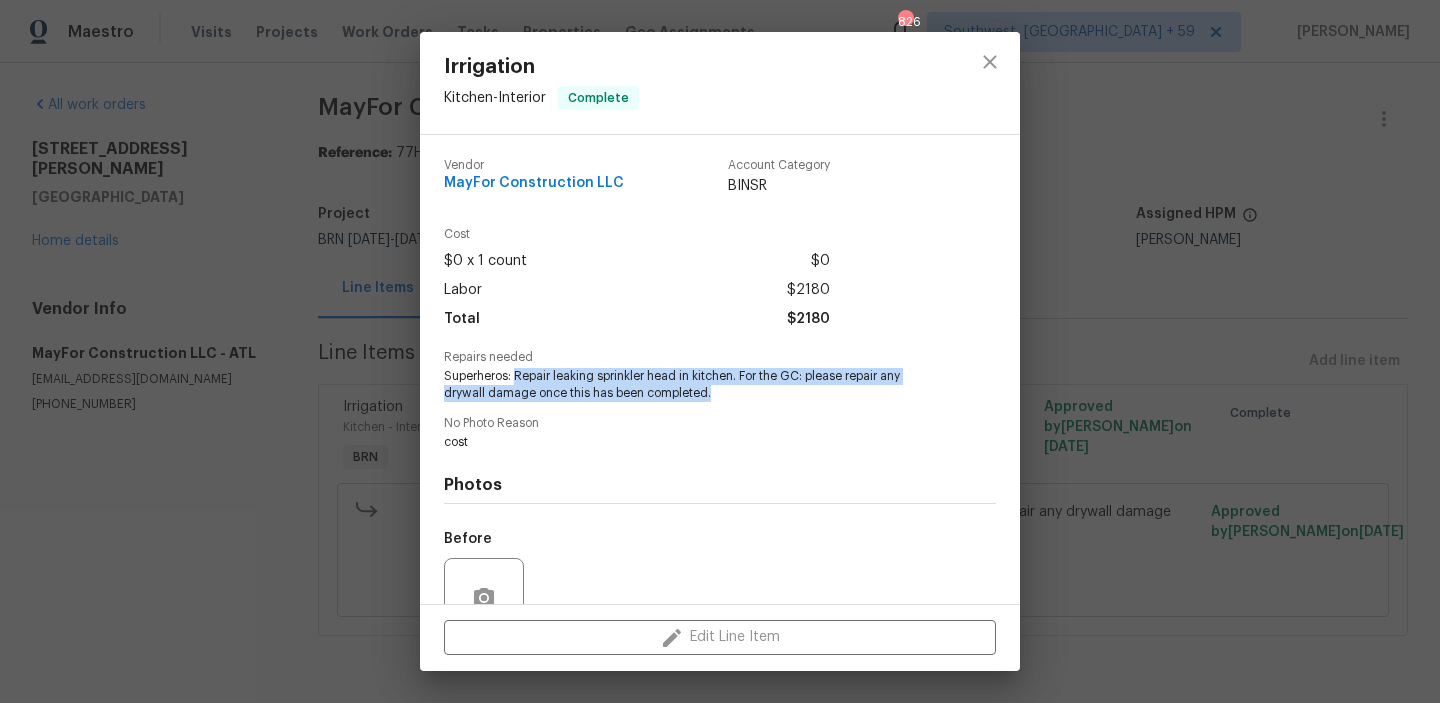 drag, startPoint x: 518, startPoint y: 375, endPoint x: 714, endPoint y: 393, distance: 196.8248 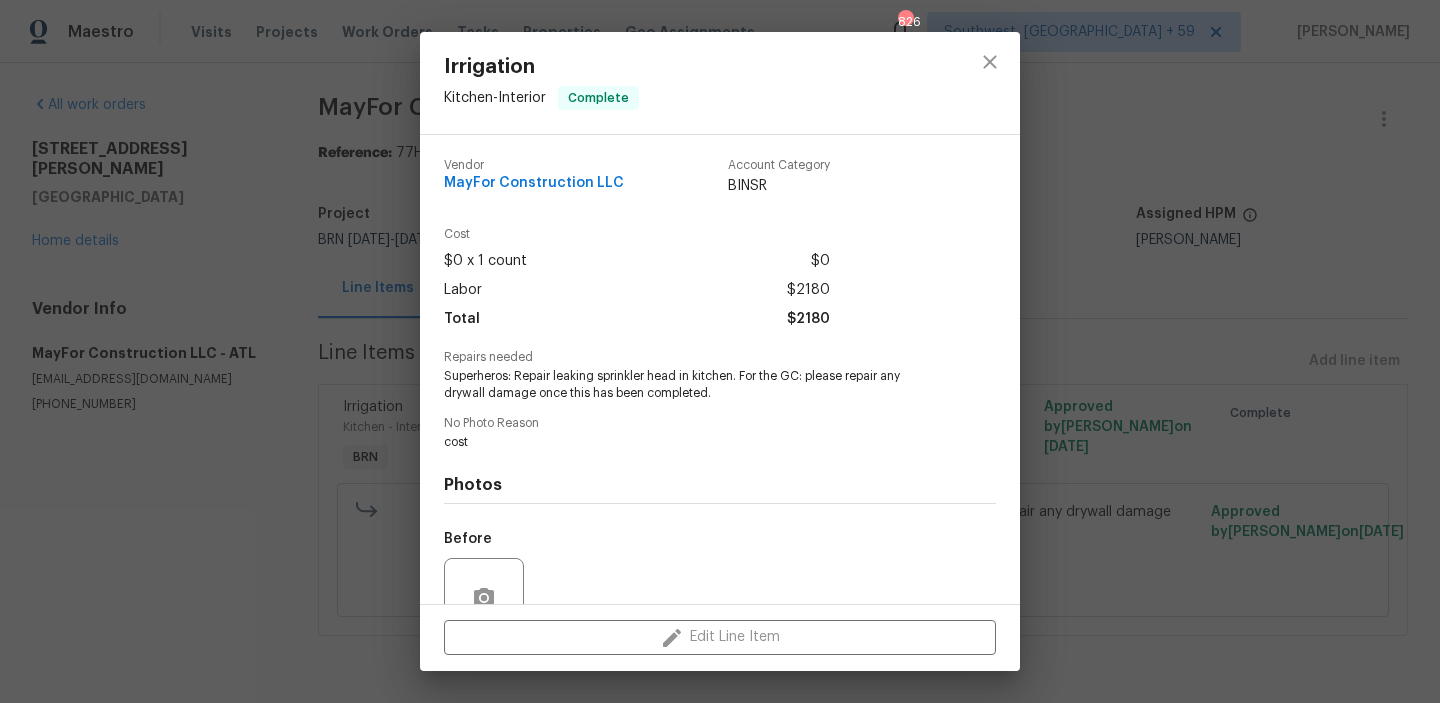 click on "Superheros: Repair leaking sprinkler head in kitchen. For the GC: please repair any drywall damage once this has been completed." at bounding box center [692, 385] 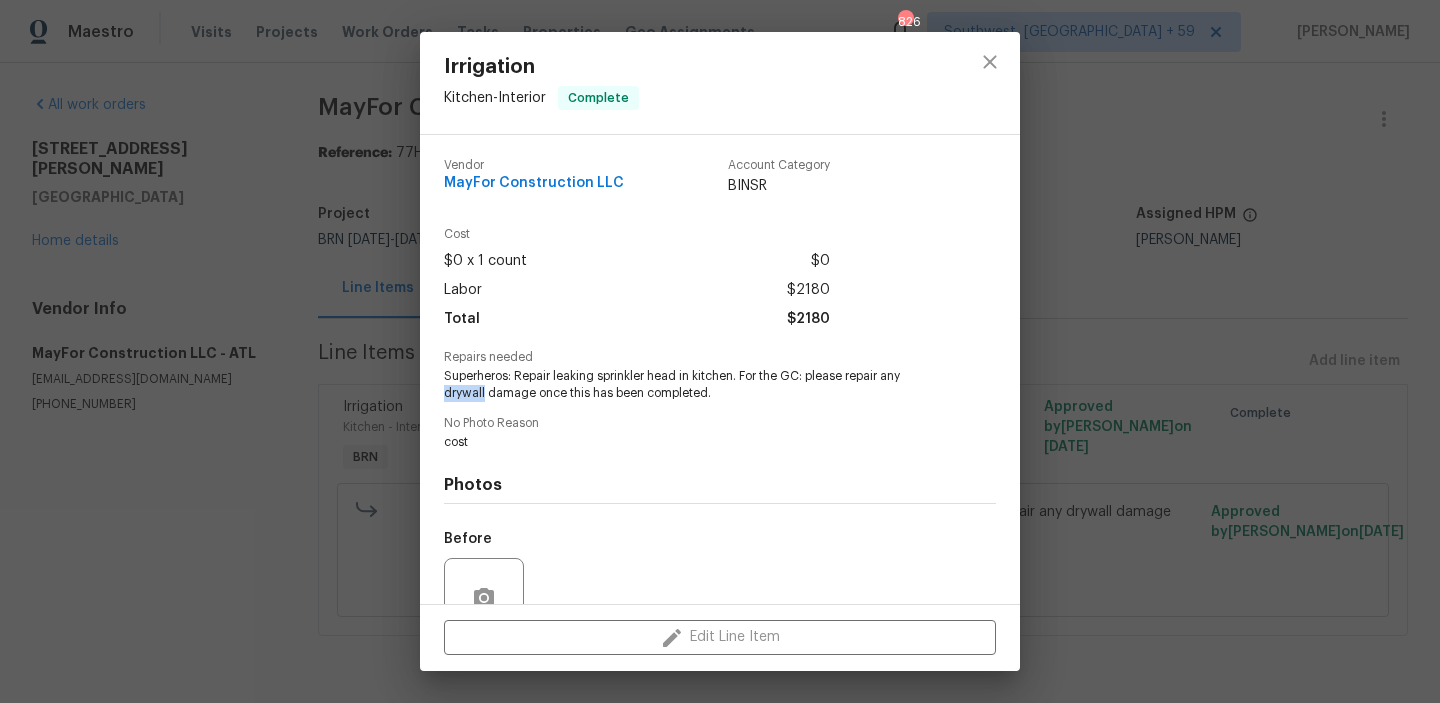 click on "Superheros: Repair leaking sprinkler head in kitchen. For the GC: please repair any drywall damage once this has been completed." at bounding box center (692, 385) 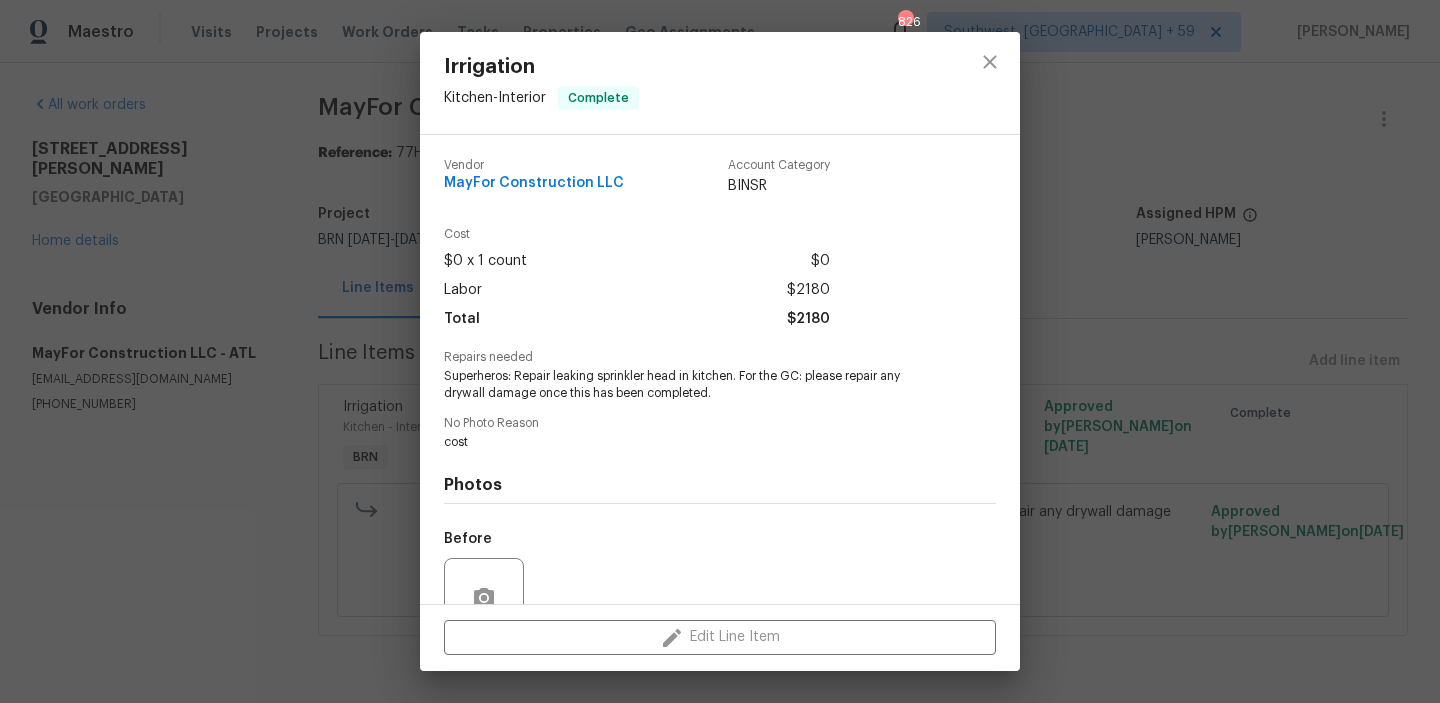 click on "Superheros: Repair leaking sprinkler head in kitchen. For the GC: please repair any drywall damage once this has been completed." at bounding box center [692, 385] 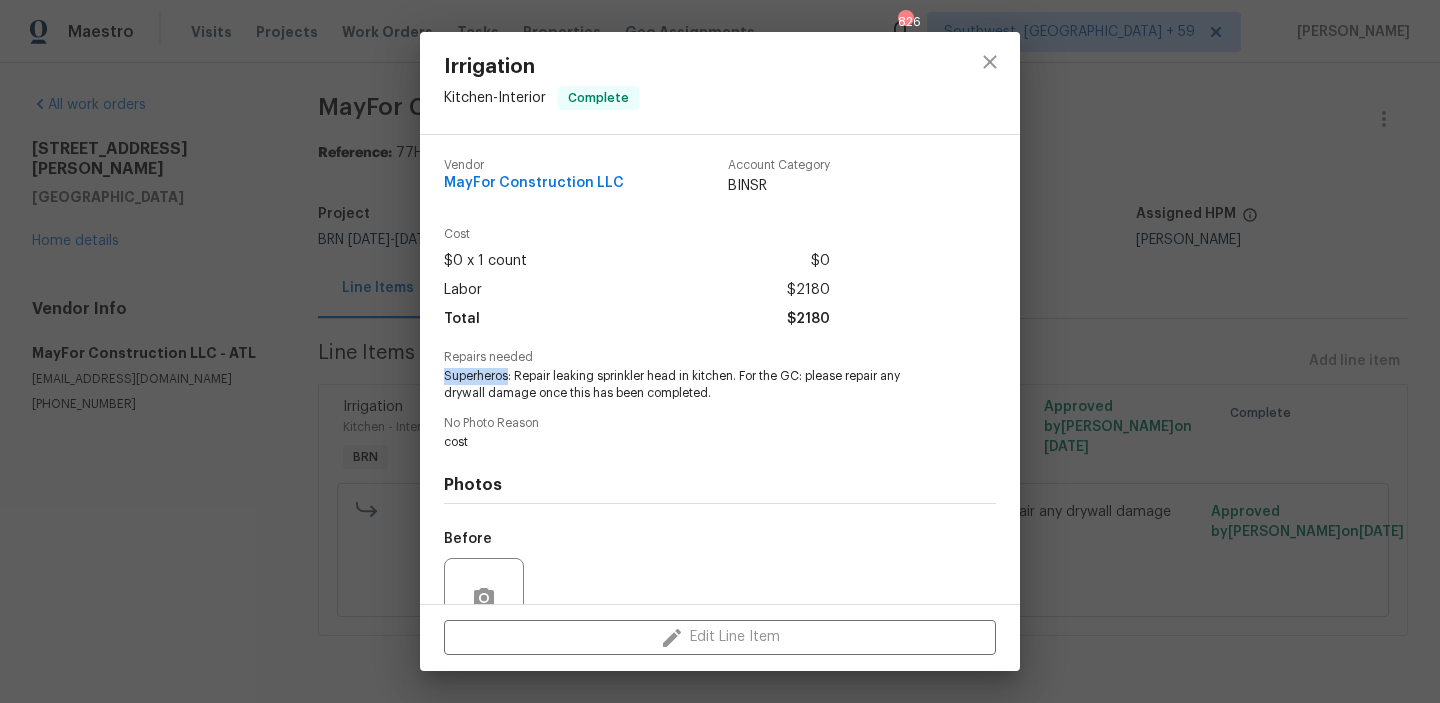 click on "Superheros: Repair leaking sprinkler head in kitchen. For the GC: please repair any drywall damage once this has been completed." at bounding box center (692, 385) 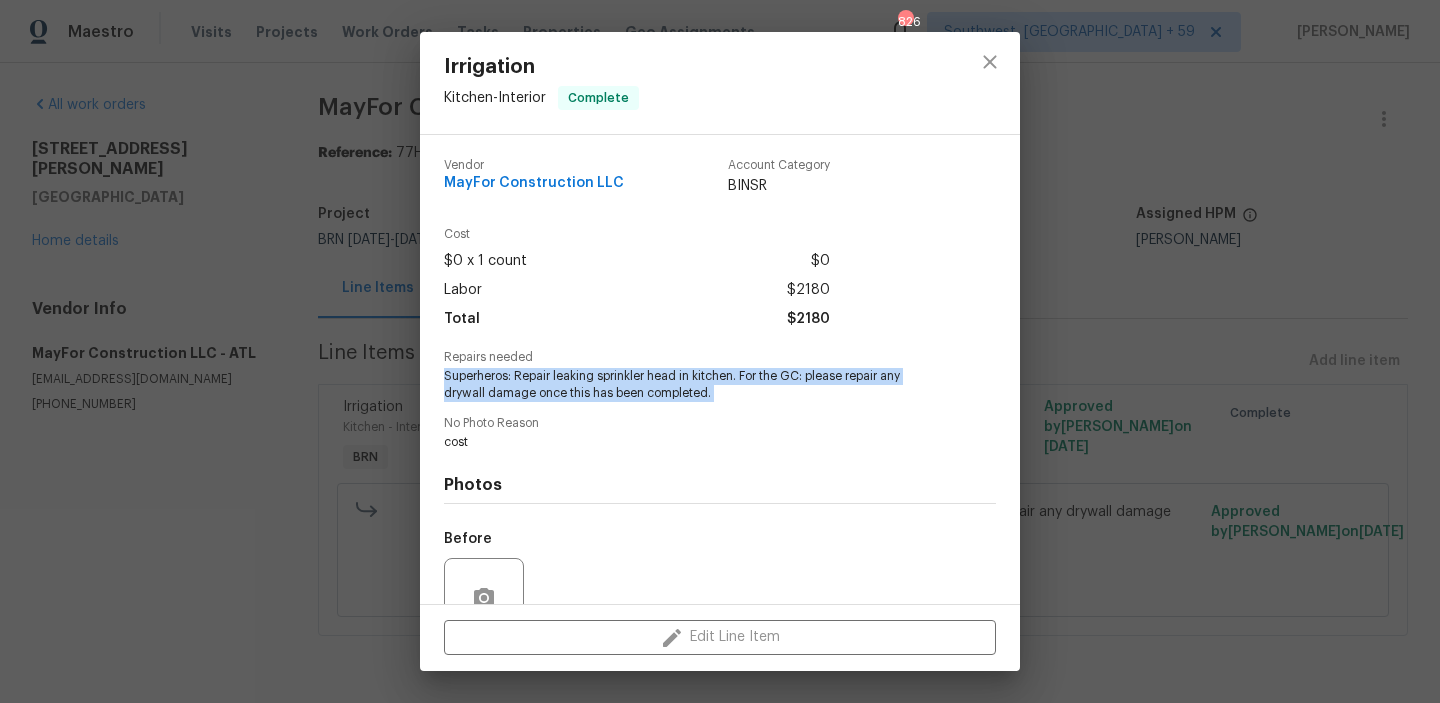 click on "Superheros: Repair leaking sprinkler head in kitchen. For the GC: please repair any drywall damage once this has been completed." at bounding box center (692, 385) 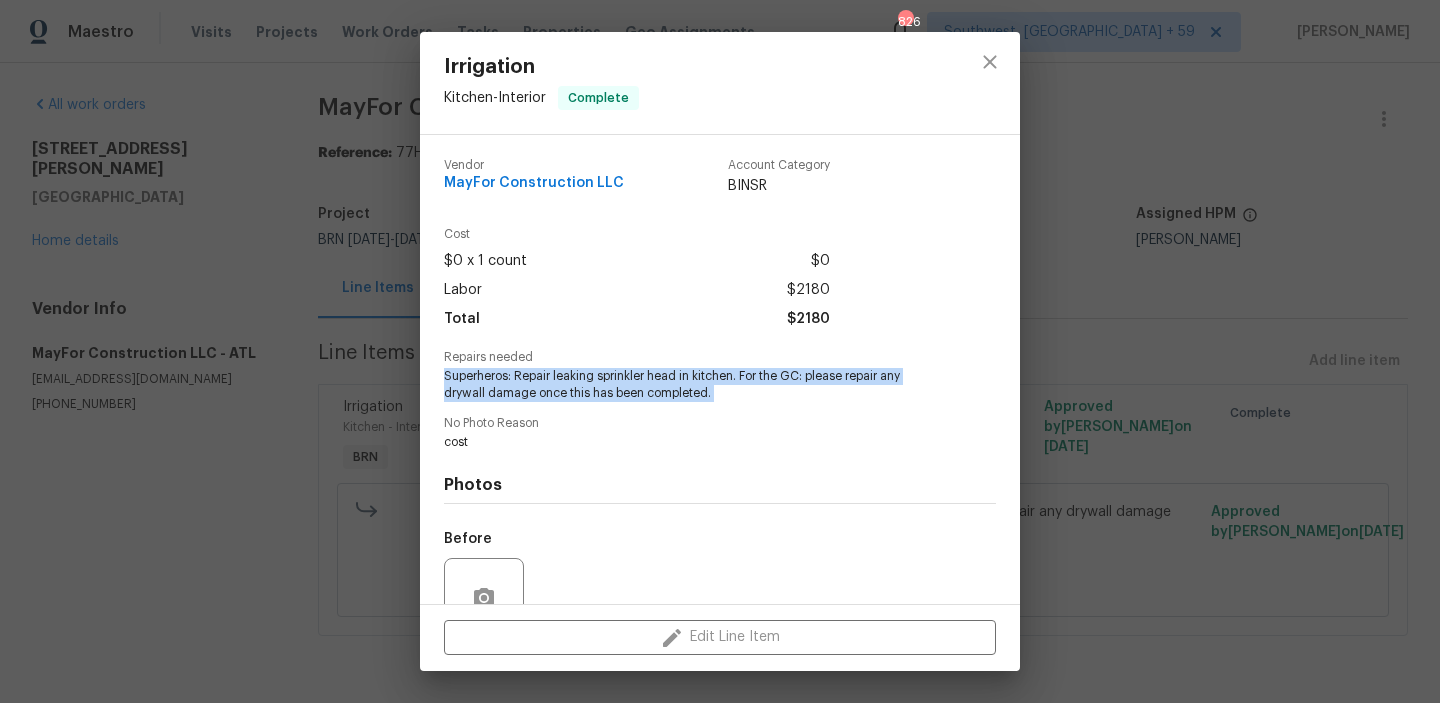scroll, scrollTop: 184, scrollLeft: 0, axis: vertical 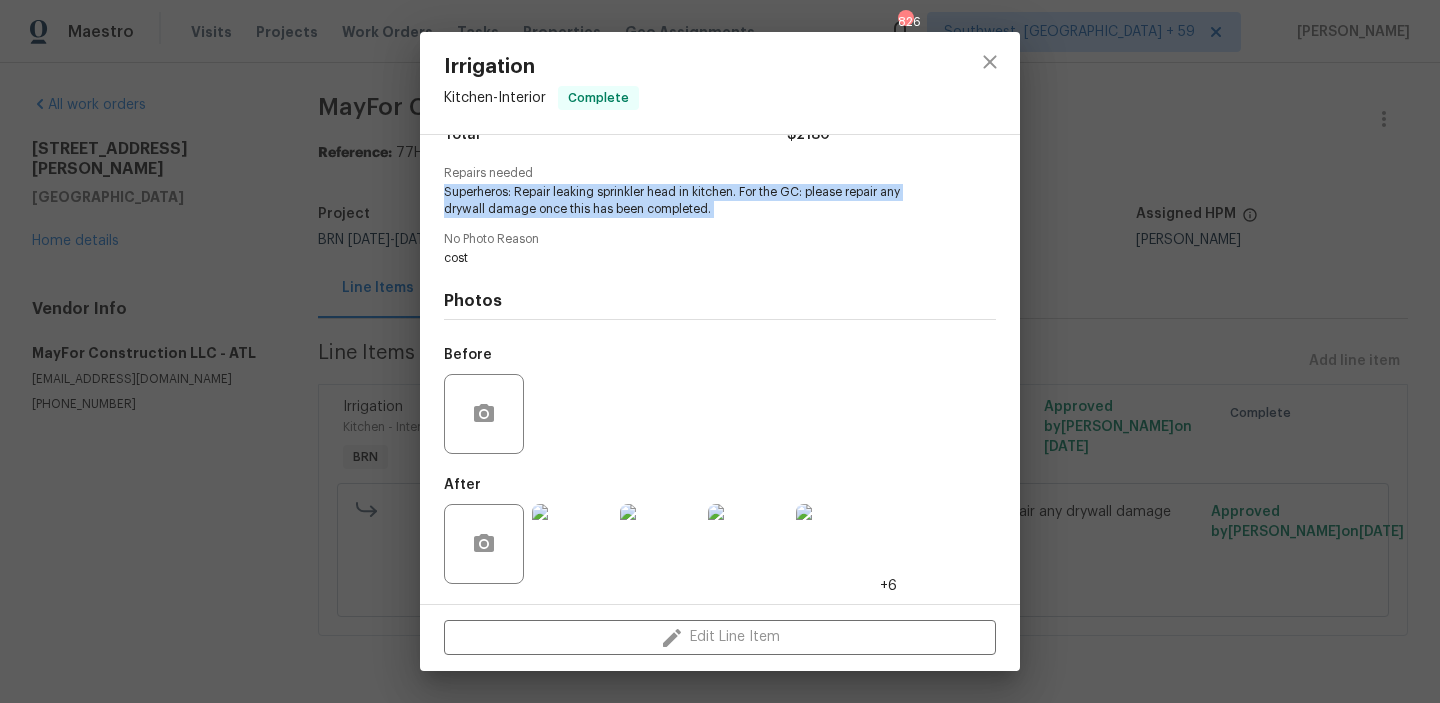 click at bounding box center (572, 544) 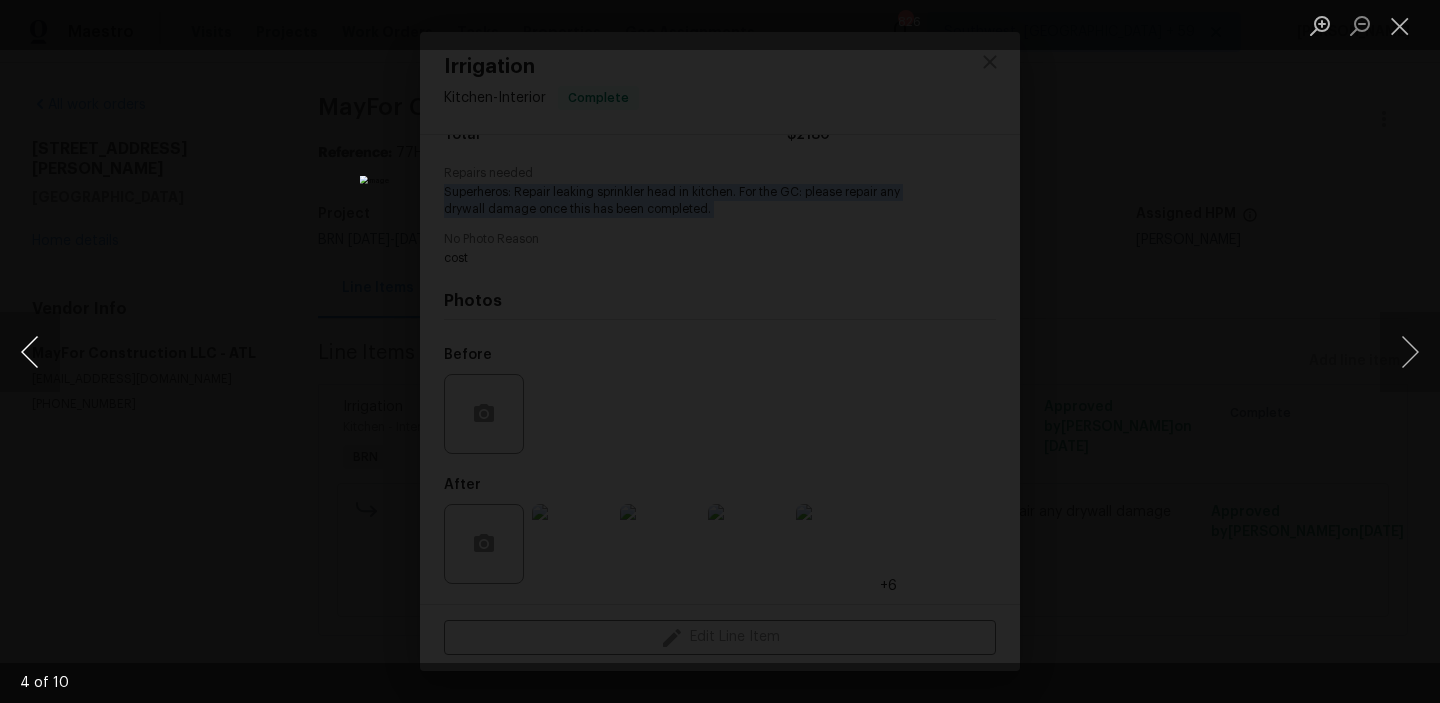 click at bounding box center [30, 352] 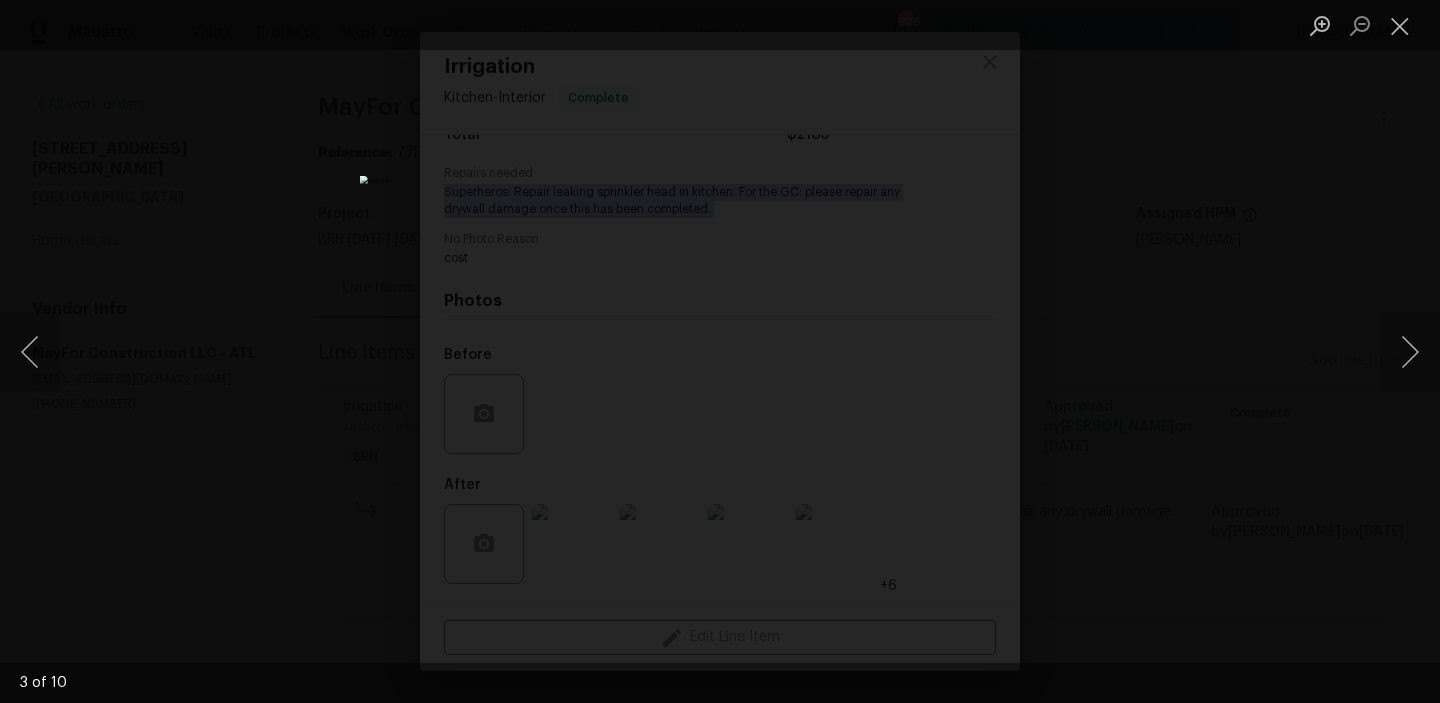 click at bounding box center (720, 351) 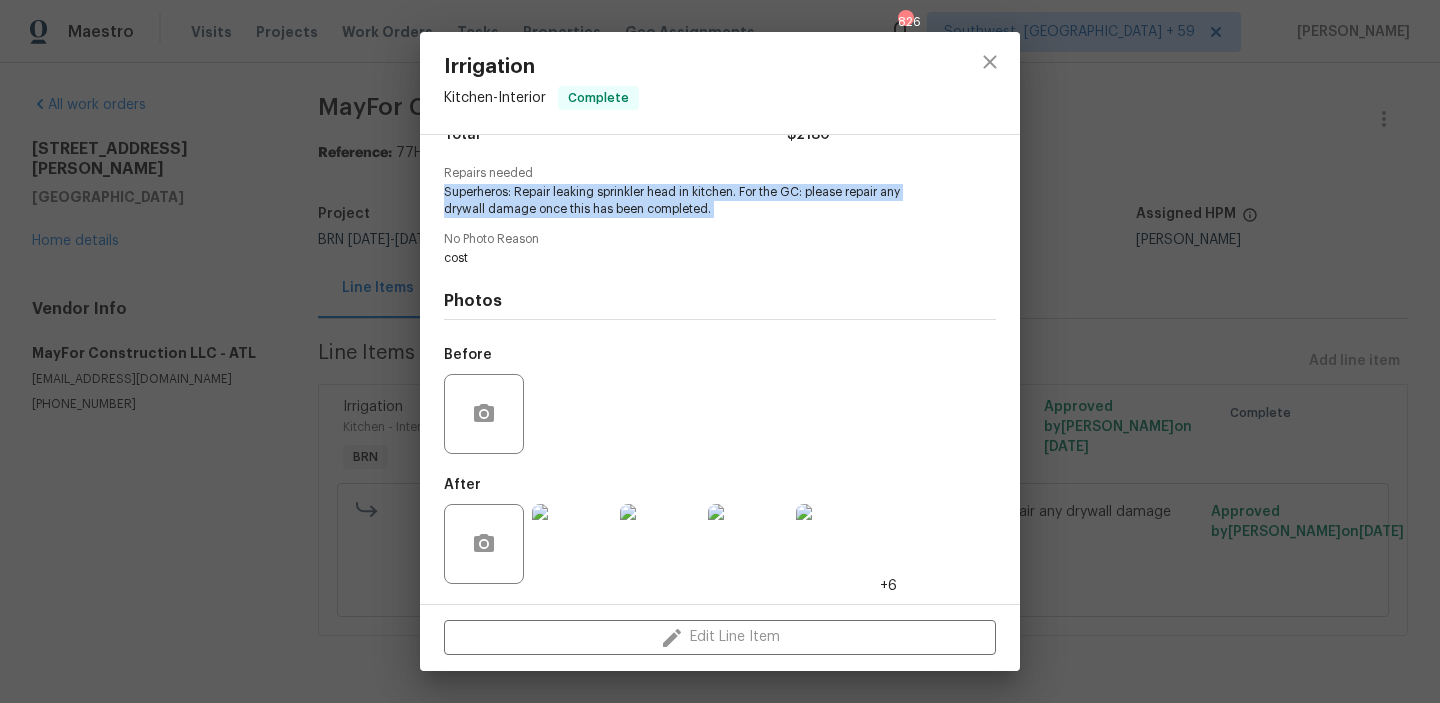 click on "Irrigation Kitchen  -  Interior Complete Vendor MayFor Construction LLC Account Category BINSR Cost $0 x 1 count $0 Labor $2180 Total $2180 Repairs needed Superheros: Repair leaking sprinkler head in kitchen. For the GC: please repair any drywall damage once this has been completed. No Photo Reason cost Photos Before After  +6  Edit Line Item" at bounding box center (720, 351) 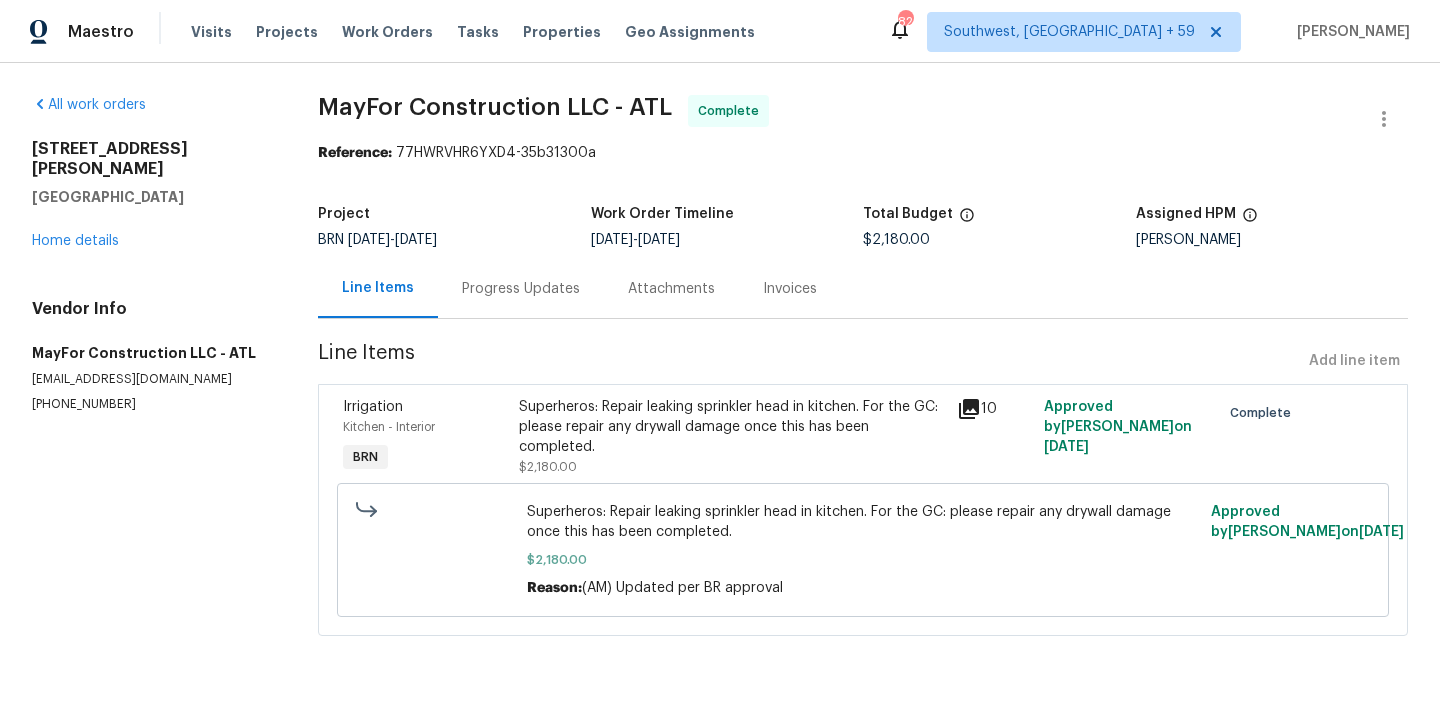 click on "Invoices" at bounding box center (790, 289) 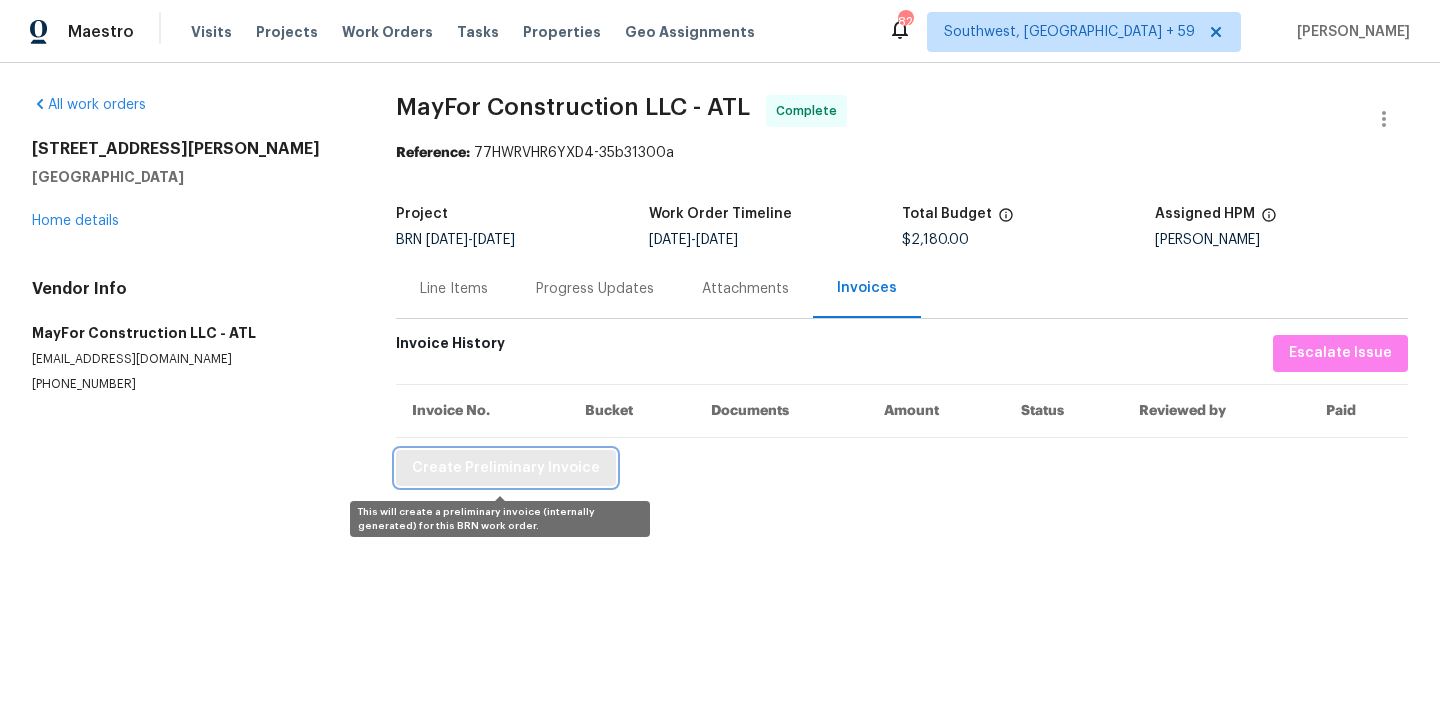click on "Create Preliminary Invoice" at bounding box center (506, 468) 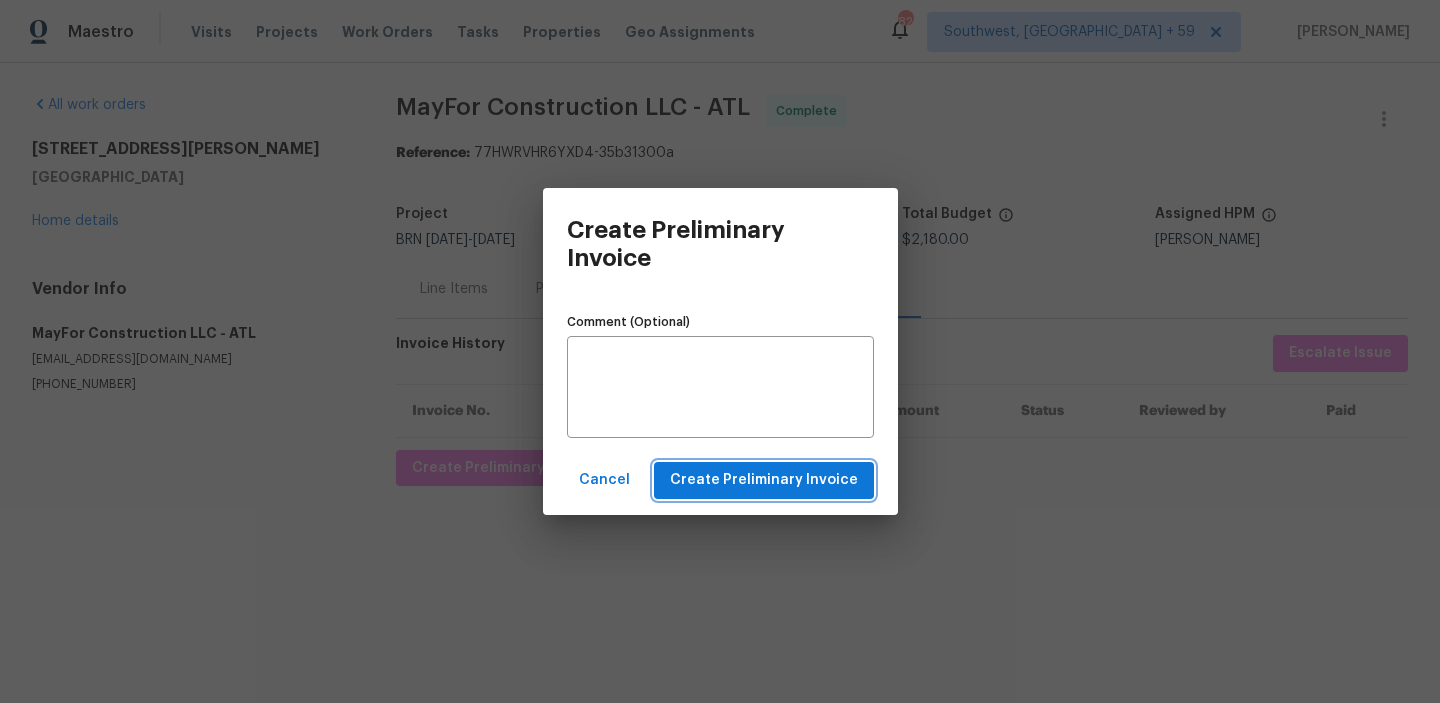 click on "Create Preliminary Invoice" at bounding box center [764, 480] 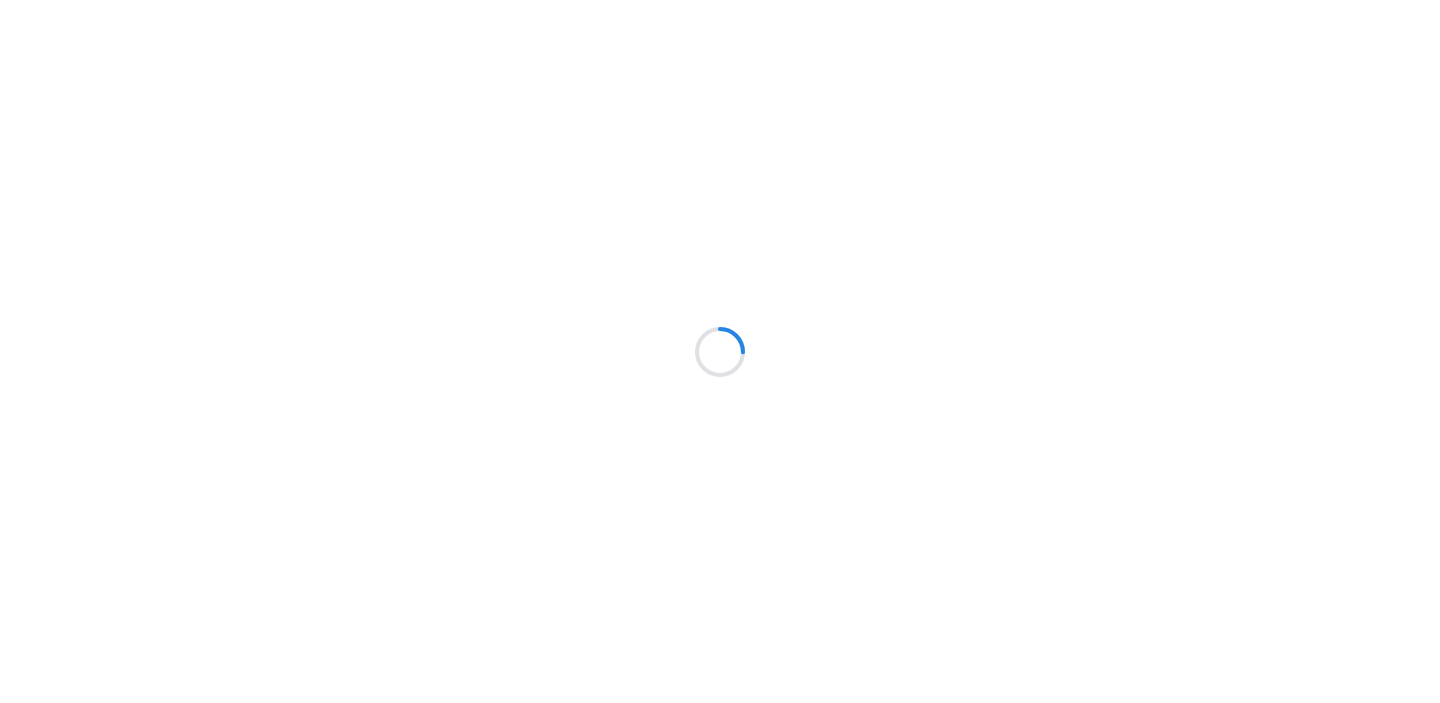 scroll, scrollTop: 0, scrollLeft: 0, axis: both 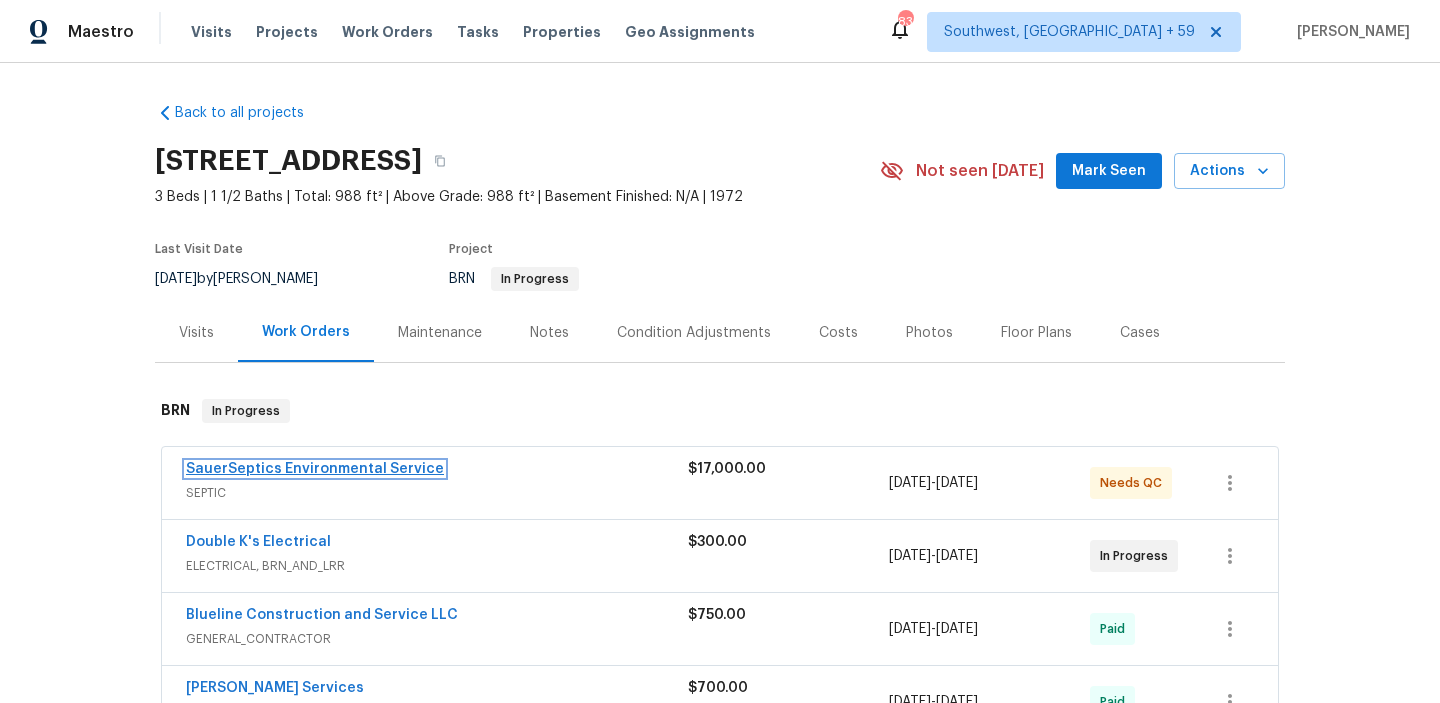 click on "SauerSeptics Environmental Service" at bounding box center (315, 469) 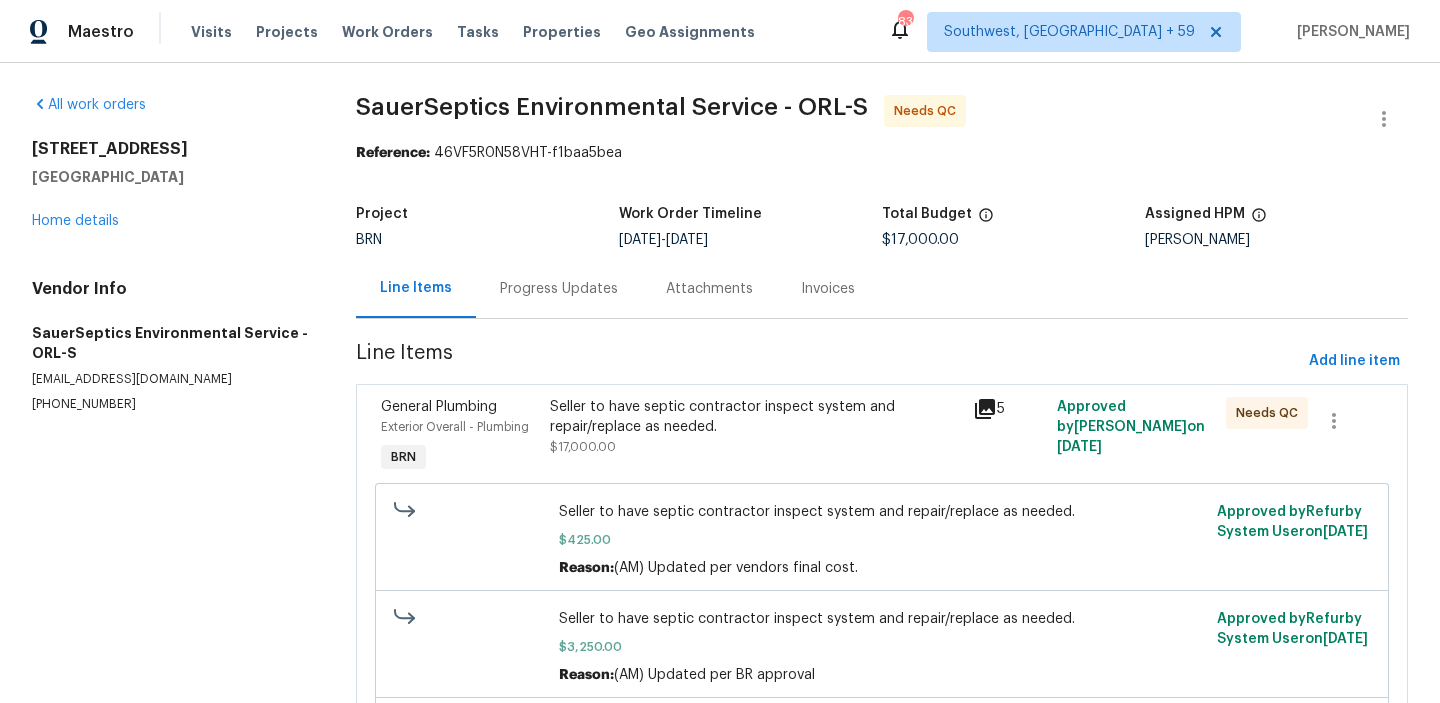 click on "Progress Updates" at bounding box center (559, 289) 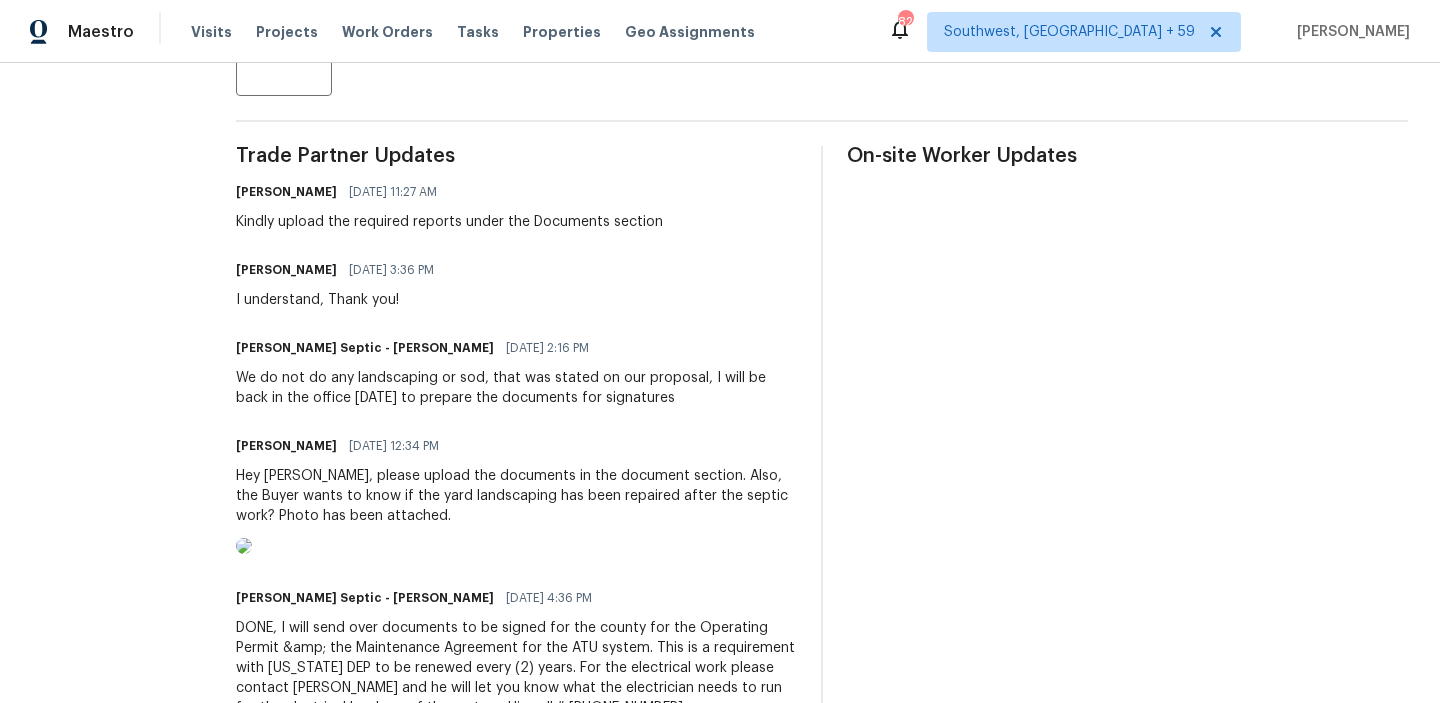 scroll, scrollTop: 0, scrollLeft: 0, axis: both 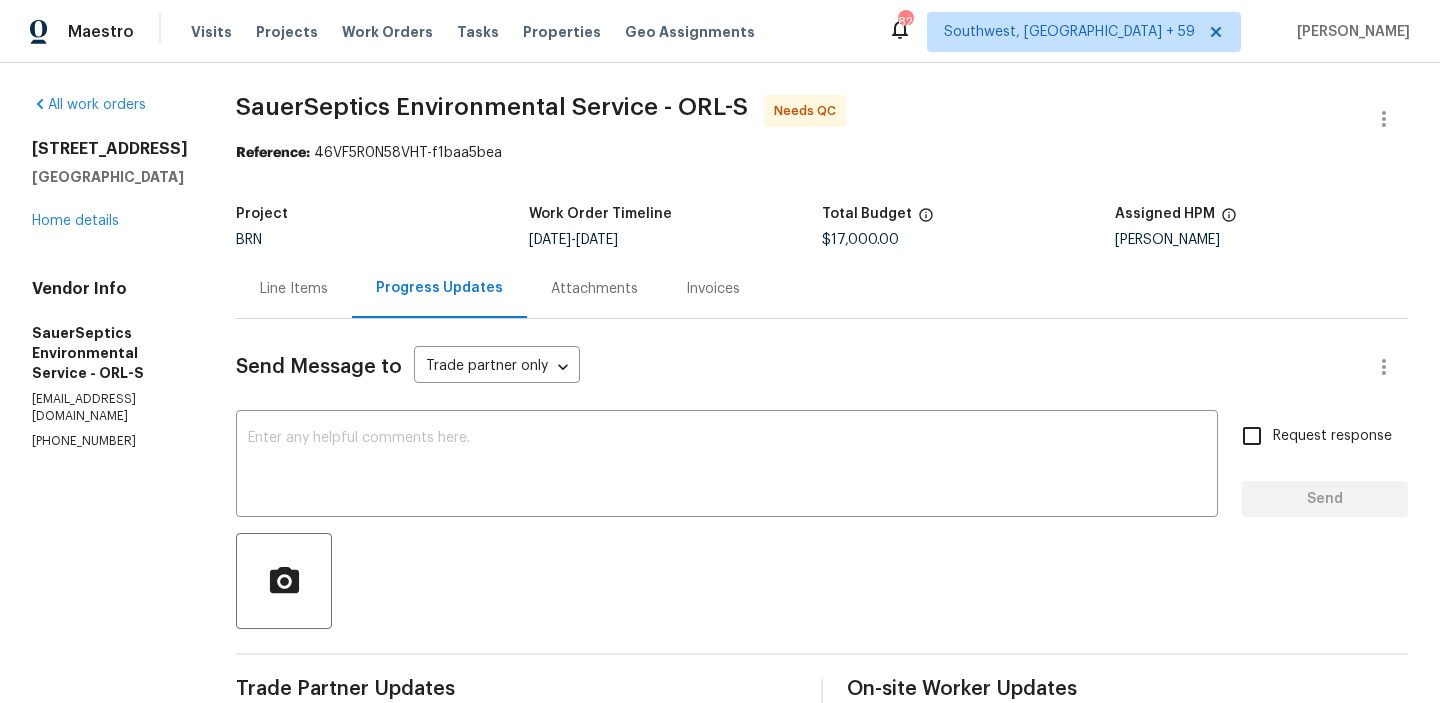 click on "[PHONE_NUMBER]" at bounding box center [110, 441] 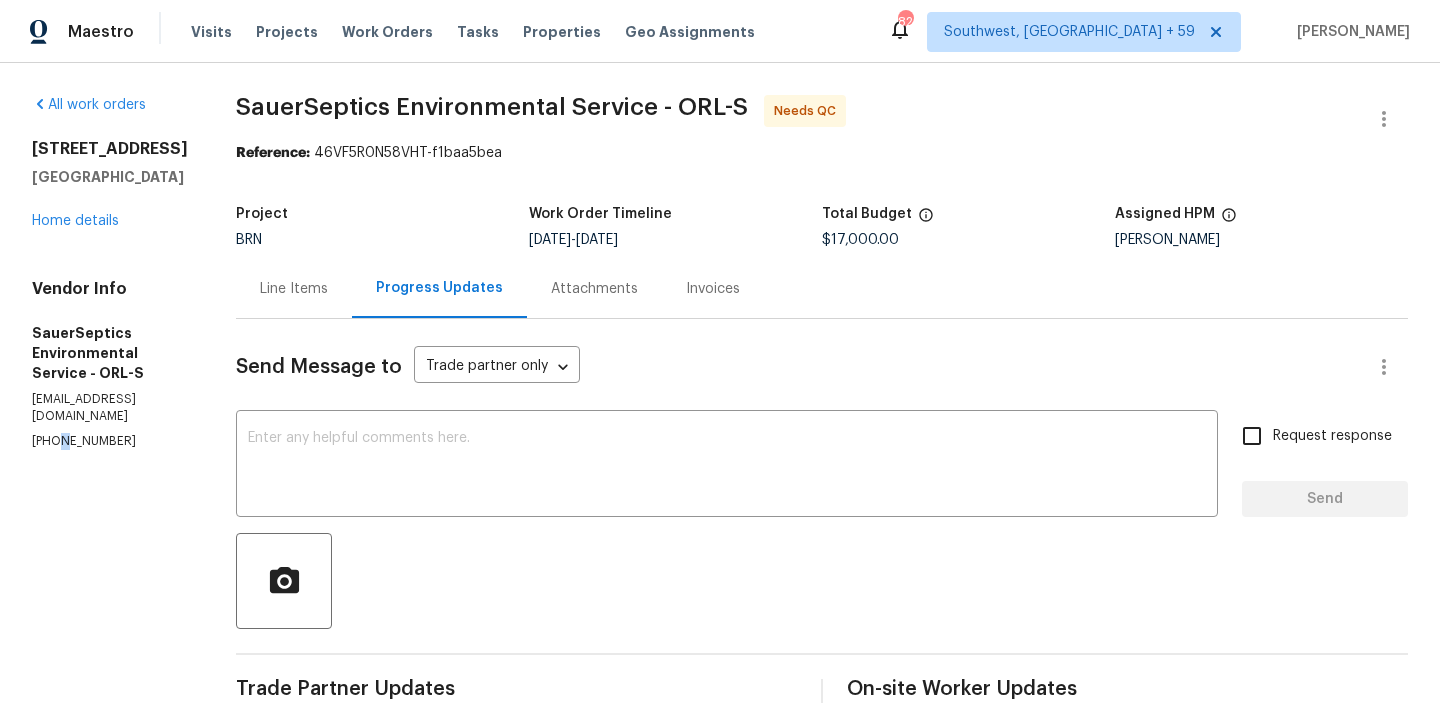 click on "[PHONE_NUMBER]" at bounding box center [110, 441] 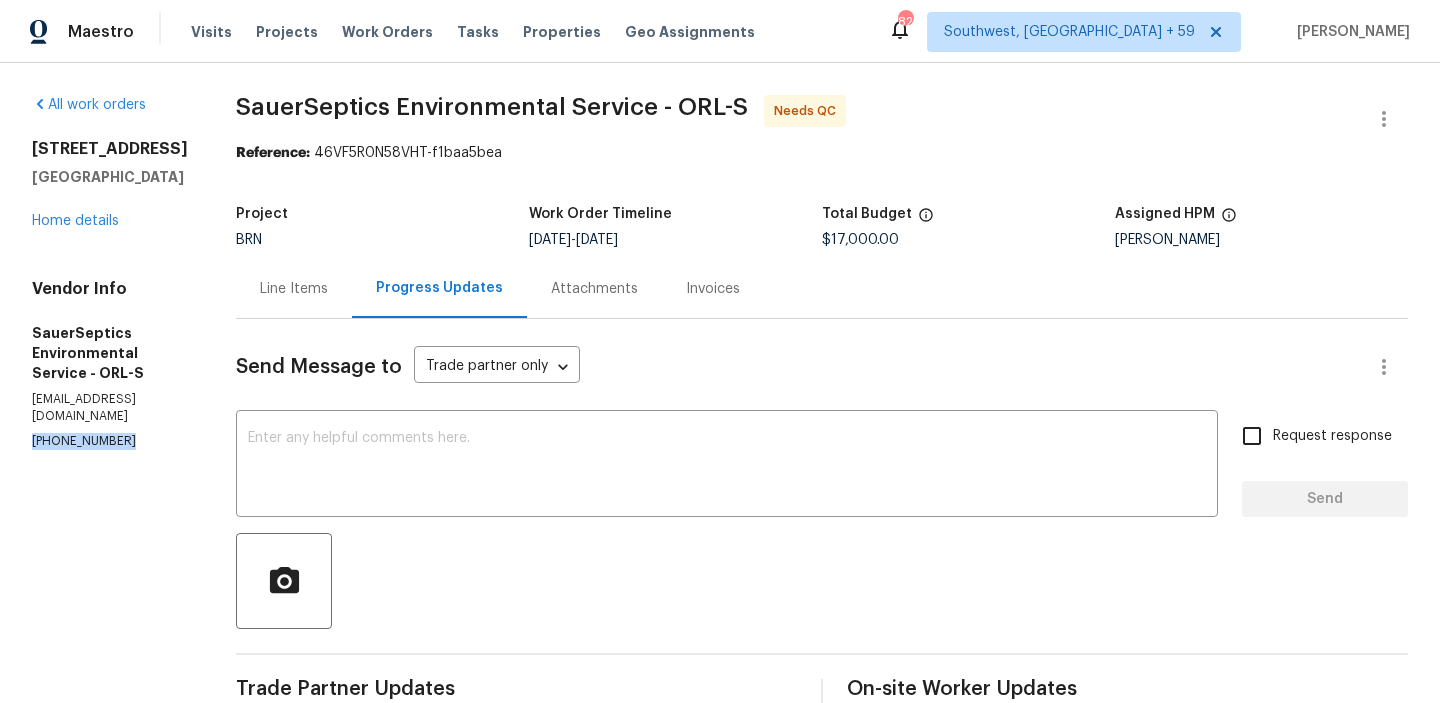 click on "[PHONE_NUMBER]" at bounding box center (110, 441) 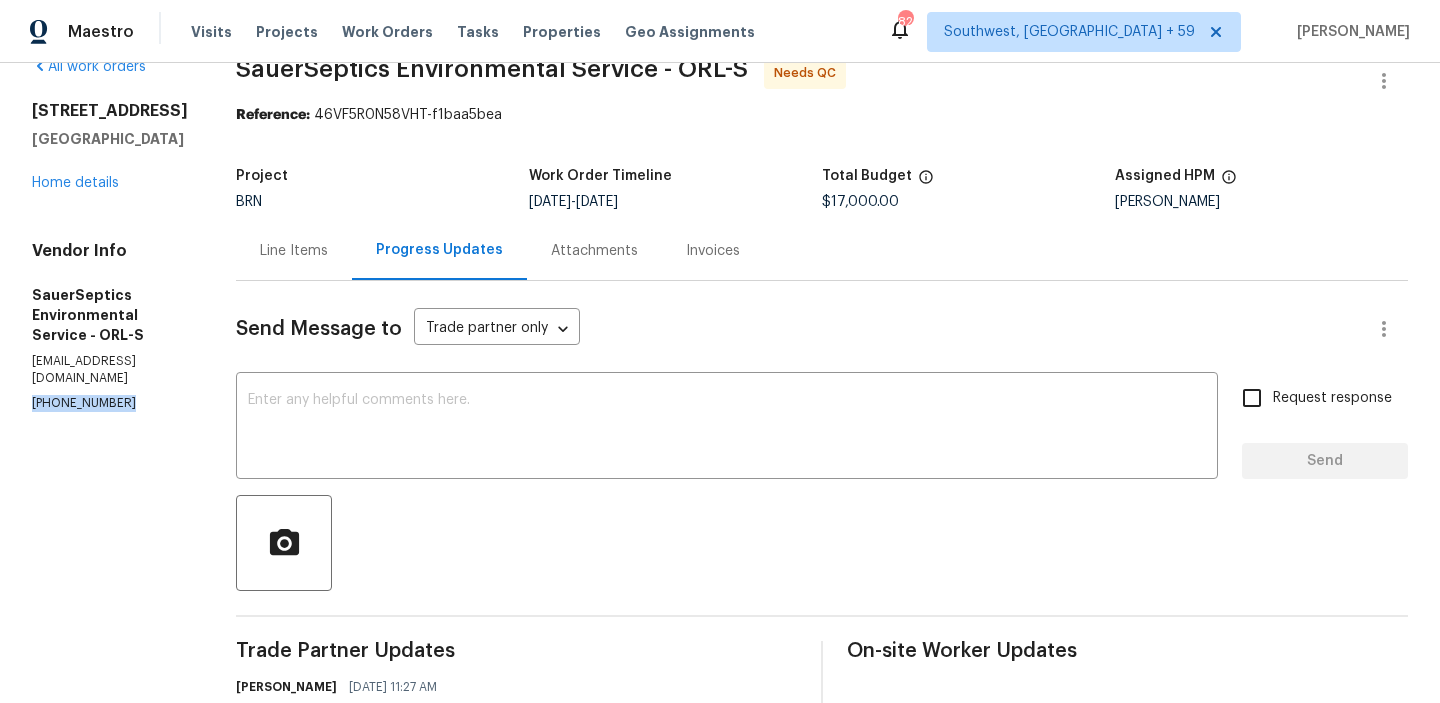 scroll, scrollTop: 56, scrollLeft: 0, axis: vertical 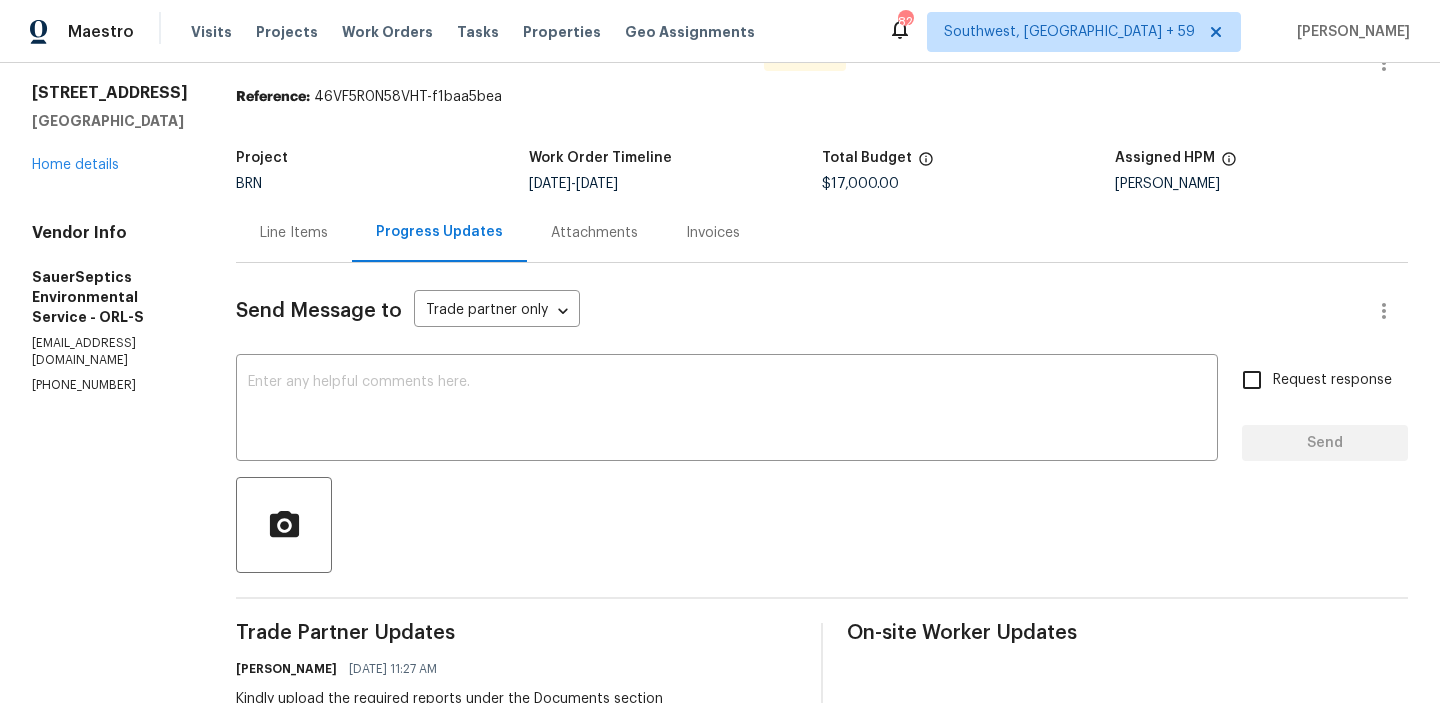 click on "[EMAIL_ADDRESS][DOMAIN_NAME]" at bounding box center [110, 352] 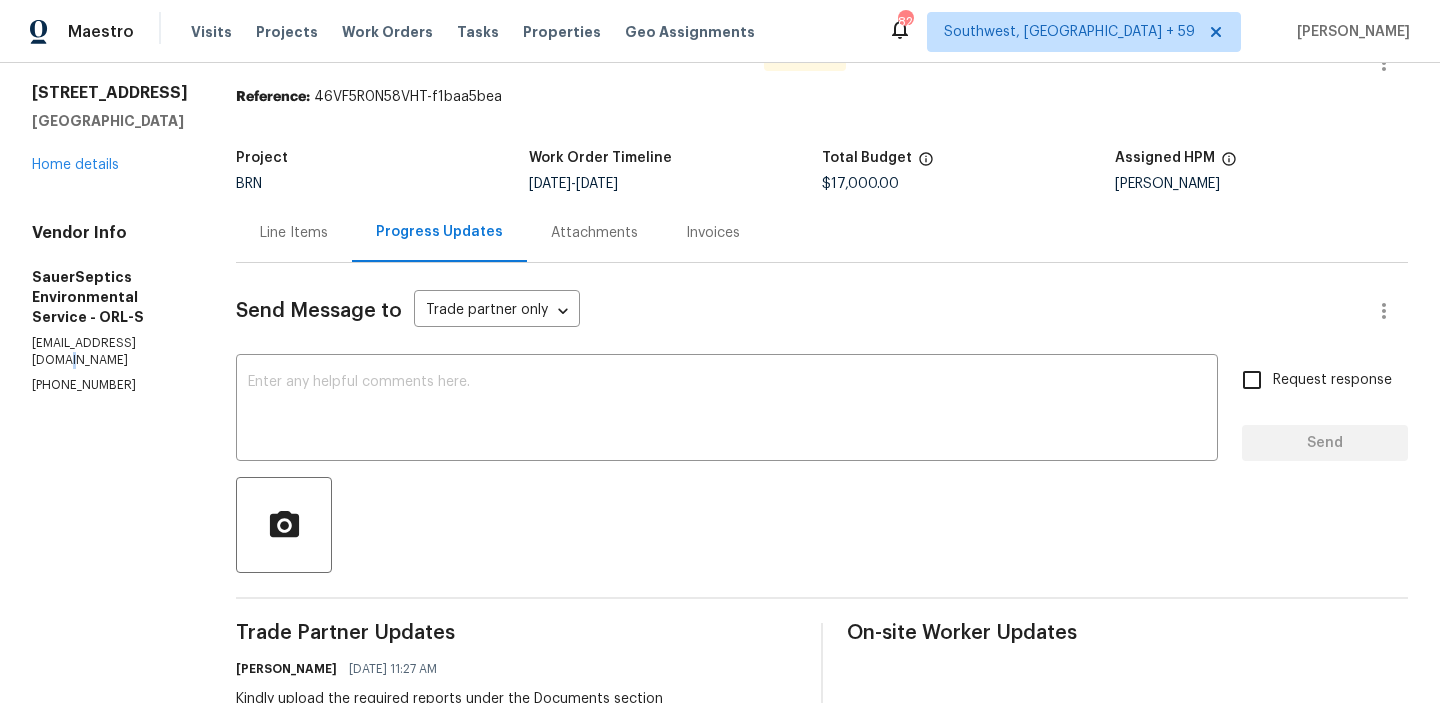 click on "[EMAIL_ADDRESS][DOMAIN_NAME]" at bounding box center (110, 352) 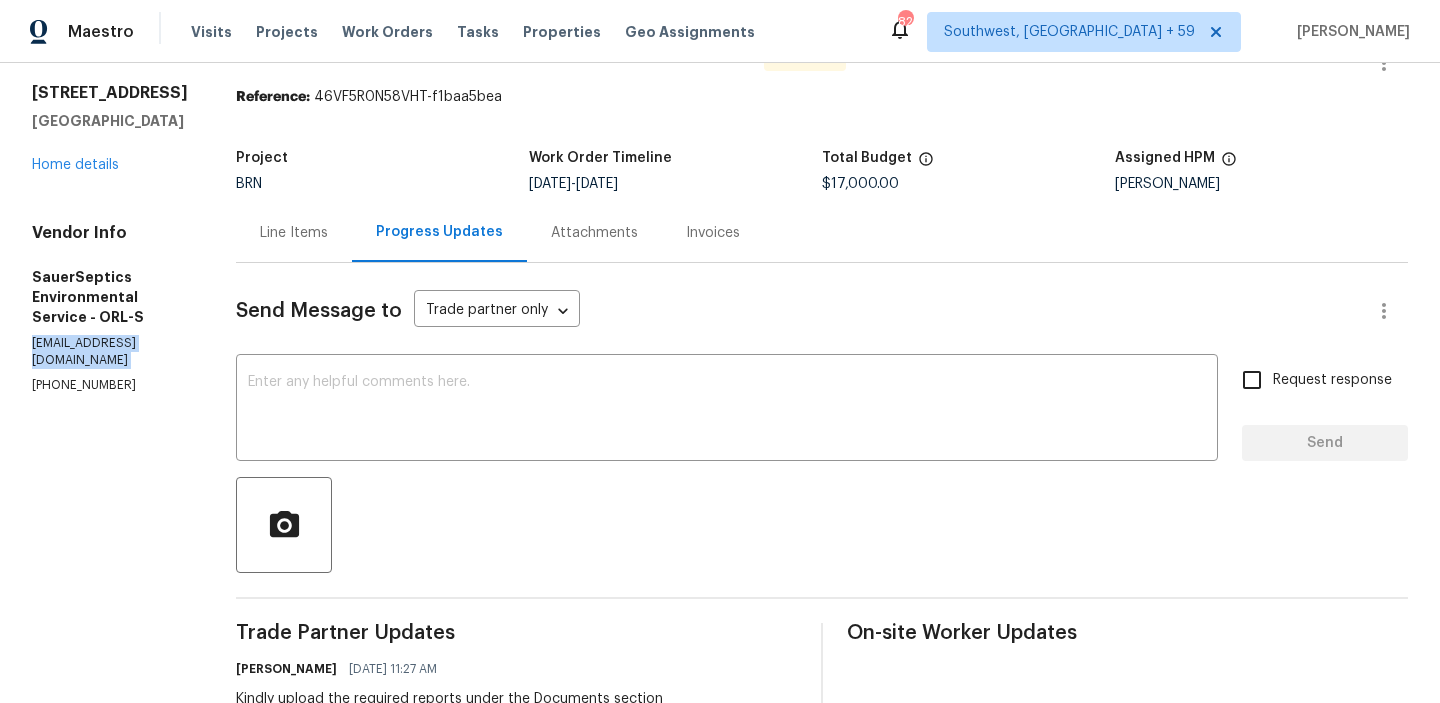 click on "[EMAIL_ADDRESS][DOMAIN_NAME]" at bounding box center [110, 352] 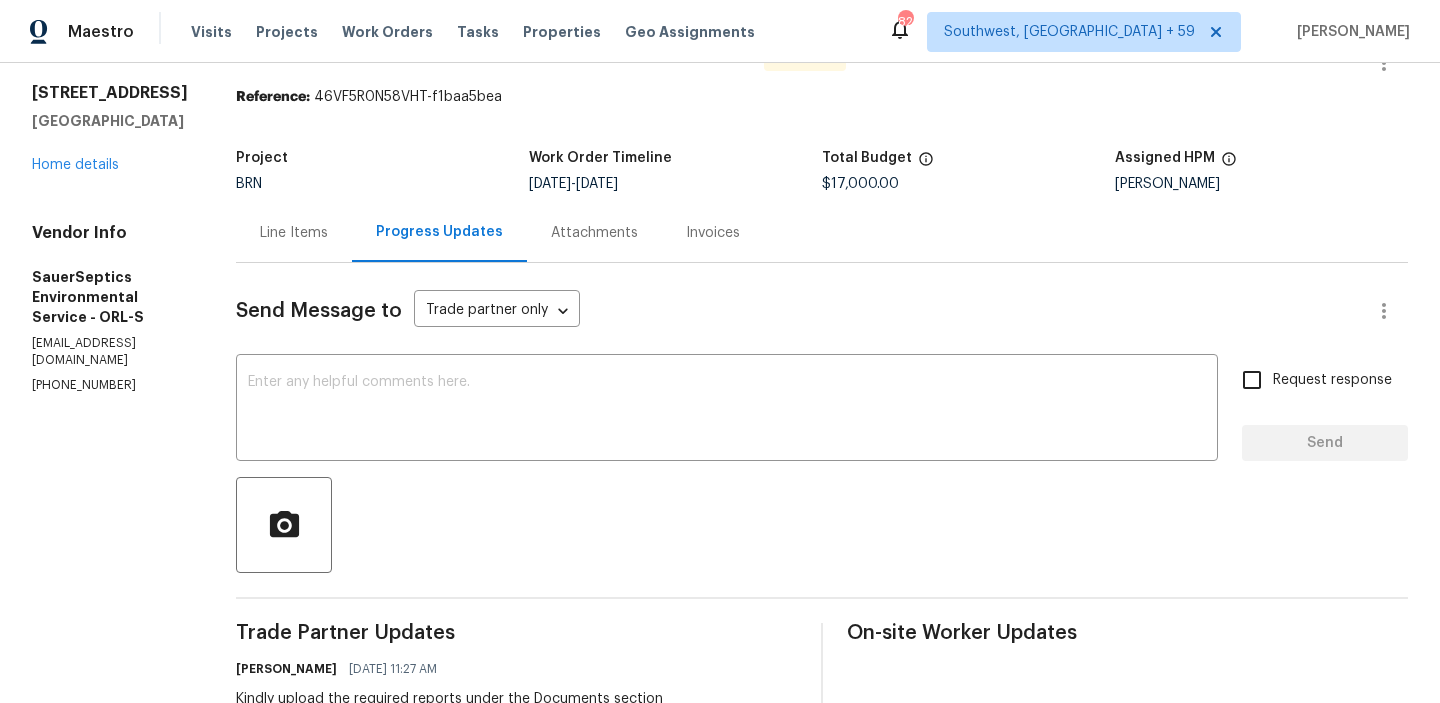 click on "[PHONE_NUMBER]" at bounding box center [110, 385] 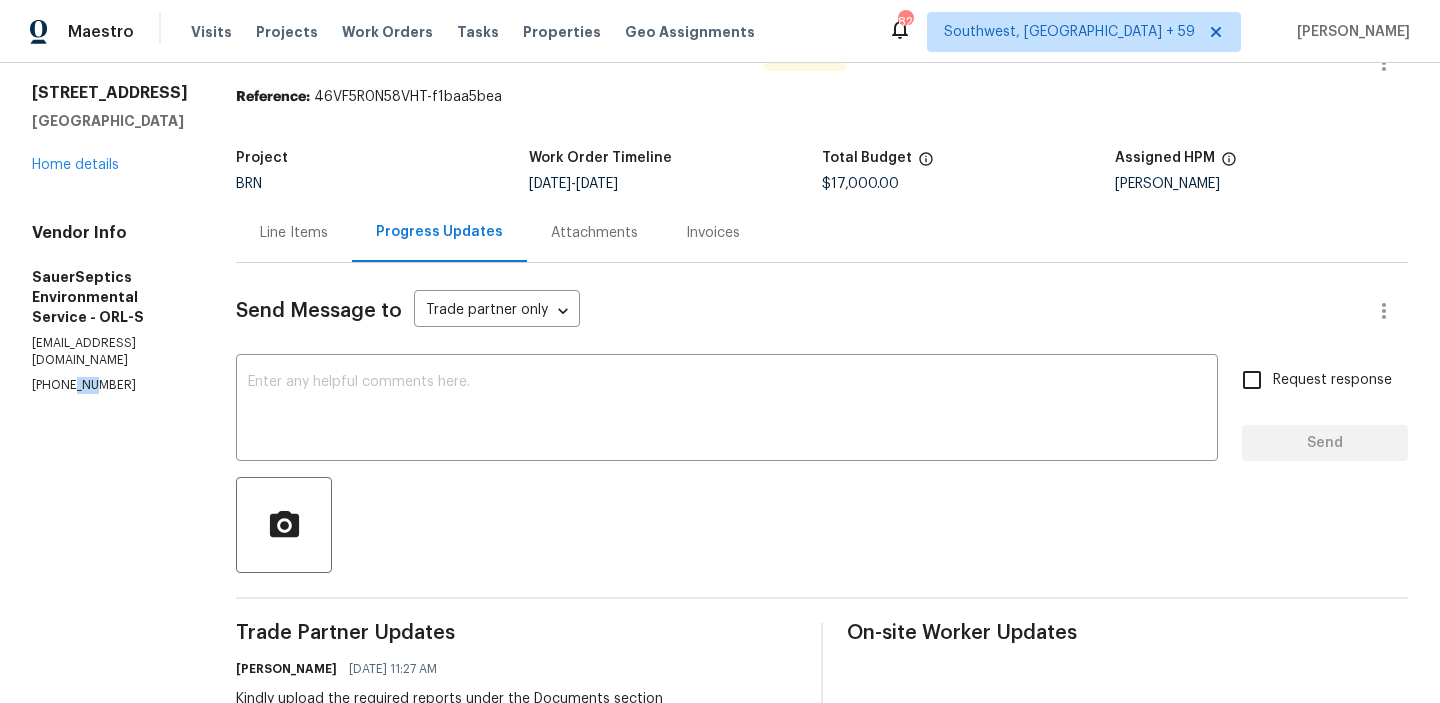 click on "[PHONE_NUMBER]" at bounding box center (110, 385) 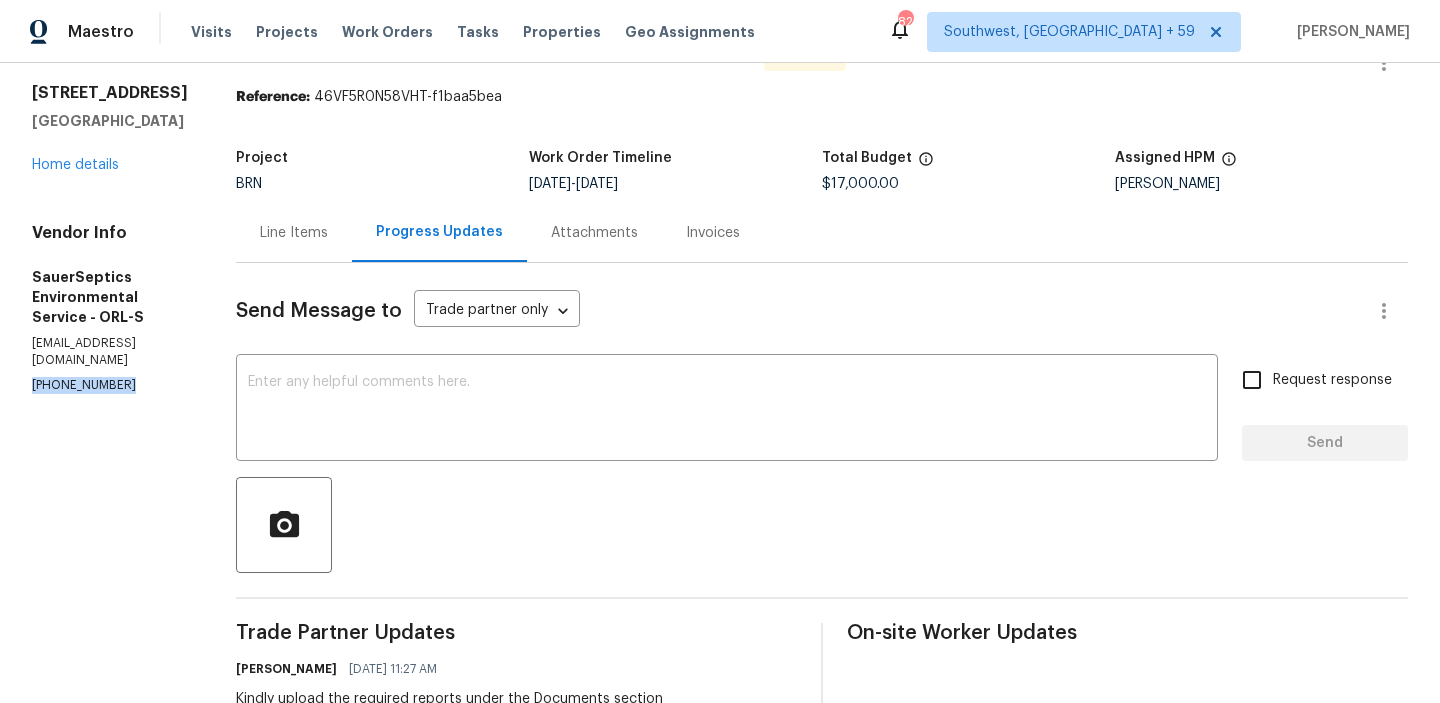 click on "[PHONE_NUMBER]" at bounding box center [110, 385] 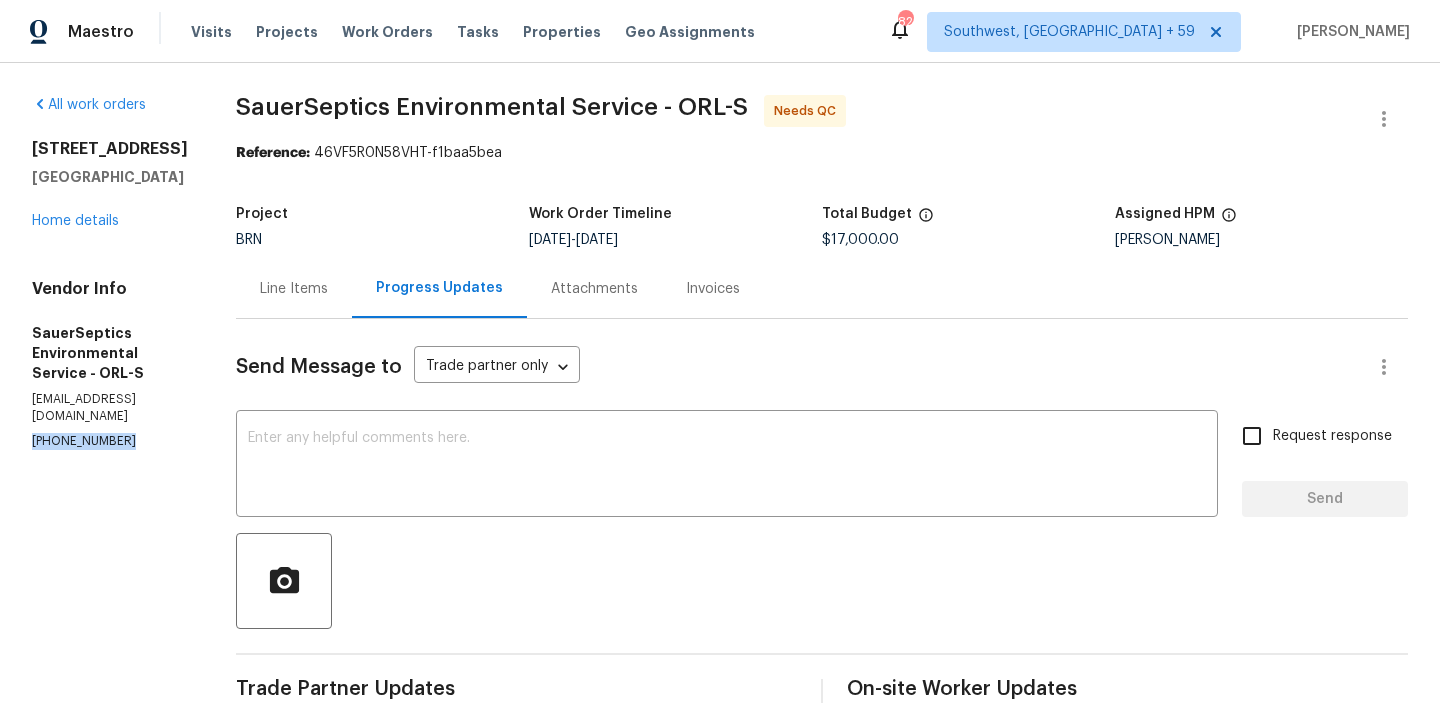 copy on "(352) 429-8836" 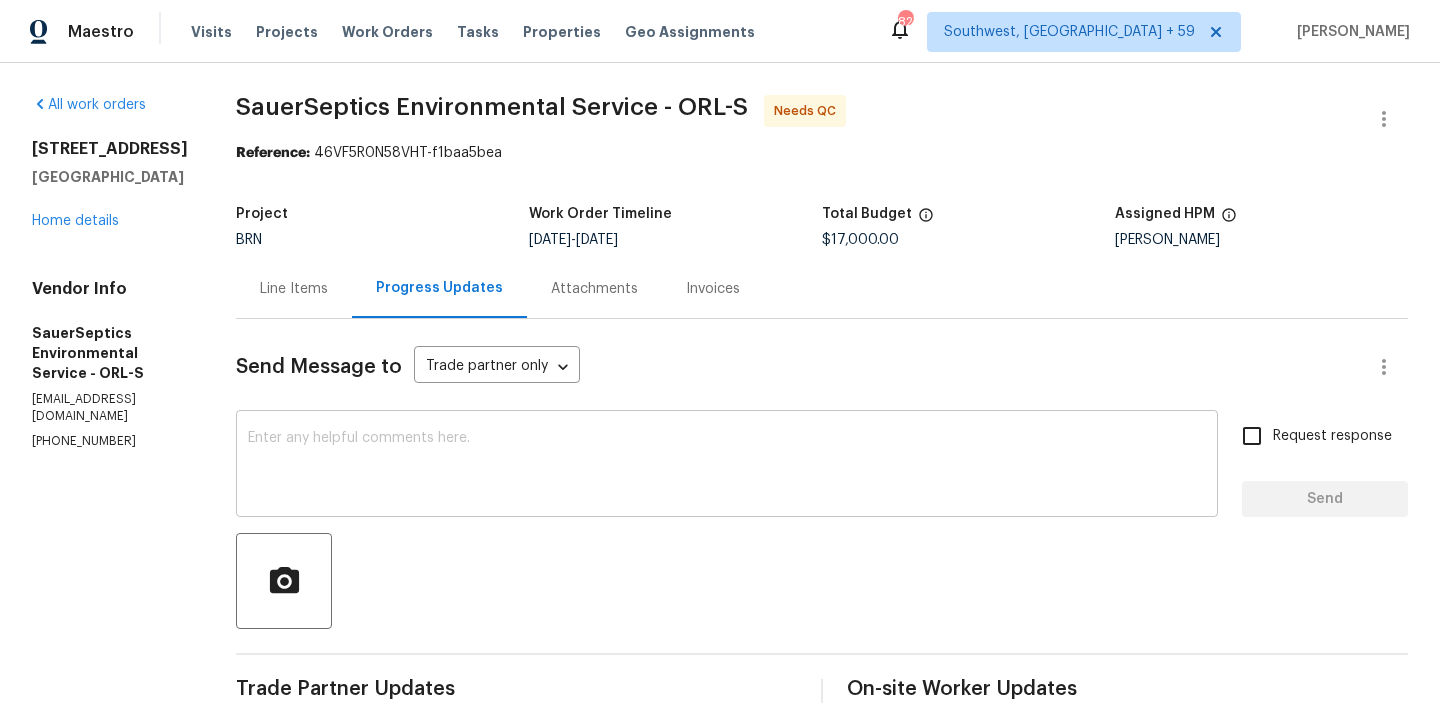 click at bounding box center (727, 466) 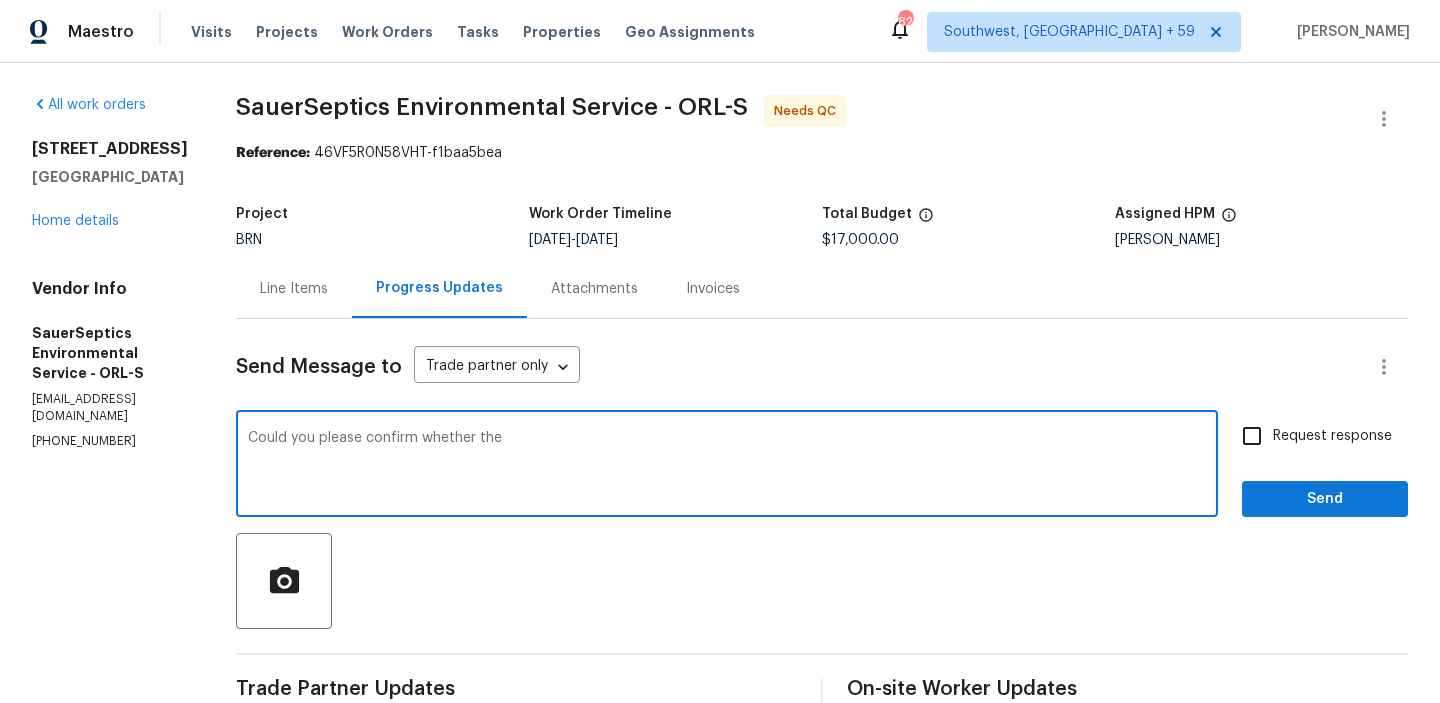 paste on "the yard landscaping has been repaired after the septic" 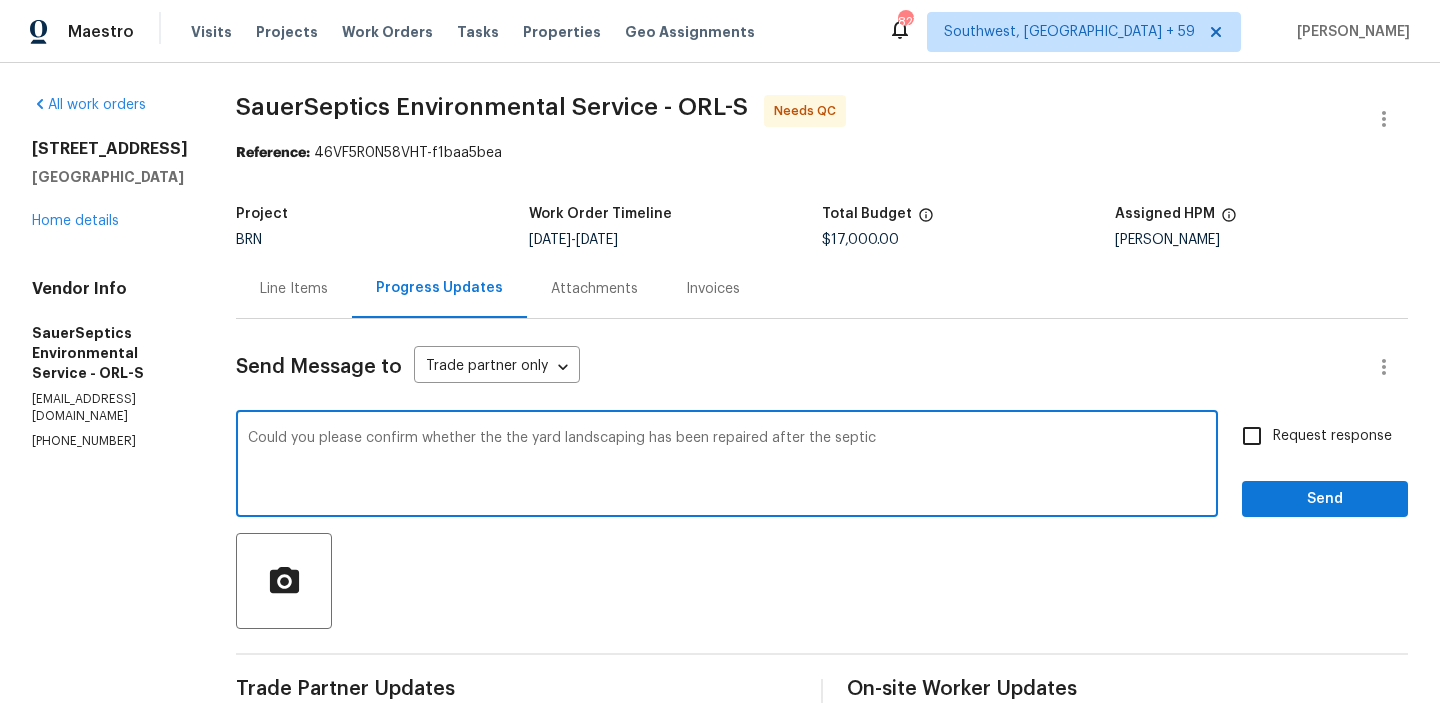 click on "Could you please confirm whether the the yard landscaping has been repaired after the septic" at bounding box center (727, 466) 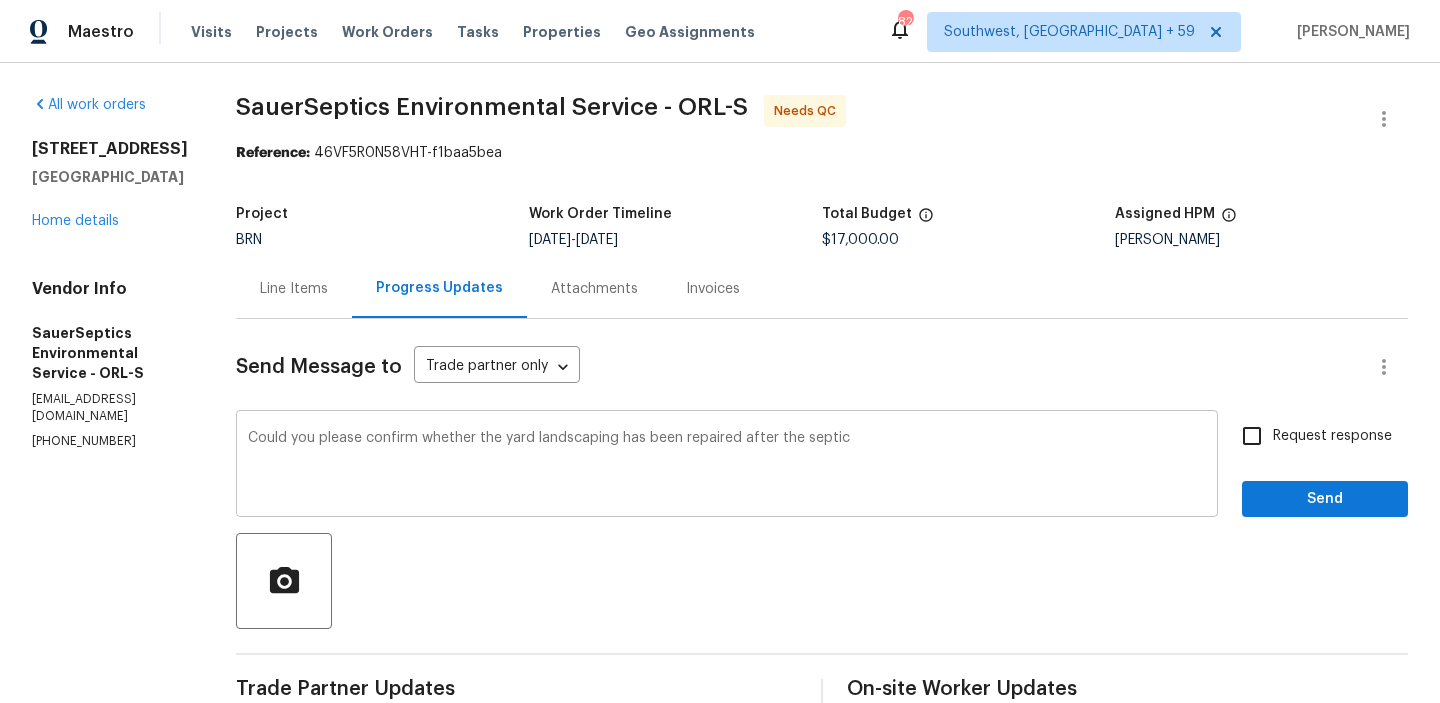 click on "Could you please confirm whether the yard landscaping has been repaired after the septic x ​" at bounding box center [727, 466] 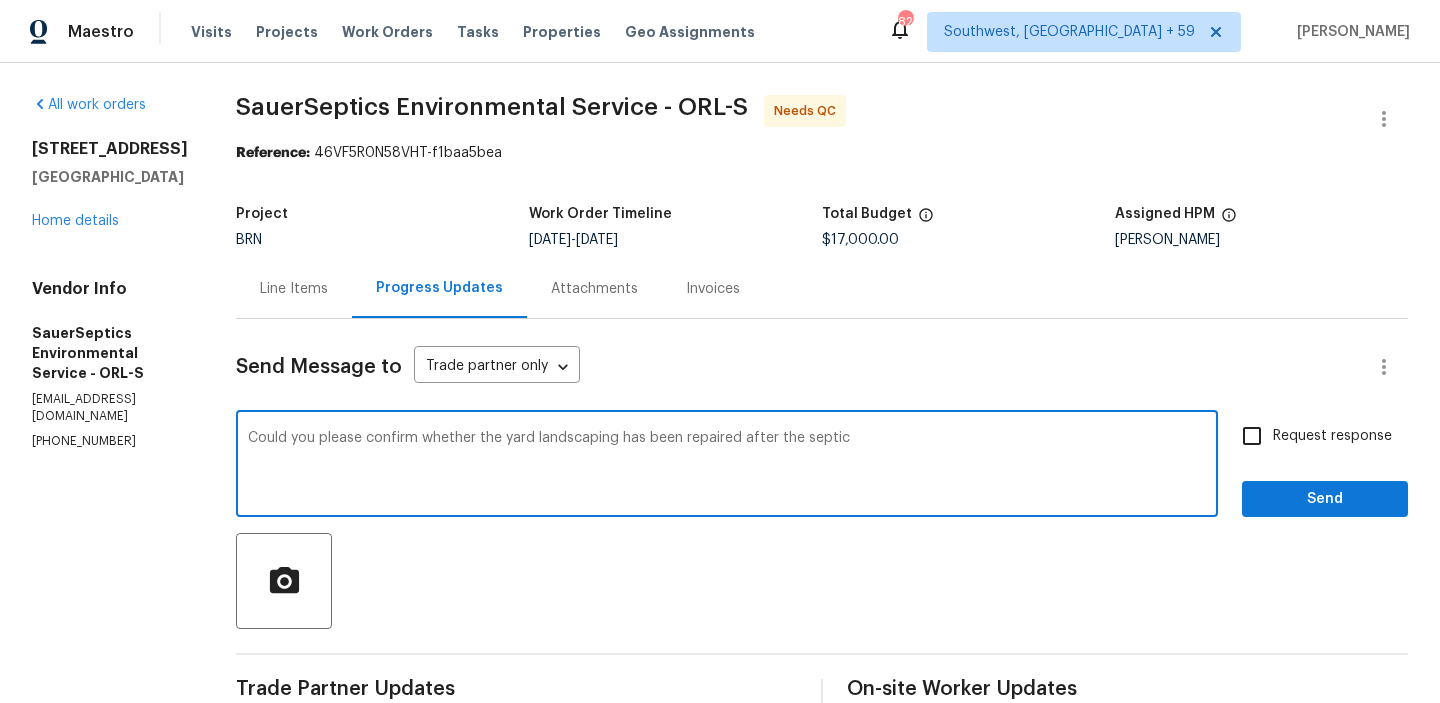 click on "Could you please confirm whether the yard landscaping has been repaired after the septic" at bounding box center (727, 466) 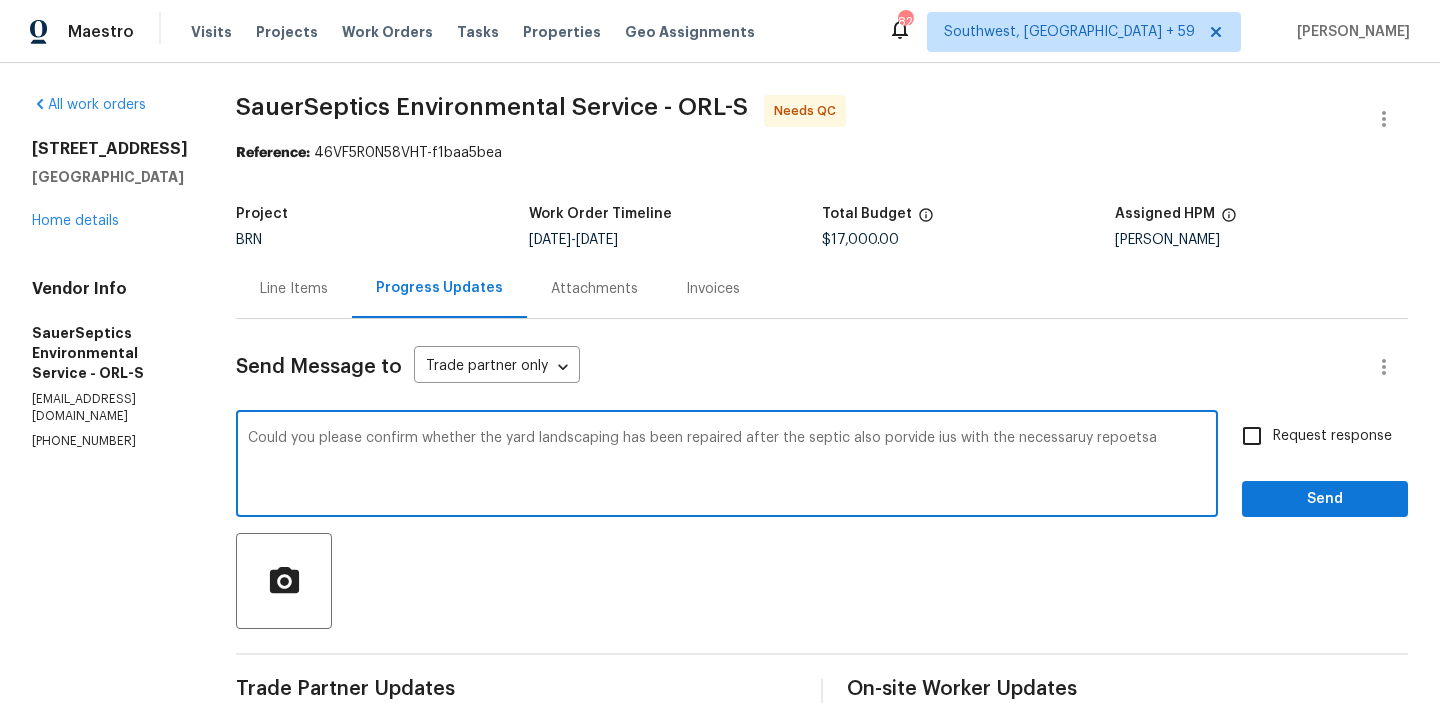 type on "Could you please confirm whether the yard landscaping has been repaired after the septic also porvide ius with the necessaruy repoetsa" 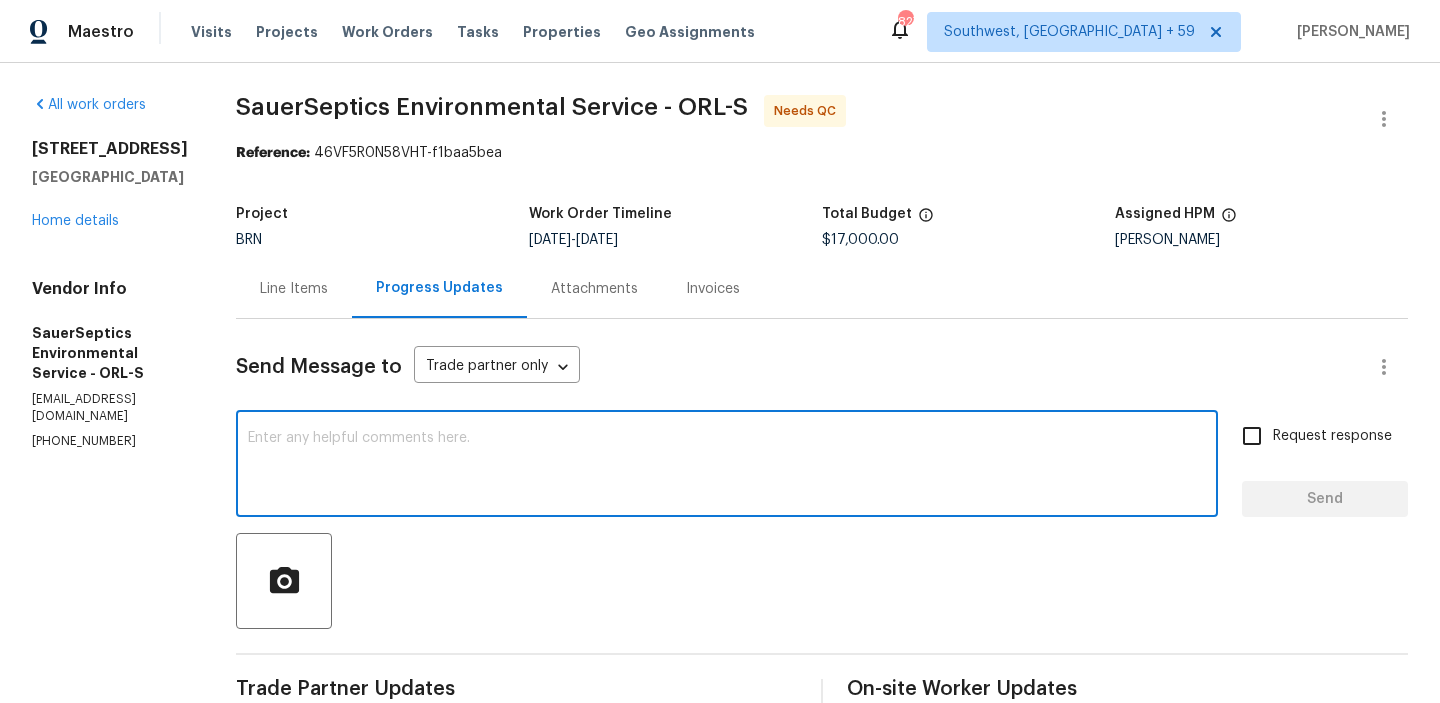paste on "Could you please confirm whether the yard landscaping has been restored following the septic work, and also provide us with the necessary reports?" 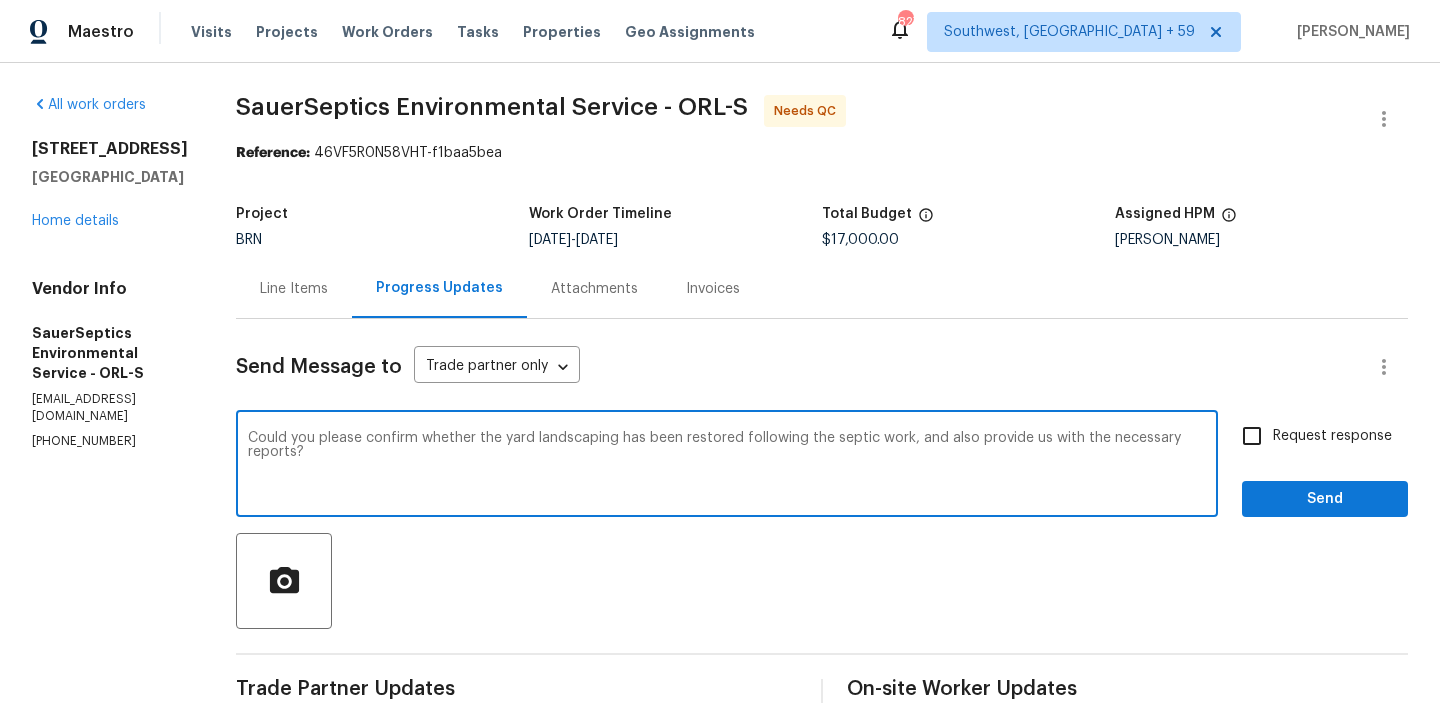click on "Could you please confirm whether the yard landscaping has been restored following the septic work, and also provide us with the necessary reports?" at bounding box center (727, 466) 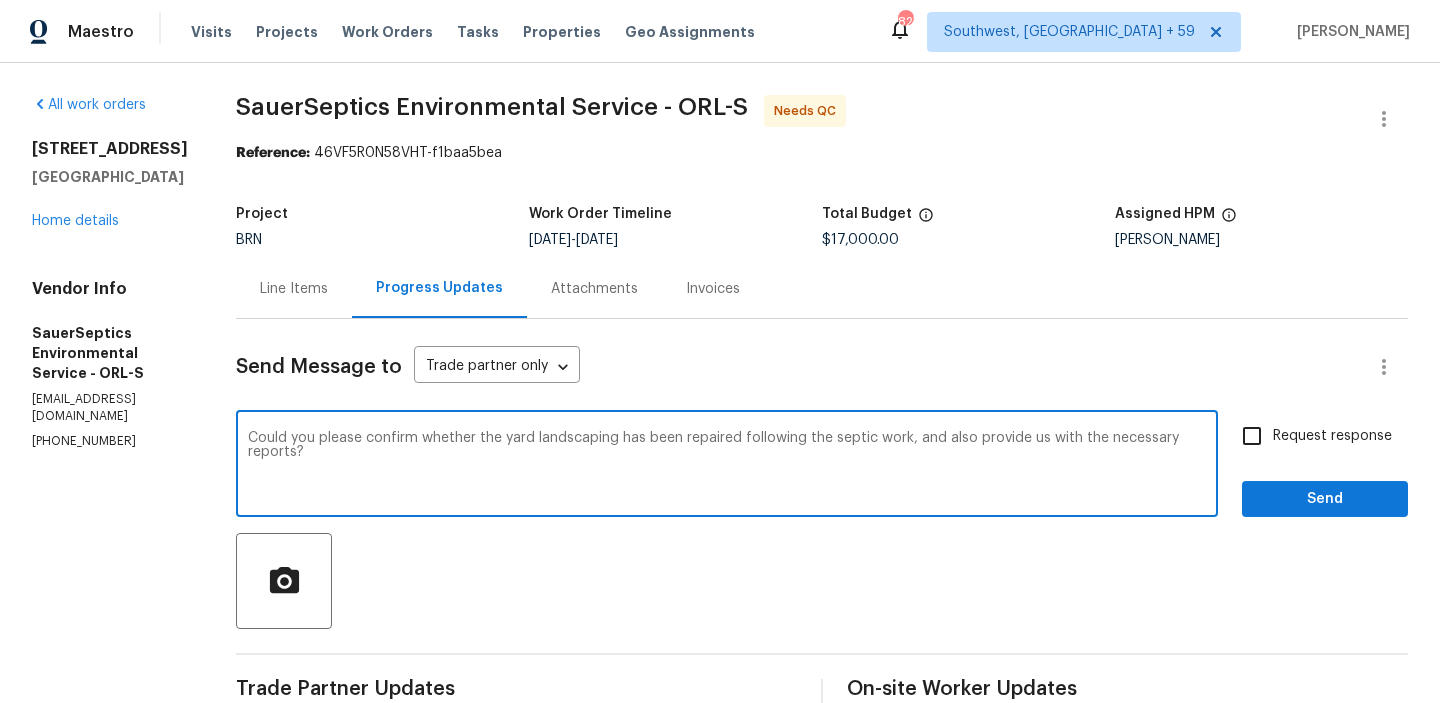 type on "Could you please confirm whether the yard landscaping has been repaired following the septic work, and also provide us with the necessary reports?" 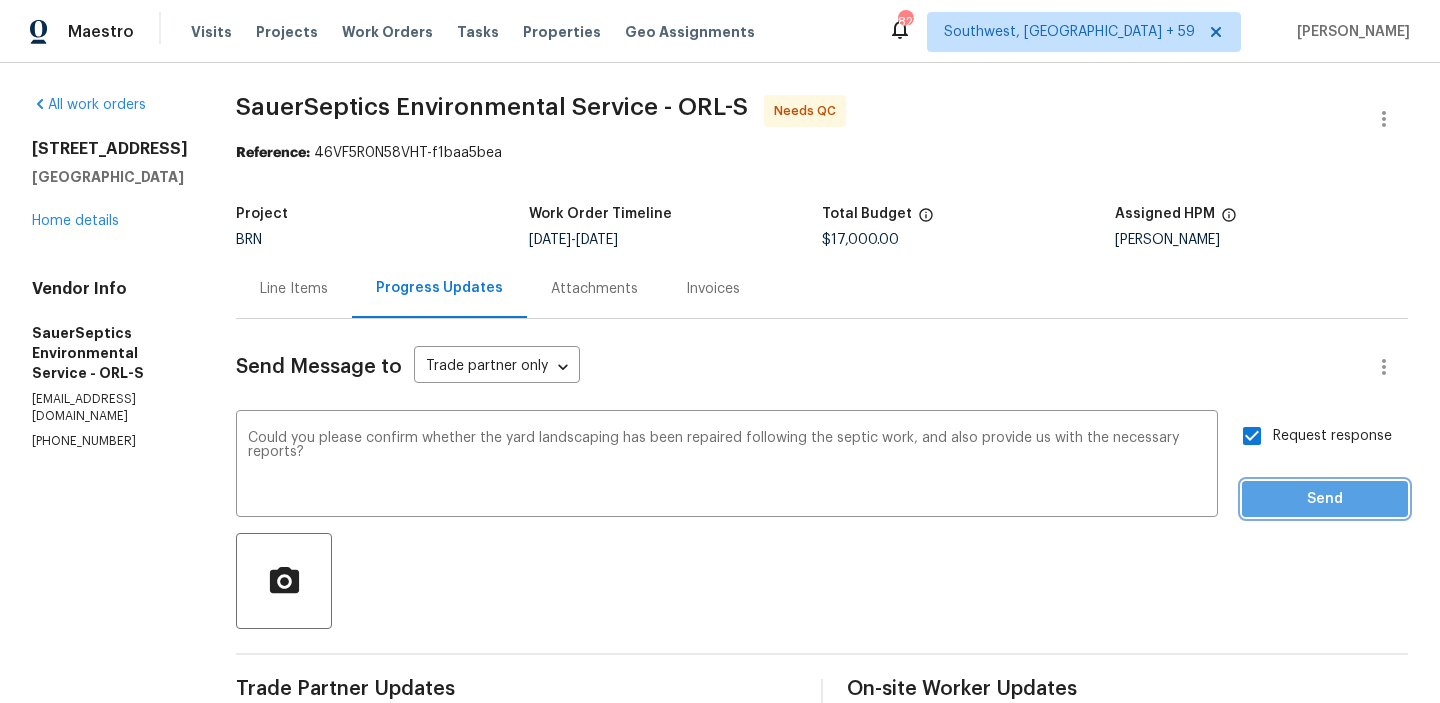 click on "Send" at bounding box center (1325, 499) 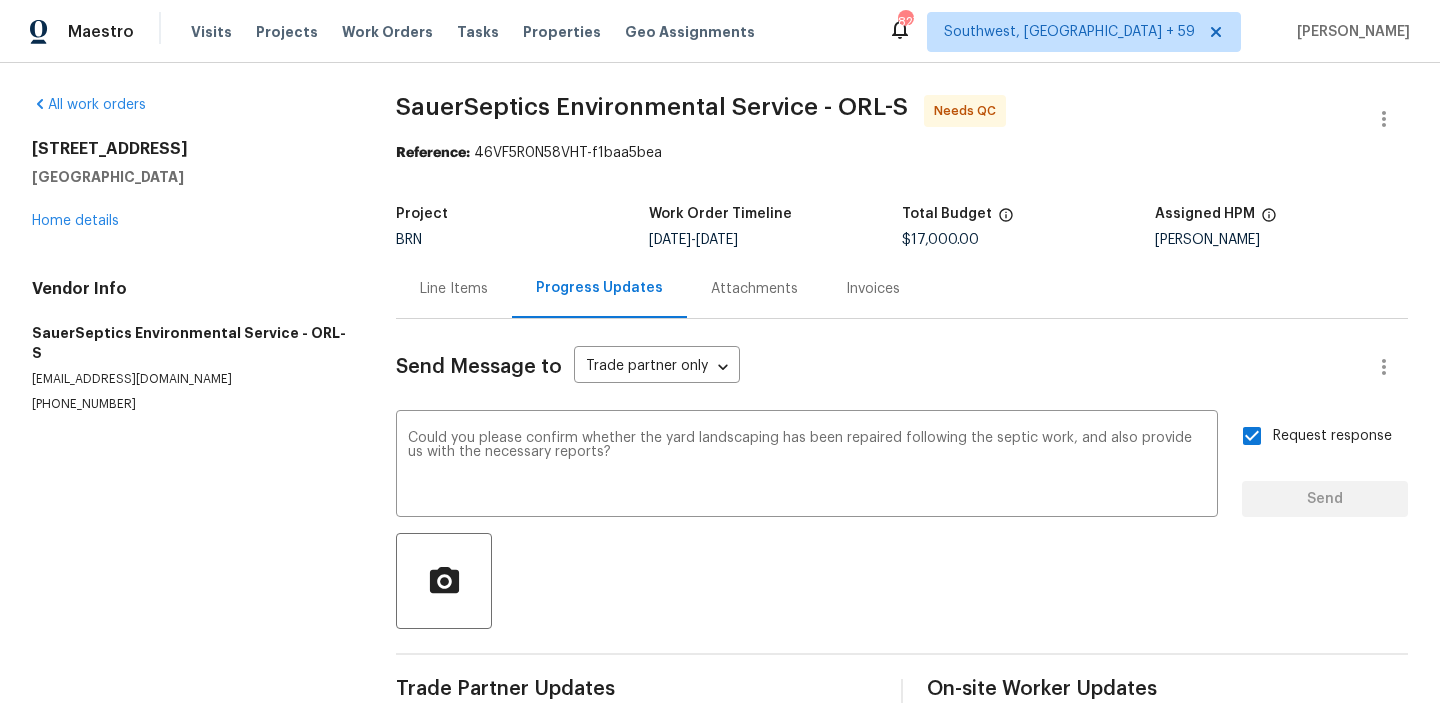 type 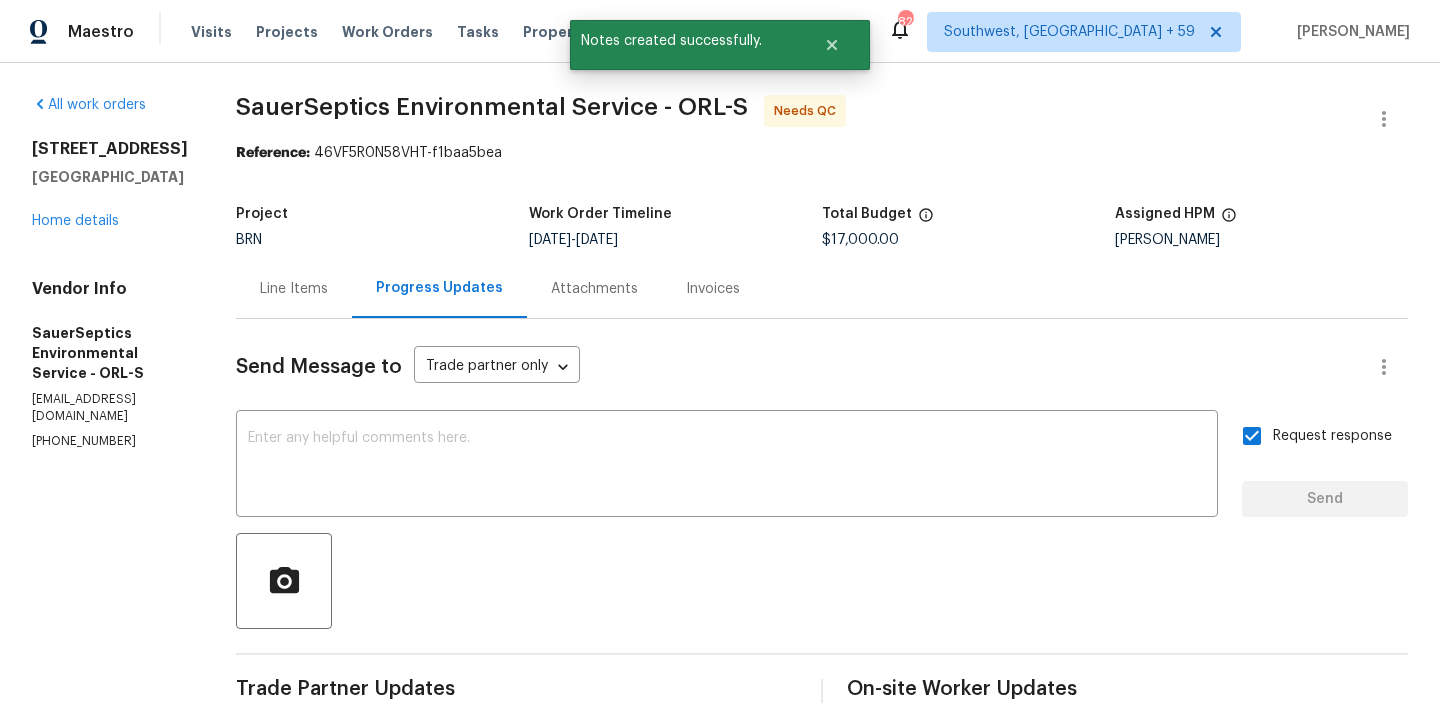 click on "sauersepticinc@gmail.com" at bounding box center [110, 408] 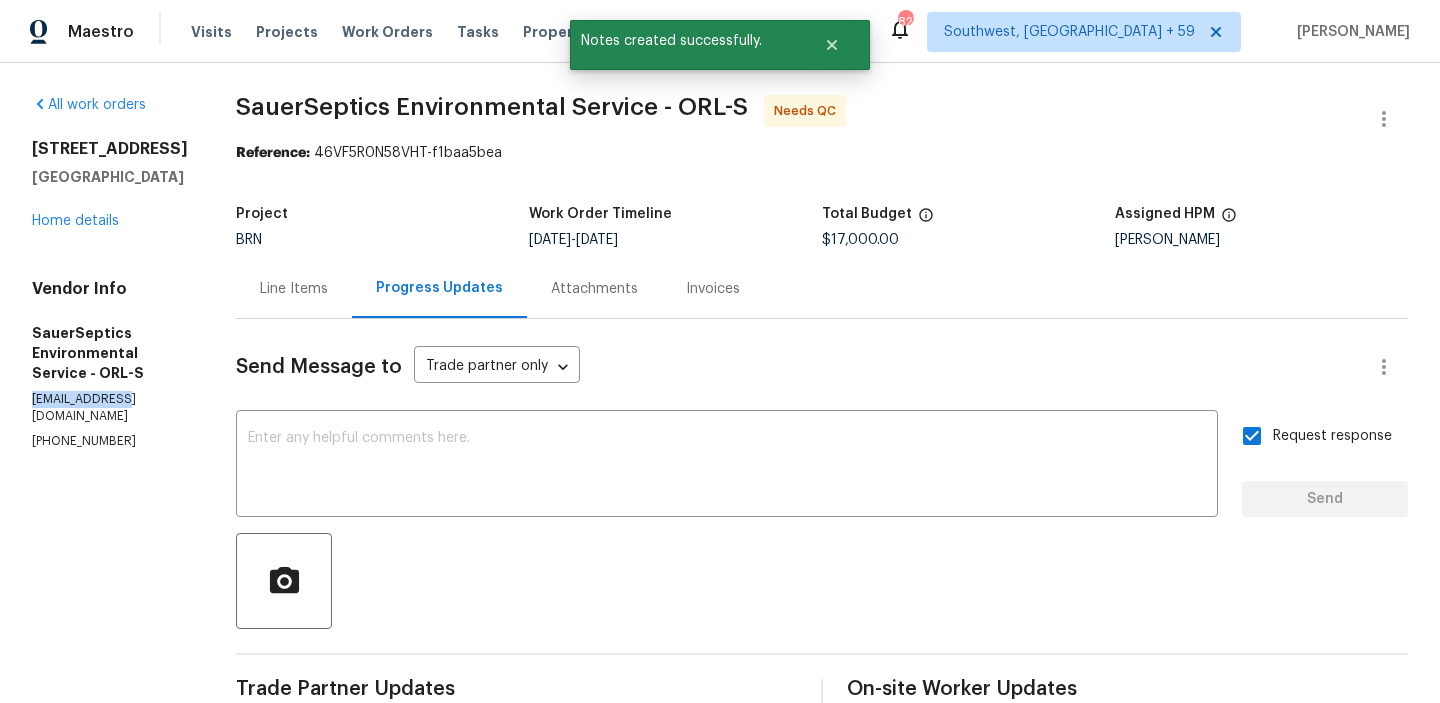 click on "sauersepticinc@gmail.com" at bounding box center [110, 408] 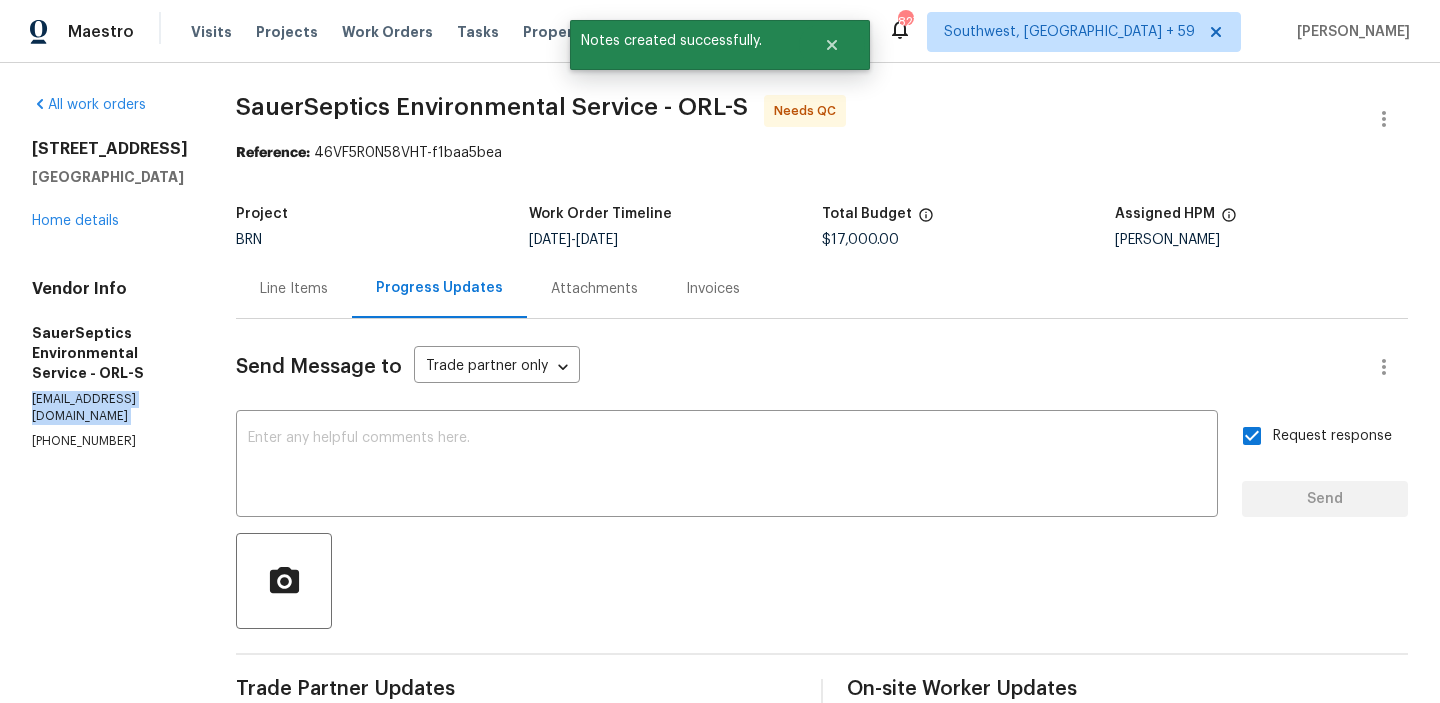 click on "sauersepticinc@gmail.com" at bounding box center [110, 408] 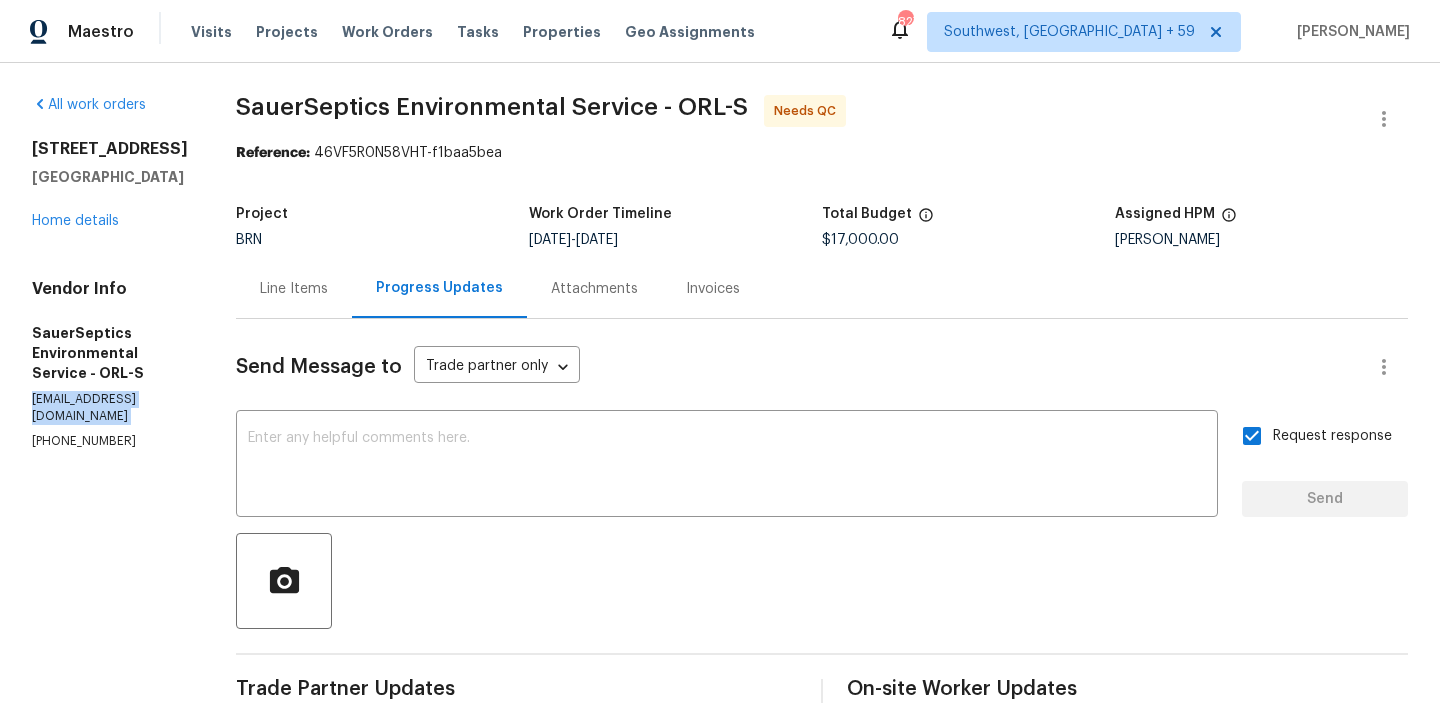 copy on "sauersepticinc@gmail.com" 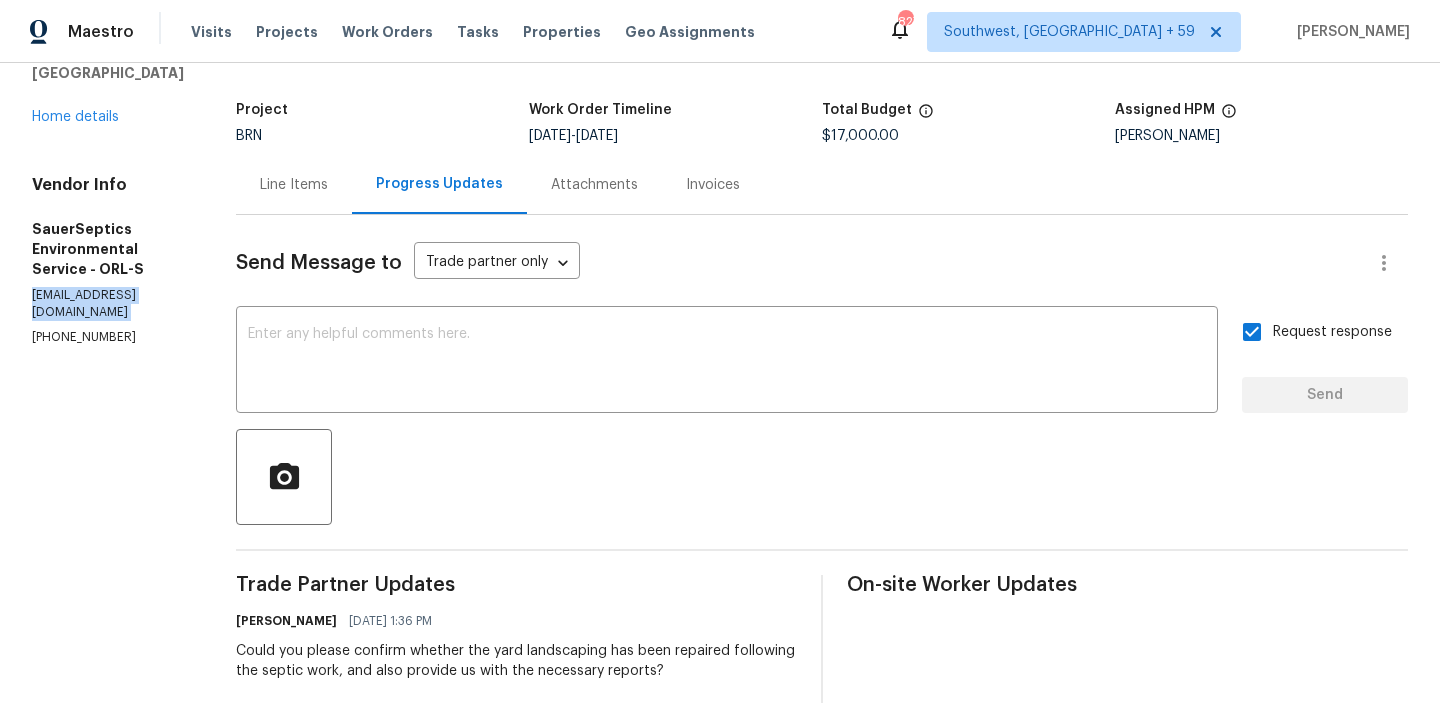 scroll, scrollTop: 138, scrollLeft: 0, axis: vertical 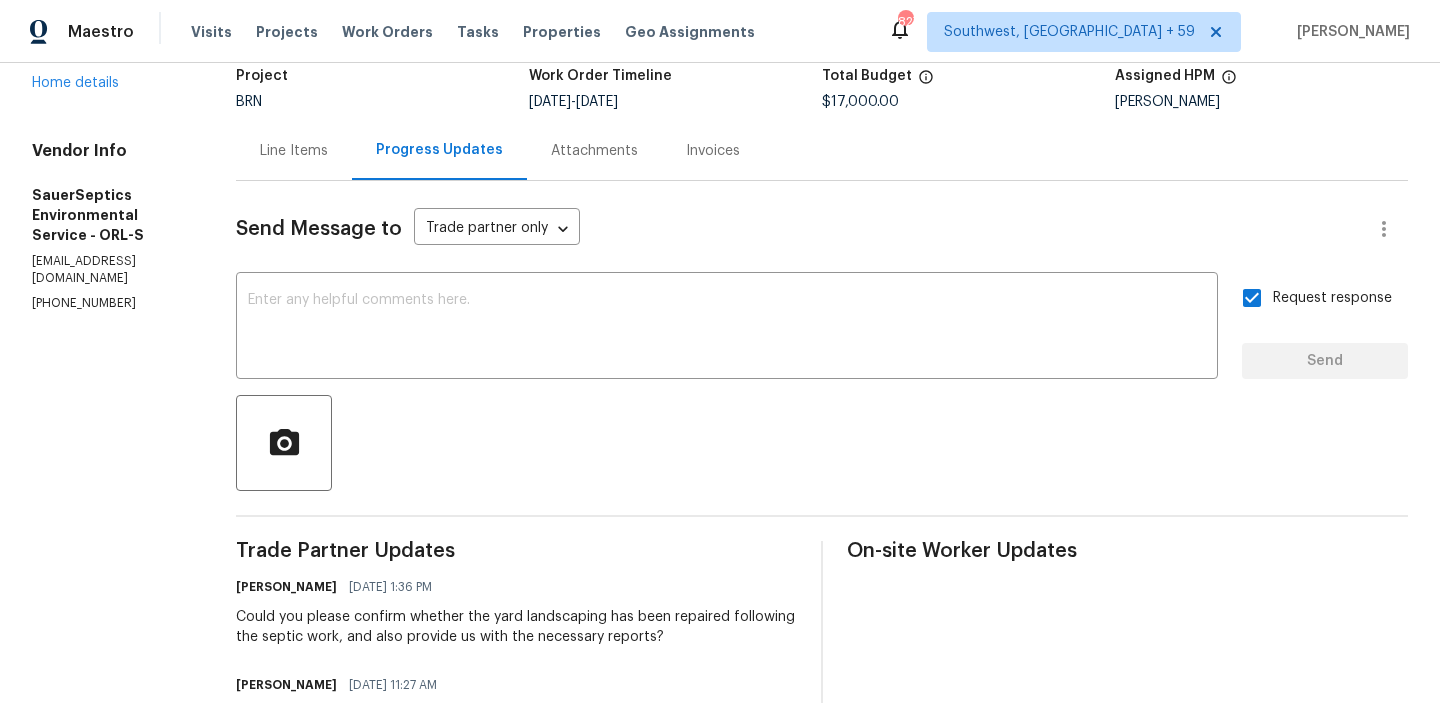 click on "Could you please confirm whether the yard landscaping has been repaired following the septic work, and also provide us with the necessary reports?" at bounding box center (516, 627) 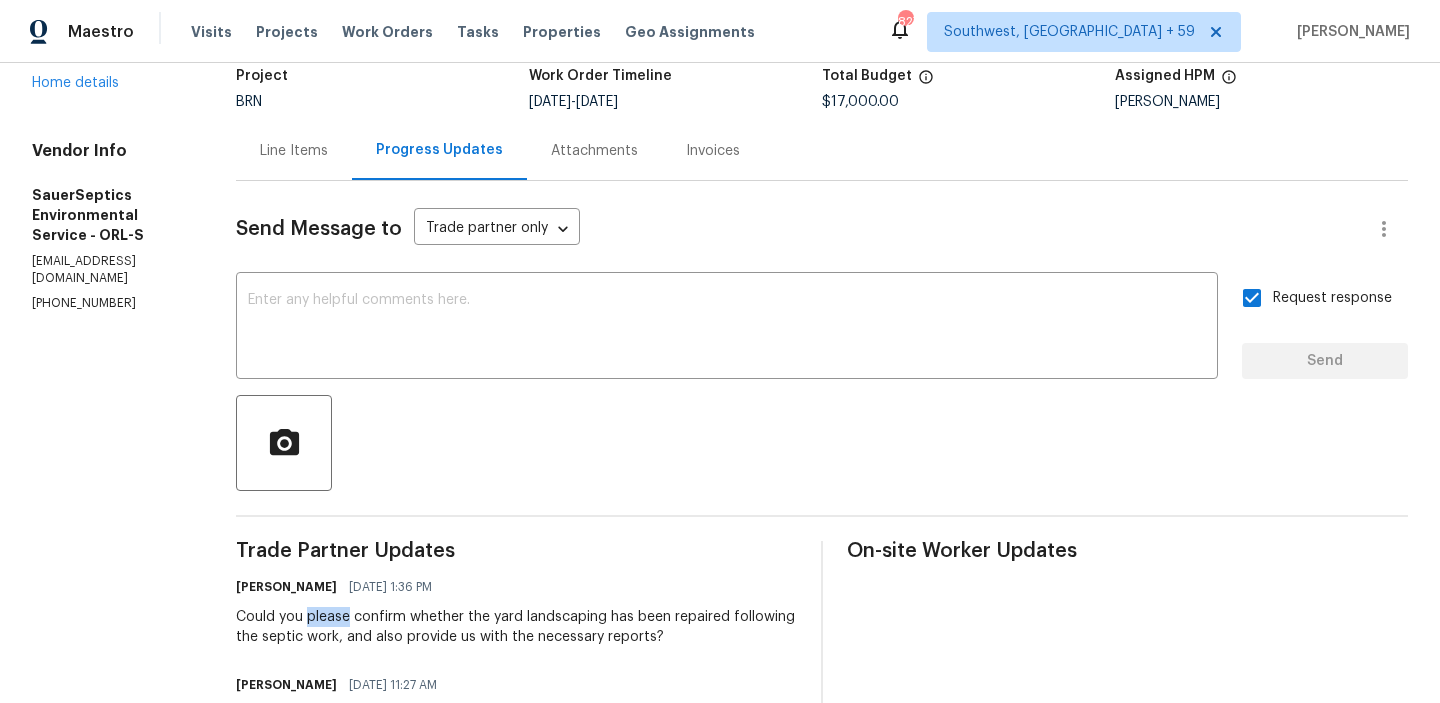 click on "Could you please confirm whether the yard landscaping has been repaired following the septic work, and also provide us with the necessary reports?" at bounding box center (516, 627) 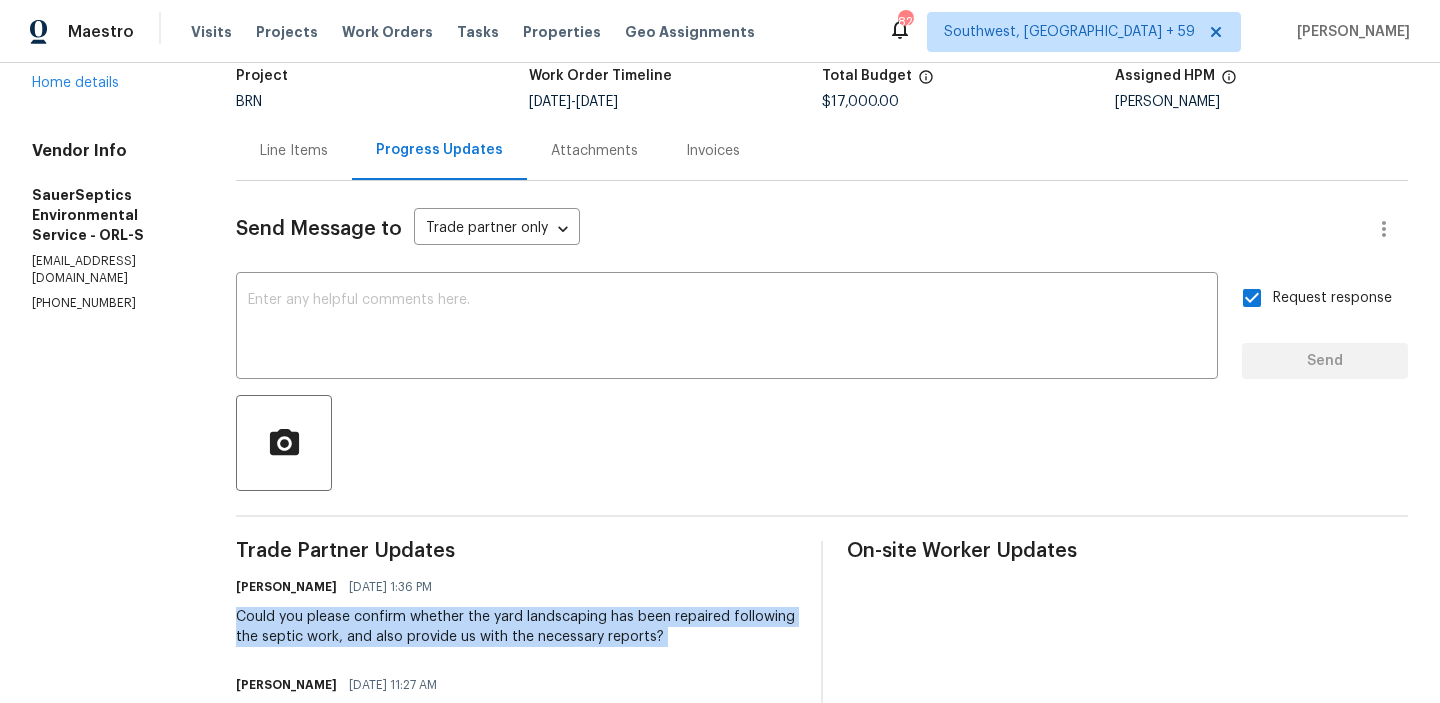 click on "Could you please confirm whether the yard landscaping has been repaired following the septic work, and also provide us with the necessary reports?" at bounding box center (516, 627) 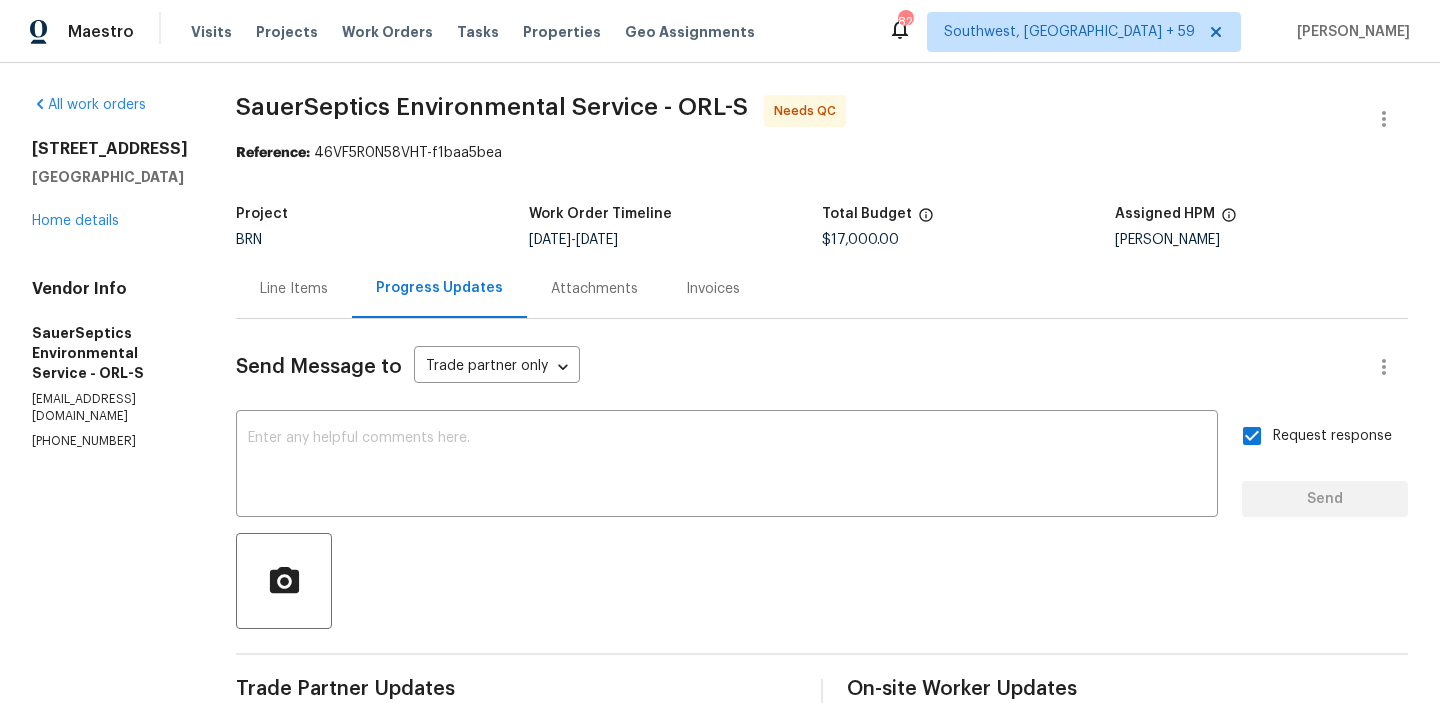 click on "Line Items" at bounding box center [294, 288] 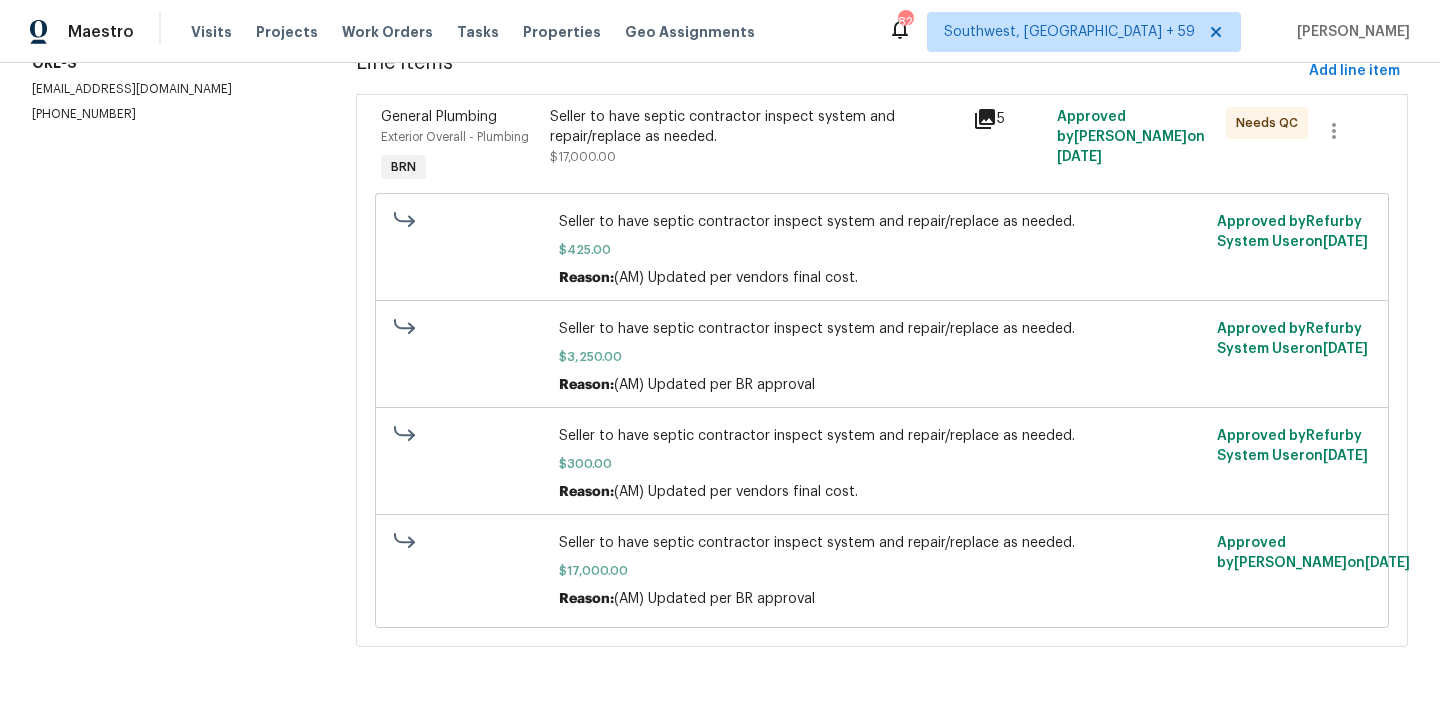 scroll, scrollTop: 50, scrollLeft: 0, axis: vertical 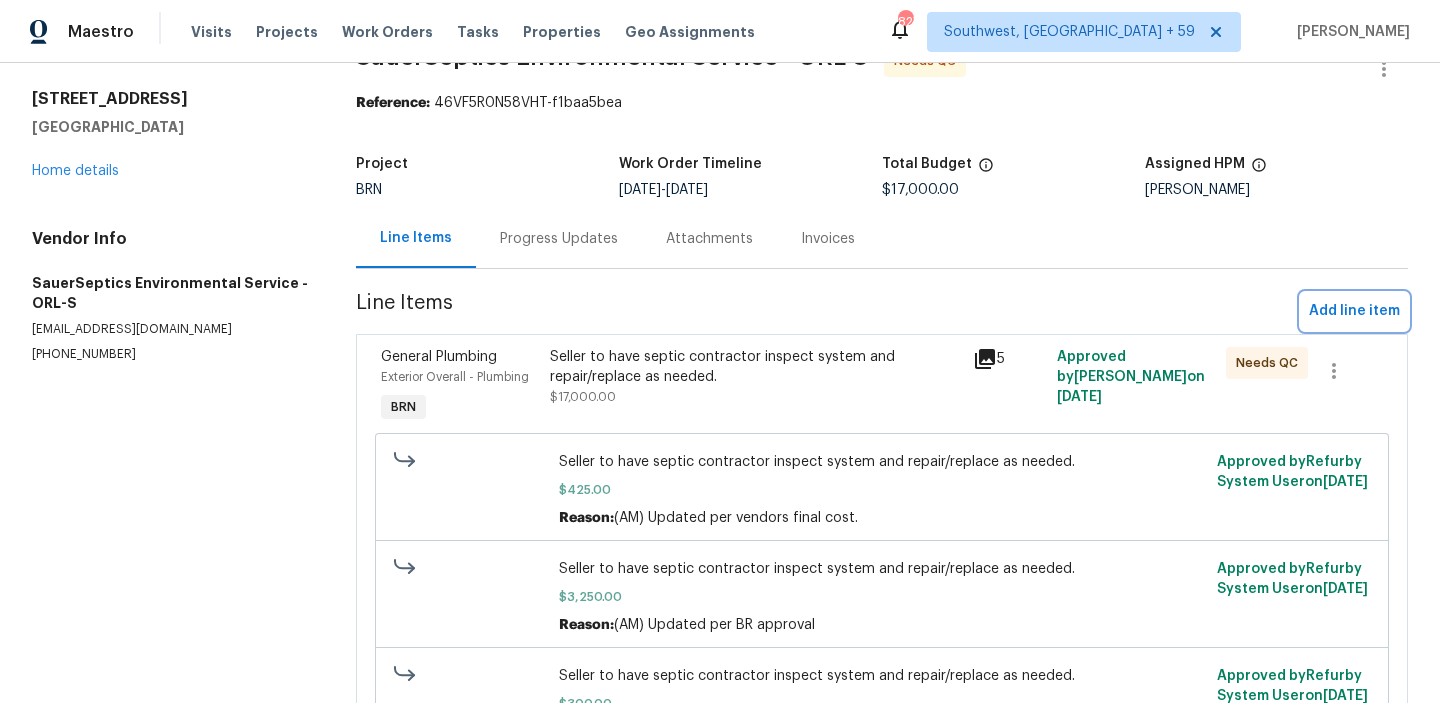 click on "Add line item" at bounding box center [1354, 311] 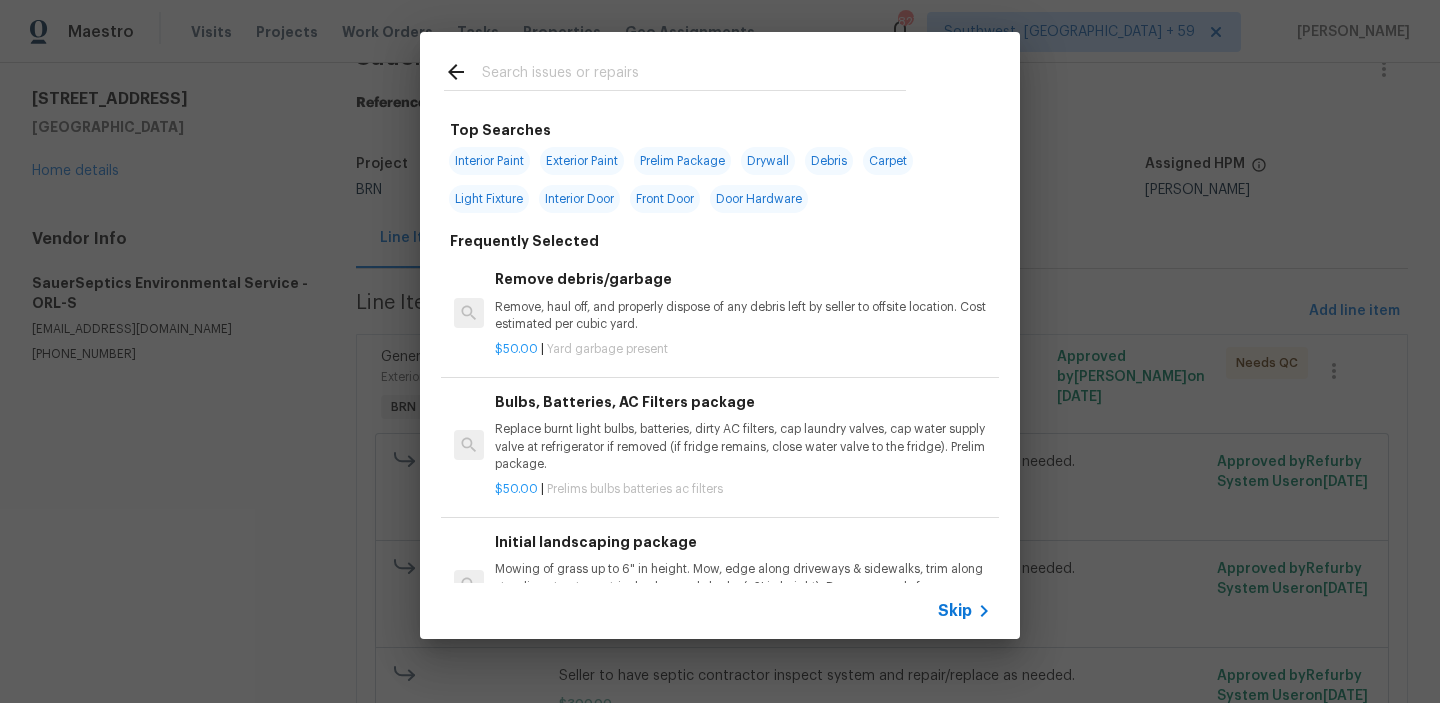 click on "Skip" at bounding box center [955, 611] 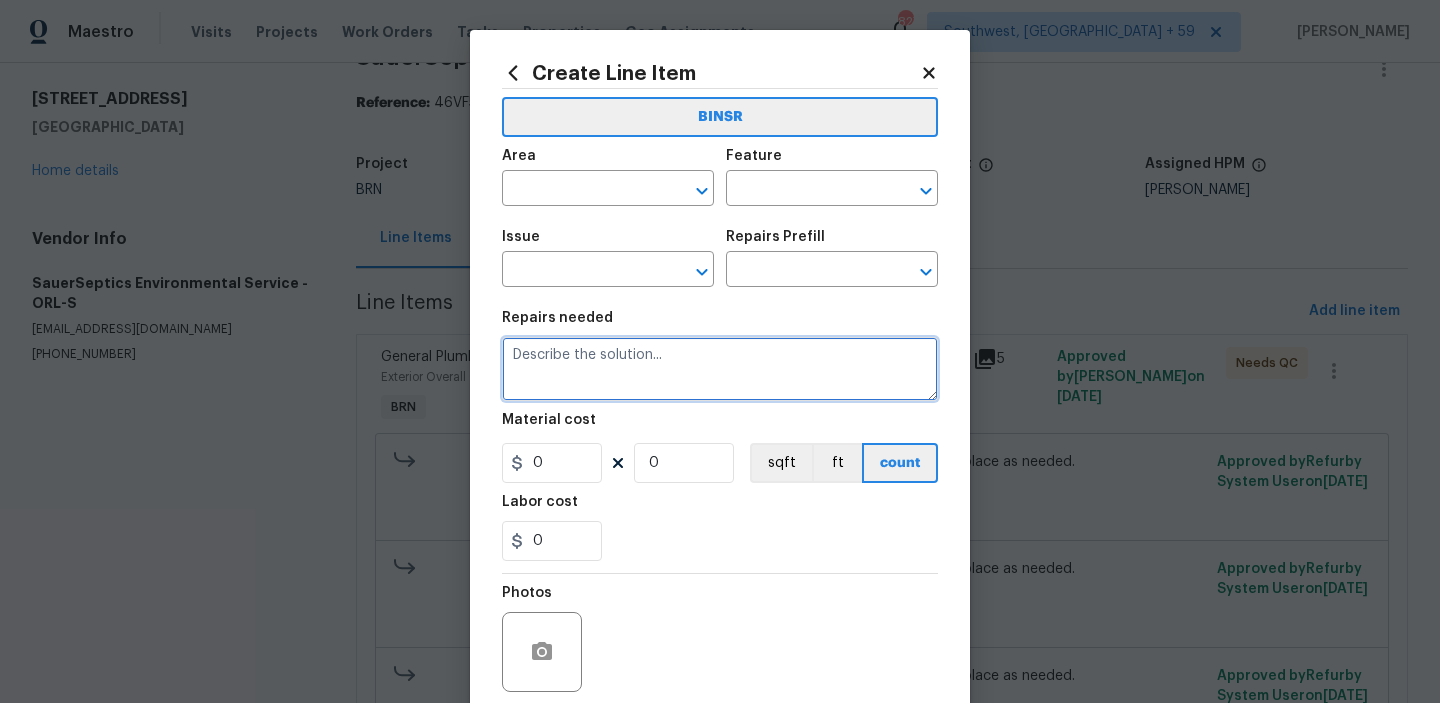 click at bounding box center (720, 369) 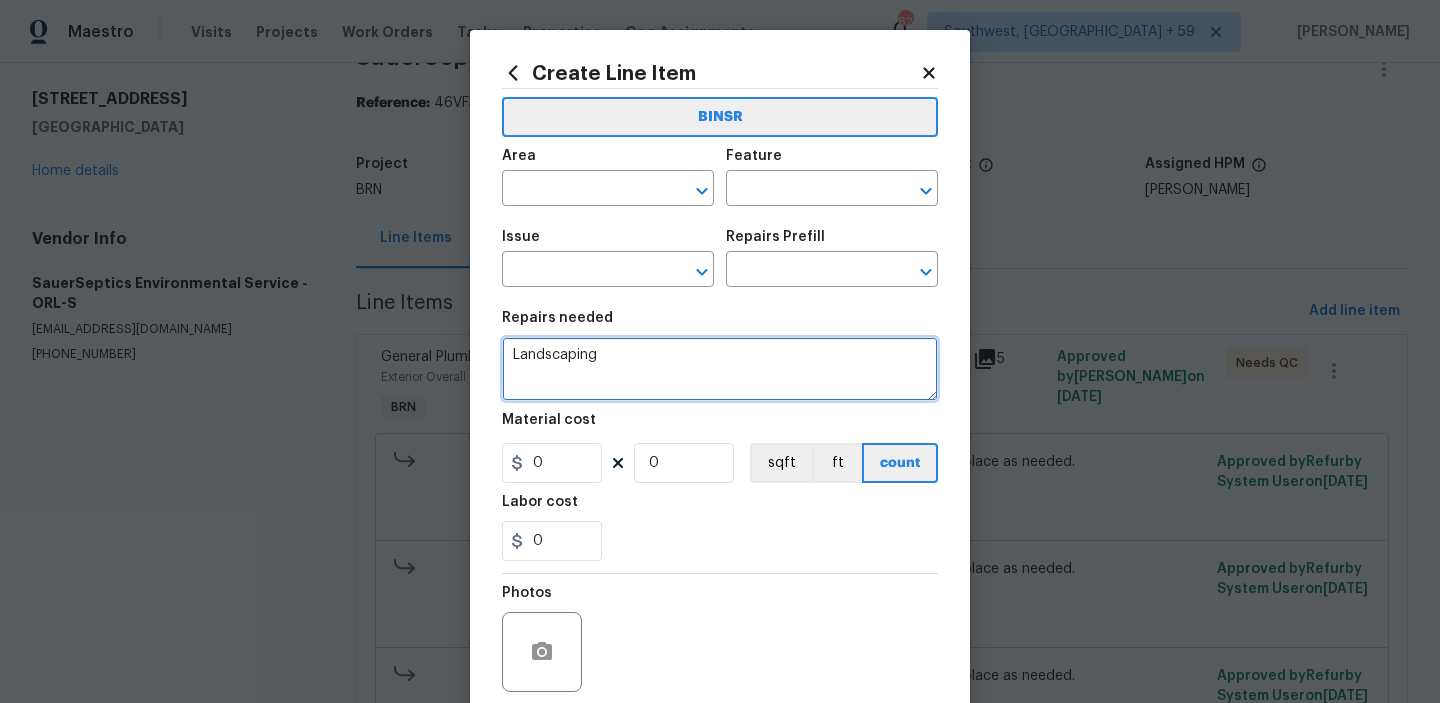 type on "Landscaping" 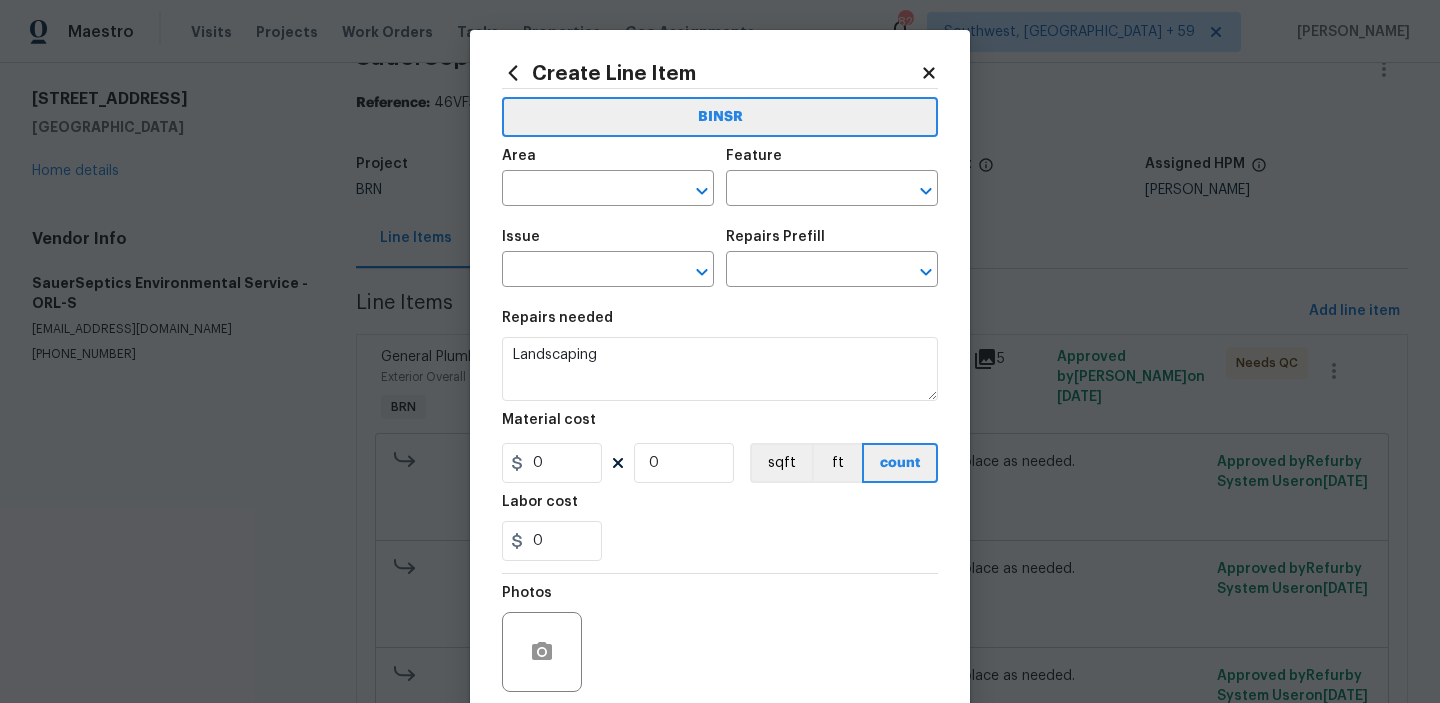 click on "Area ​" at bounding box center [608, 177] 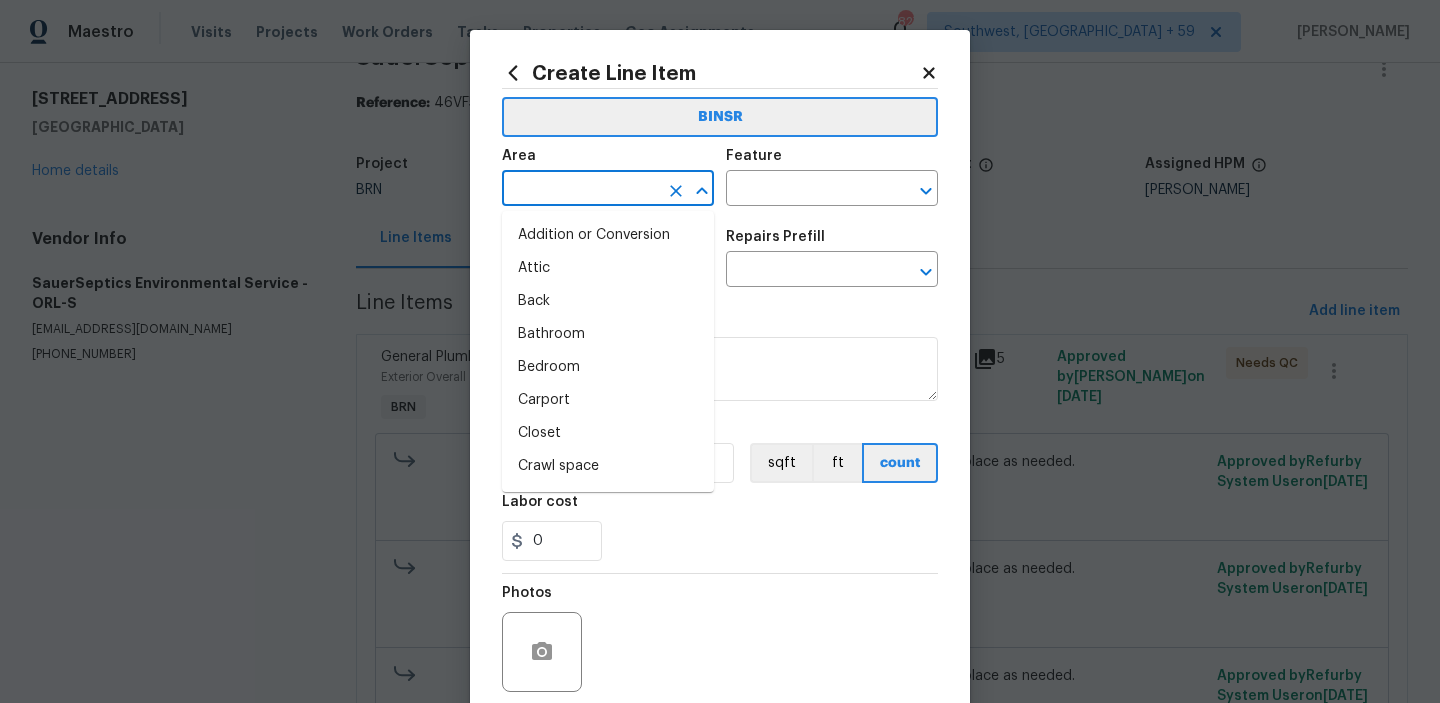 click at bounding box center (580, 190) 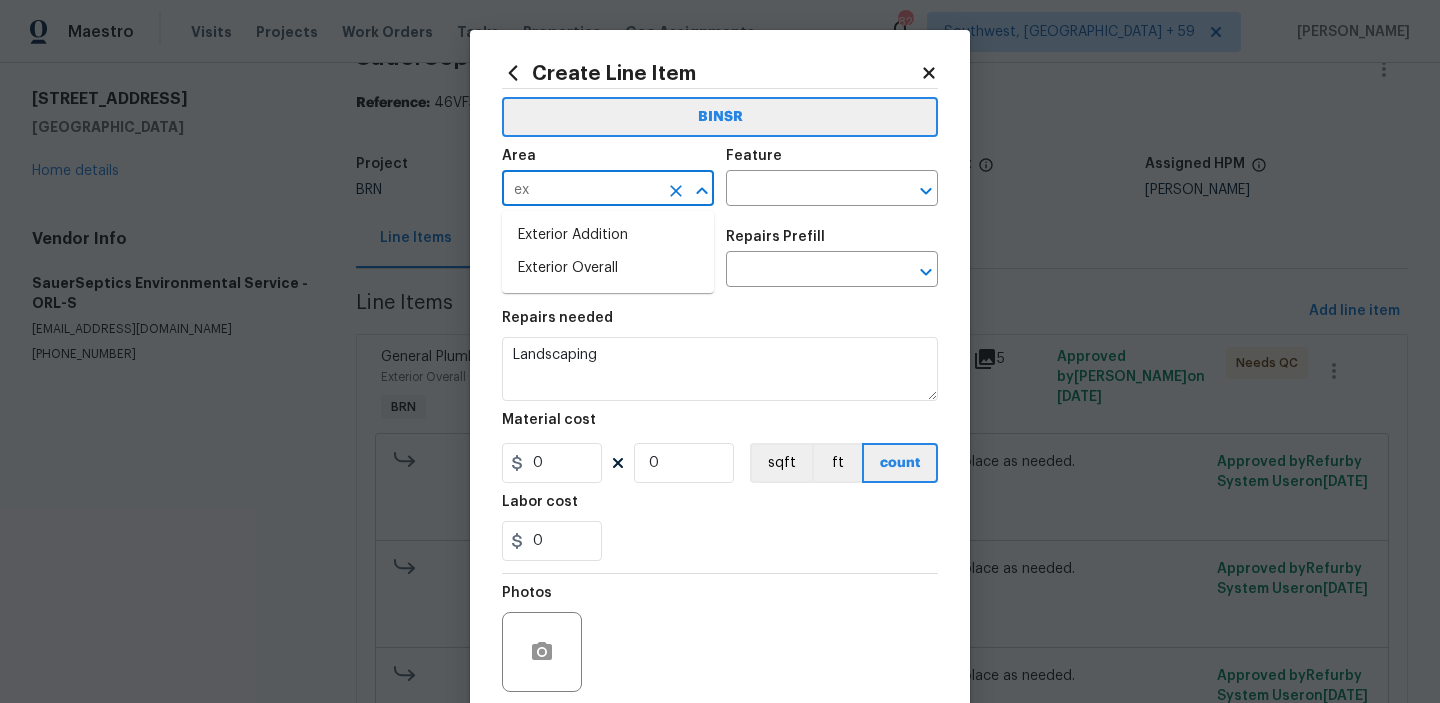 click on "Exterior Addition" at bounding box center (608, 235) 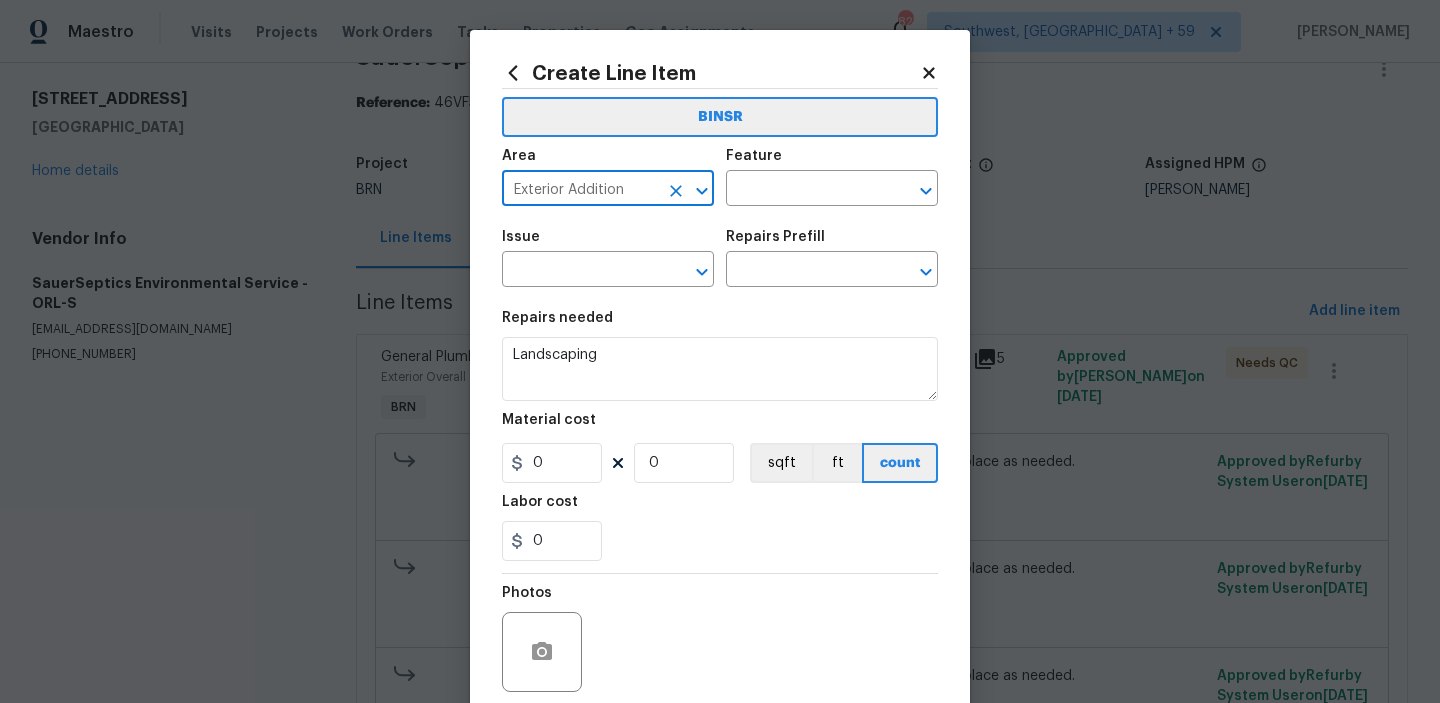 type on "Exterior Addition" 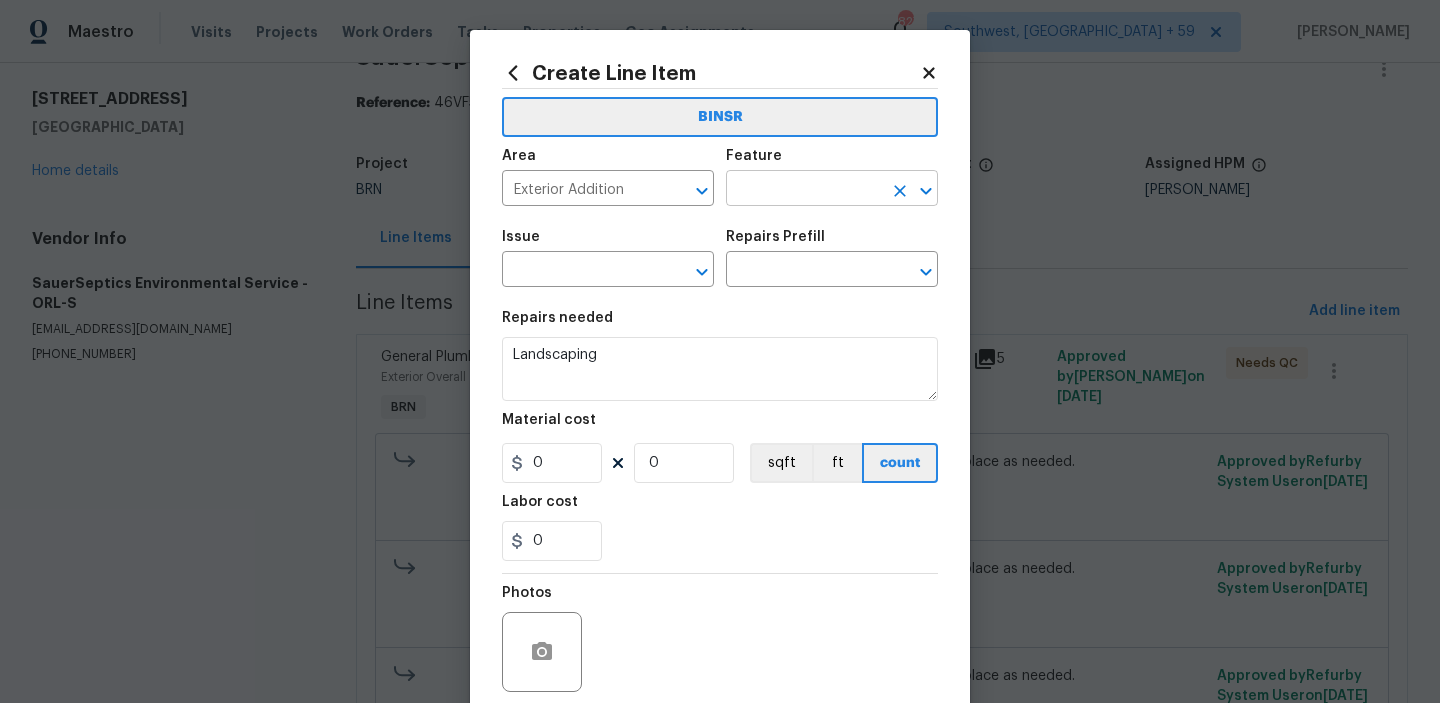 click at bounding box center (804, 190) 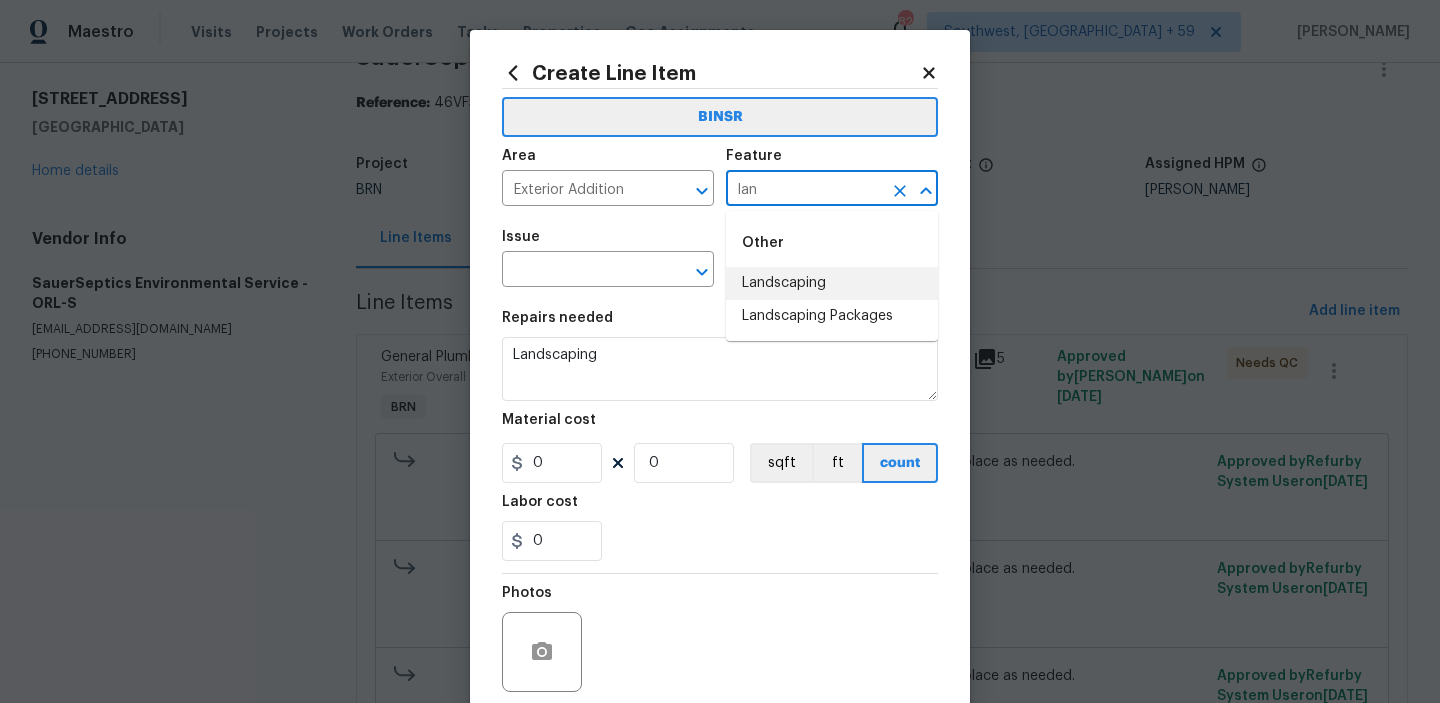 click on "Landscaping" at bounding box center [832, 283] 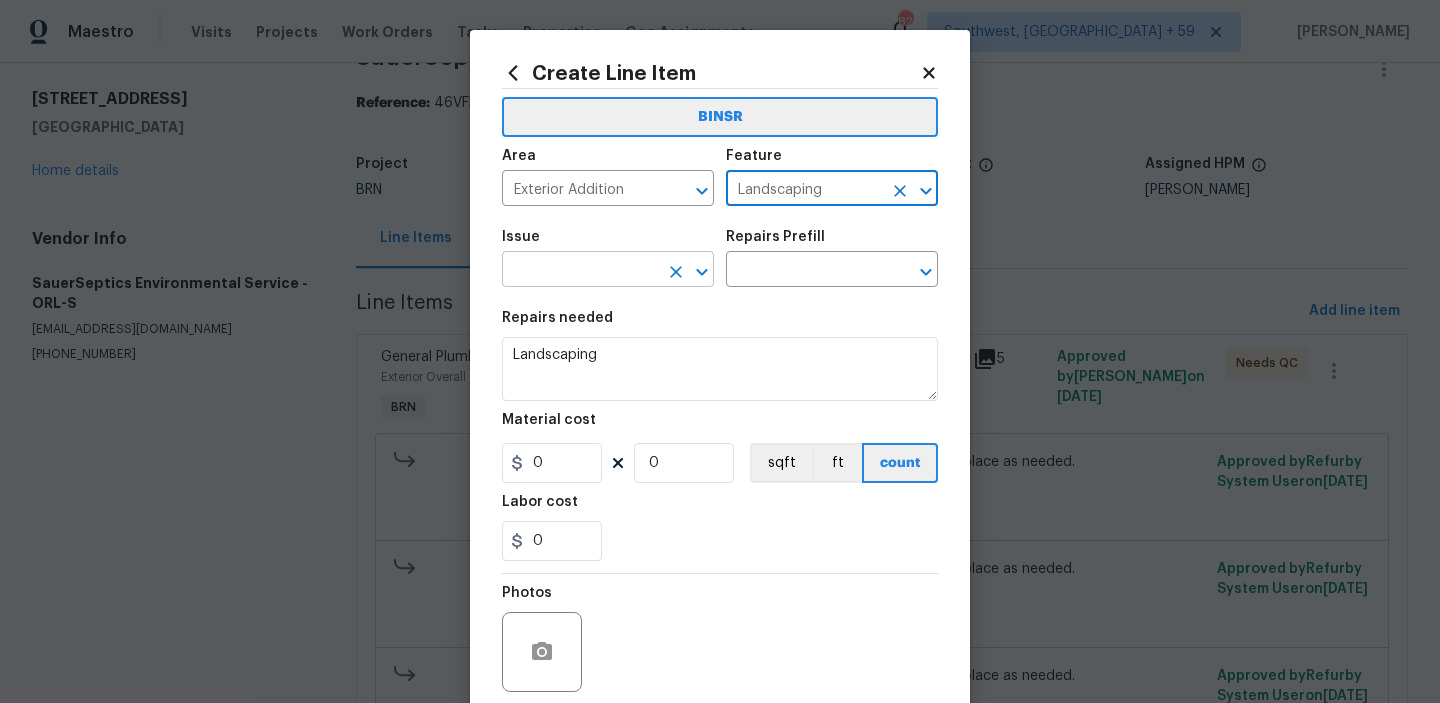 type on "Landscaping" 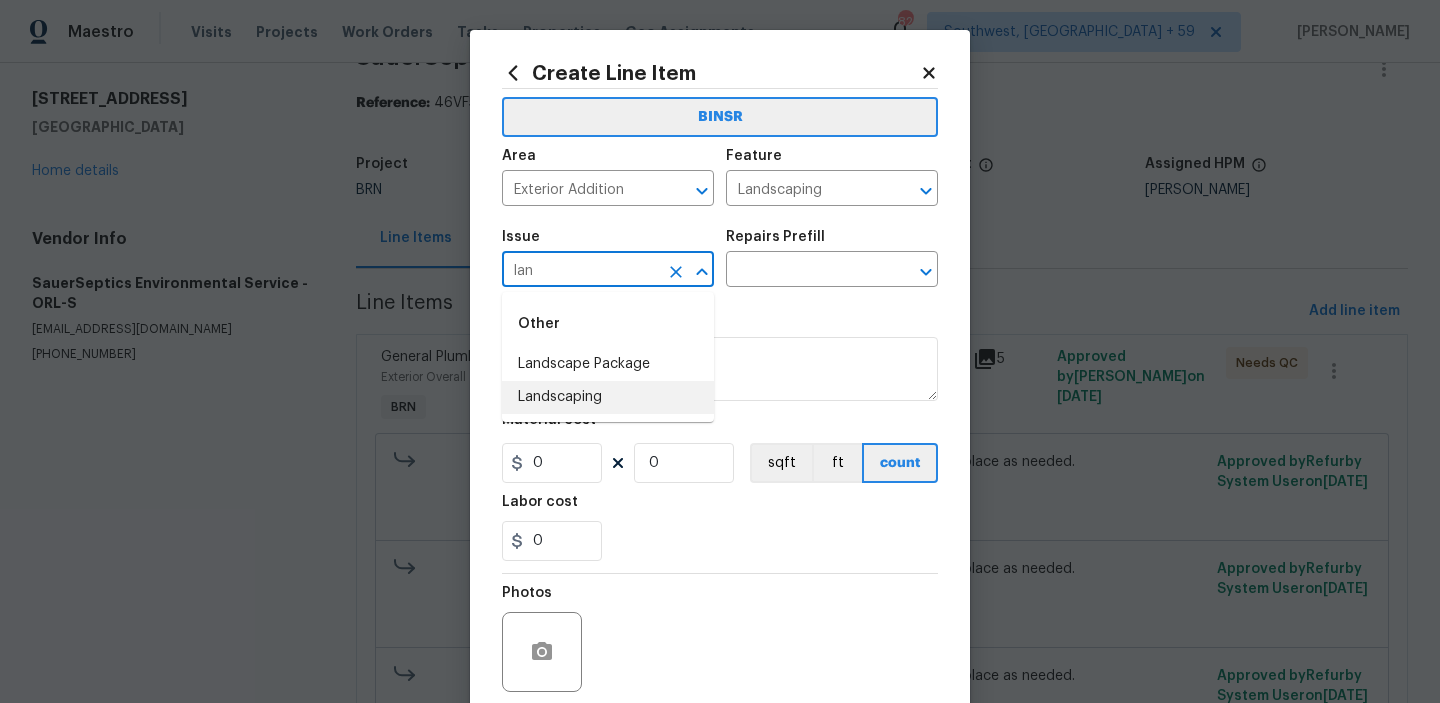 click on "Landscaping" at bounding box center [608, 397] 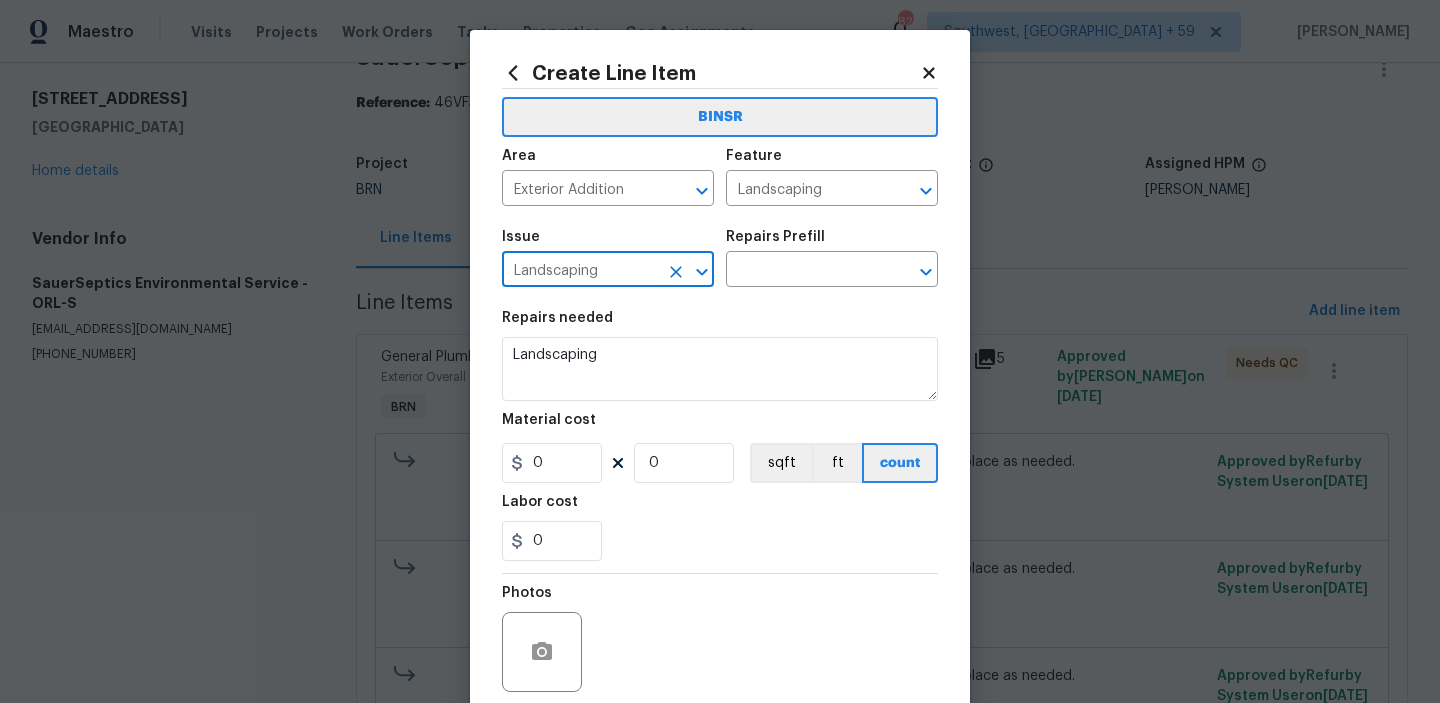 type on "Landscaping" 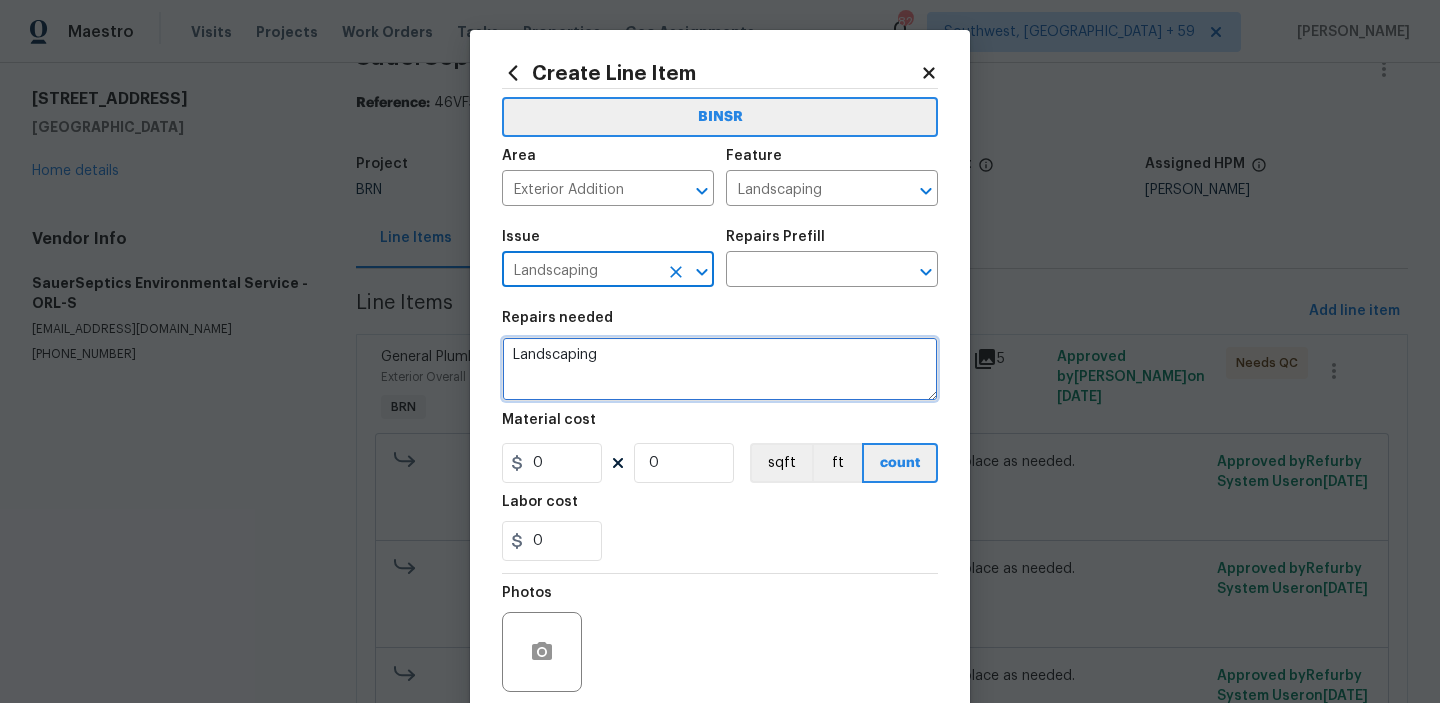 click on "Landscaping" at bounding box center (720, 369) 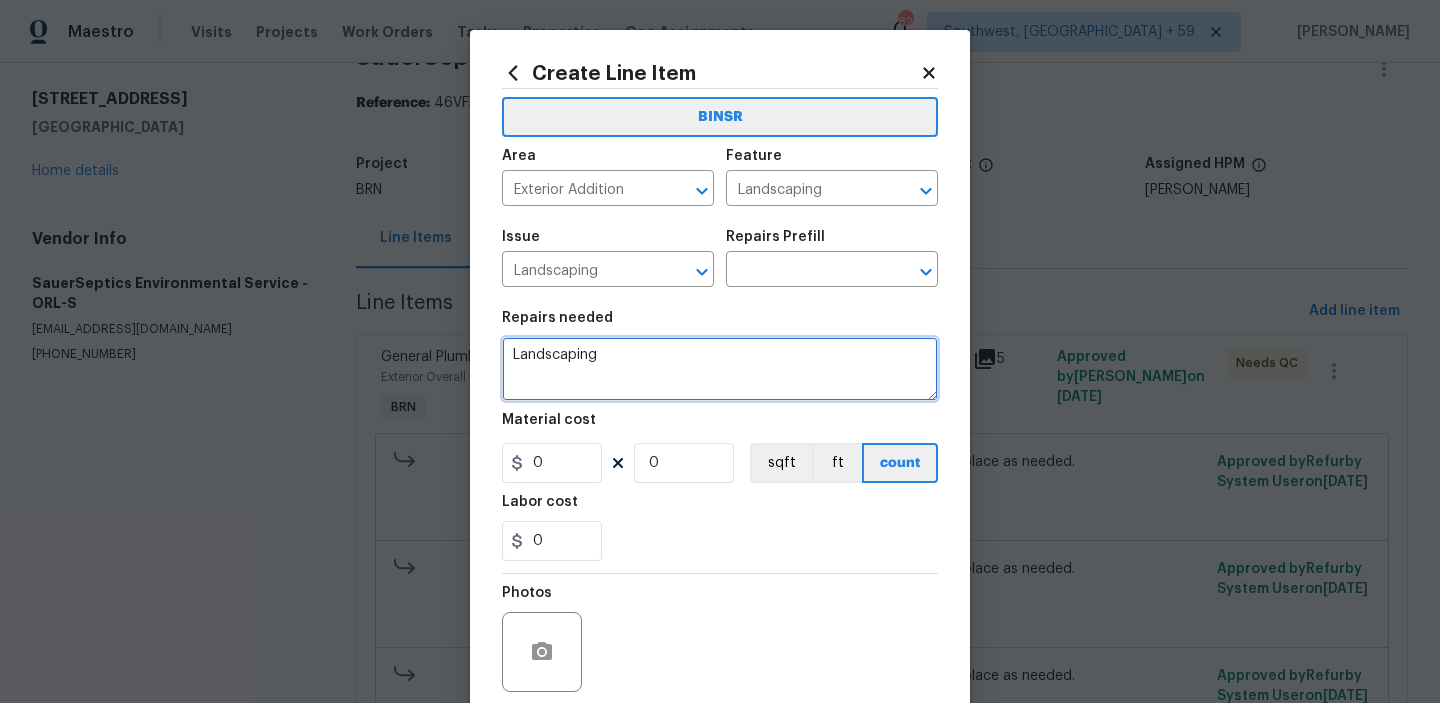 click on "Landscaping" at bounding box center (720, 369) 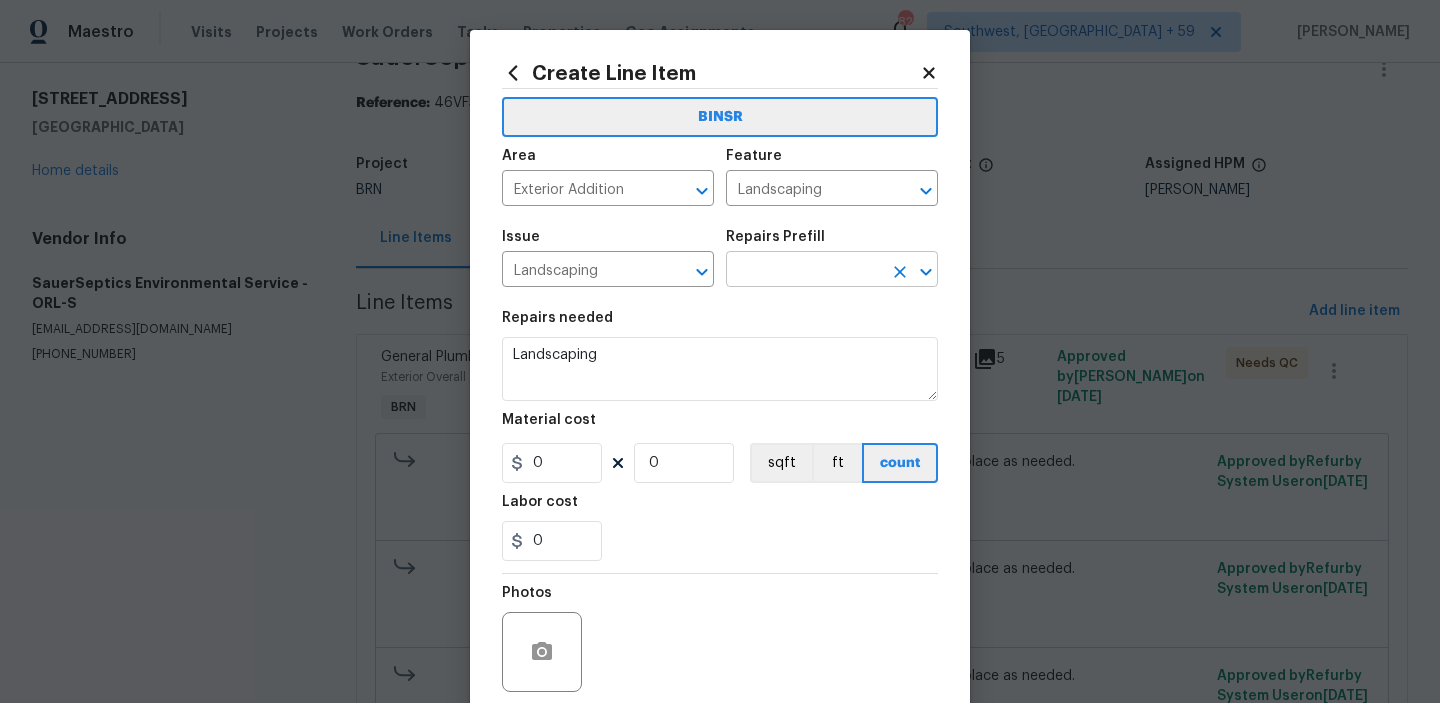 click at bounding box center [804, 271] 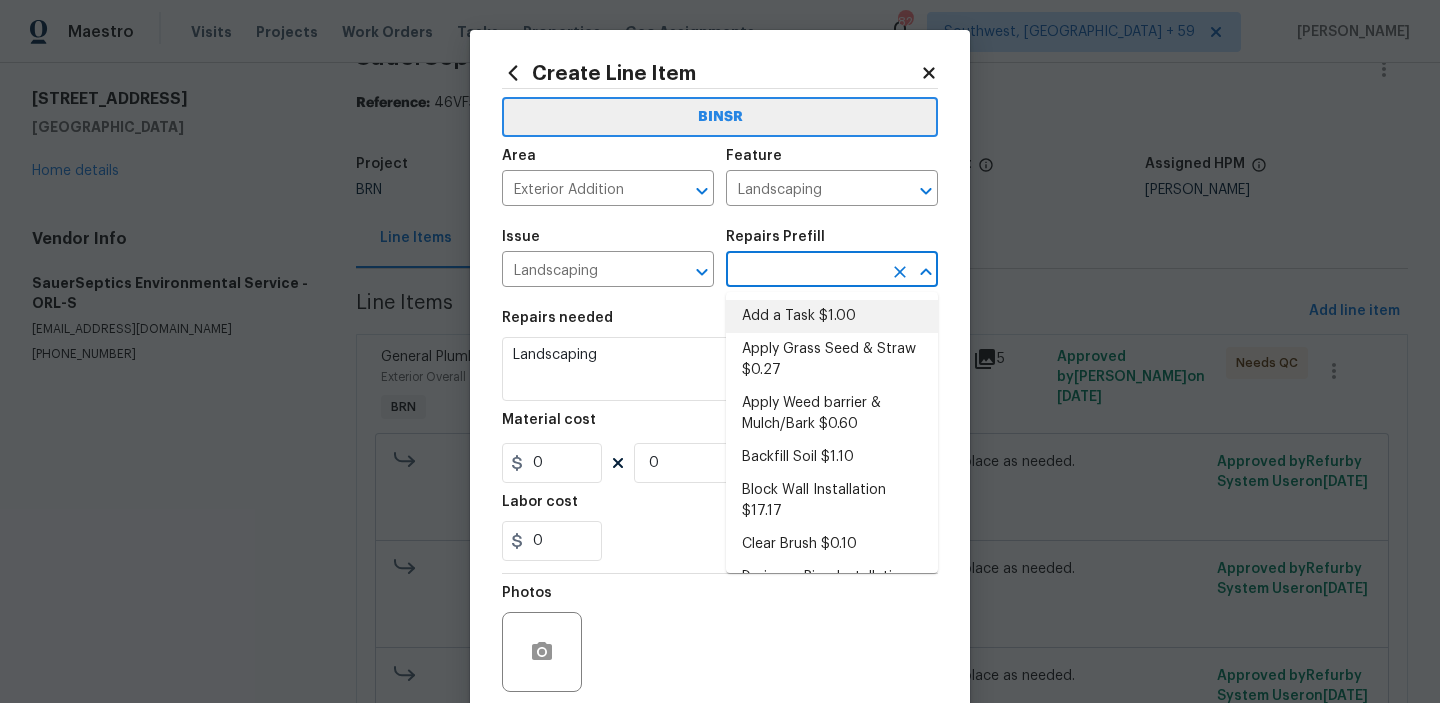click on "Add a Task $1.00" at bounding box center (832, 316) 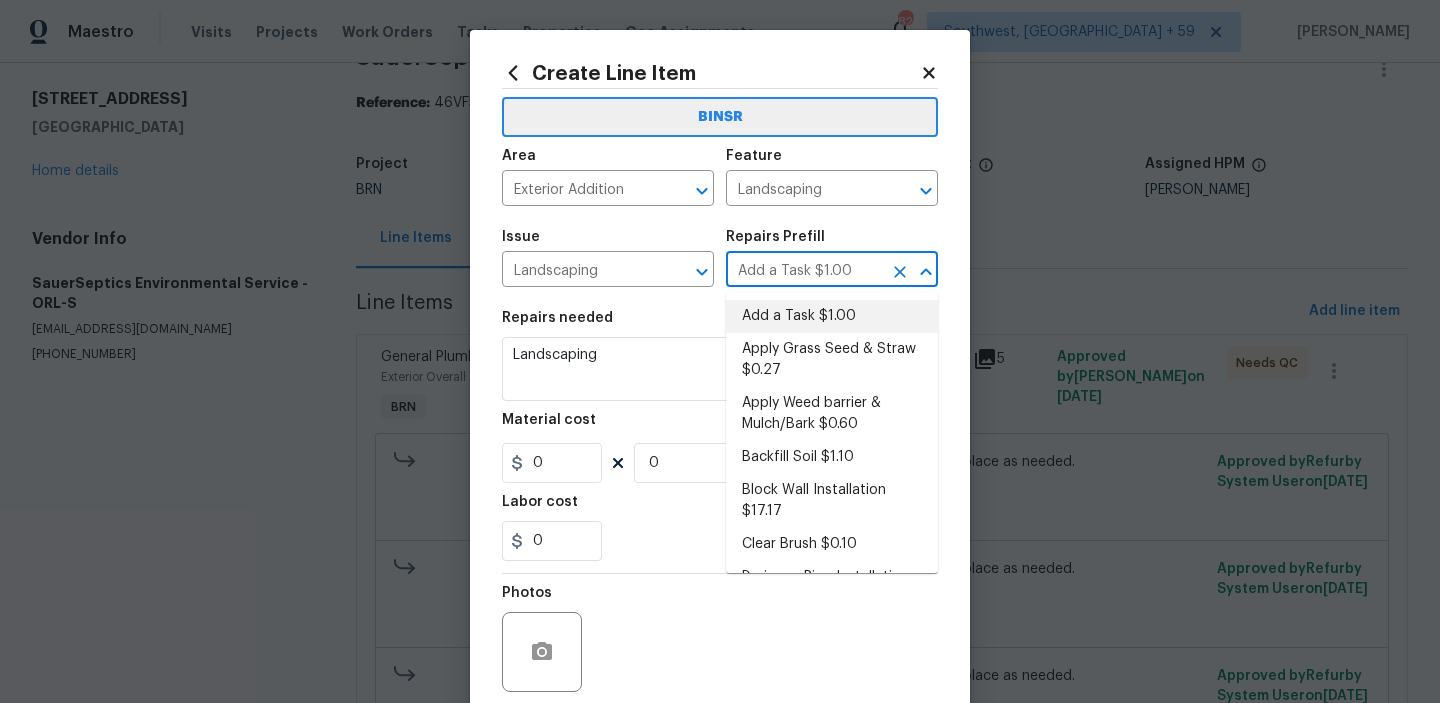 type on "HPM to detail" 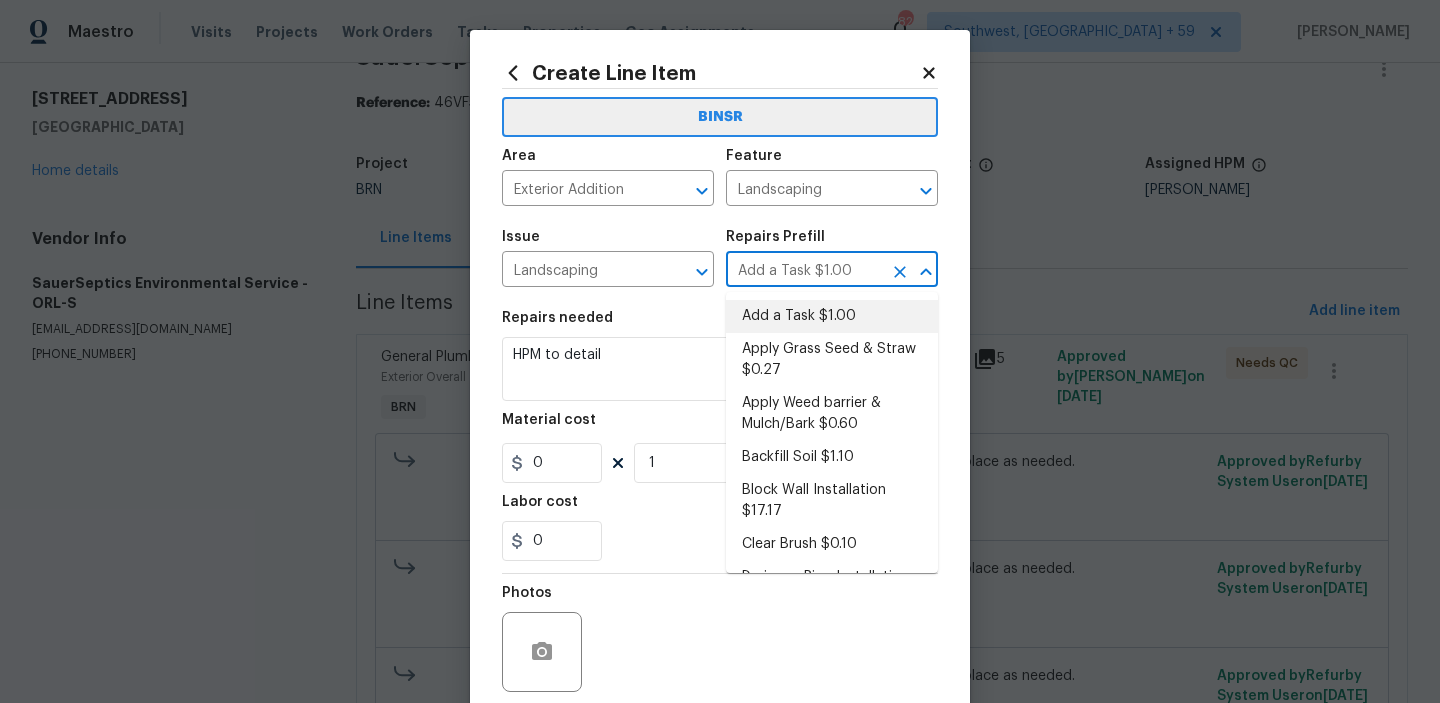 type on "1" 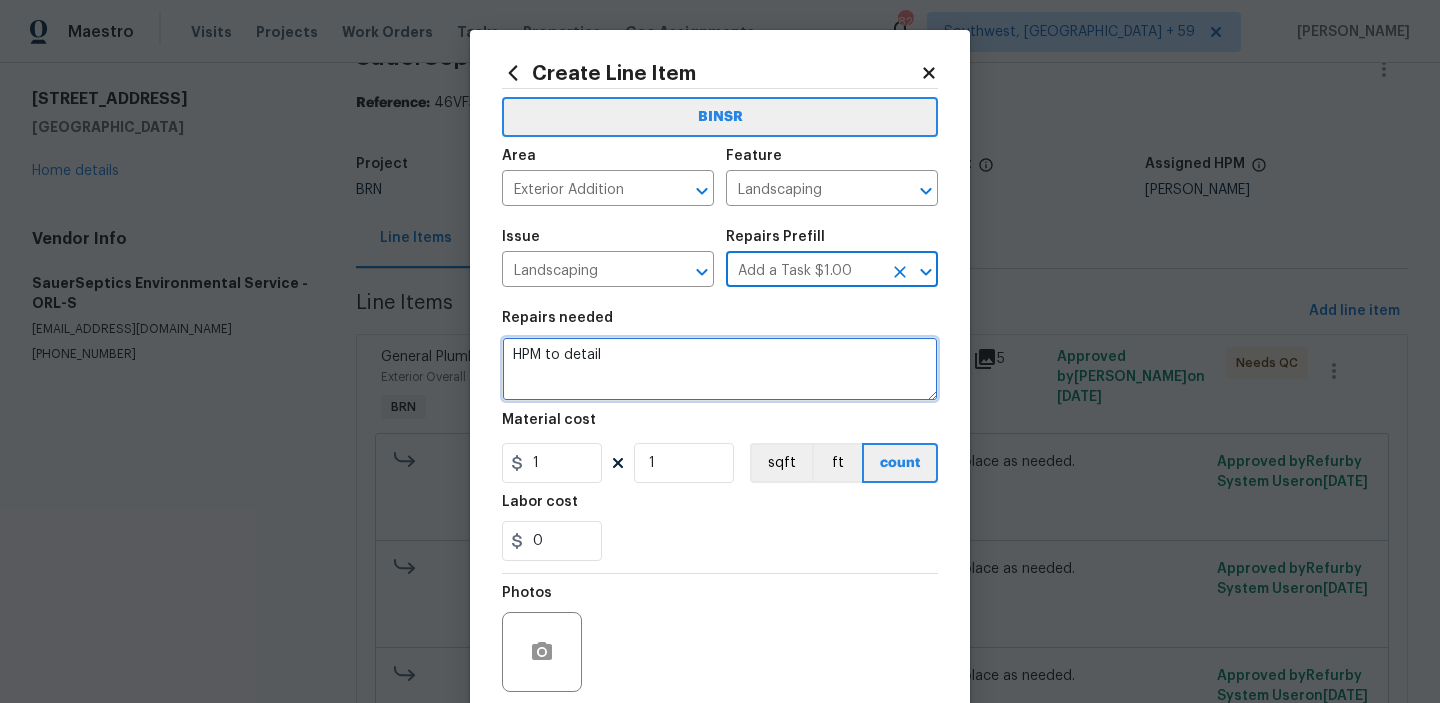 click on "HPM to detail" at bounding box center (720, 369) 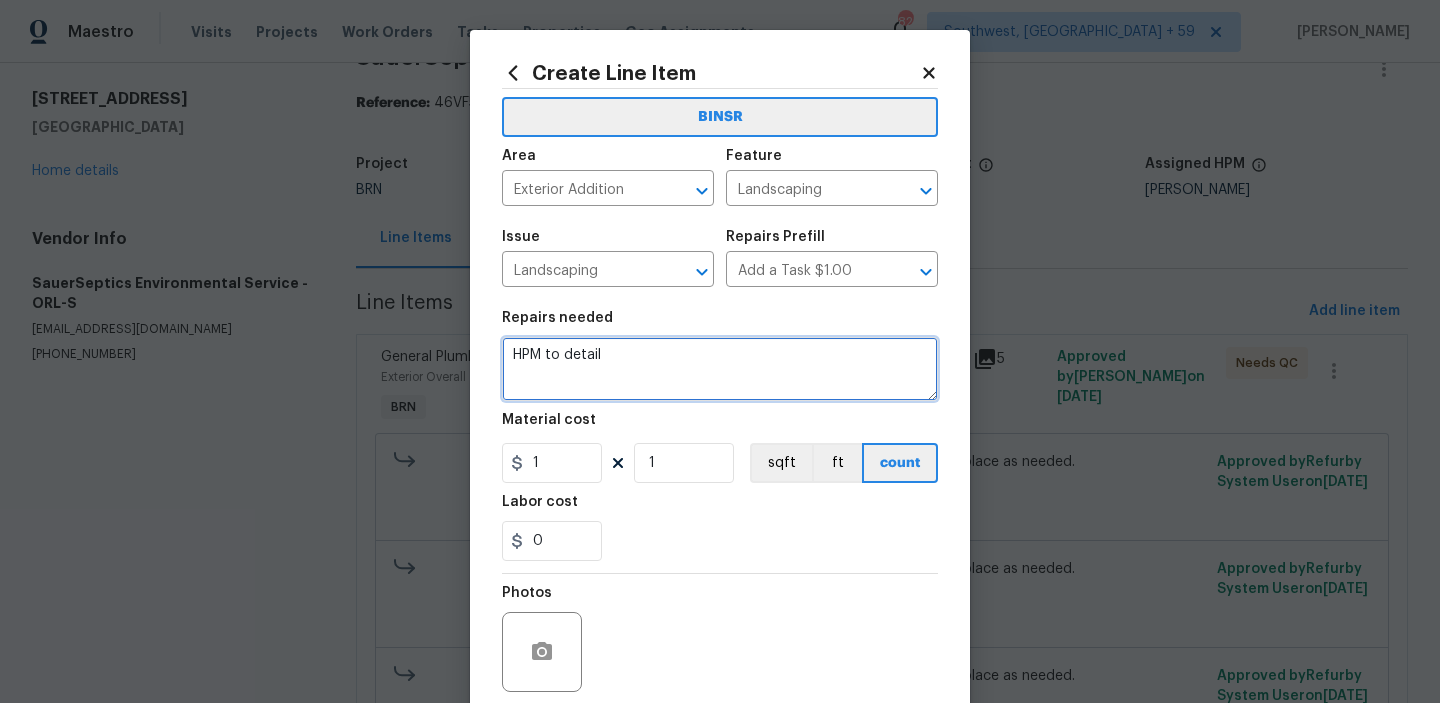 click on "HPM to detail" at bounding box center (720, 369) 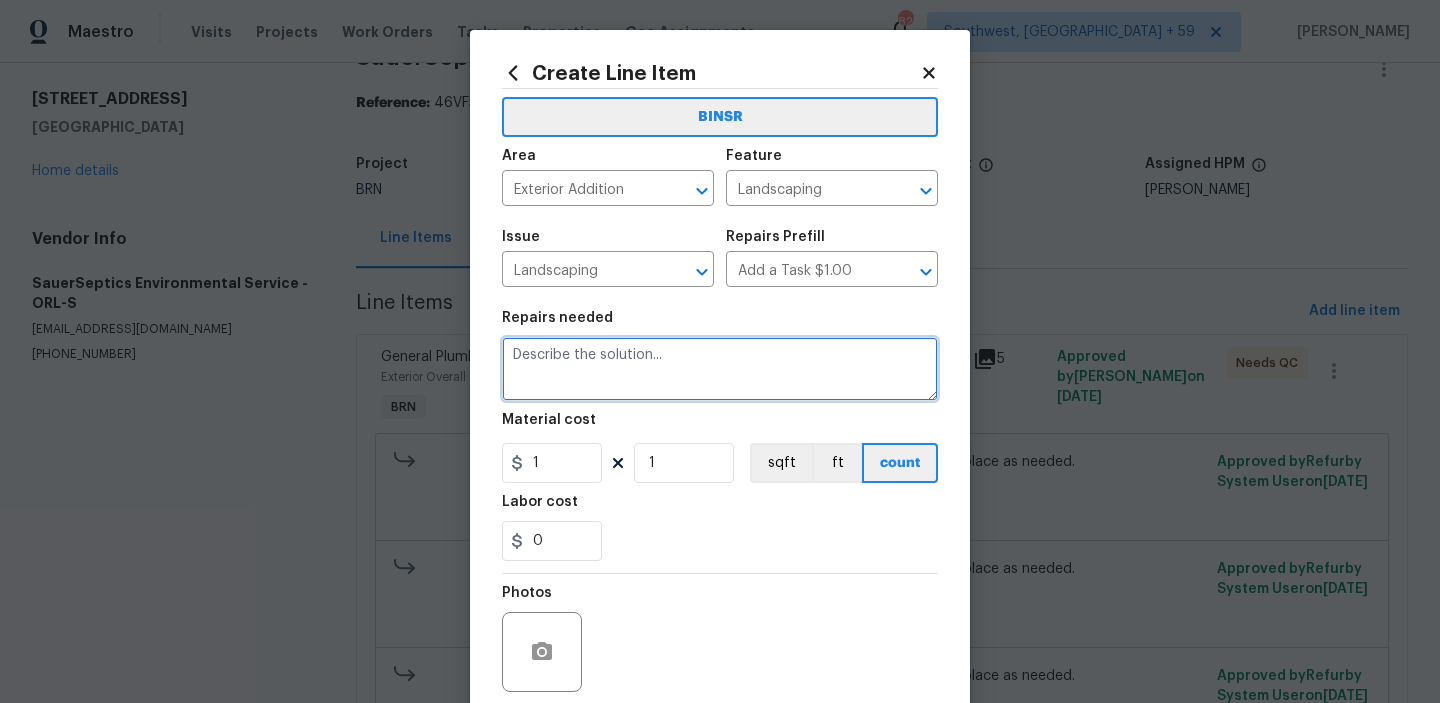 paste on "Landscaping" 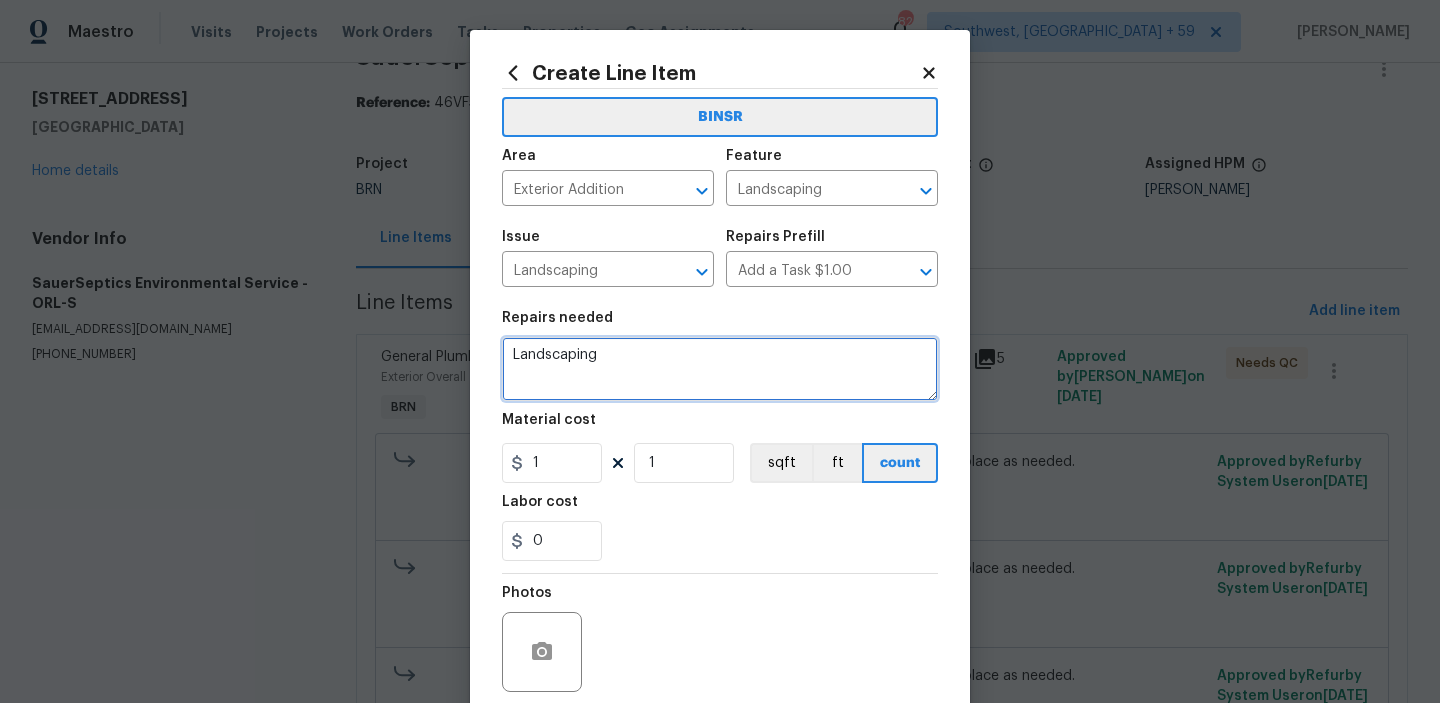 type on "Landscaping" 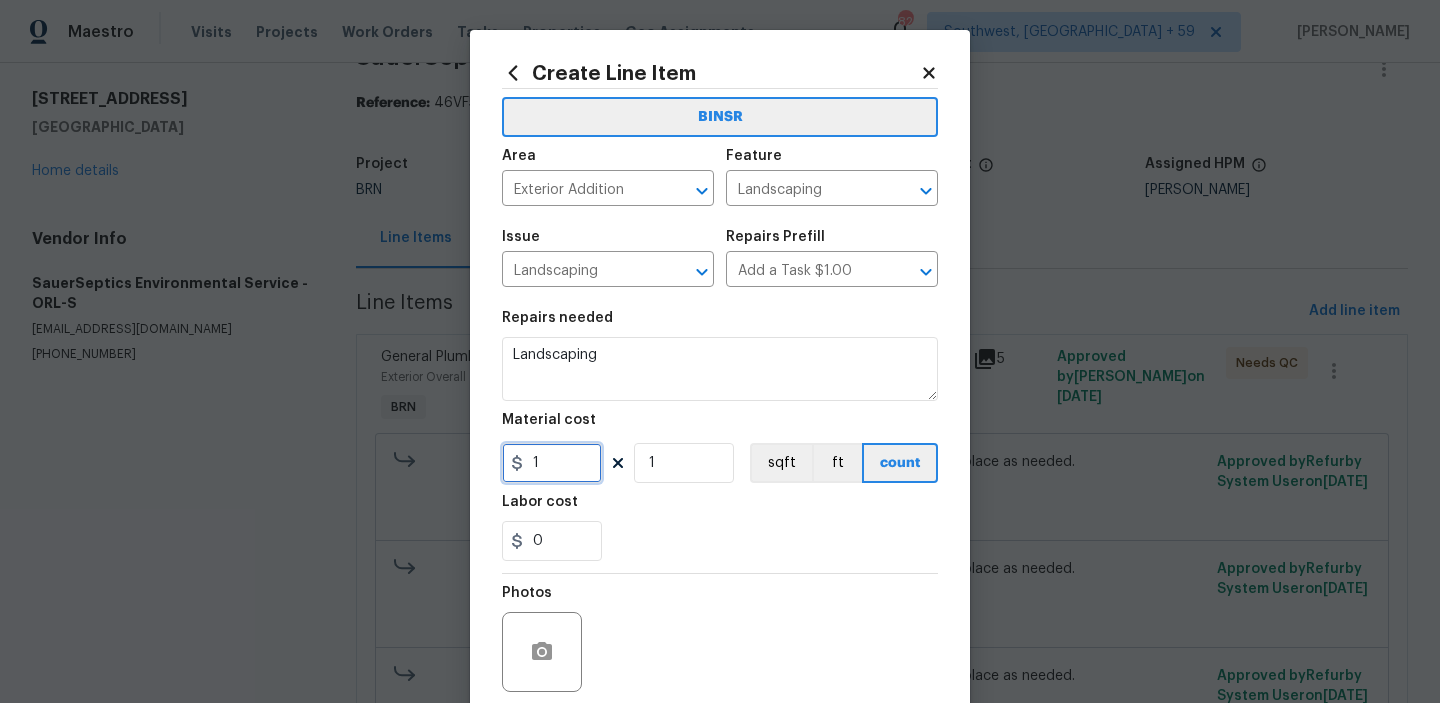 click on "1" at bounding box center [552, 463] 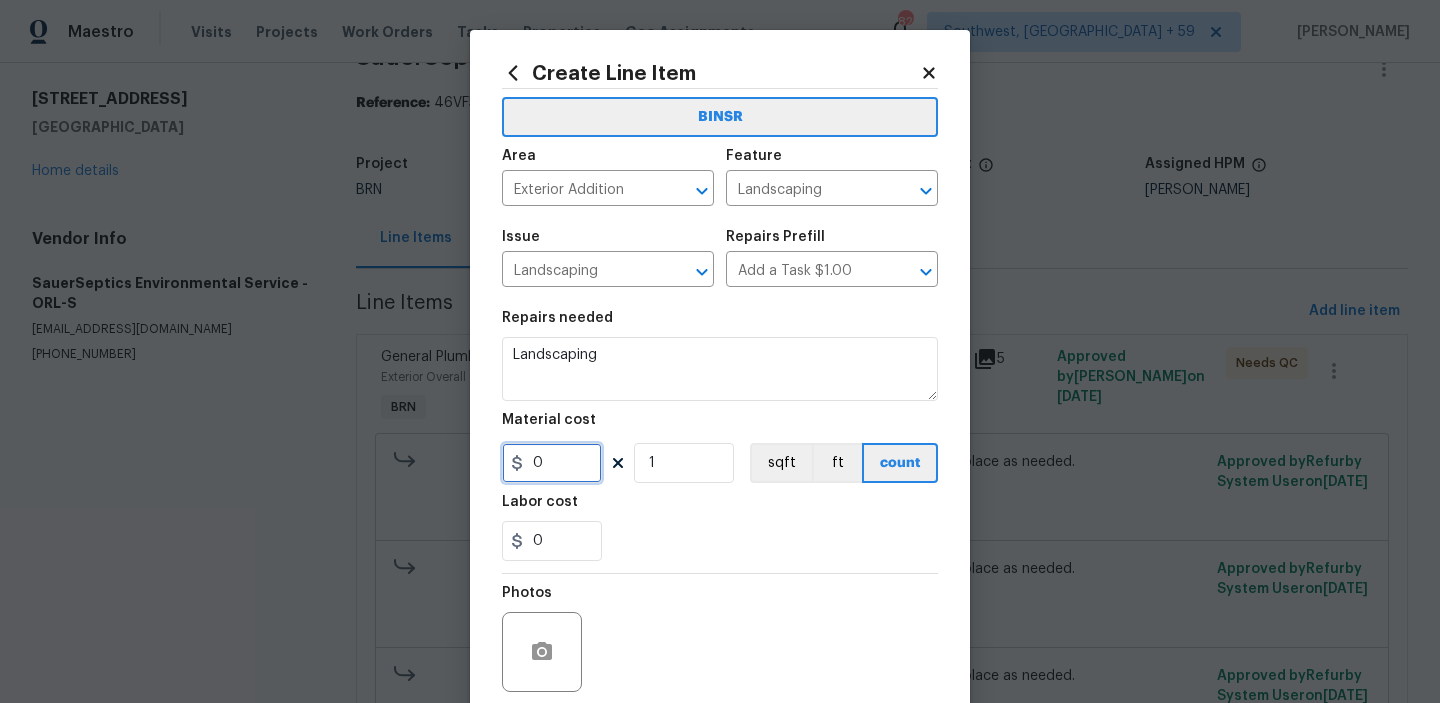 type on "0" 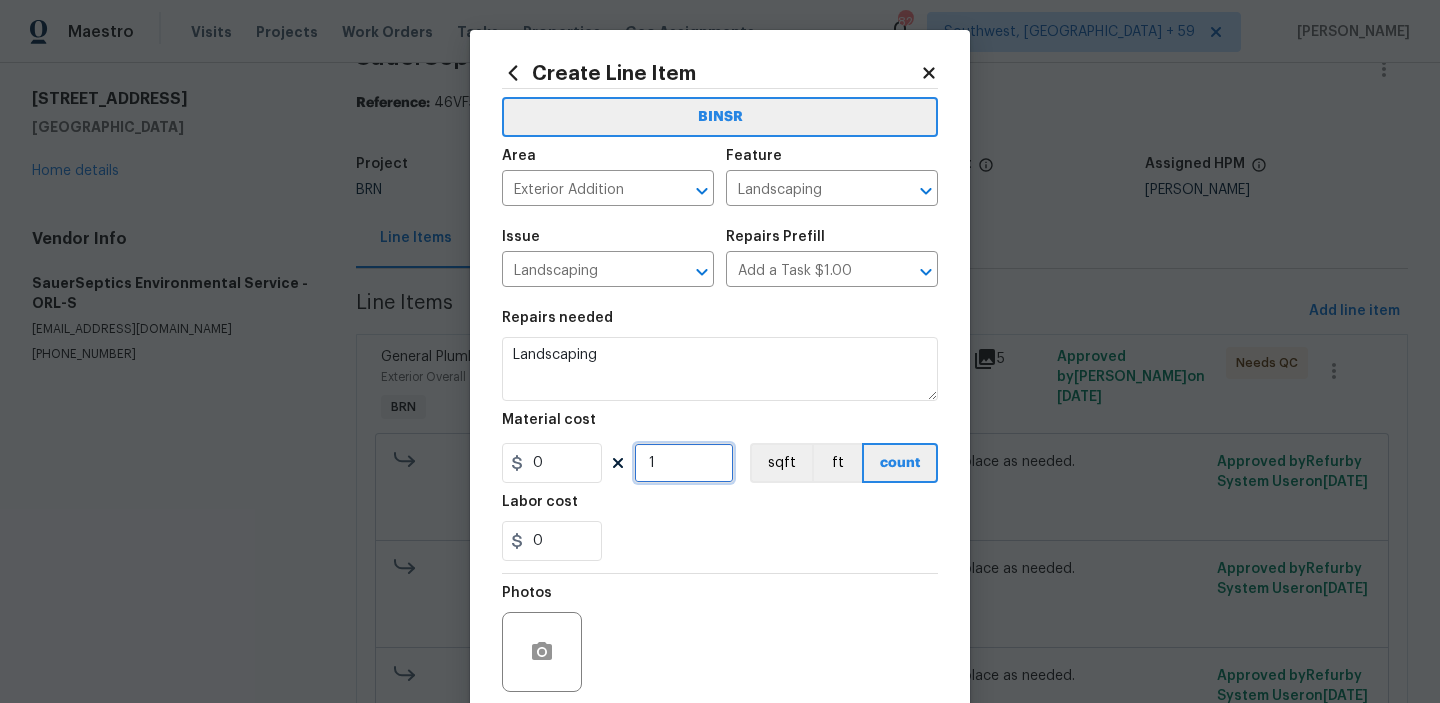 click on "1" at bounding box center [684, 463] 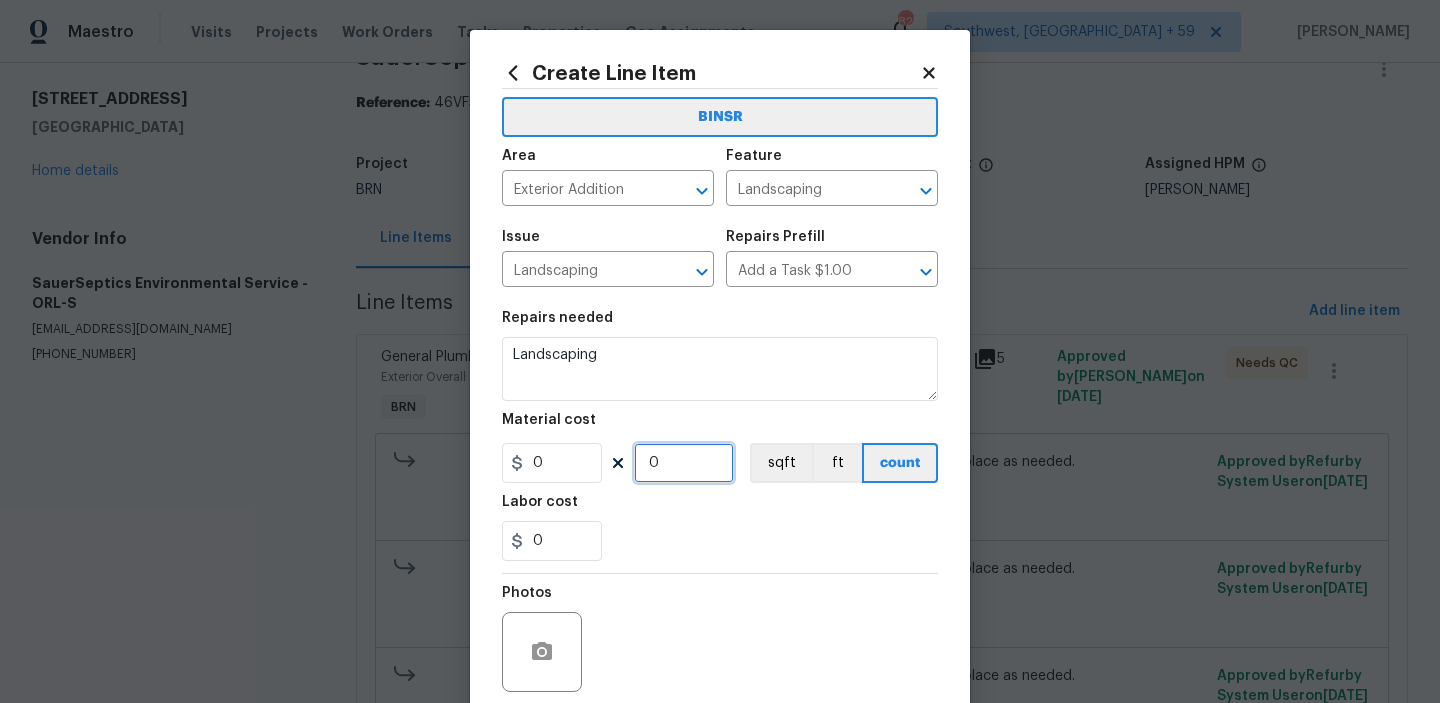 type on "0" 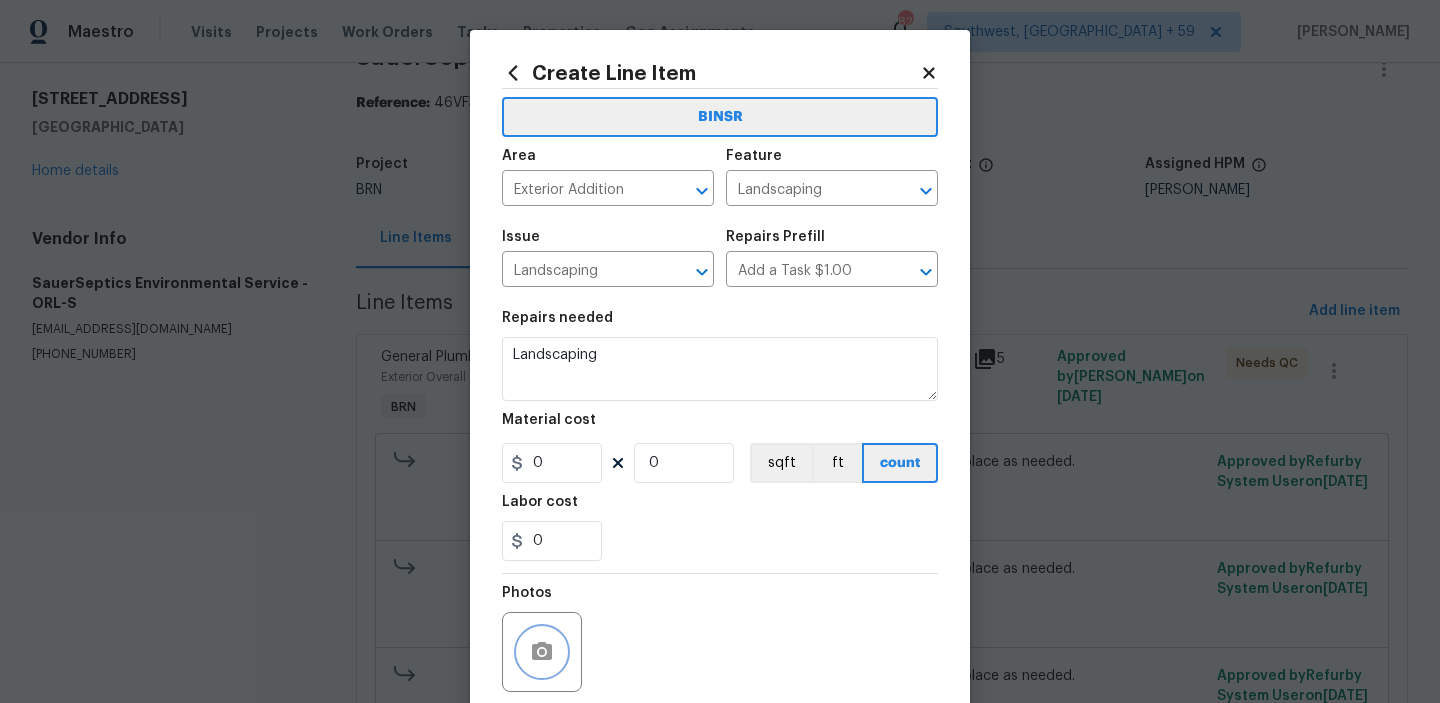 click 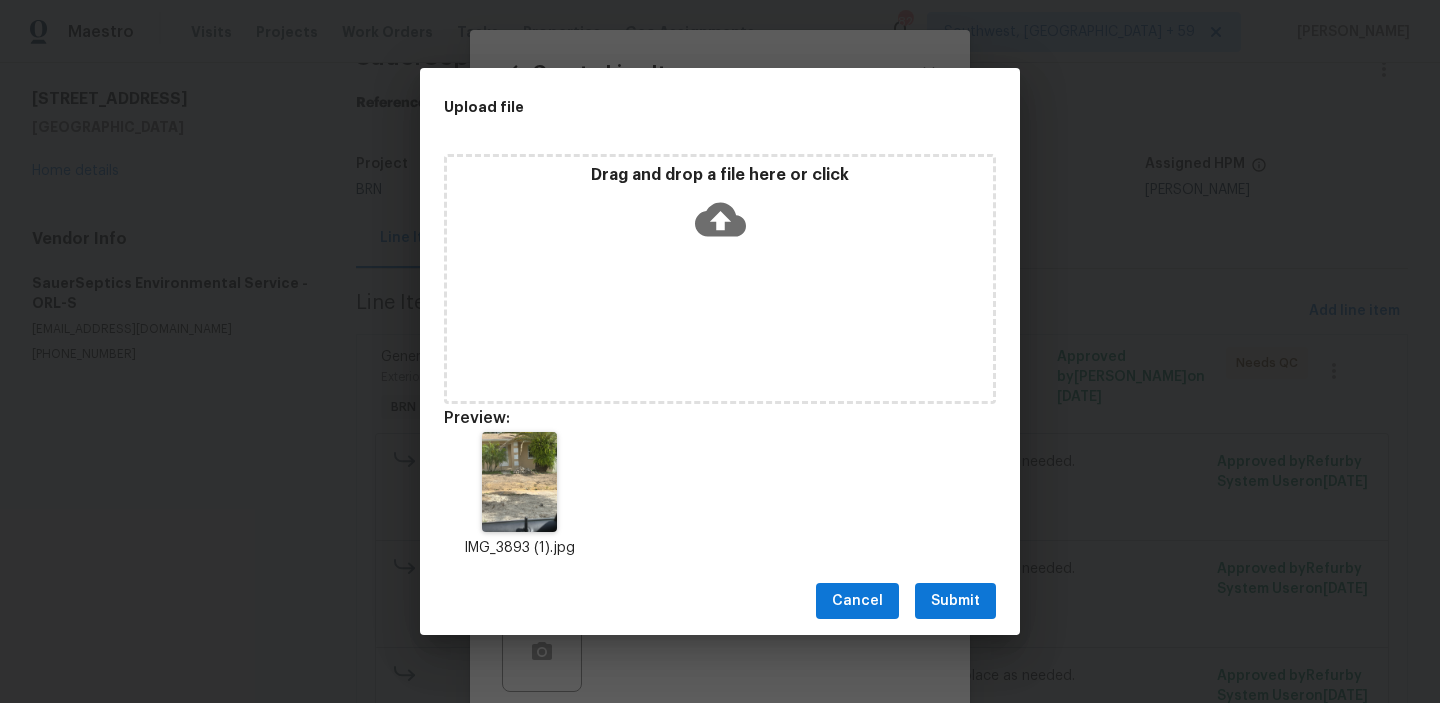 click on "Submit" at bounding box center [955, 601] 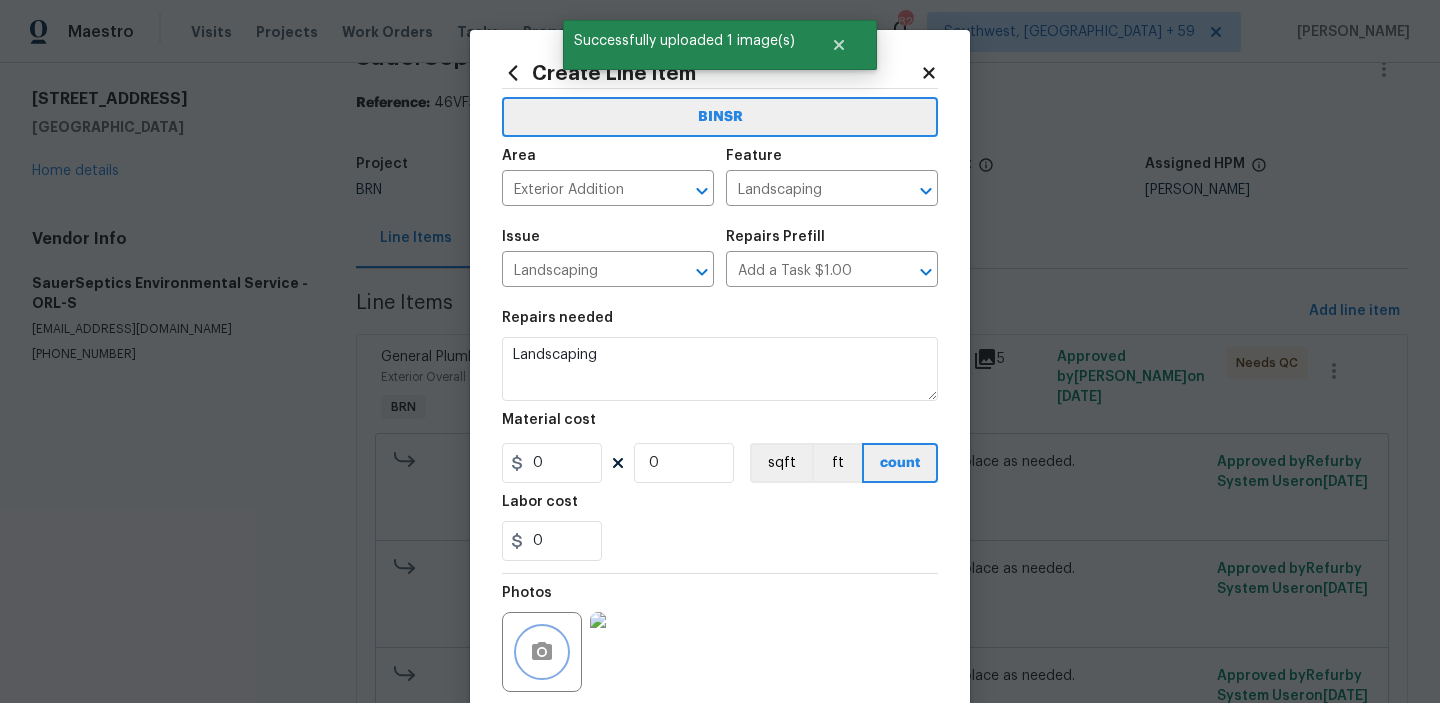 scroll, scrollTop: 159, scrollLeft: 0, axis: vertical 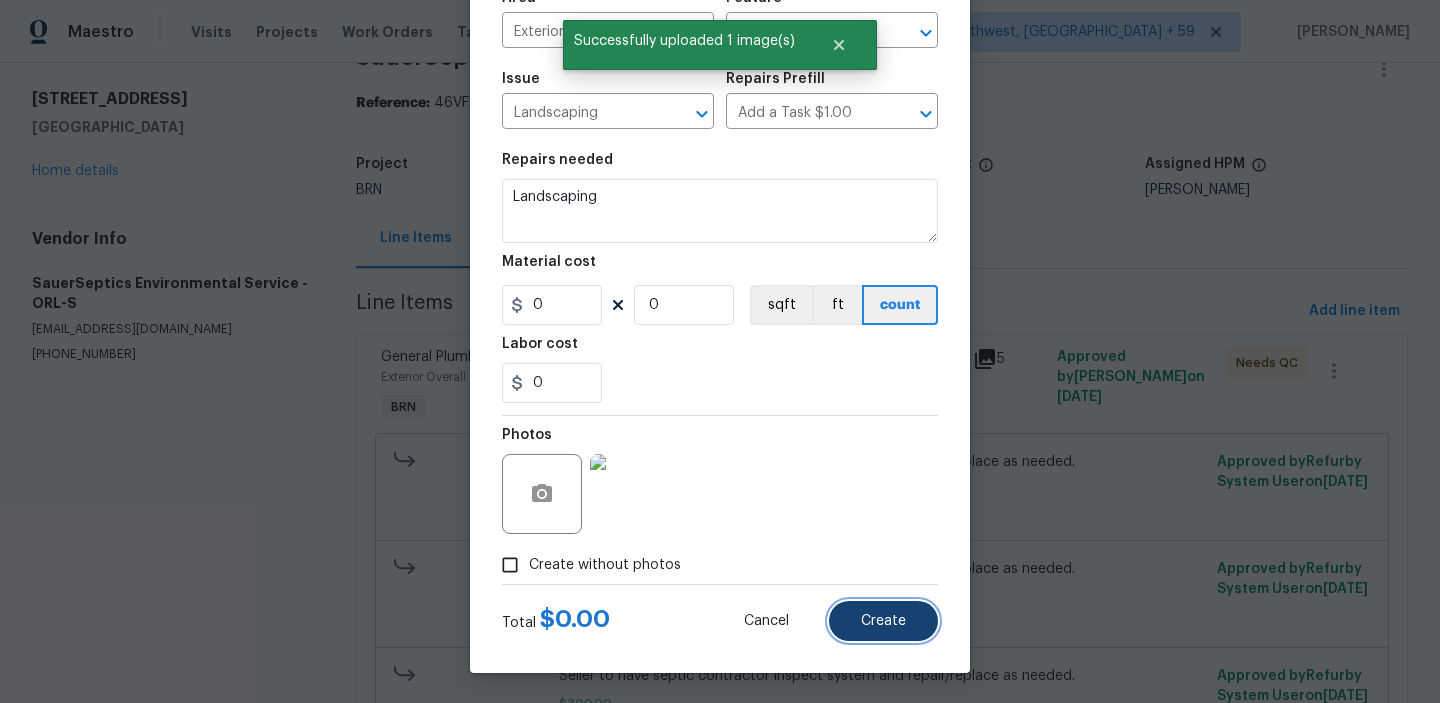 click on "Create" at bounding box center (883, 621) 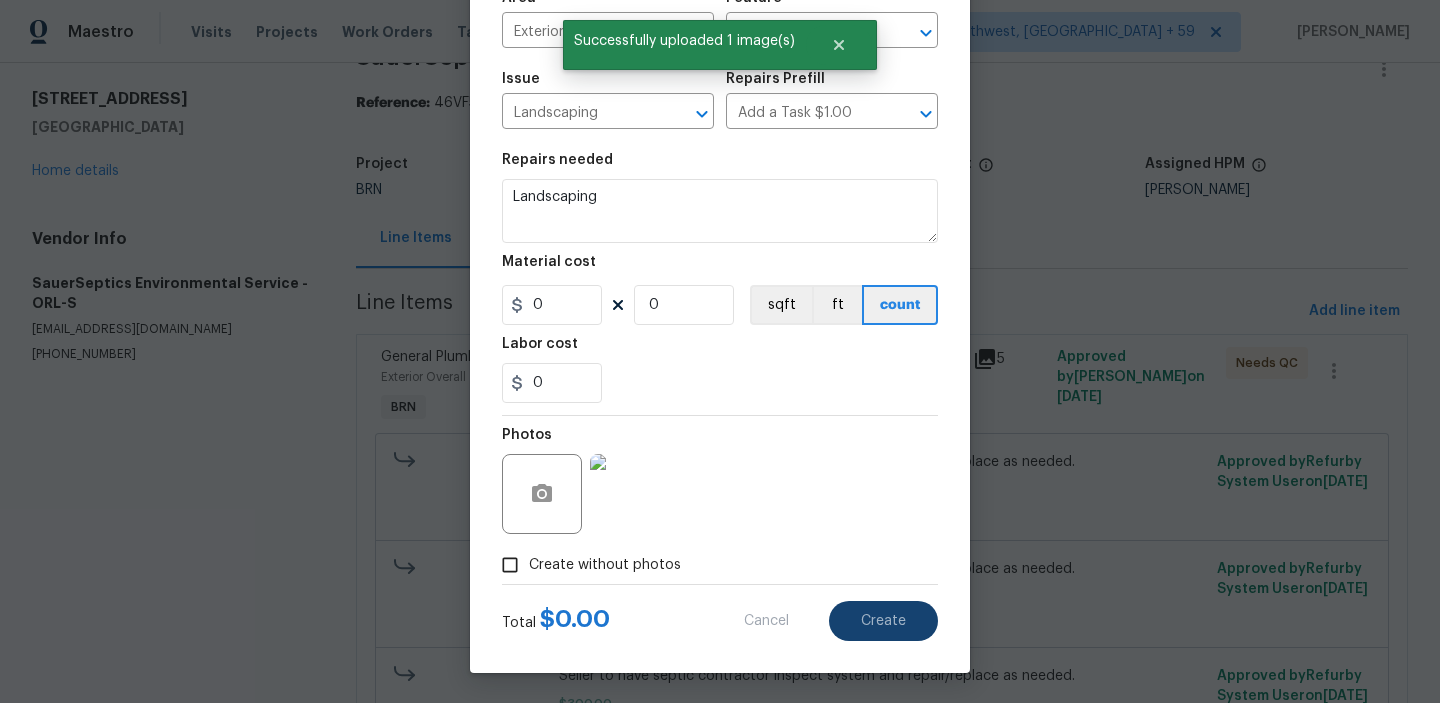 scroll, scrollTop: 0, scrollLeft: 0, axis: both 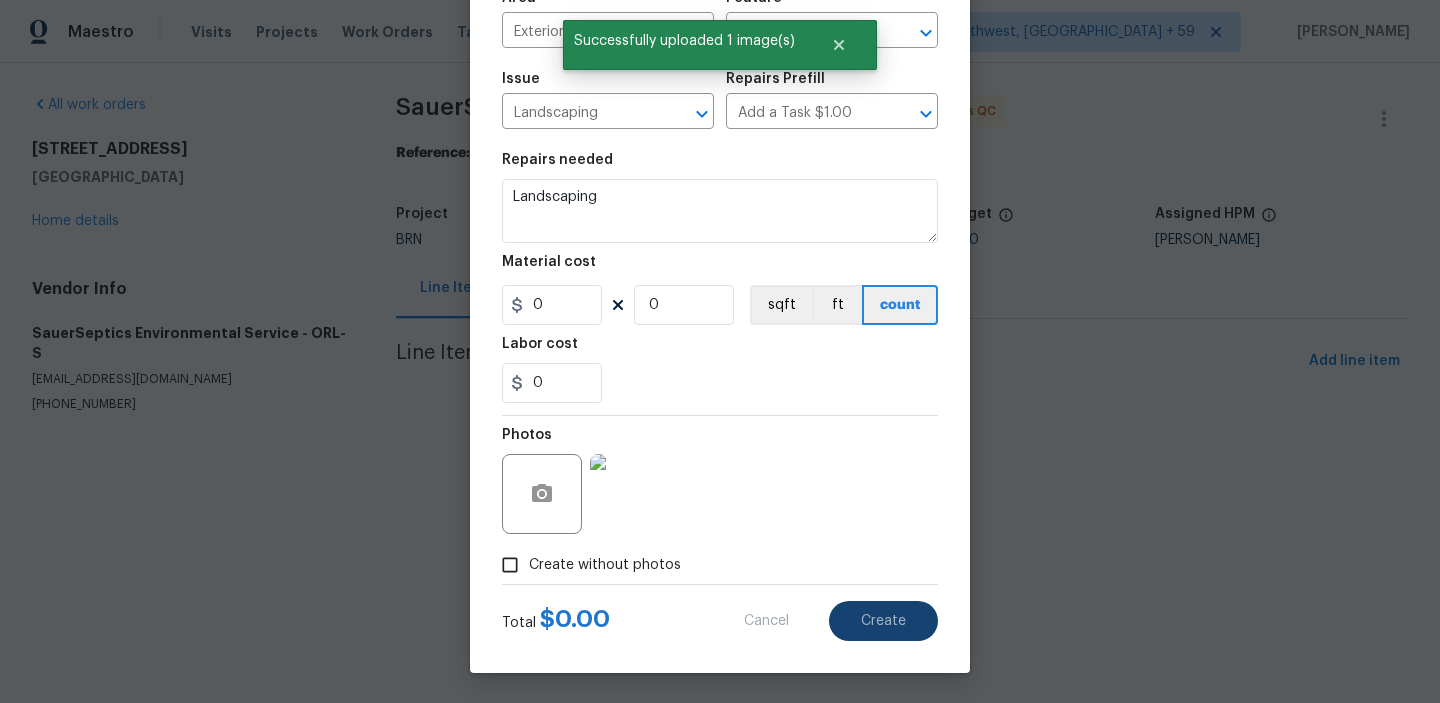 type 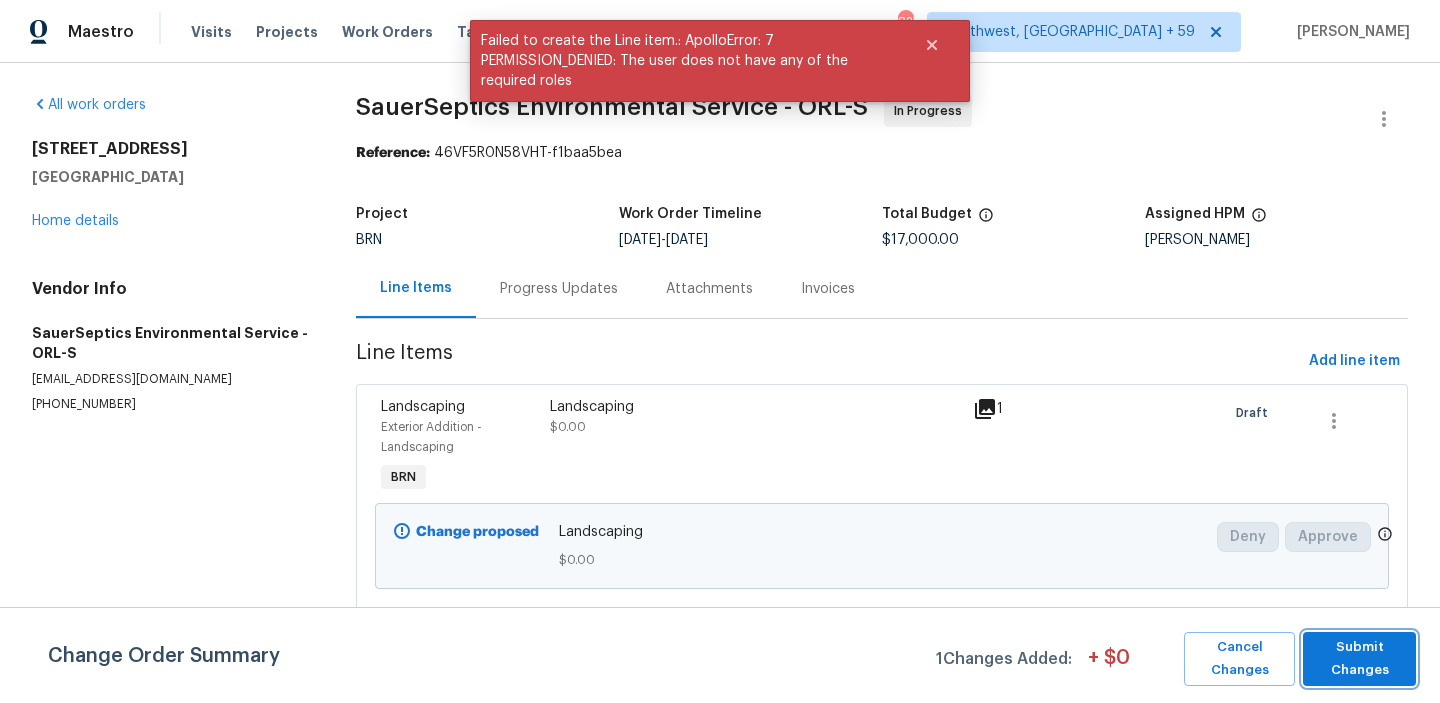 click on "Submit Changes" at bounding box center (1359, 659) 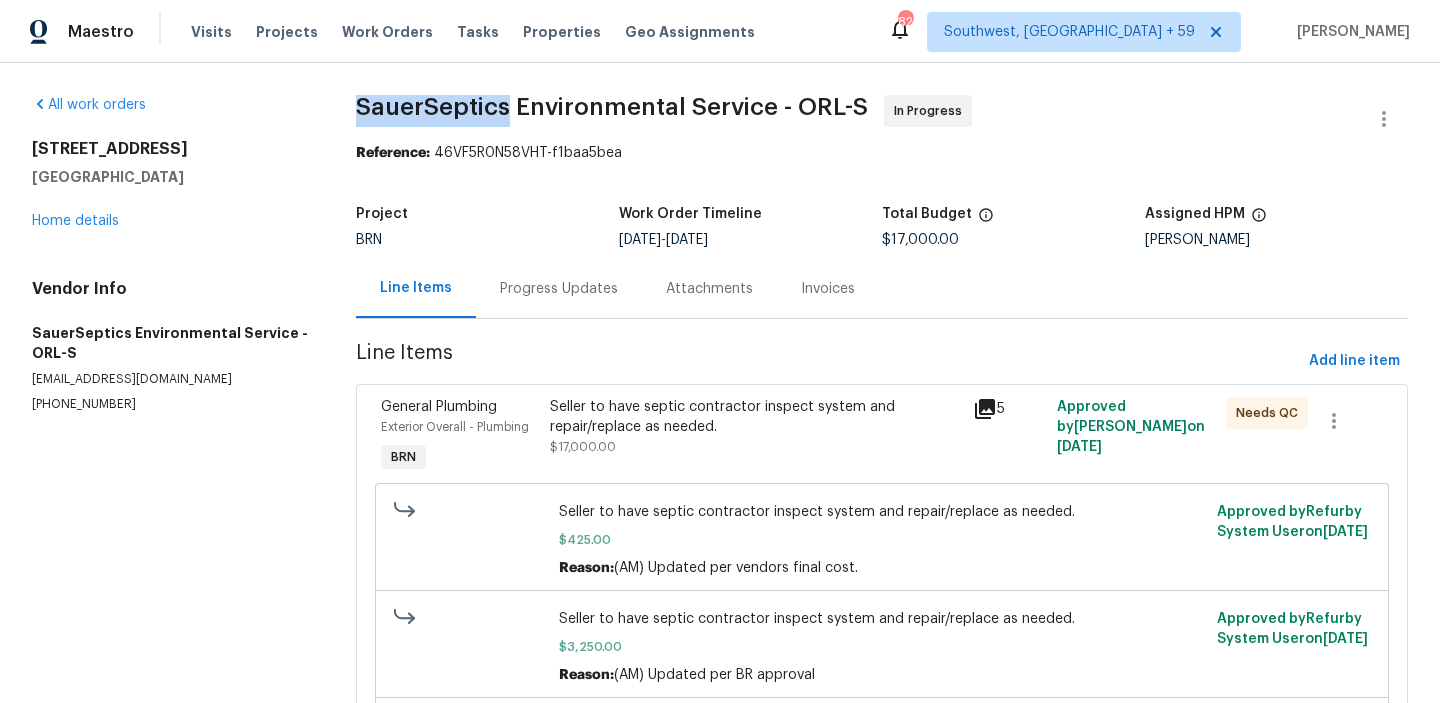 drag, startPoint x: 357, startPoint y: 109, endPoint x: 509, endPoint y: 108, distance: 152.0033 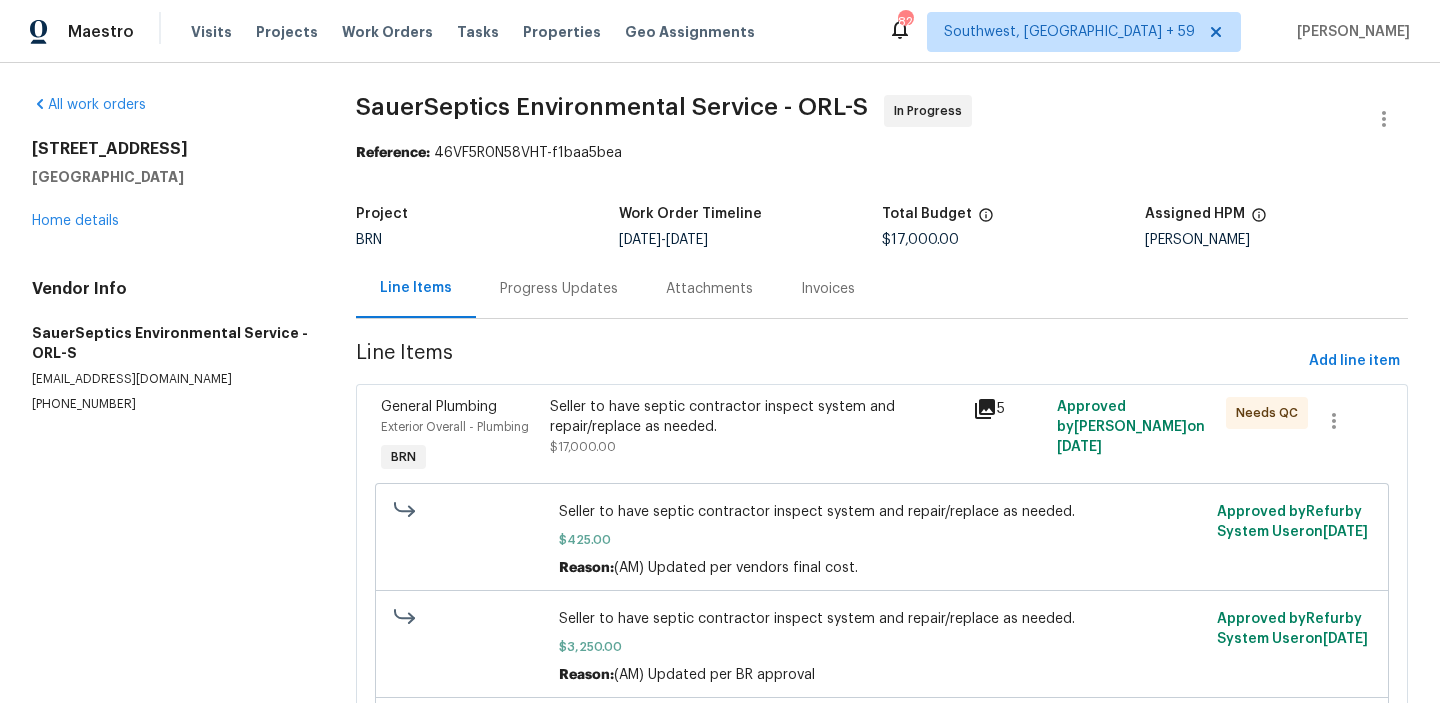 click on "7008 Watseka Ave Orlando, FL 32818 Home details" at bounding box center (170, 185) 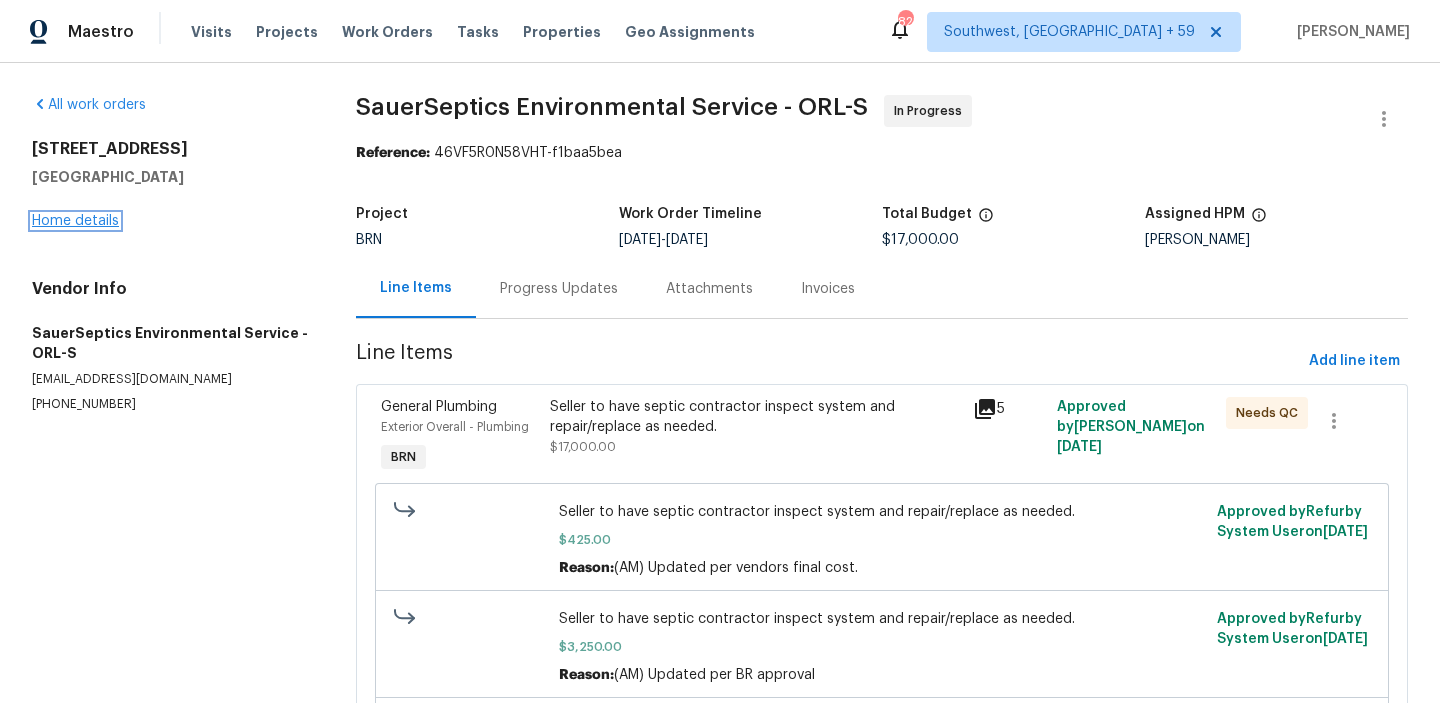 click on "Home details" at bounding box center [75, 221] 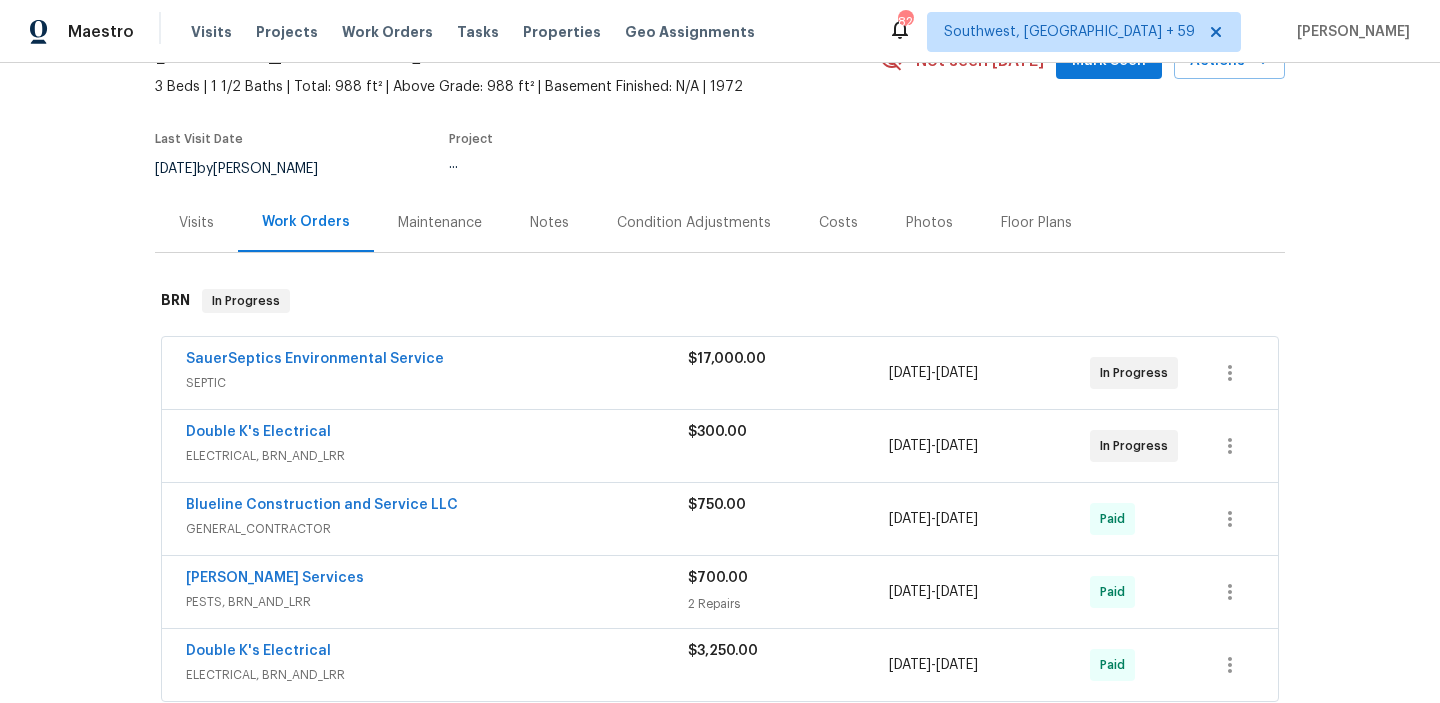 scroll, scrollTop: 169, scrollLeft: 0, axis: vertical 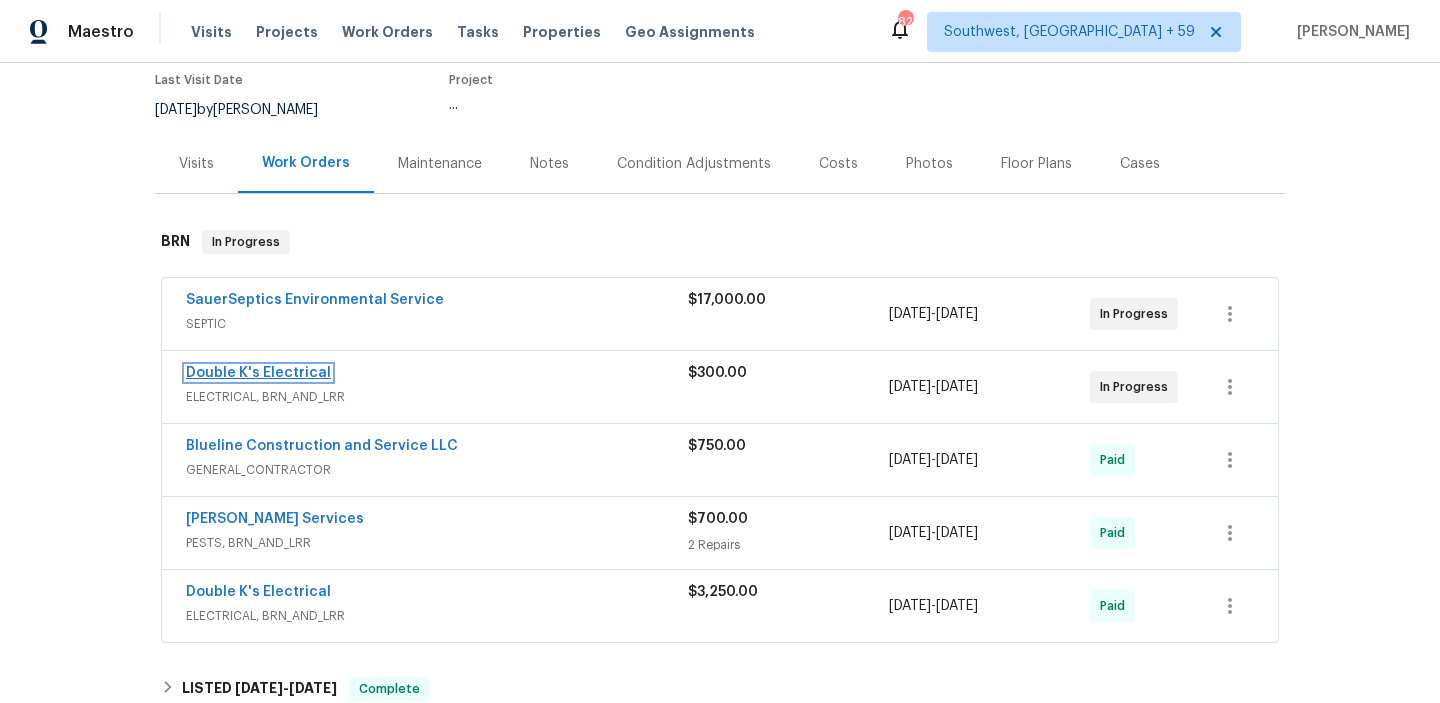 click on "Double K's Electrical" at bounding box center (258, 373) 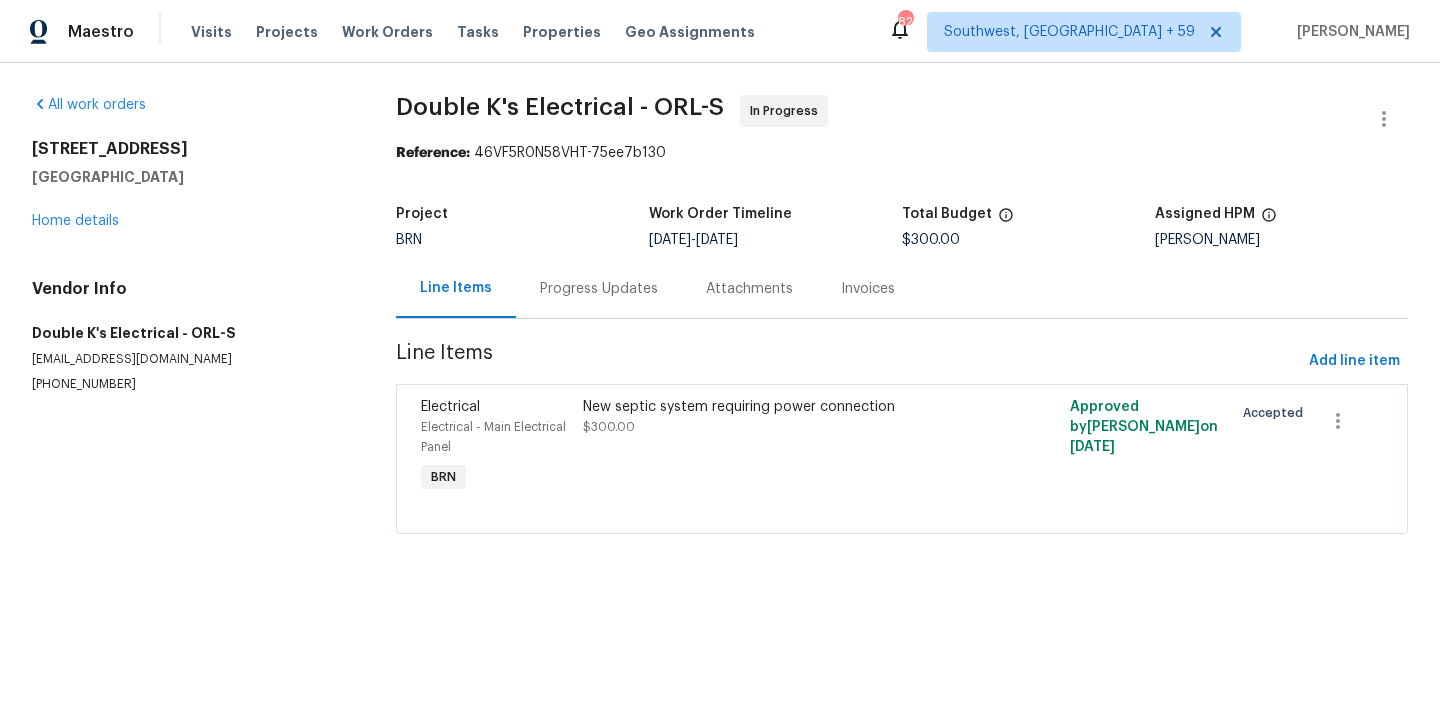 click on "Progress Updates" at bounding box center (599, 288) 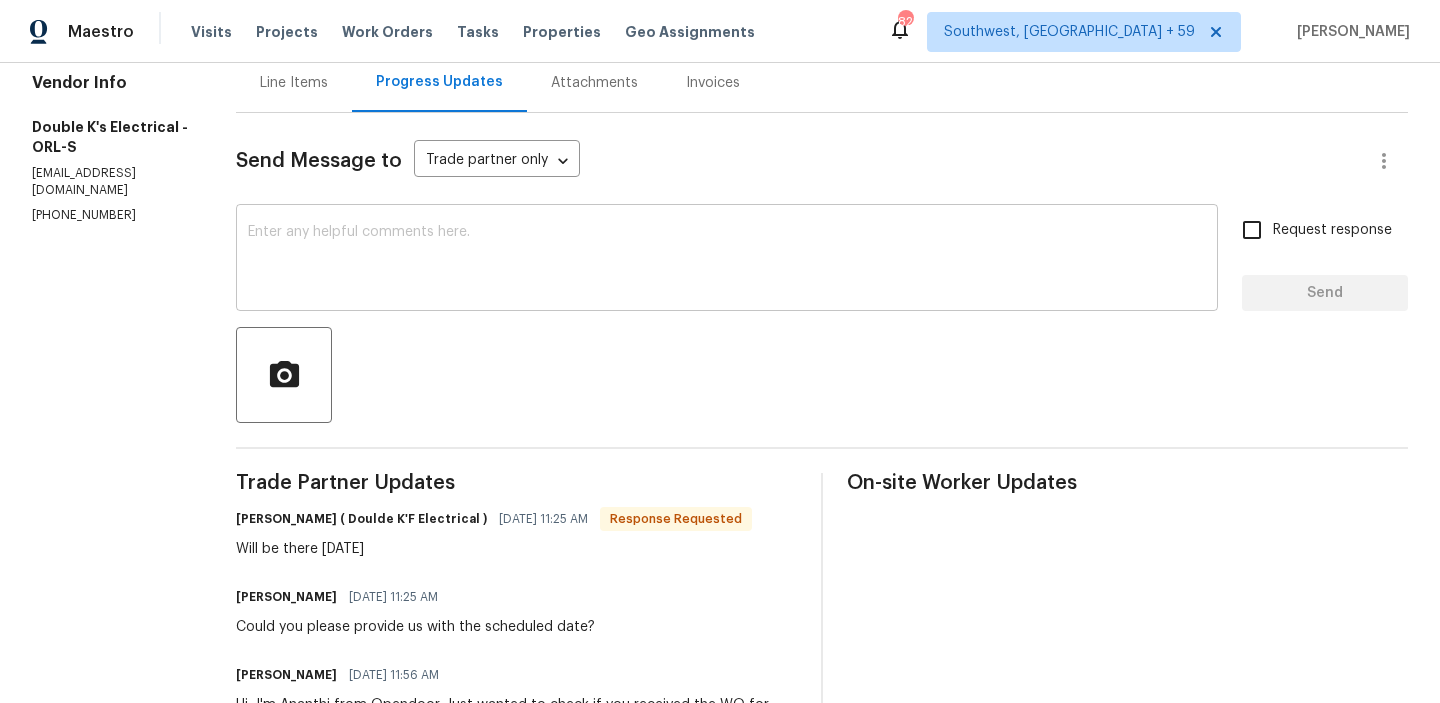 scroll, scrollTop: 268, scrollLeft: 0, axis: vertical 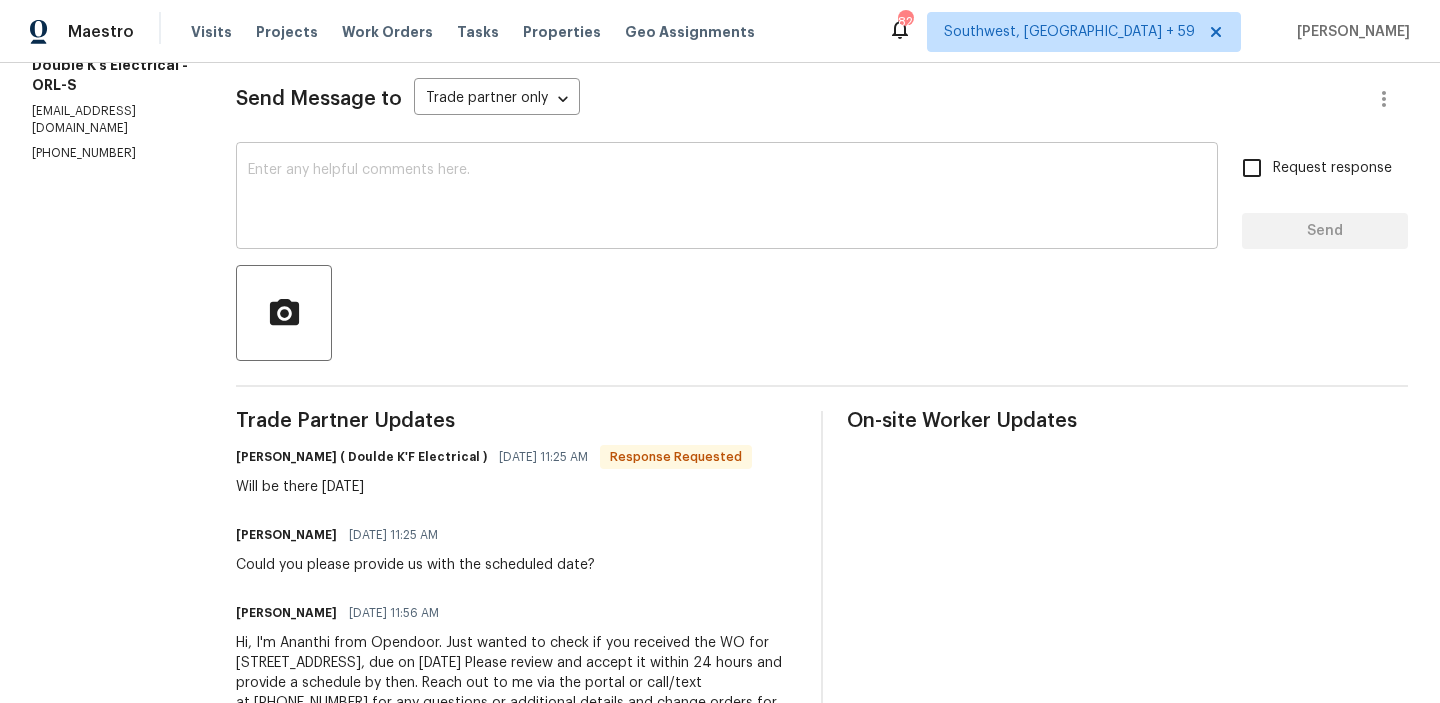 click at bounding box center (727, 198) 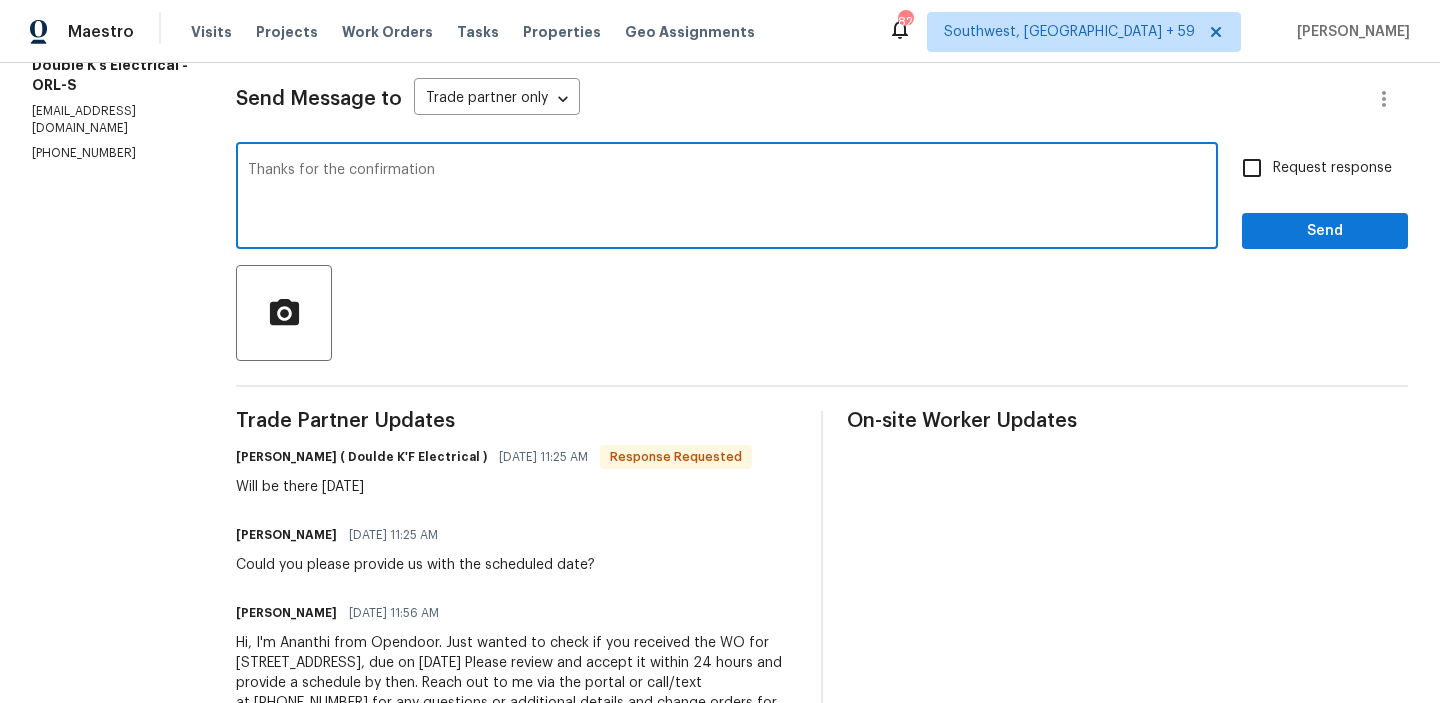 type on "Thanks for the confirmation" 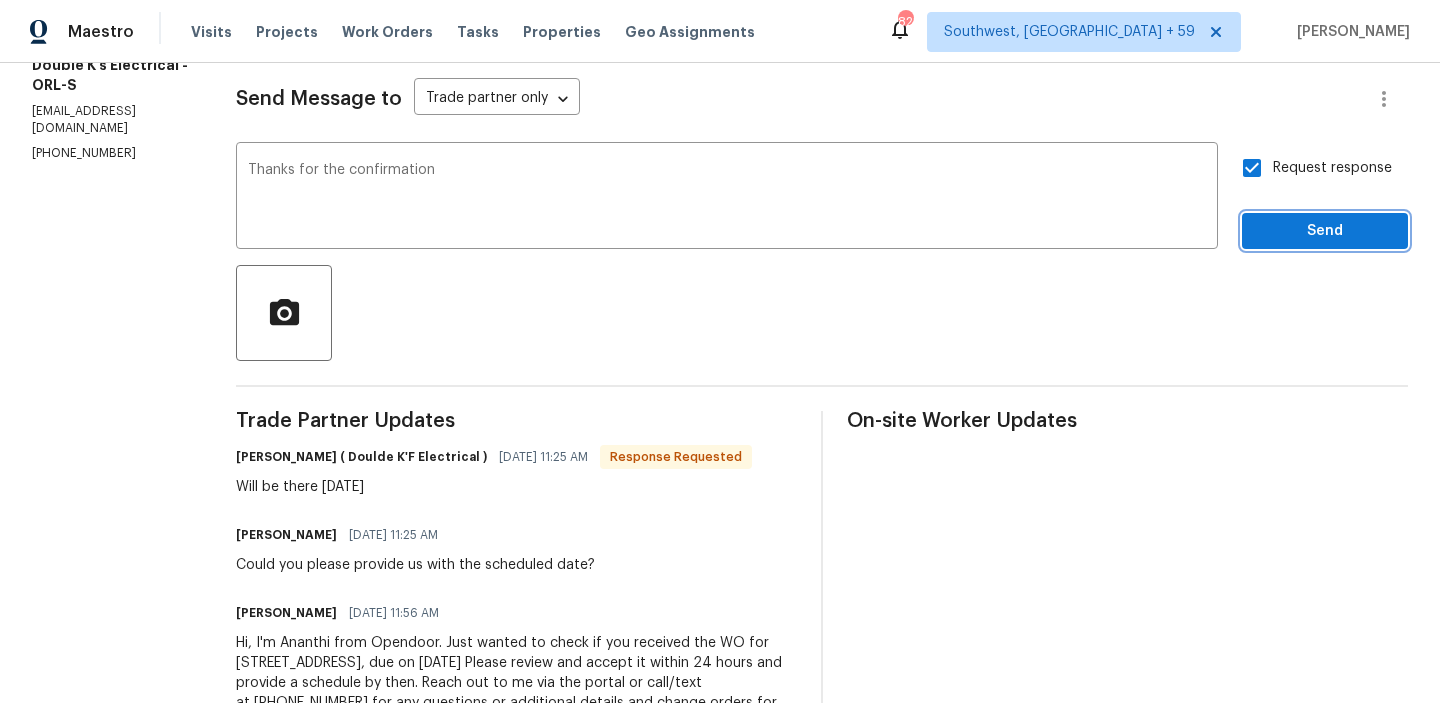 click on "Send" at bounding box center [1325, 231] 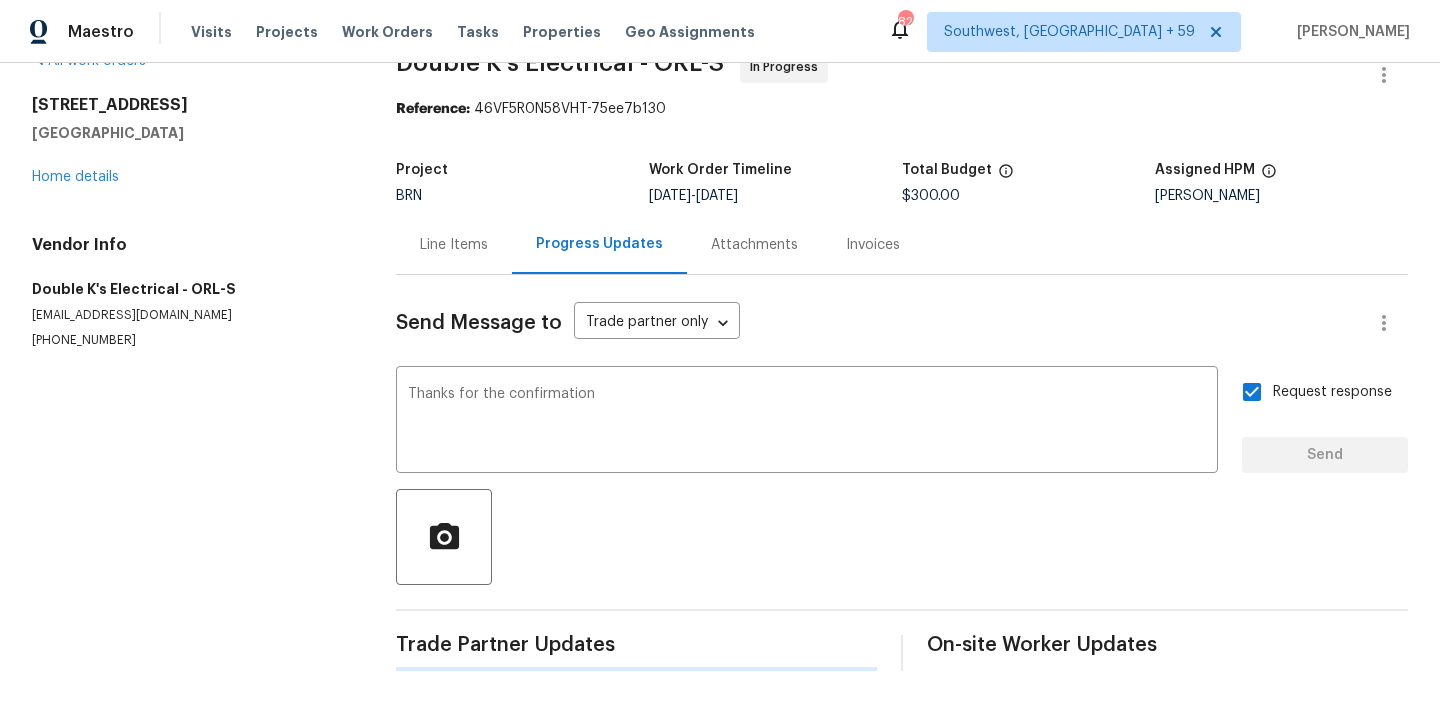 scroll, scrollTop: 0, scrollLeft: 0, axis: both 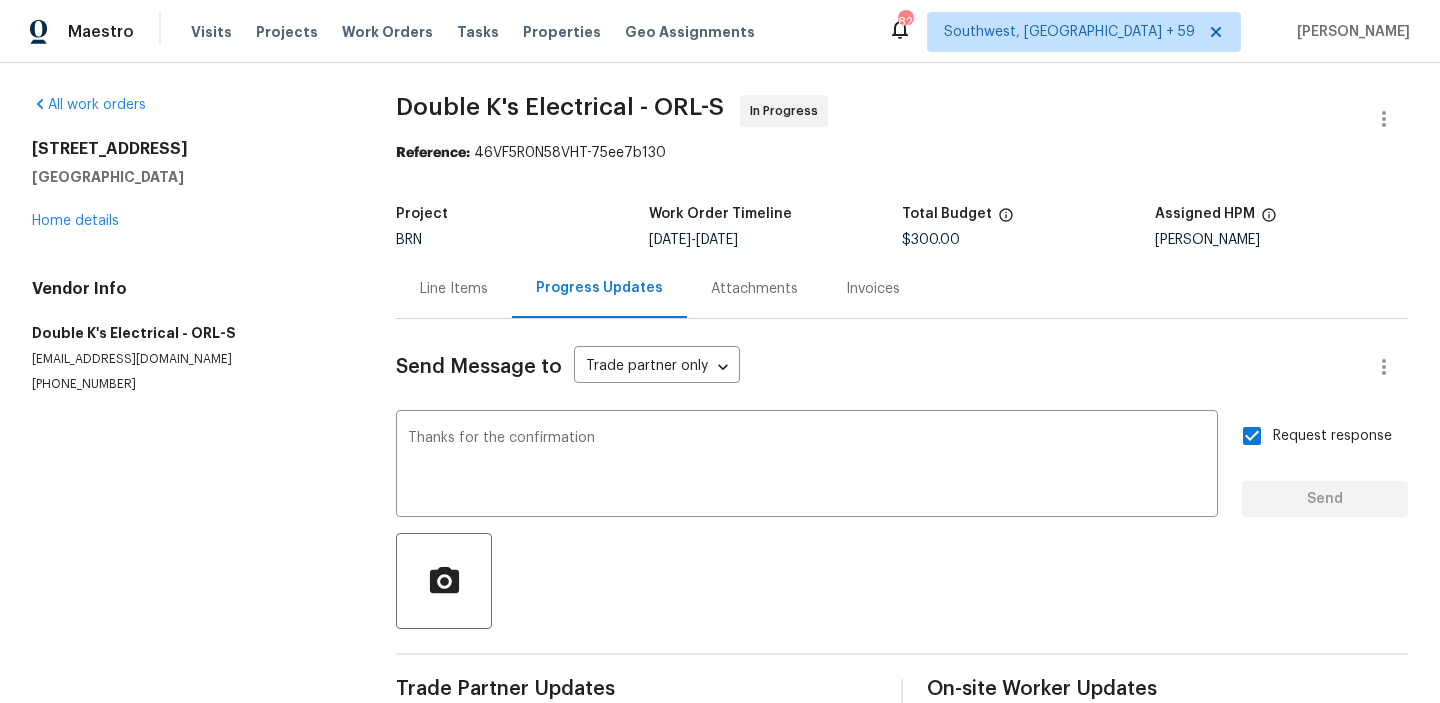 type 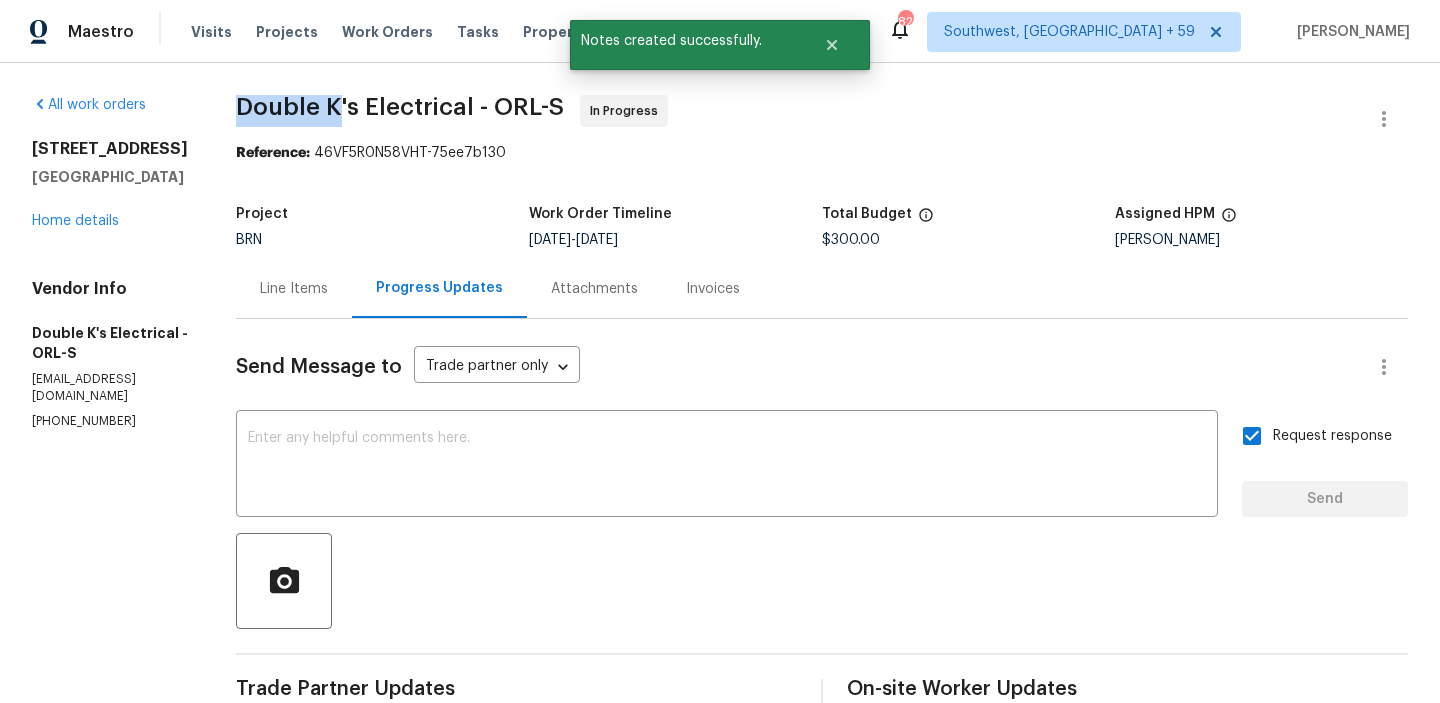 drag, startPoint x: 238, startPoint y: 105, endPoint x: 353, endPoint y: 104, distance: 115.00435 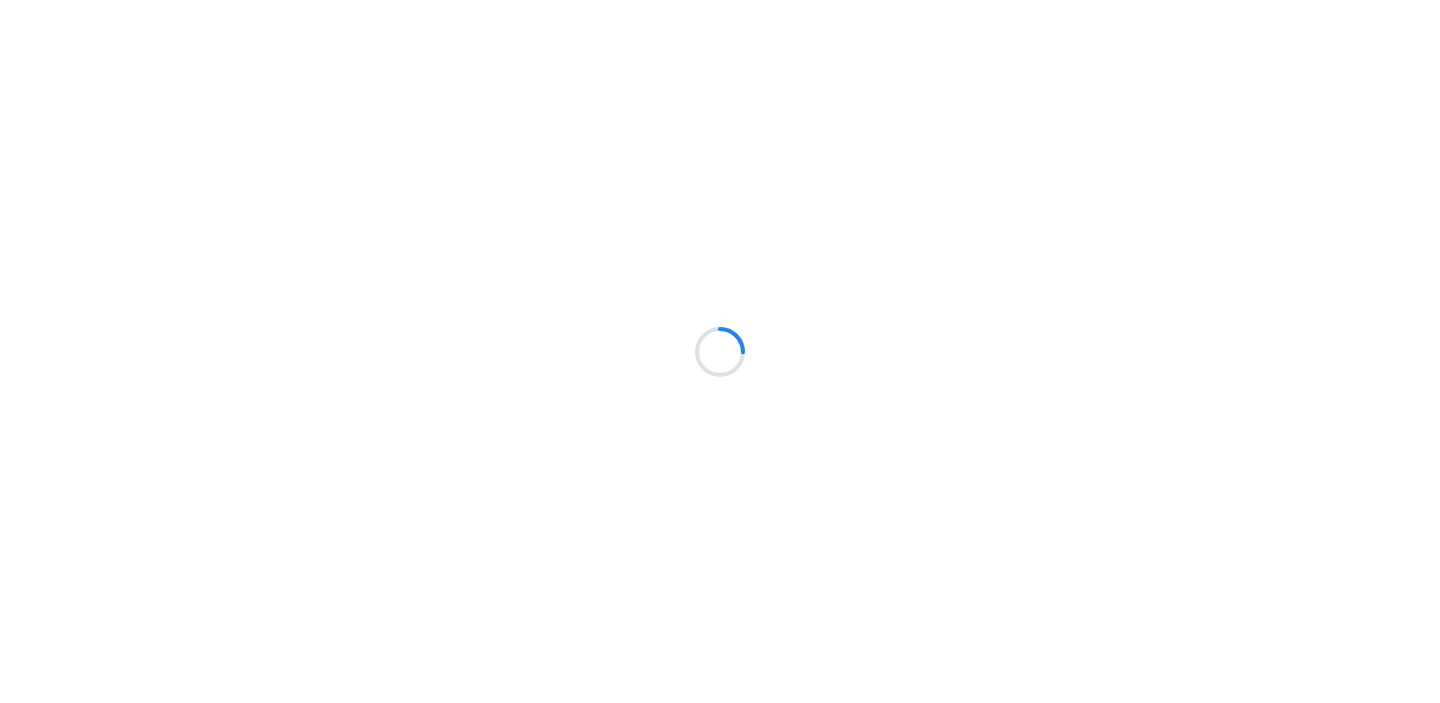 scroll, scrollTop: 0, scrollLeft: 0, axis: both 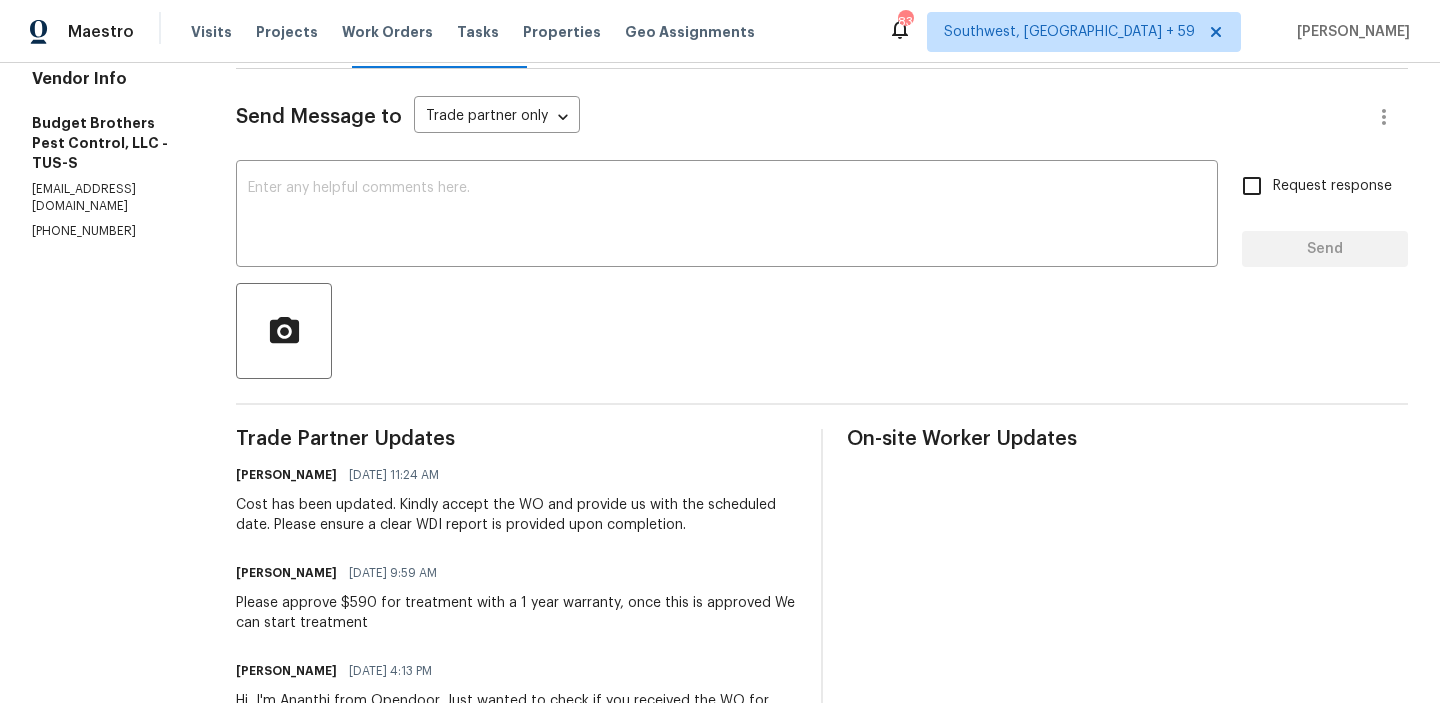 click on "[PHONE_NUMBER]" at bounding box center [110, 231] 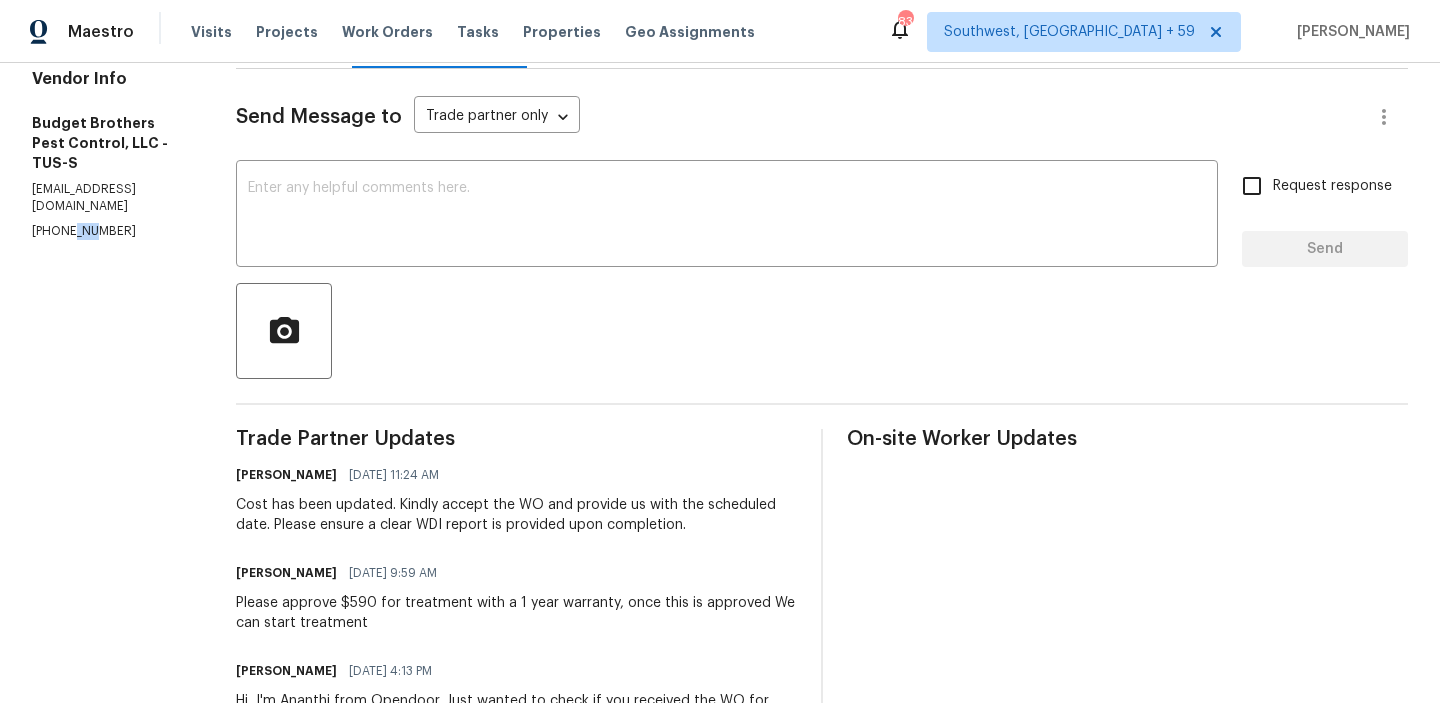 click on "[PHONE_NUMBER]" at bounding box center [110, 231] 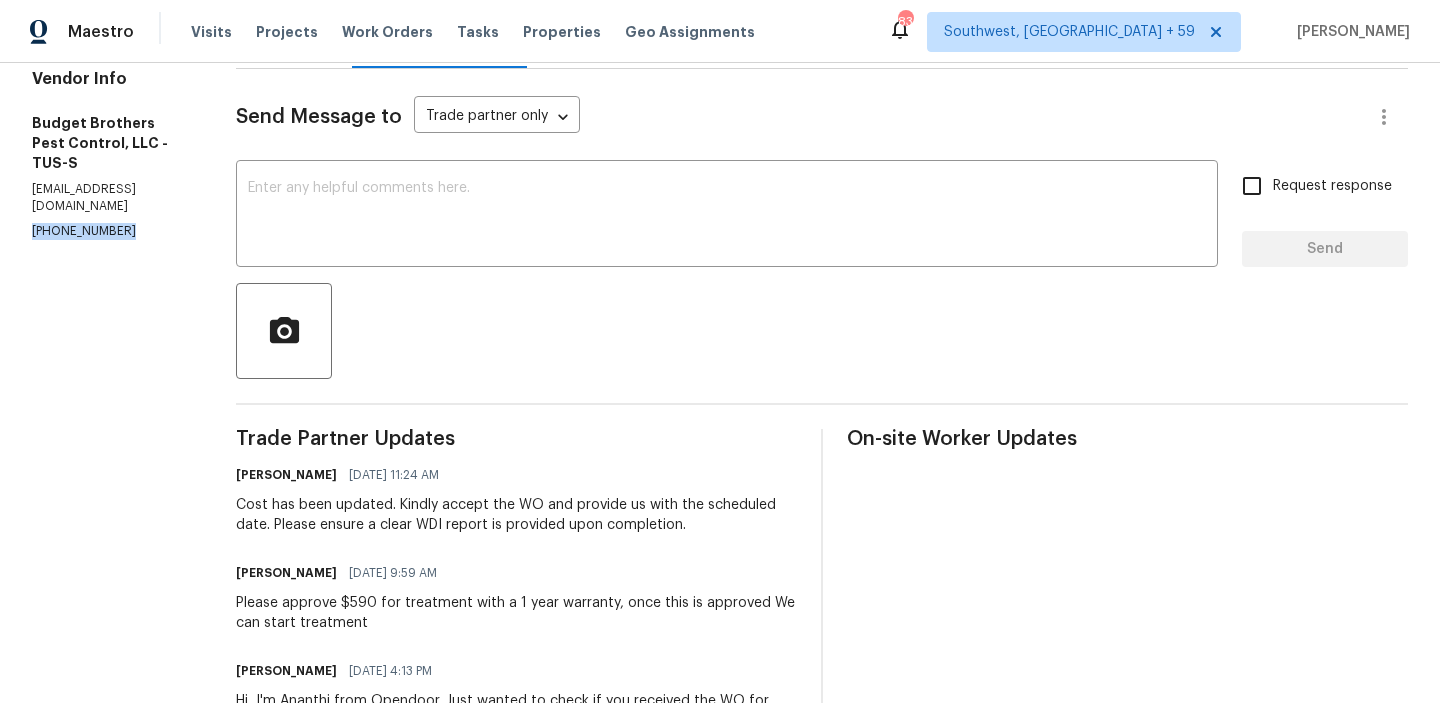 click on "[PHONE_NUMBER]" at bounding box center [110, 231] 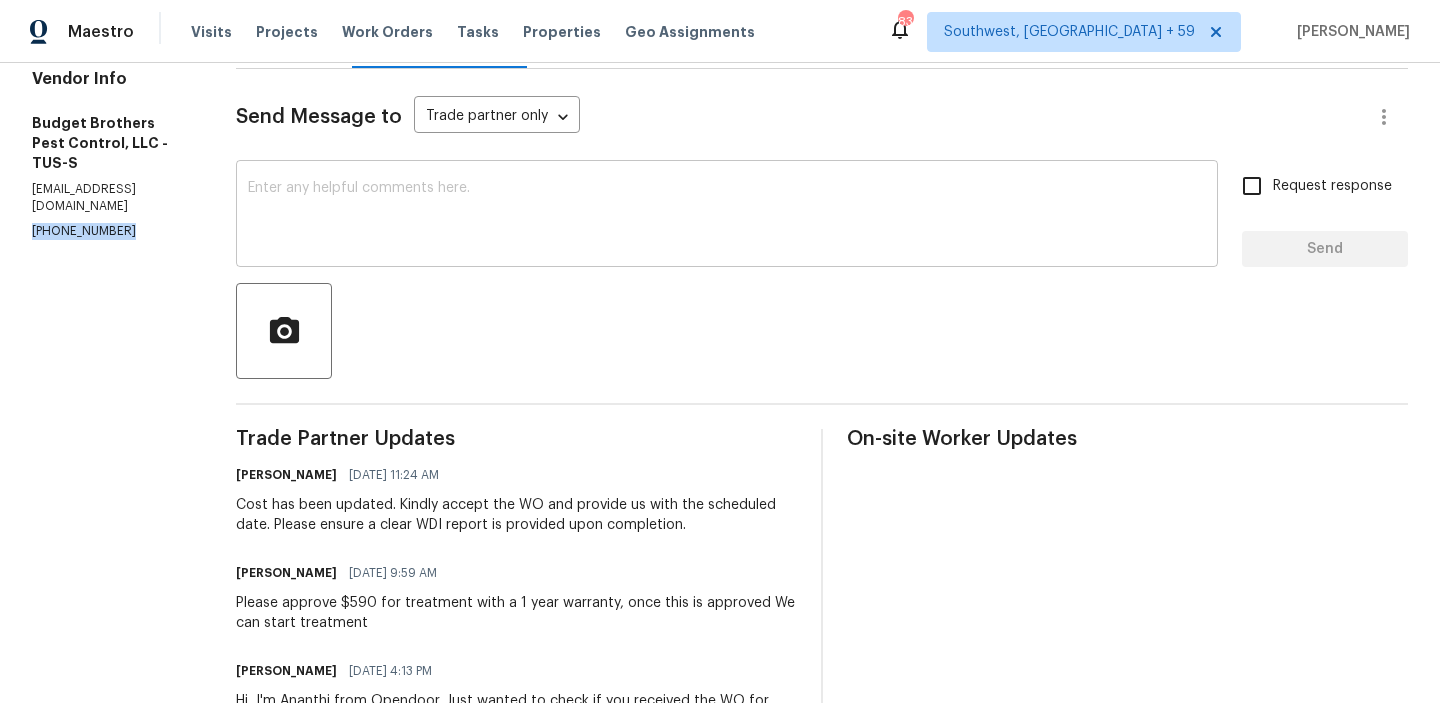 copy on "[PHONE_NUMBER]" 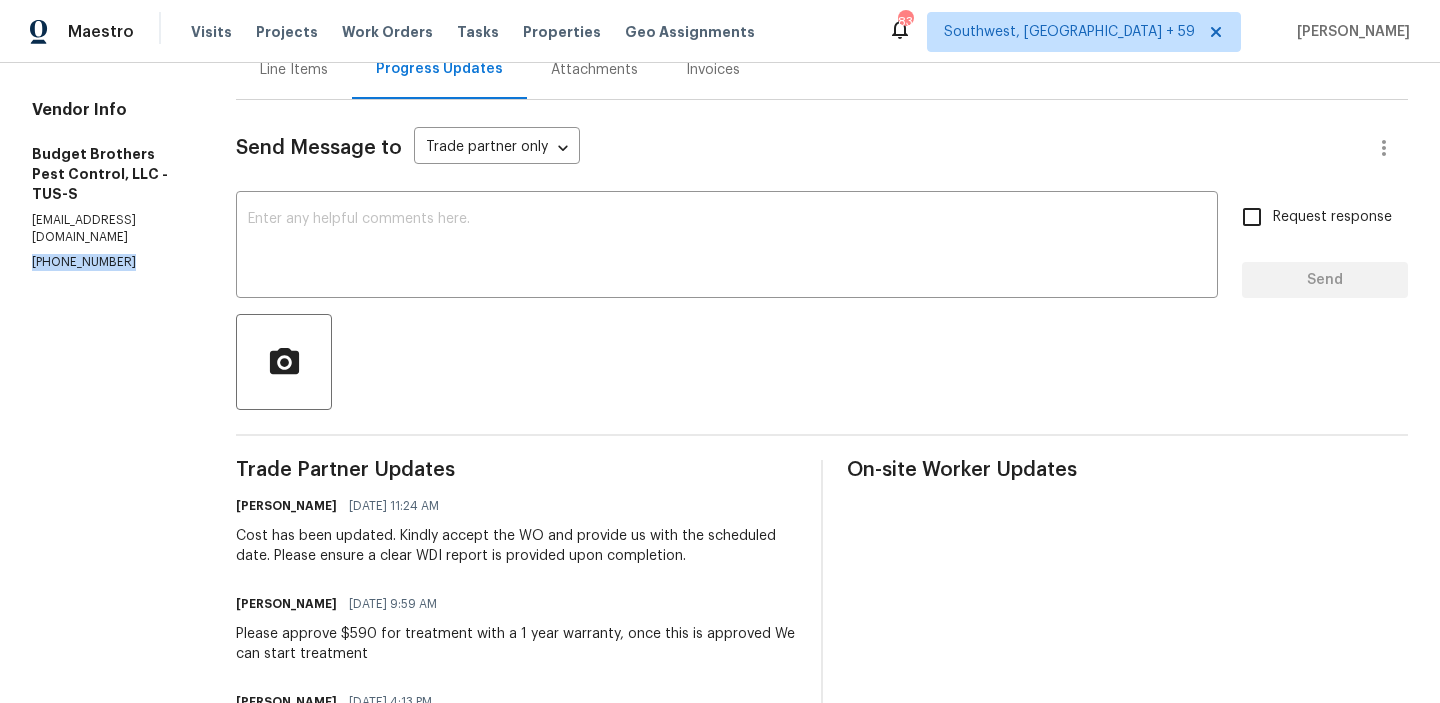 scroll, scrollTop: 204, scrollLeft: 0, axis: vertical 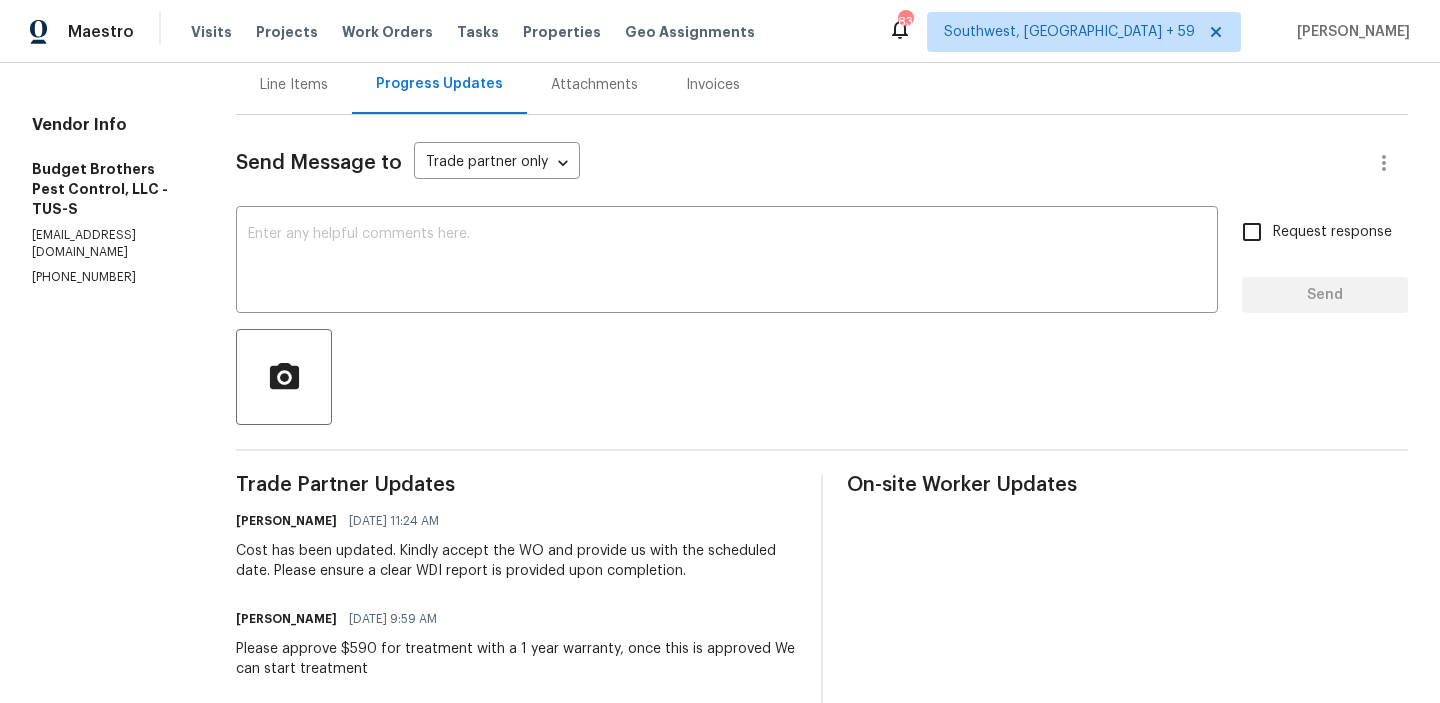 click on "Line Items" at bounding box center (294, 84) 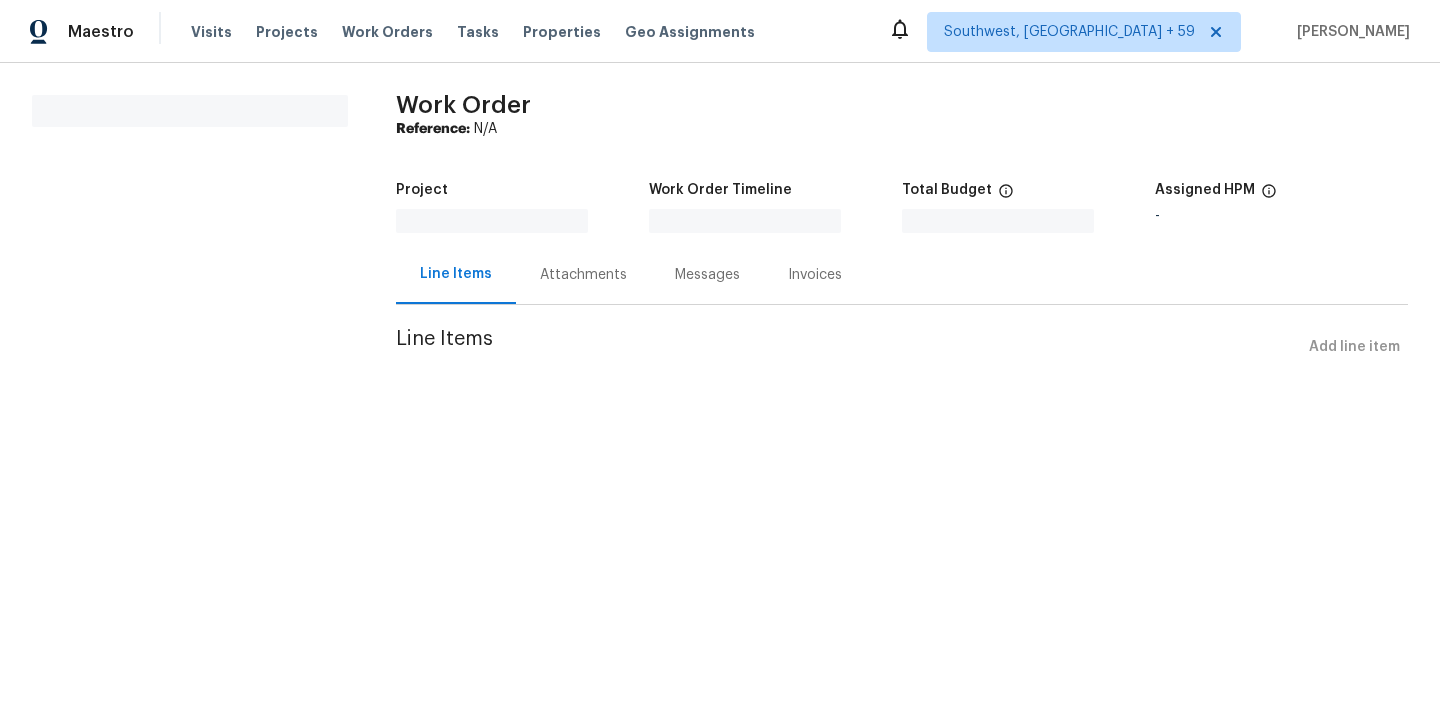 scroll, scrollTop: 0, scrollLeft: 0, axis: both 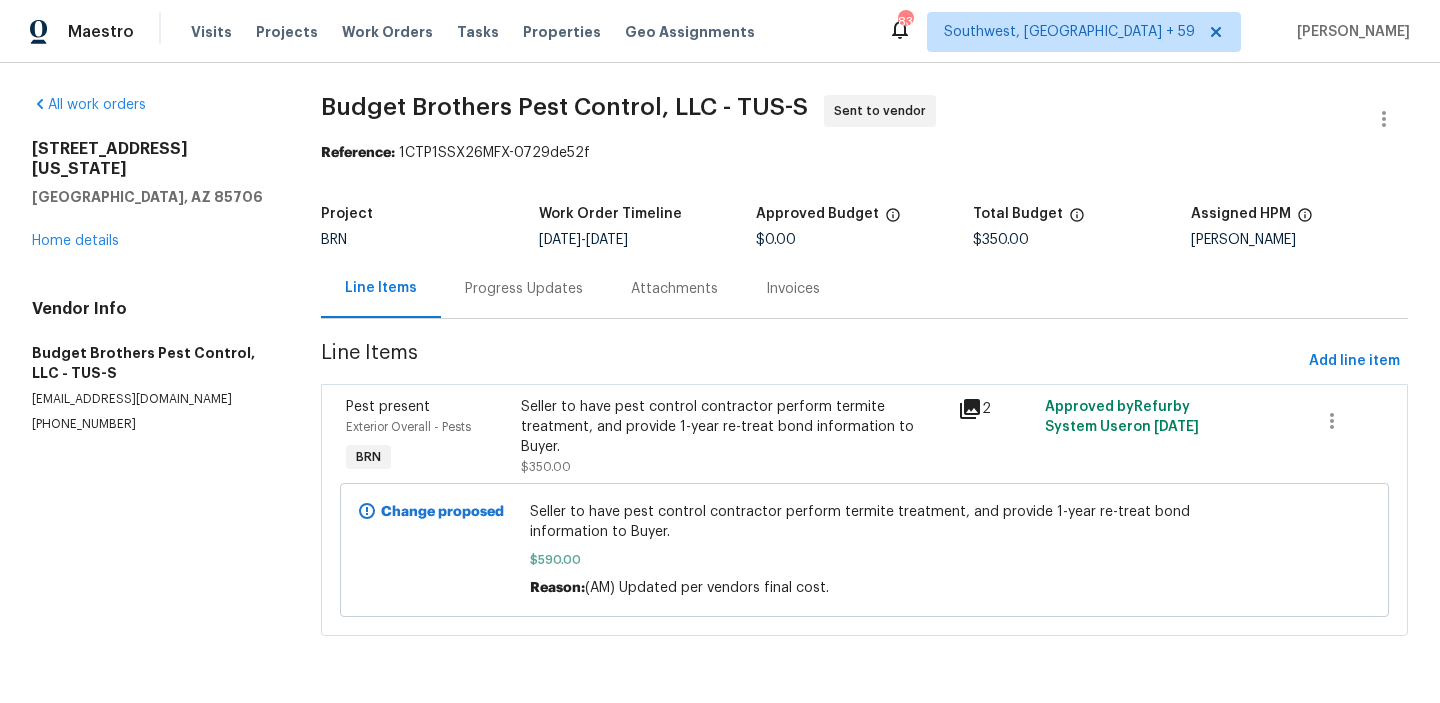 click on "[EMAIL_ADDRESS][DOMAIN_NAME]" at bounding box center [152, 399] 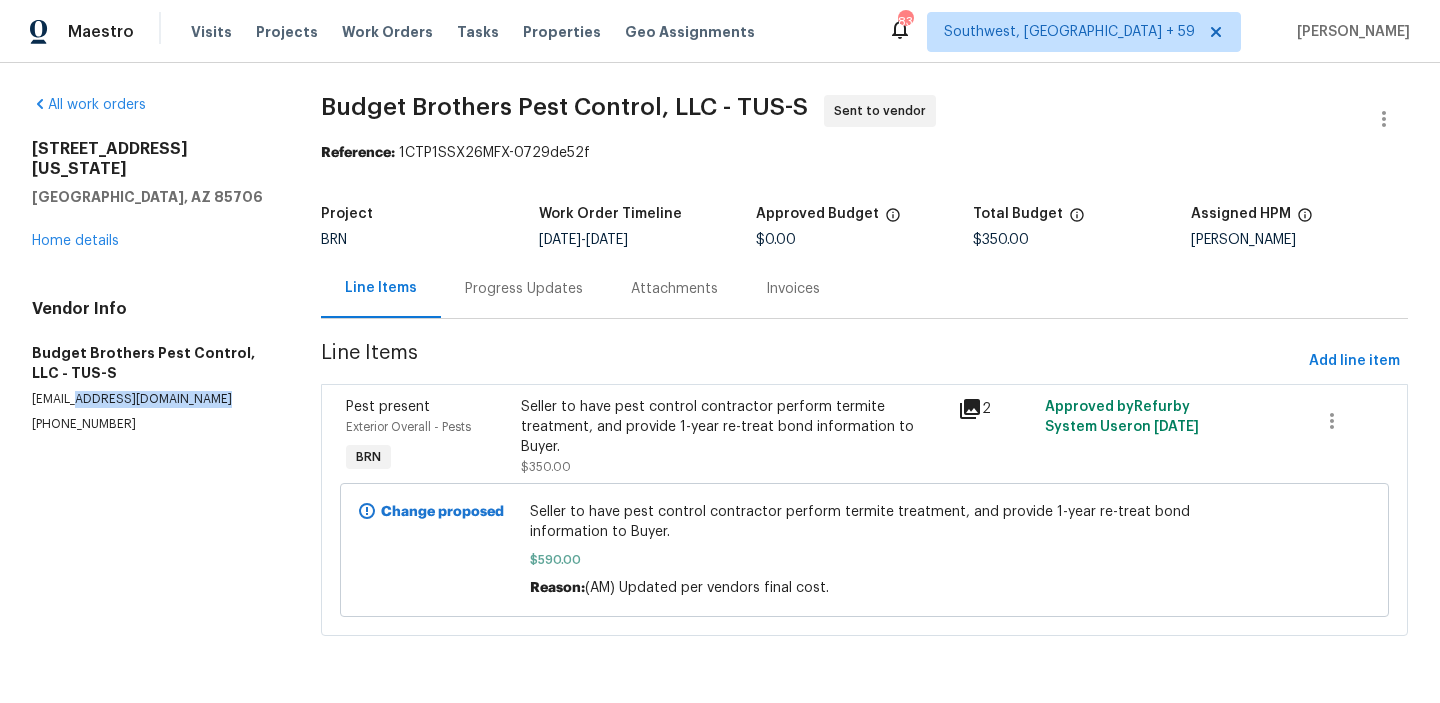 click on "[EMAIL_ADDRESS][DOMAIN_NAME]" at bounding box center [152, 399] 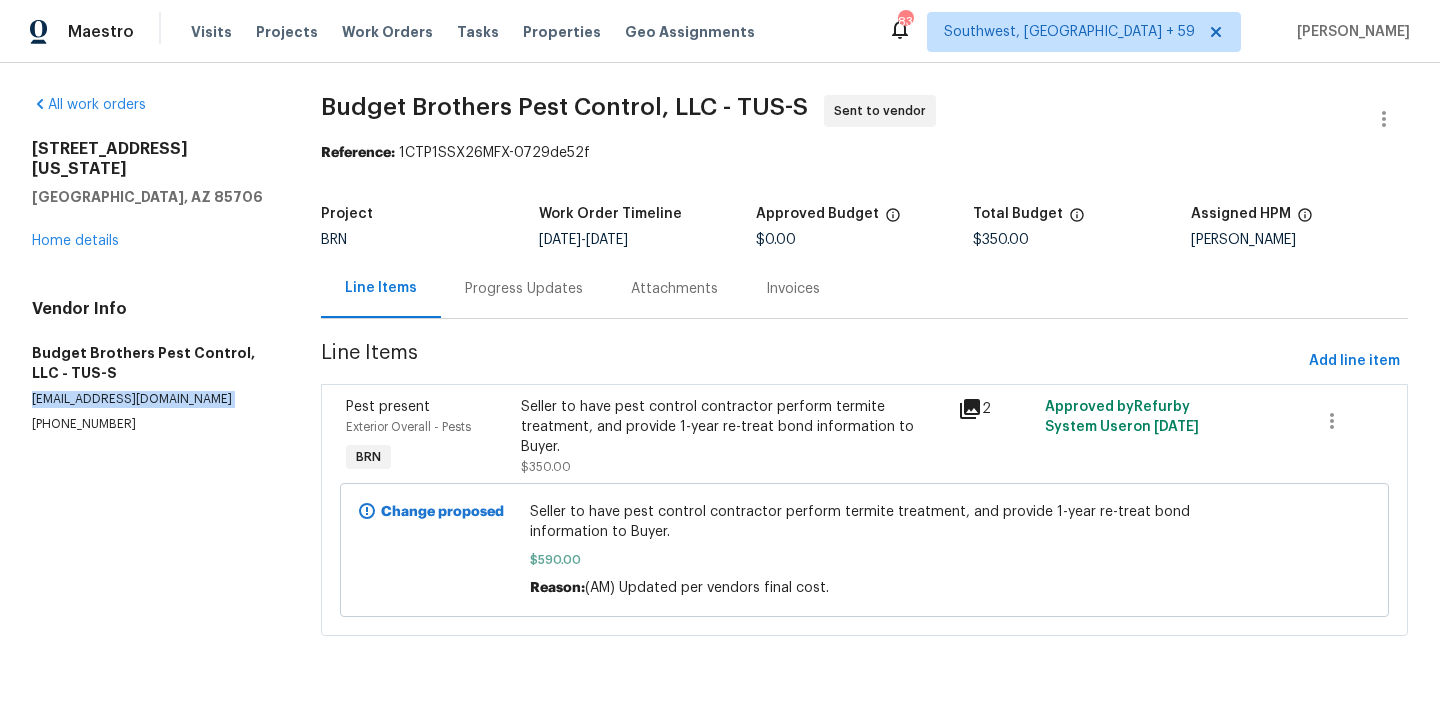 click on "[EMAIL_ADDRESS][DOMAIN_NAME]" at bounding box center (152, 399) 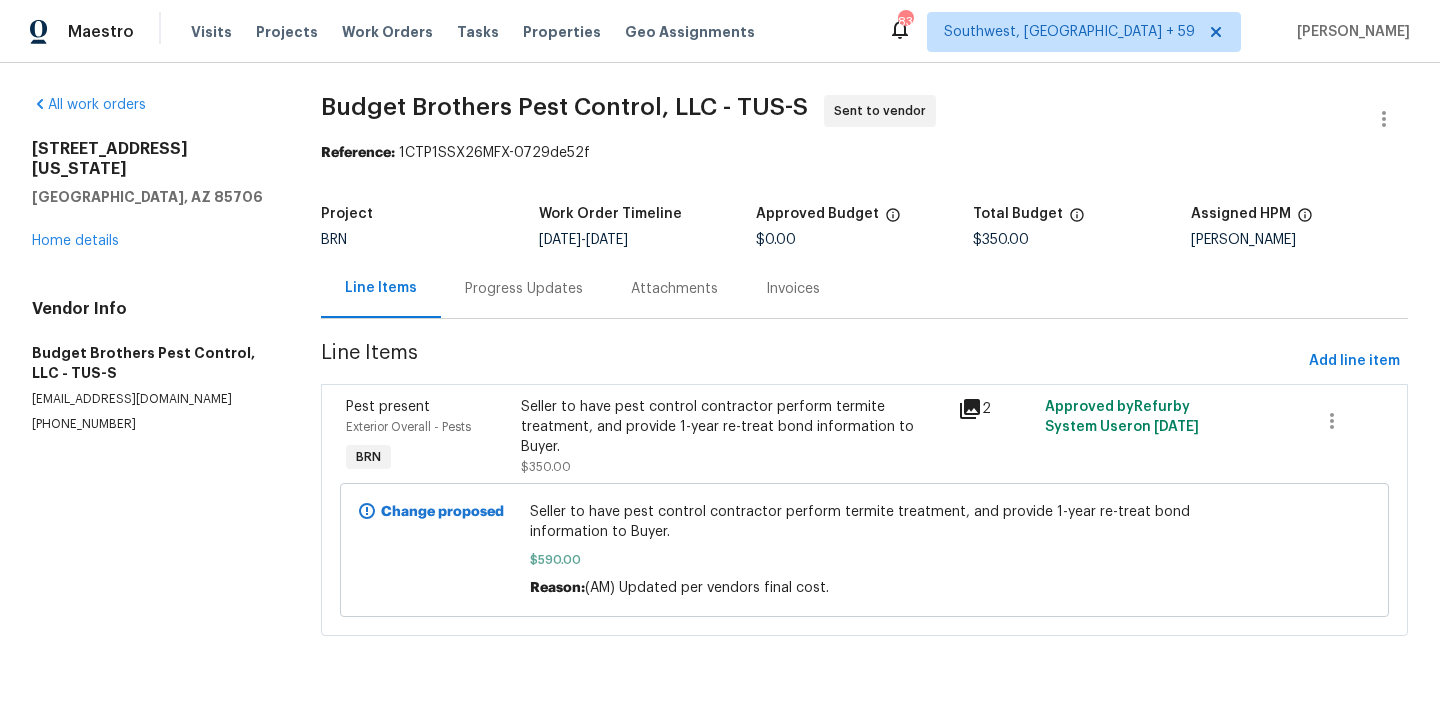 click on "Progress Updates" at bounding box center [524, 288] 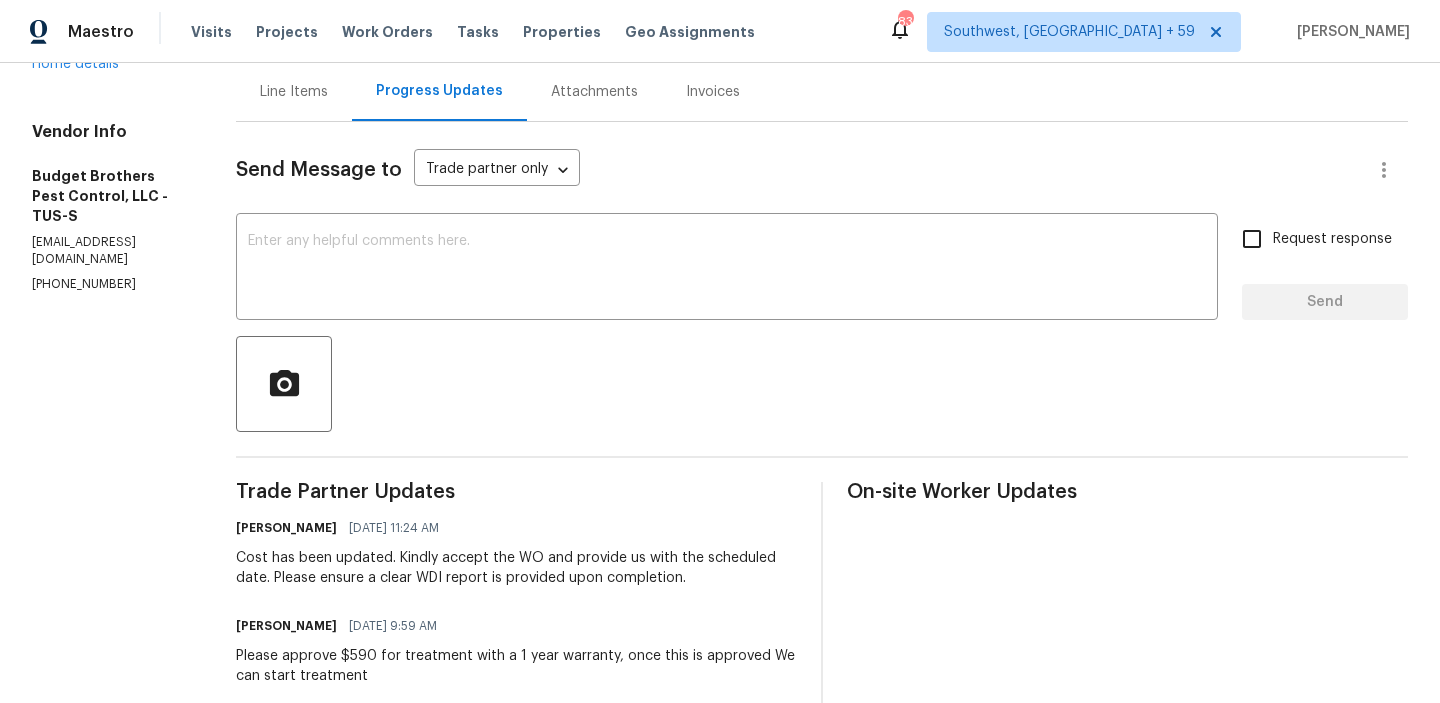 scroll, scrollTop: 220, scrollLeft: 0, axis: vertical 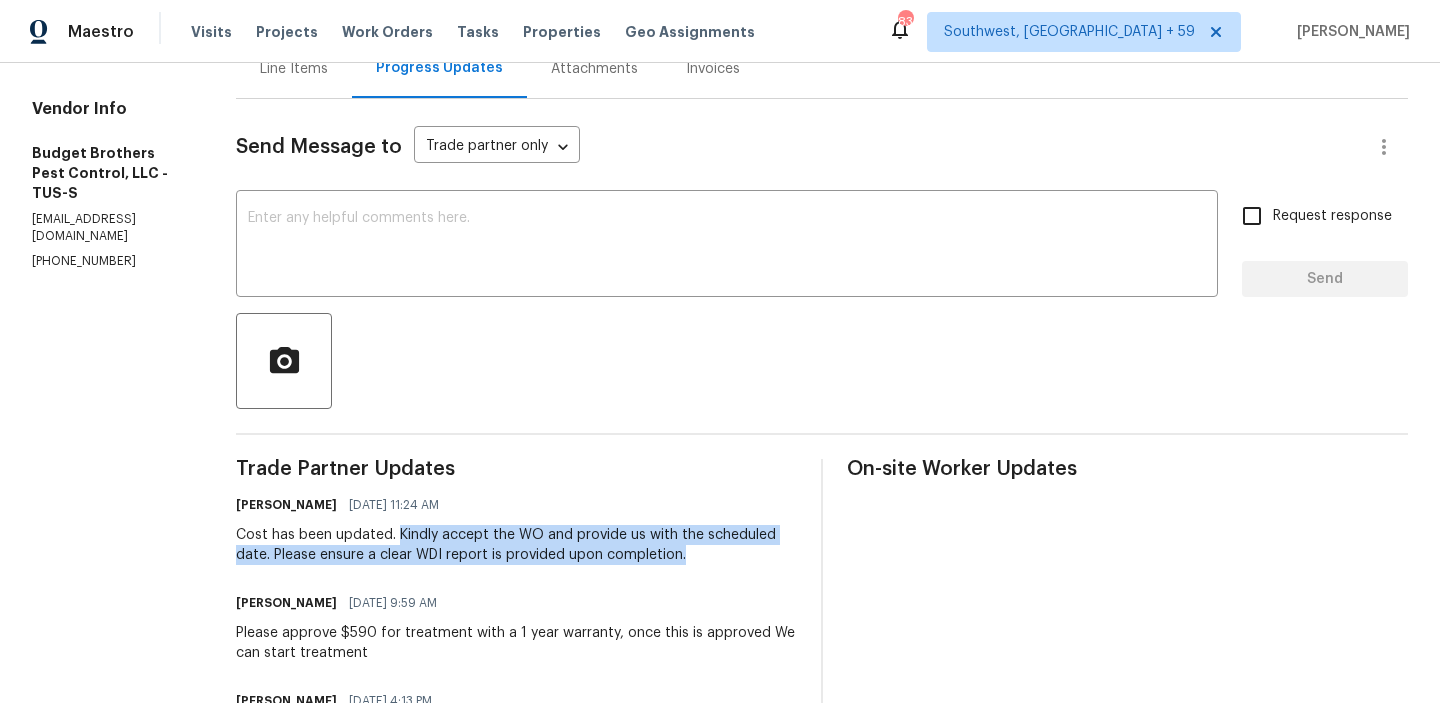 drag, startPoint x: 440, startPoint y: 536, endPoint x: 733, endPoint y: 558, distance: 293.82477 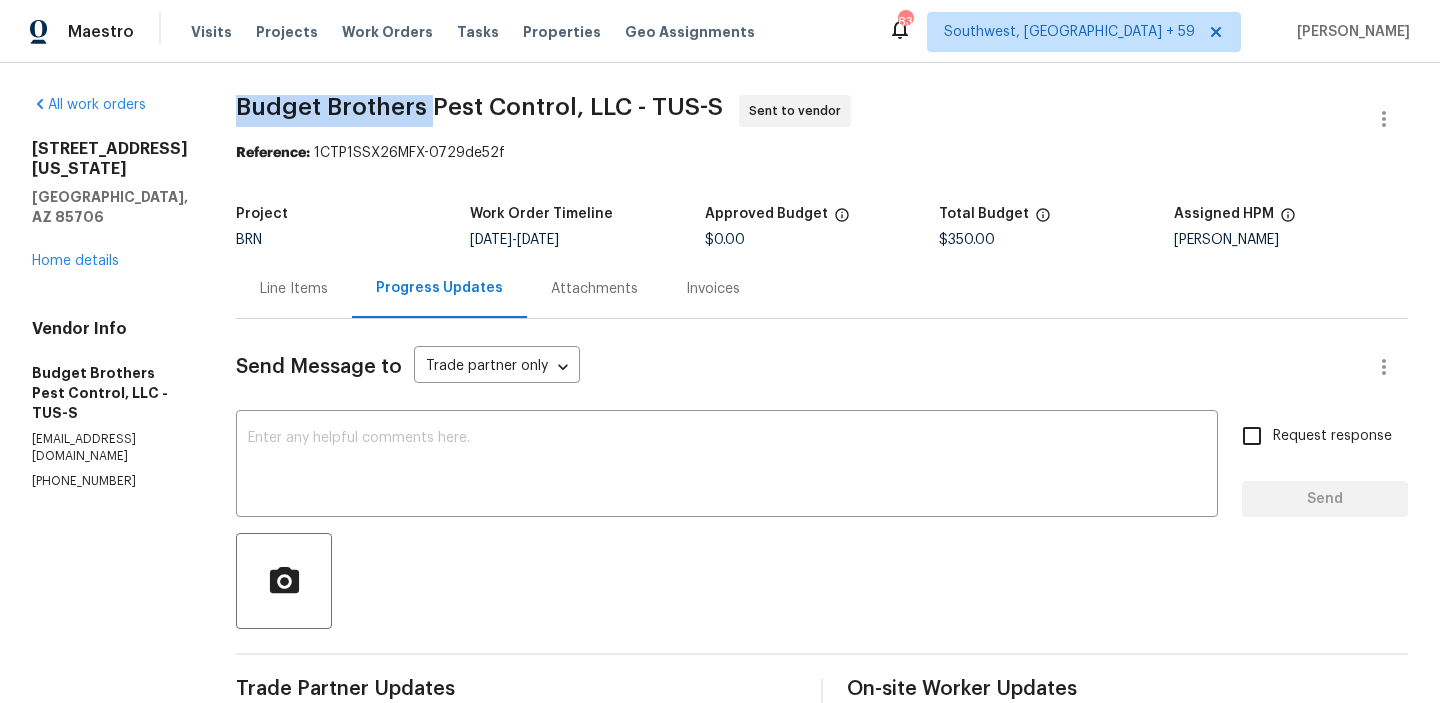 drag, startPoint x: 272, startPoint y: 107, endPoint x: 475, endPoint y: 103, distance: 203.0394 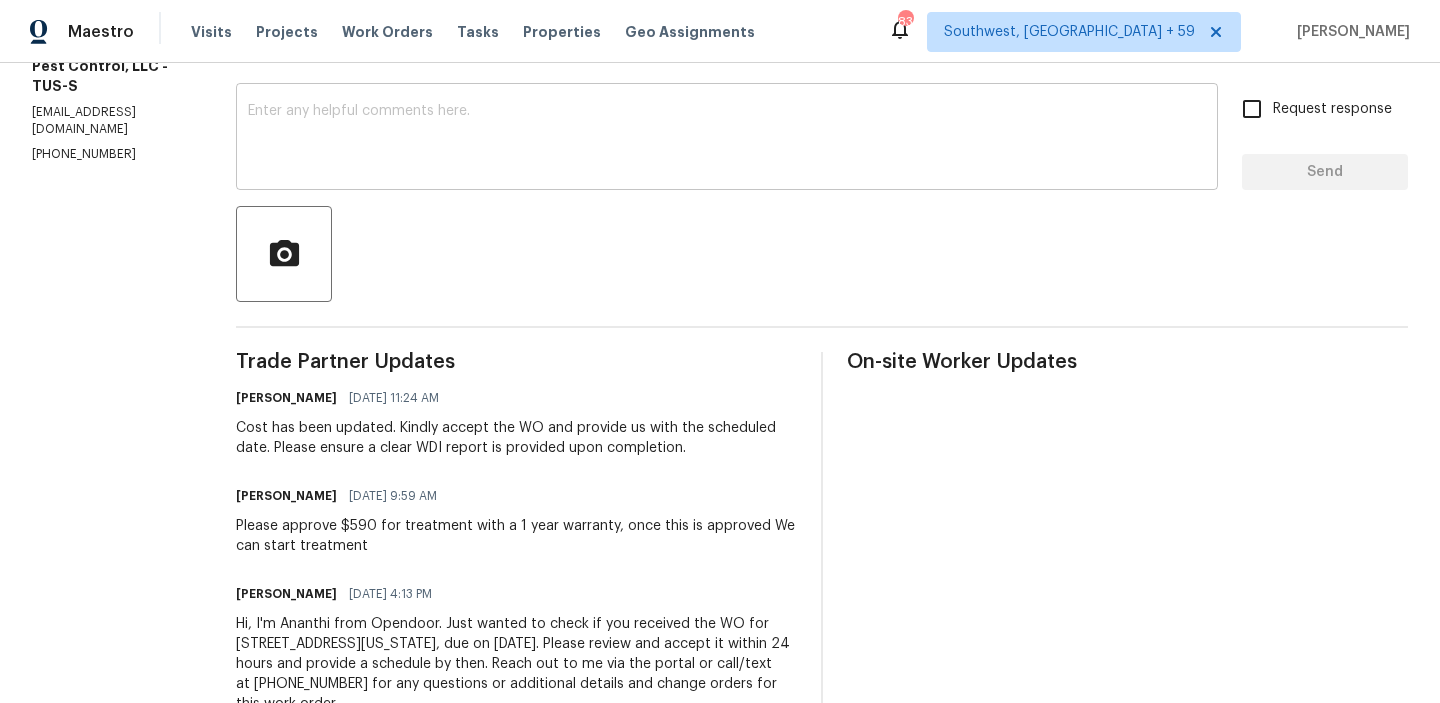 scroll, scrollTop: 342, scrollLeft: 0, axis: vertical 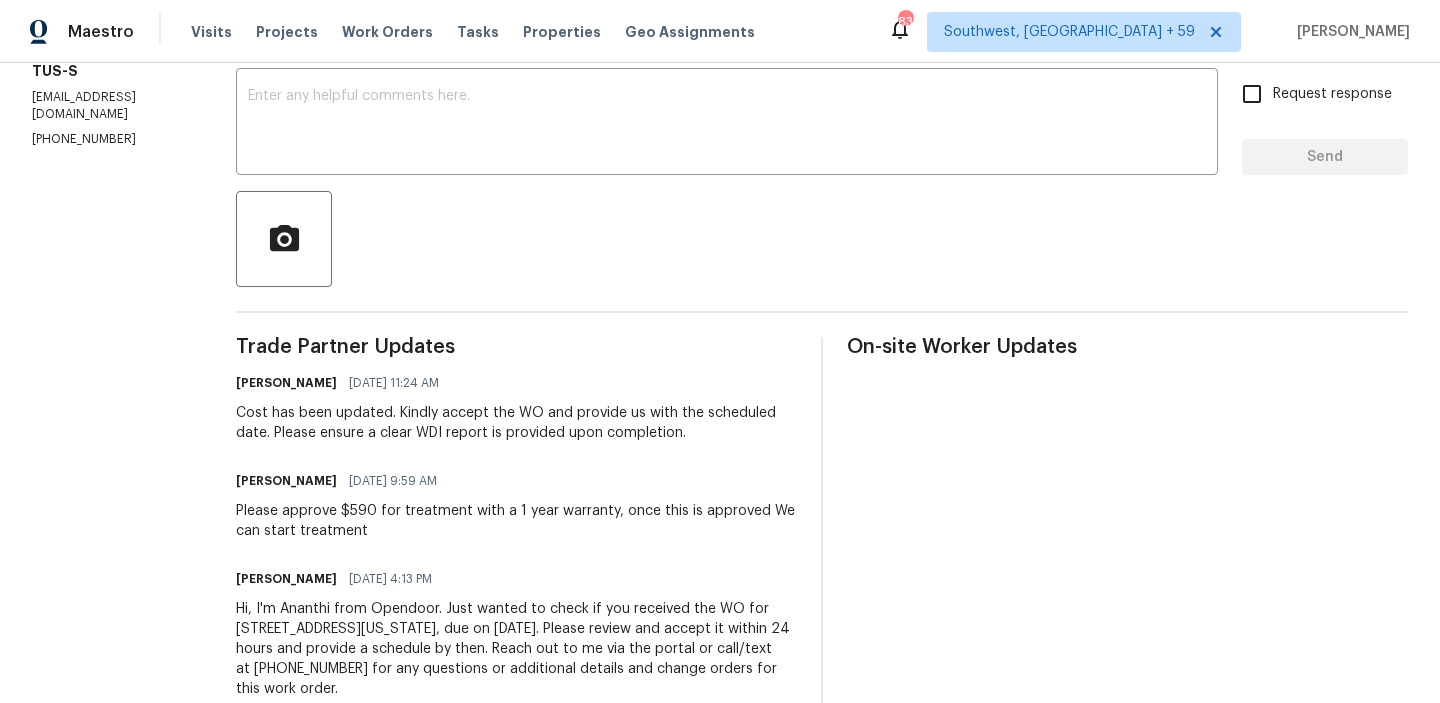 click on "Please approve $590 for treatment with a 1 year warranty, once this is approved We can start treatment" at bounding box center [516, 521] 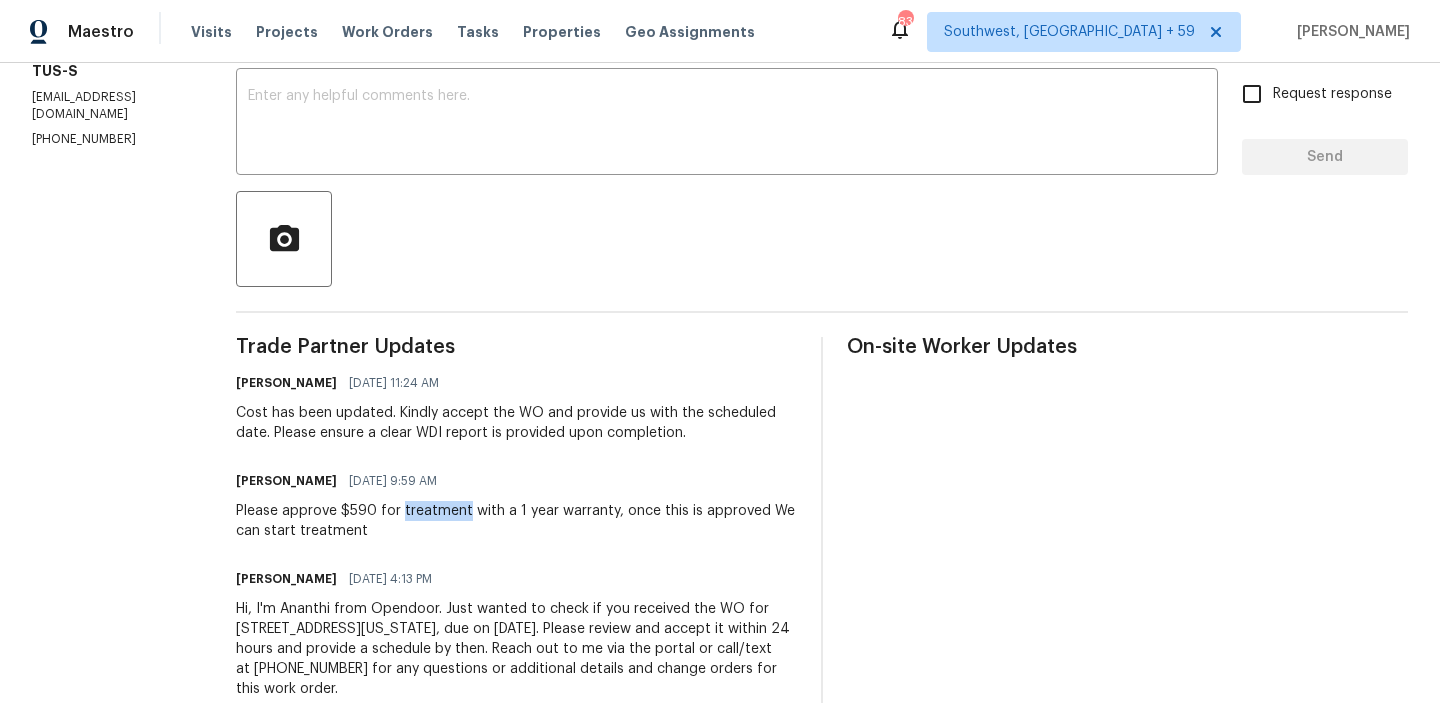click on "Please approve $590 for treatment with a 1 year warranty, once this is approved We can start treatment" at bounding box center (516, 521) 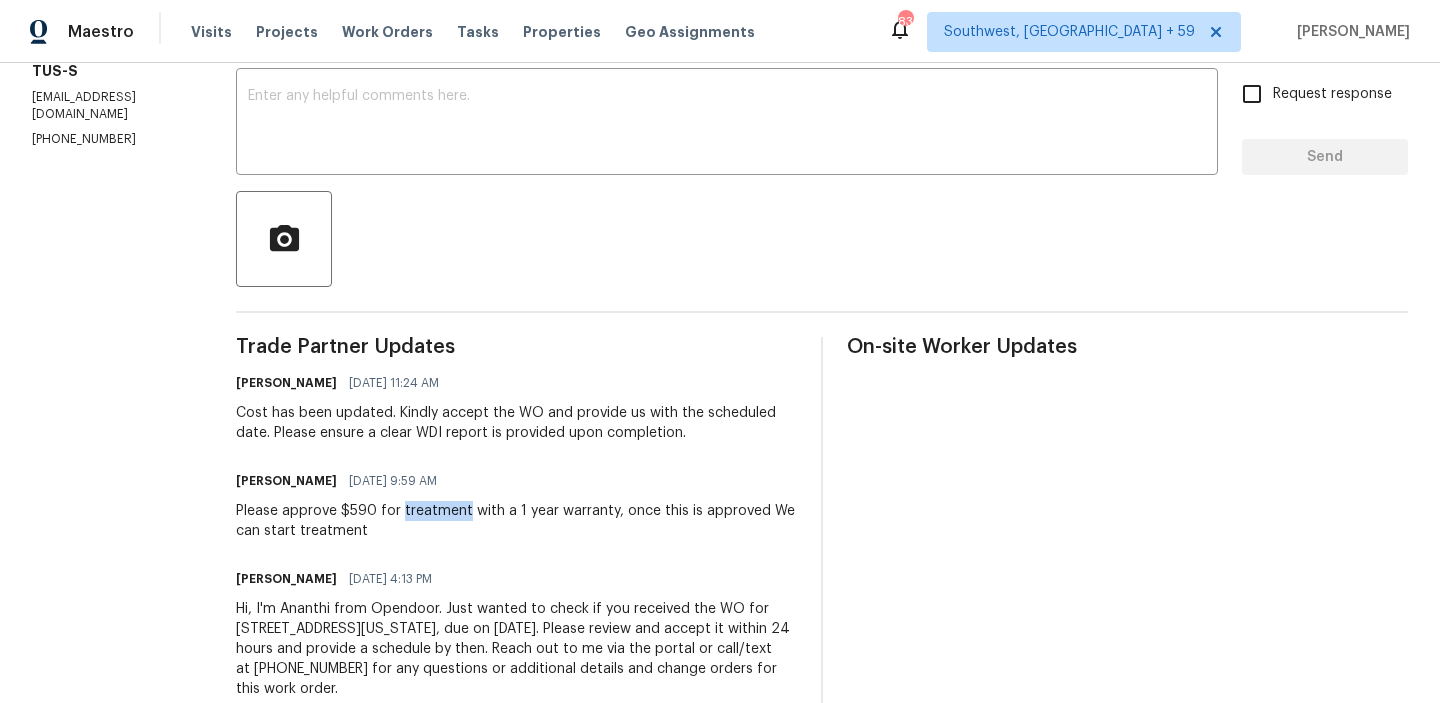 copy on "treatment" 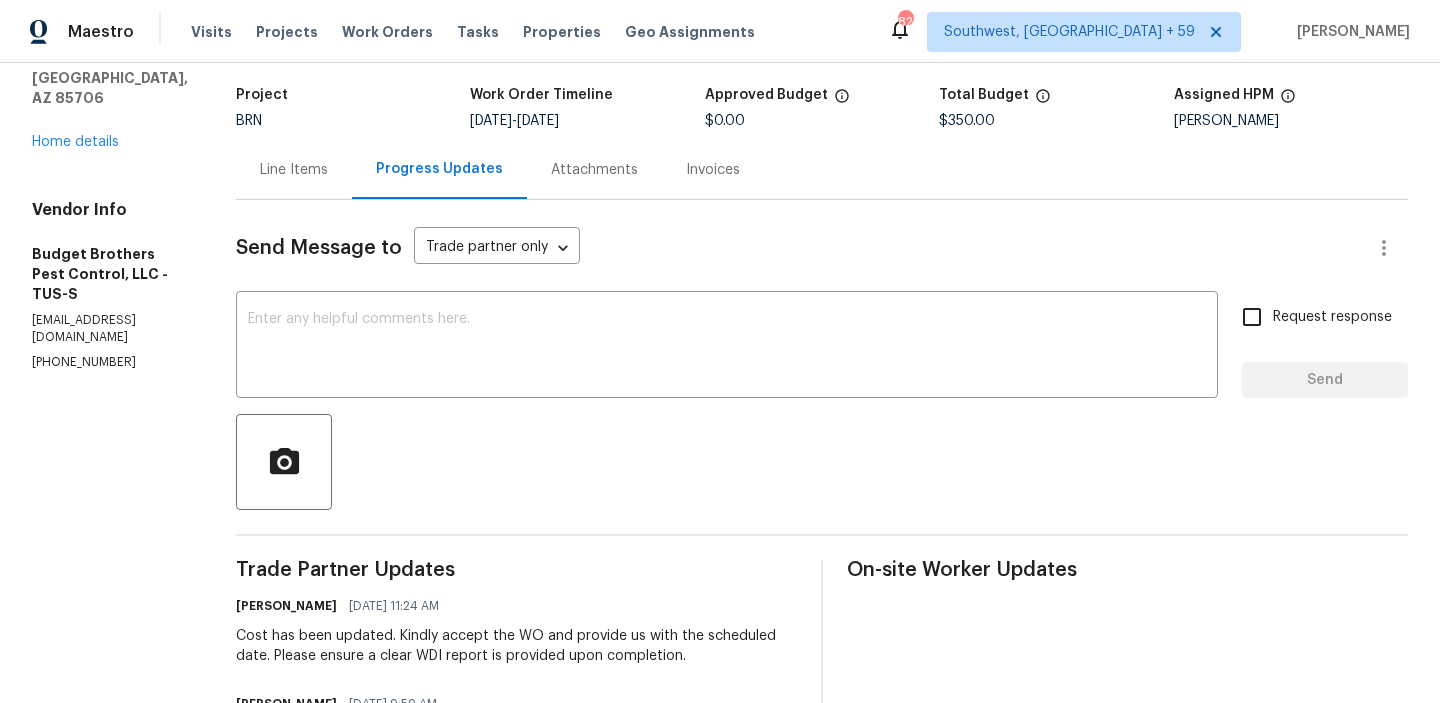 scroll, scrollTop: 0, scrollLeft: 0, axis: both 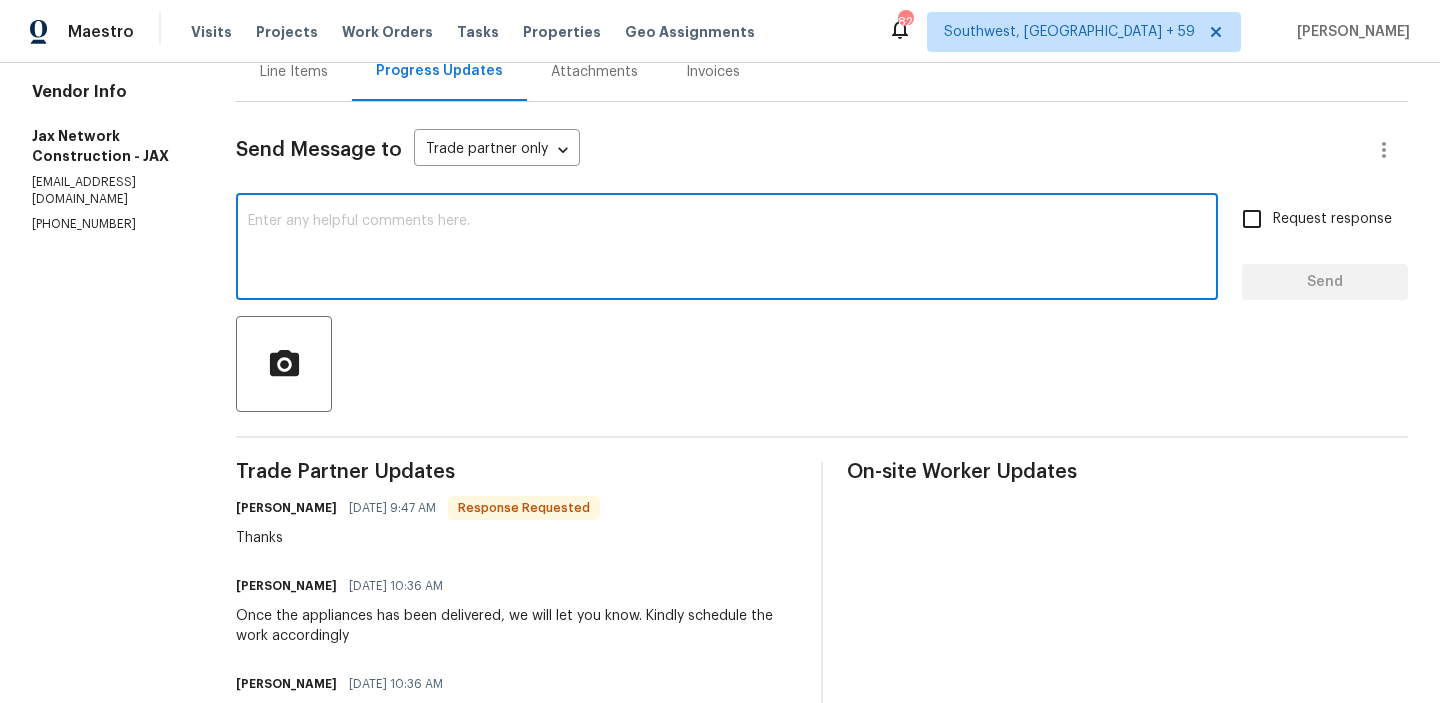 click at bounding box center [727, 249] 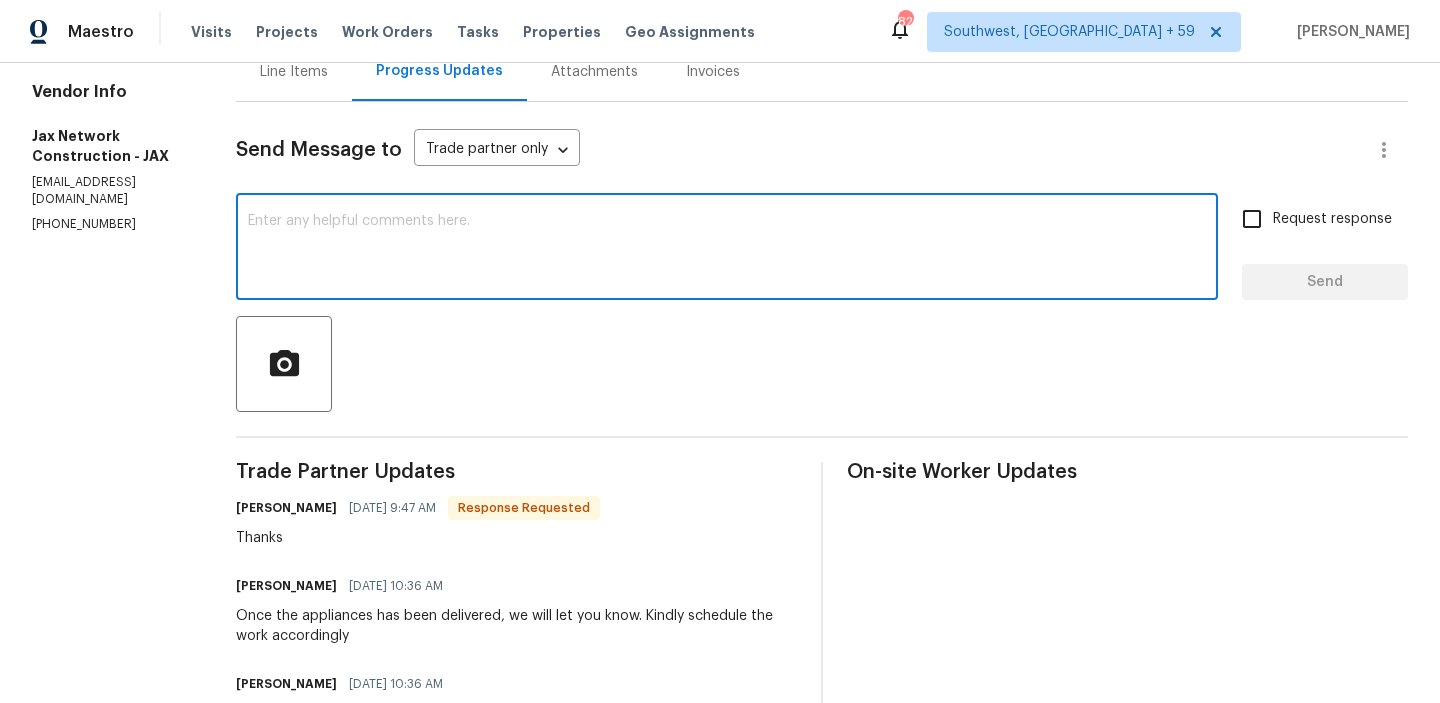 click at bounding box center [822, 364] 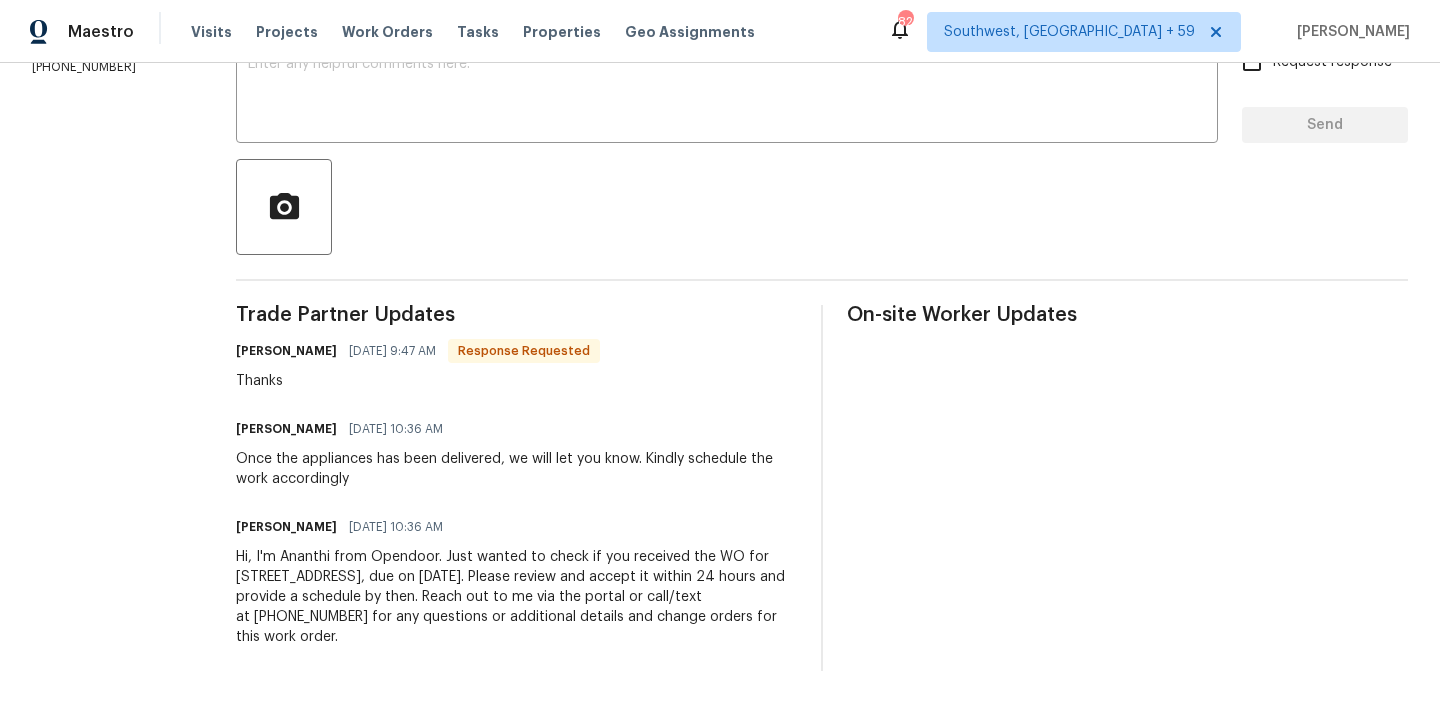 scroll, scrollTop: 237, scrollLeft: 0, axis: vertical 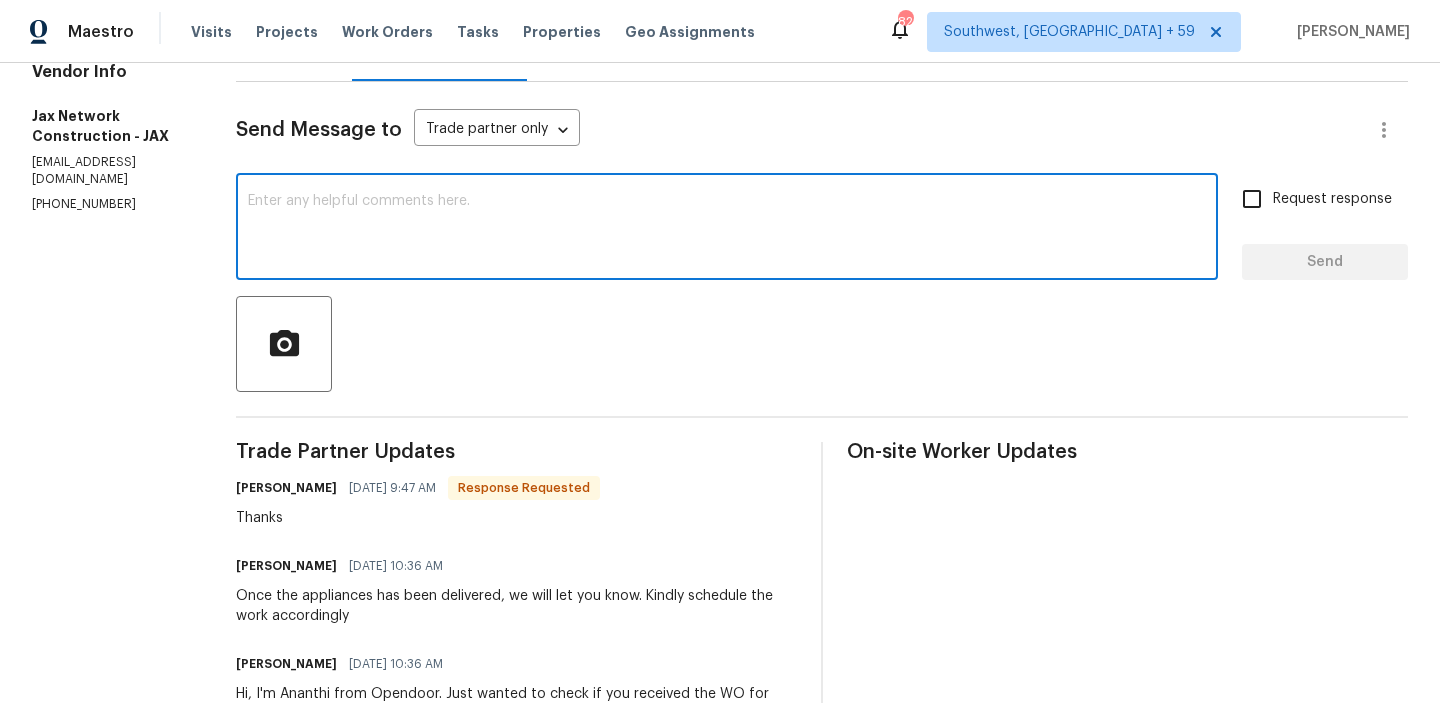 click at bounding box center (727, 229) 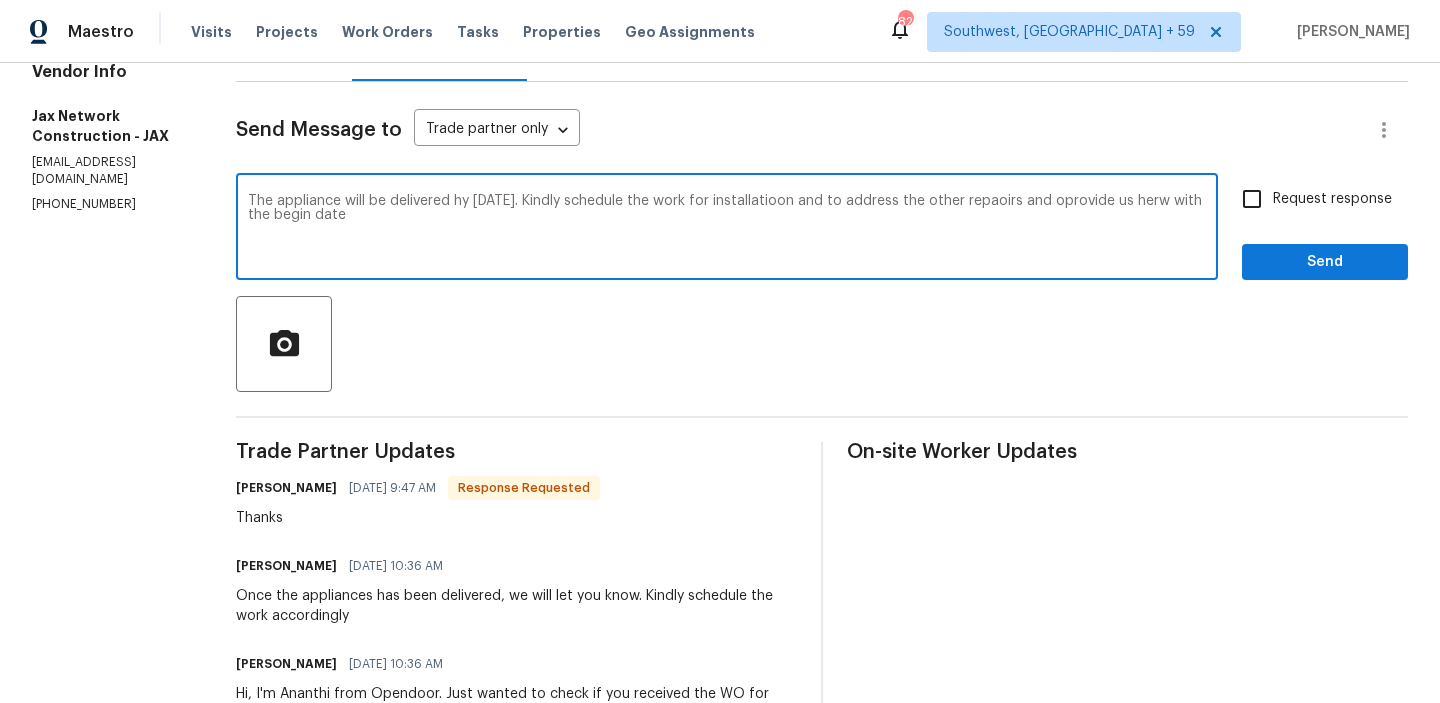 click on "The appliance will be delivered hy [DATE]. Kindly schedule the work for installatioon and to address the other repaoirs and oprovide us herw with the begin date" at bounding box center [727, 229] 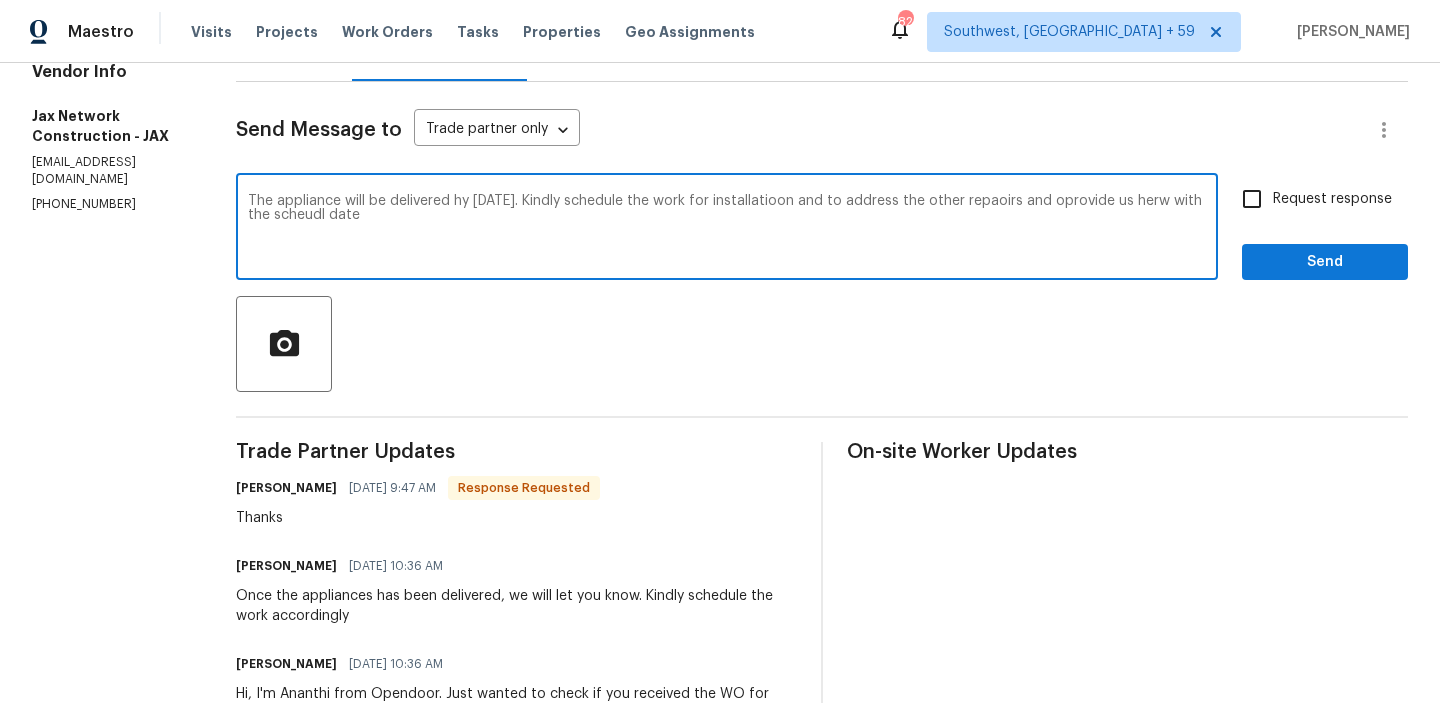 type on "The appliance will be delivered hy [DATE]. Kindly schedule the work for installatioon and to address the other repaoirs and oprovide us herw with the scheudle date" 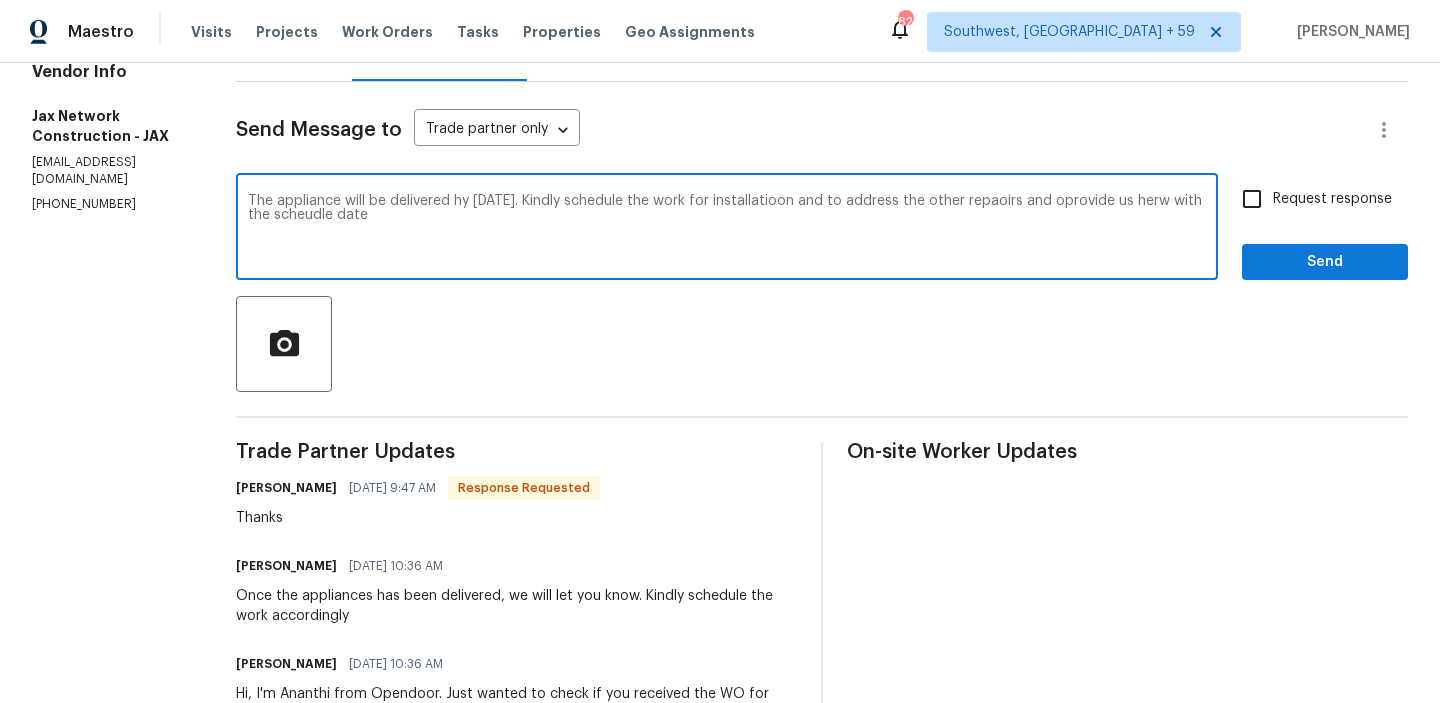 click on "The appliance will be delivered hy Today. Kindly schedule the work for installatioon and to address the other repaoirs and oprovide us herw with the scheudle date" at bounding box center (727, 229) 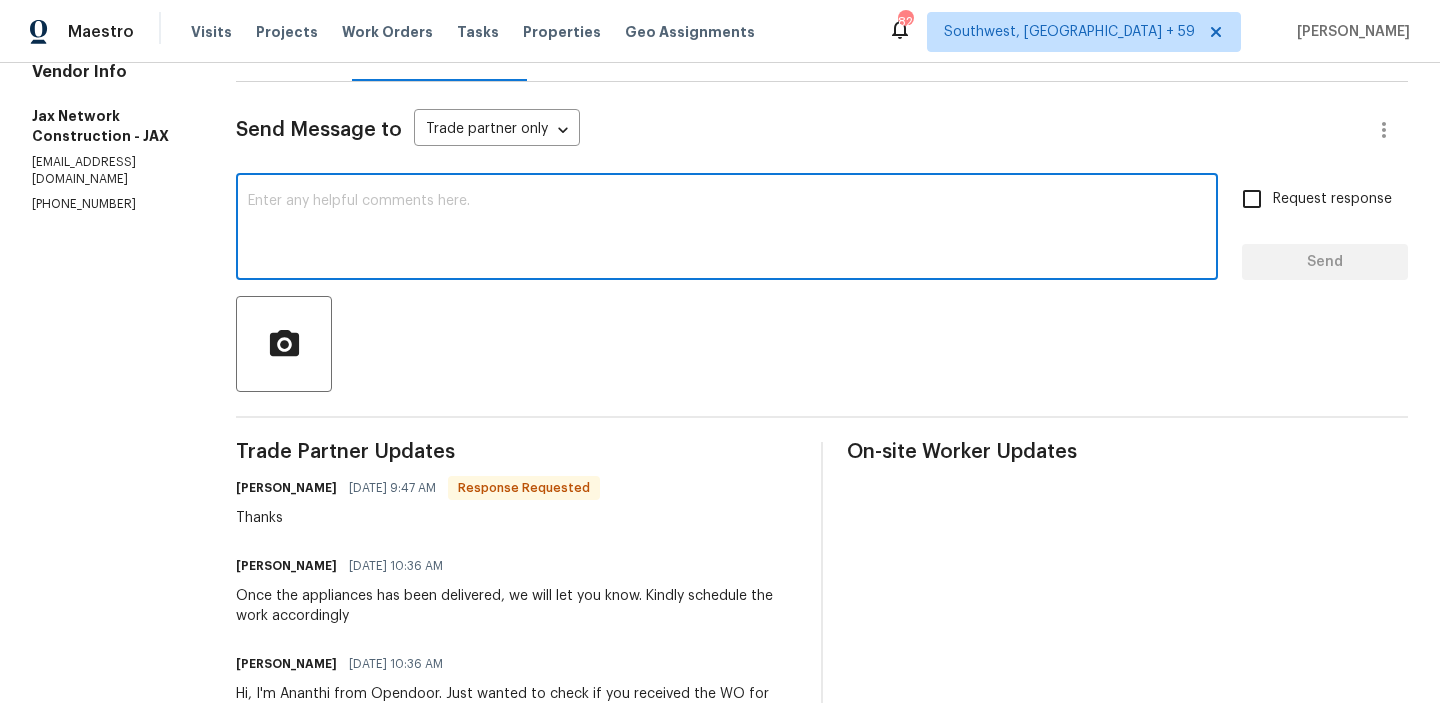 paste on "The appliance will be delivered today. Kindly schedule the installation work, as well as the other repairs, and provide us with the scheduled date" 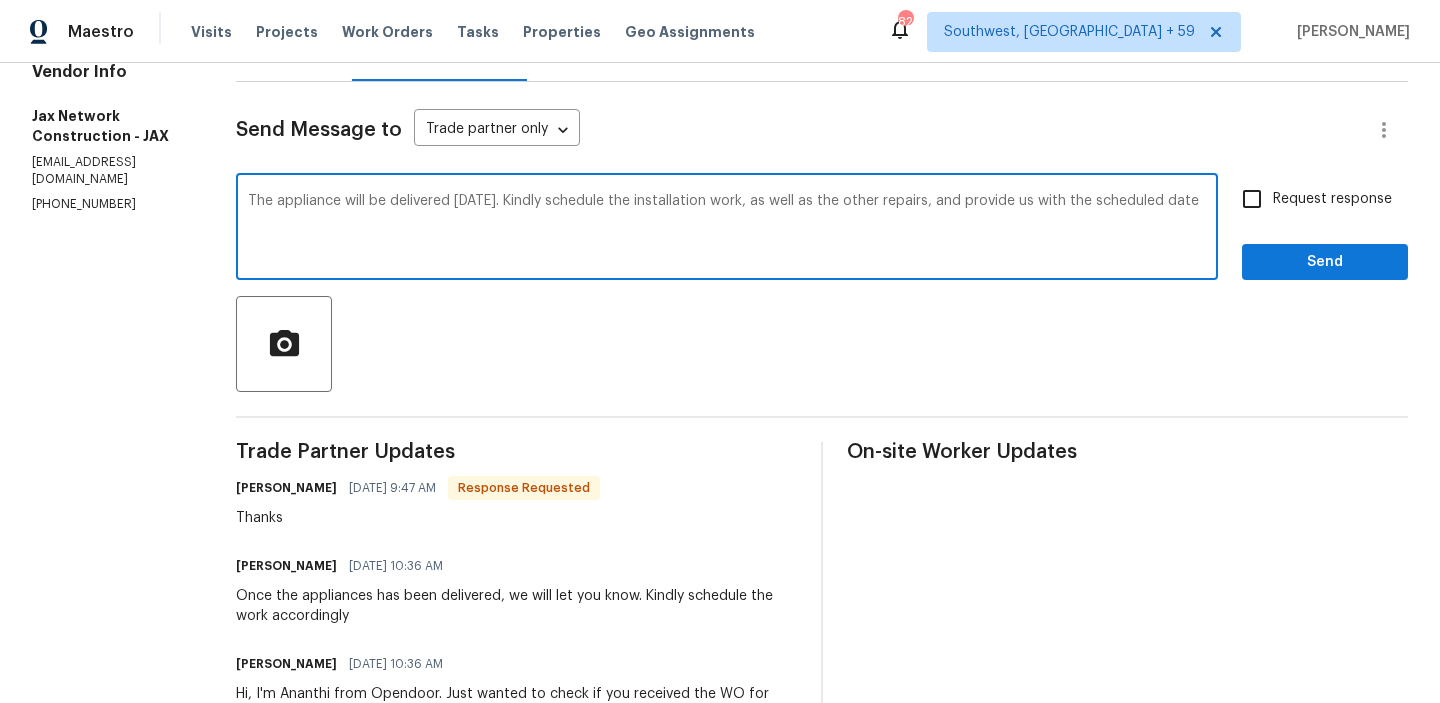 scroll, scrollTop: 211, scrollLeft: 0, axis: vertical 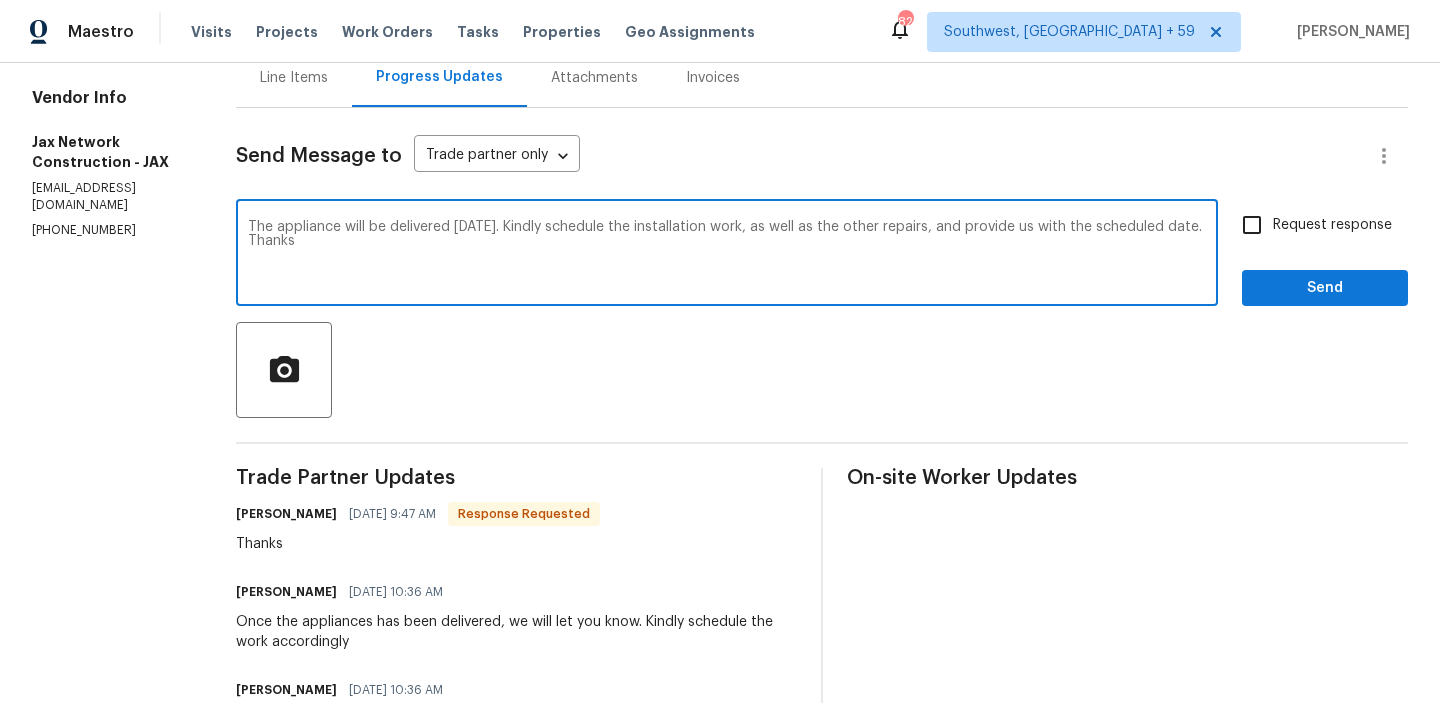 type on "The appliance will be delivered today. Kindly schedule the installation work, as well as the other repairs, and provide us with the scheduled date. Thanks" 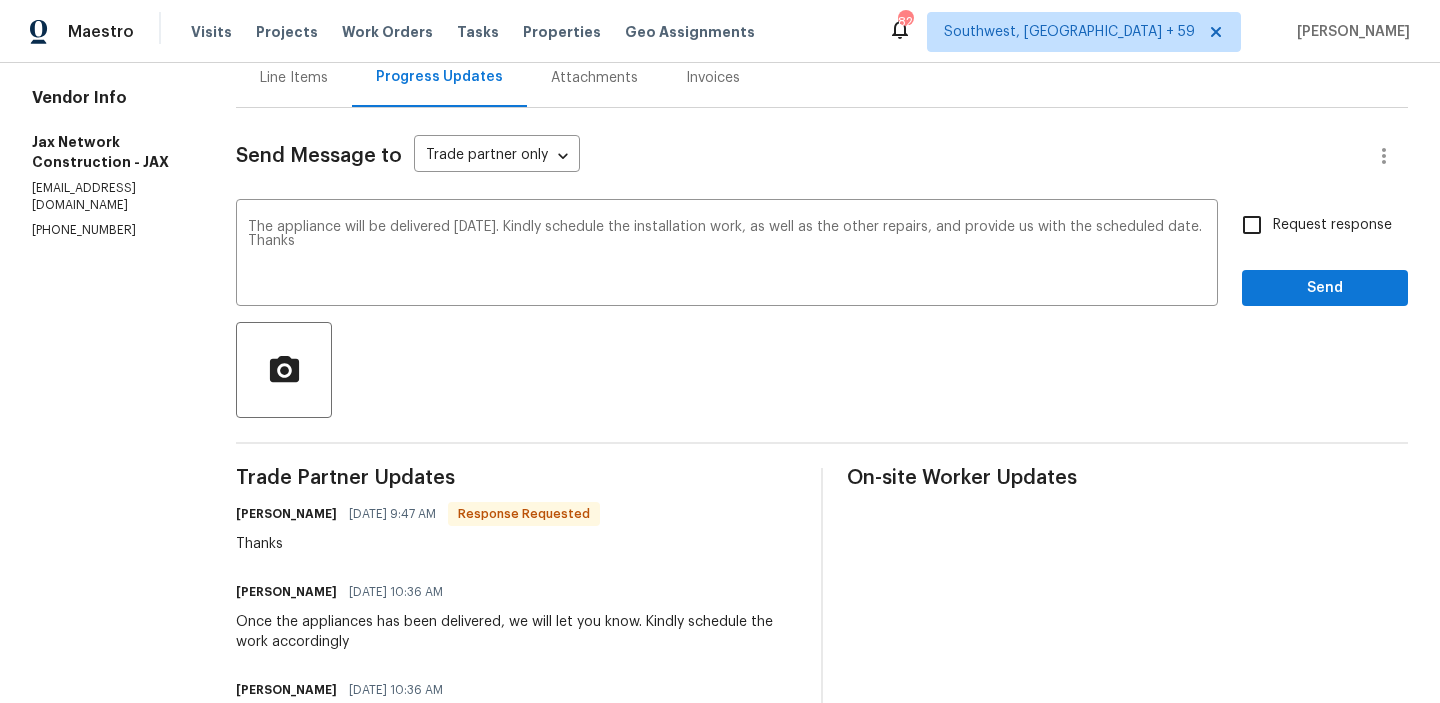 click on "Request response" at bounding box center [1332, 225] 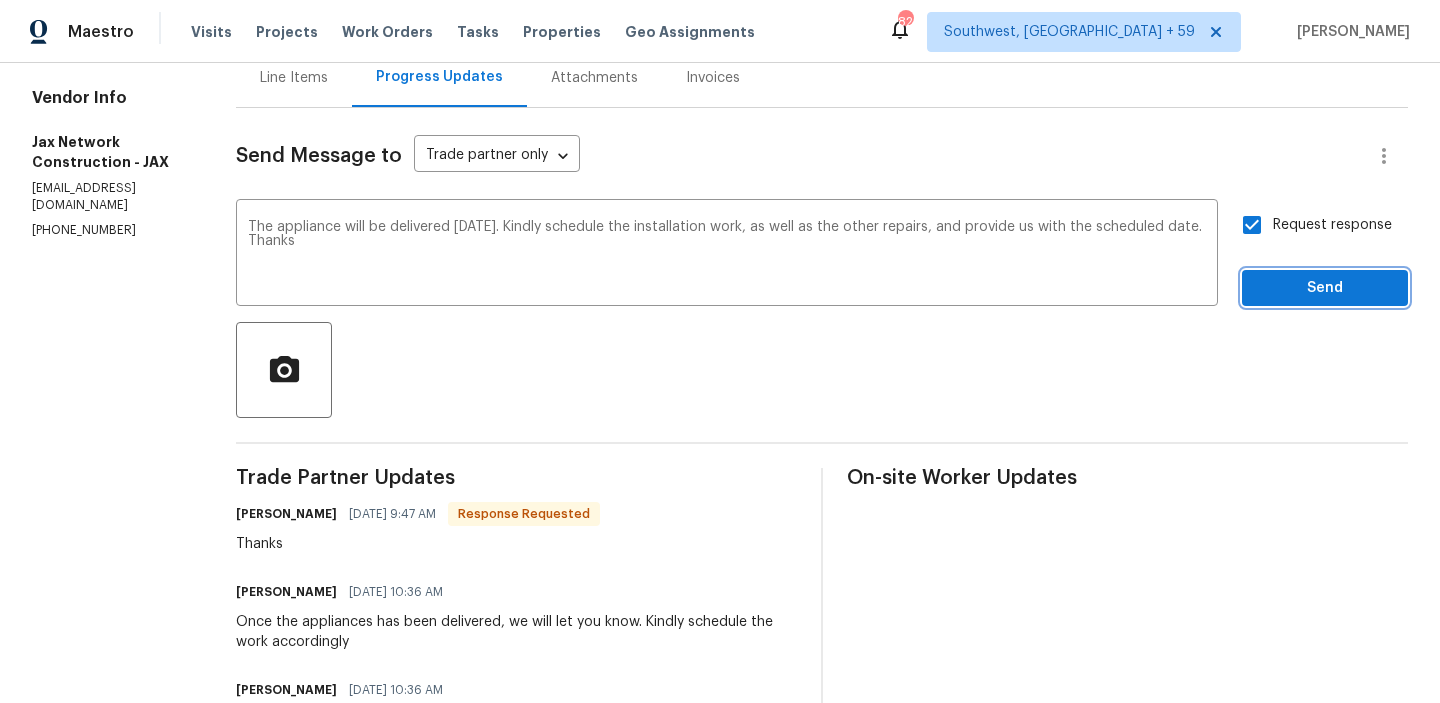 click on "Send" at bounding box center [1325, 288] 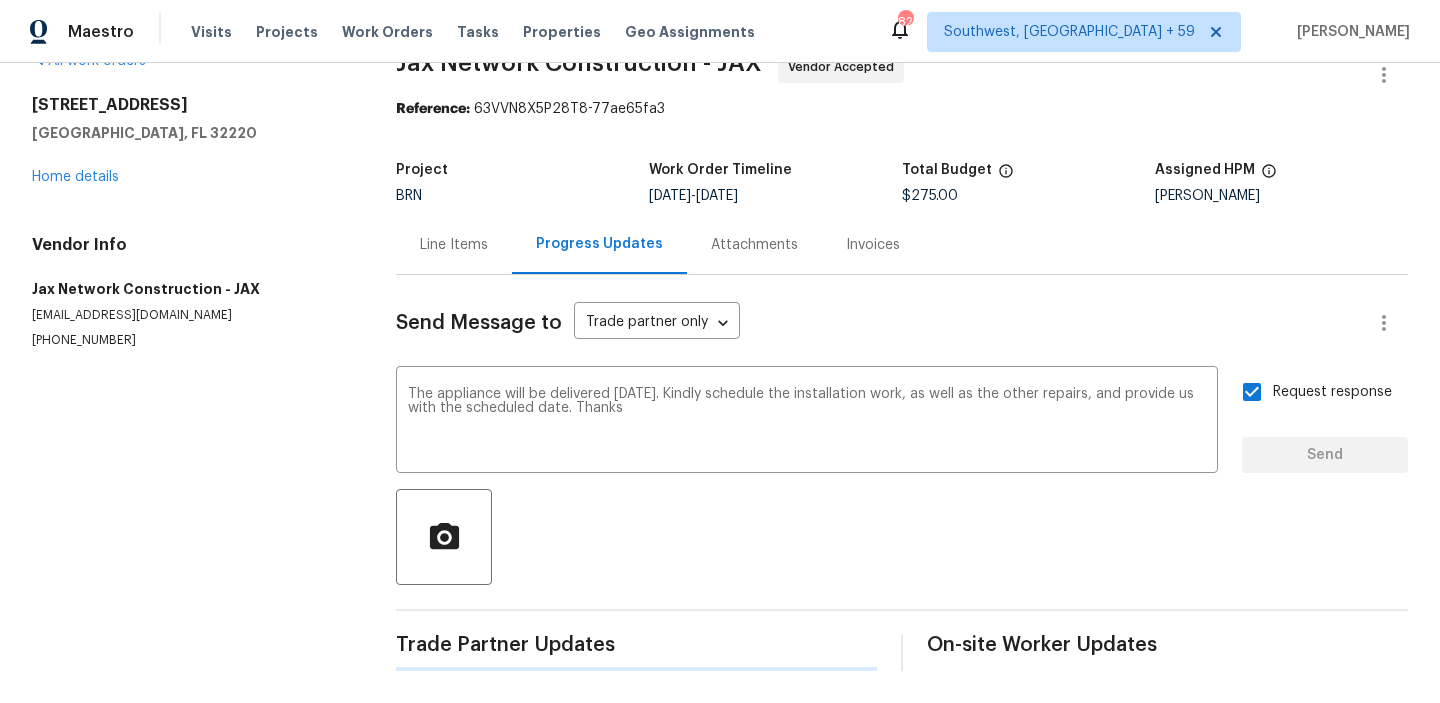 type 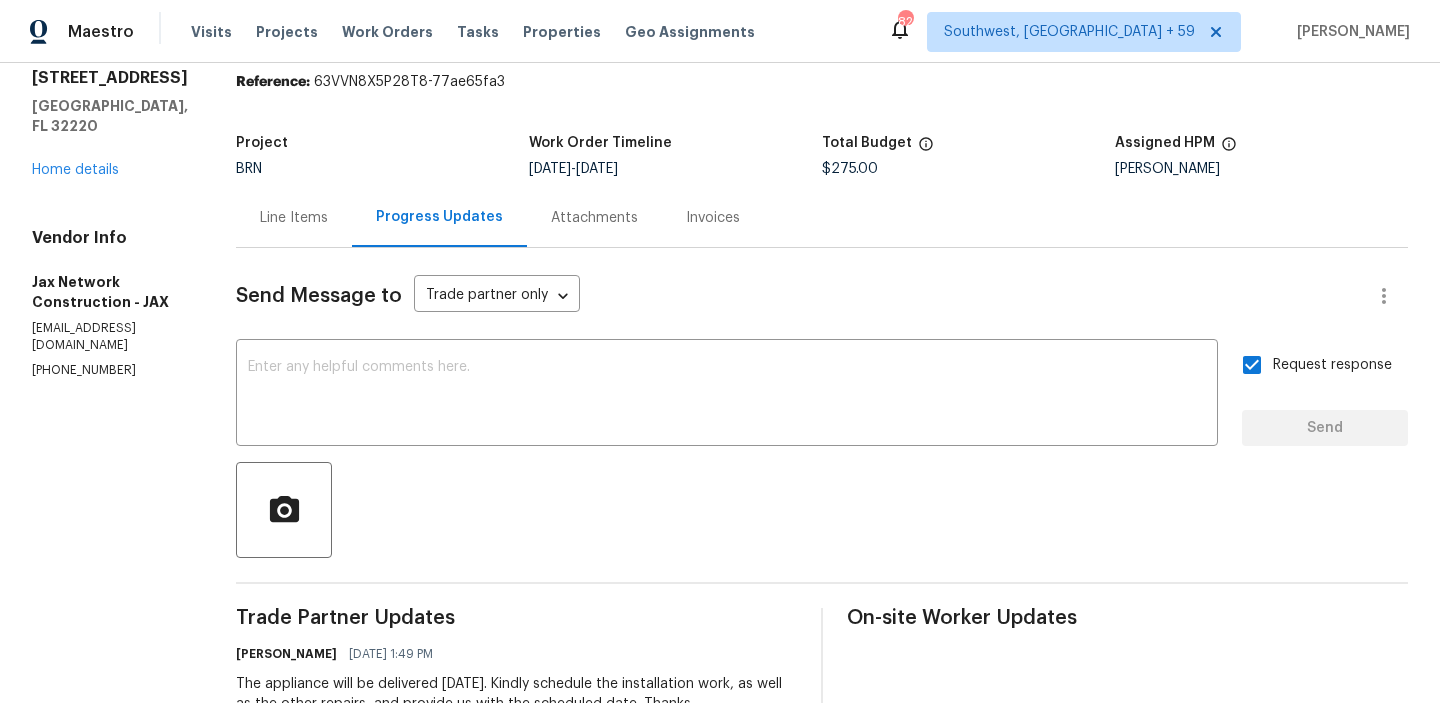 scroll, scrollTop: 0, scrollLeft: 0, axis: both 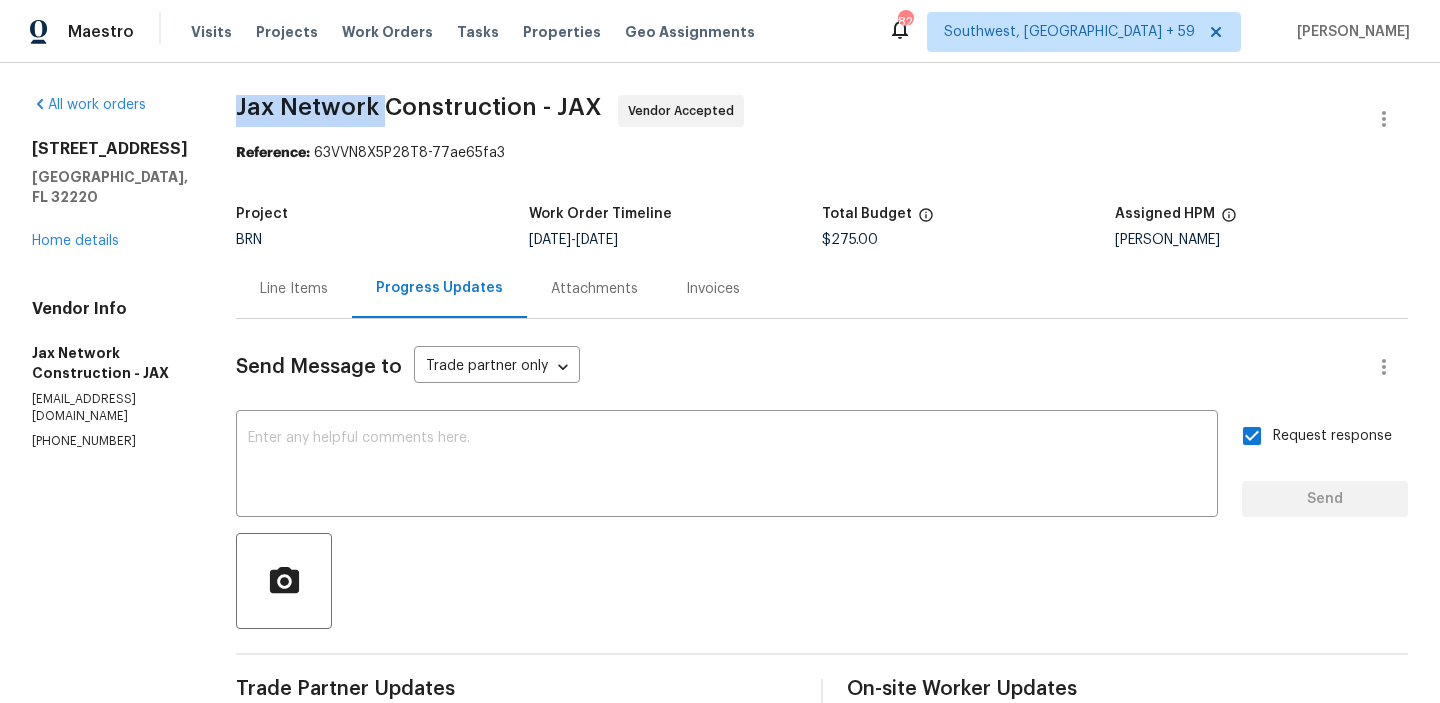 drag, startPoint x: 250, startPoint y: 110, endPoint x: 399, endPoint y: 108, distance: 149.01343 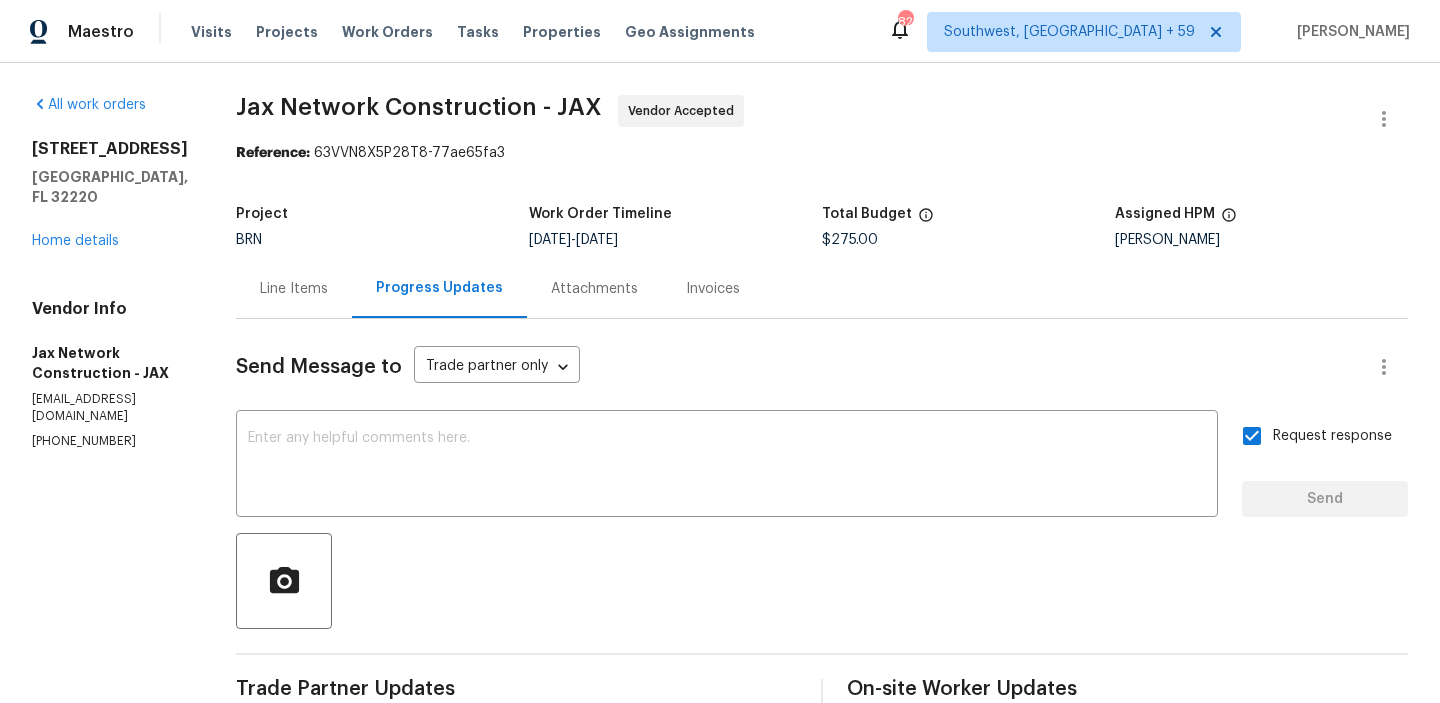click on "350 Memorial Park Rd Jacksonville, FL 32220 Home details" at bounding box center (110, 195) 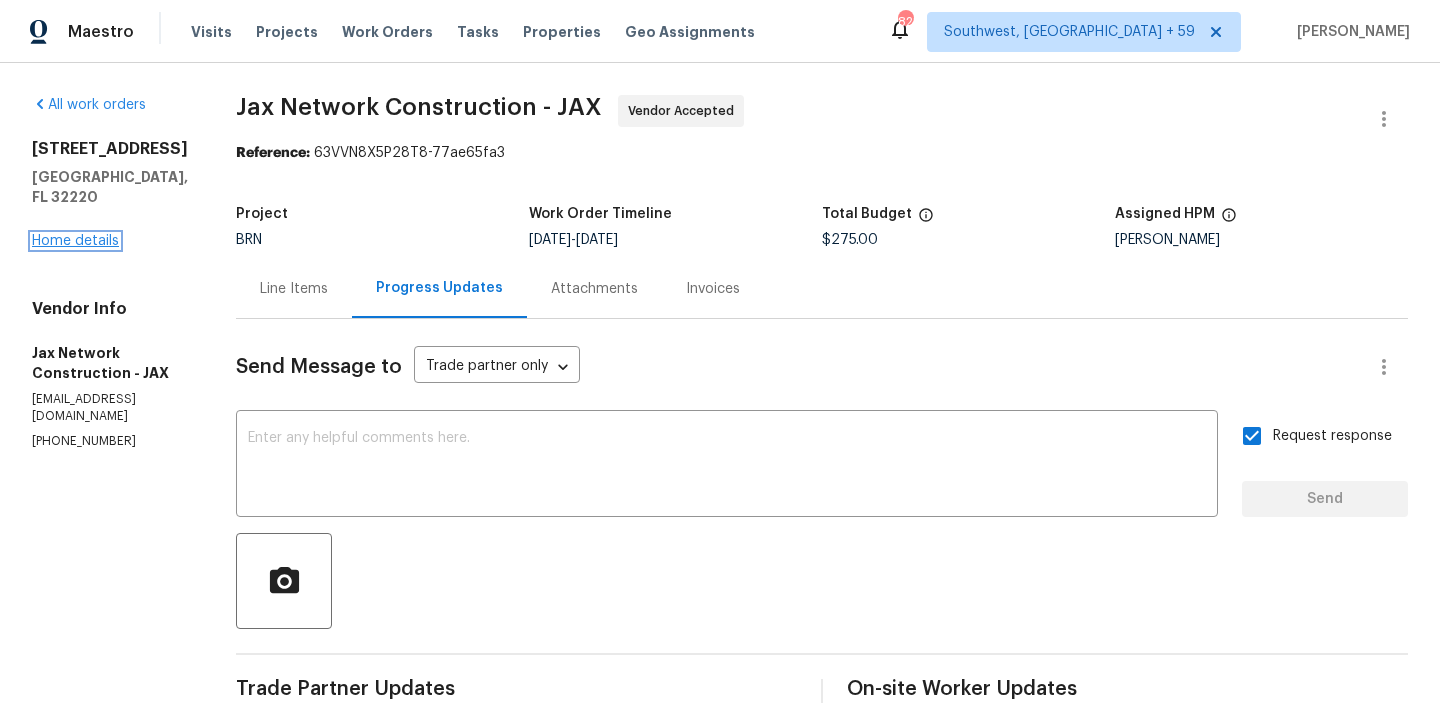 click on "Home details" at bounding box center (75, 241) 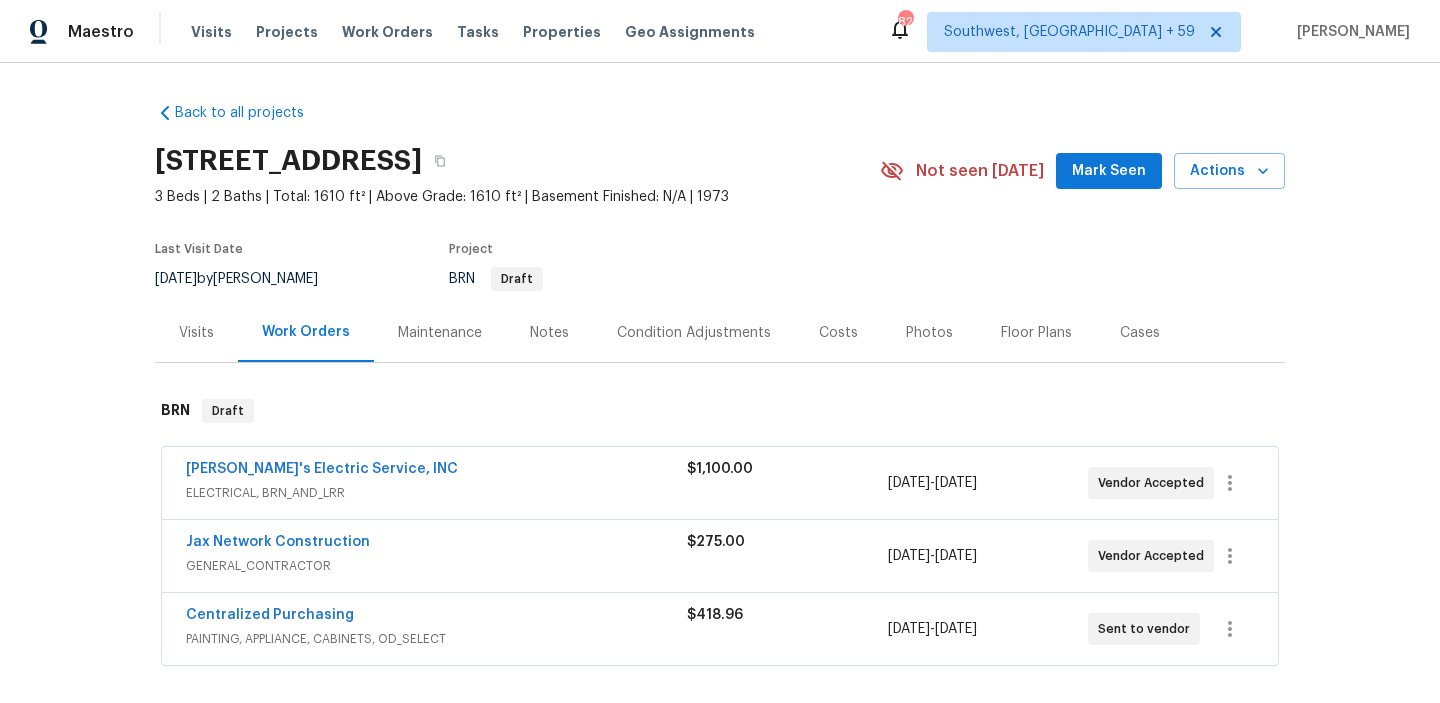 scroll, scrollTop: 75, scrollLeft: 0, axis: vertical 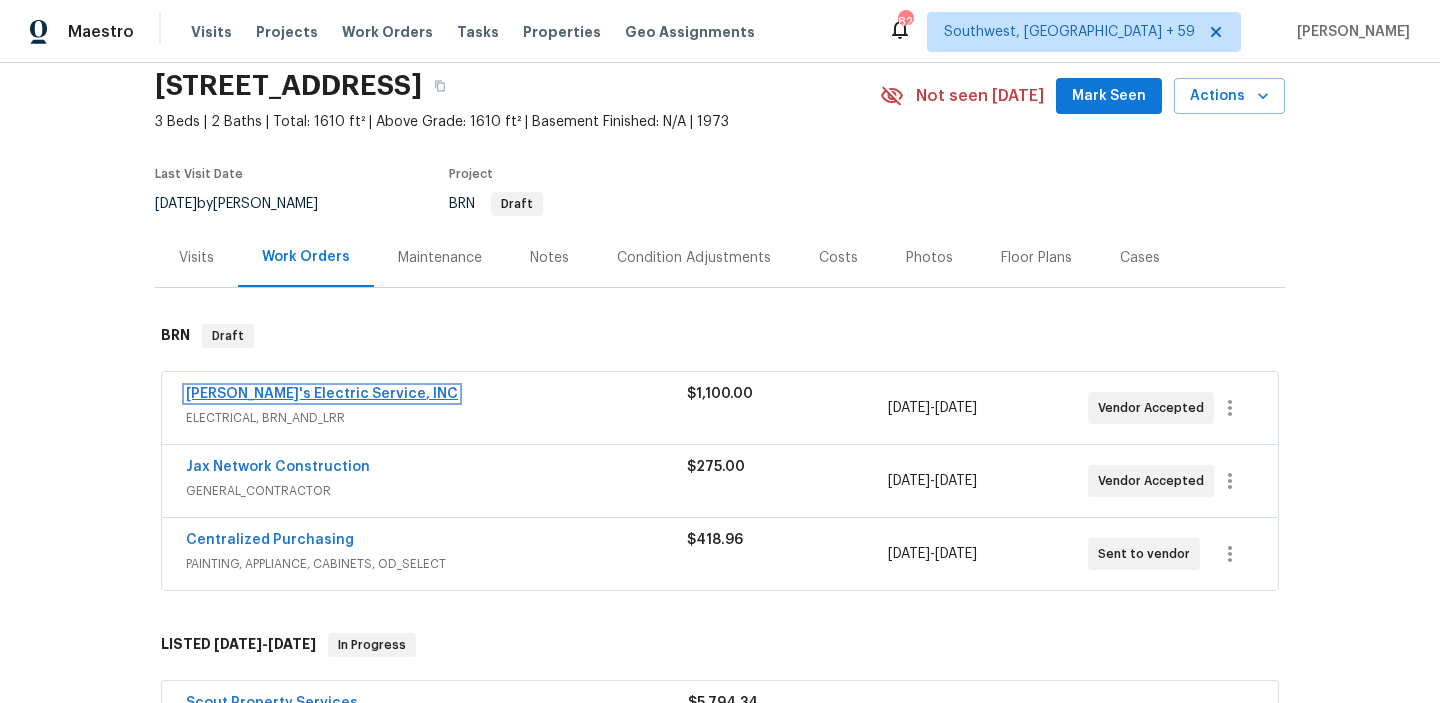 click on "Jack's Electric Service, INC" at bounding box center [322, 394] 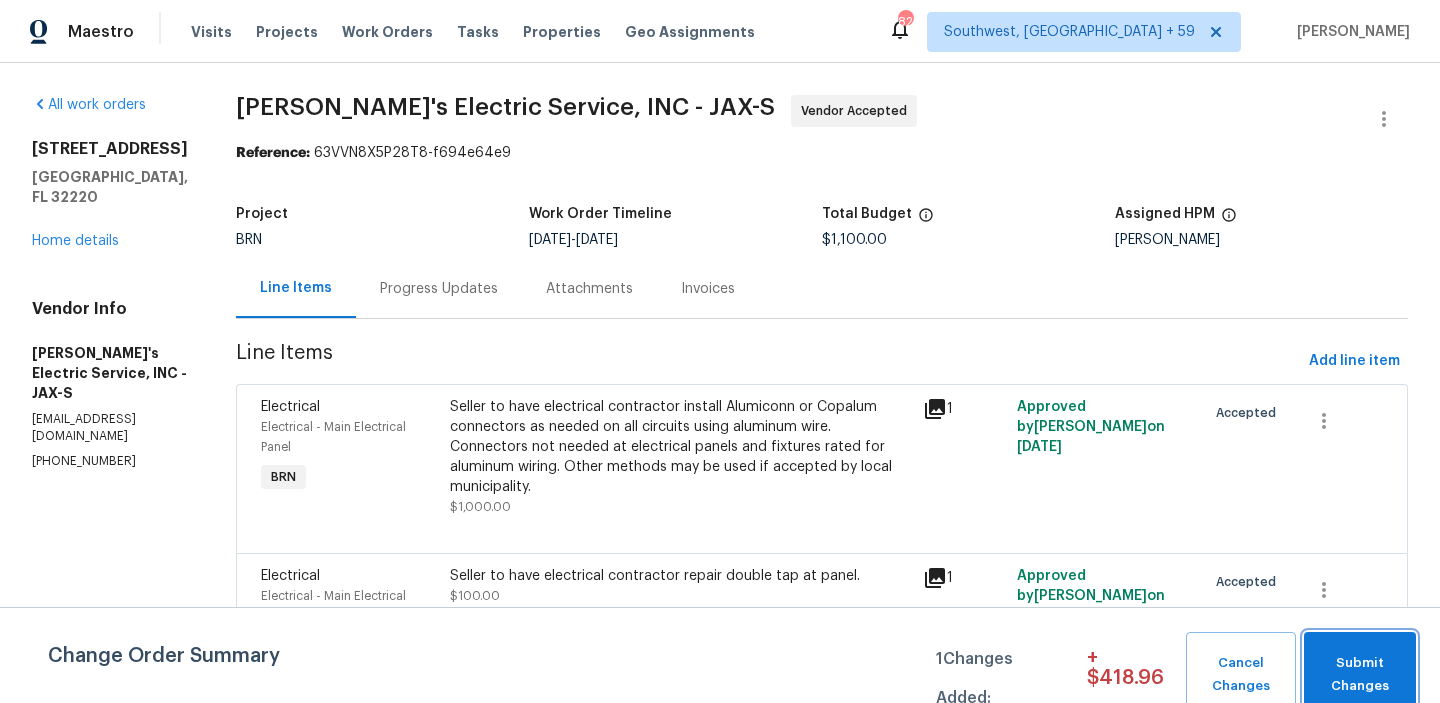 click on "Submit Changes" at bounding box center [1360, 675] 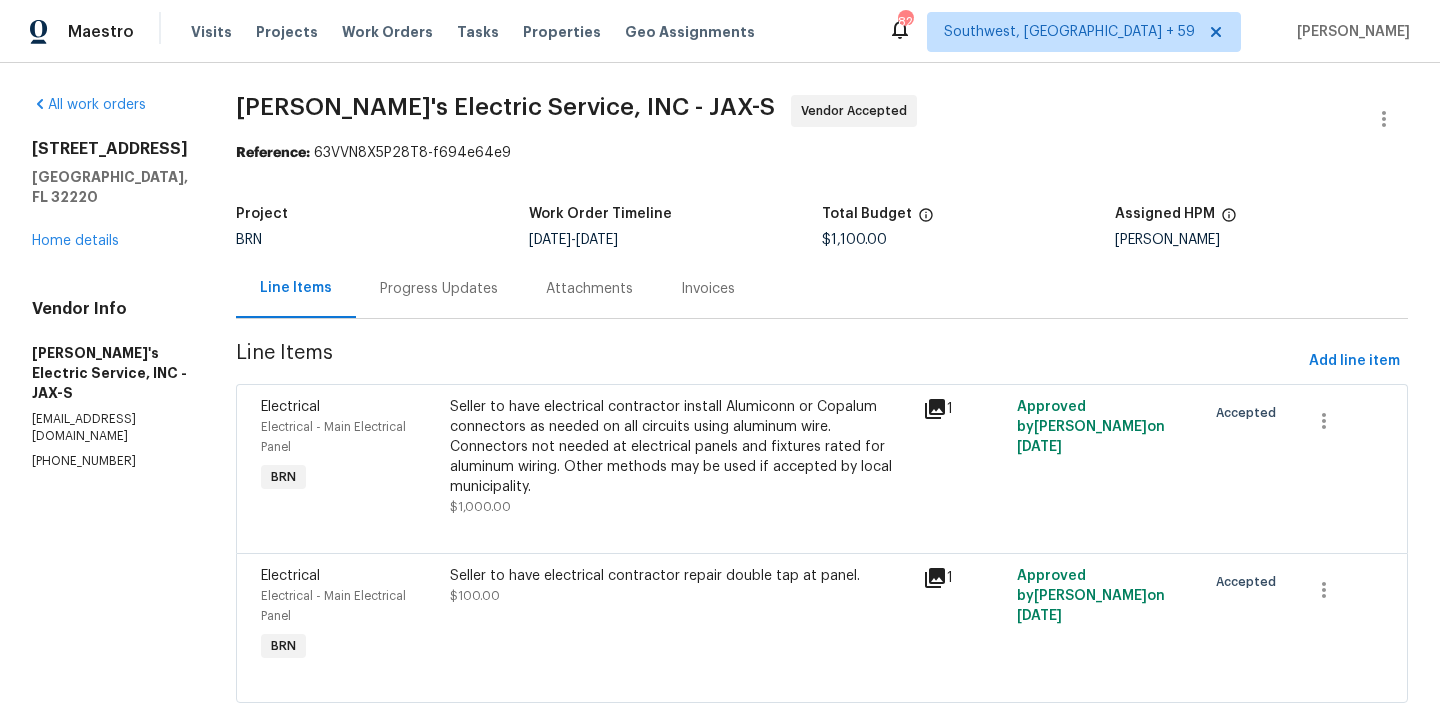click on "Progress Updates" at bounding box center (439, 289) 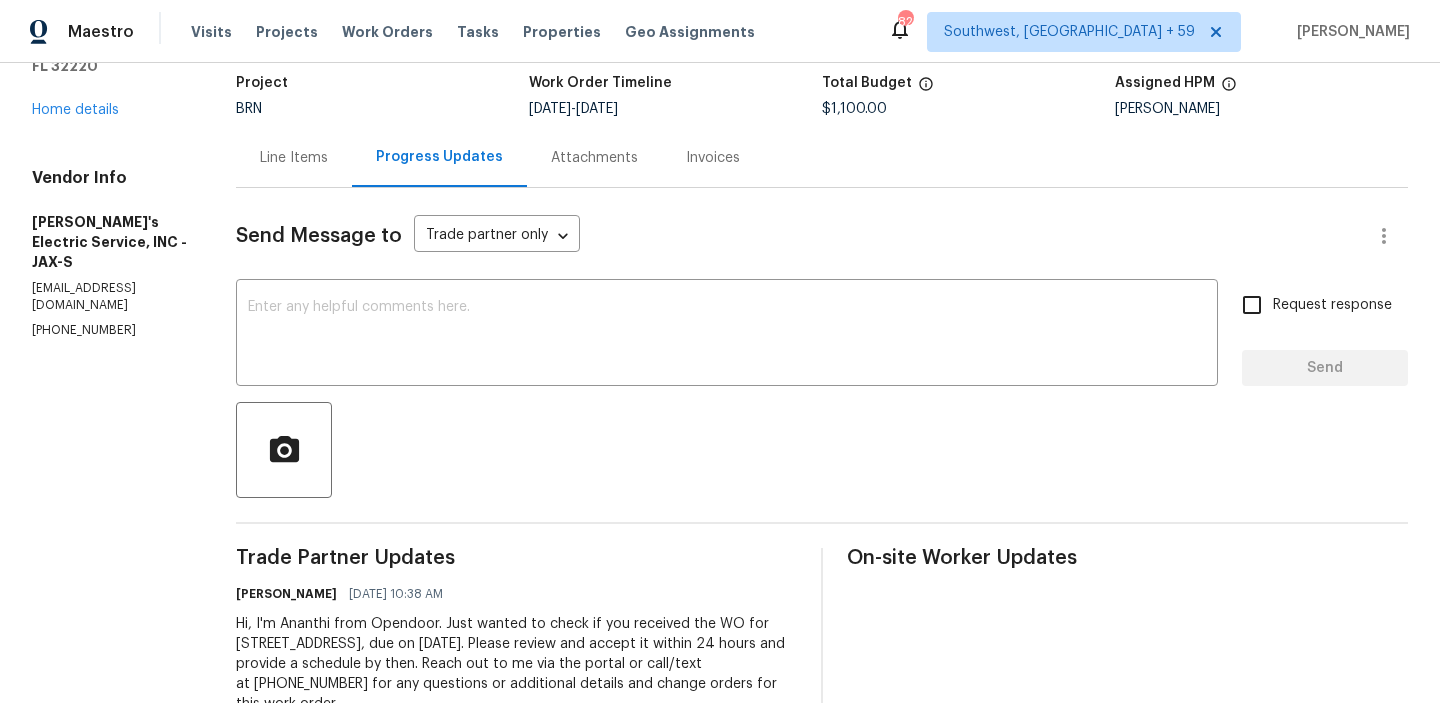 scroll, scrollTop: 137, scrollLeft: 0, axis: vertical 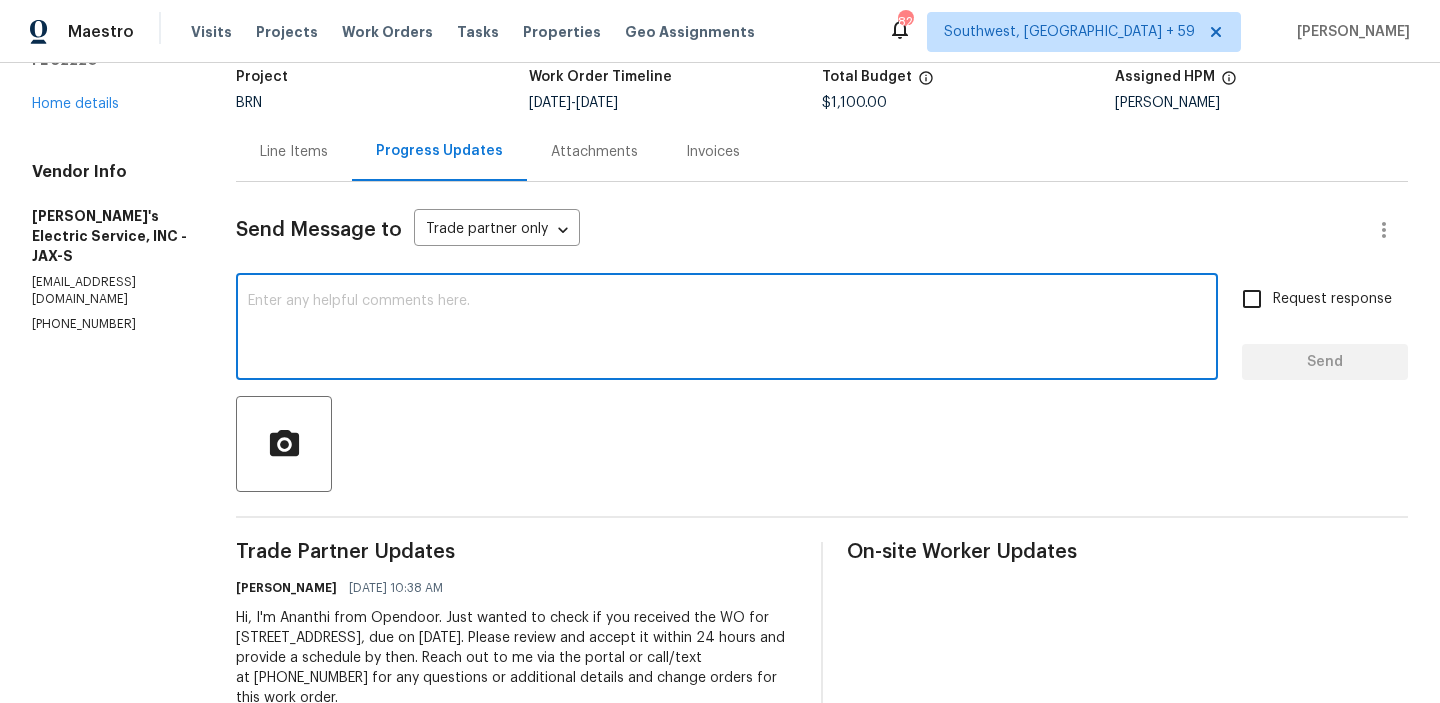 click at bounding box center [727, 329] 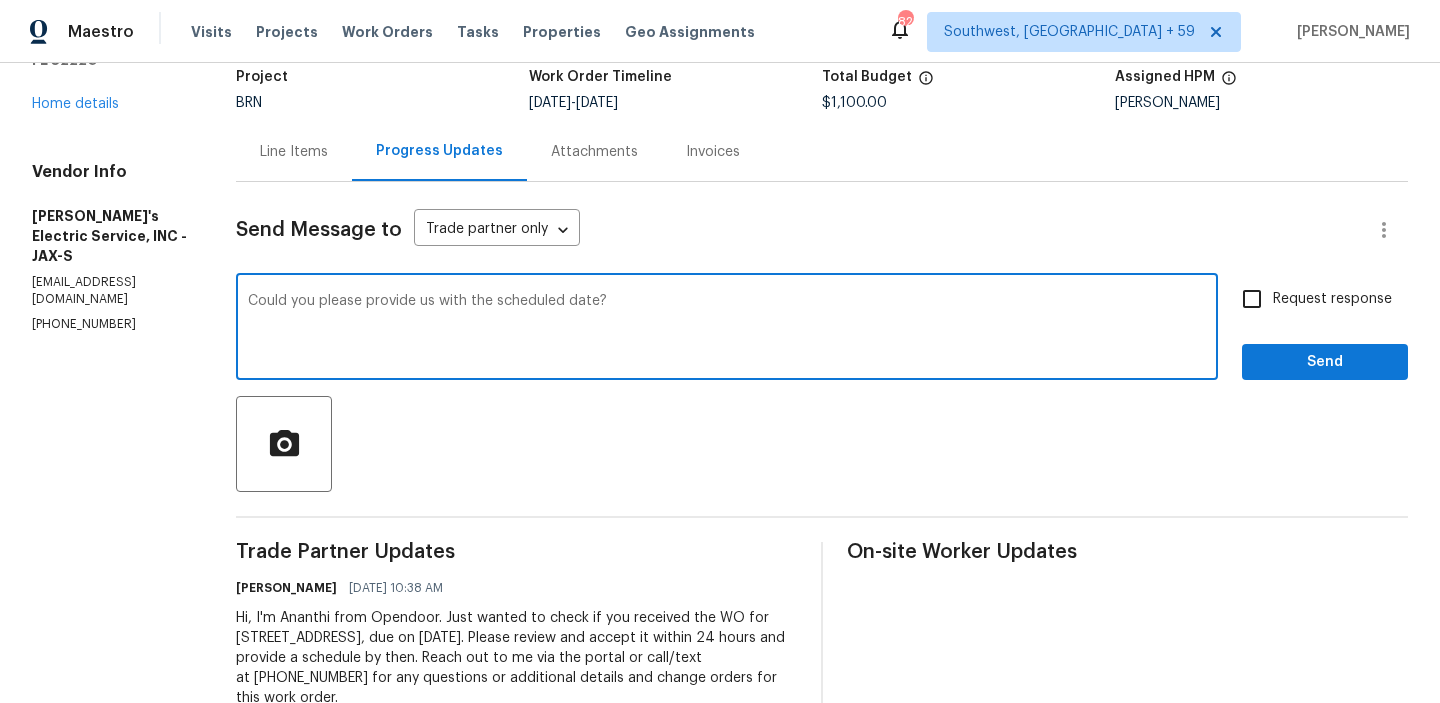 type on "Could you please provide us with the scheduled date?" 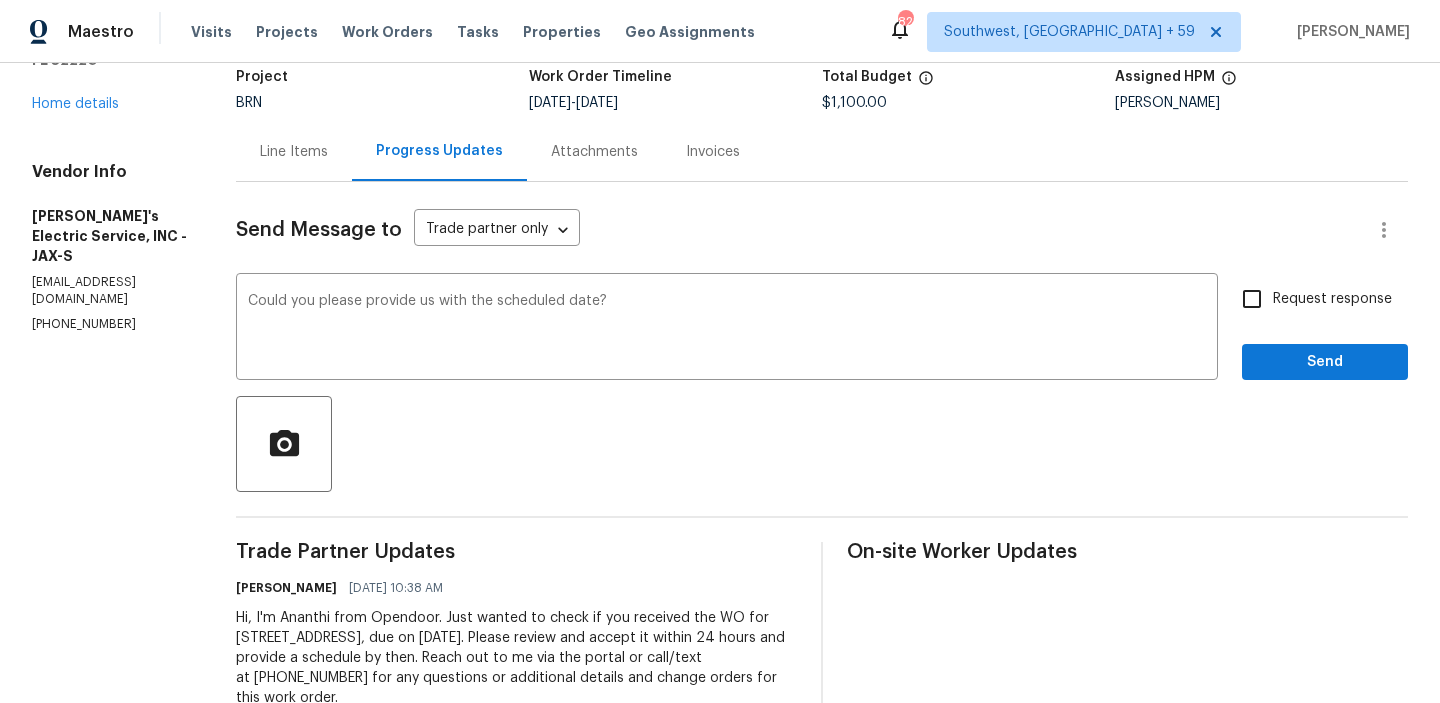 click on "Request response" at bounding box center (1252, 299) 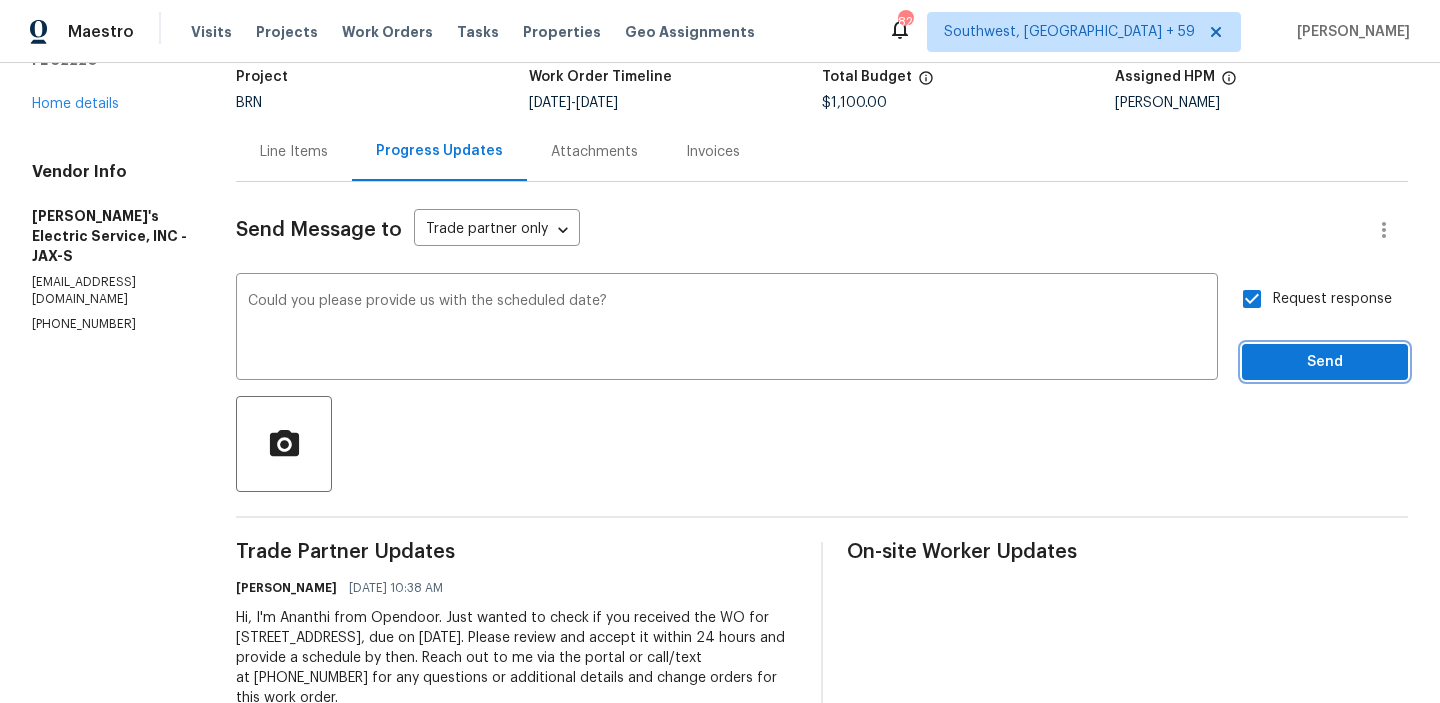 click on "Send" at bounding box center (1325, 362) 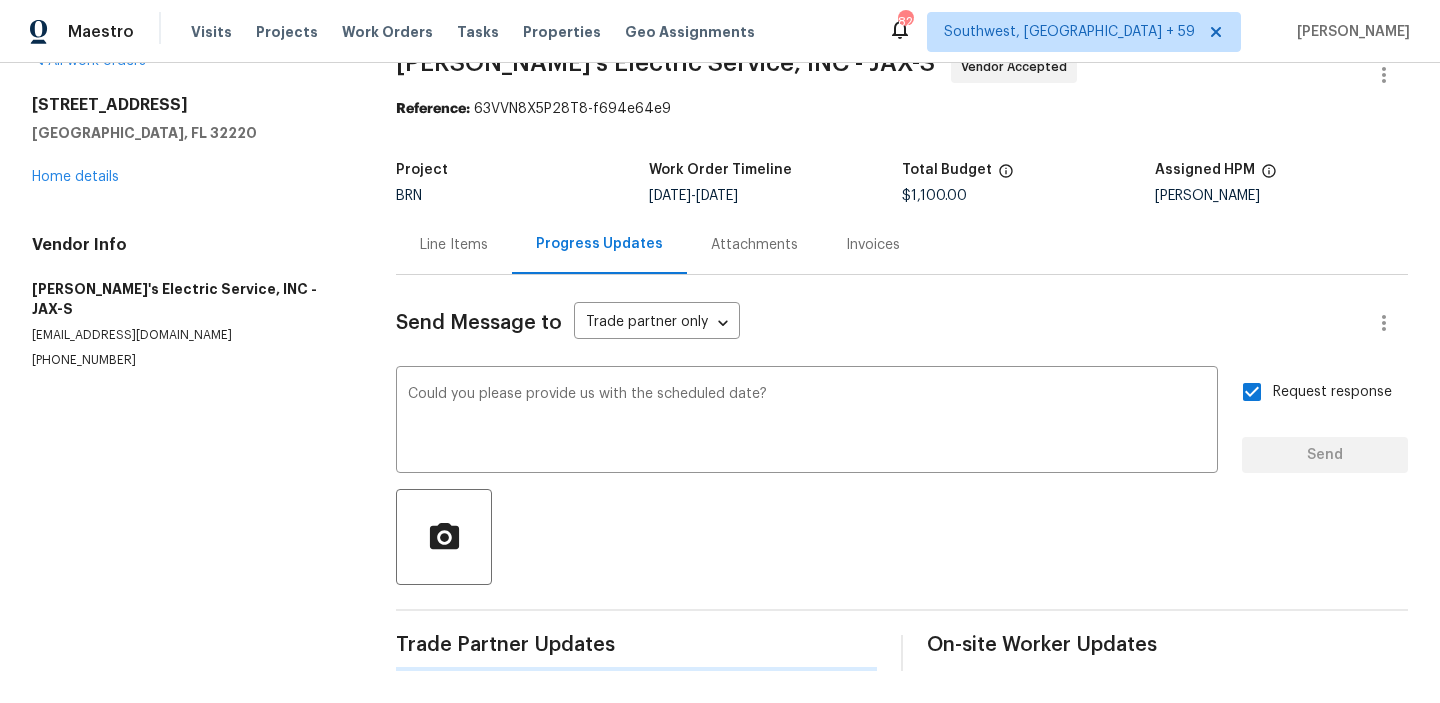 type 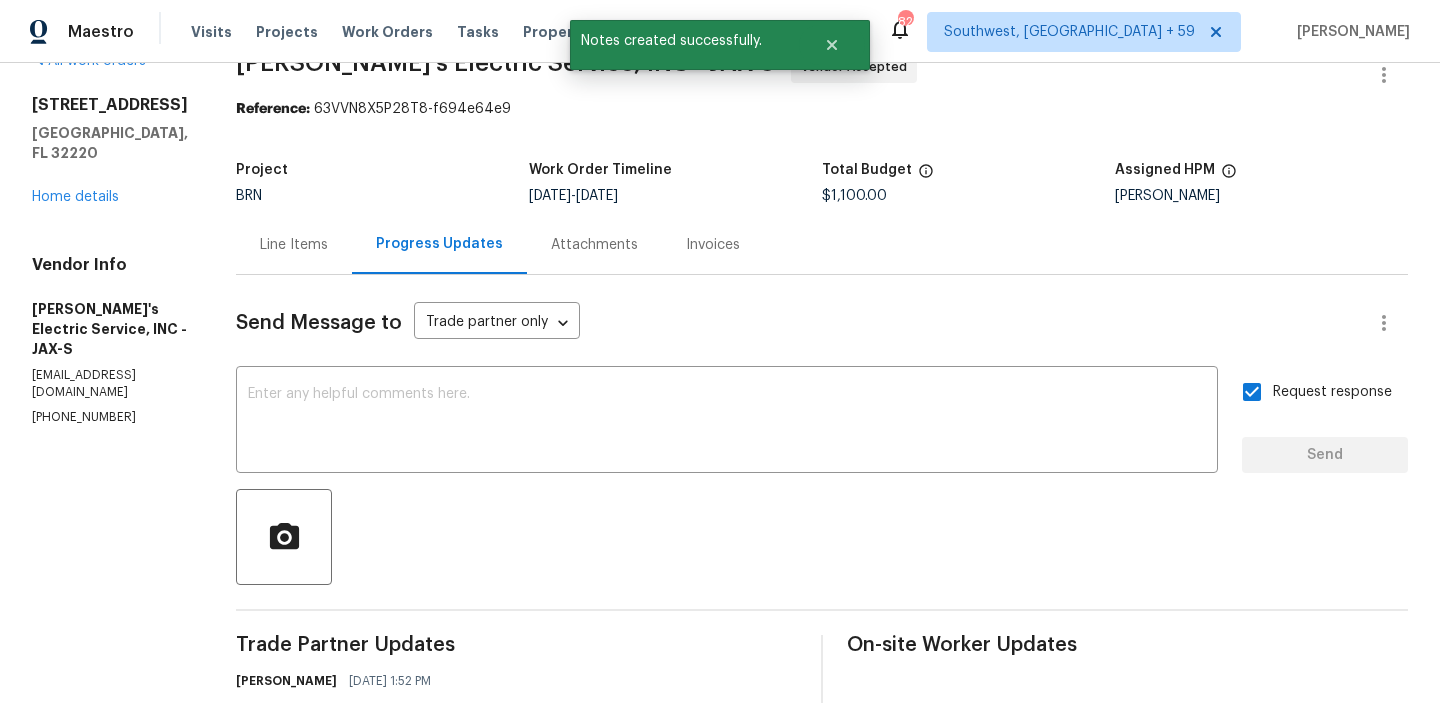 scroll, scrollTop: 137, scrollLeft: 0, axis: vertical 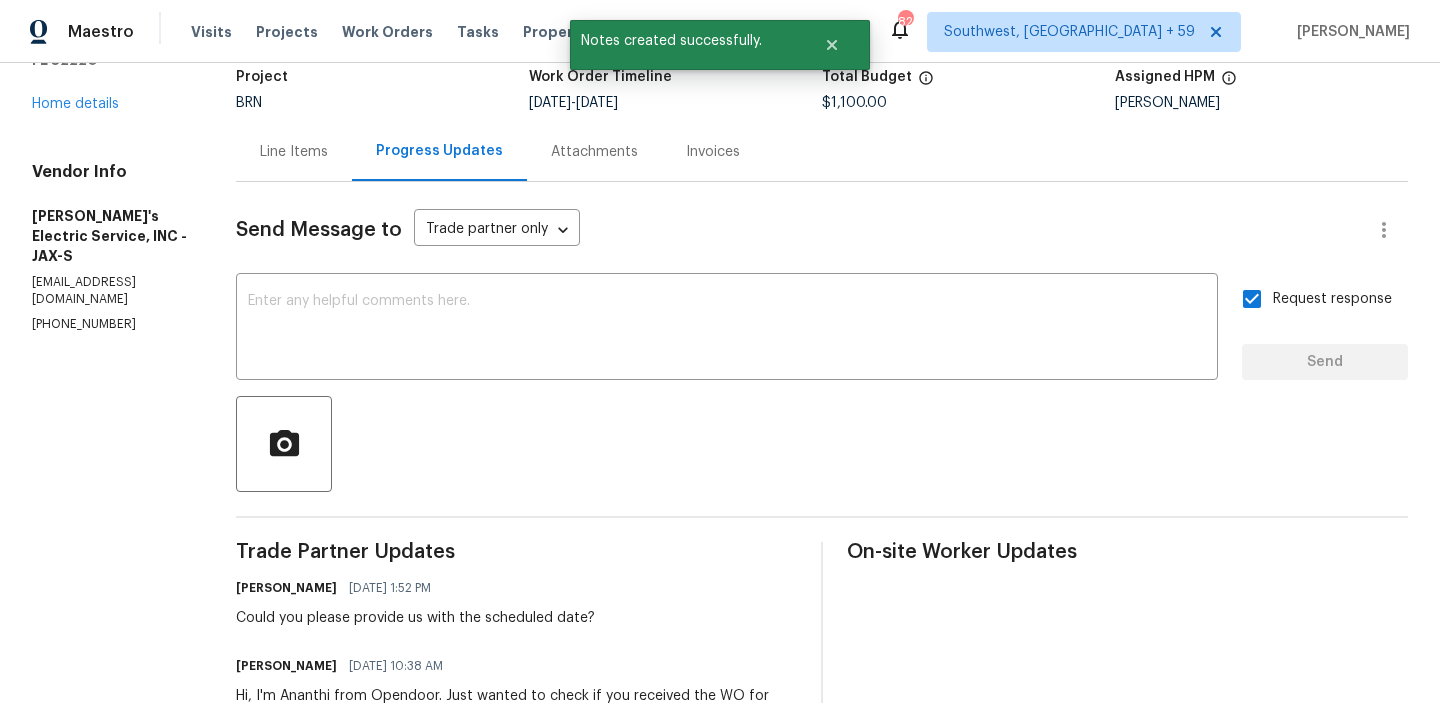 click on "(904) 874-6702" at bounding box center [110, 324] 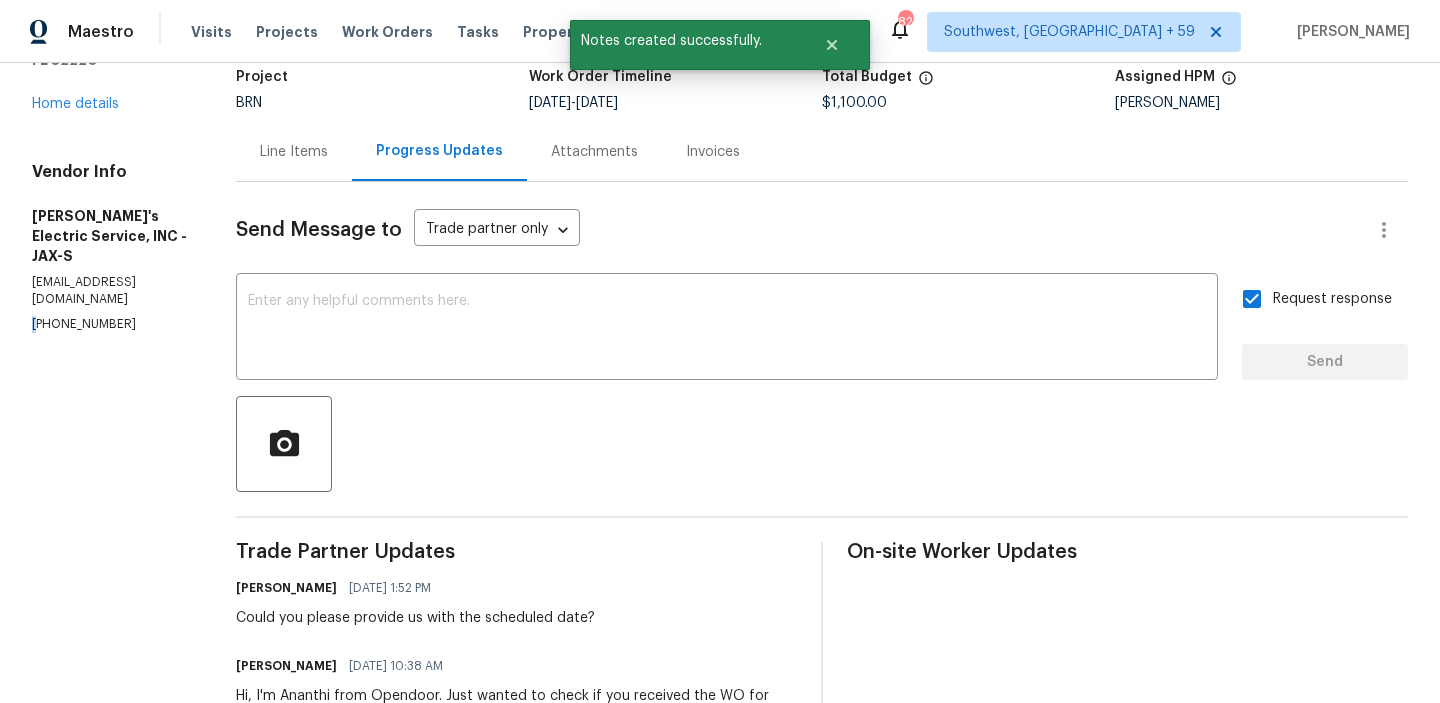 click on "(904) 874-6702" at bounding box center [110, 324] 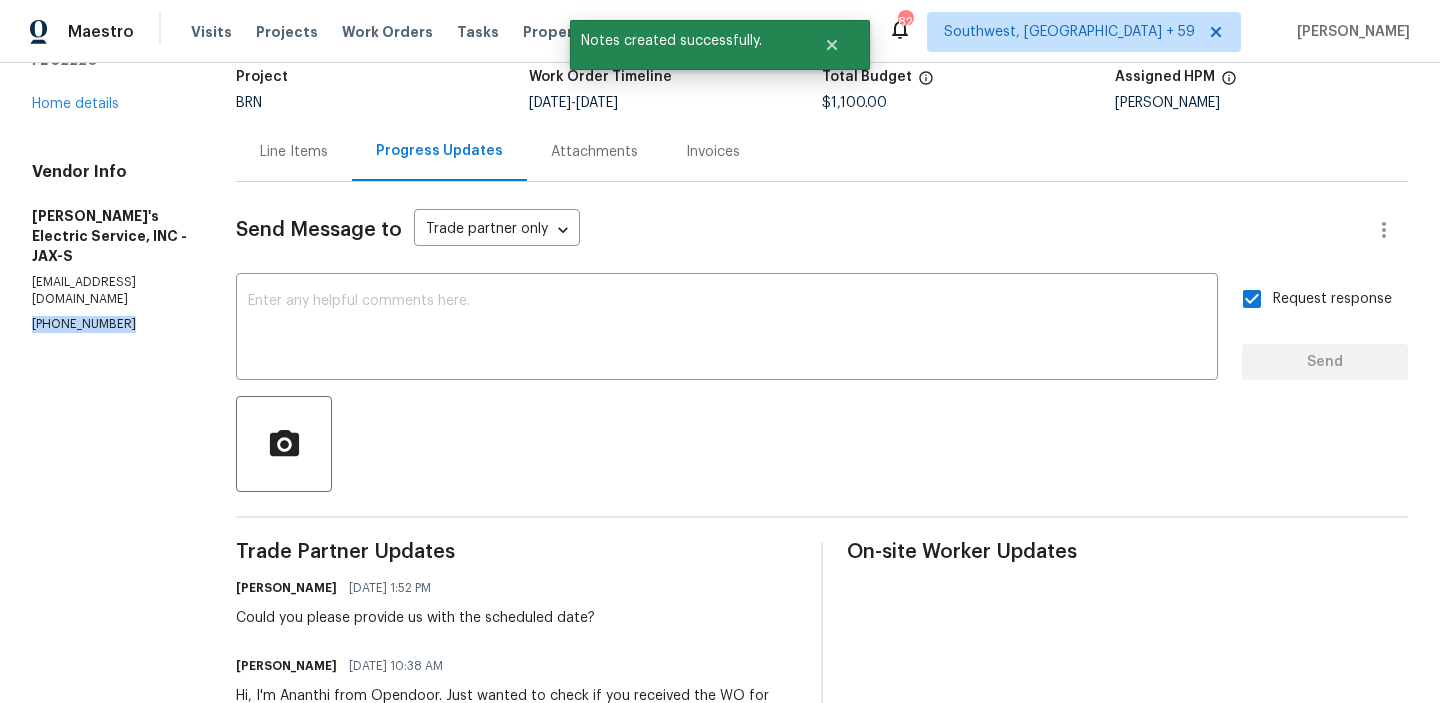 click on "(904) 874-6702" at bounding box center (110, 324) 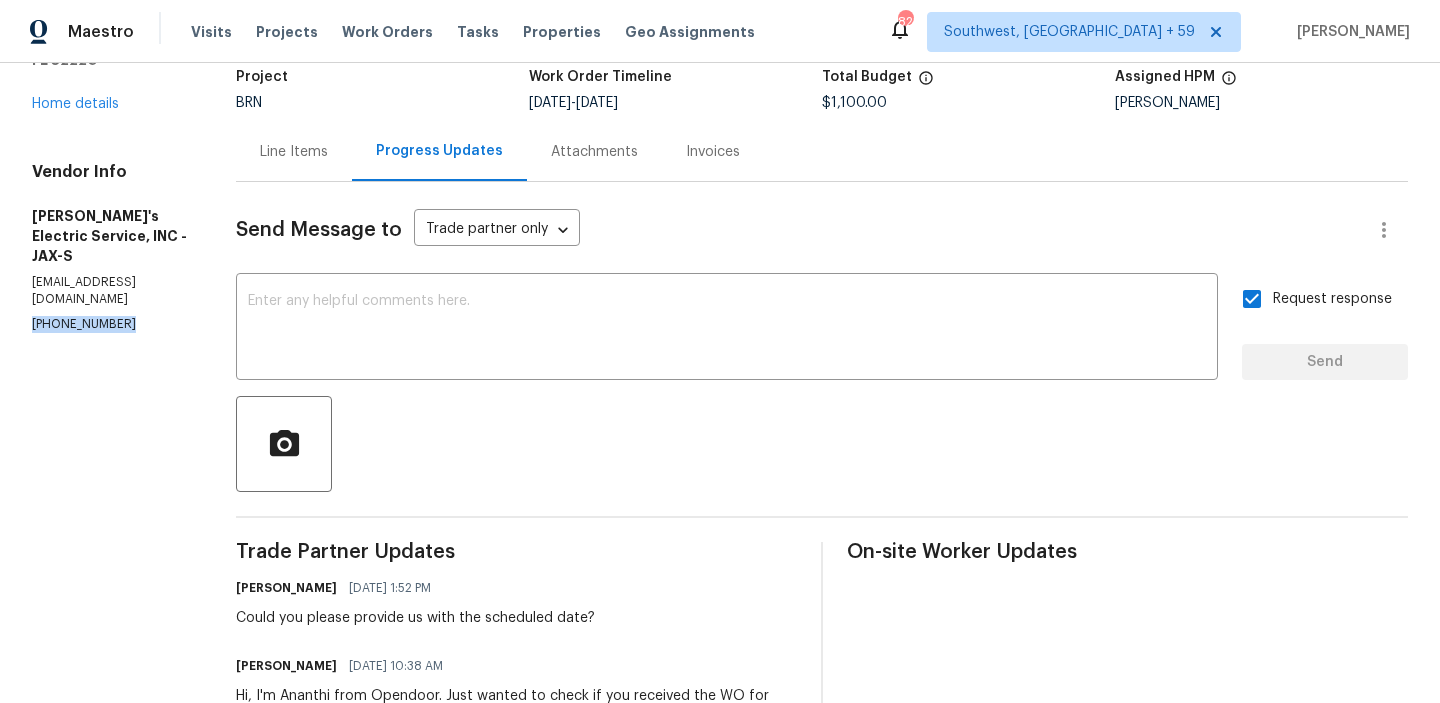 scroll, scrollTop: 276, scrollLeft: 0, axis: vertical 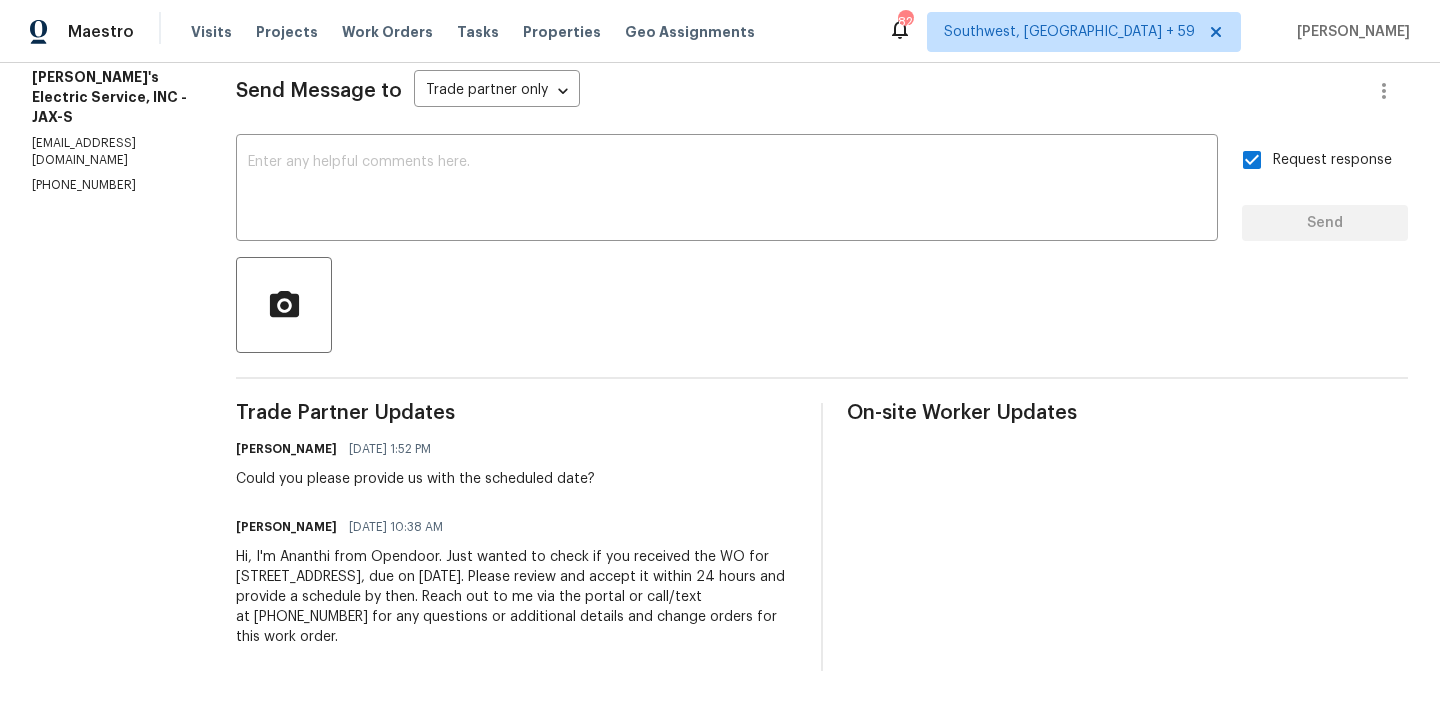 click on "Could you please provide us with the scheduled date?" at bounding box center (415, 479) 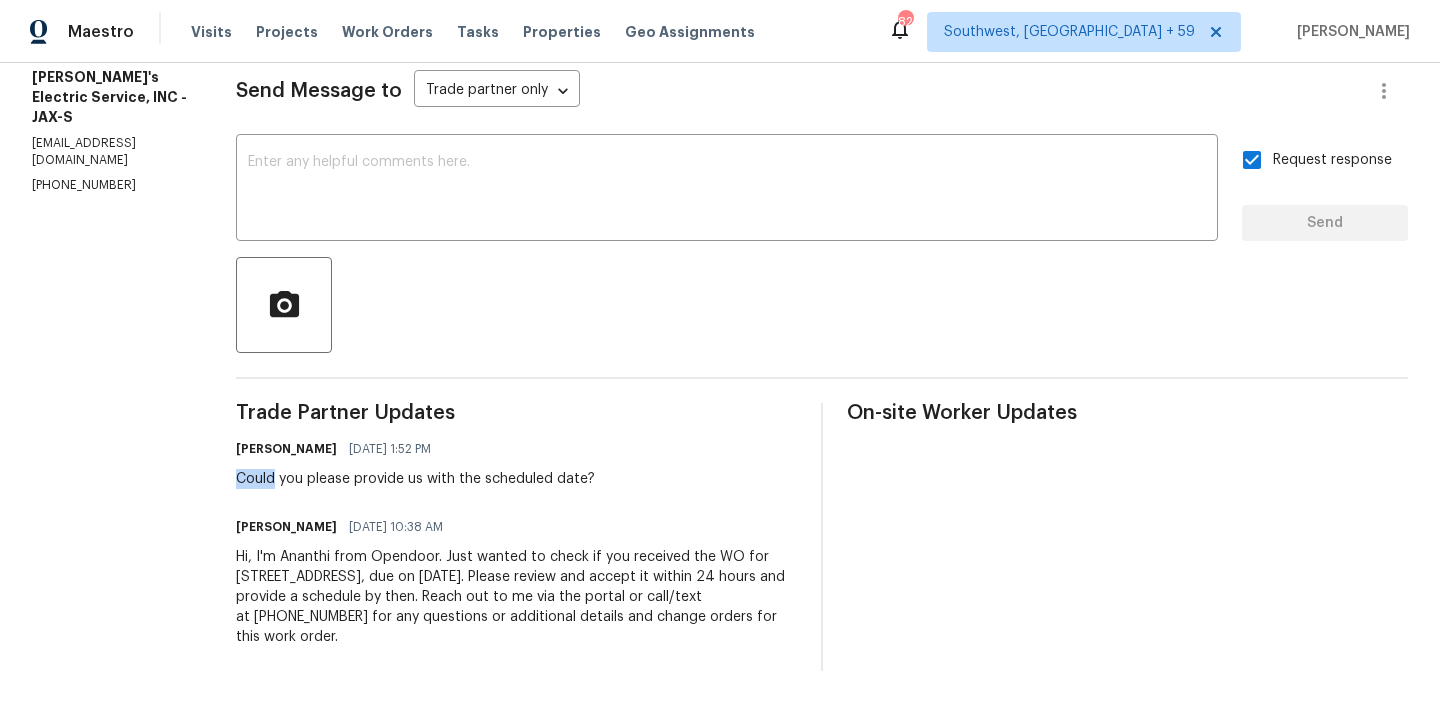 click on "Could you please provide us with the scheduled date?" at bounding box center (415, 479) 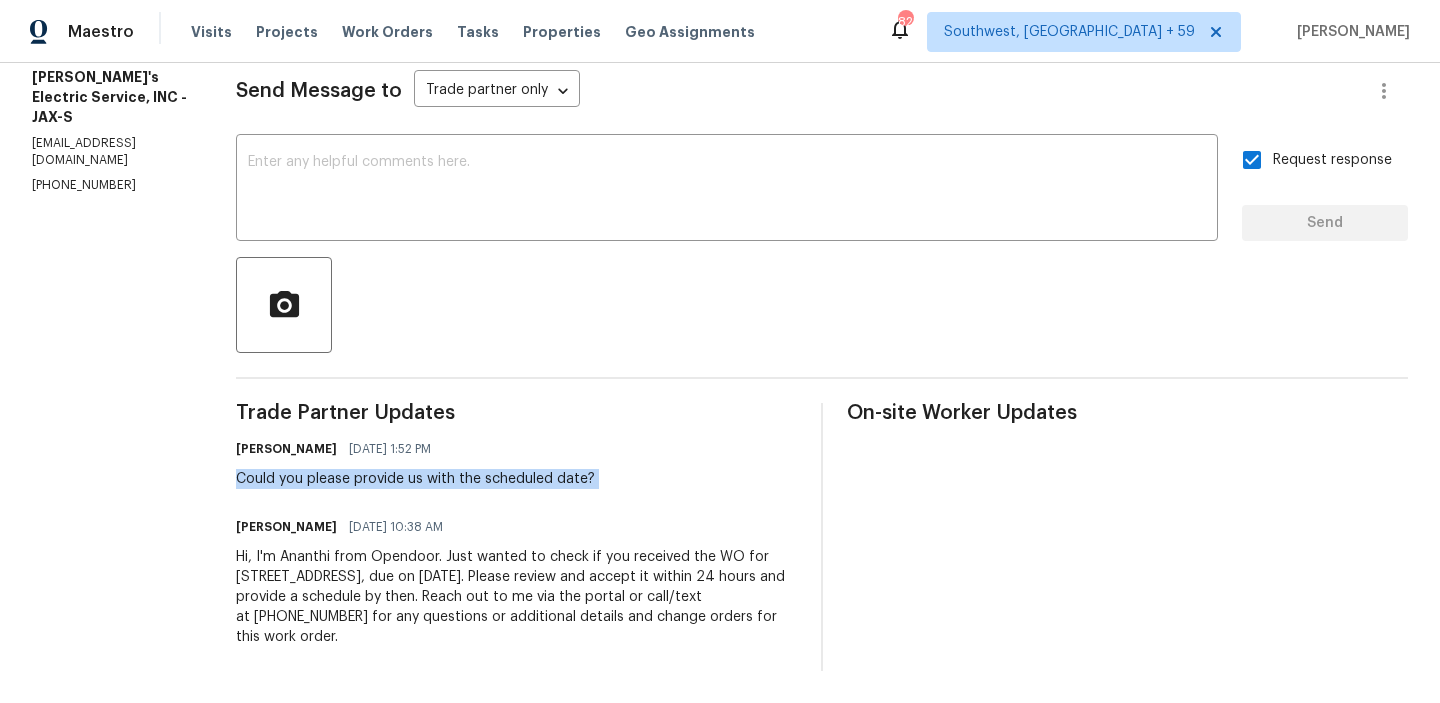 click on "Could you please provide us with the scheduled date?" at bounding box center [415, 479] 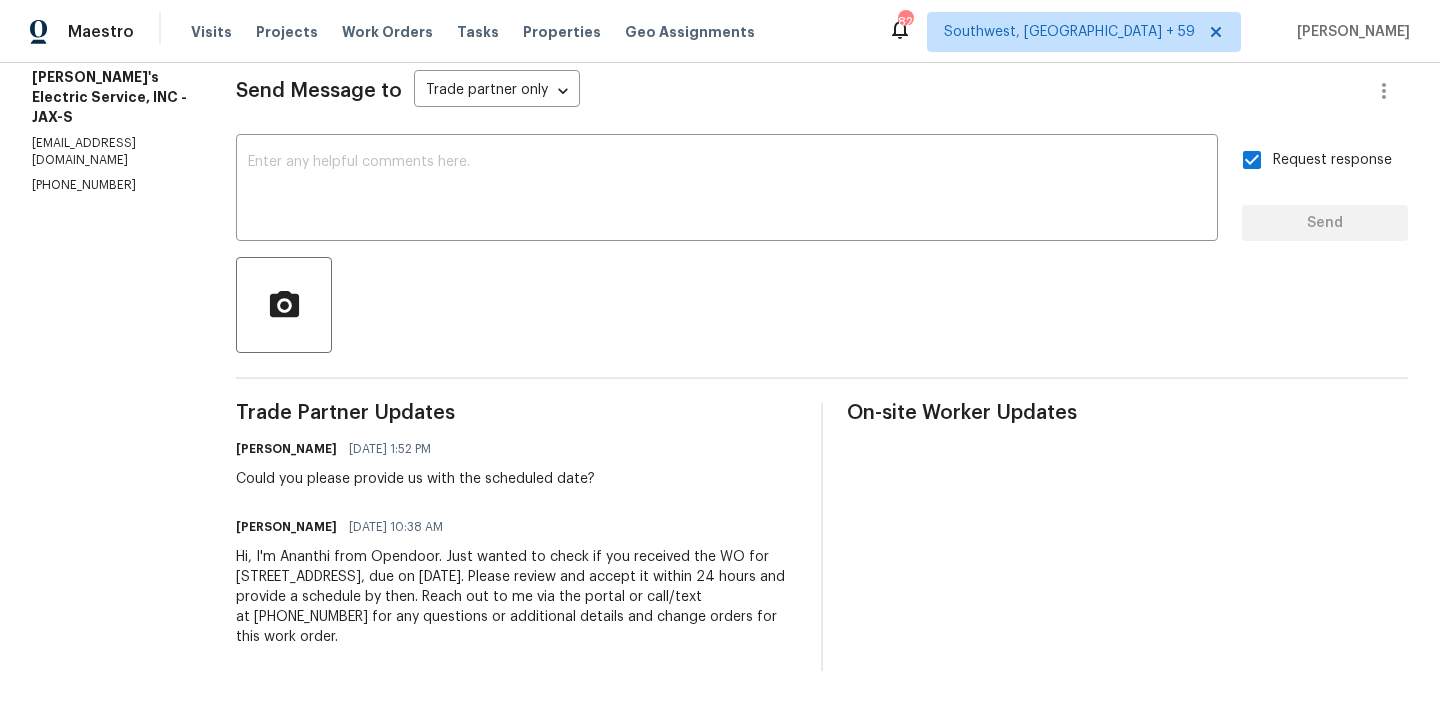 click on "All work orders 350 Memorial Park Rd Jacksonville, FL 32220 Home details Vendor Info Jack's Electric Service, INC - JAX-S all3pappys@gmail.com (904) 874-6702" at bounding box center [110, 245] 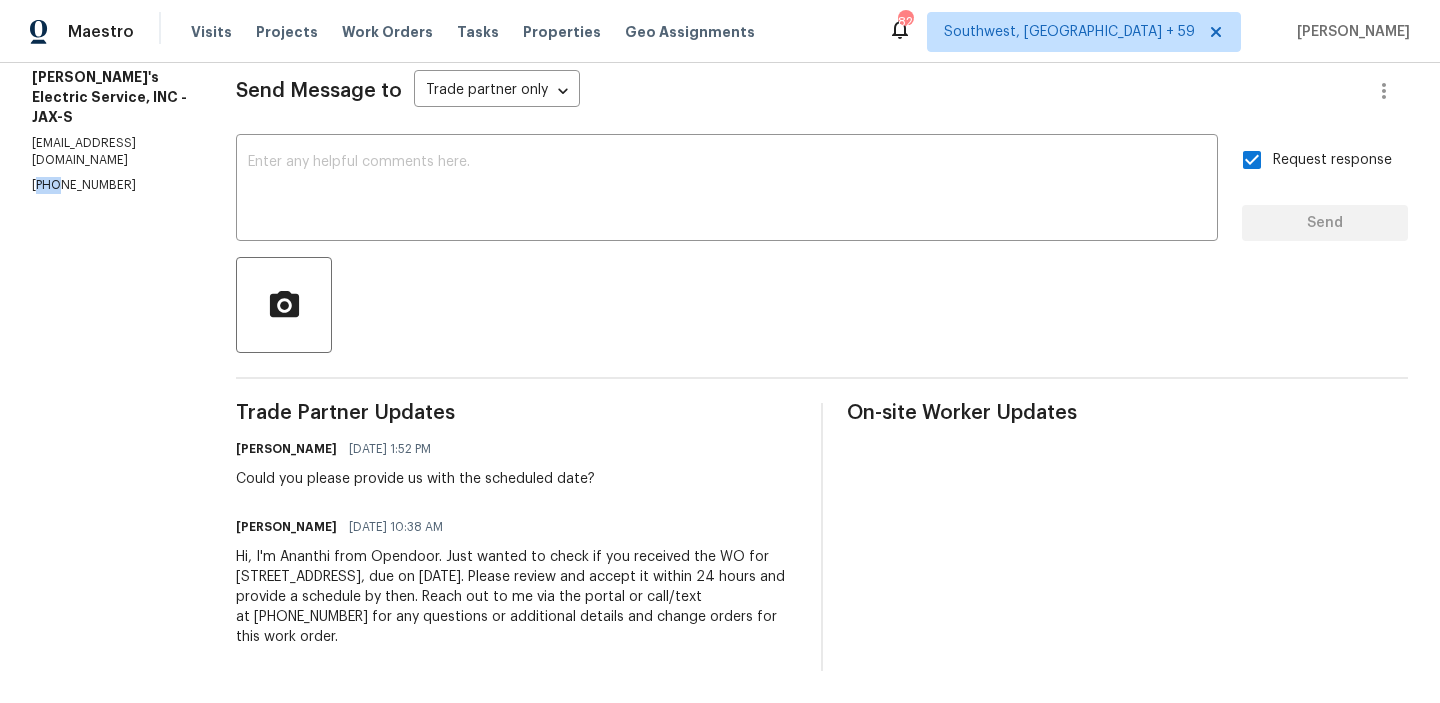 click on "(904) 874-6702" at bounding box center [110, 185] 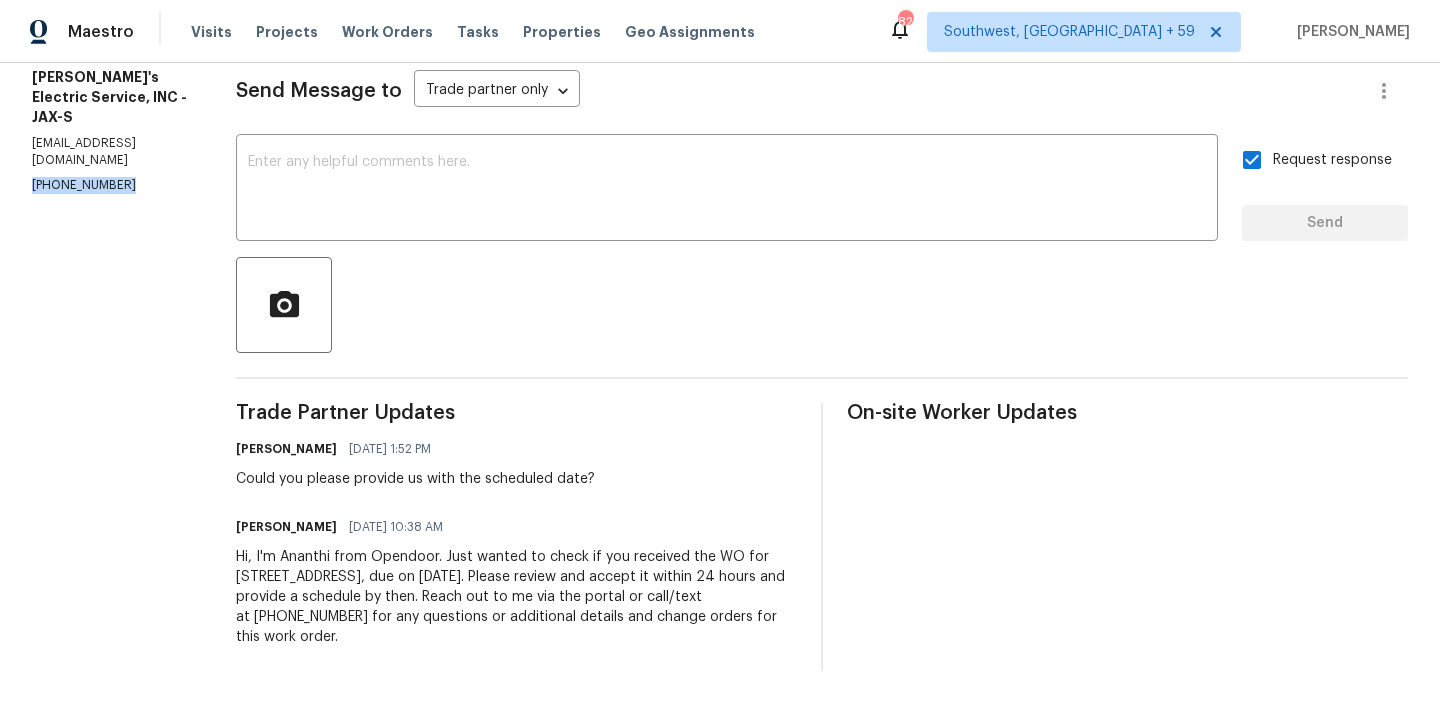 click on "(904) 874-6702" at bounding box center (110, 185) 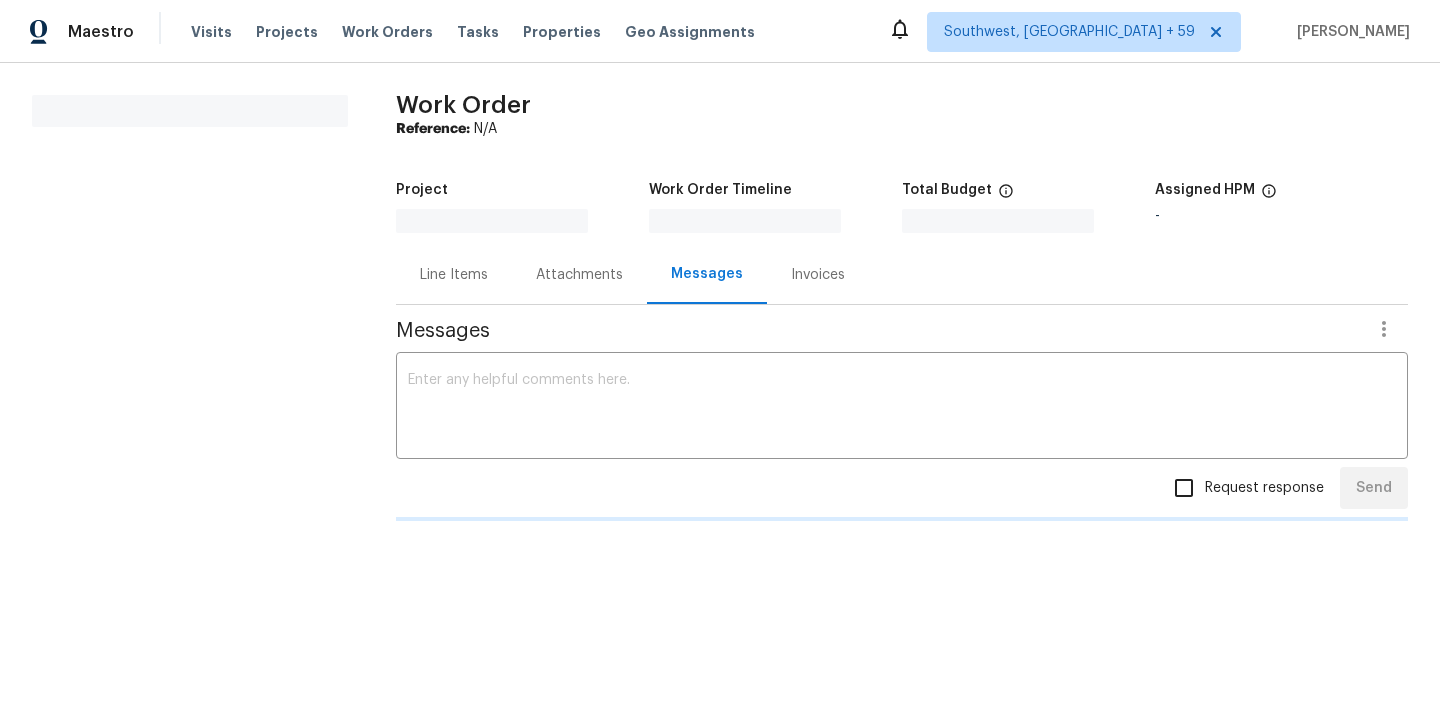 scroll, scrollTop: 0, scrollLeft: 0, axis: both 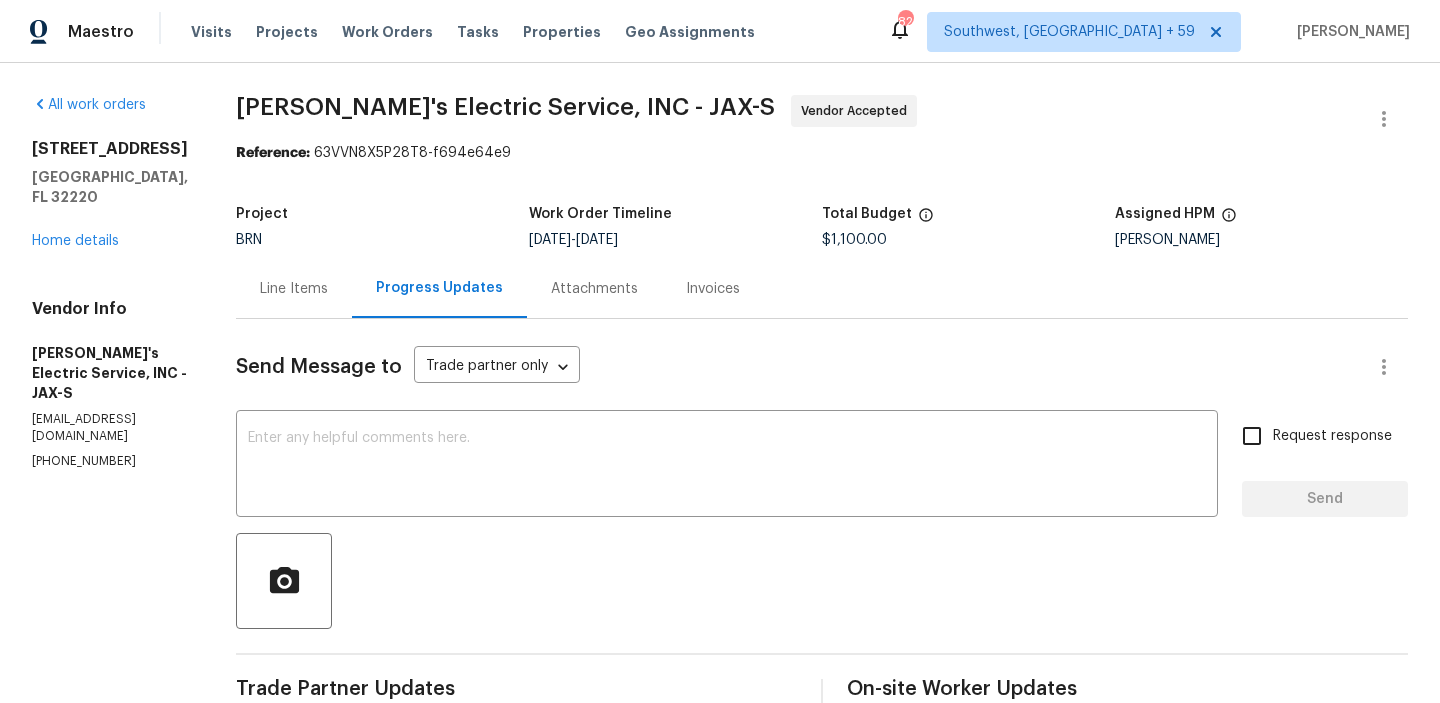 click on "[EMAIL_ADDRESS][DOMAIN_NAME]" at bounding box center (110, 428) 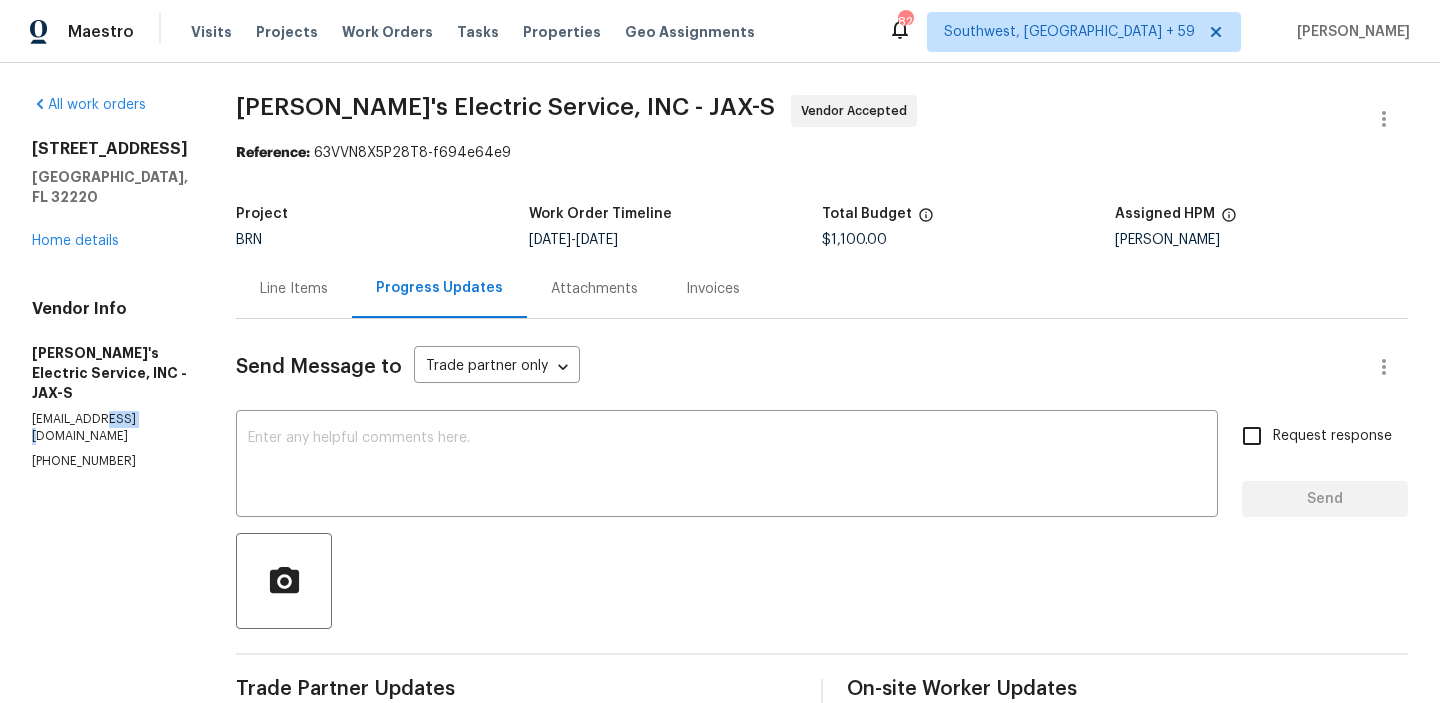 click on "[EMAIL_ADDRESS][DOMAIN_NAME]" at bounding box center (110, 428) 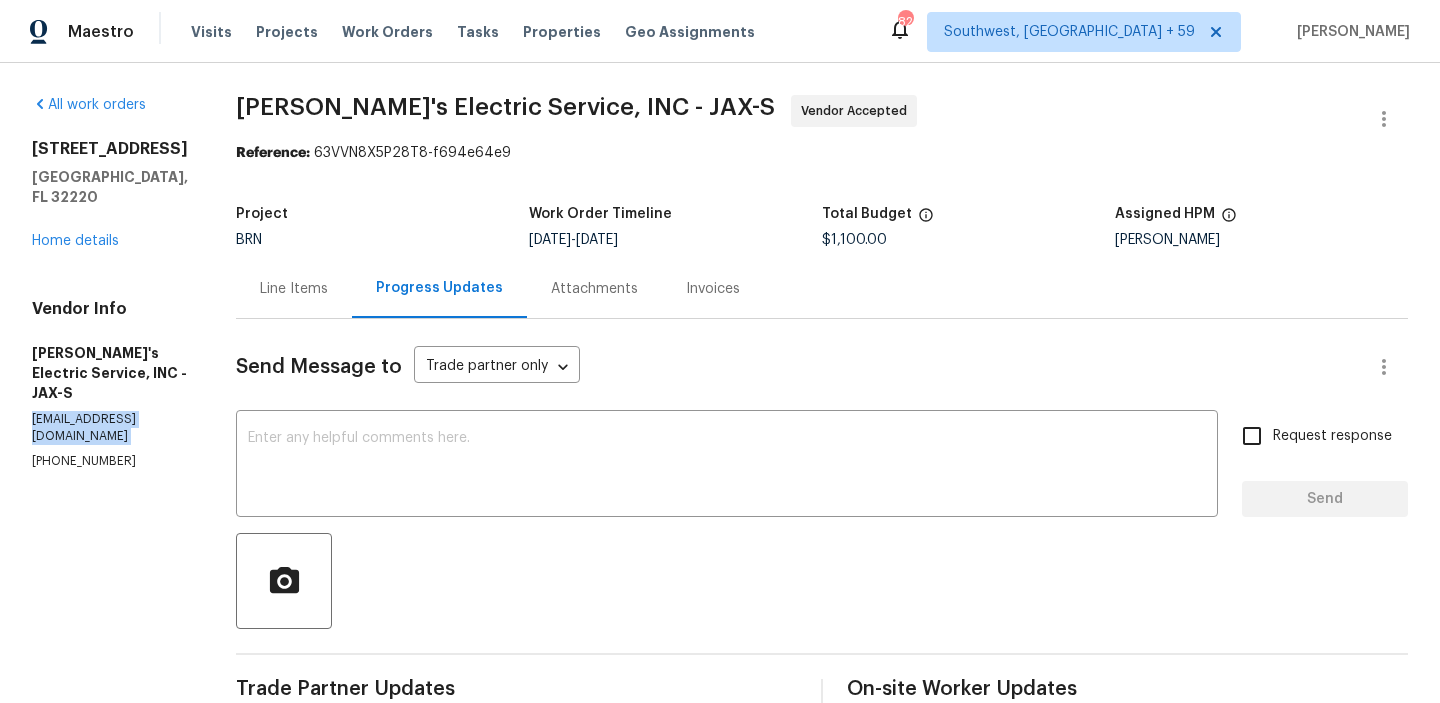 click on "[EMAIL_ADDRESS][DOMAIN_NAME]" at bounding box center [110, 428] 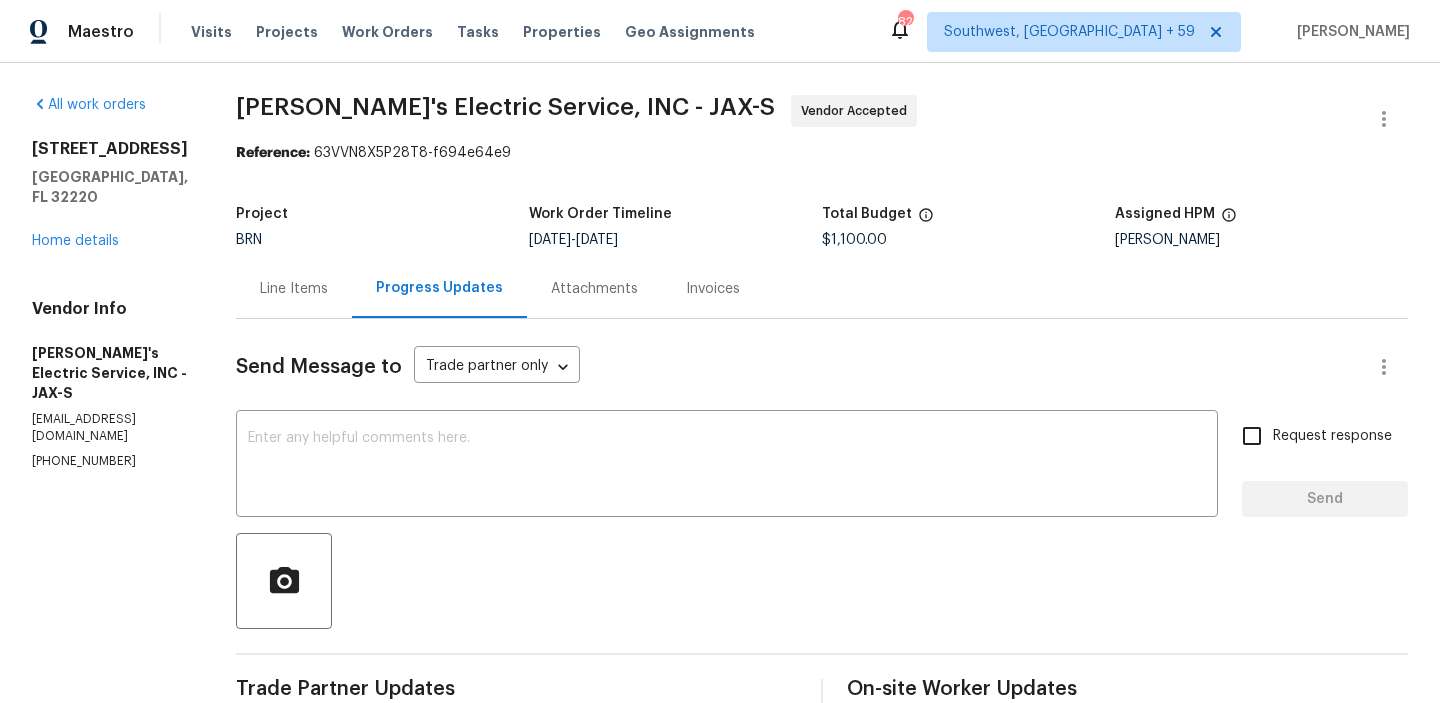 click on "[PERSON_NAME]'s Electric Service, INC - JAX-S" at bounding box center [505, 107] 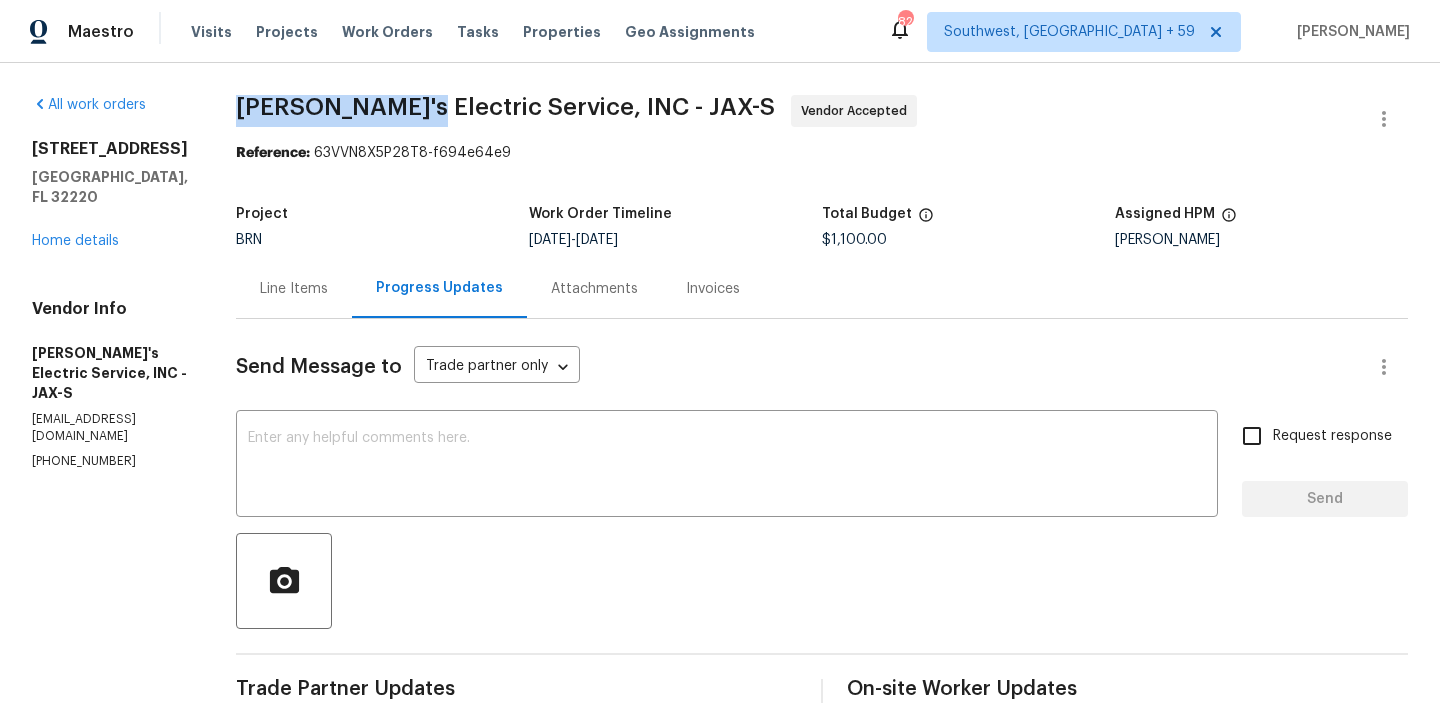 drag, startPoint x: 211, startPoint y: 105, endPoint x: 384, endPoint y: 100, distance: 173.07224 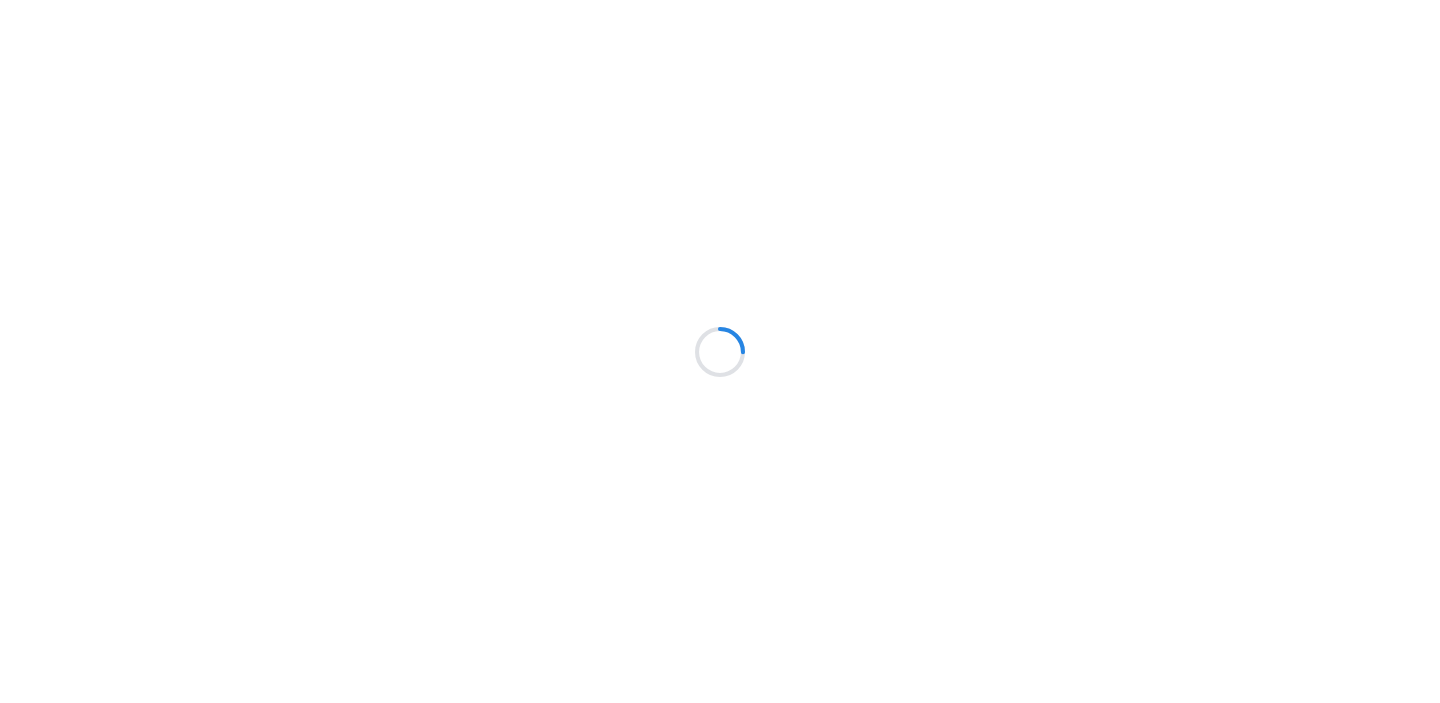 scroll, scrollTop: 0, scrollLeft: 0, axis: both 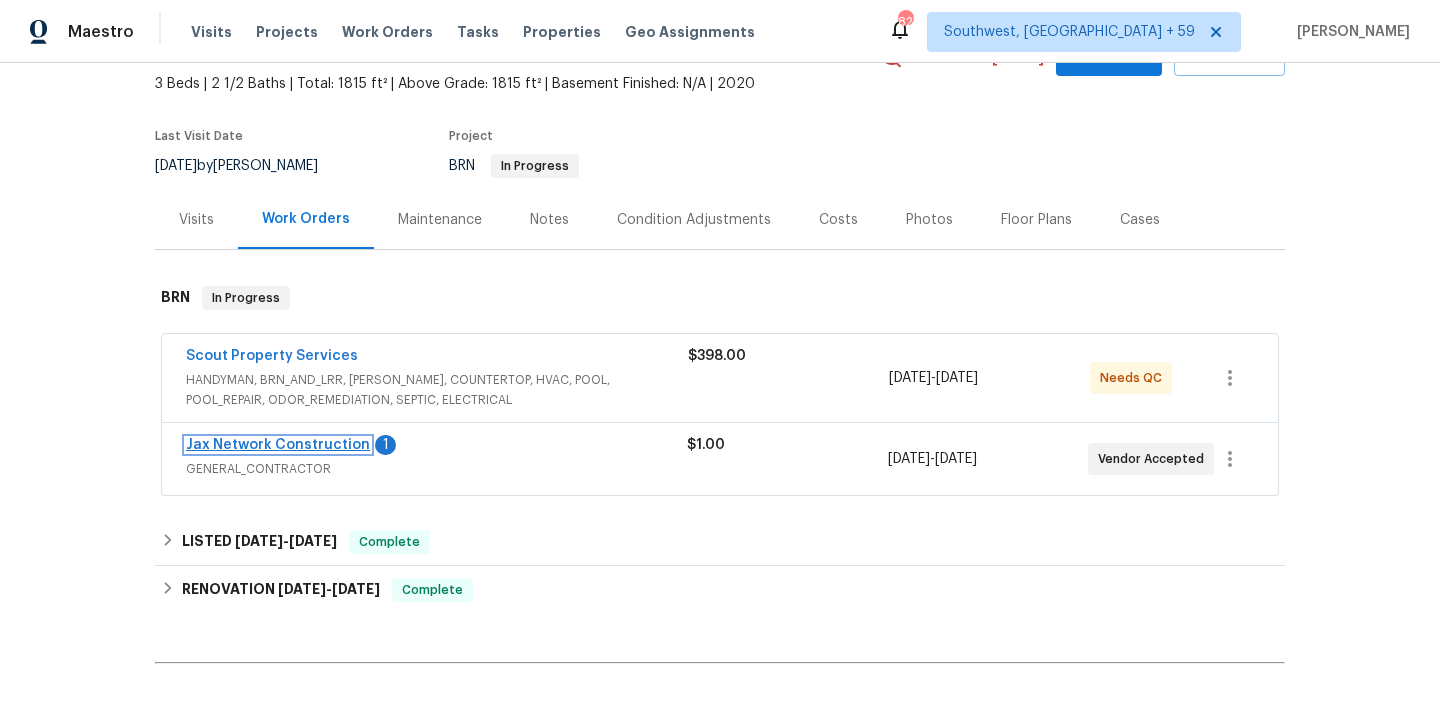 click on "Jax Network Construction" at bounding box center (278, 445) 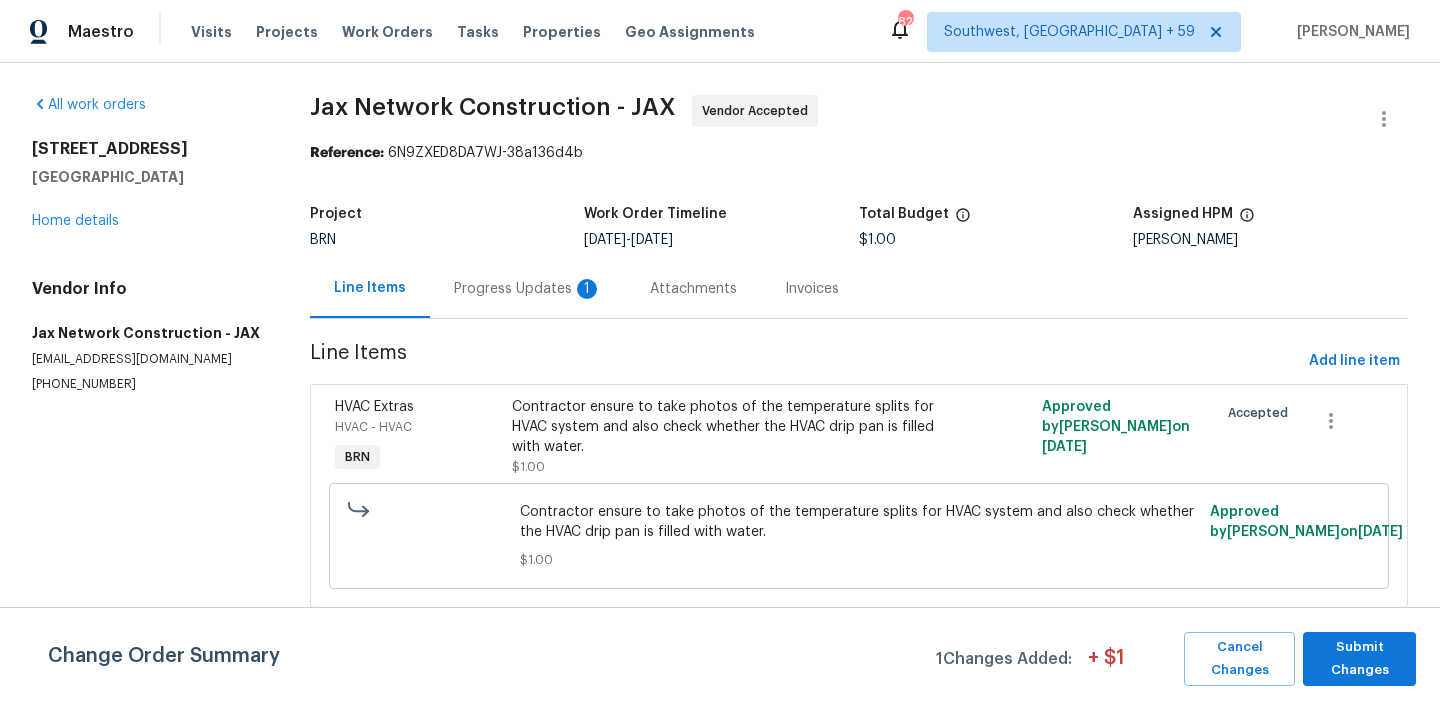 click on "Progress Updates 1" at bounding box center (528, 288) 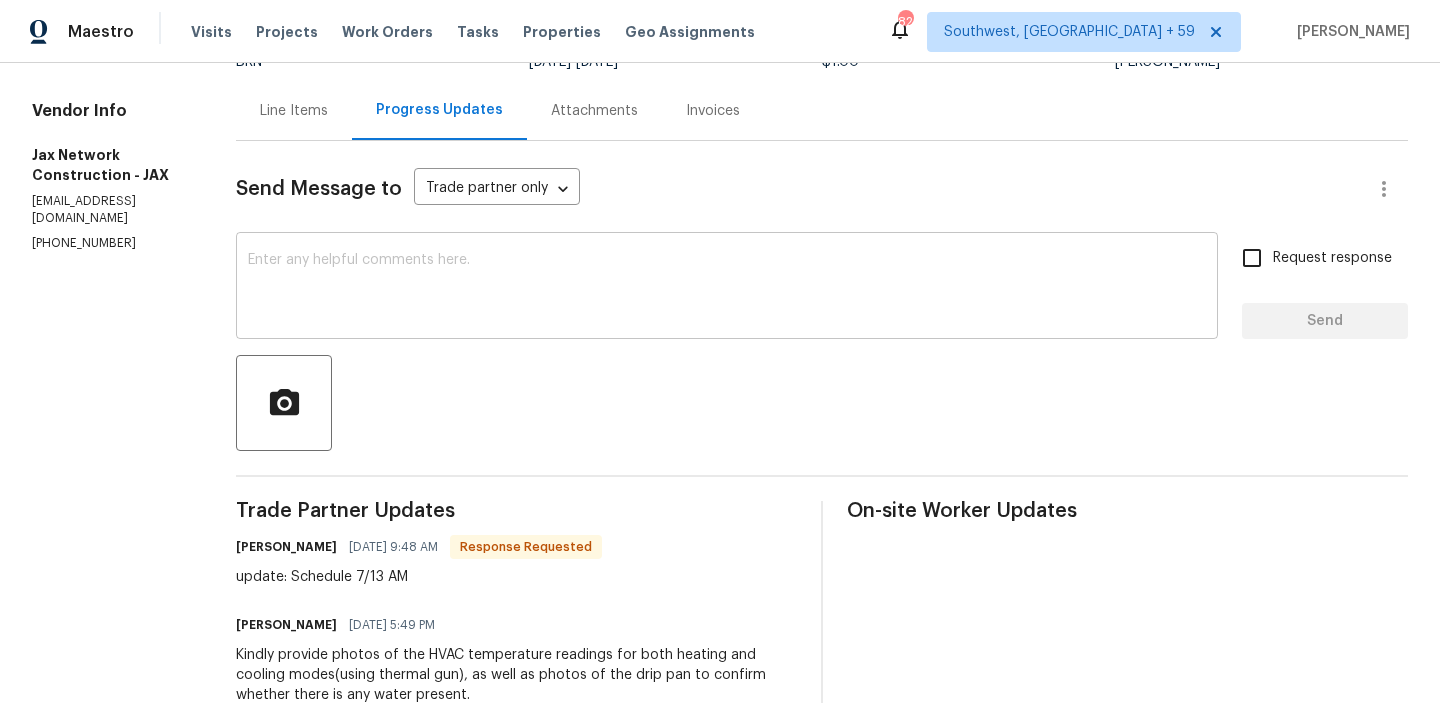 scroll, scrollTop: 179, scrollLeft: 0, axis: vertical 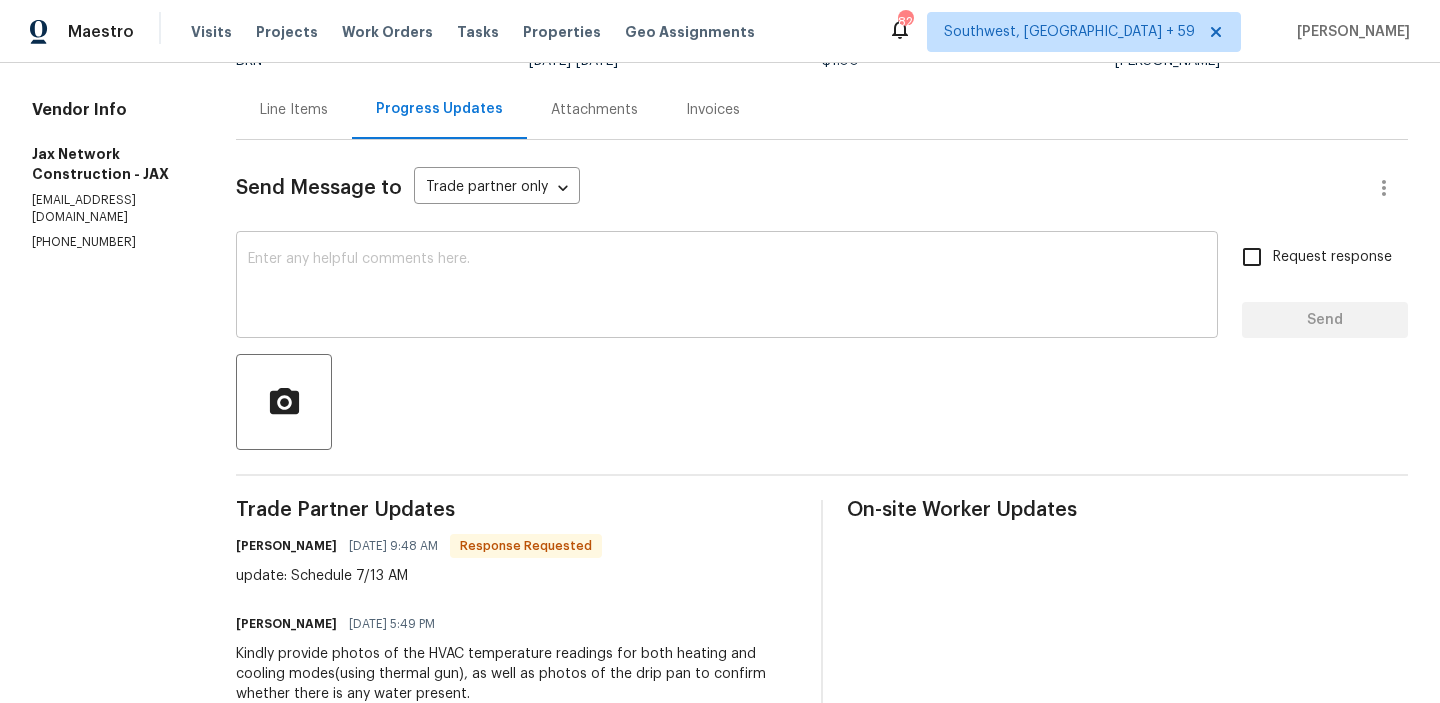 click at bounding box center [727, 287] 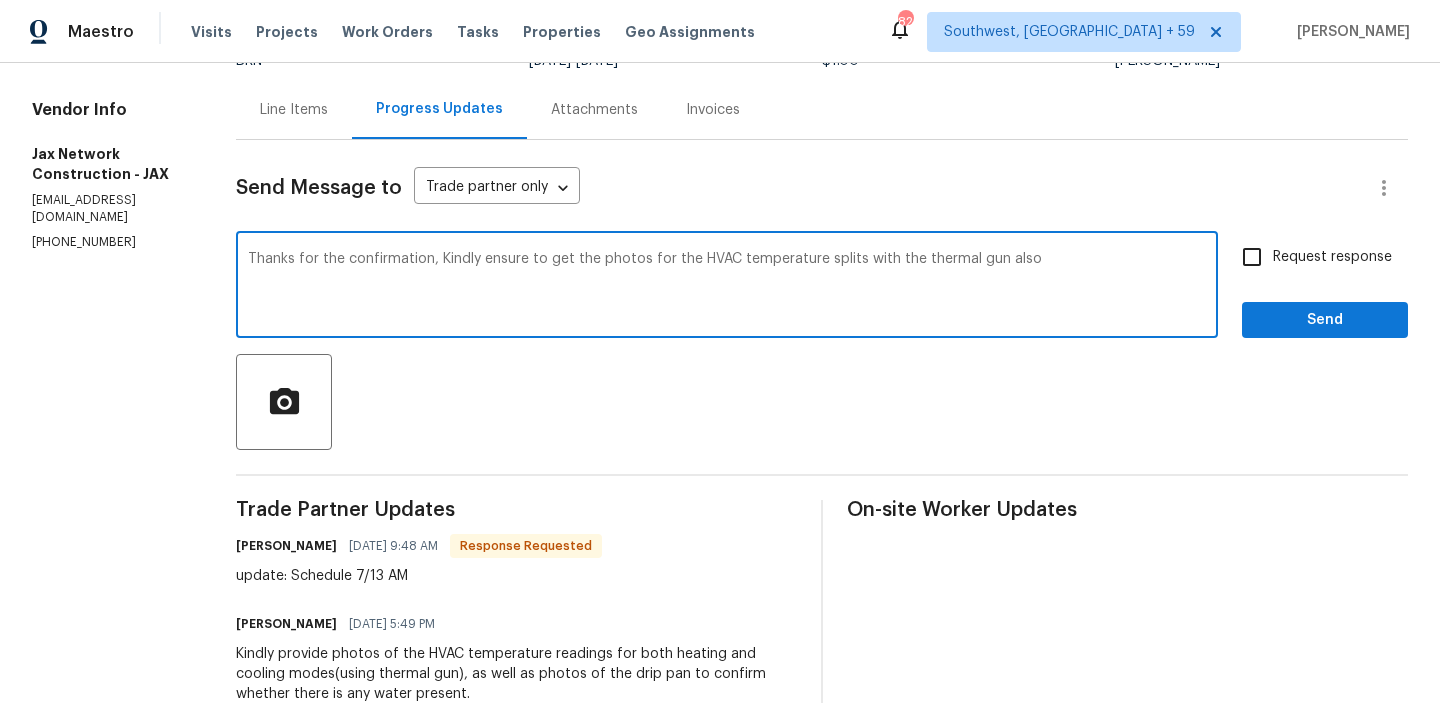 scroll, scrollTop: 212, scrollLeft: 0, axis: vertical 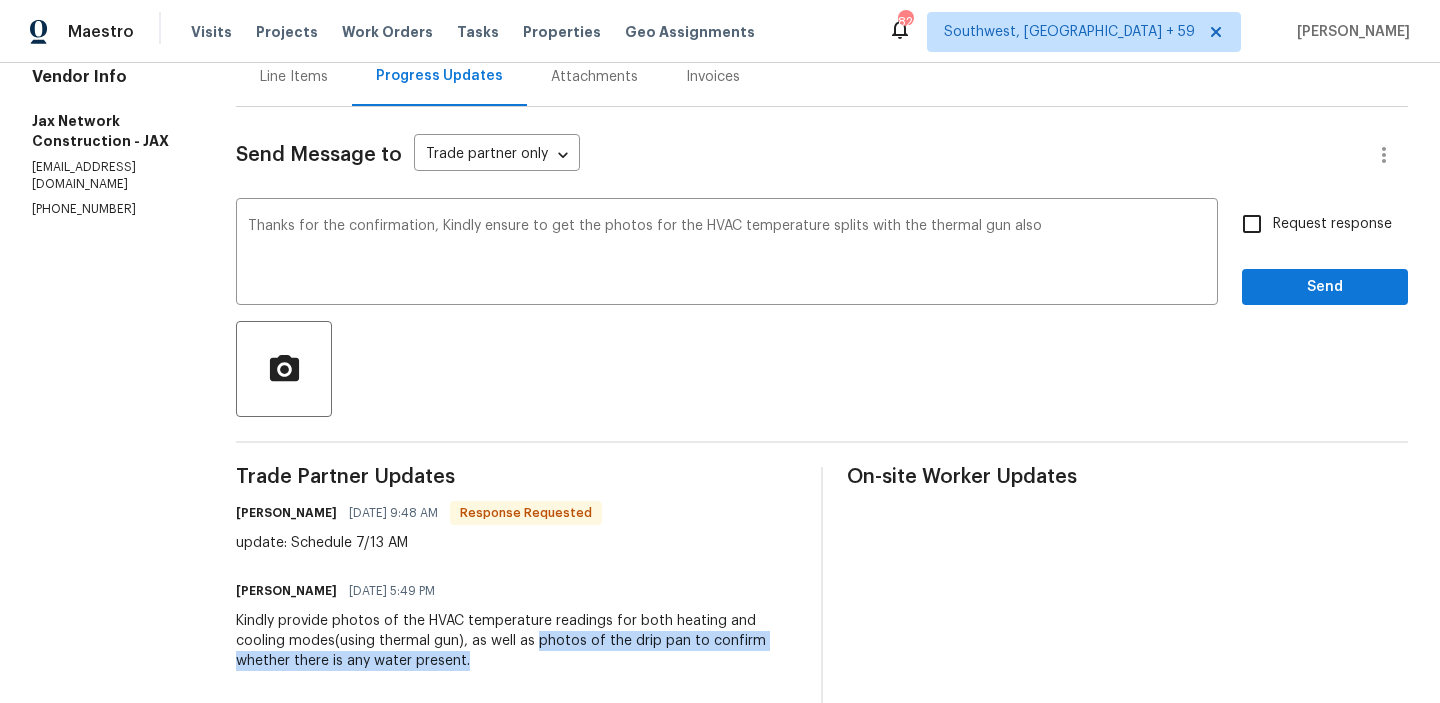 drag, startPoint x: 556, startPoint y: 643, endPoint x: 551, endPoint y: 664, distance: 21.587032 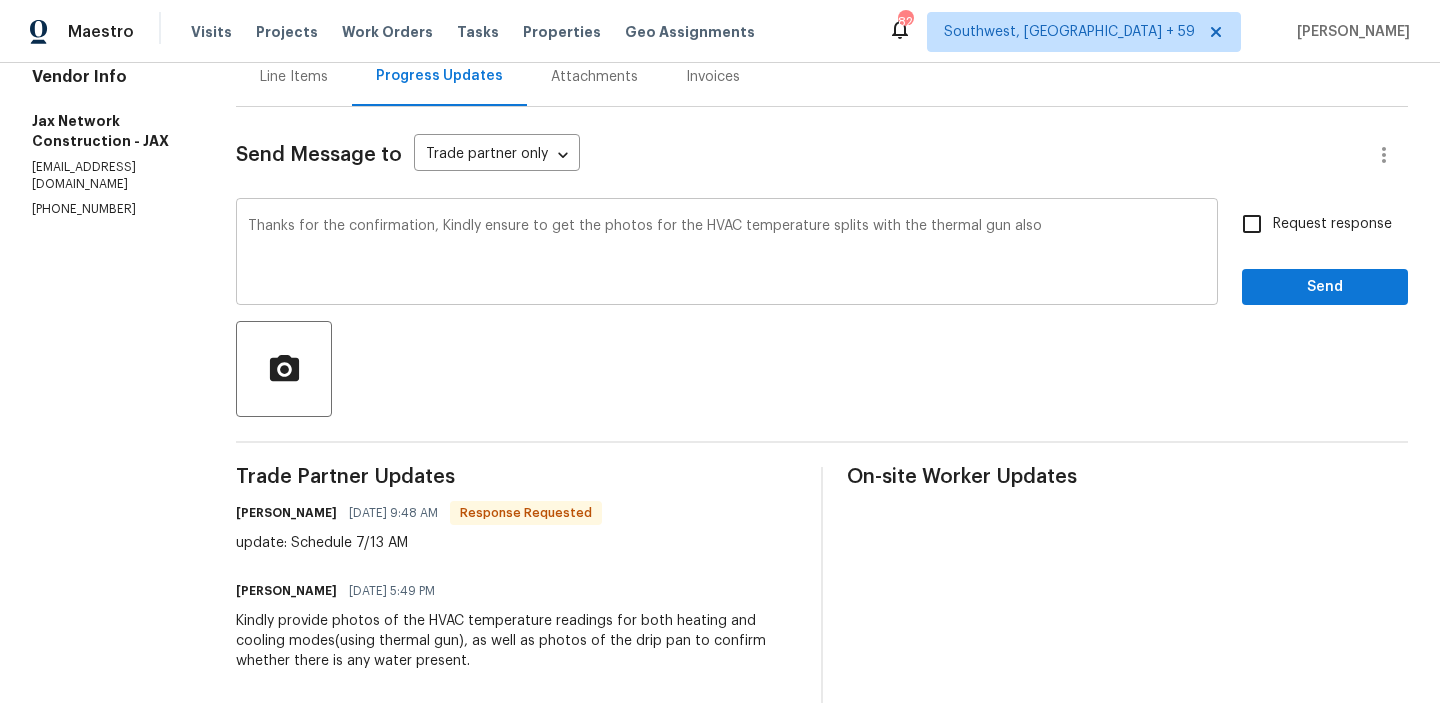 click on "Thanks for the confirmation, Kindly ensure to get the photos for the HVAC temperature splits with the thermal gun also" at bounding box center (727, 254) 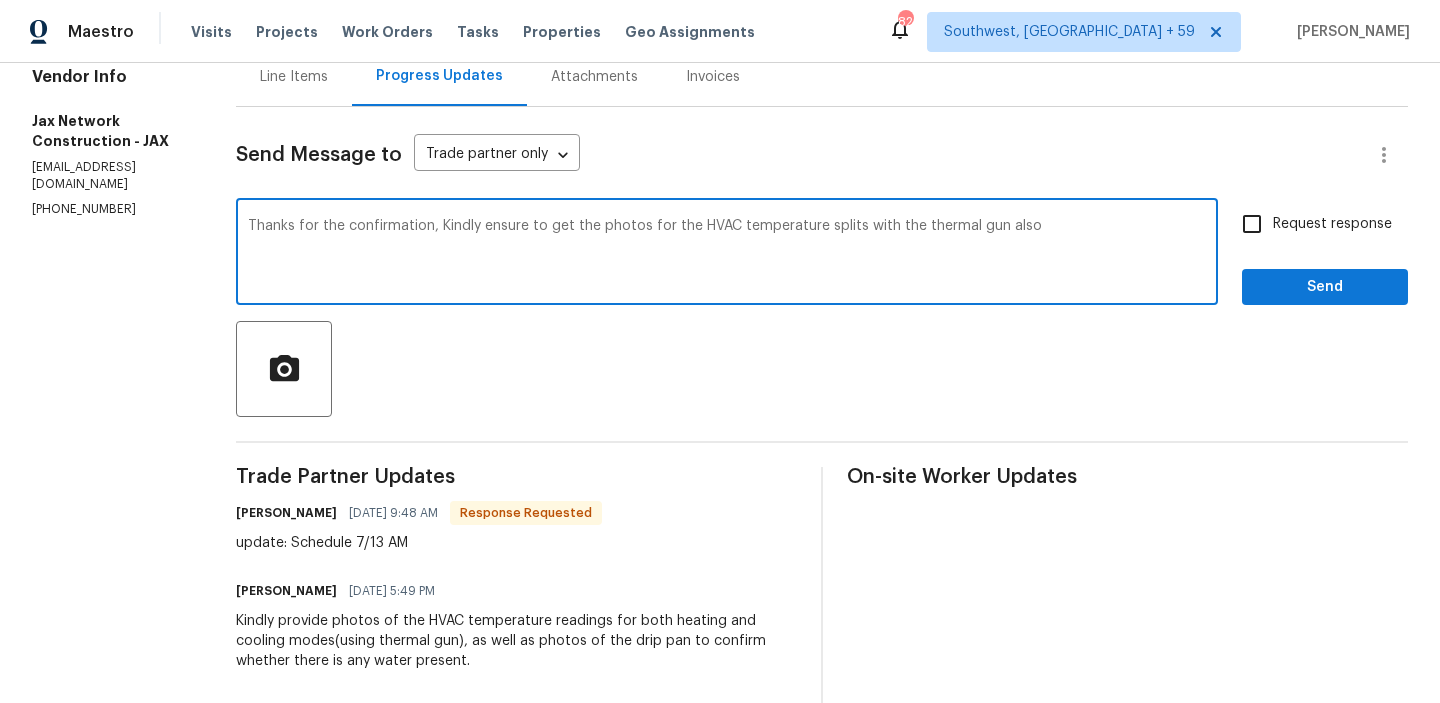 paste on "photos of the drip pan to confirm whether there is any water present." 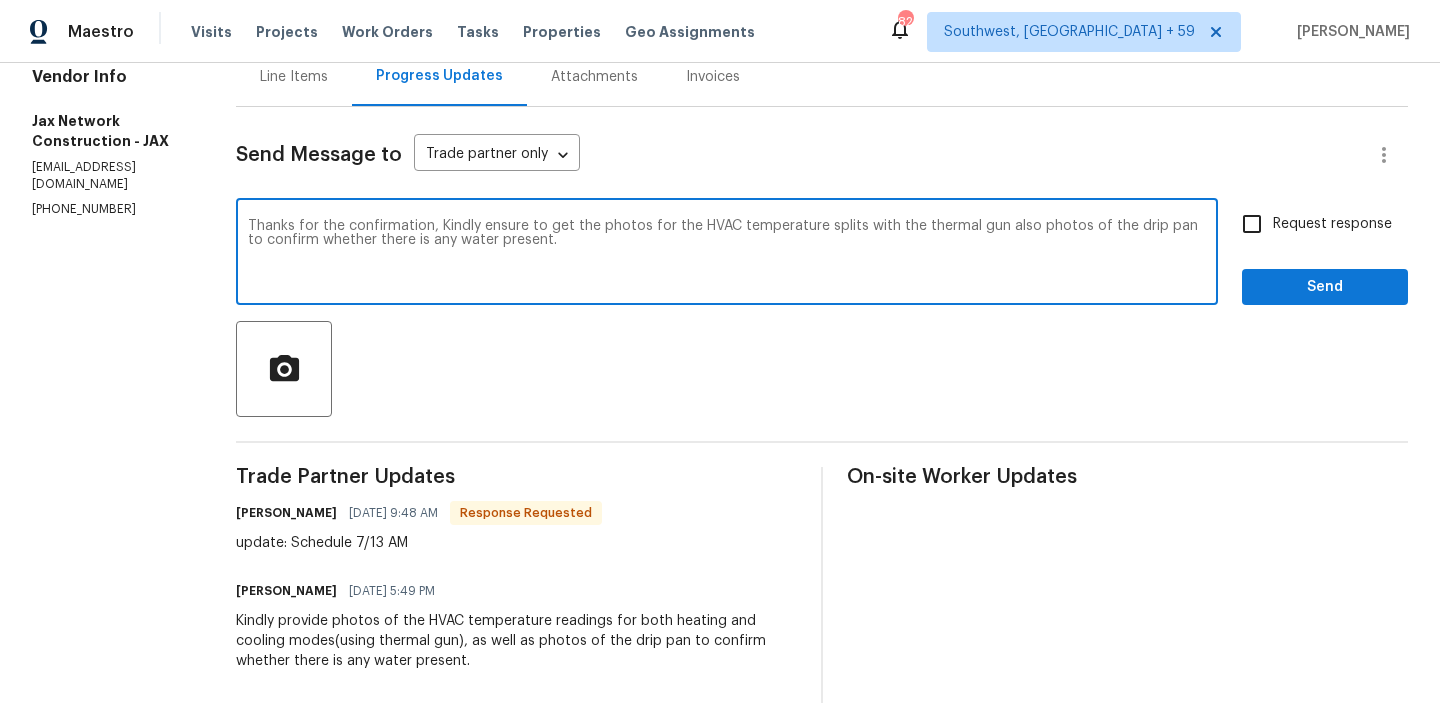type on "Thanks for the confirmation, Kindly ensure to get the photos for the HVAC temperature splits with the thermal gun also photos of the drip pan to confirm whether there is any water present." 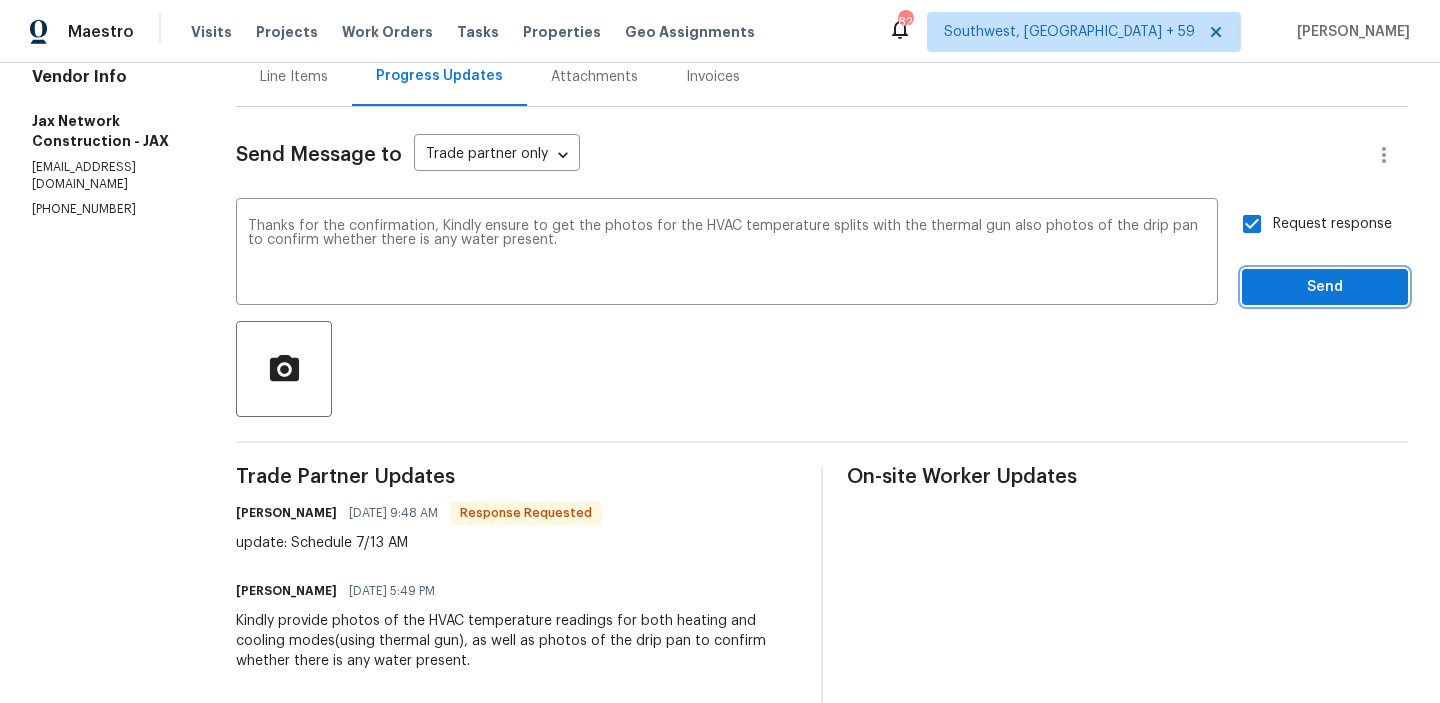 click on "Send" at bounding box center [1325, 287] 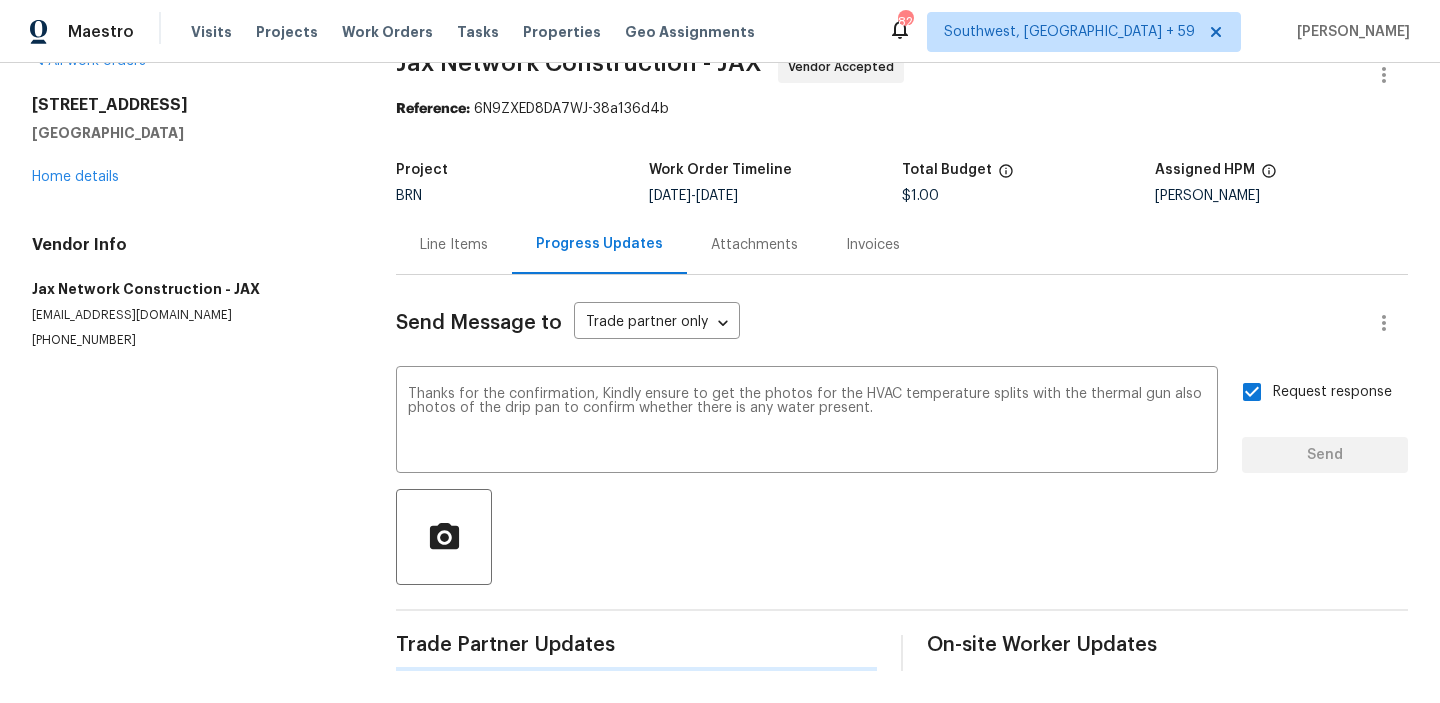 type 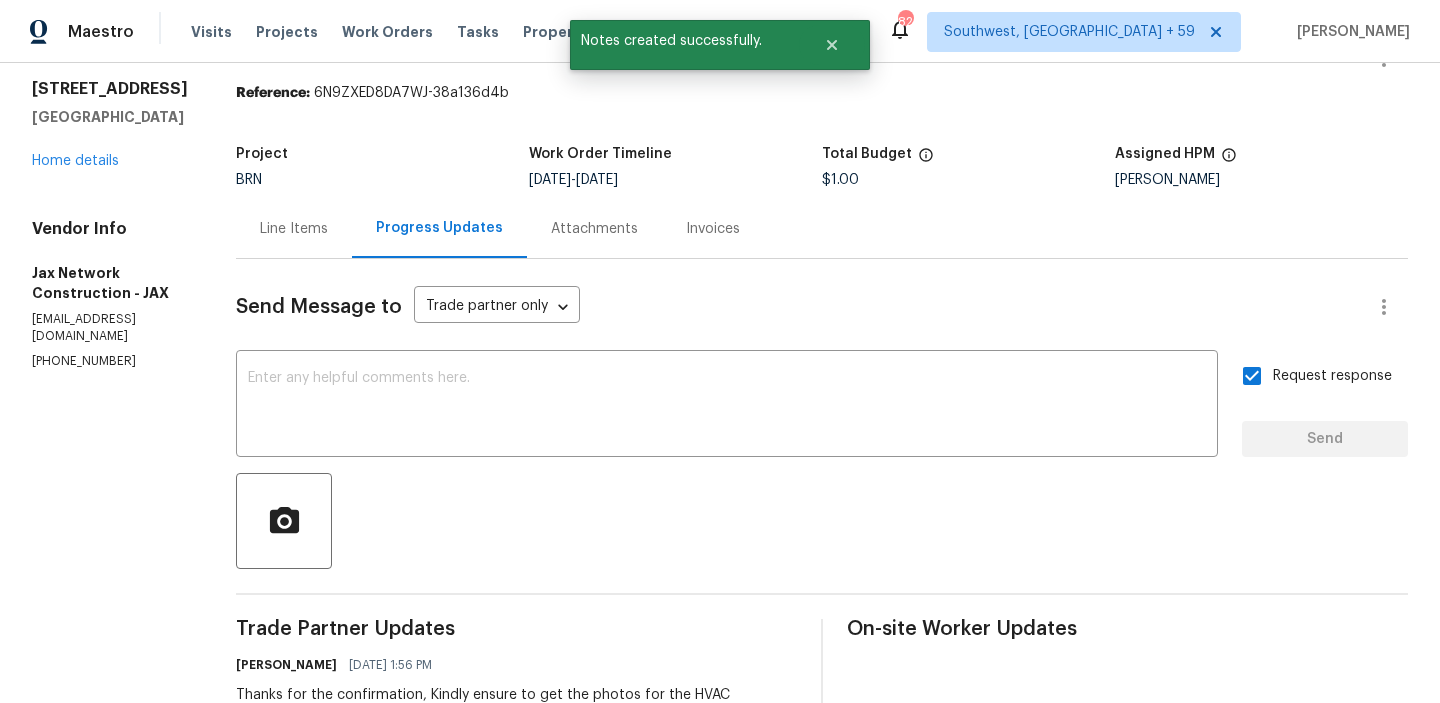 scroll, scrollTop: 0, scrollLeft: 0, axis: both 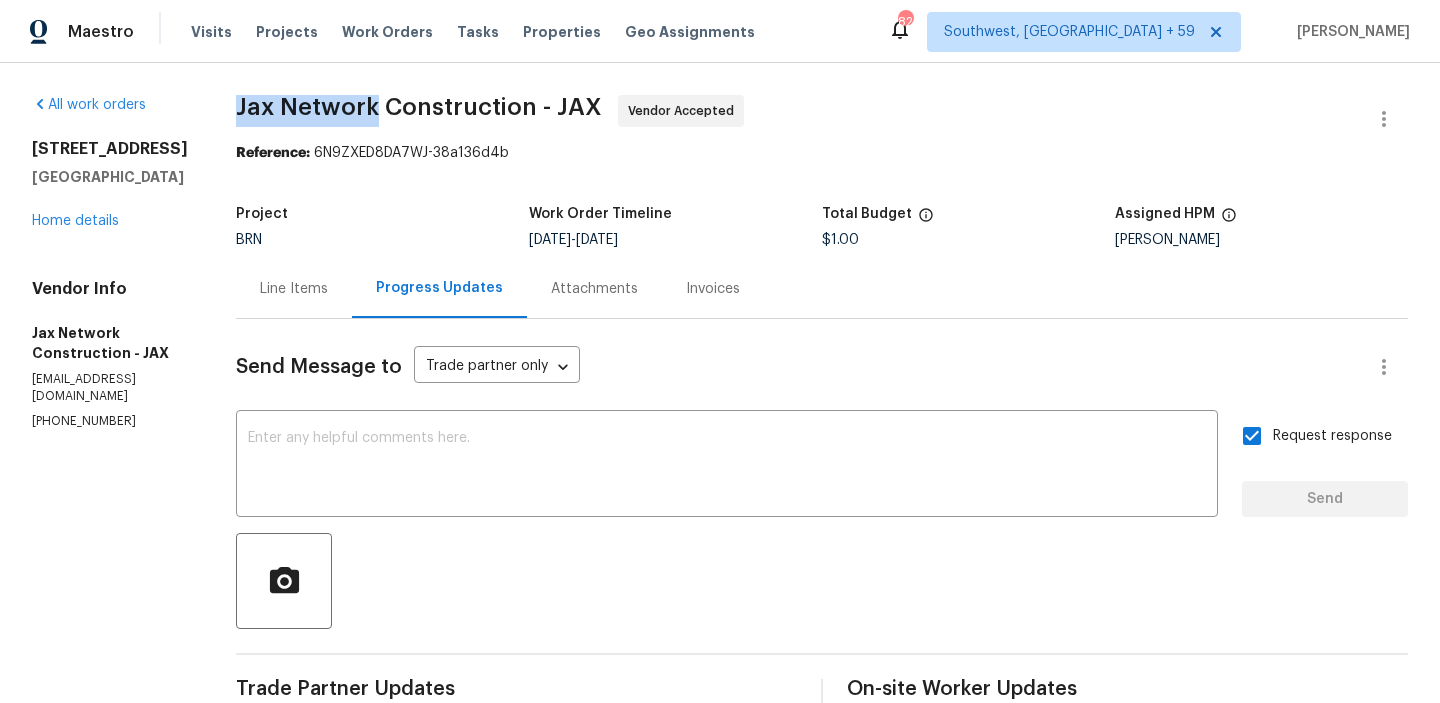drag, startPoint x: 250, startPoint y: 101, endPoint x: 394, endPoint y: 101, distance: 144 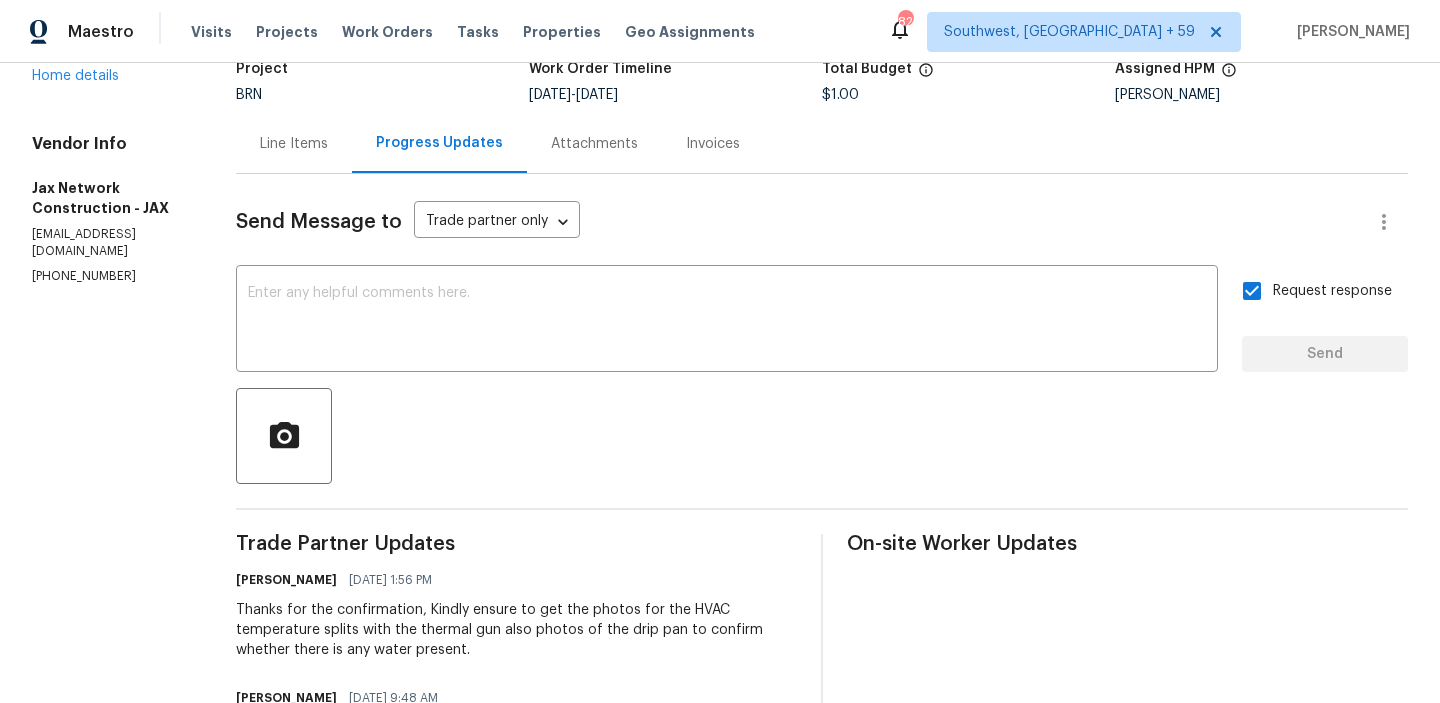scroll, scrollTop: 76, scrollLeft: 0, axis: vertical 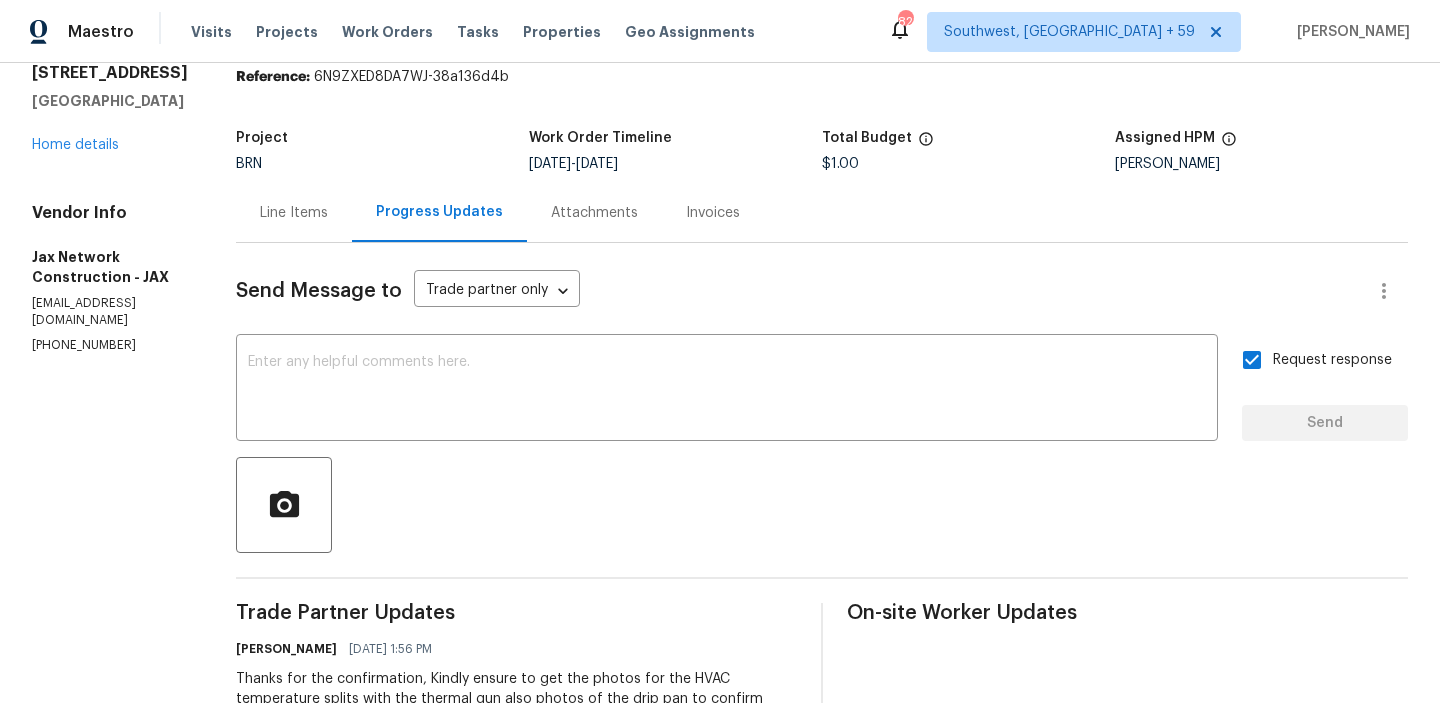 click on "All work orders [STREET_ADDRESS] Home details Vendor Info Jax Network Construction - JAX [EMAIL_ADDRESS][DOMAIN_NAME] [PHONE_NUMBER]" at bounding box center (110, 186) 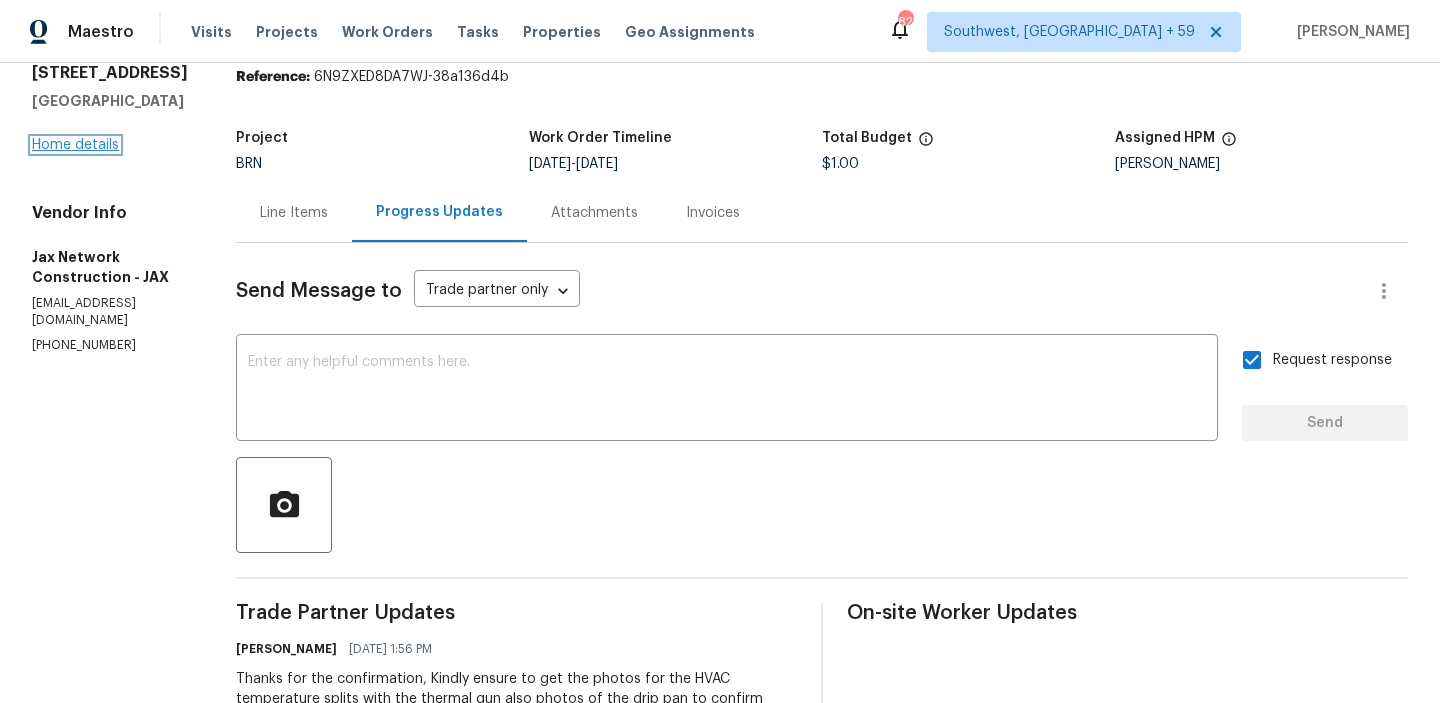 click on "Home details" at bounding box center [75, 145] 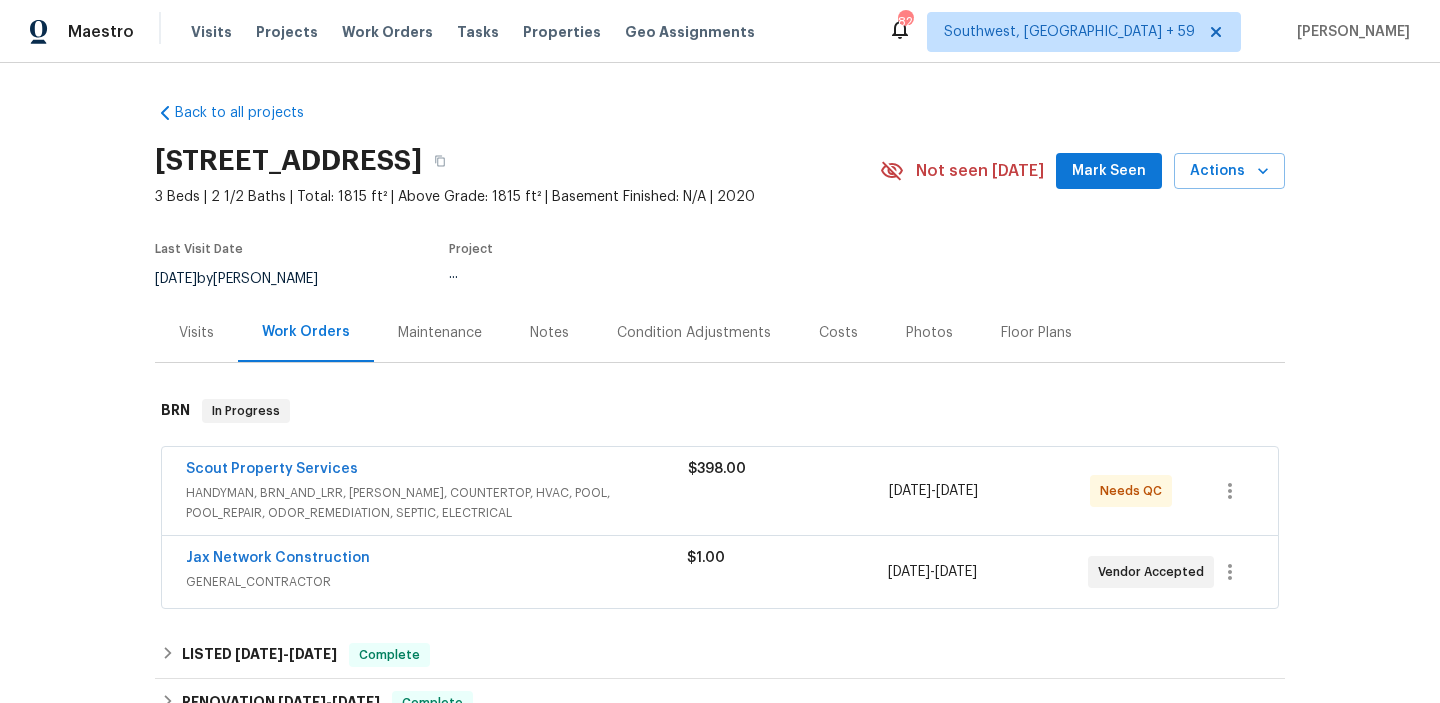 scroll, scrollTop: 131, scrollLeft: 0, axis: vertical 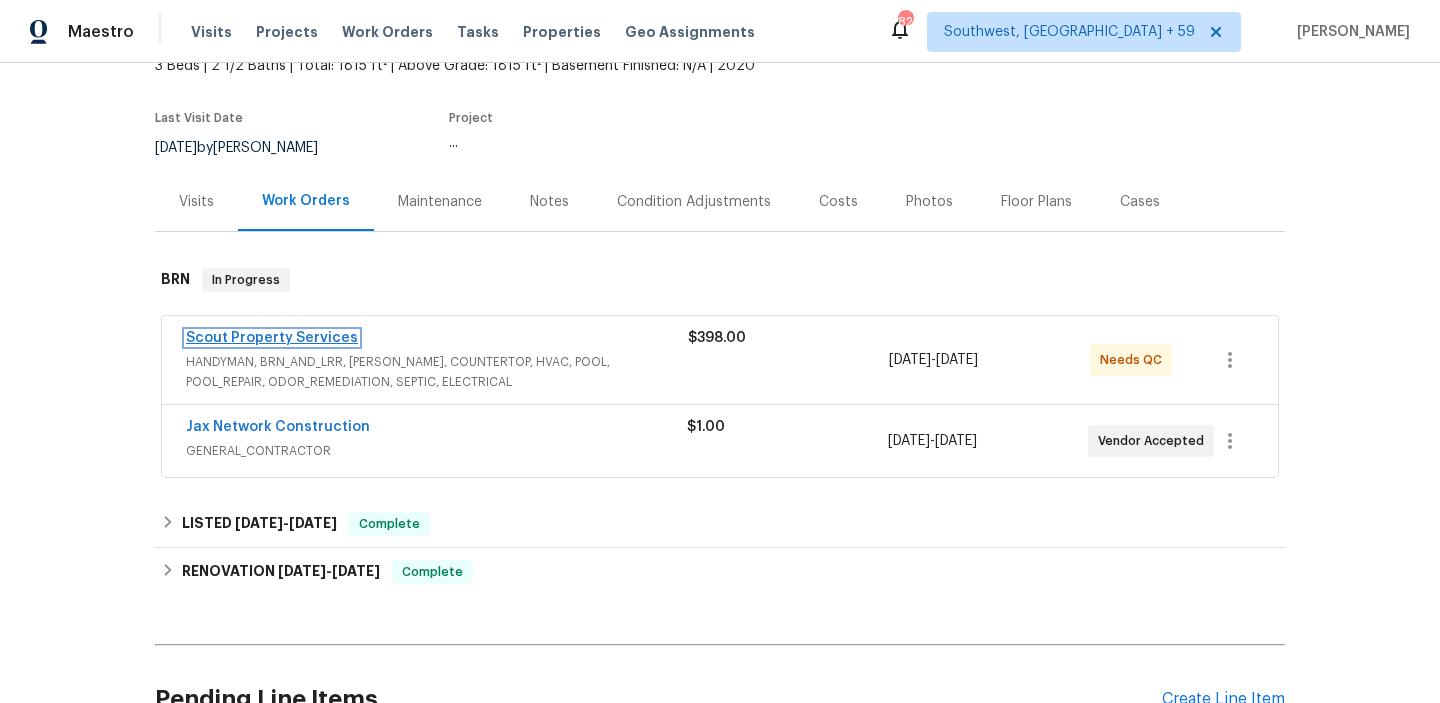 click on "Scout Property Services" at bounding box center [272, 338] 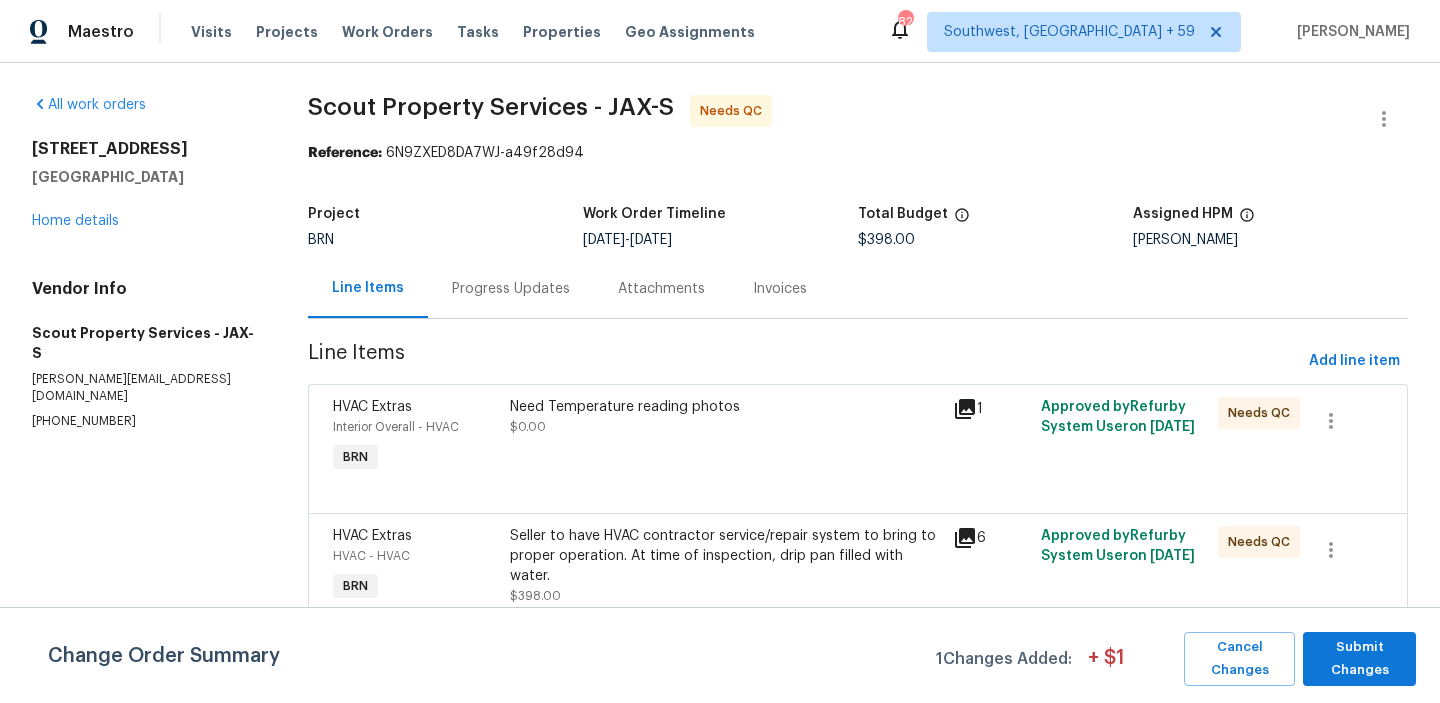 click on "Progress Updates" at bounding box center [511, 289] 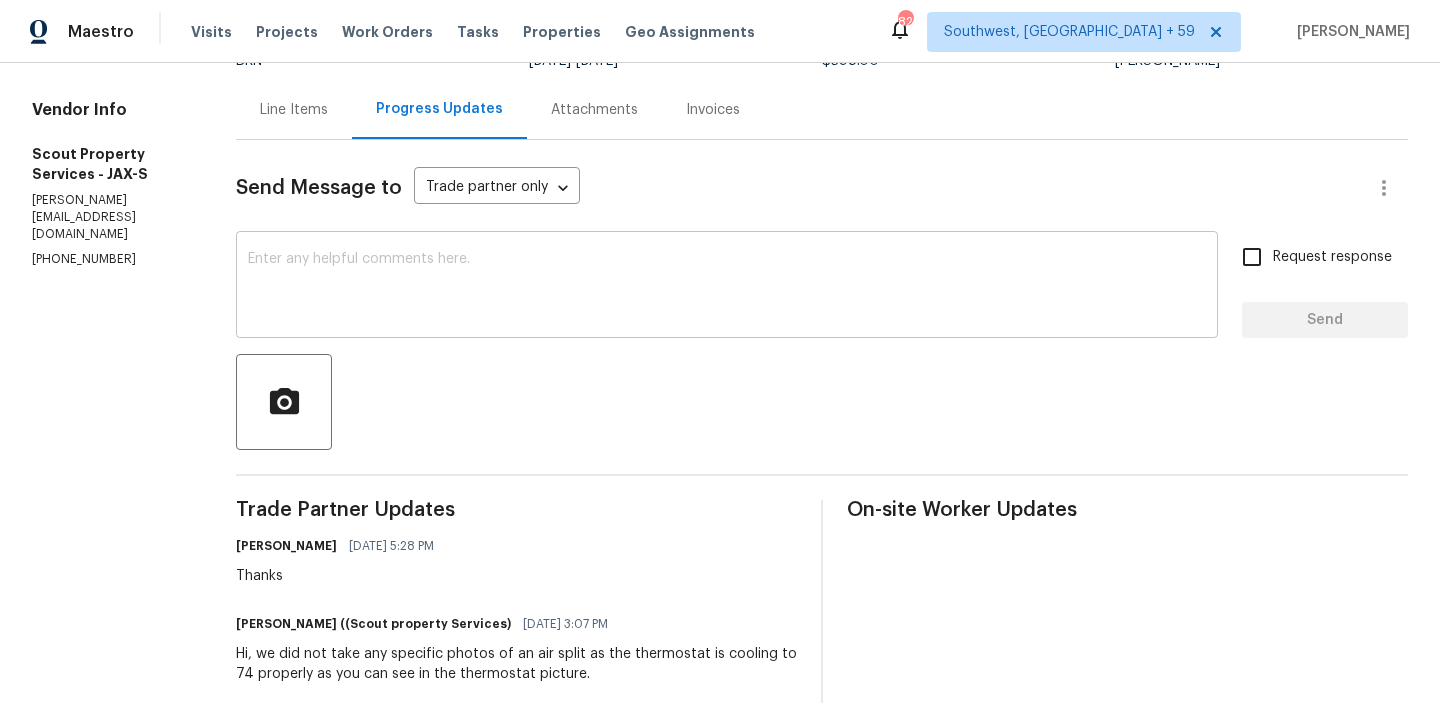 scroll, scrollTop: 0, scrollLeft: 0, axis: both 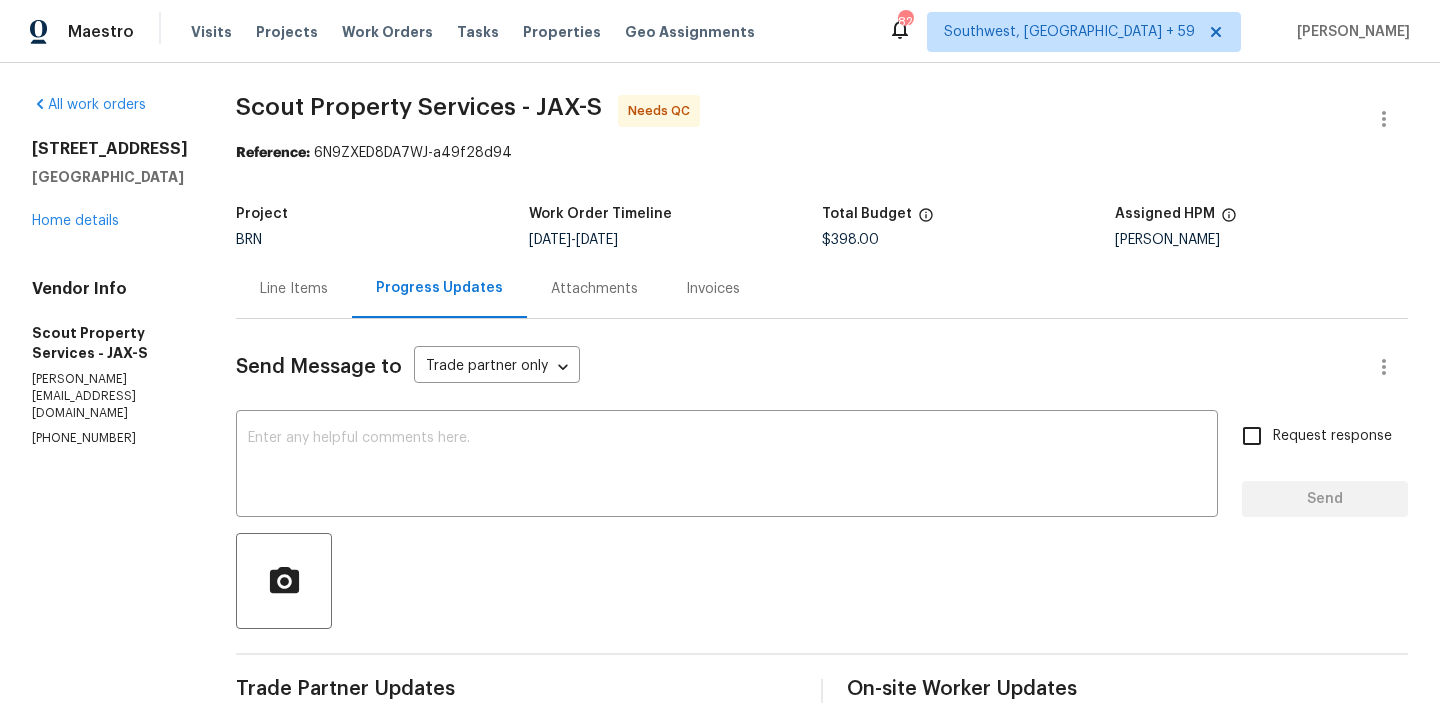 click on "Line Items" at bounding box center (294, 289) 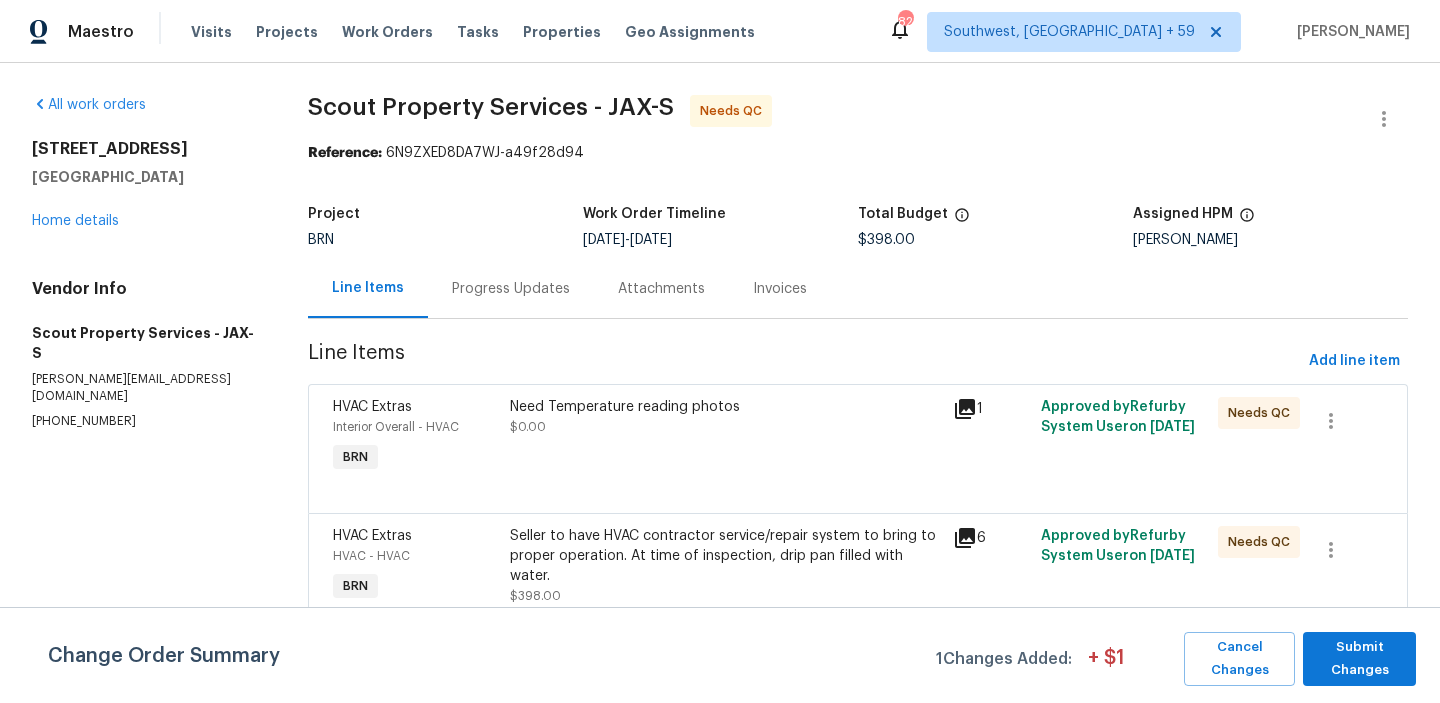 click on "Need Temperature reading photos $0.00" at bounding box center (725, 437) 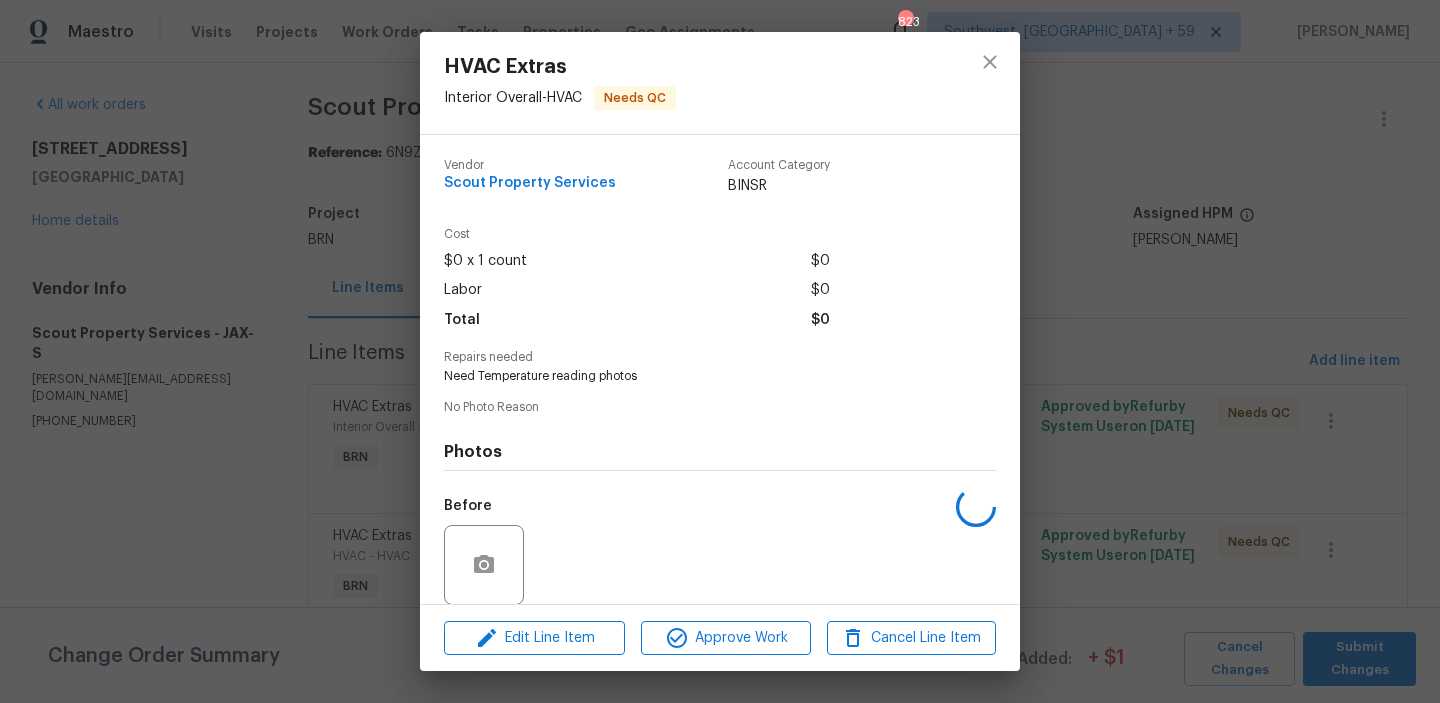 scroll, scrollTop: 150, scrollLeft: 0, axis: vertical 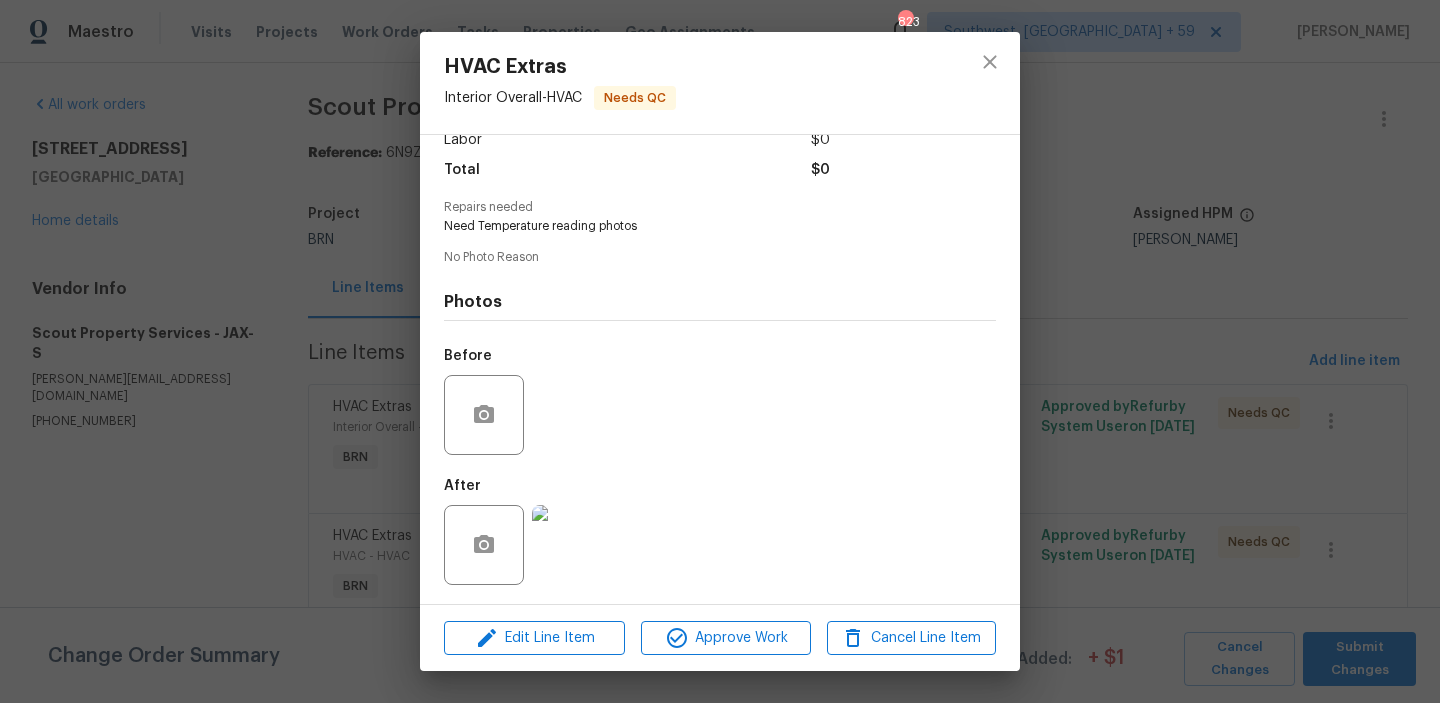 click at bounding box center (572, 545) 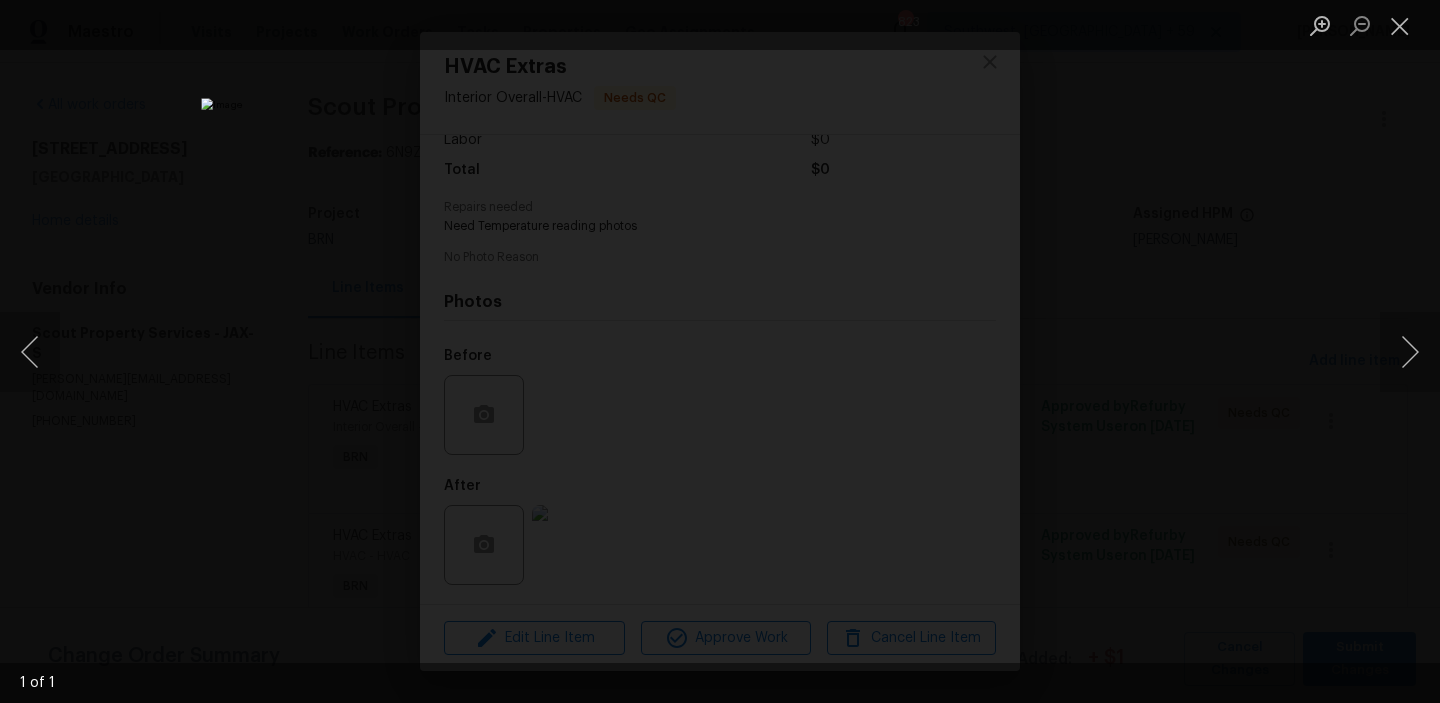click at bounding box center (720, 351) 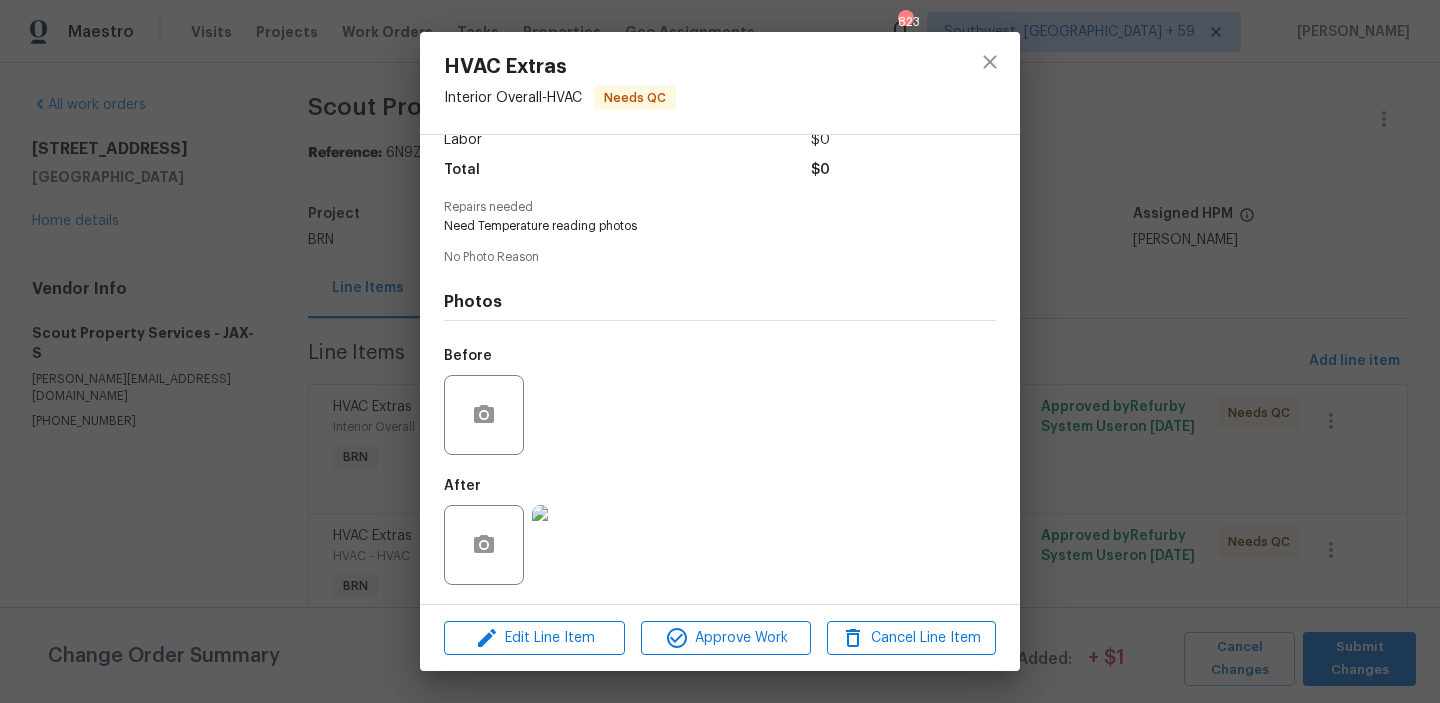 click on "Before" at bounding box center (720, 402) 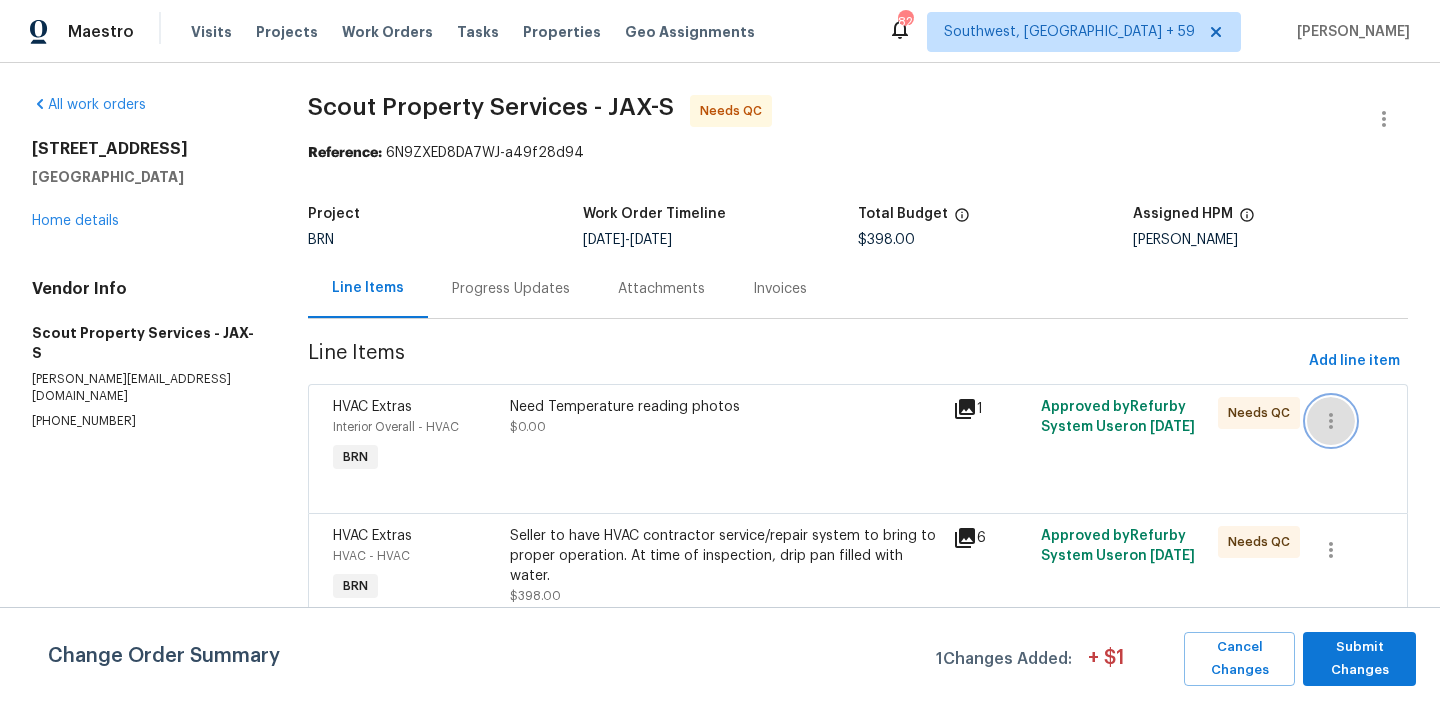 click 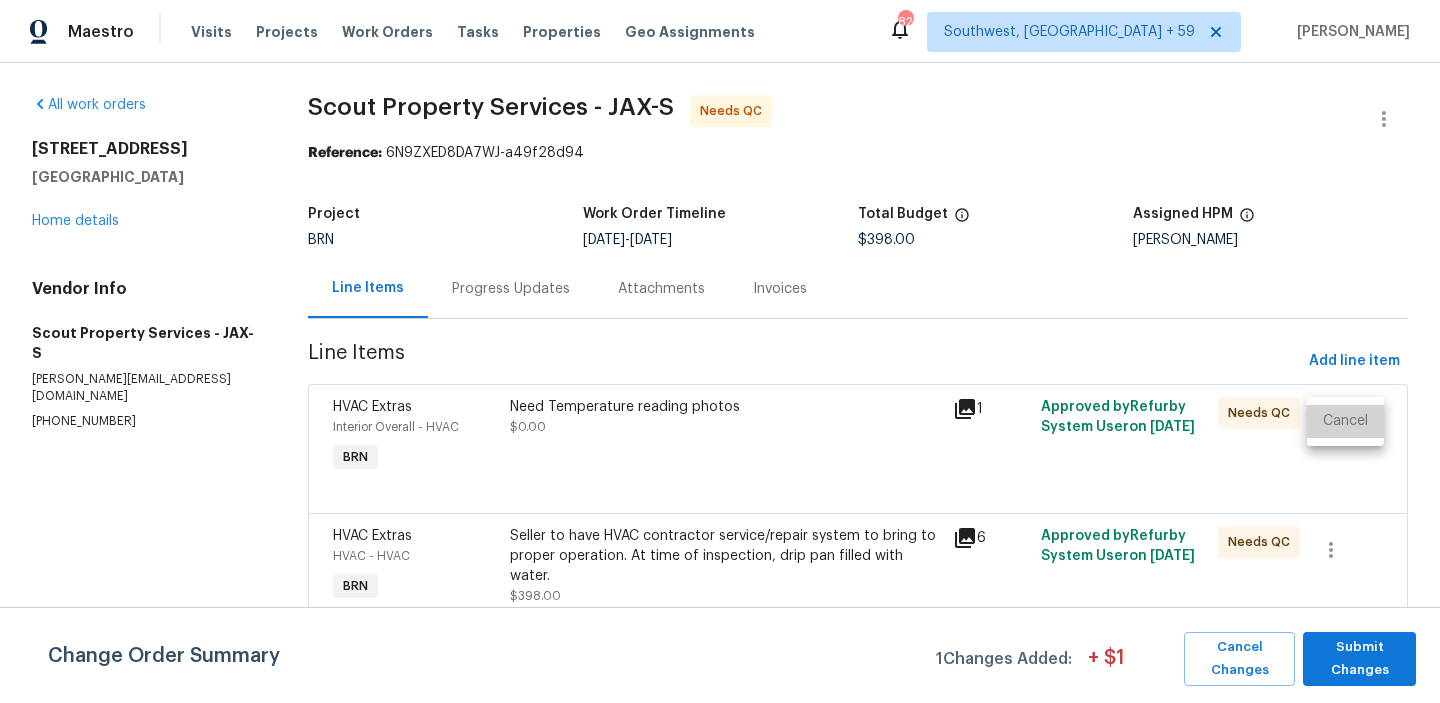 click on "Cancel" at bounding box center [1345, 421] 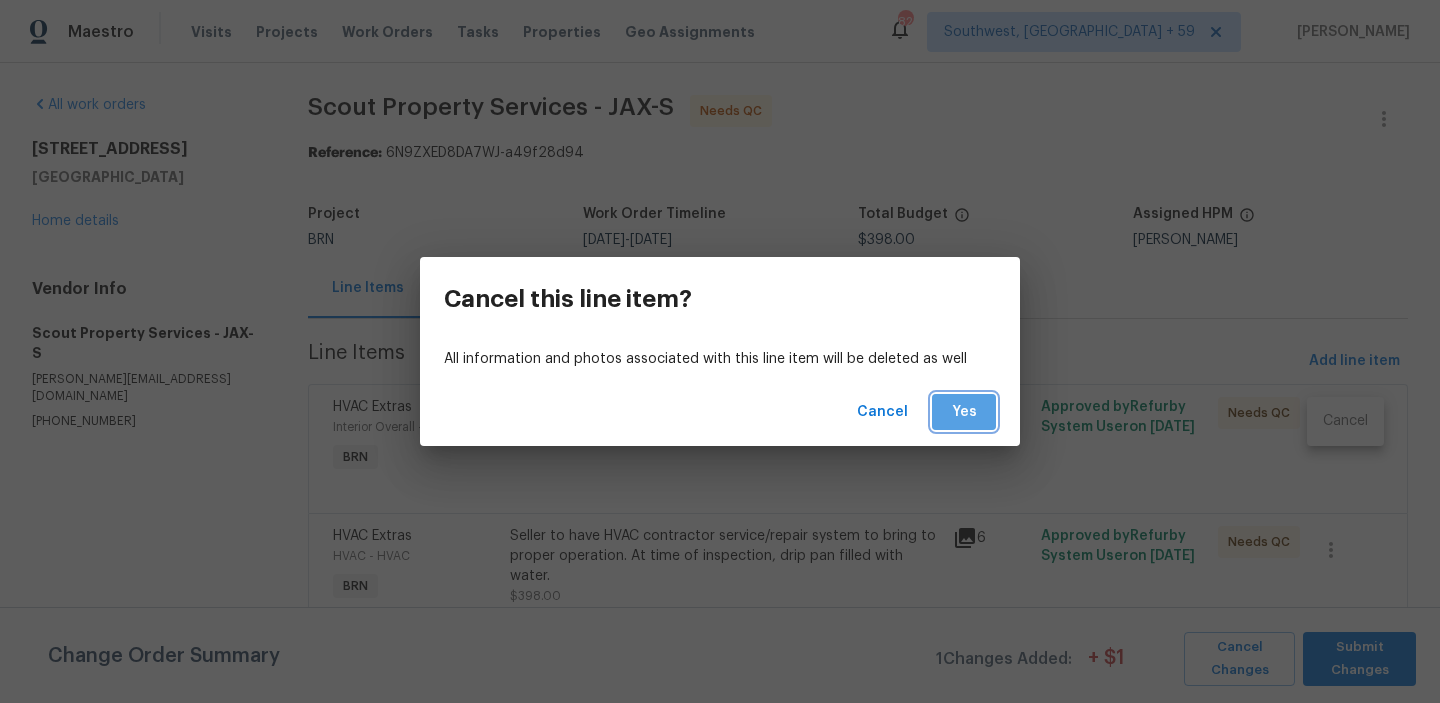click on "Yes" at bounding box center [964, 412] 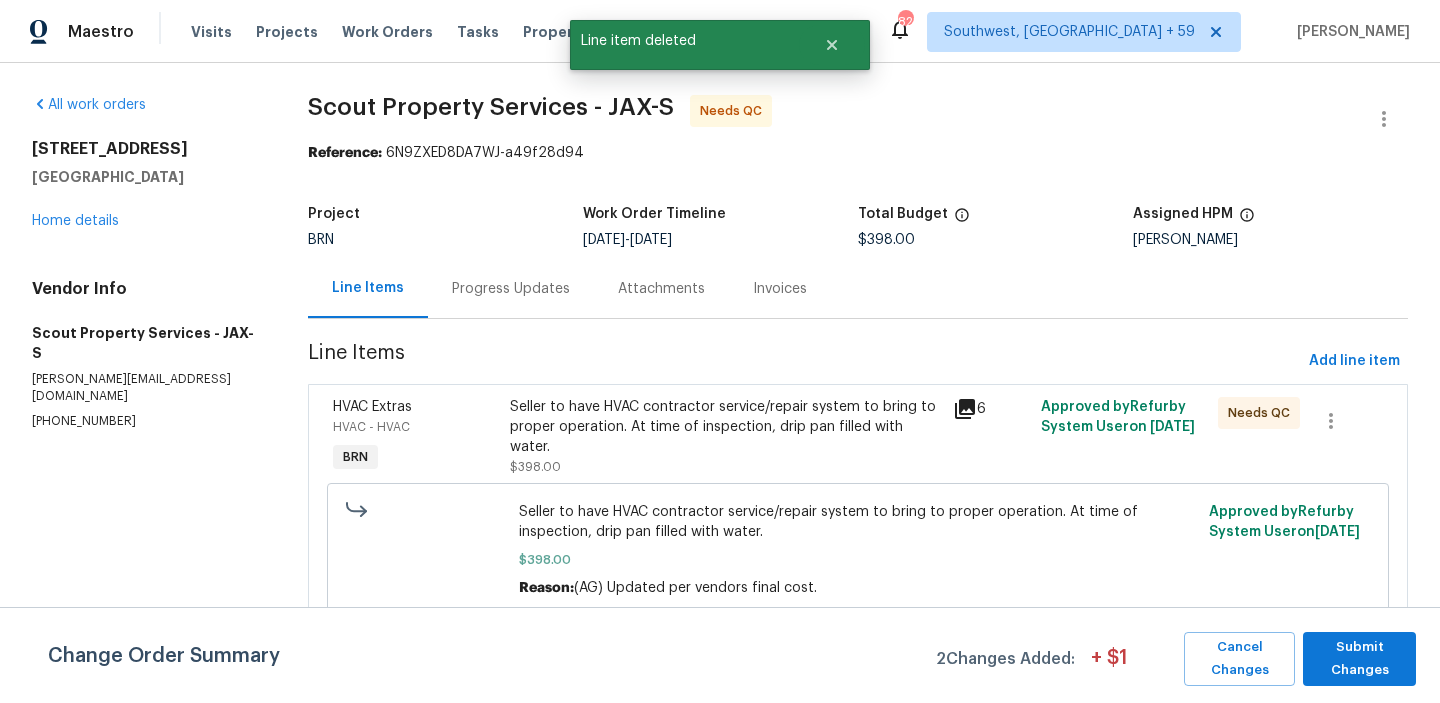 click on "Seller to have HVAC contractor service/repair system to bring to proper operation. At time of inspection, drip pan filled with water." at bounding box center (725, 427) 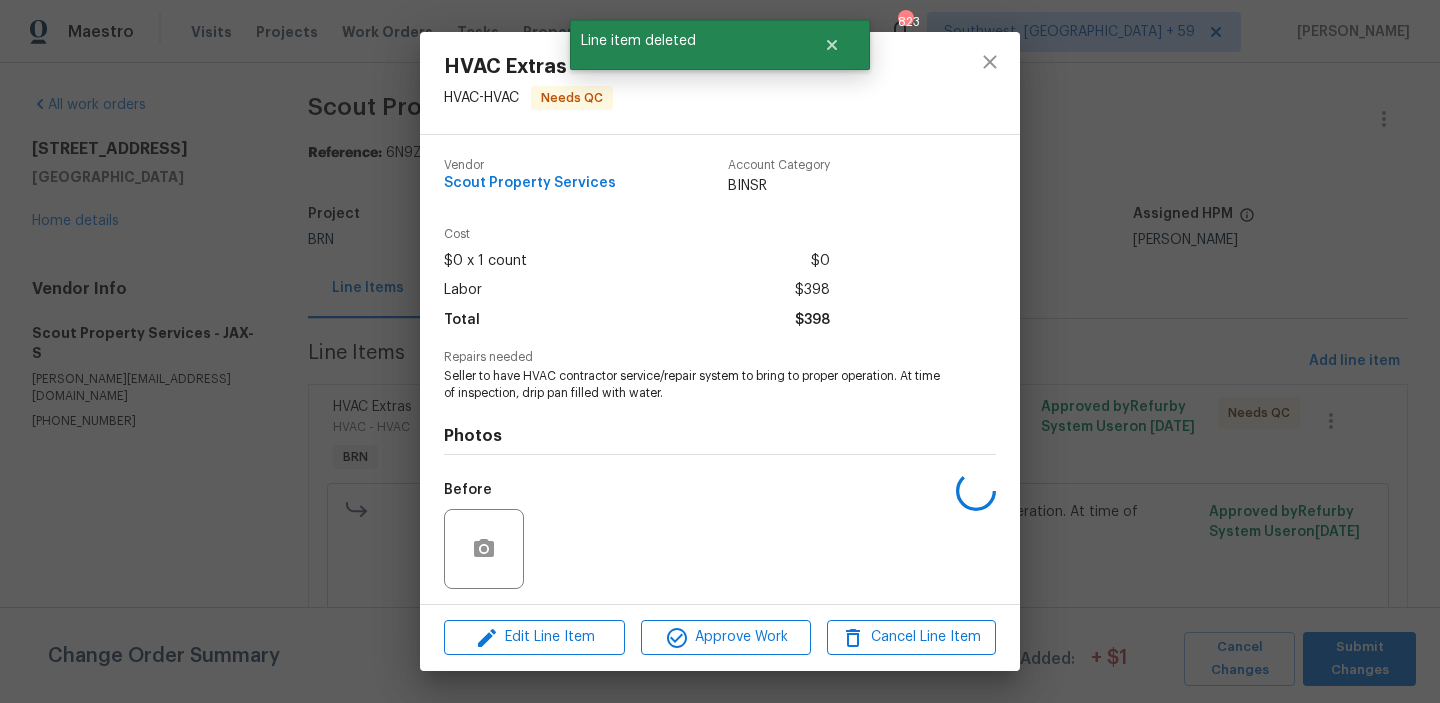 scroll, scrollTop: 135, scrollLeft: 0, axis: vertical 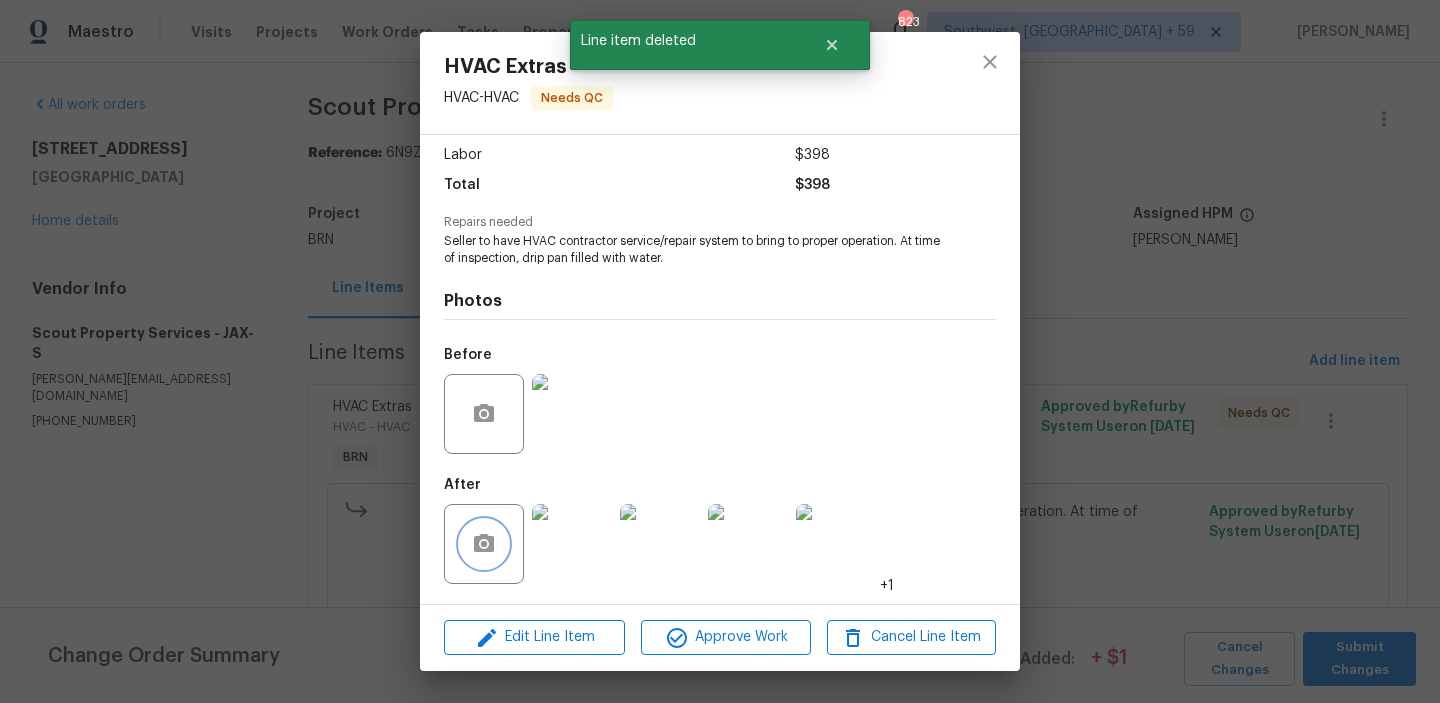 click at bounding box center (484, 544) 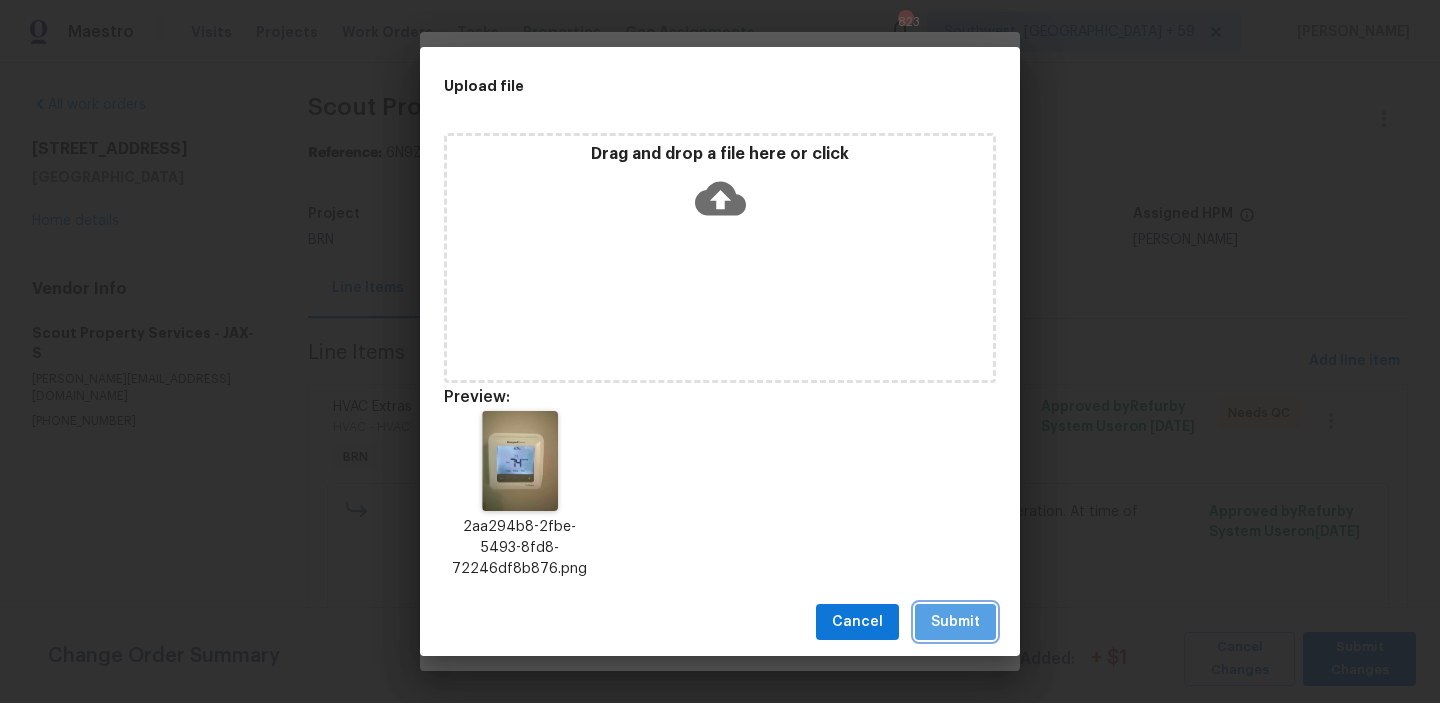 click on "Submit" at bounding box center (955, 622) 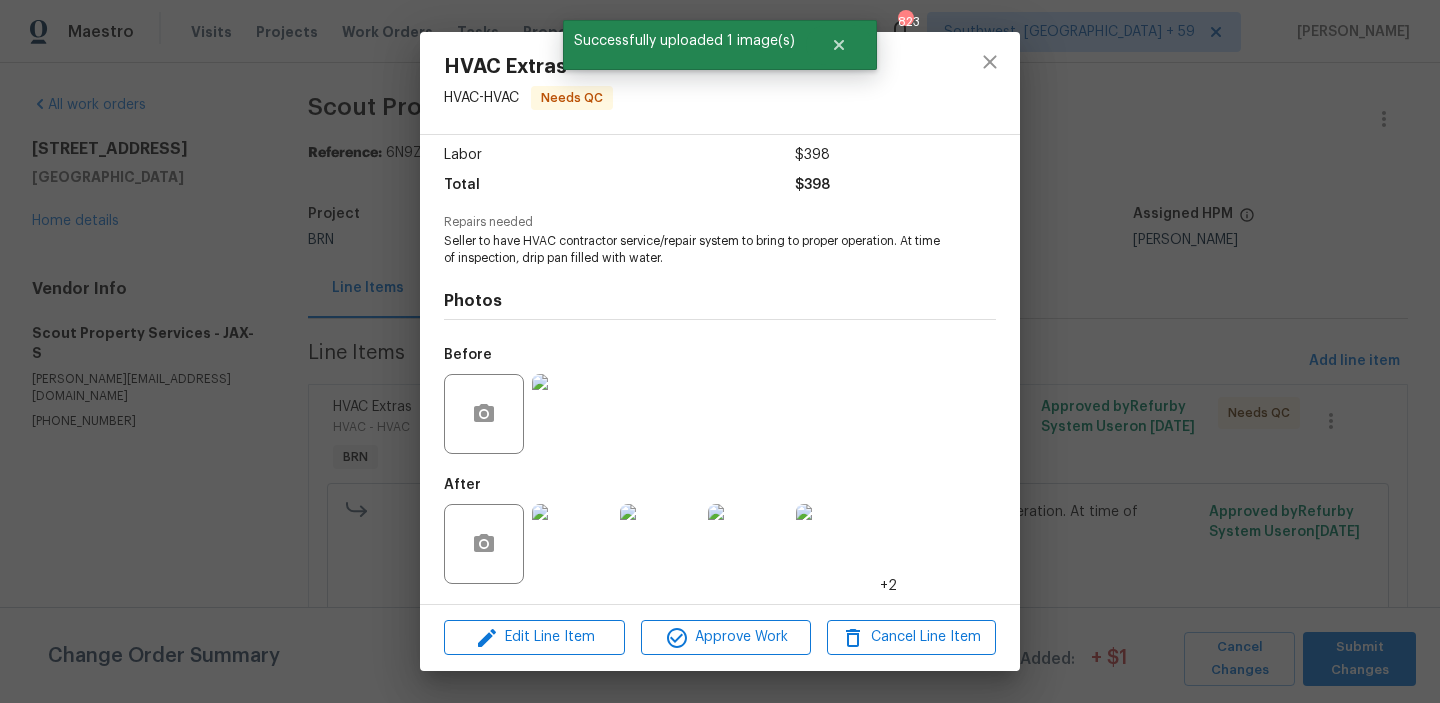 click on "HVAC Extras HVAC  -  HVAC Needs QC Vendor Scout Property Services Account Category BINSR Cost $0 x 1 count $0 Labor $398 Total $398 Repairs needed Seller to have HVAC contractor service/repair system to bring to proper operation. At time of inspection, drip pan filled with water. Photos Before After  +2  Edit Line Item  Approve Work  Cancel Line Item" at bounding box center (720, 351) 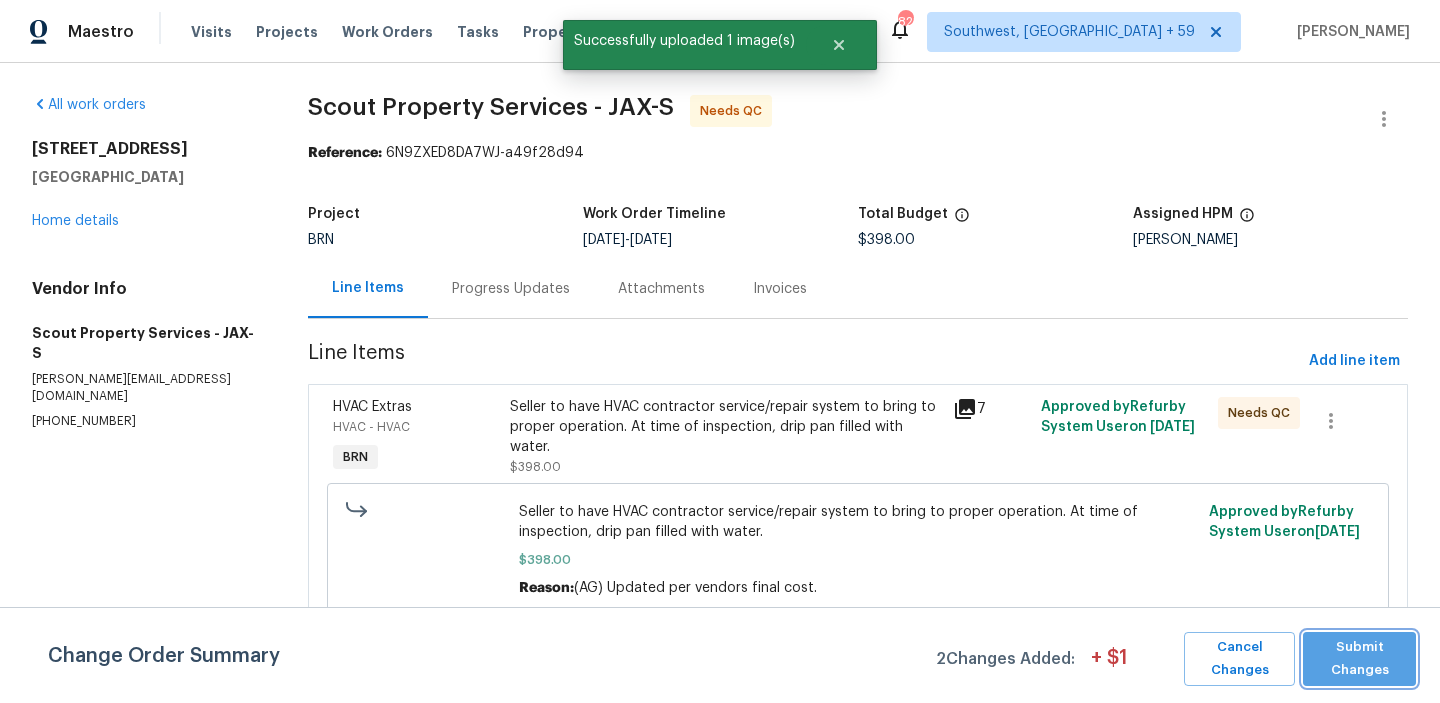 click on "Submit Changes" at bounding box center (1359, 659) 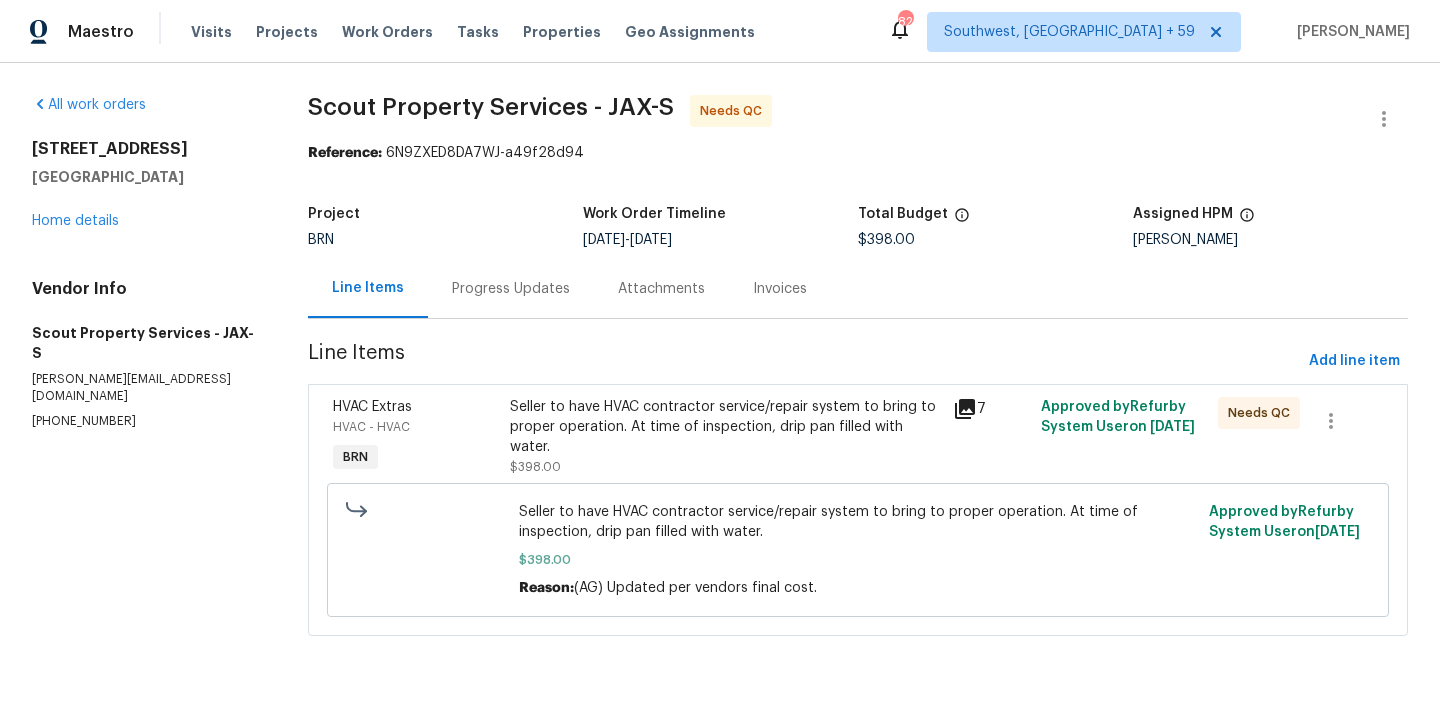 click on "Progress Updates" at bounding box center [511, 289] 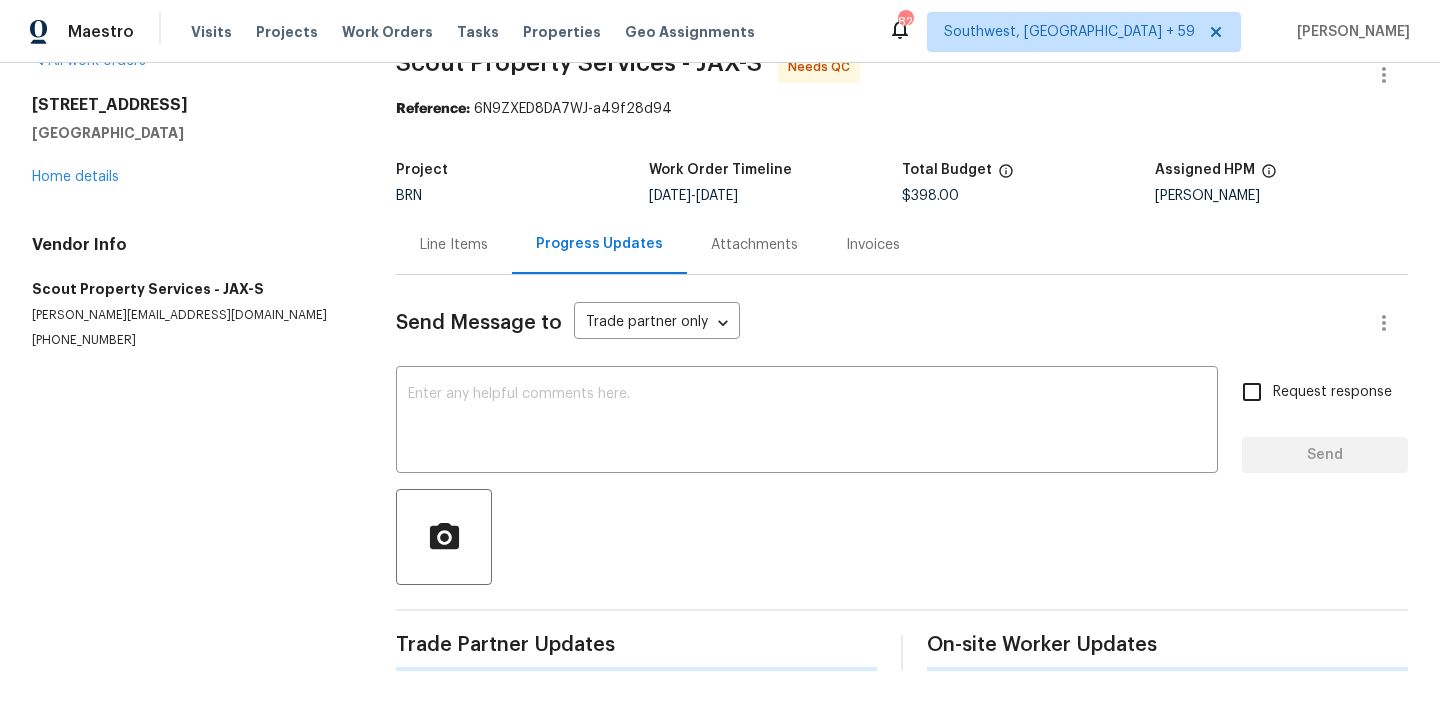 scroll, scrollTop: 138, scrollLeft: 0, axis: vertical 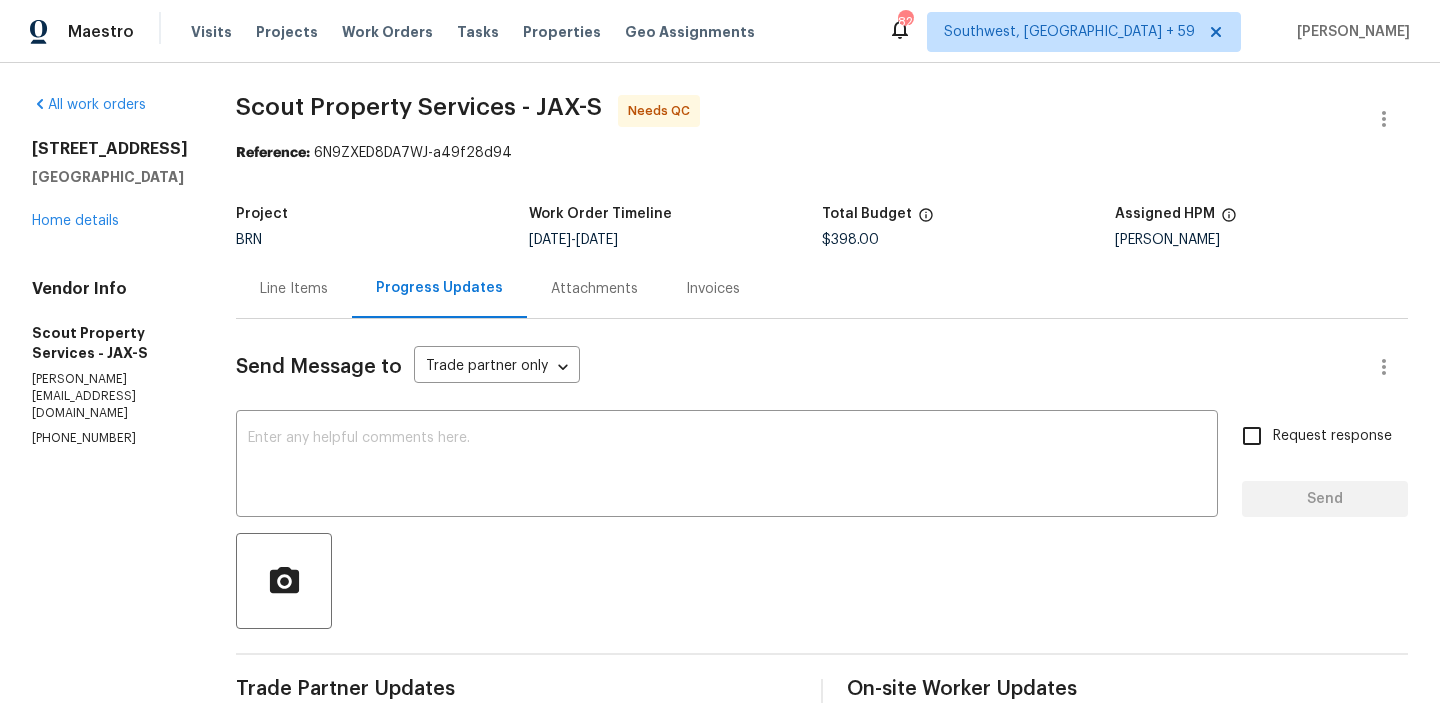 click on "Line Items" at bounding box center [294, 289] 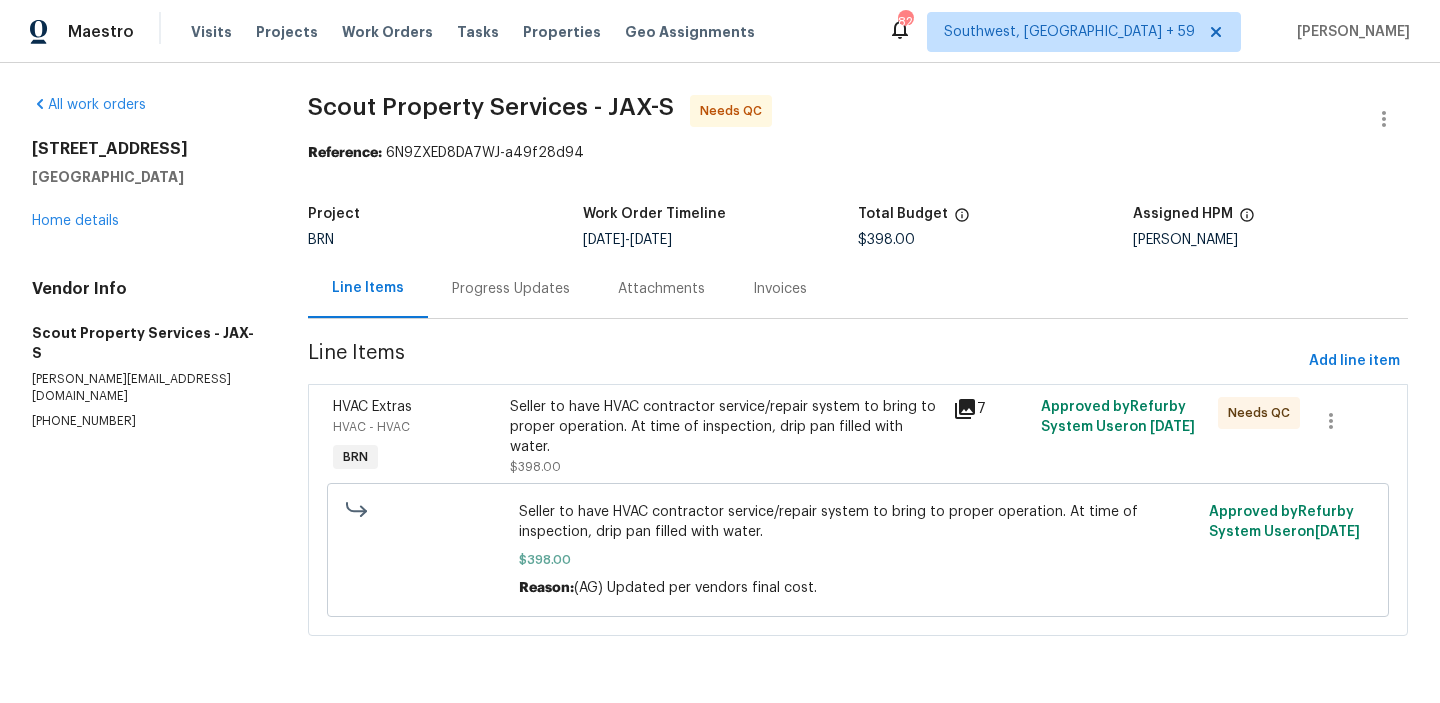click on "Seller to have HVAC contractor service/repair system to bring to proper operation. At time of inspection, drip pan filled with water. $398.00" at bounding box center [725, 437] 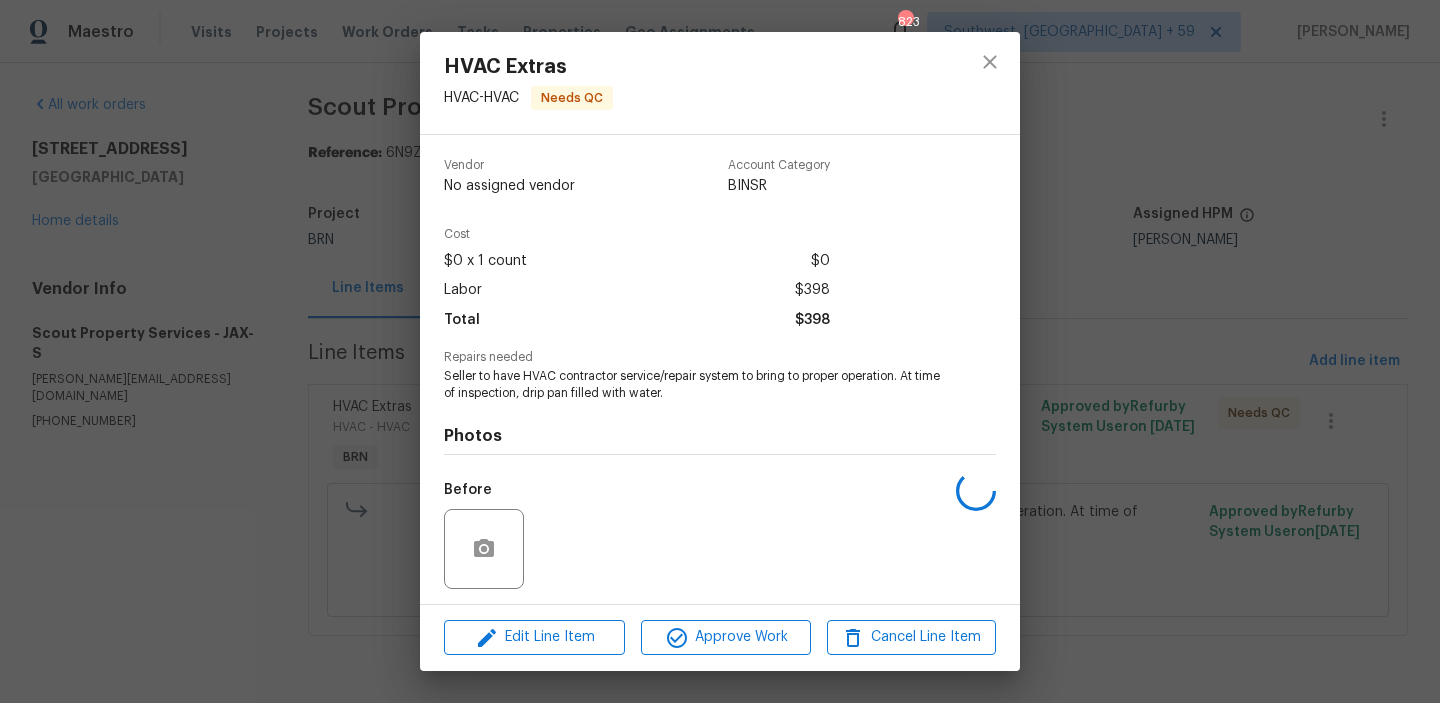 scroll, scrollTop: 135, scrollLeft: 0, axis: vertical 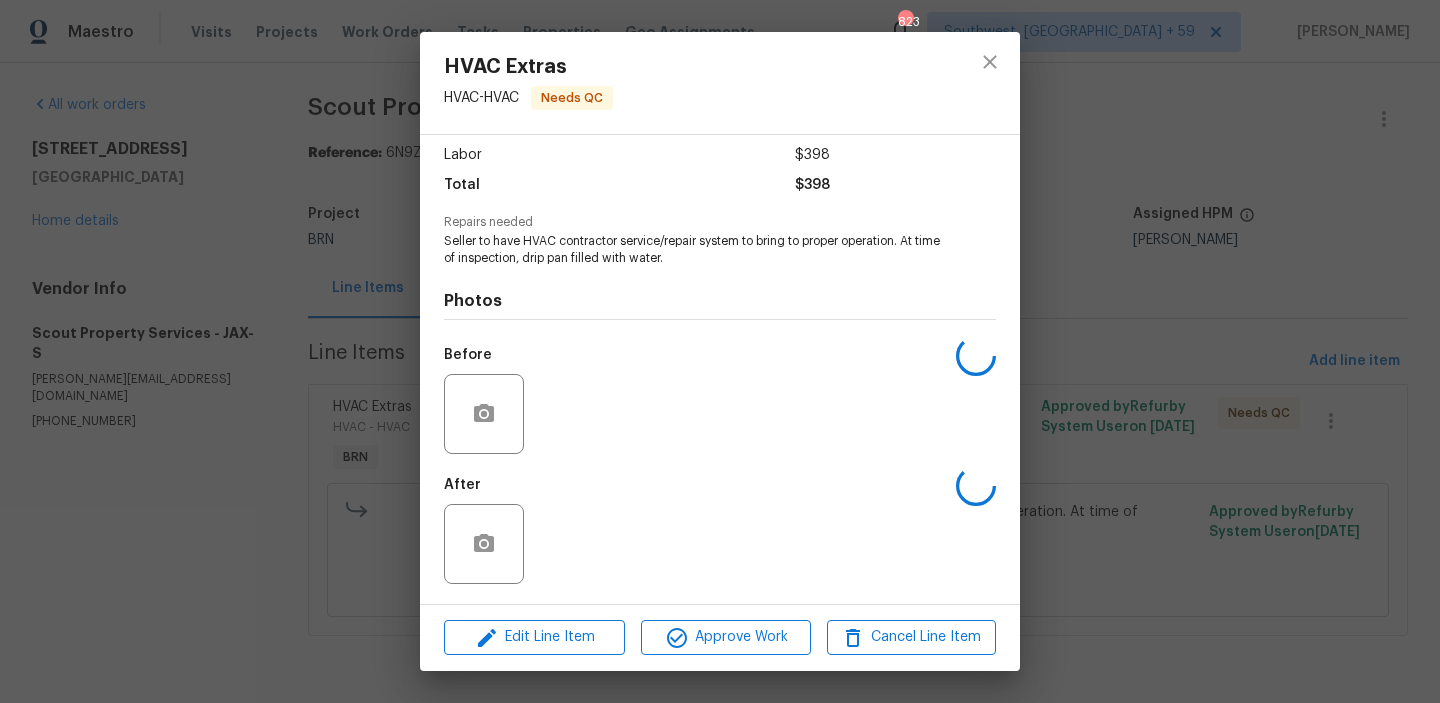 click on "HVAC Extras HVAC  -  HVAC Needs QC Vendor Scout Property Services Account Category BINSR Cost $0 x 1 count $0 Labor $398 Total $398 Repairs needed Seller to have HVAC contractor service/repair system to bring to proper operation. At time of inspection, drip pan filled with water. Photos Before After  Edit Line Item  Approve Work  Cancel Line Item" at bounding box center [720, 351] 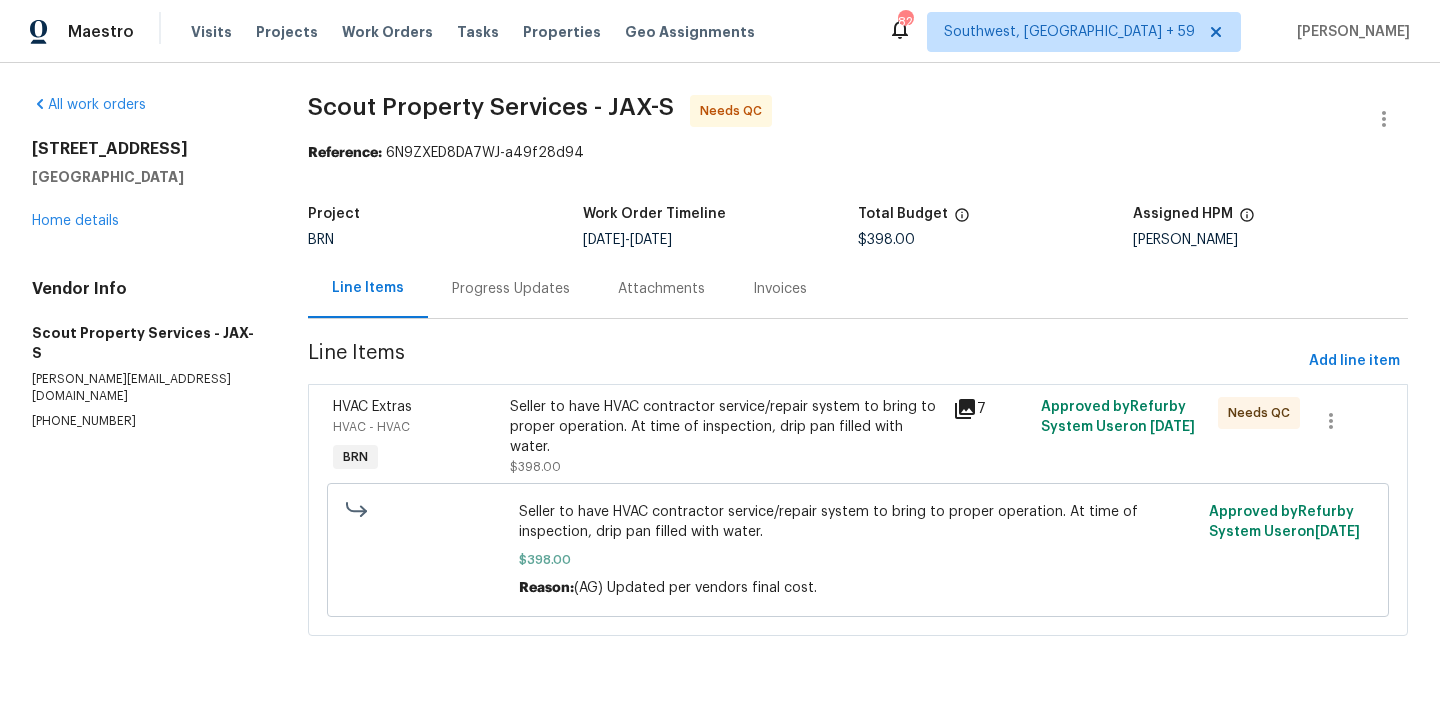 click on "All work orders 267 Tamar Ct Saint Augustine, FL 32095 Home details Vendor Info Scout Property Services - JAX-S trevor@scout-ps.com (615) 913-6484 Scout Property Services - JAX-S Needs QC Reference:   6N9ZXED8DA7WJ-a49f28d94 Project BRN   Work Order Timeline 7/3/2025  -  7/8/2025 Total Budget $398.00 Assigned HPM William Sparks Line Items Progress Updates Attachments Invoices Line Items Add line item HVAC Extras HVAC - HVAC BRN Seller to have HVAC contractor service/repair system to bring to proper operation. At time of inspection, drip pan filled with water. $398.00   7 Approved by  Refurby System User  on   7/4/2025 Needs QC Seller to have HVAC contractor service/repair system to bring to proper operation. At time of inspection, drip pan filled with water. $398.00 Reason:  (AG) Updated per vendors final cost. Approved by  Refurby System User  on  7/4/2025" at bounding box center [720, 377] 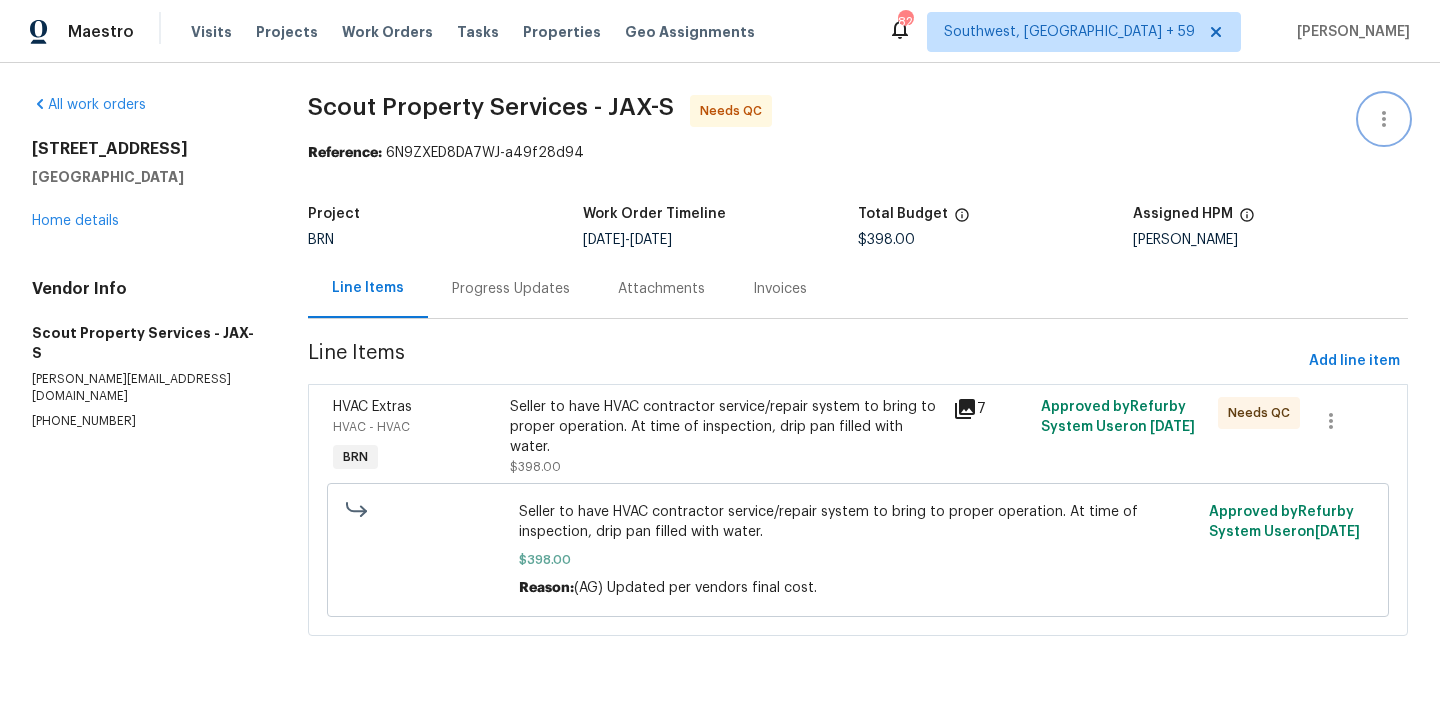 click at bounding box center (1384, 119) 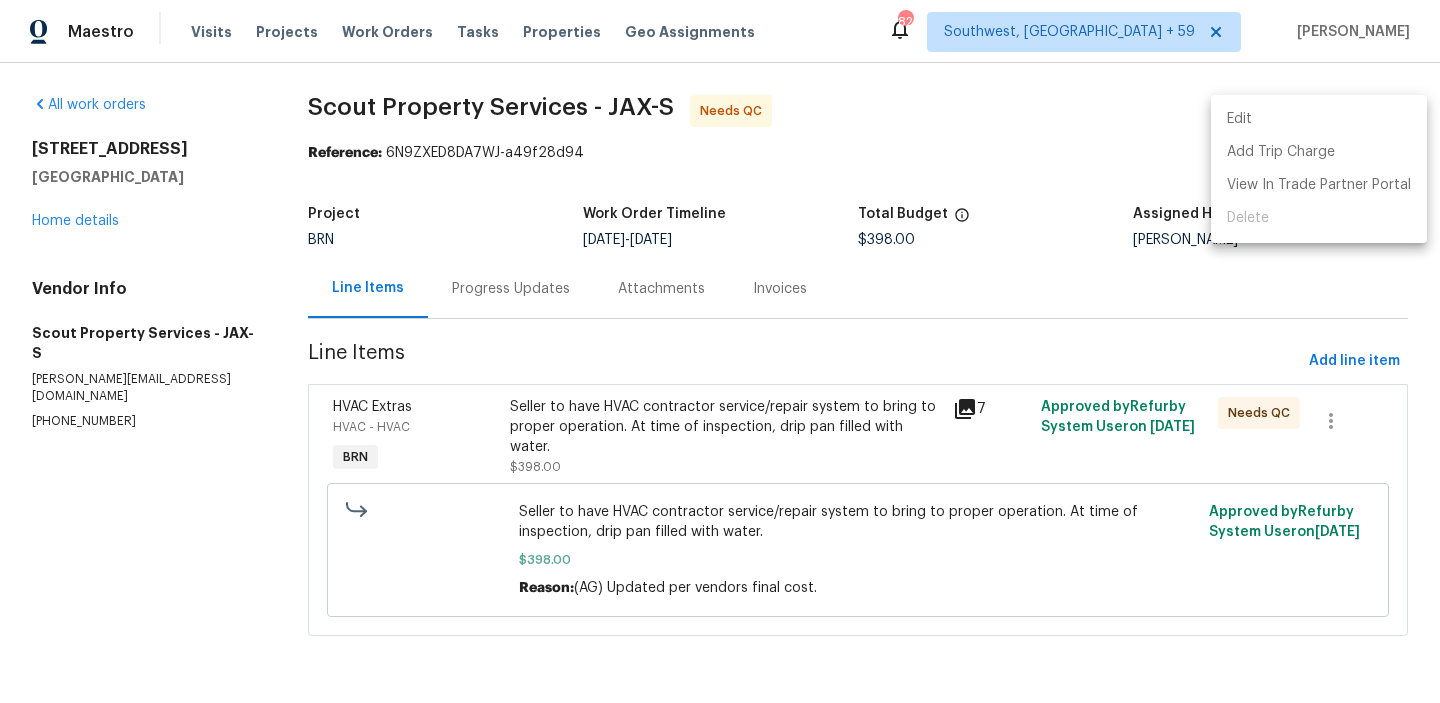 click on "Edit" at bounding box center (1319, 119) 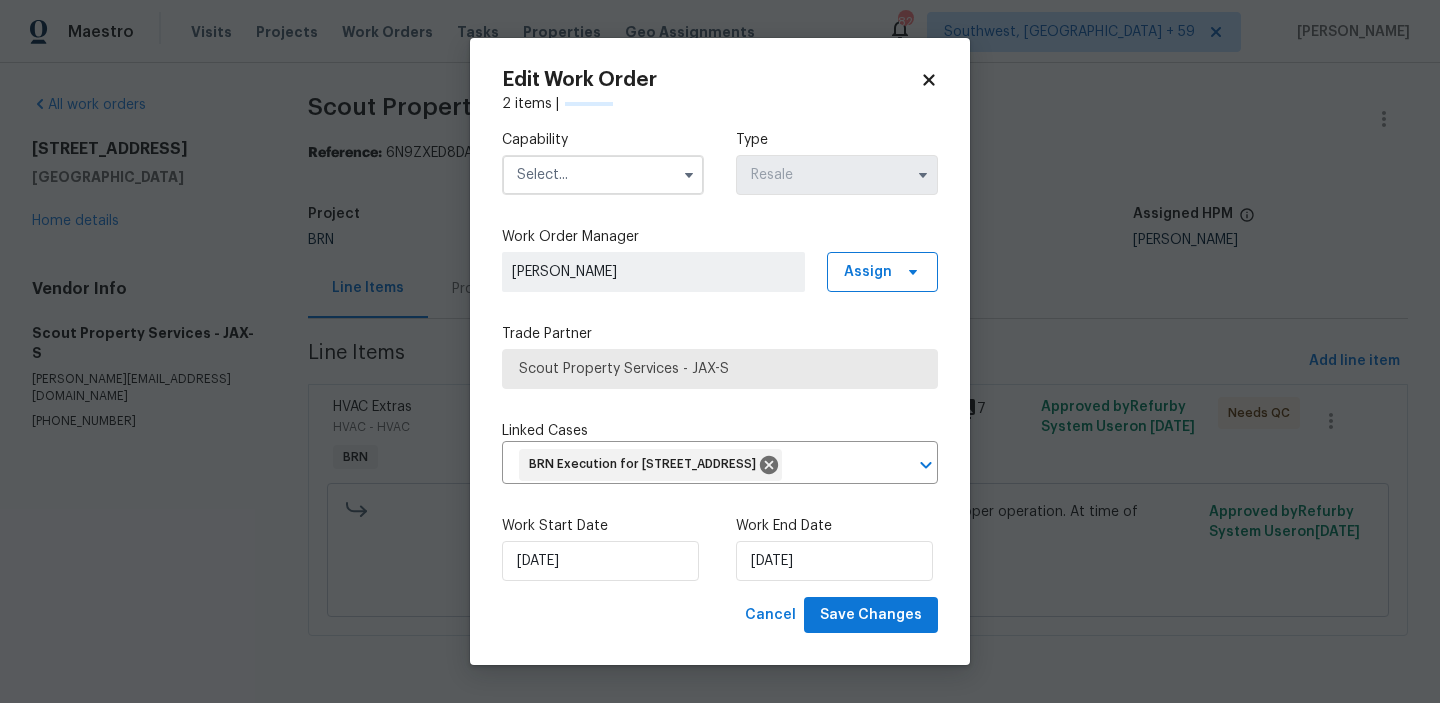 click at bounding box center (603, 175) 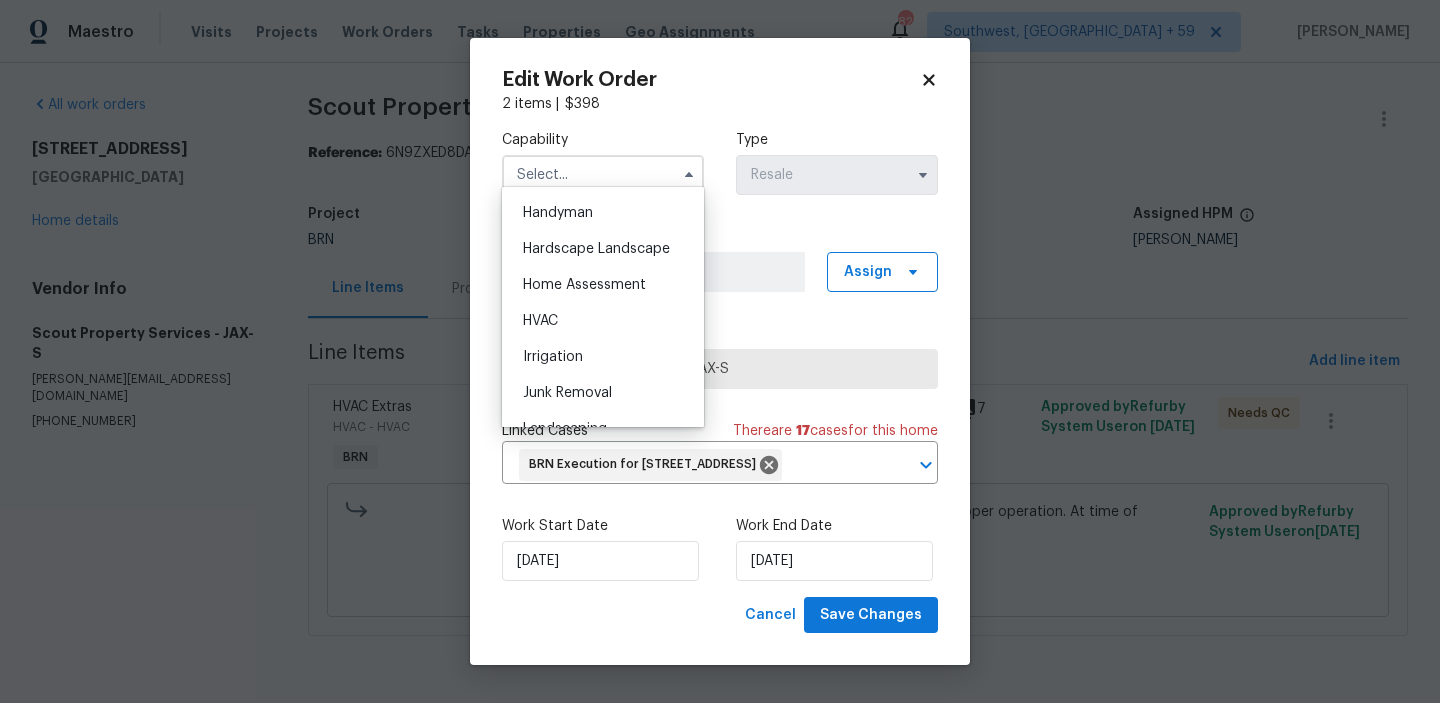 scroll, scrollTop: 1098, scrollLeft: 0, axis: vertical 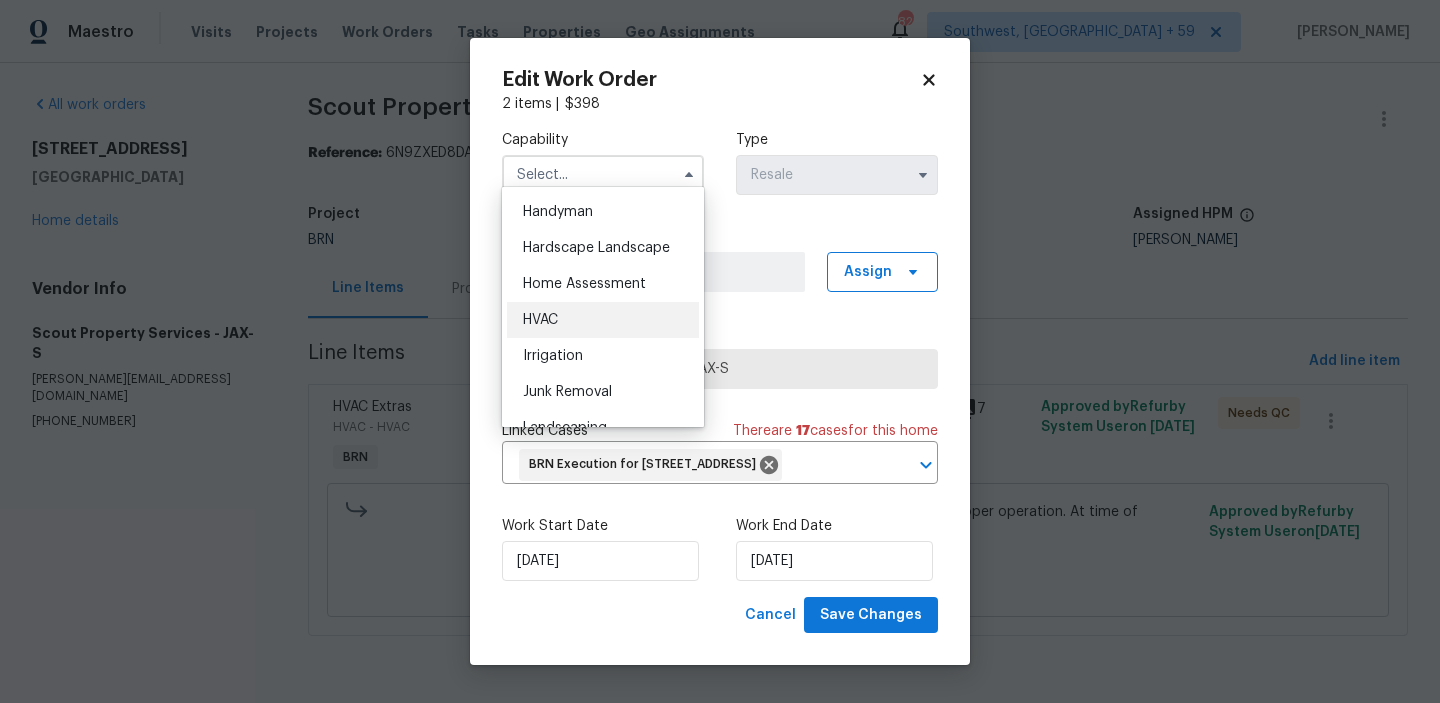 click on "HVAC" at bounding box center (603, 320) 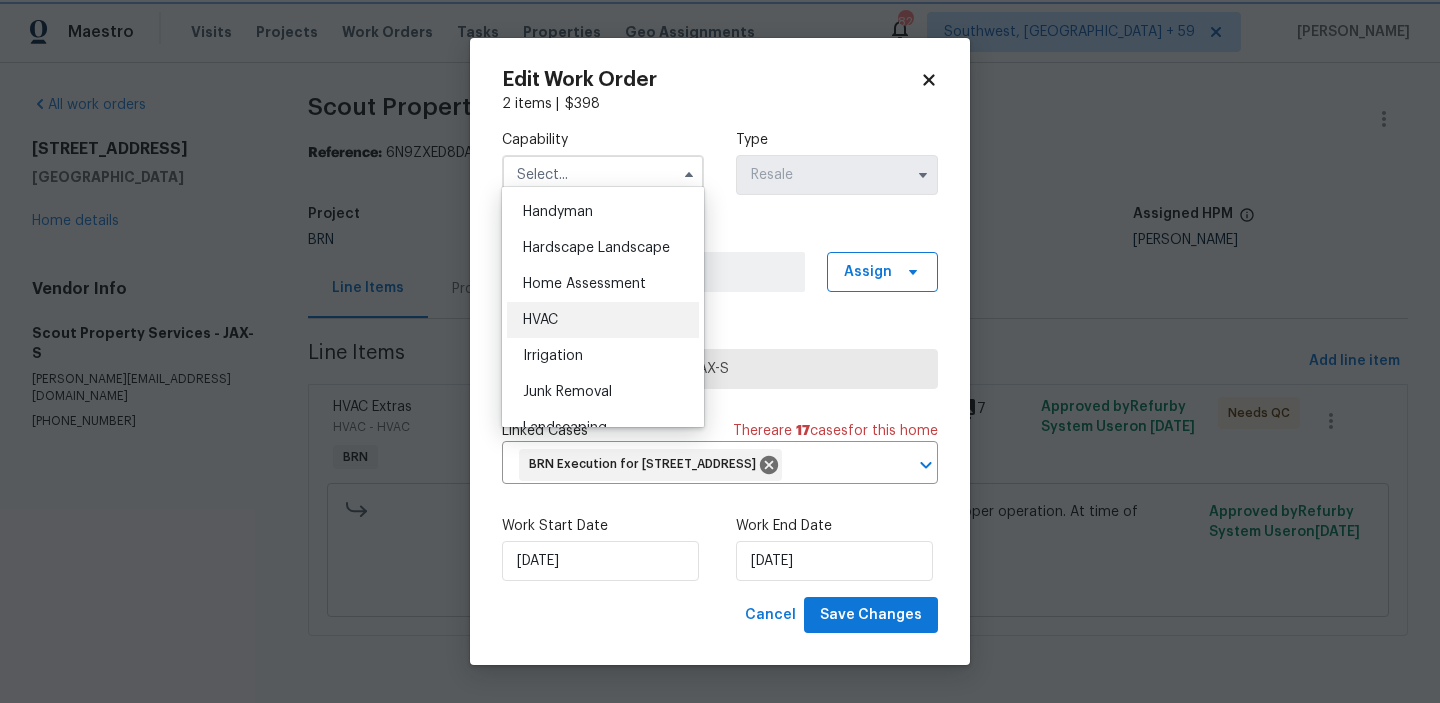 type on "HVAC" 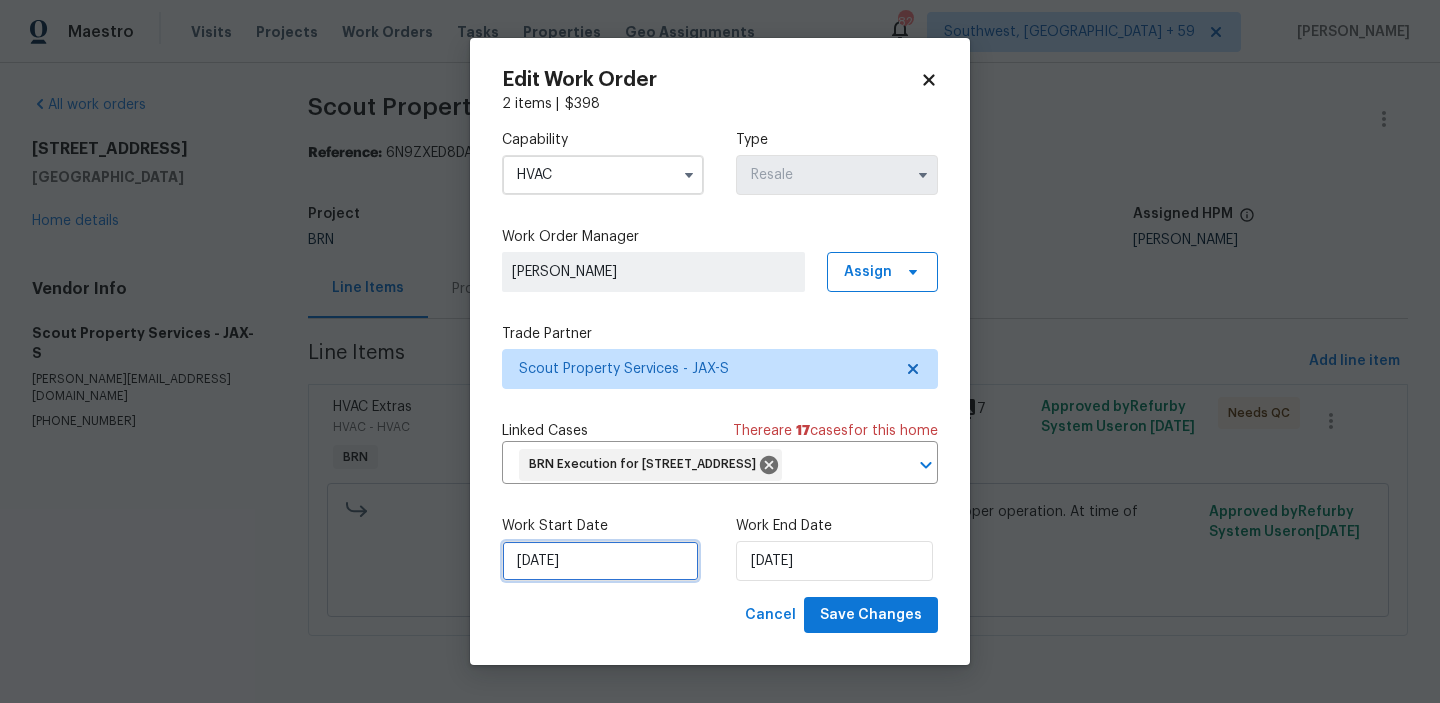 click on "03/07/2025" at bounding box center (600, 561) 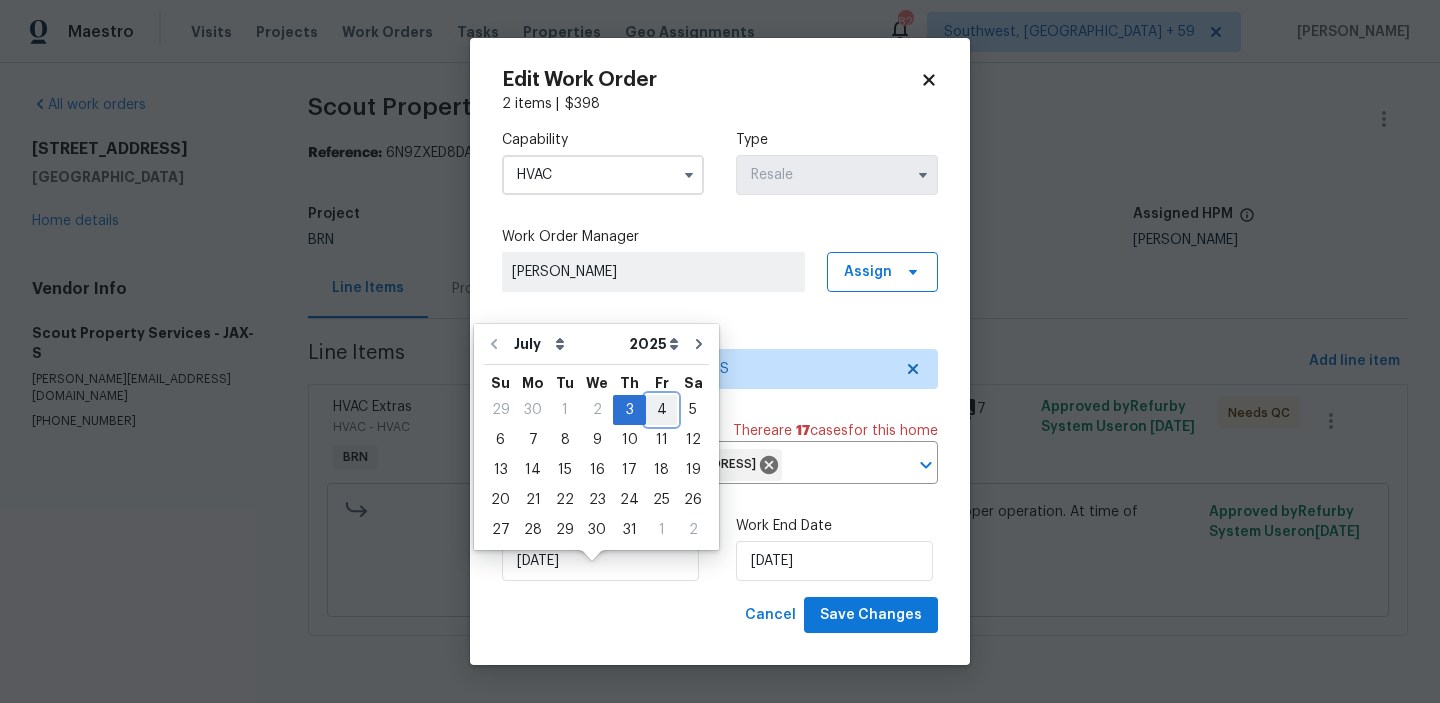 click on "4" at bounding box center [661, 410] 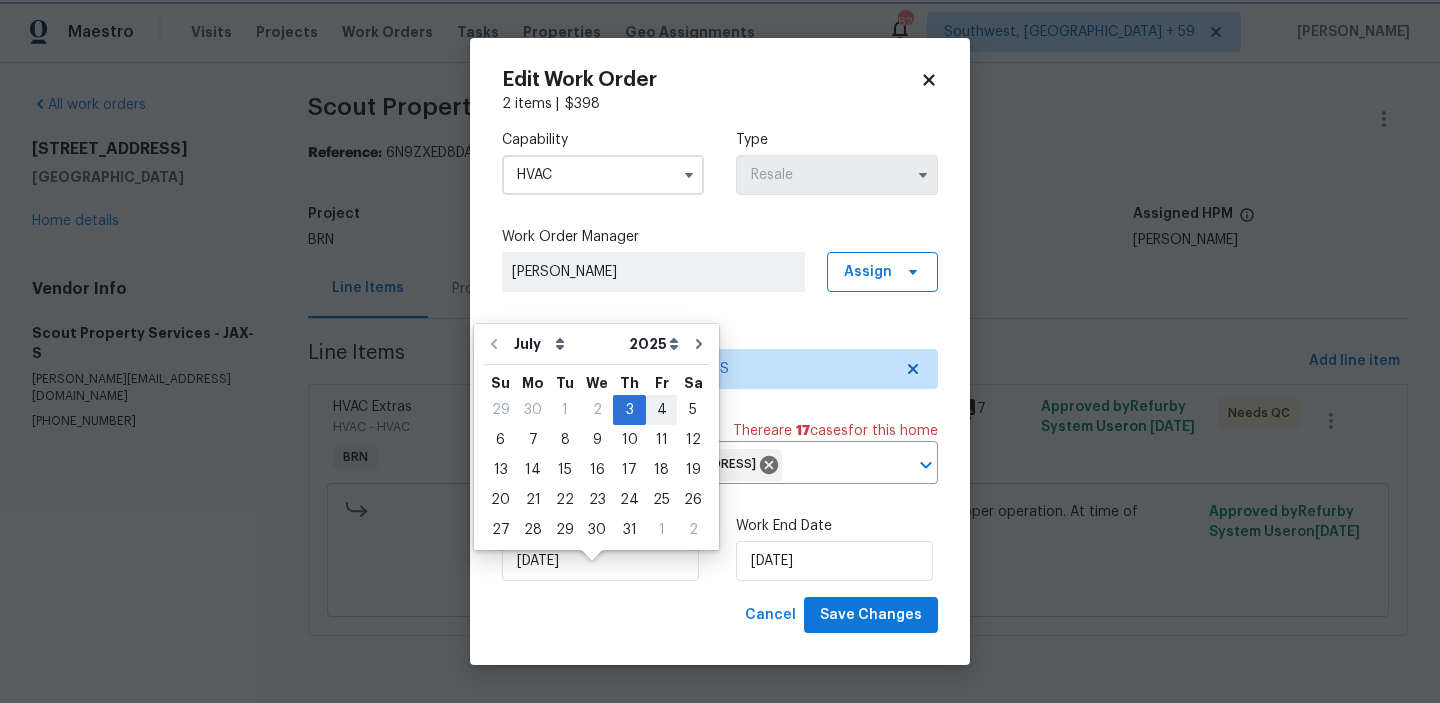 type on "04/07/2025" 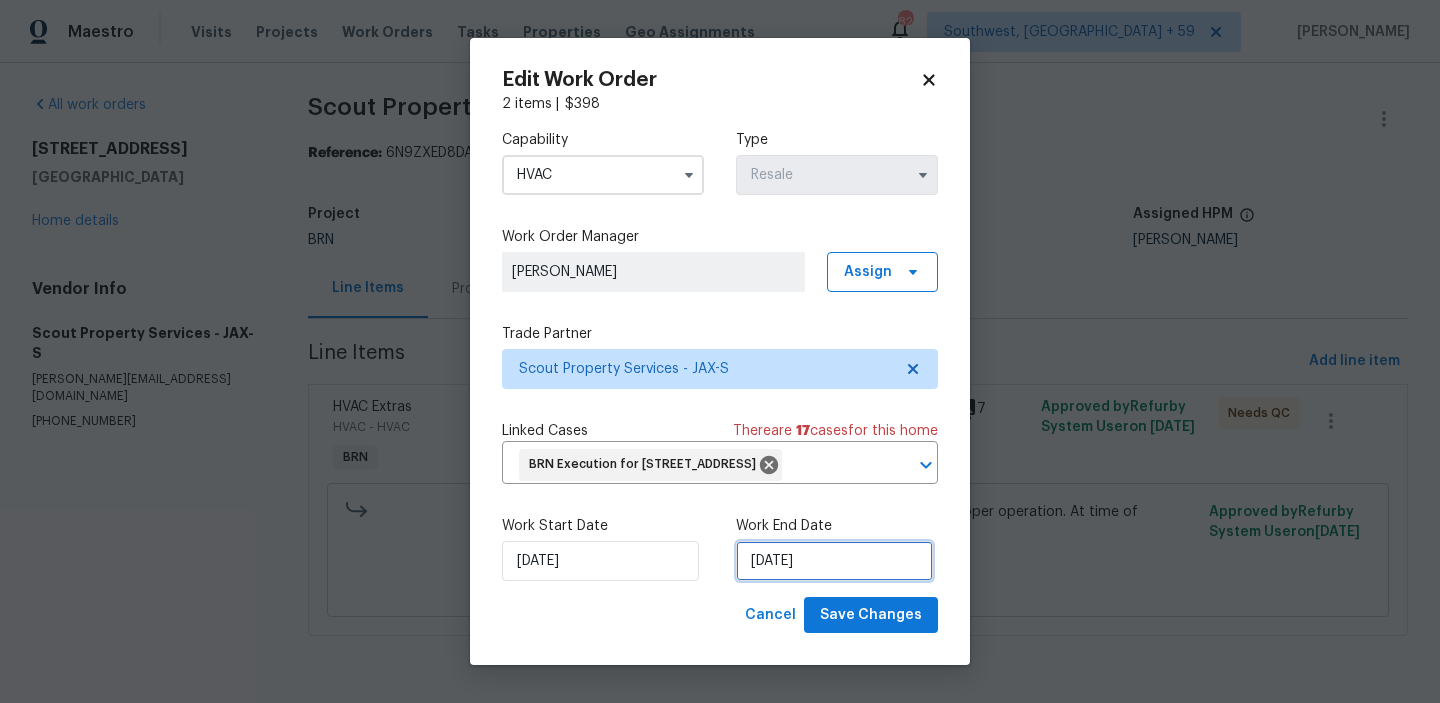 click on "08/07/2025" at bounding box center [834, 561] 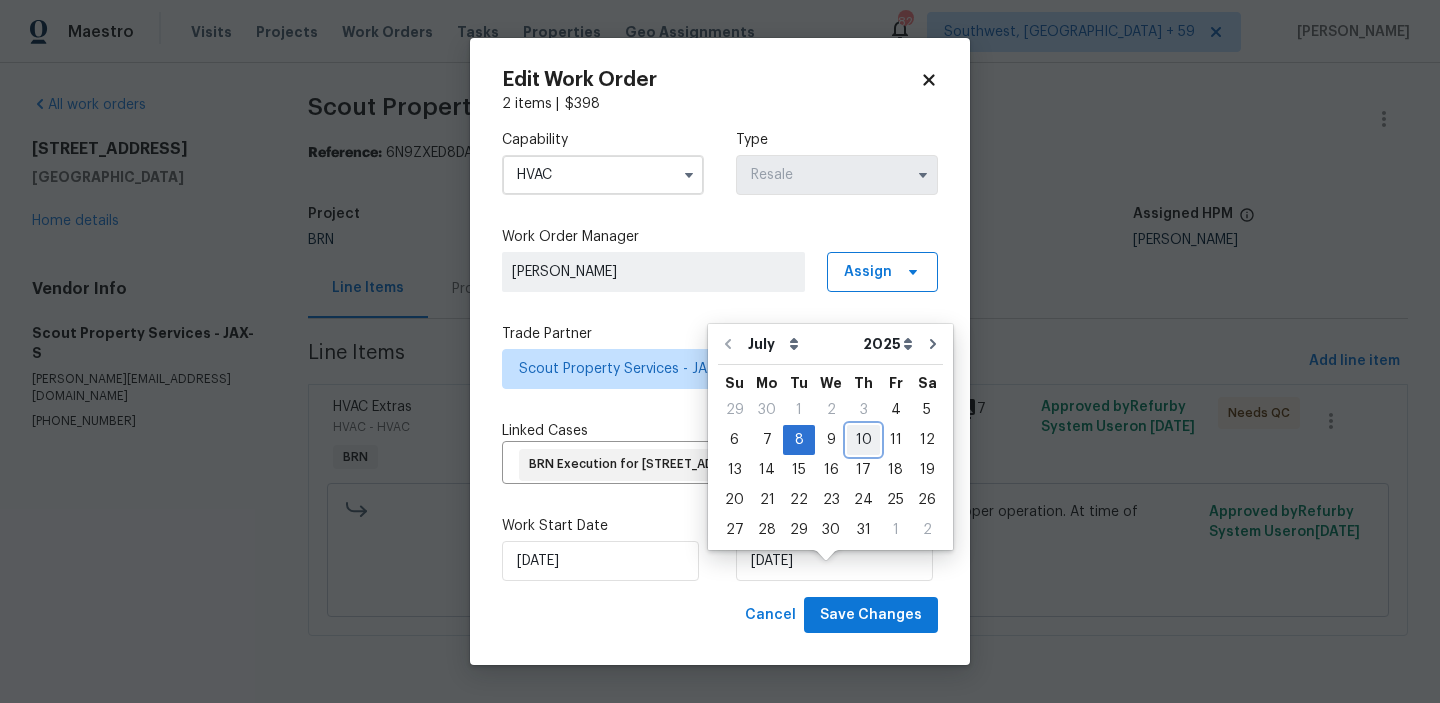 click on "10" at bounding box center (863, 440) 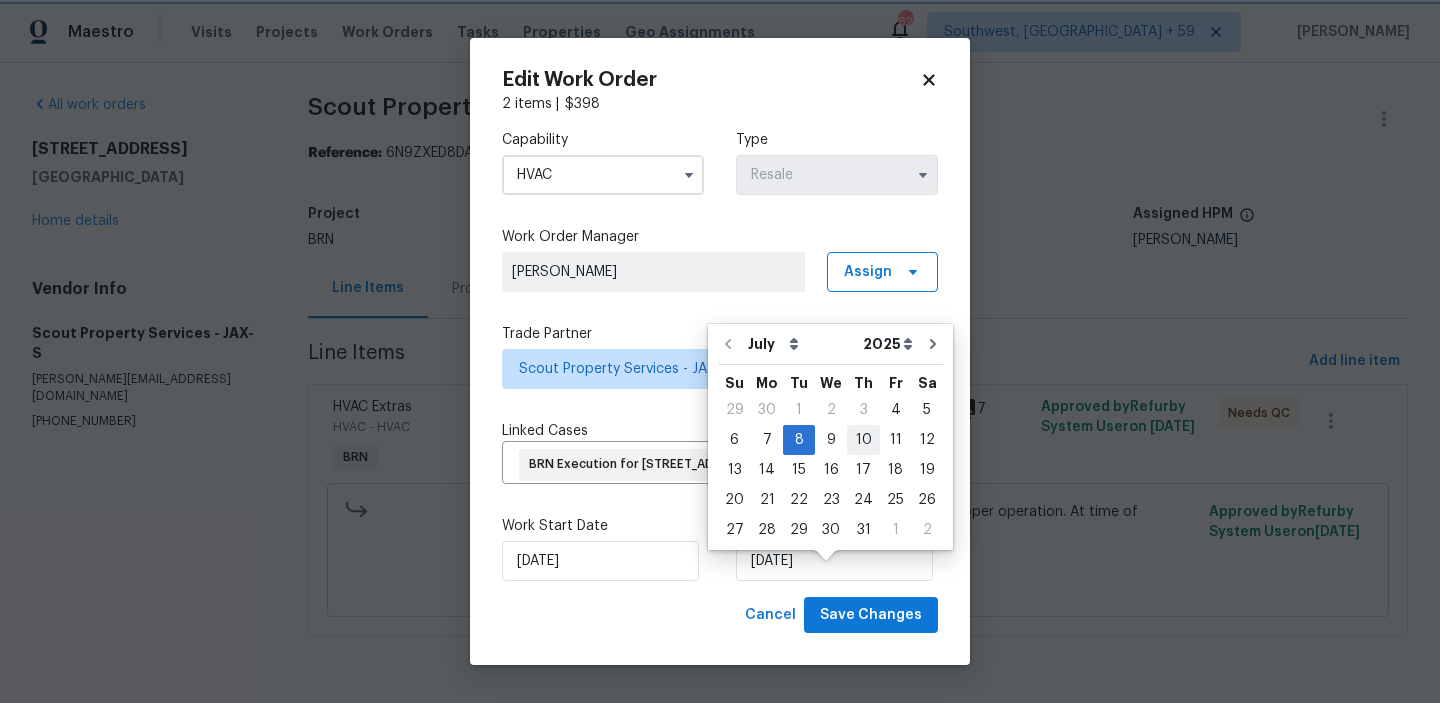 type on "10/07/2025" 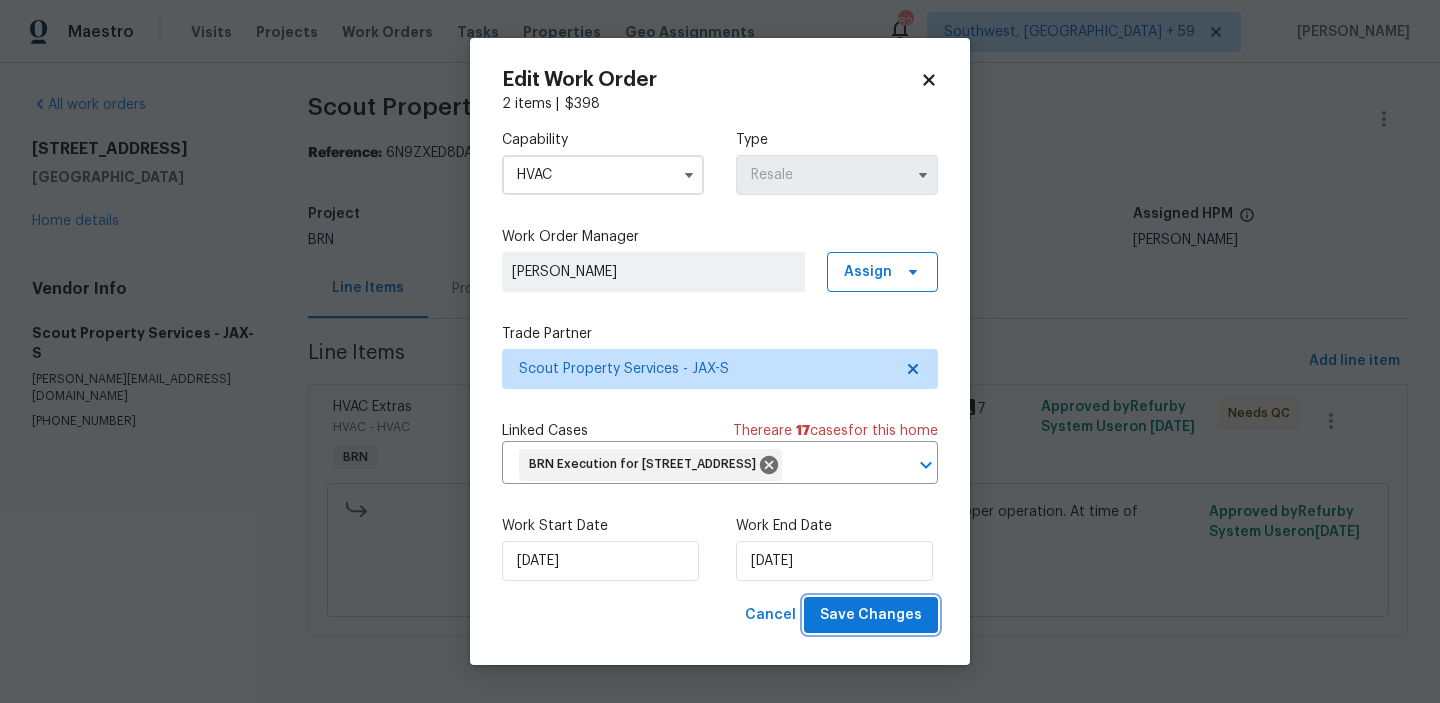 click on "Save Changes" at bounding box center [871, 615] 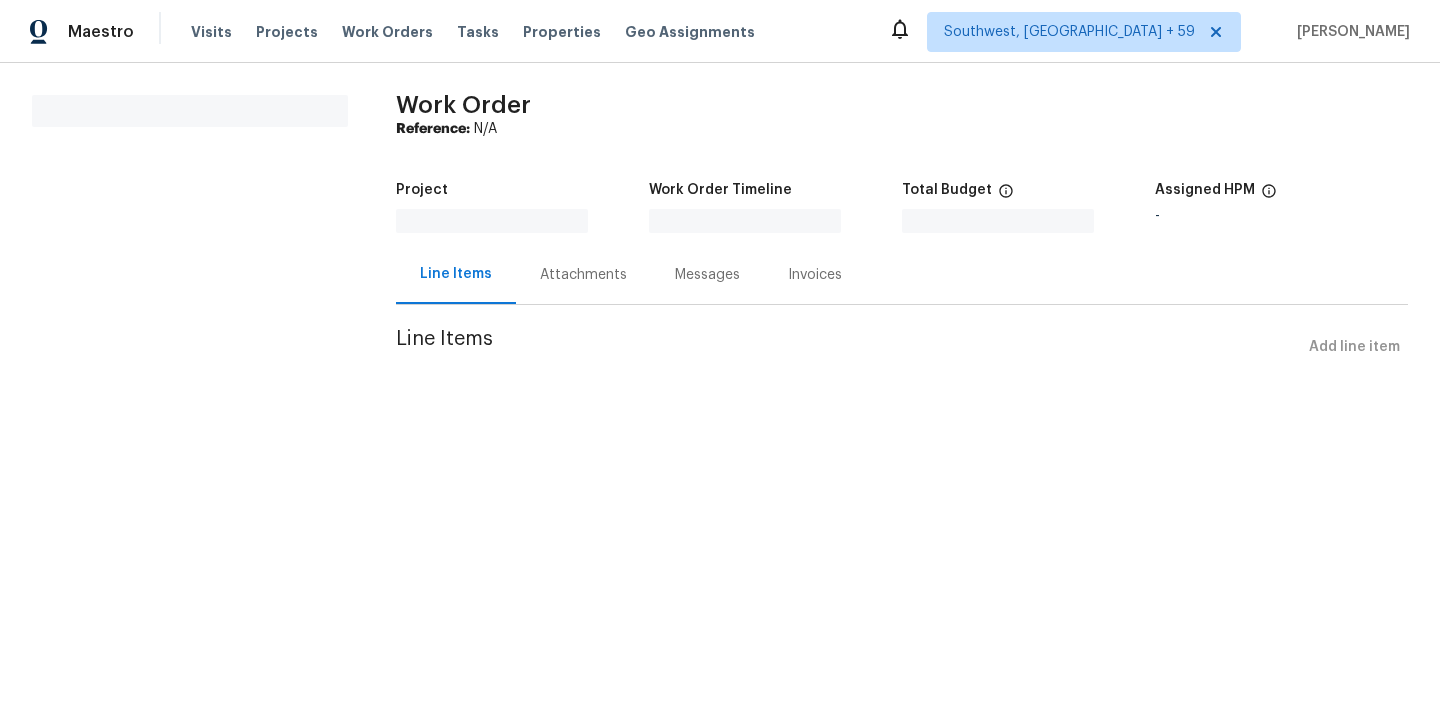 scroll, scrollTop: 0, scrollLeft: 0, axis: both 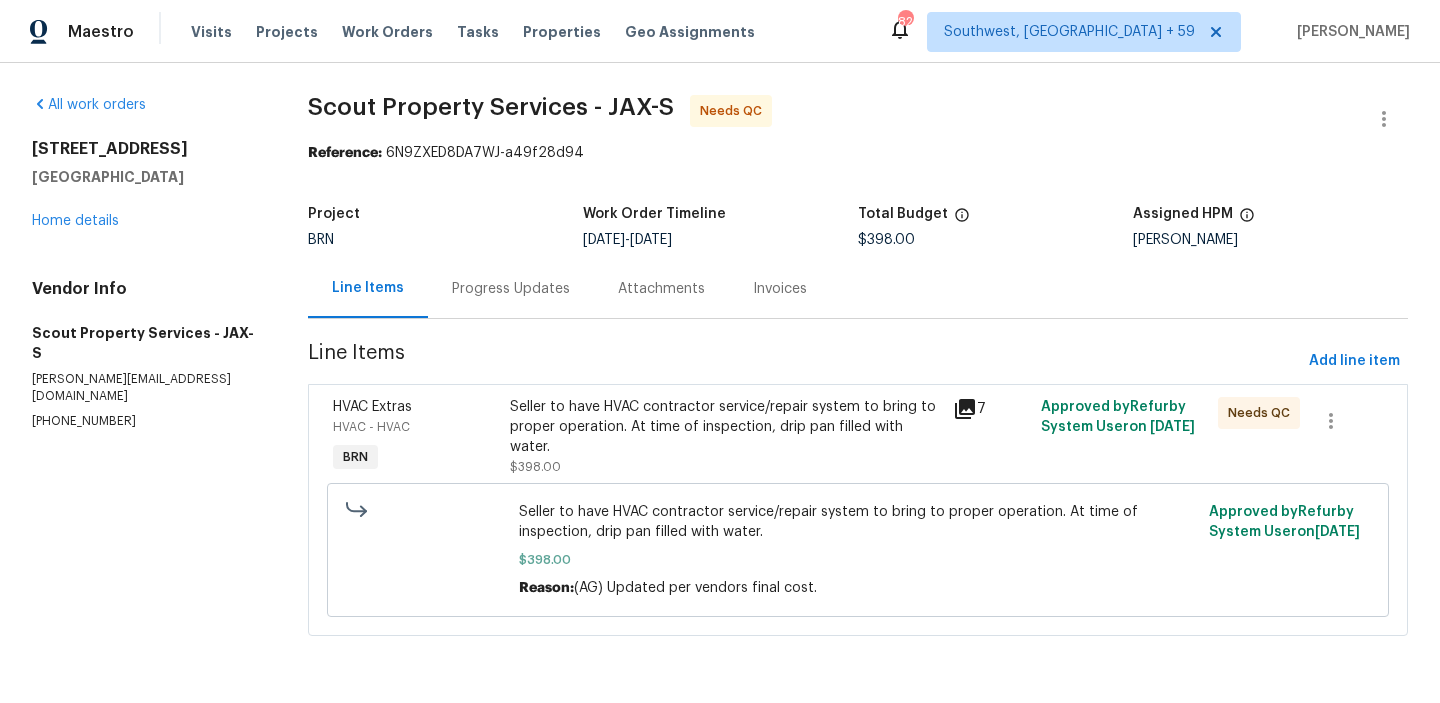 click on "Seller to have HVAC contractor service/repair system to bring to proper operation. At time of inspection, drip pan filled with water." at bounding box center [725, 427] 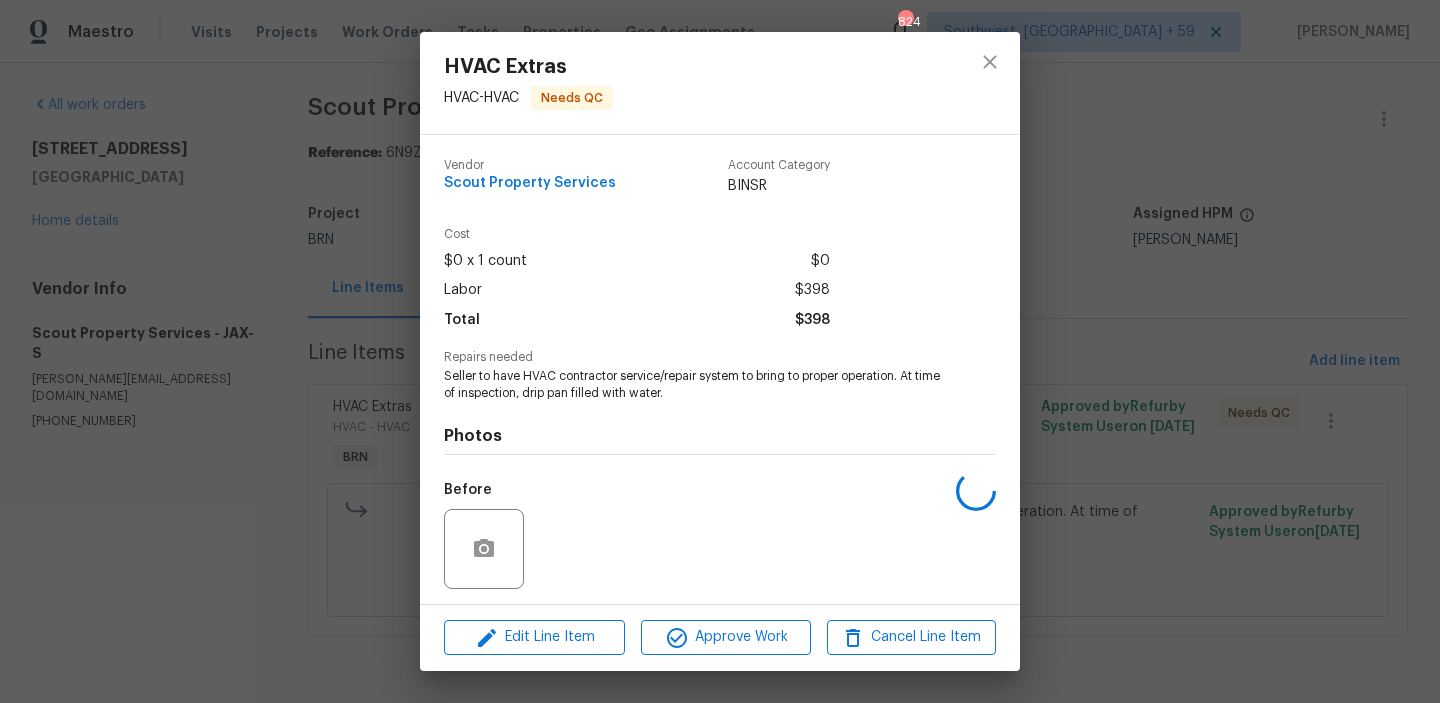scroll, scrollTop: 135, scrollLeft: 0, axis: vertical 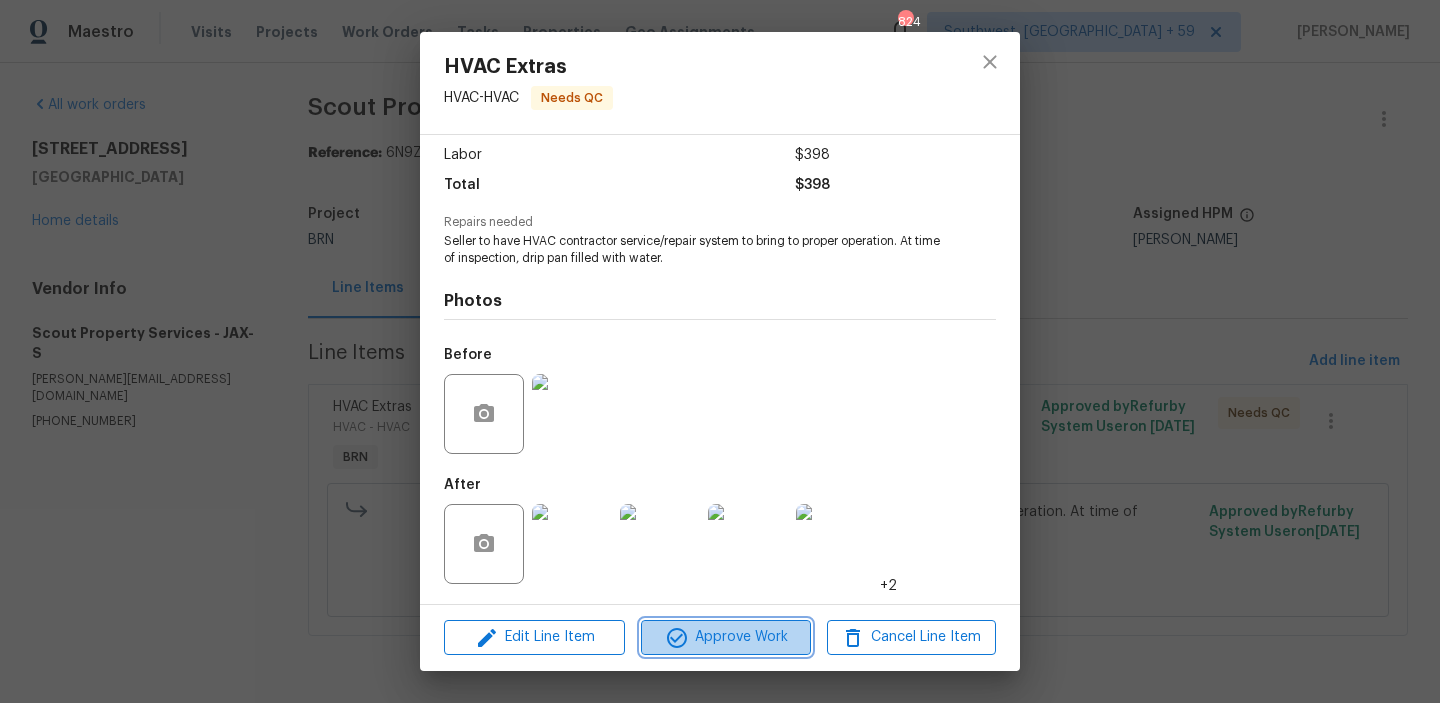 click on "Approve Work" at bounding box center [725, 637] 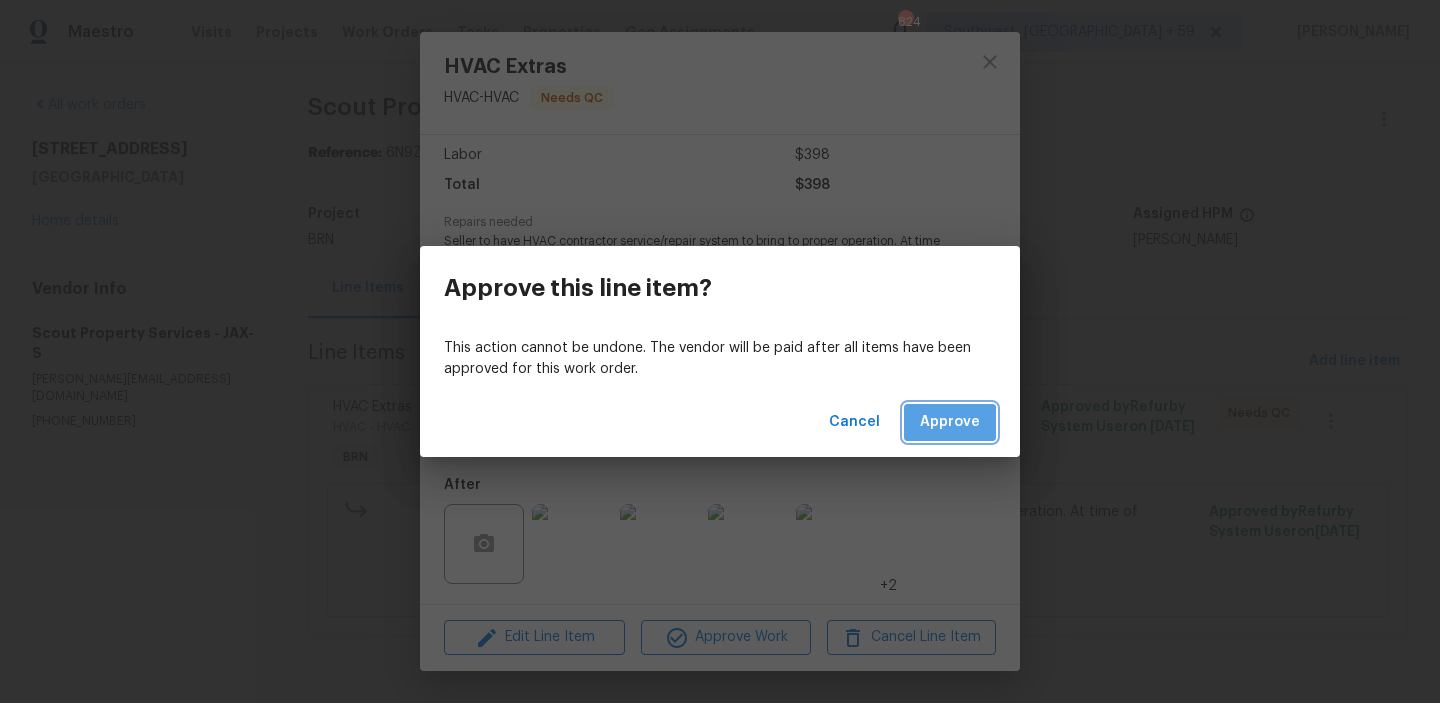 click on "Approve" at bounding box center (950, 422) 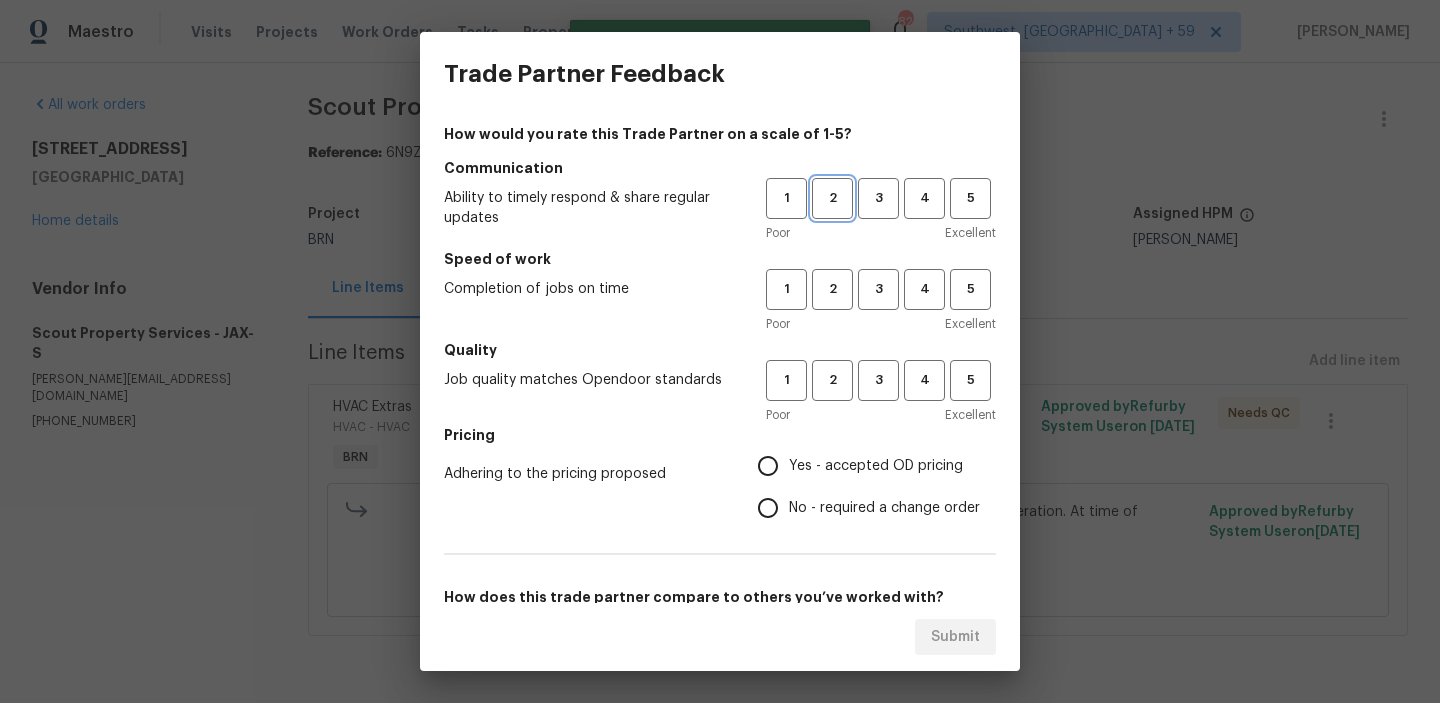 click on "2" at bounding box center (832, 198) 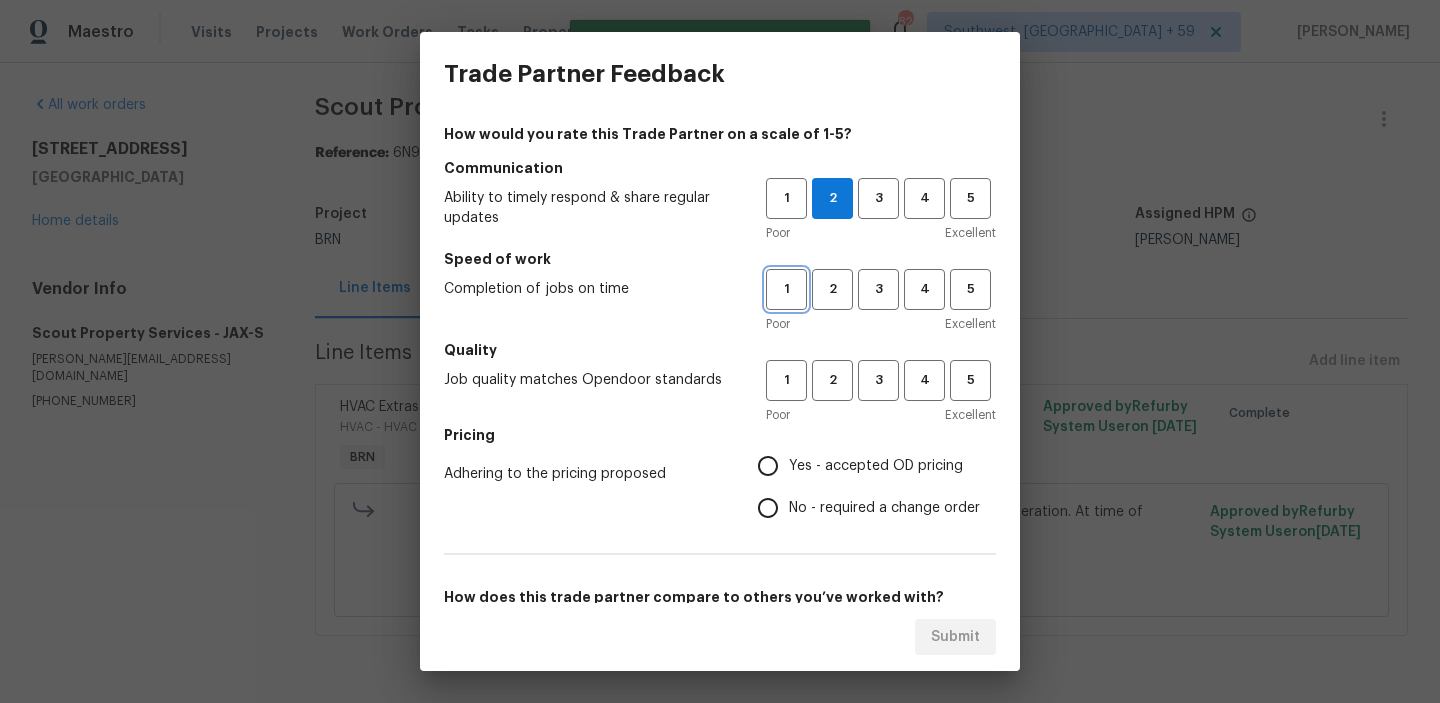 click on "1" at bounding box center (786, 289) 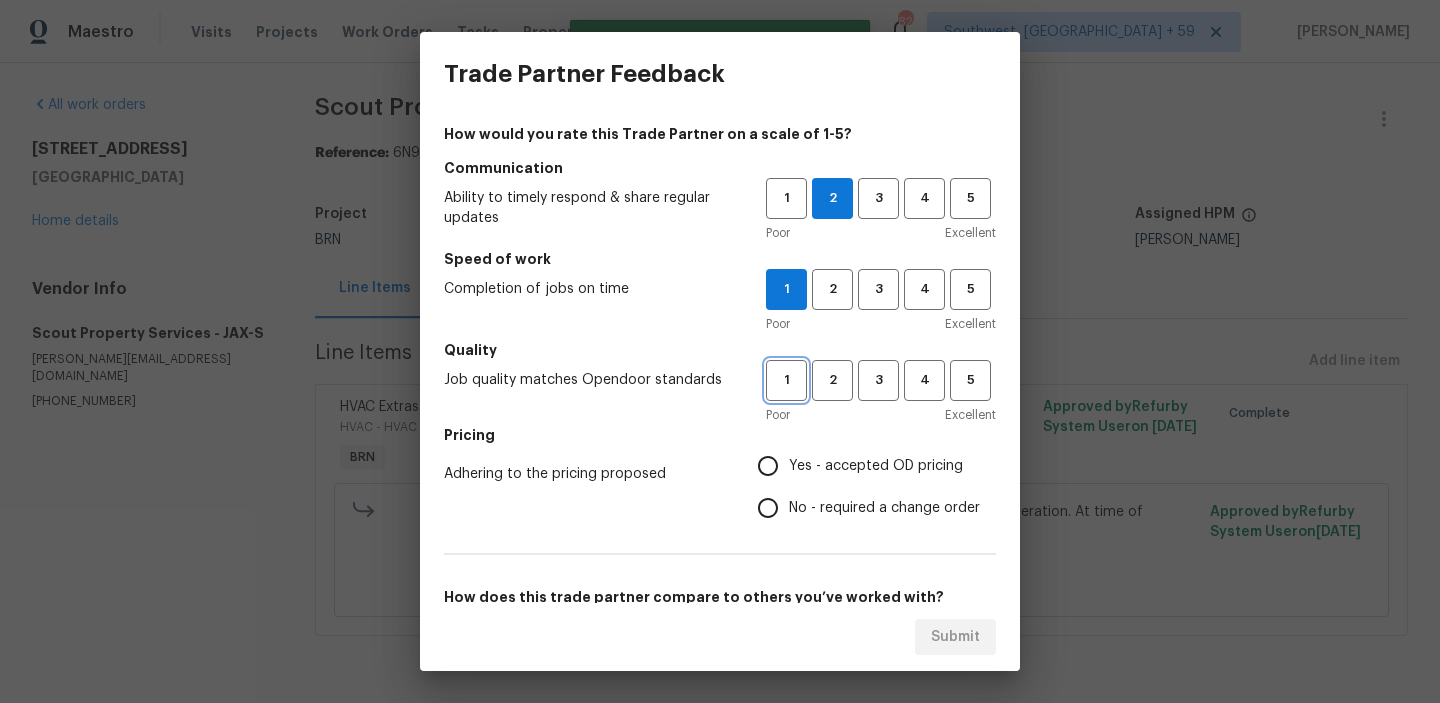 click on "1" at bounding box center [786, 380] 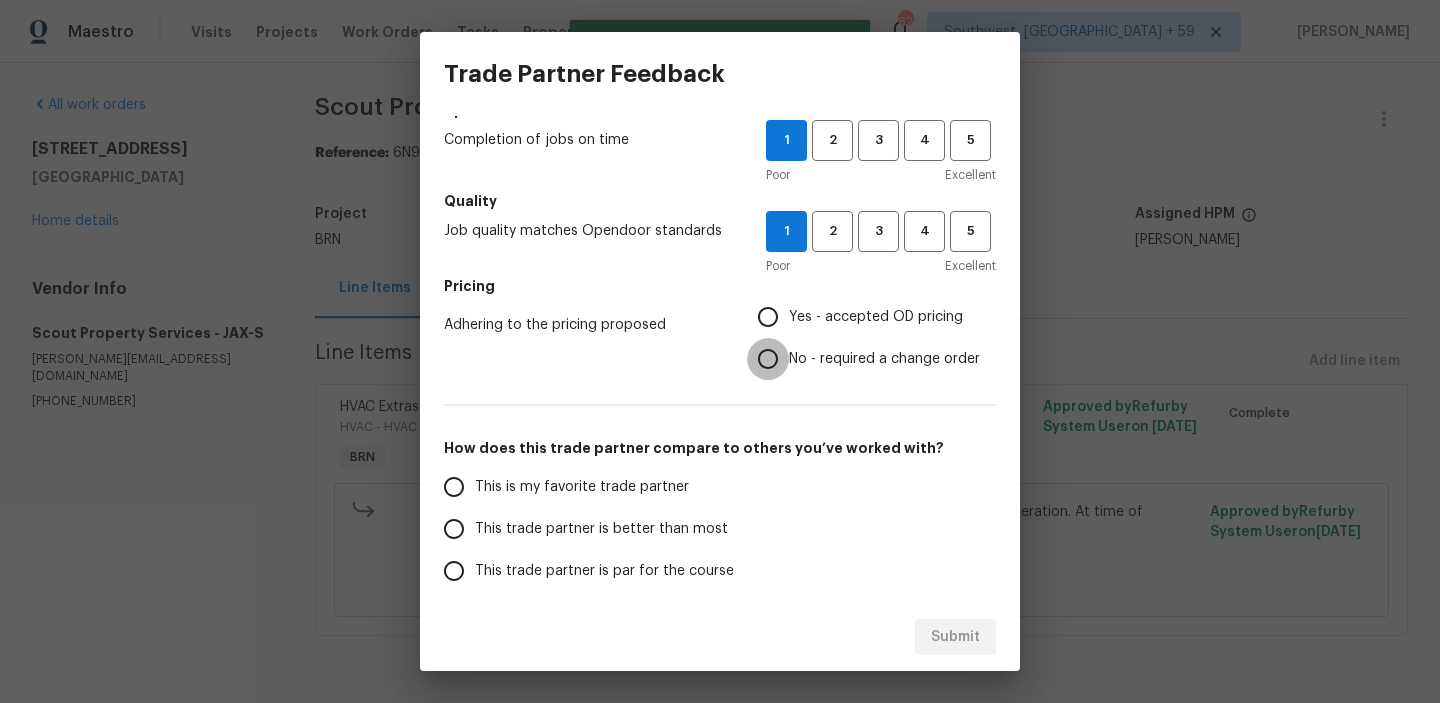 click on "No - required a change order" at bounding box center [768, 359] 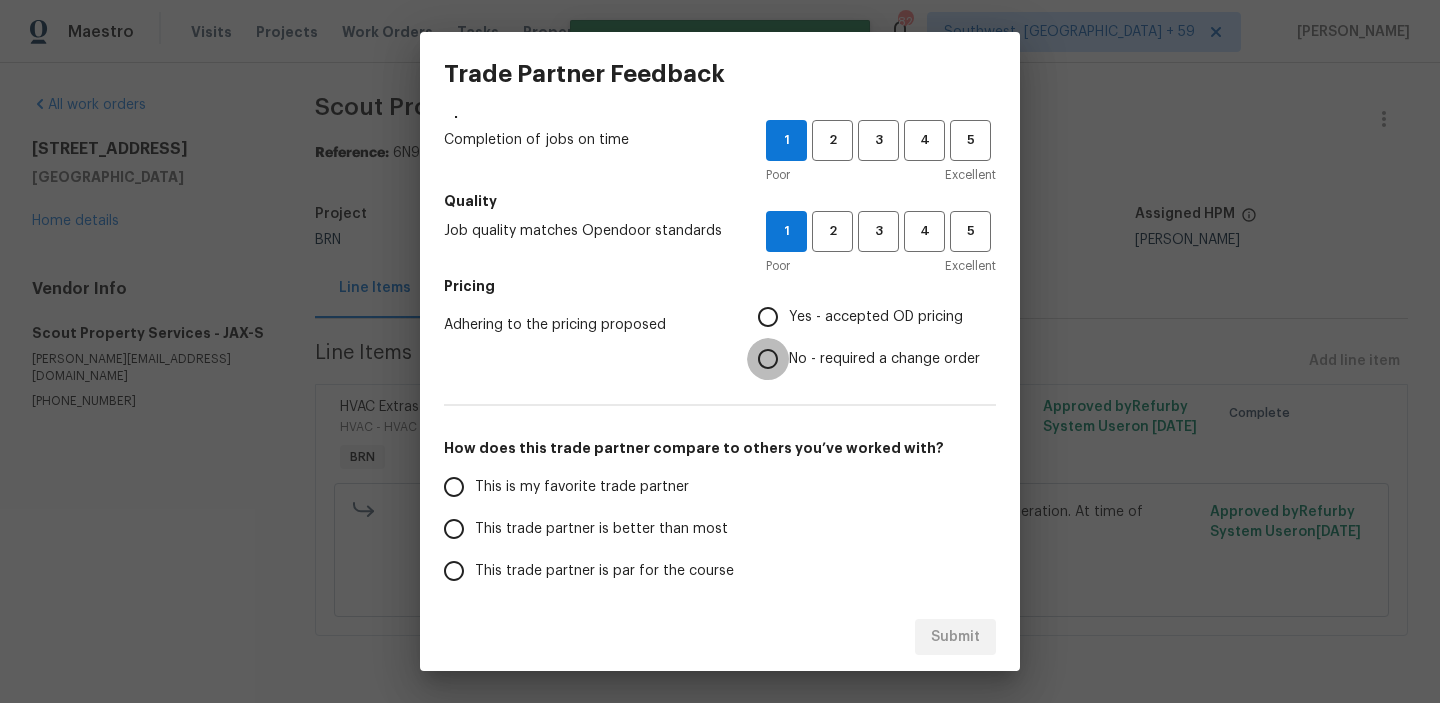 radio on "true" 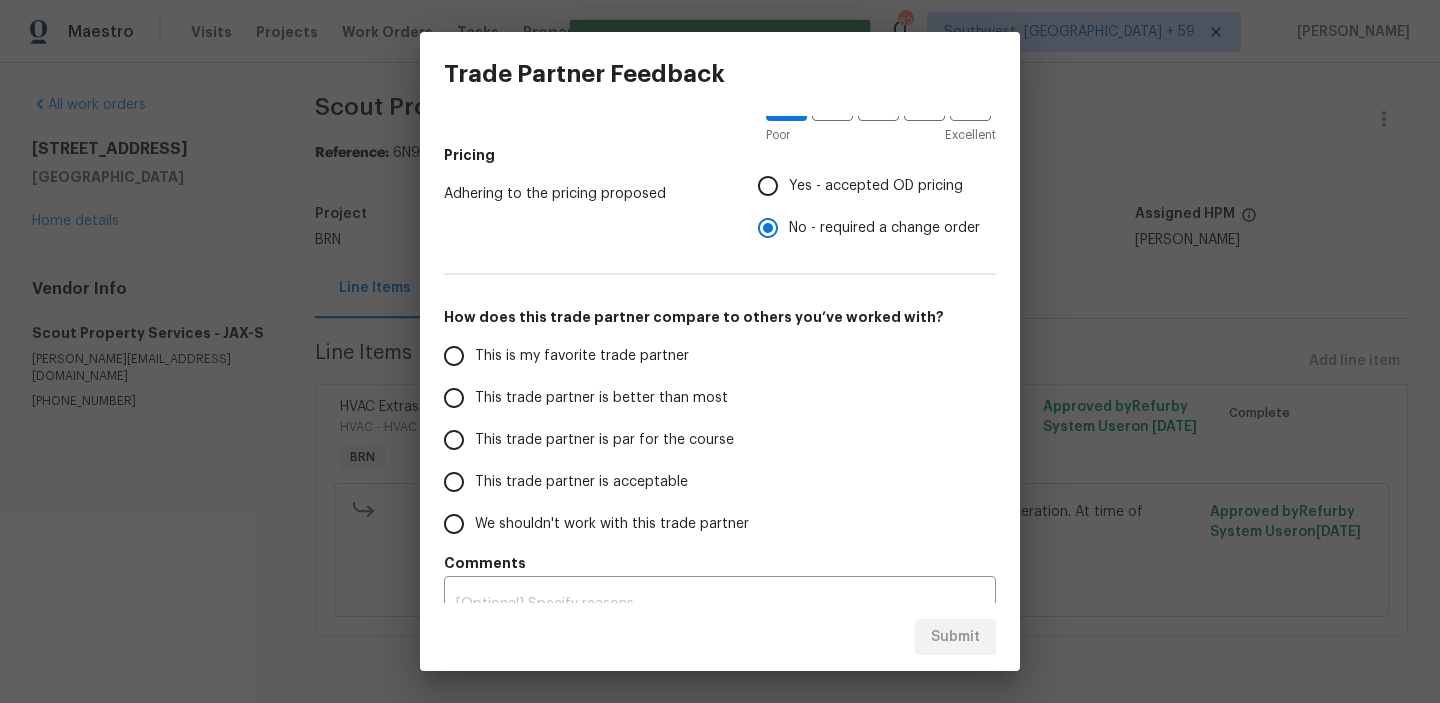 scroll, scrollTop: 312, scrollLeft: 0, axis: vertical 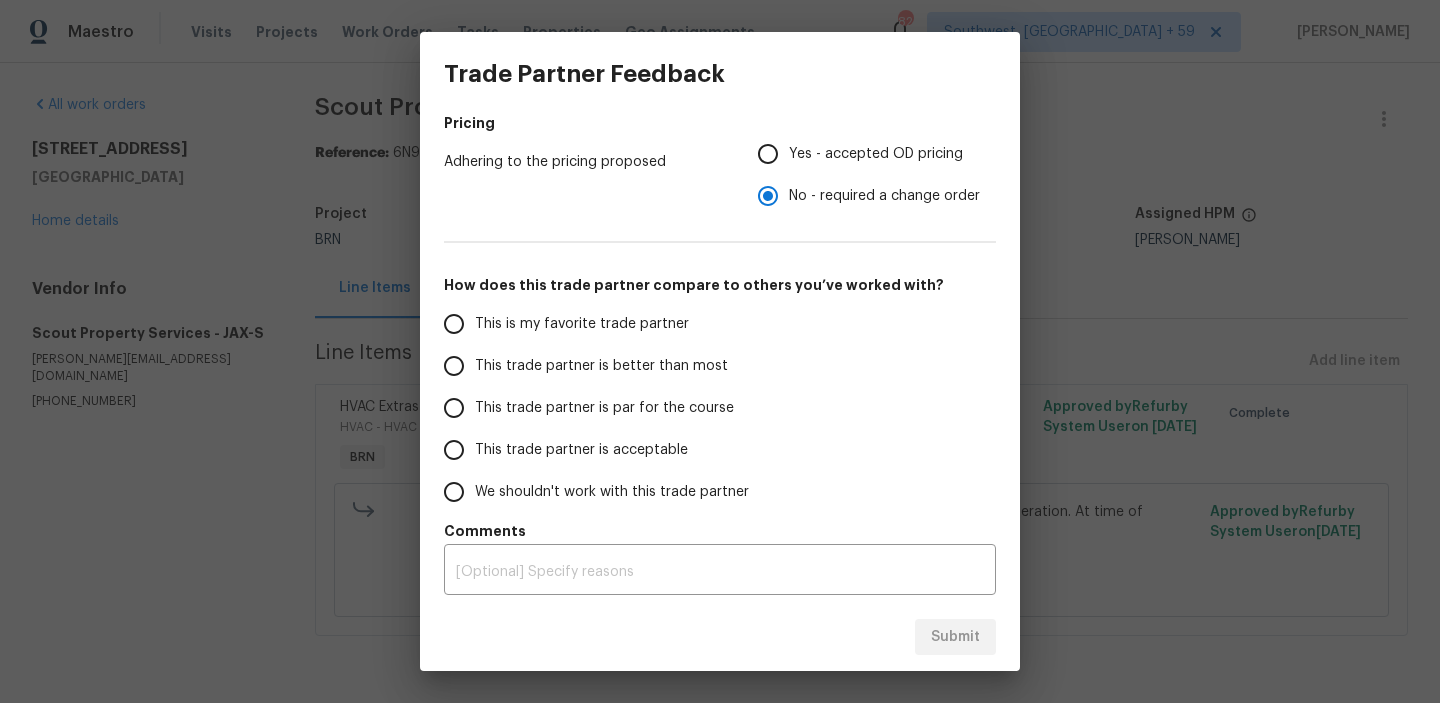 click on "This trade partner is acceptable" at bounding box center [581, 450] 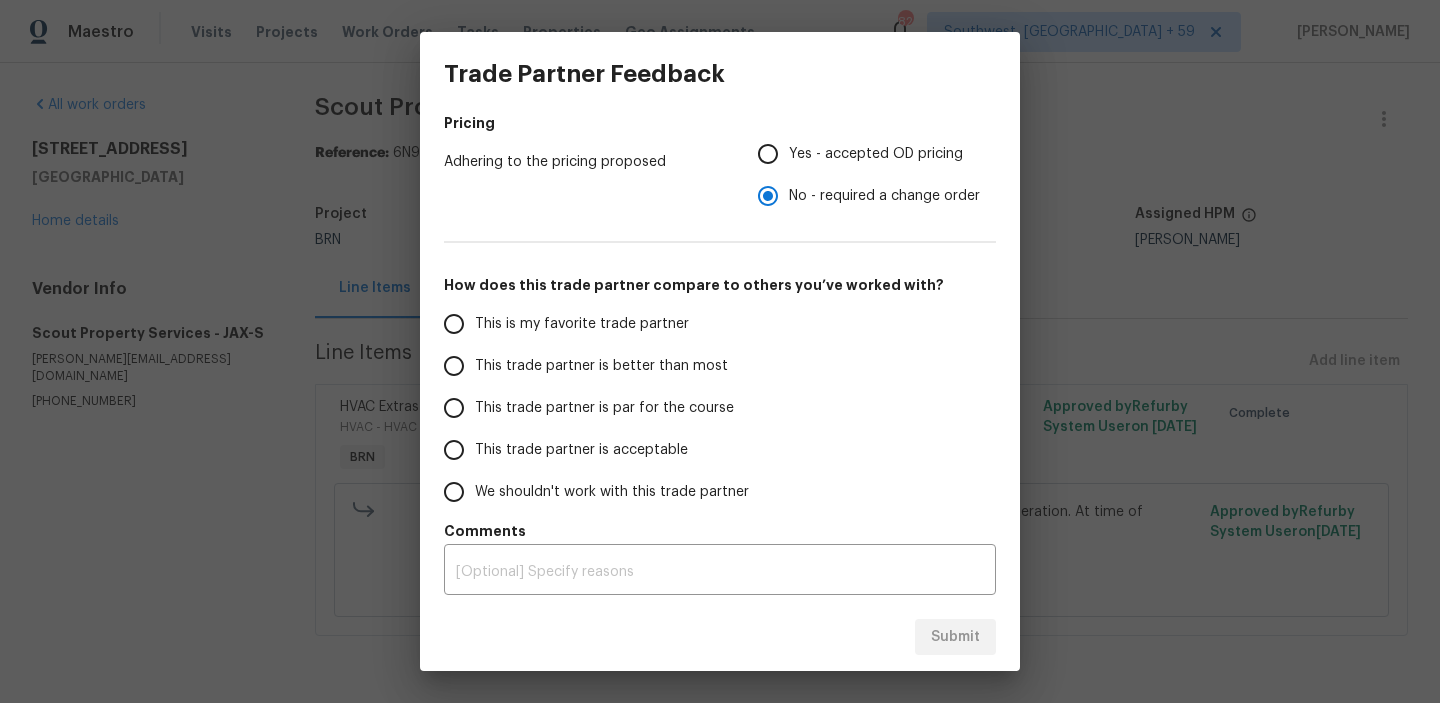 click on "This trade partner is acceptable" at bounding box center (454, 450) 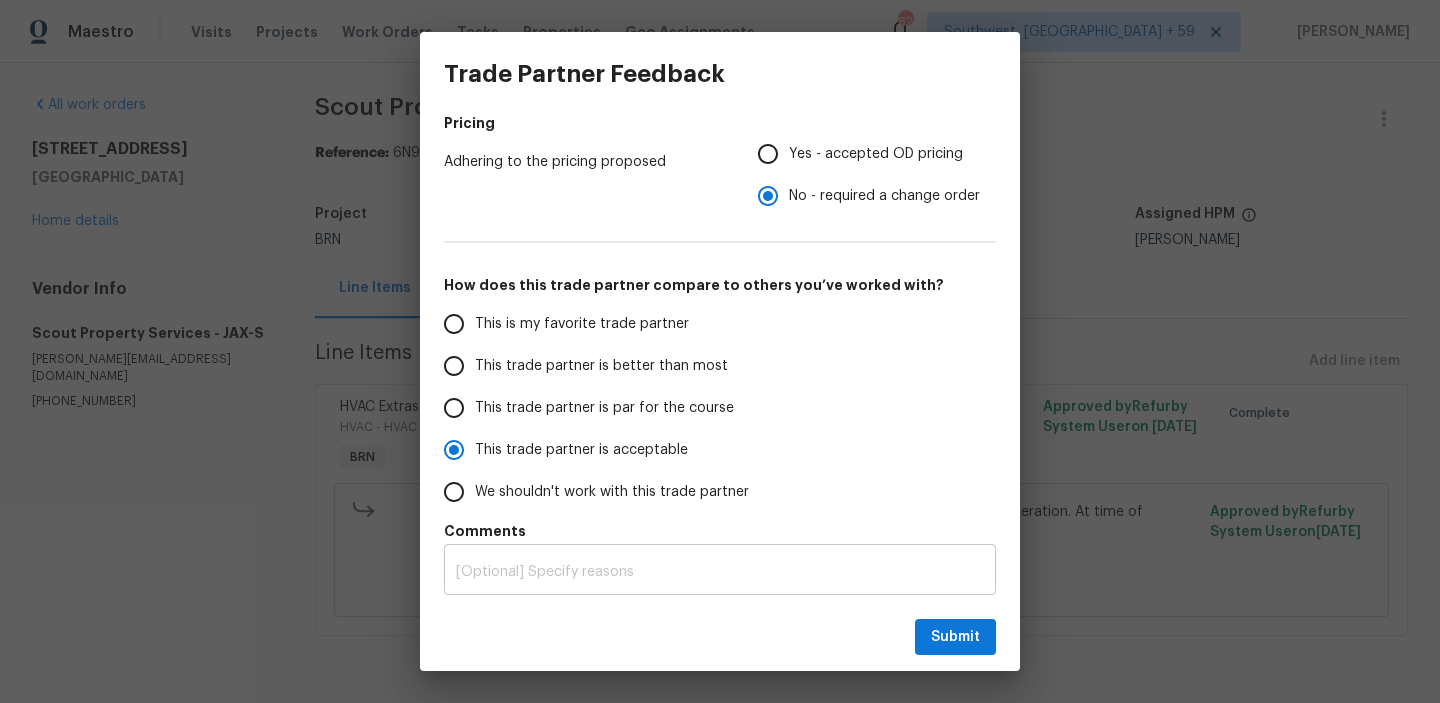 click at bounding box center [720, 572] 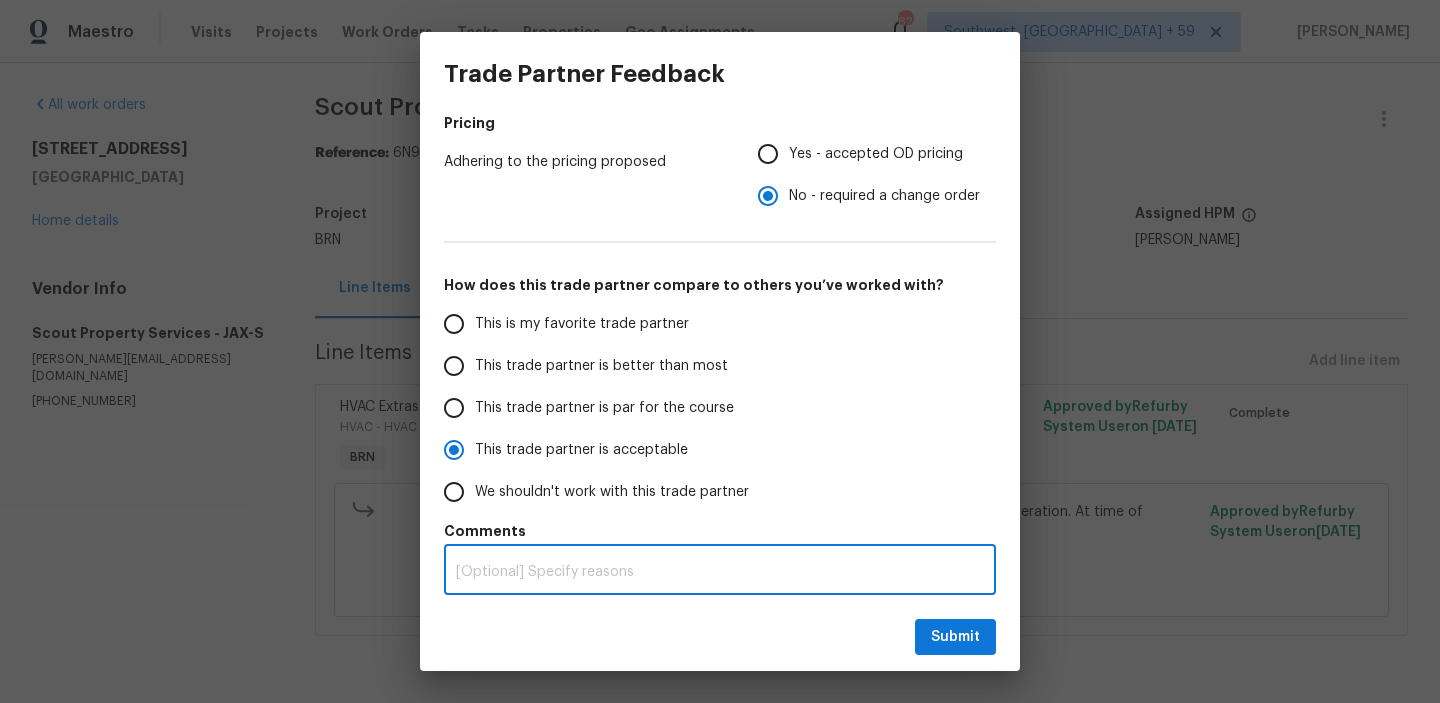 radio on "true" 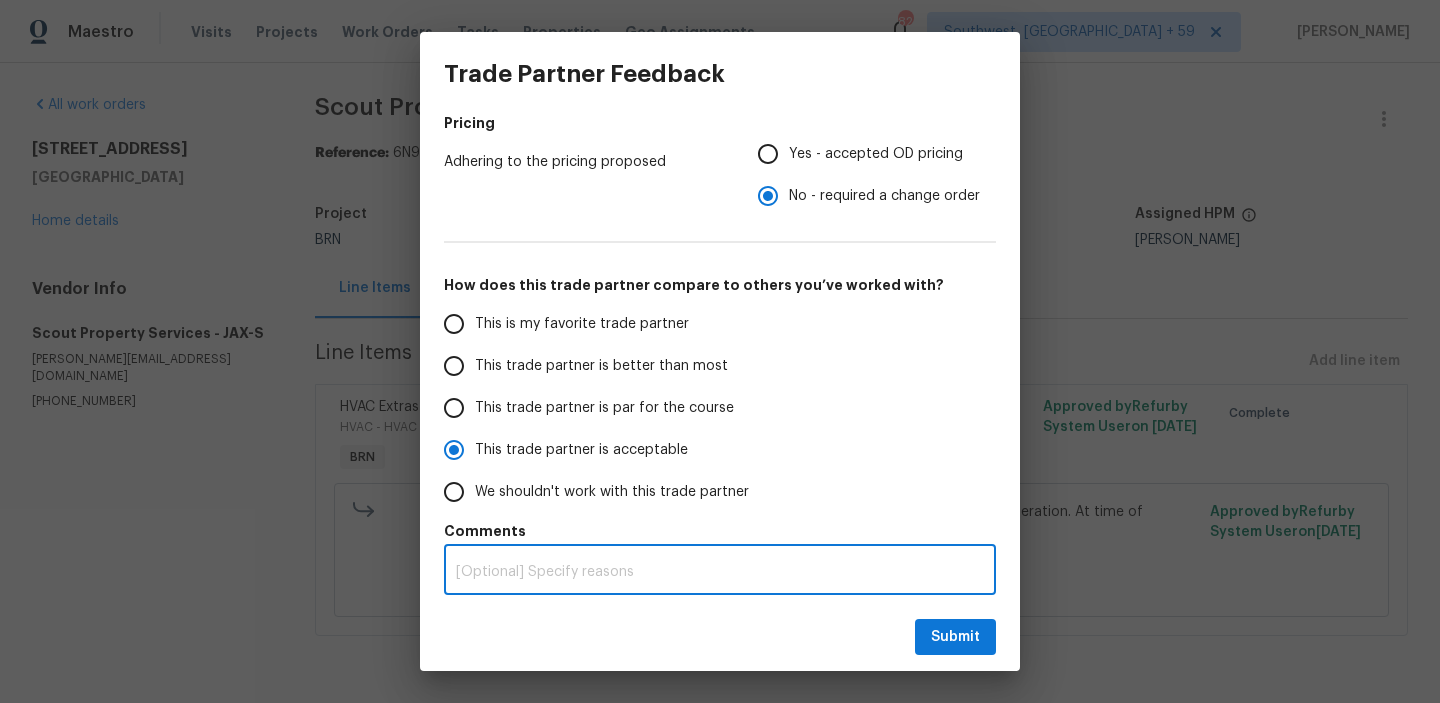 type on "T" 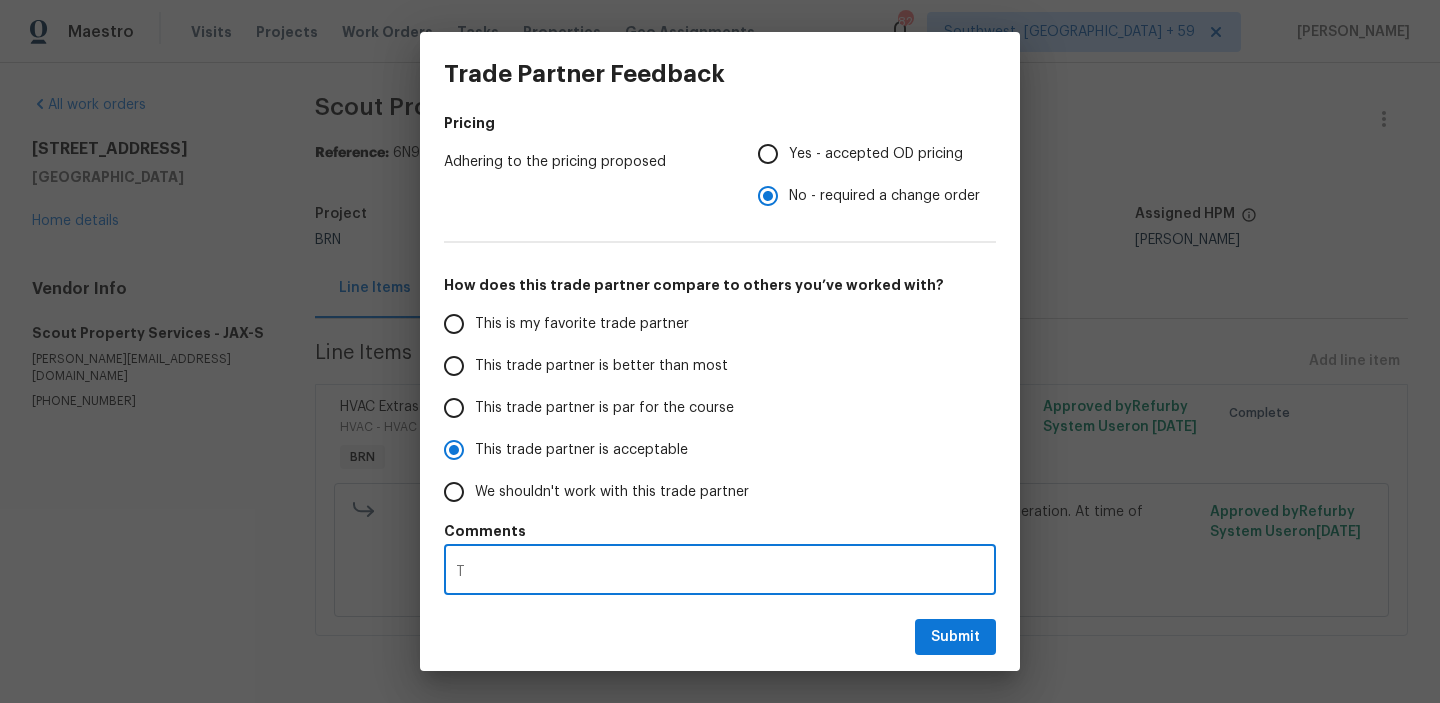 radio on "false" 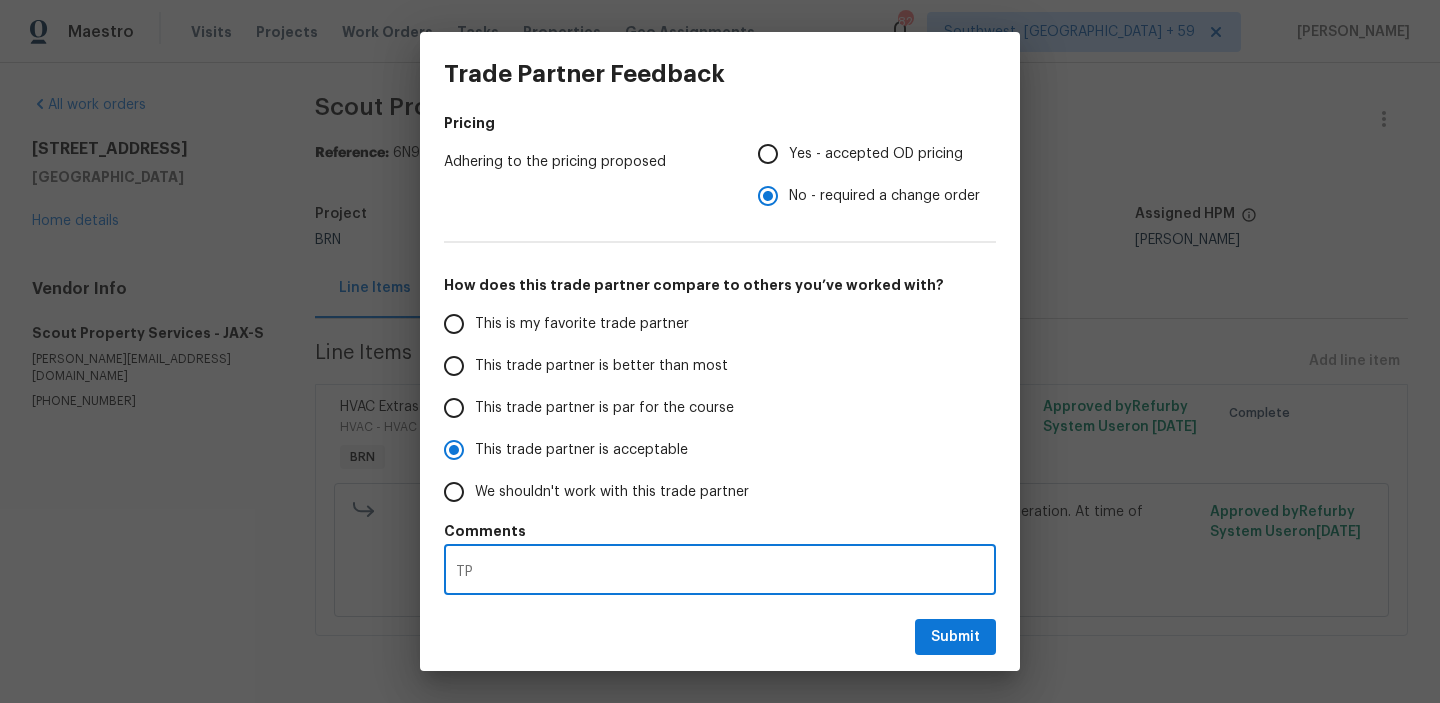 radio on "false" 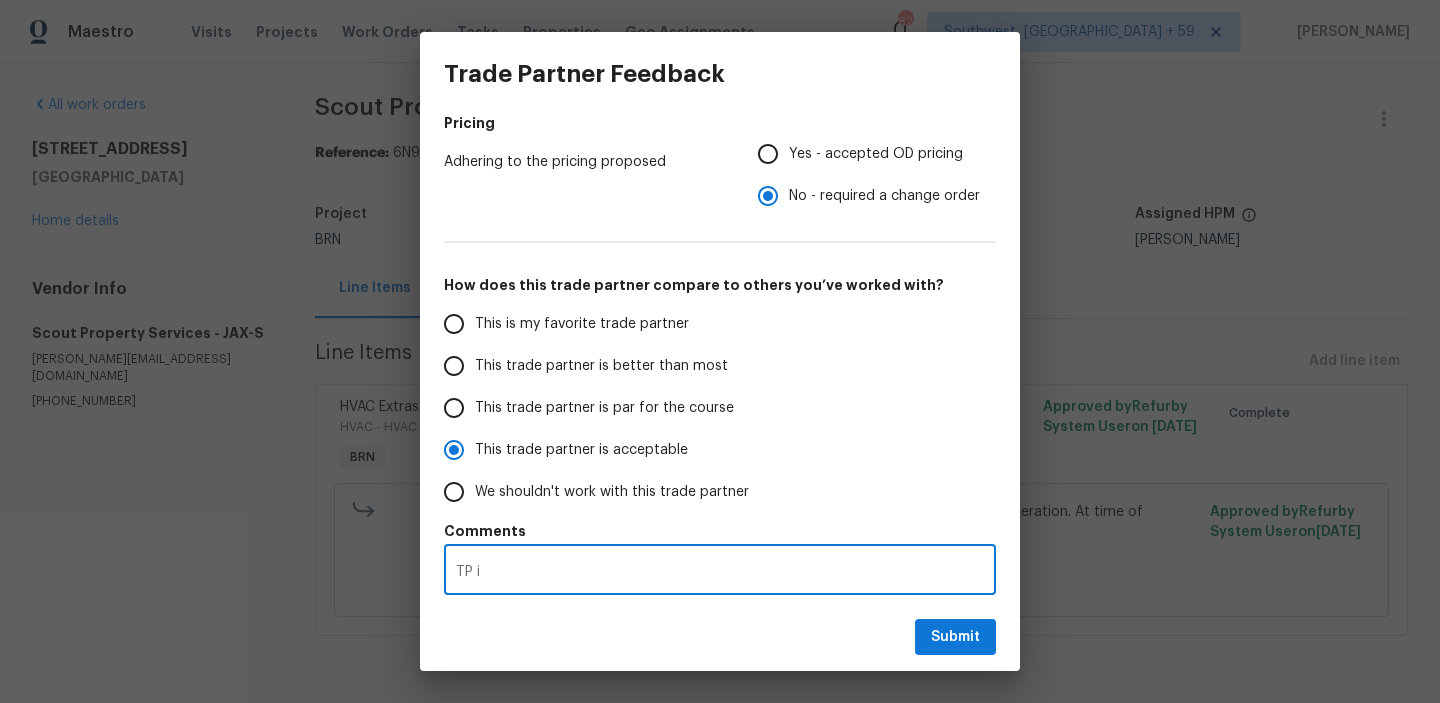 radio on "false" 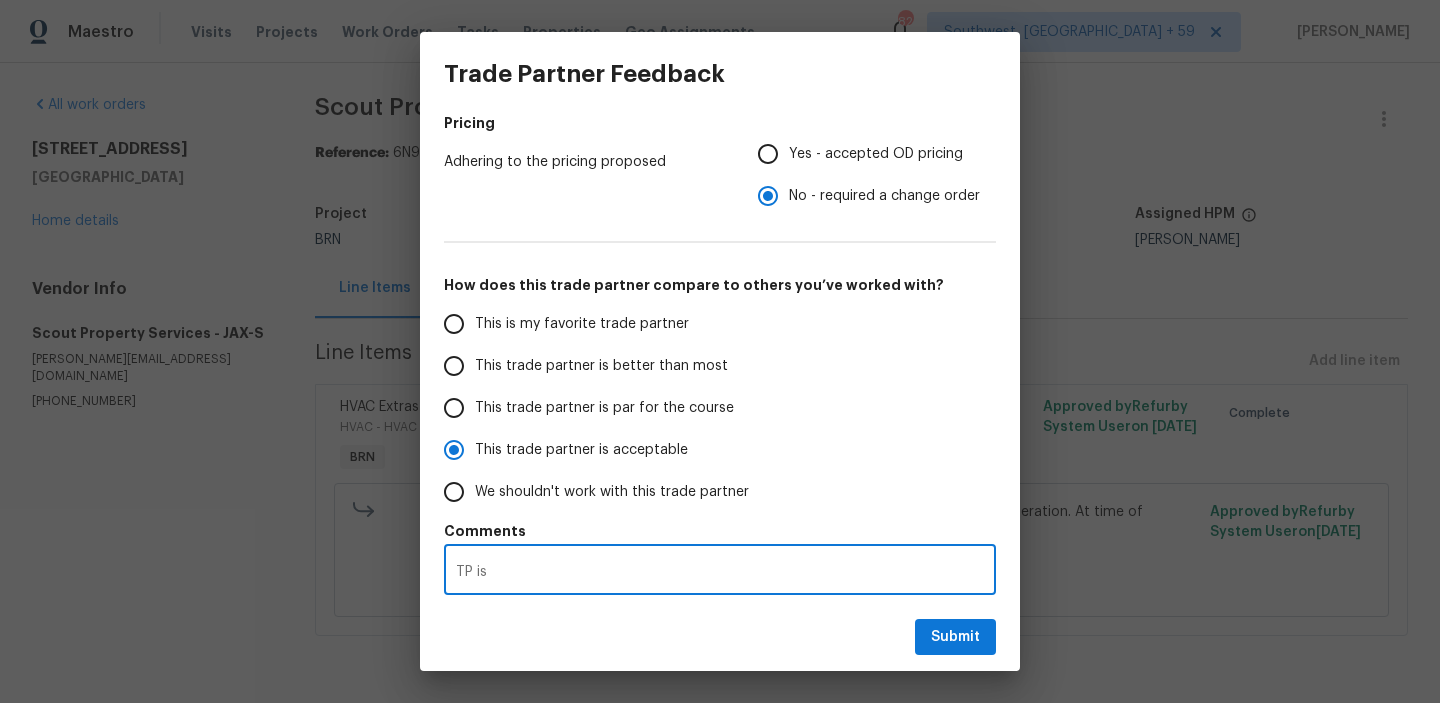 radio on "false" 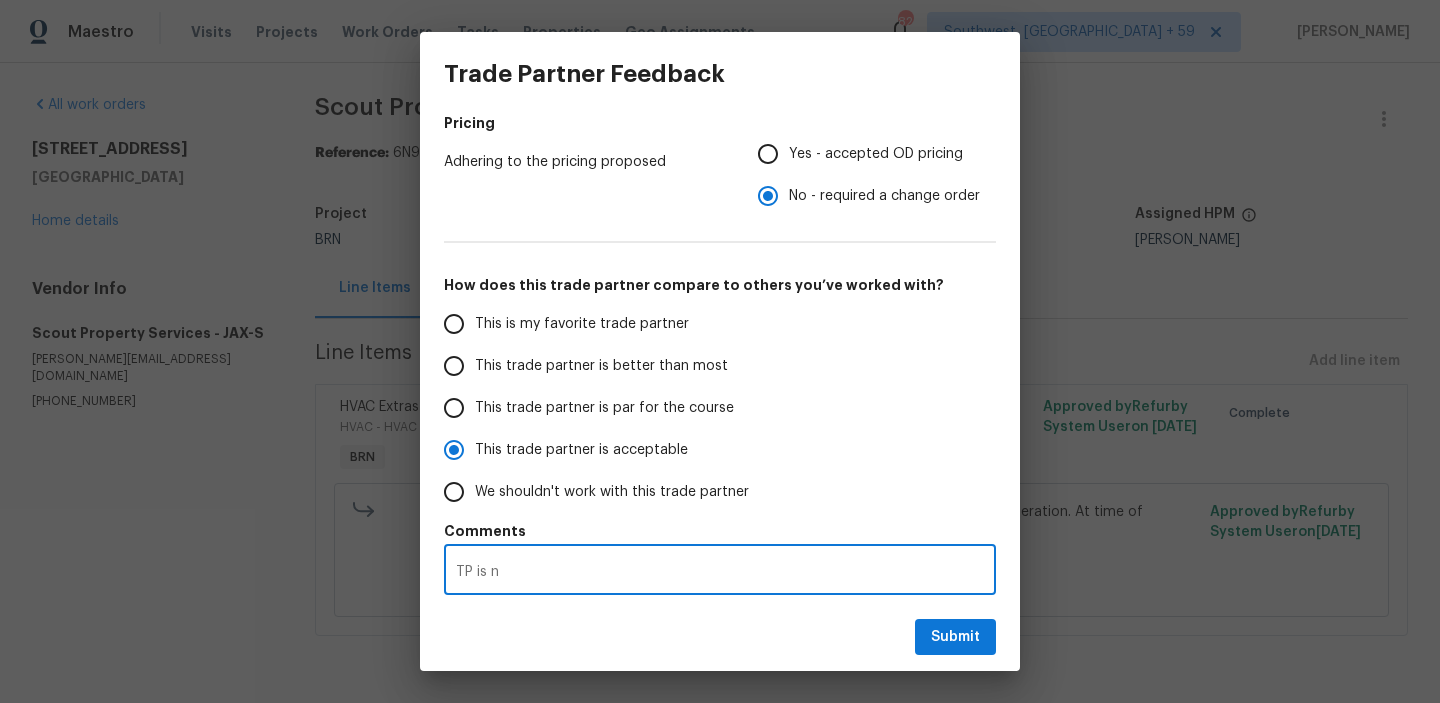 radio on "false" 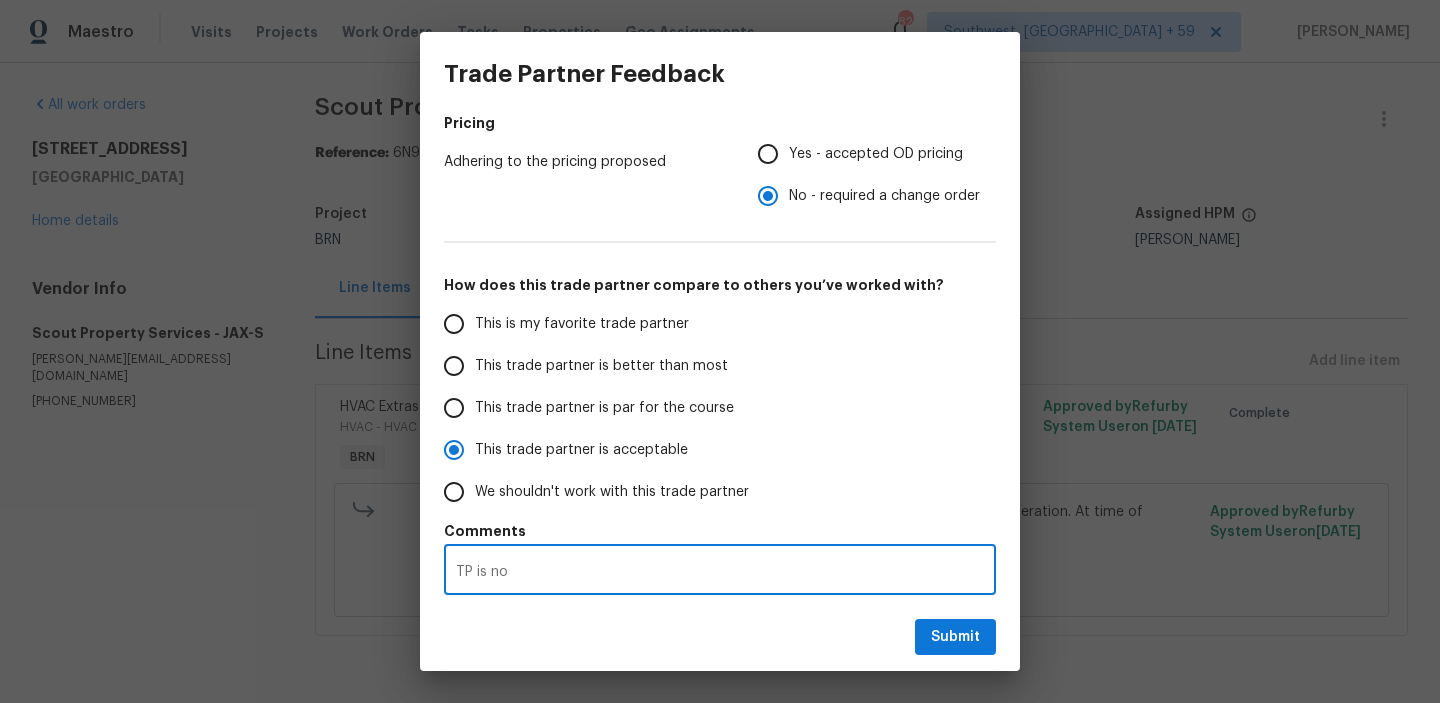 radio on "false" 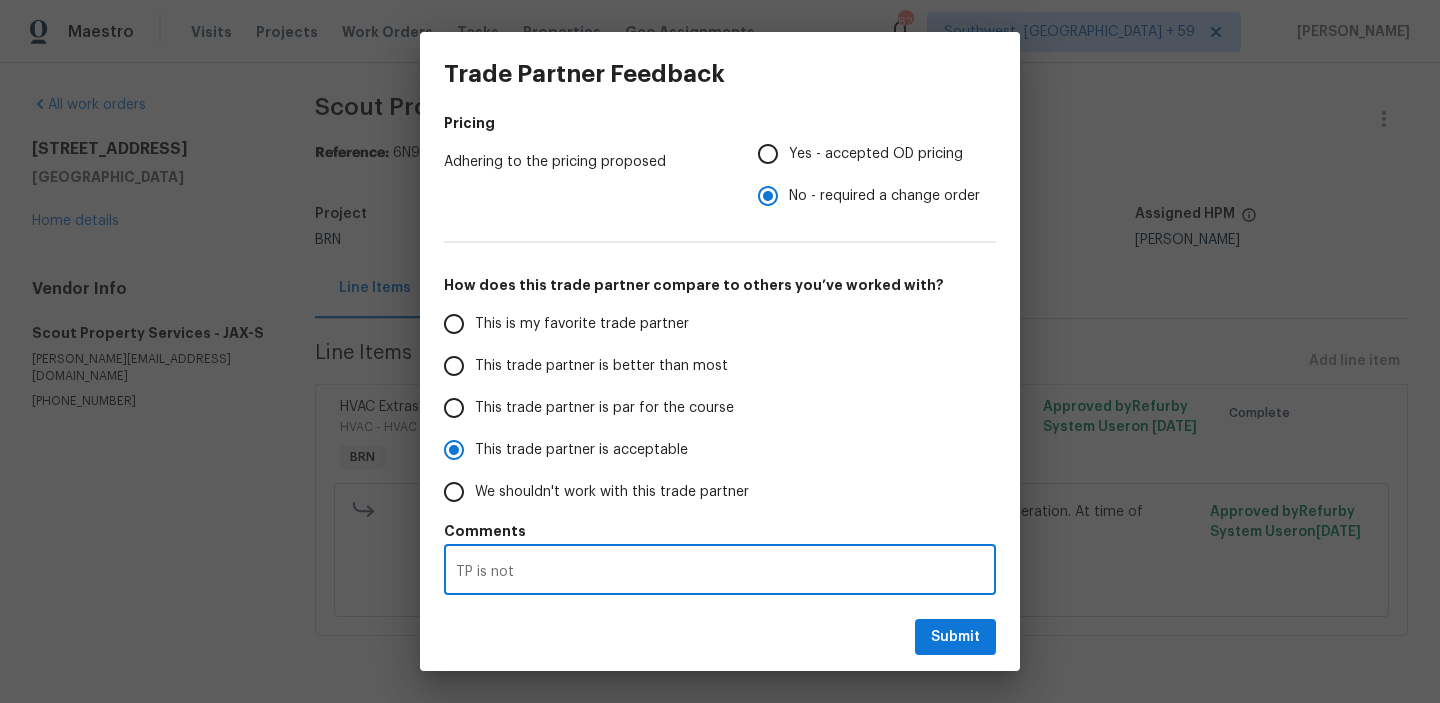 radio on "false" 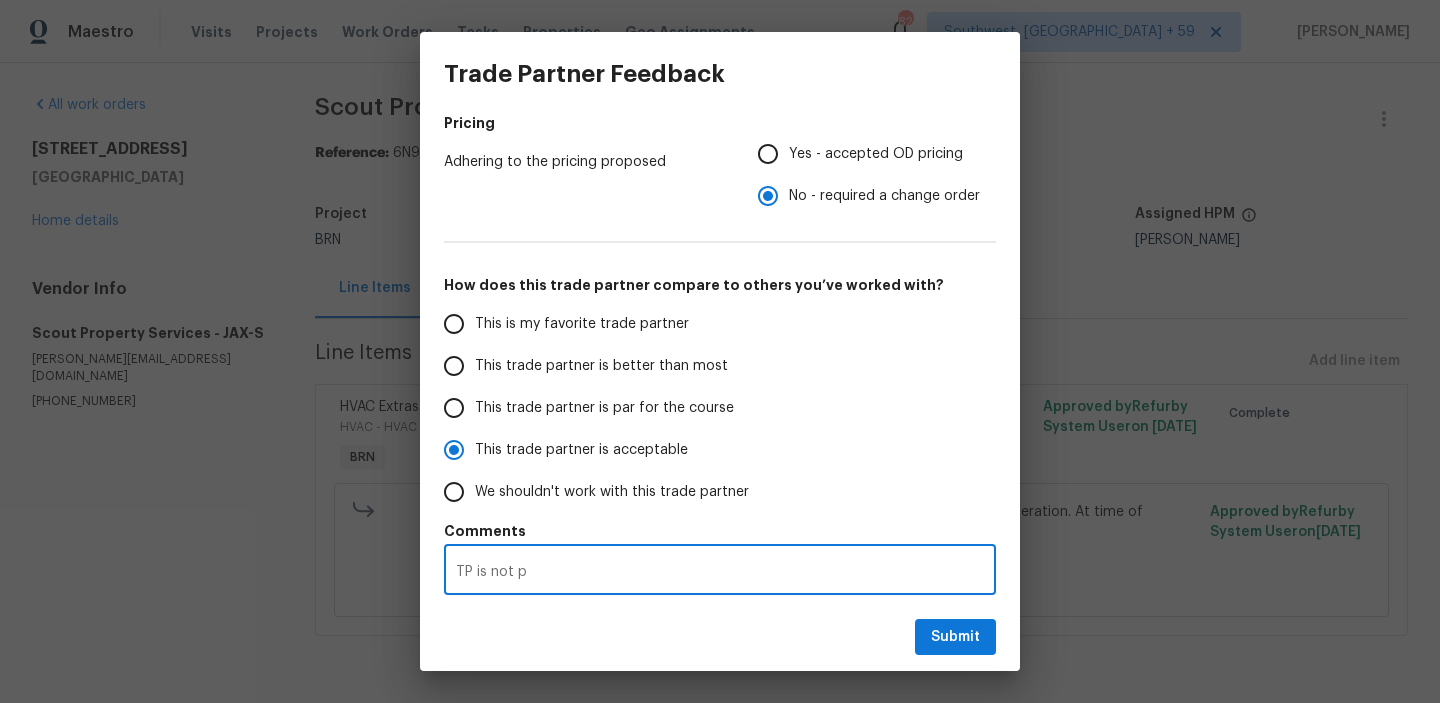 radio on "false" 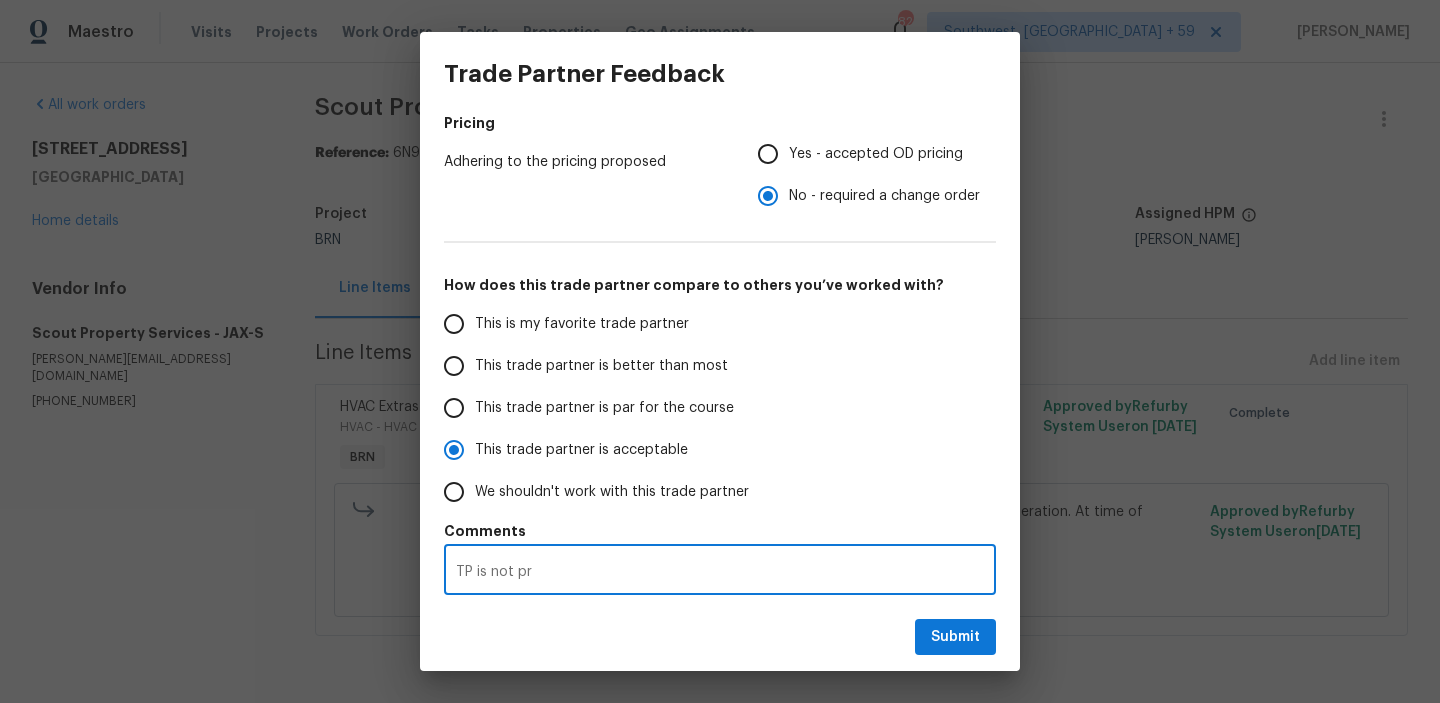 radio on "false" 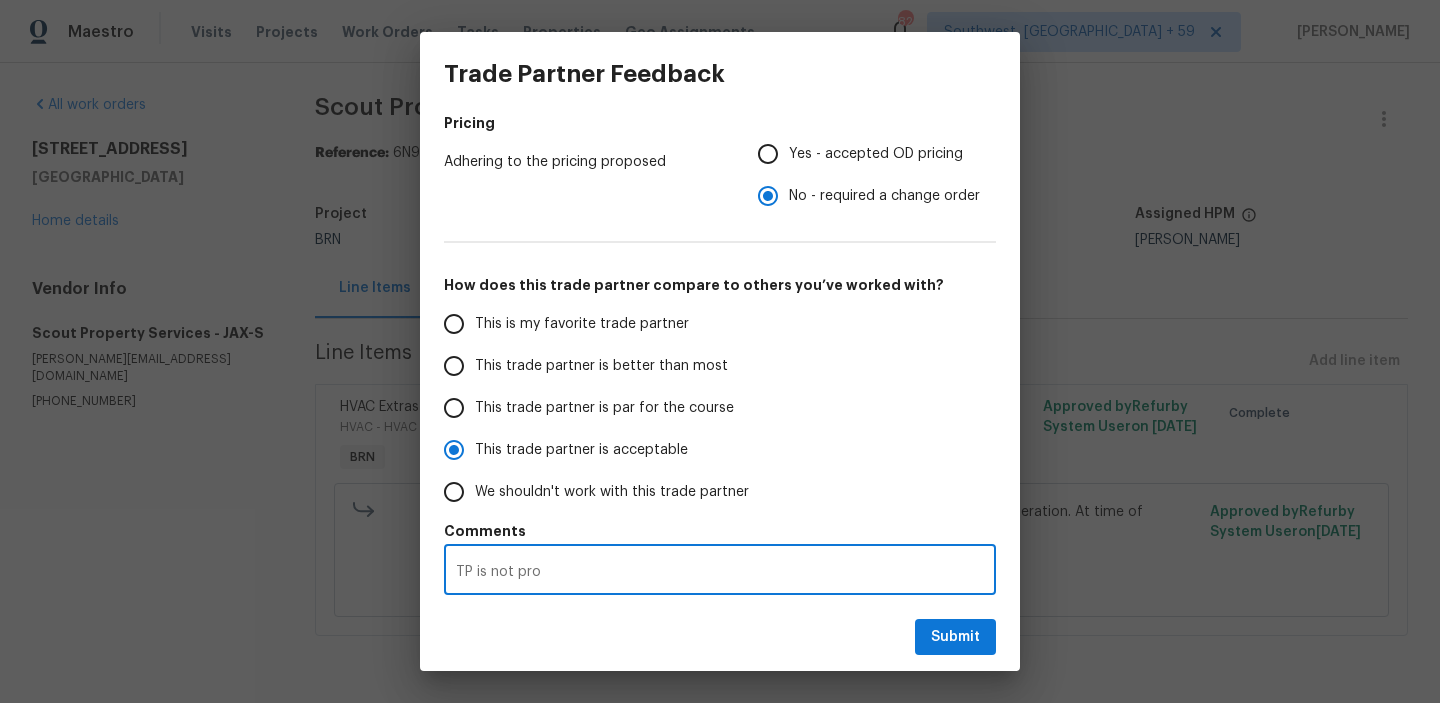 radio on "false" 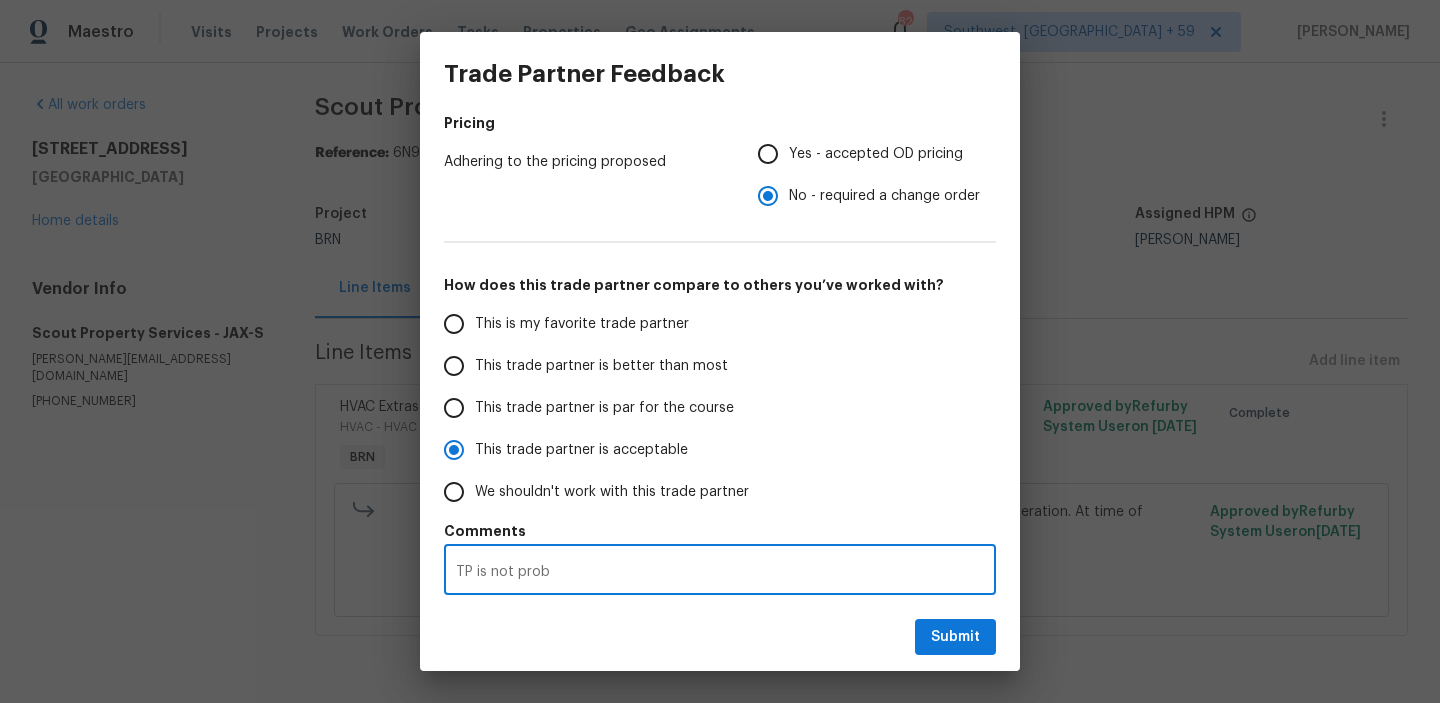 radio on "false" 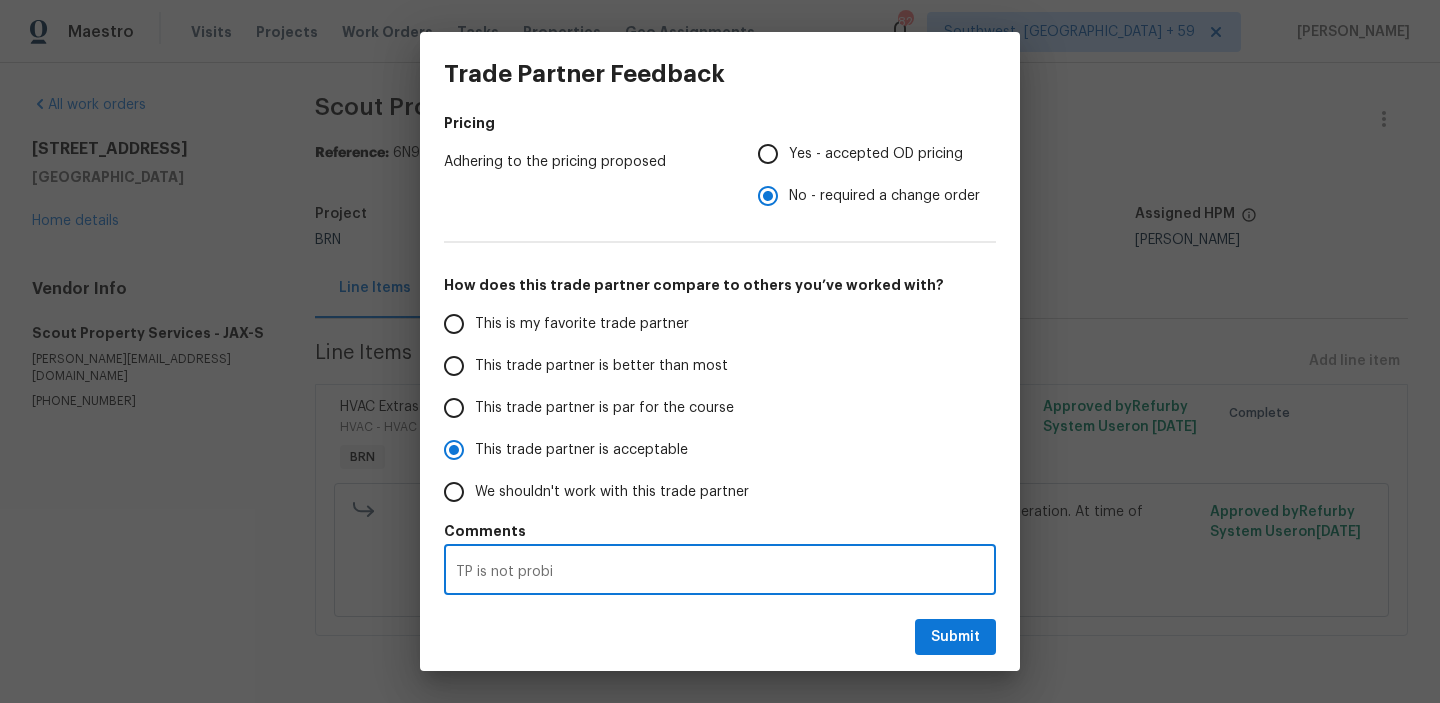 radio on "false" 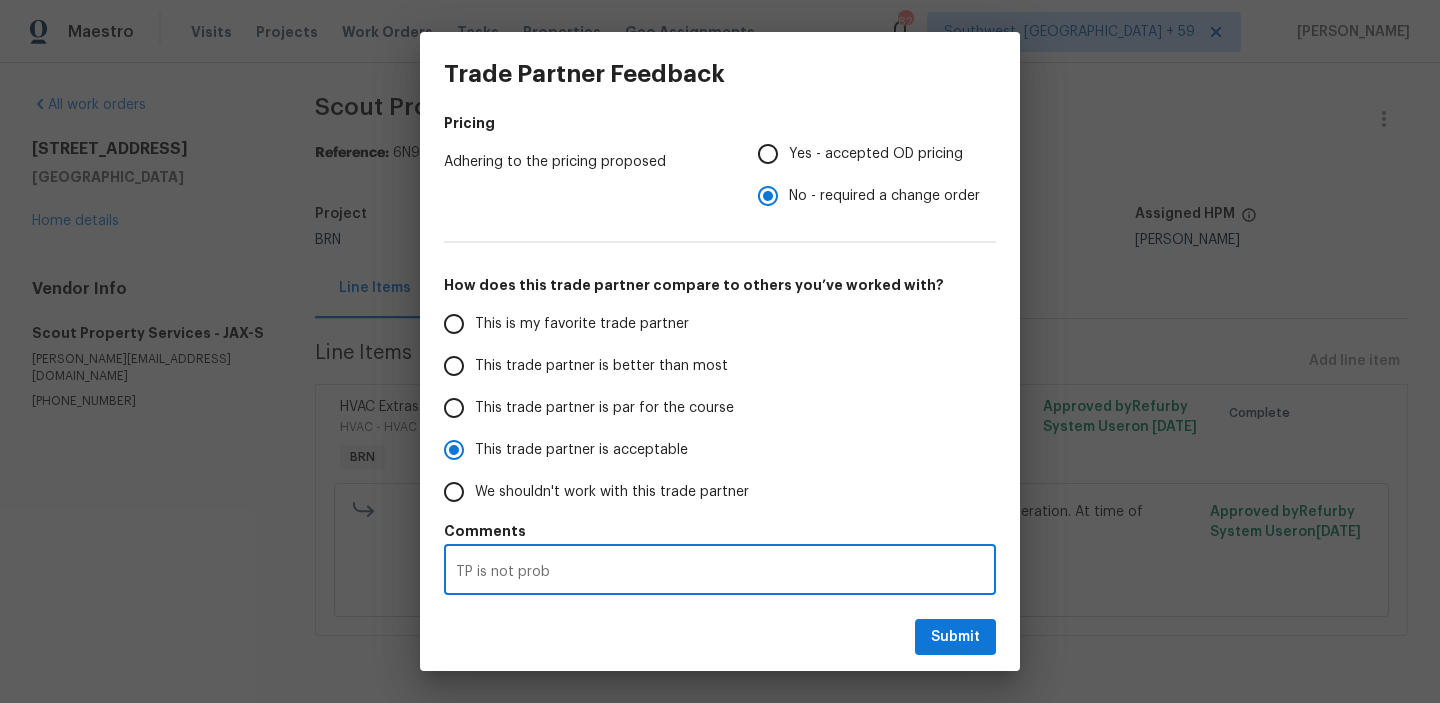 radio on "false" 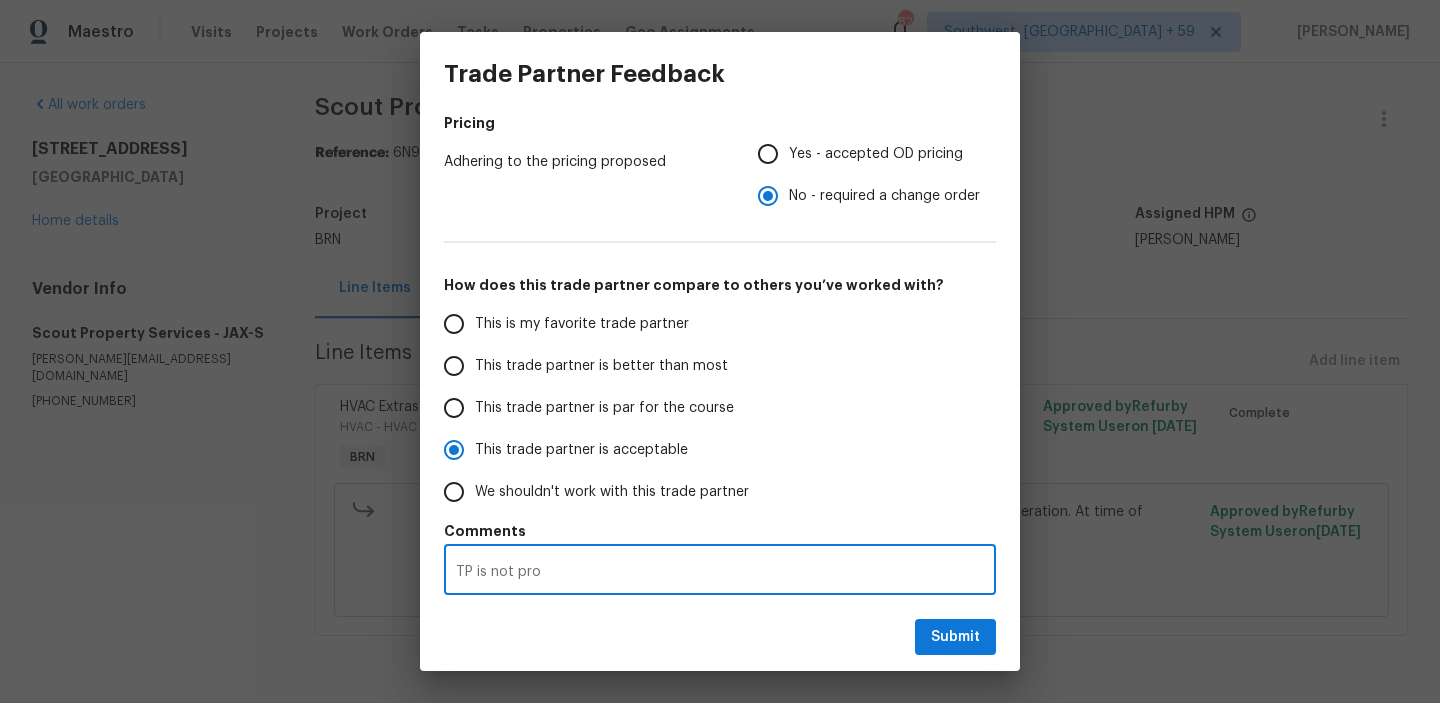 radio on "false" 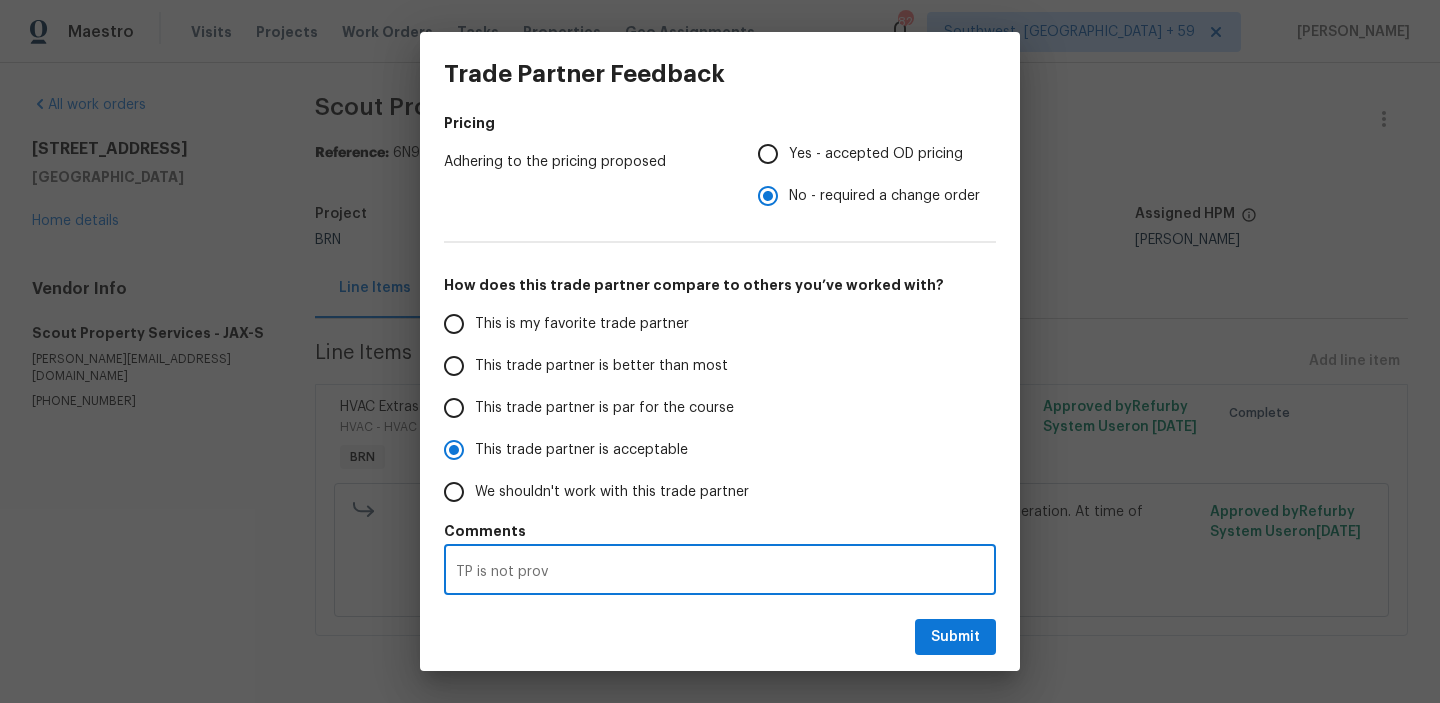radio on "false" 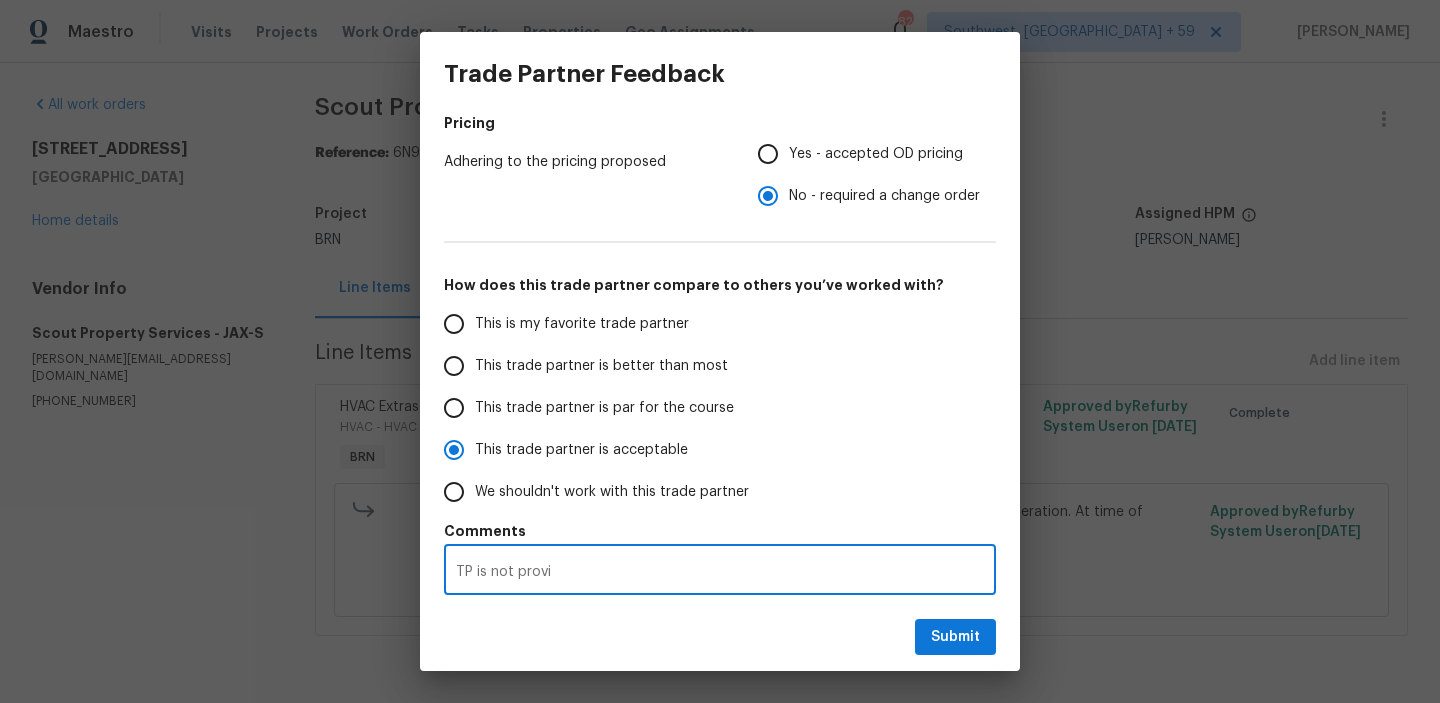 radio on "false" 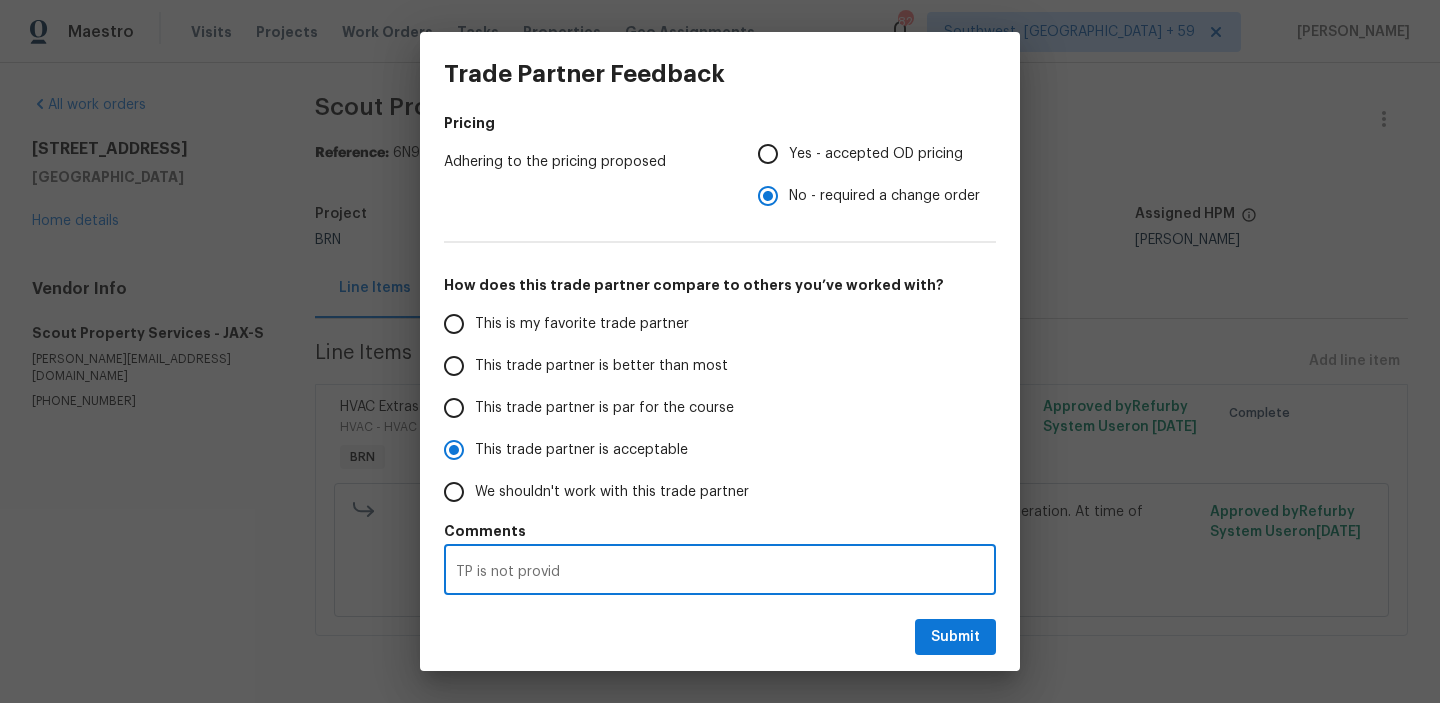 radio on "false" 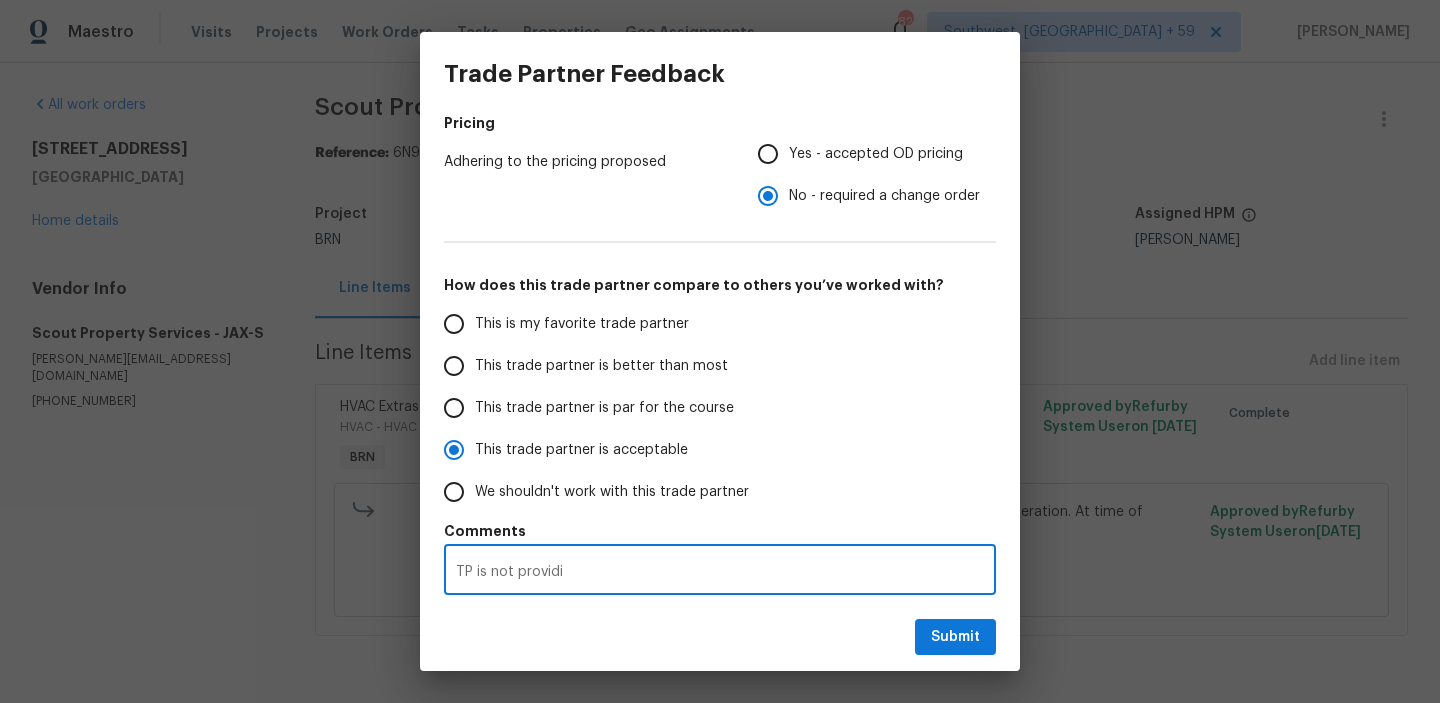 radio on "false" 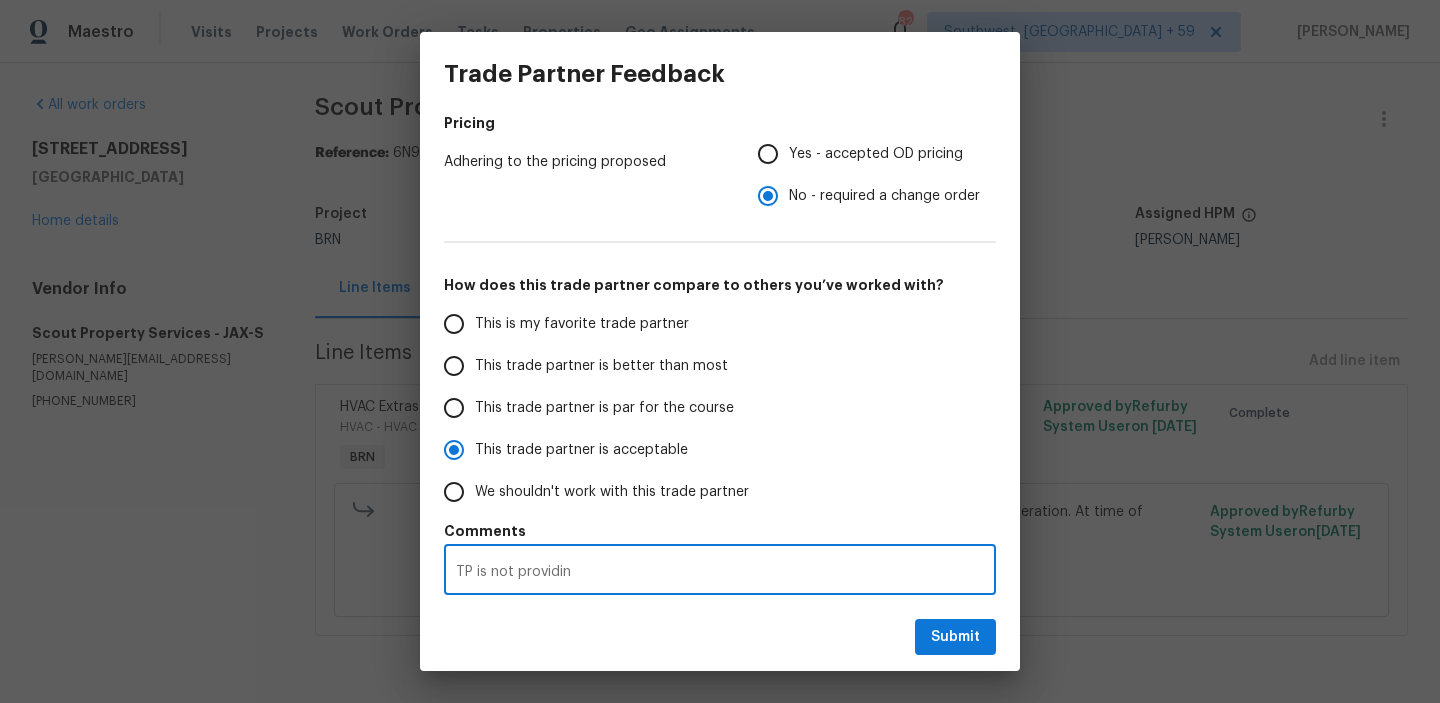 radio on "false" 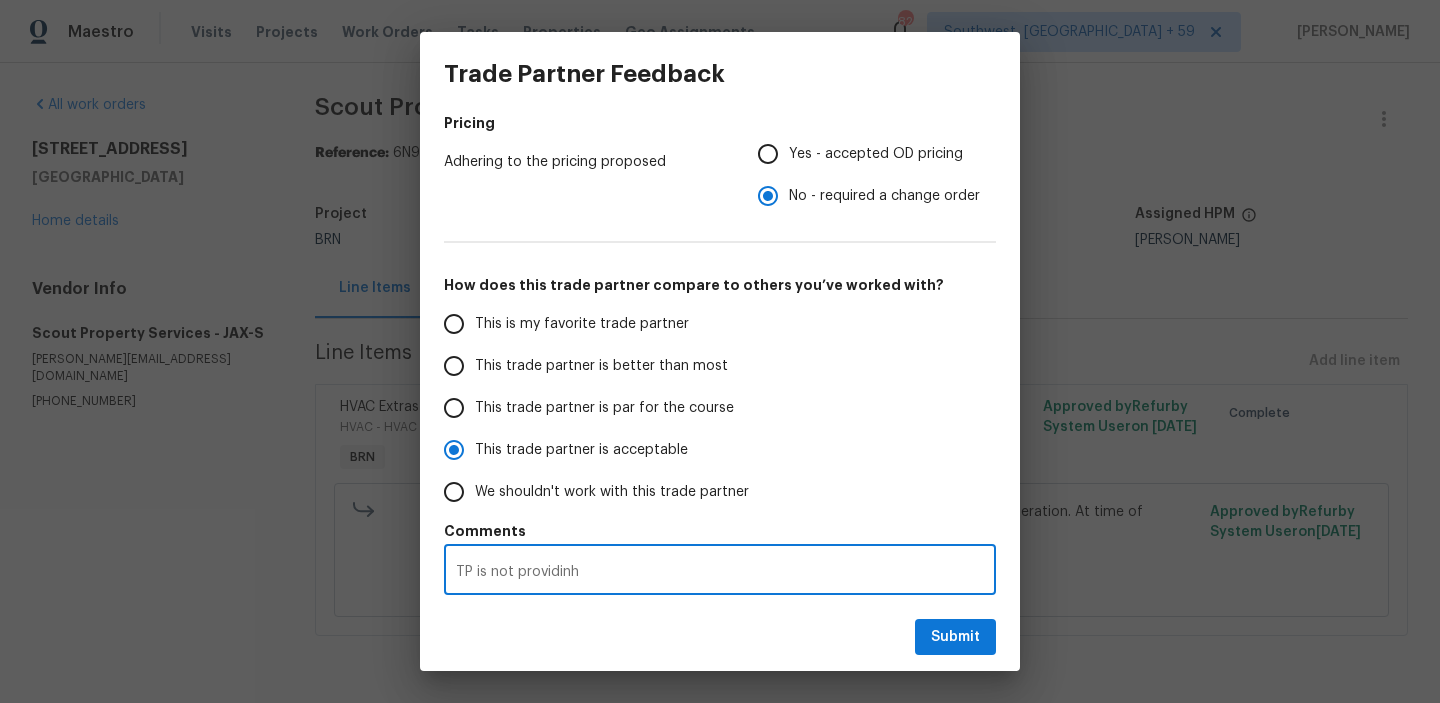 radio on "false" 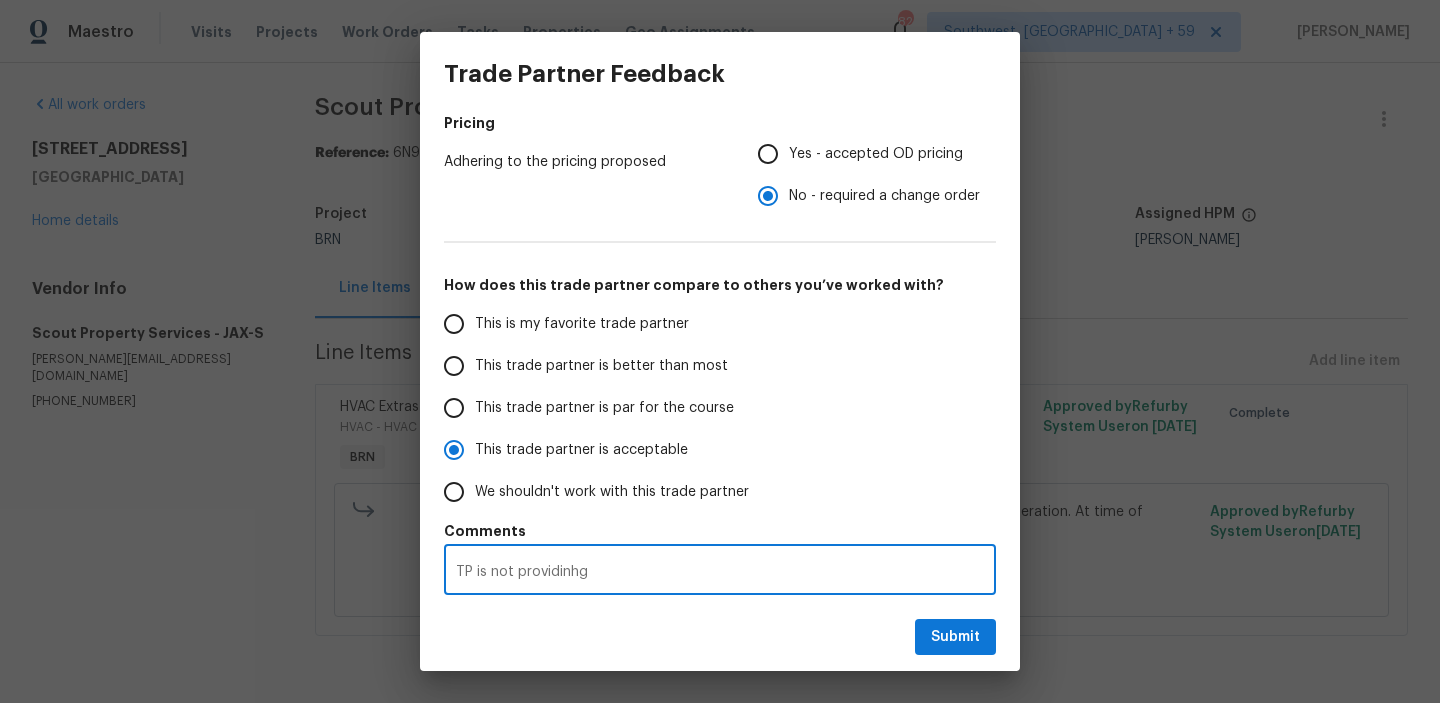 radio on "false" 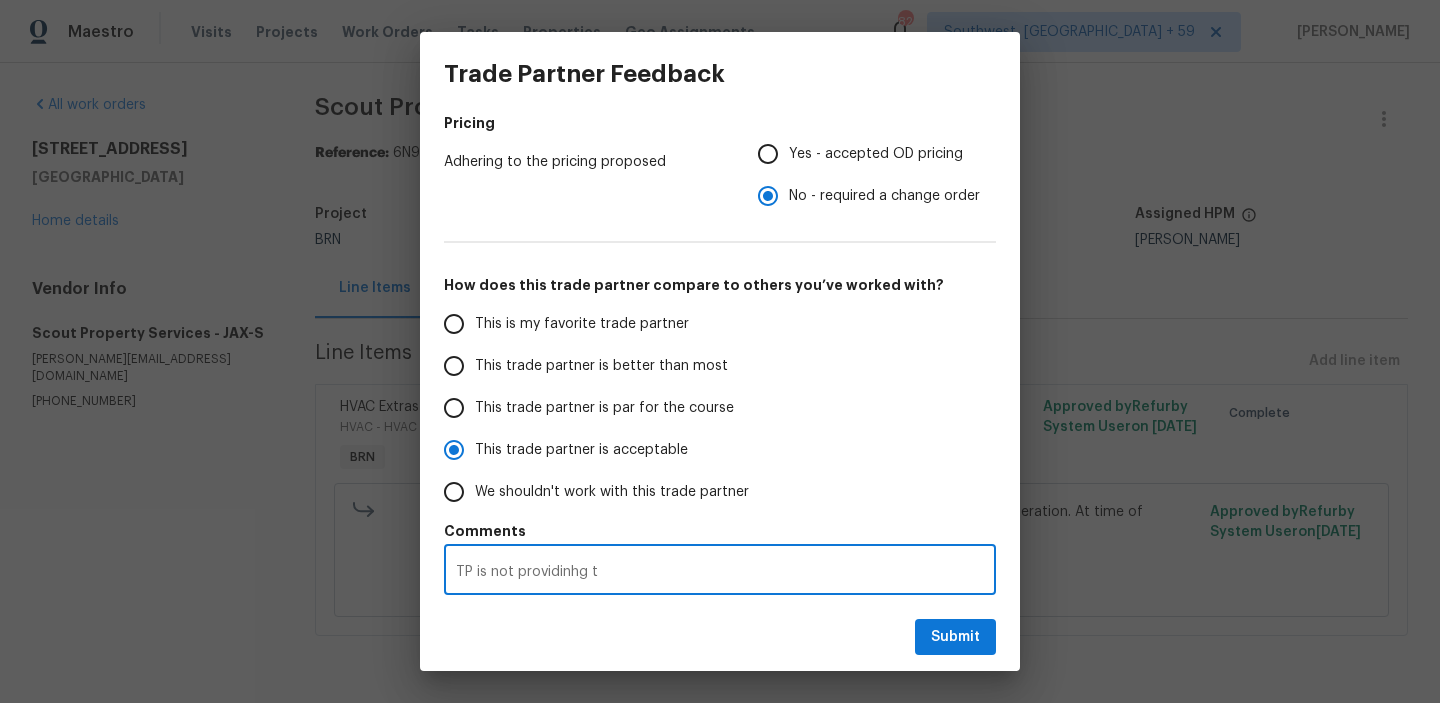 radio on "false" 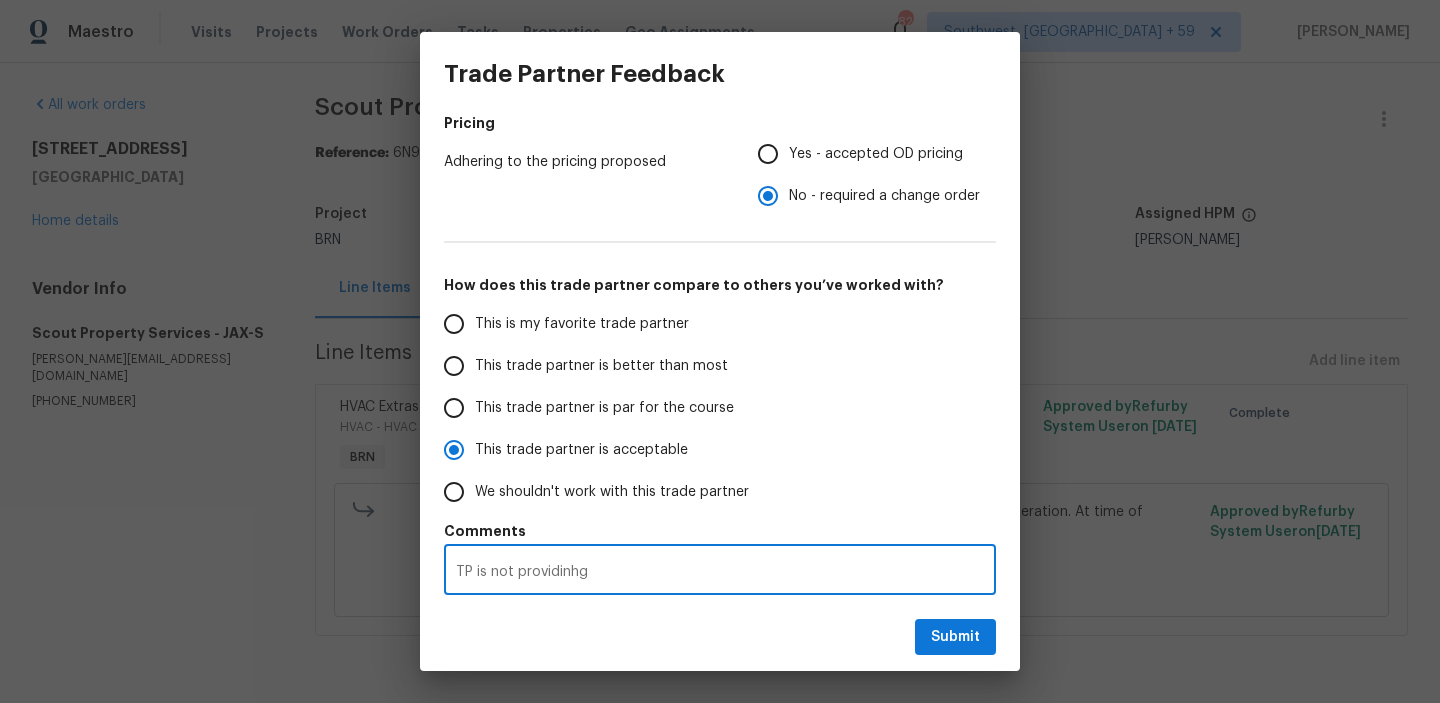 radio on "false" 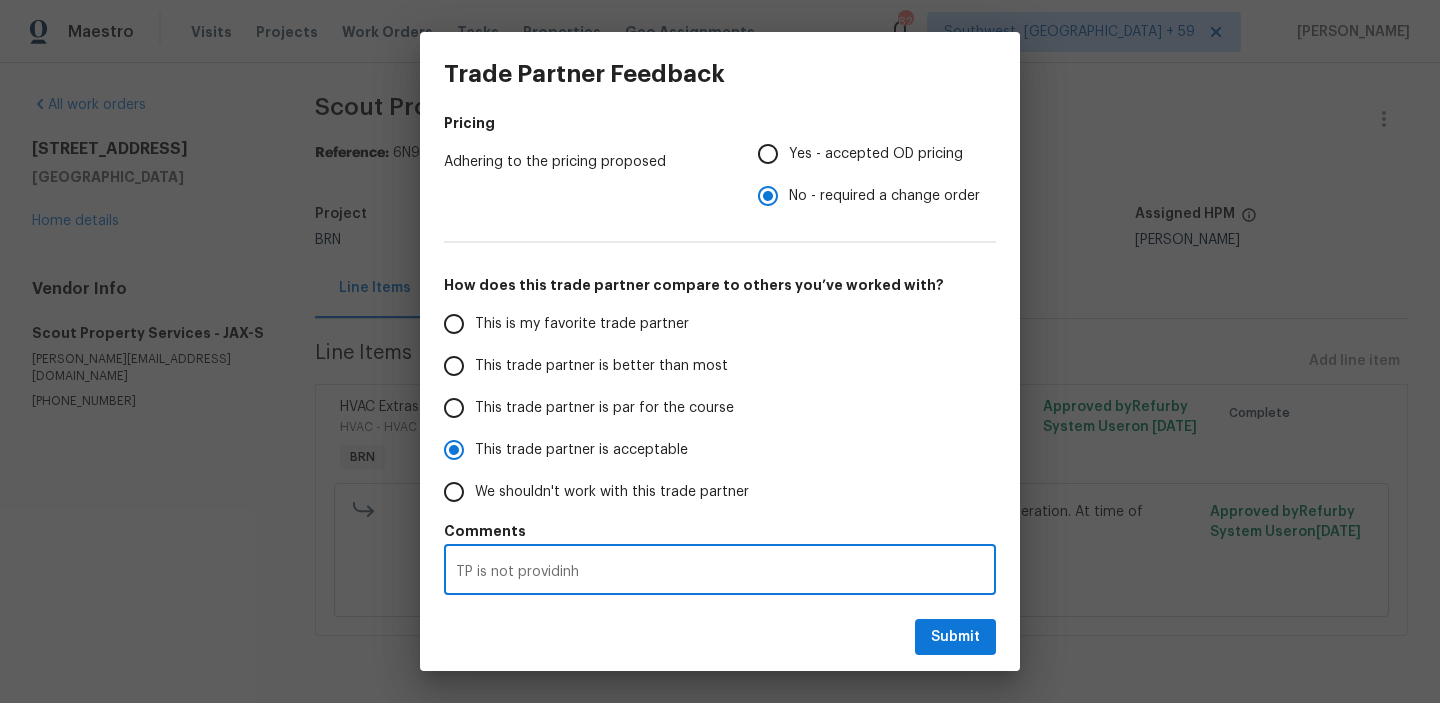 radio on "false" 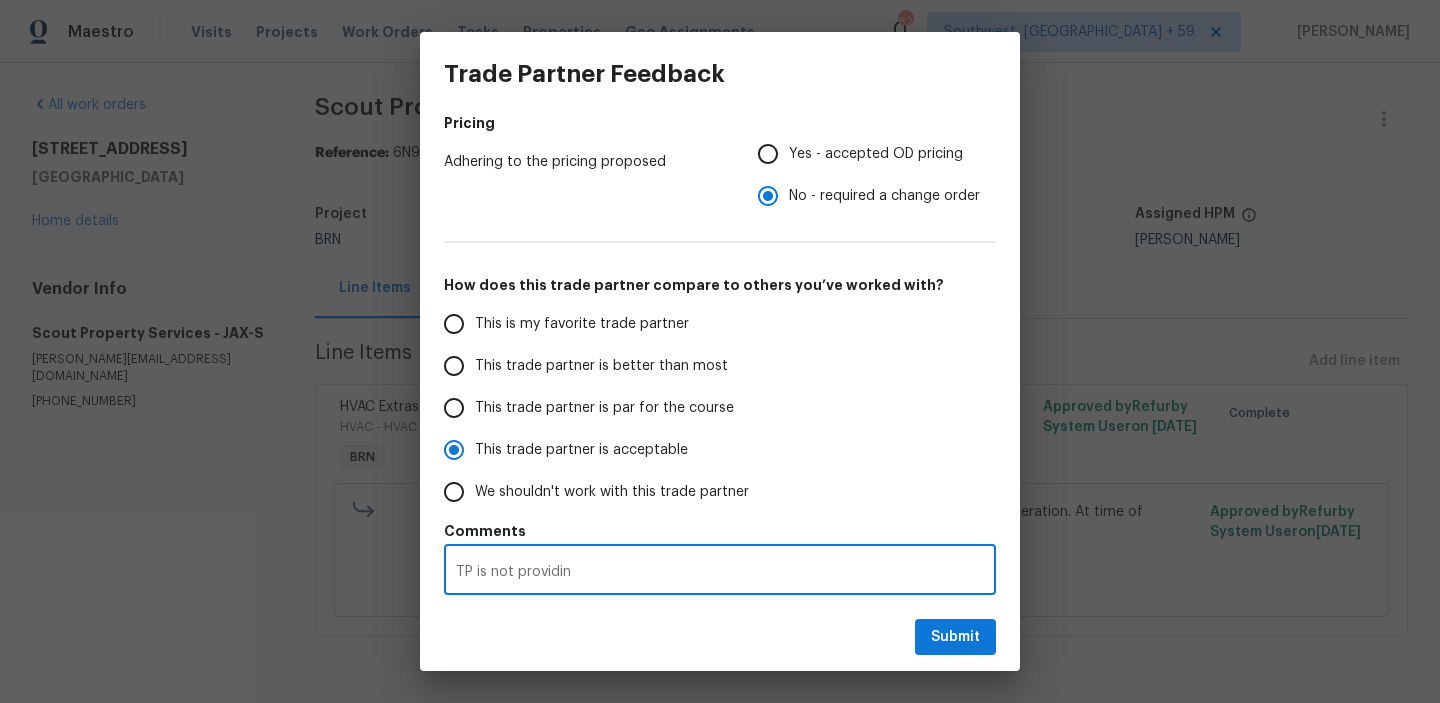 radio on "false" 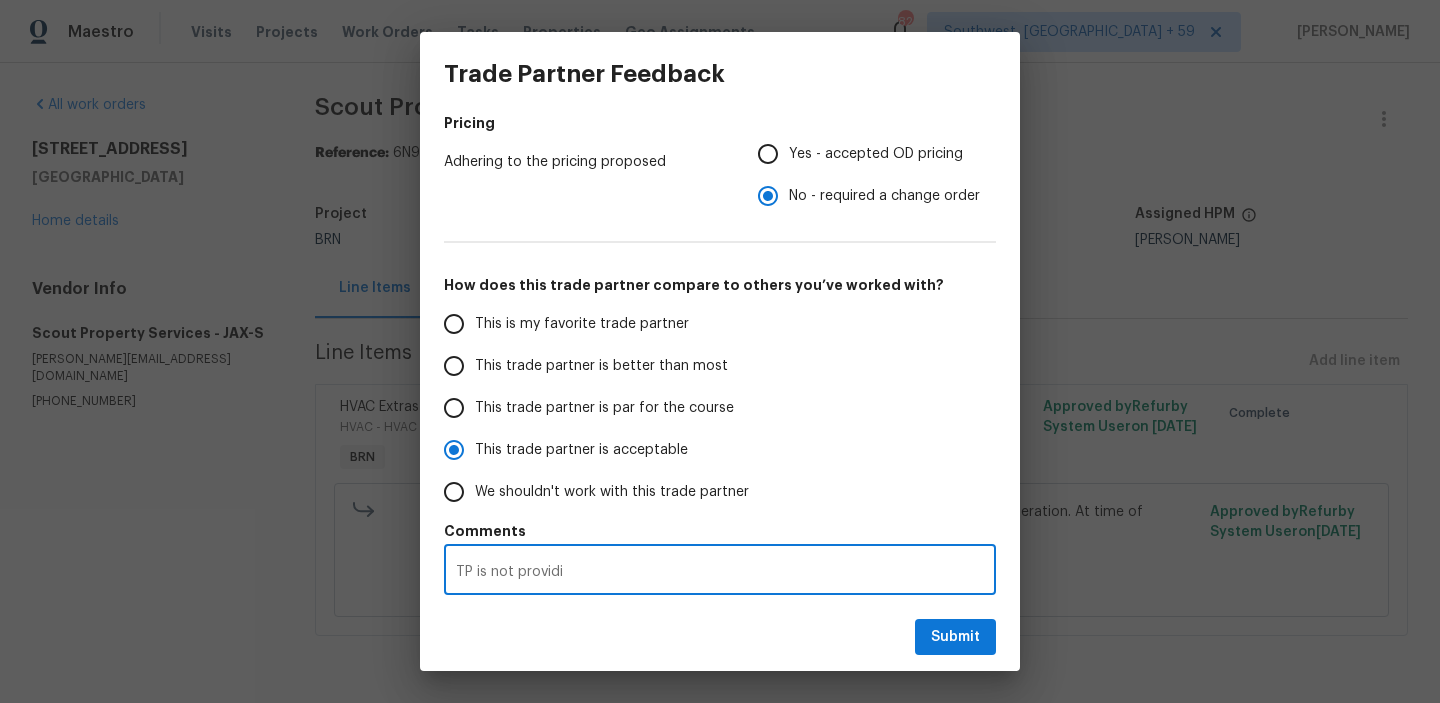 radio on "false" 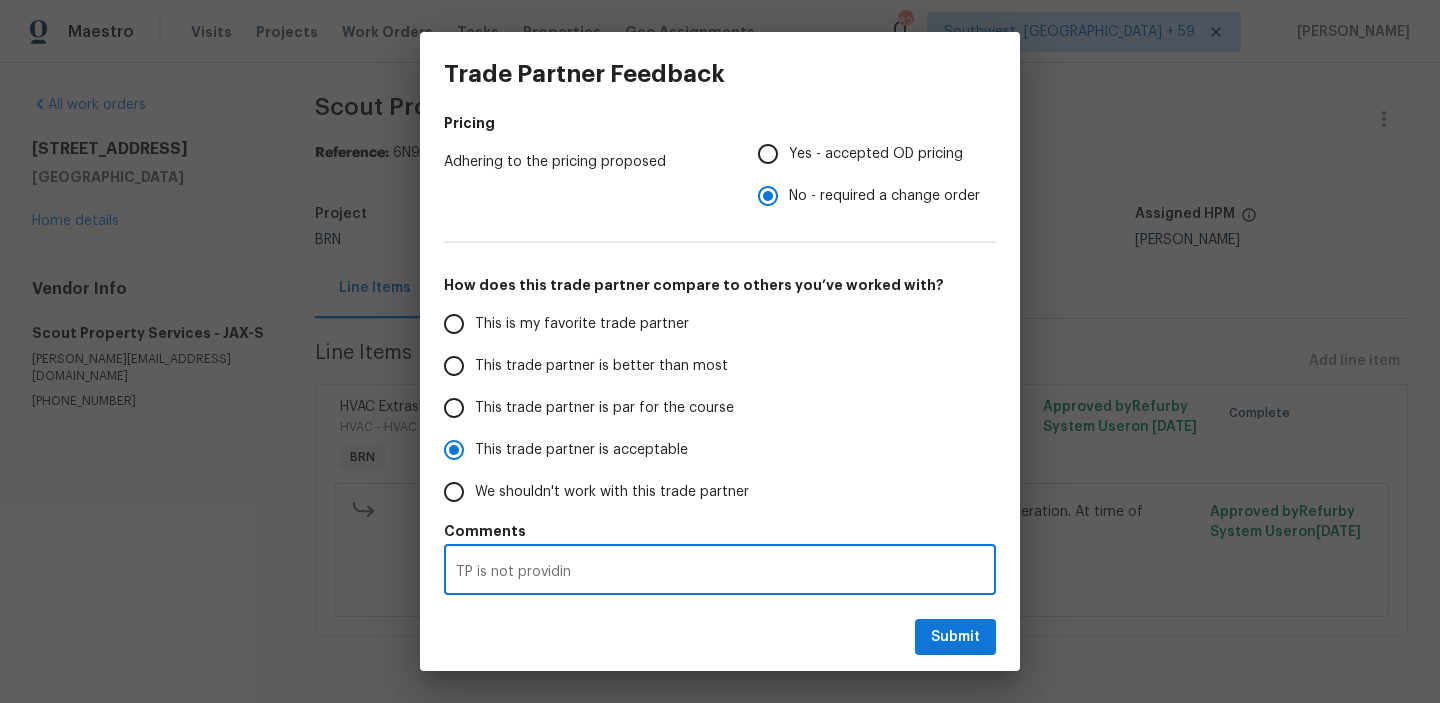 radio on "false" 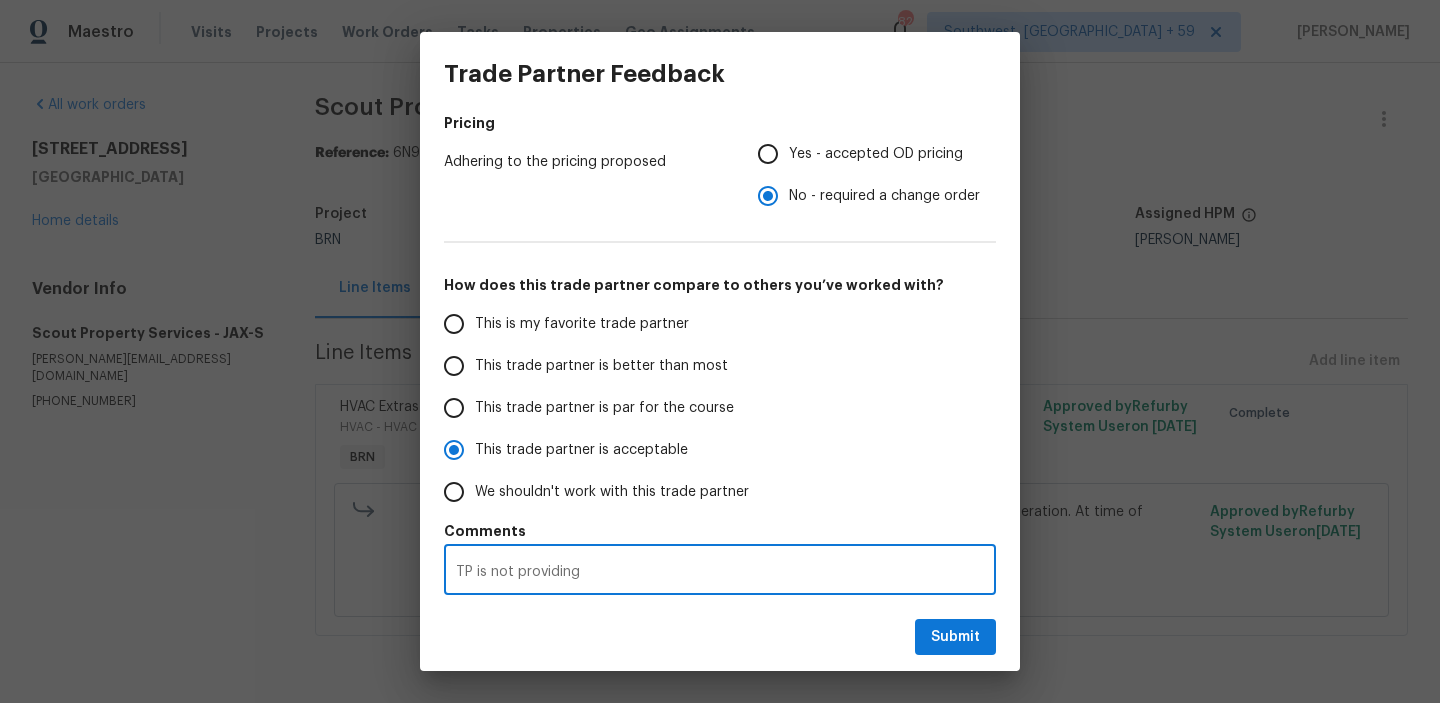 radio on "false" 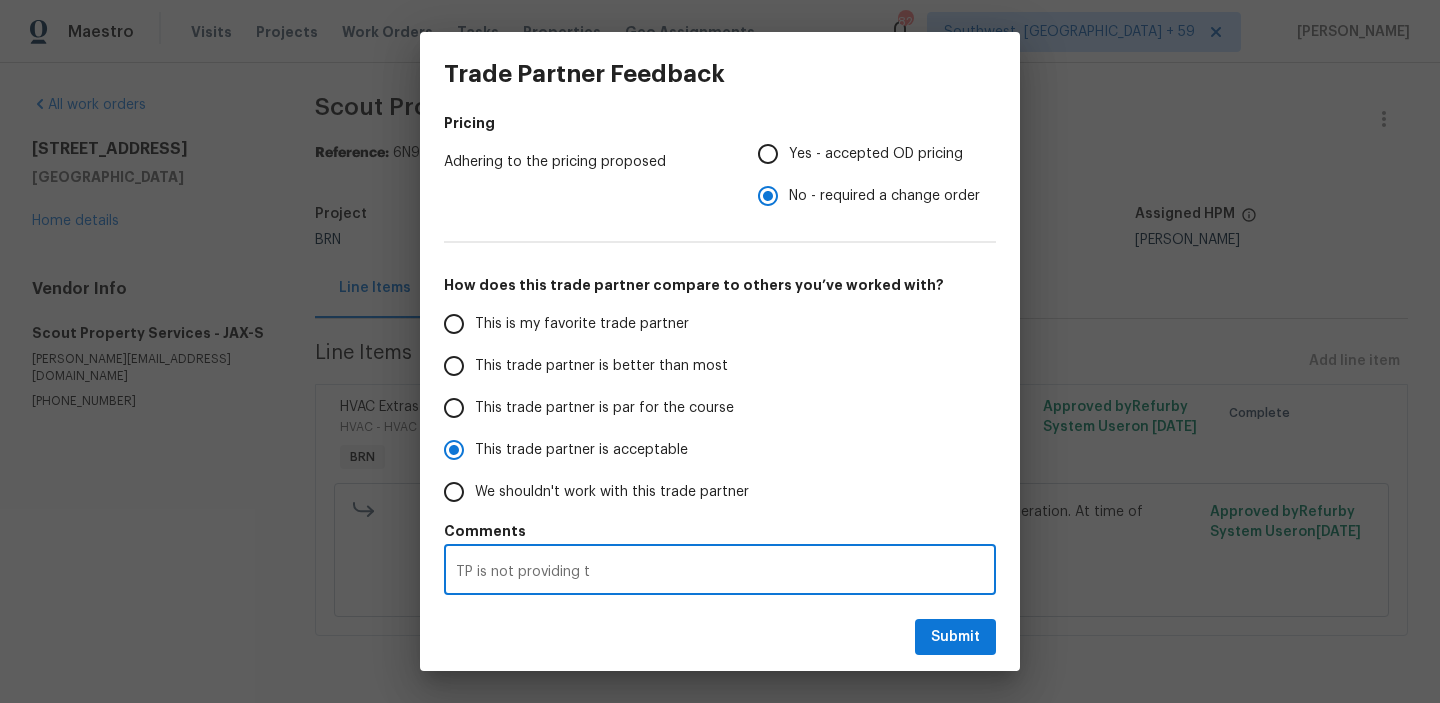 radio on "false" 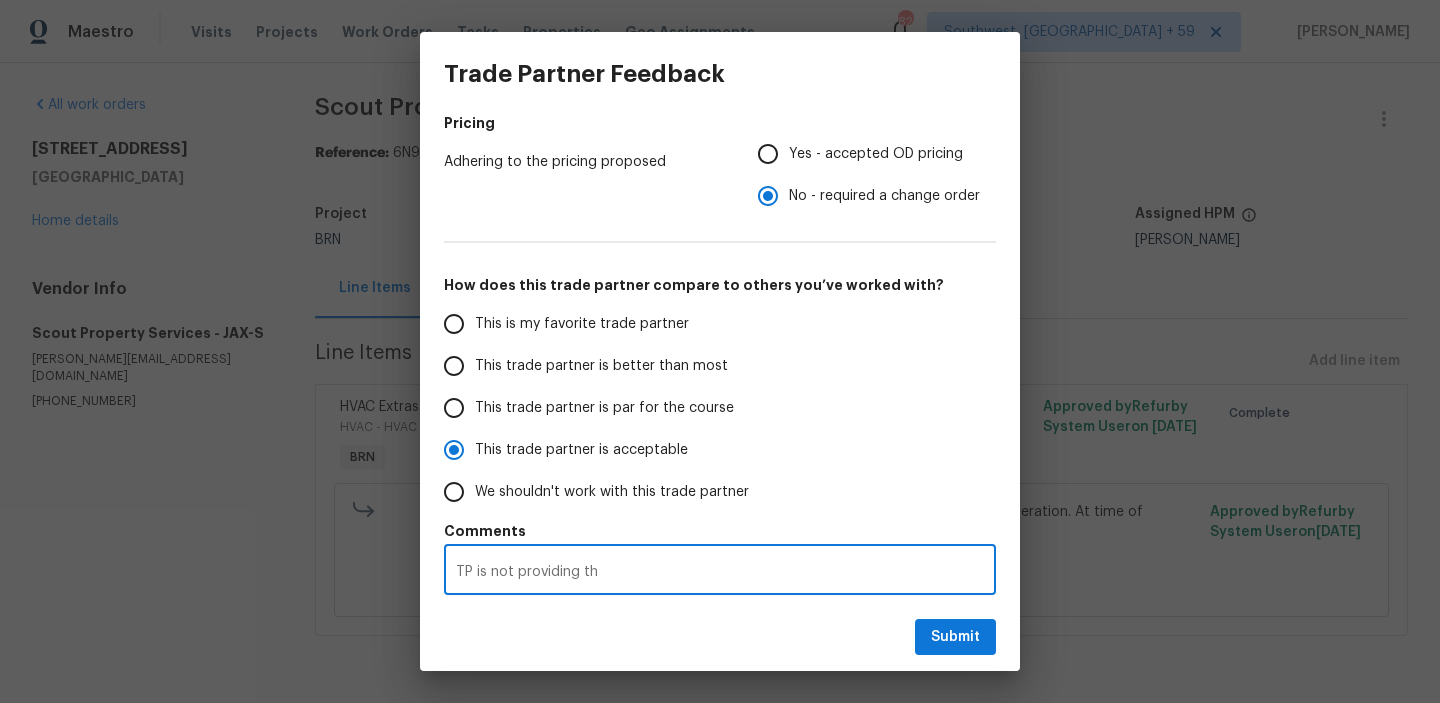 radio on "false" 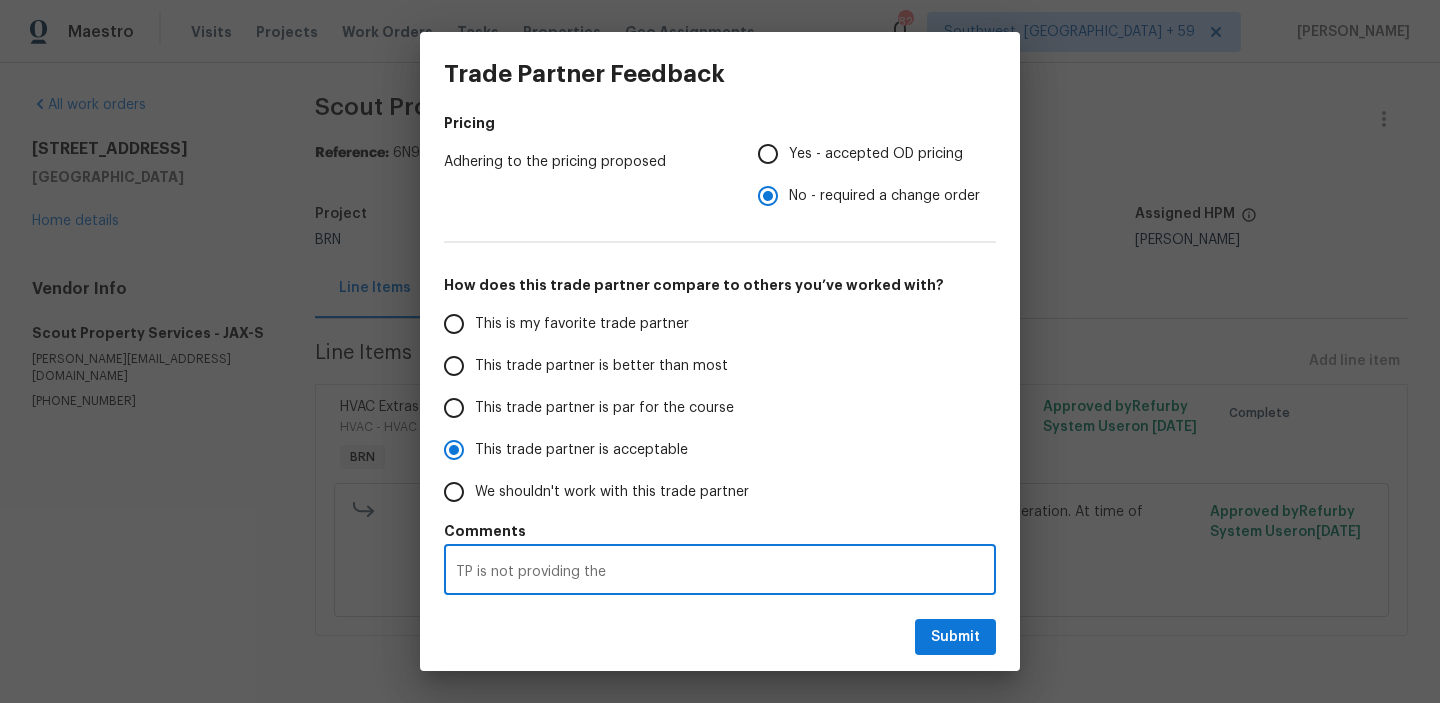 radio on "false" 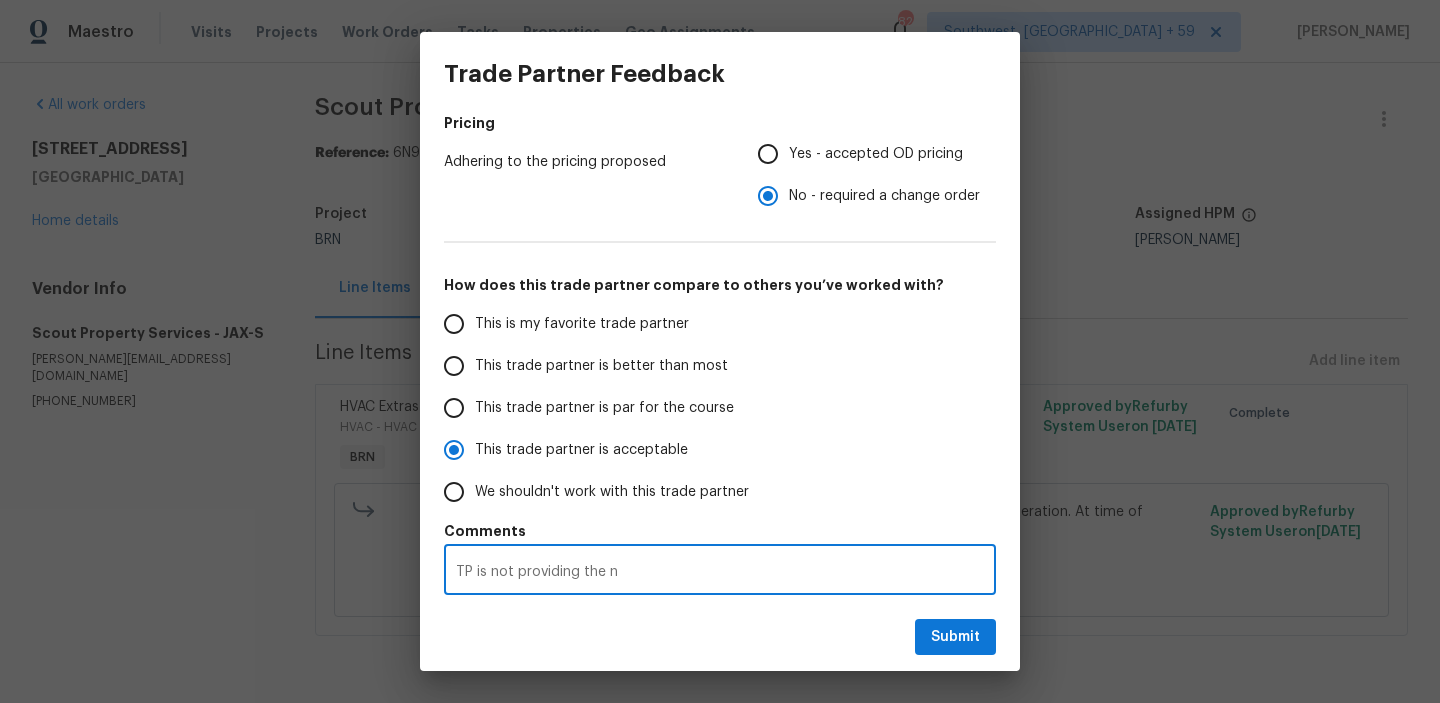 radio on "false" 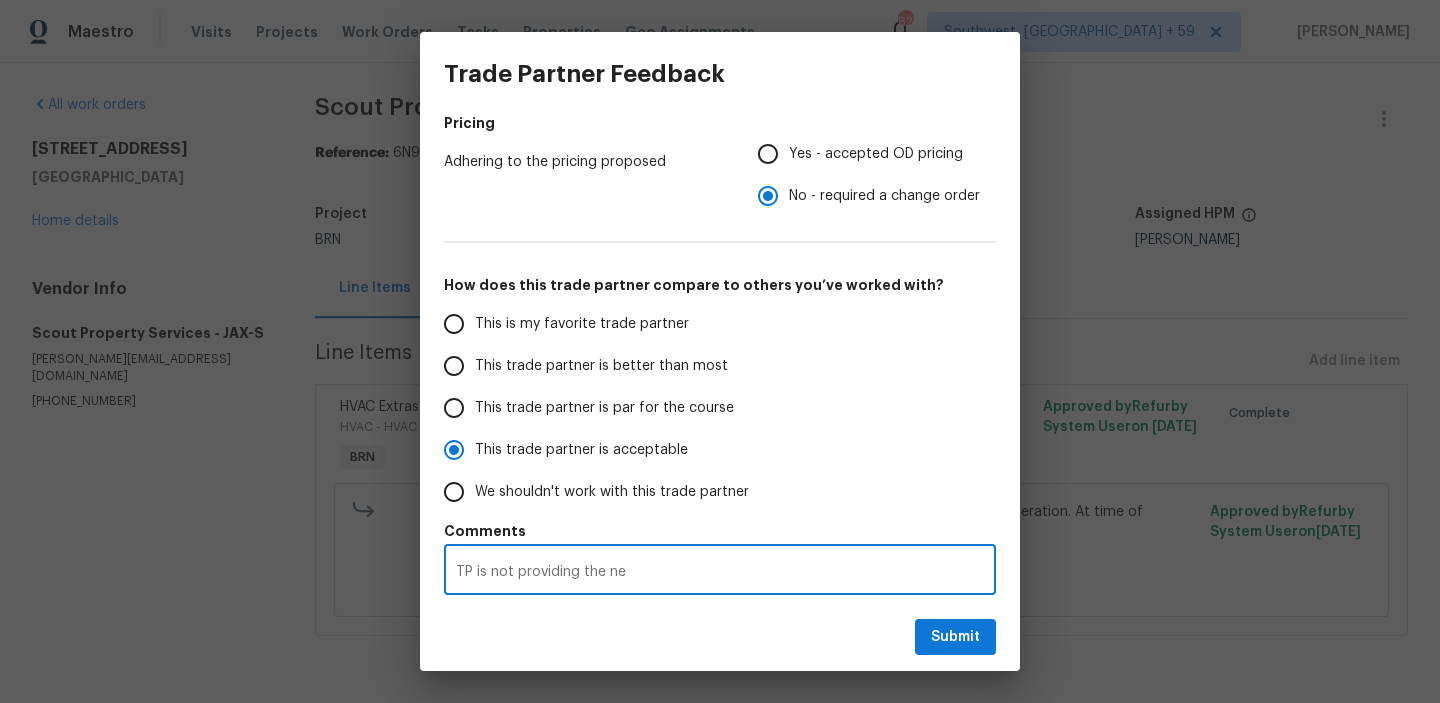 radio on "false" 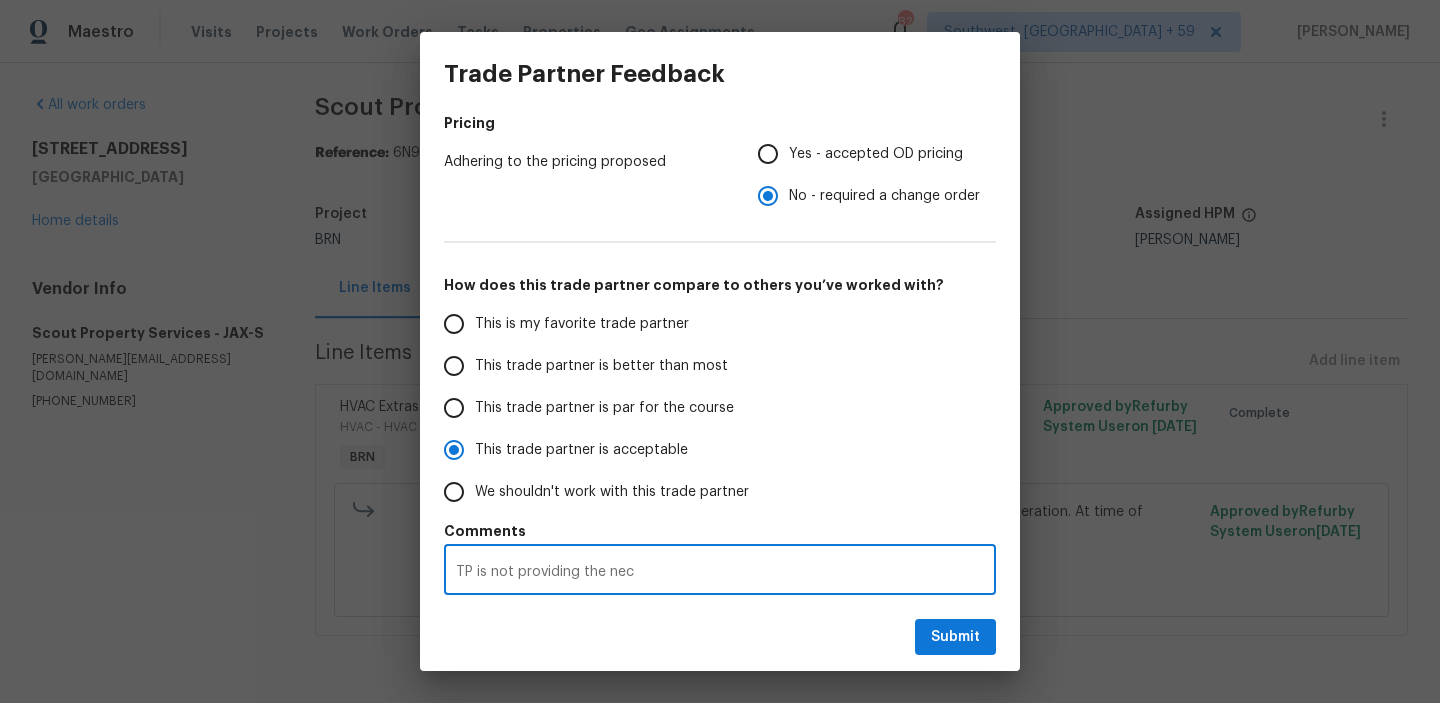 radio on "false" 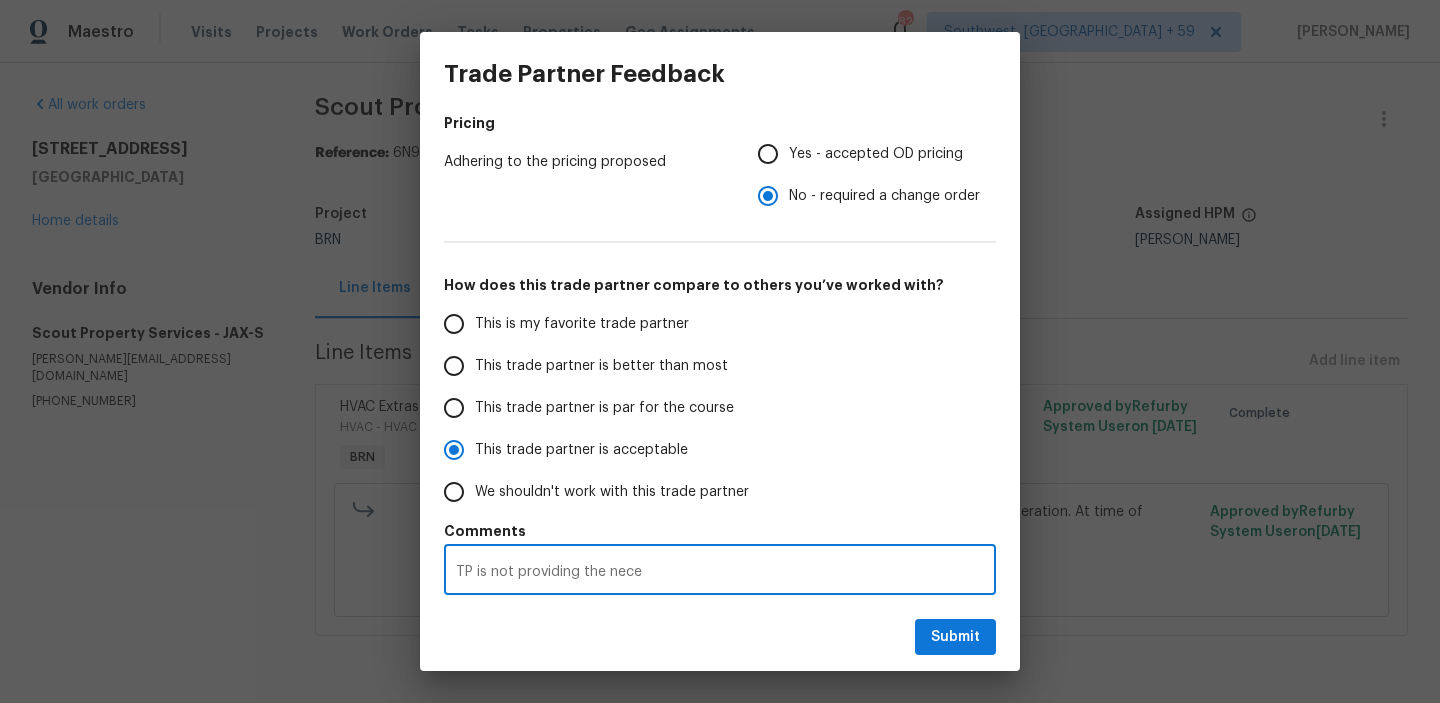 radio on "false" 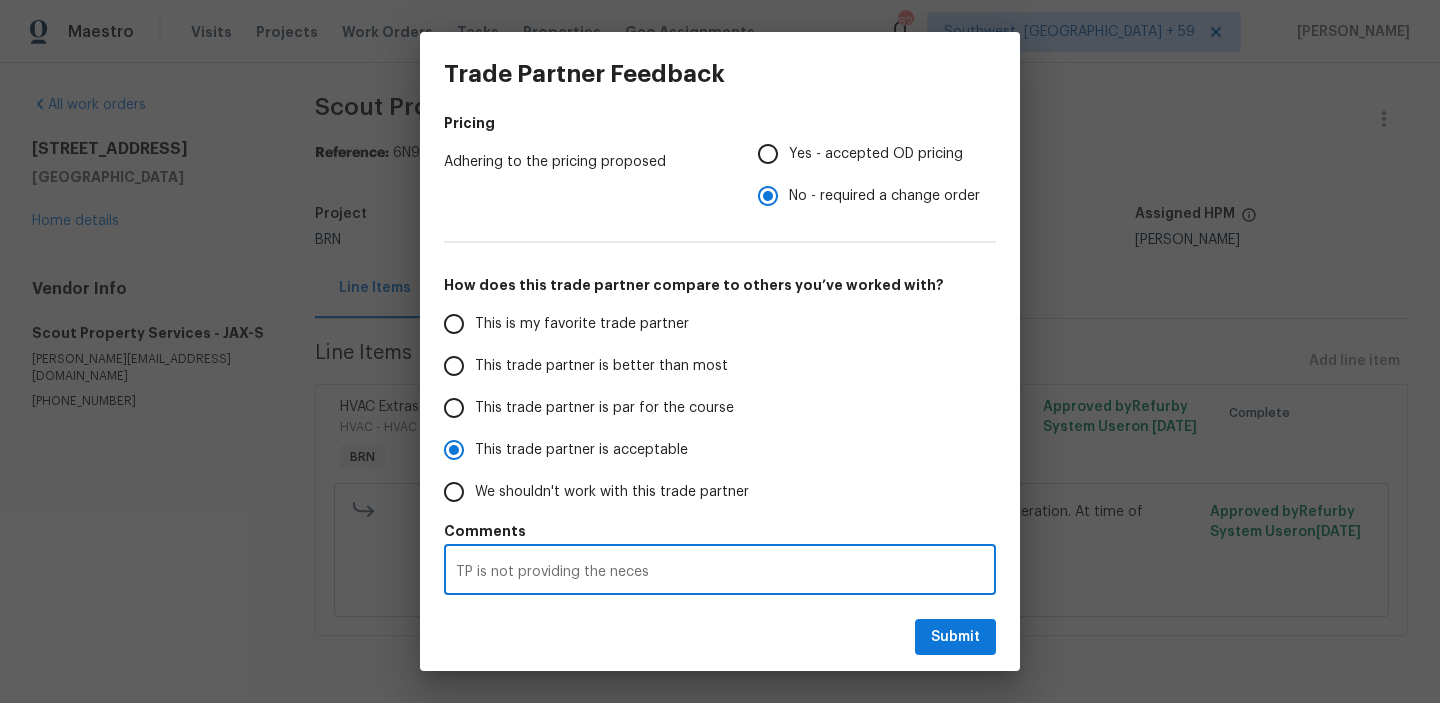 radio on "false" 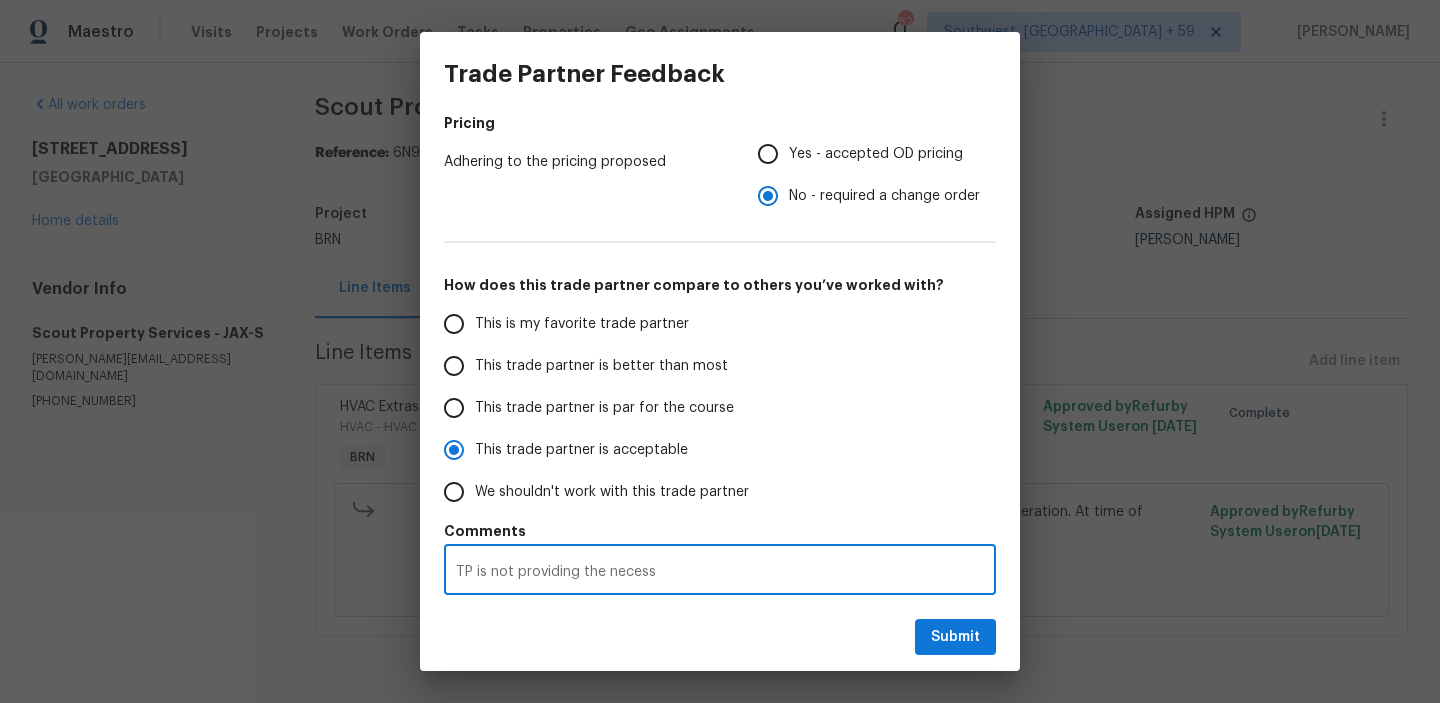 radio on "false" 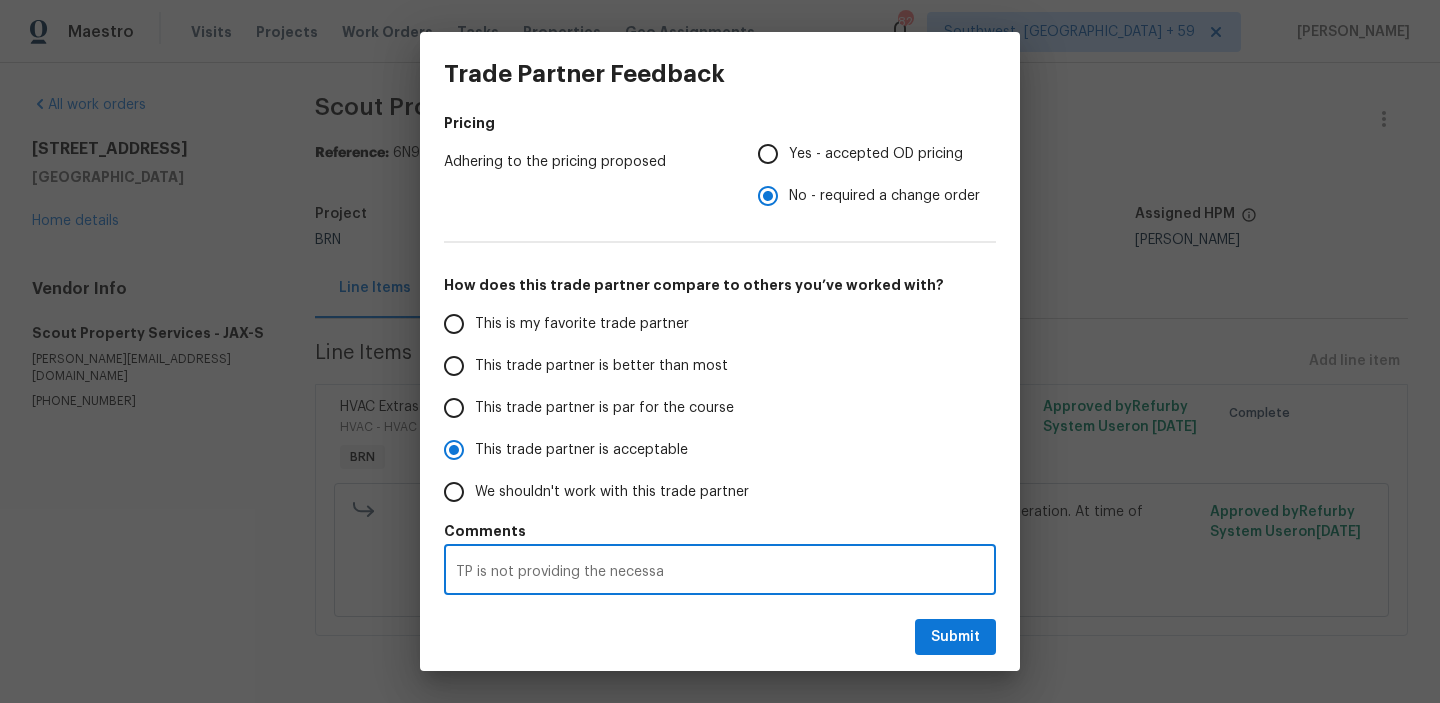 radio on "false" 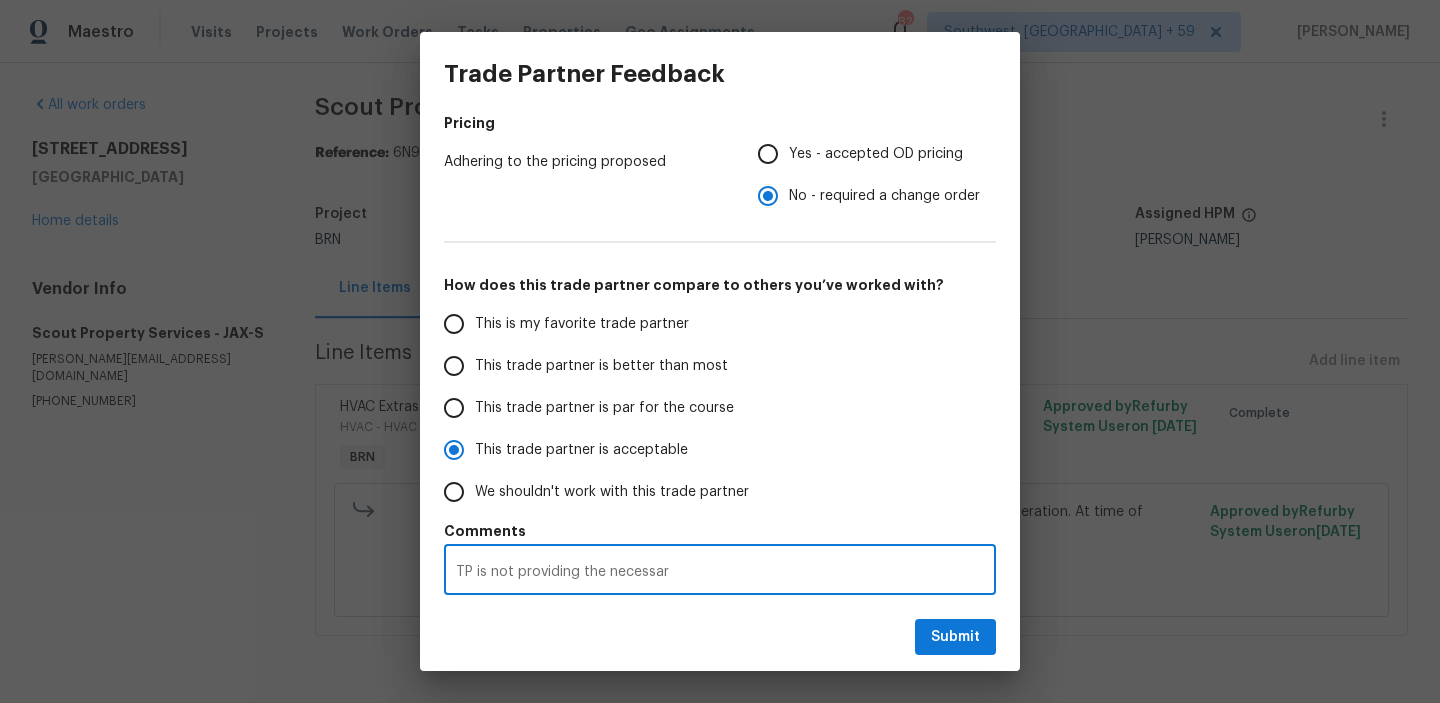 radio on "false" 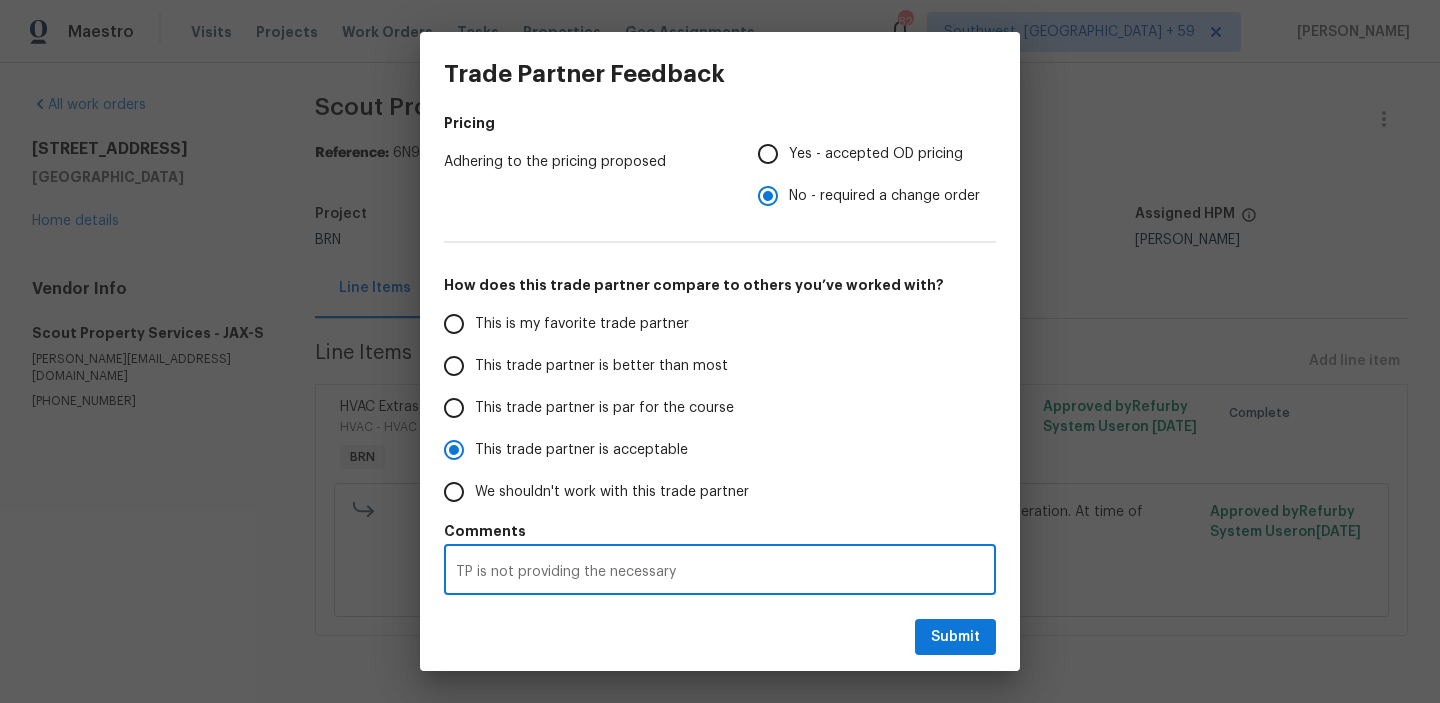 radio on "false" 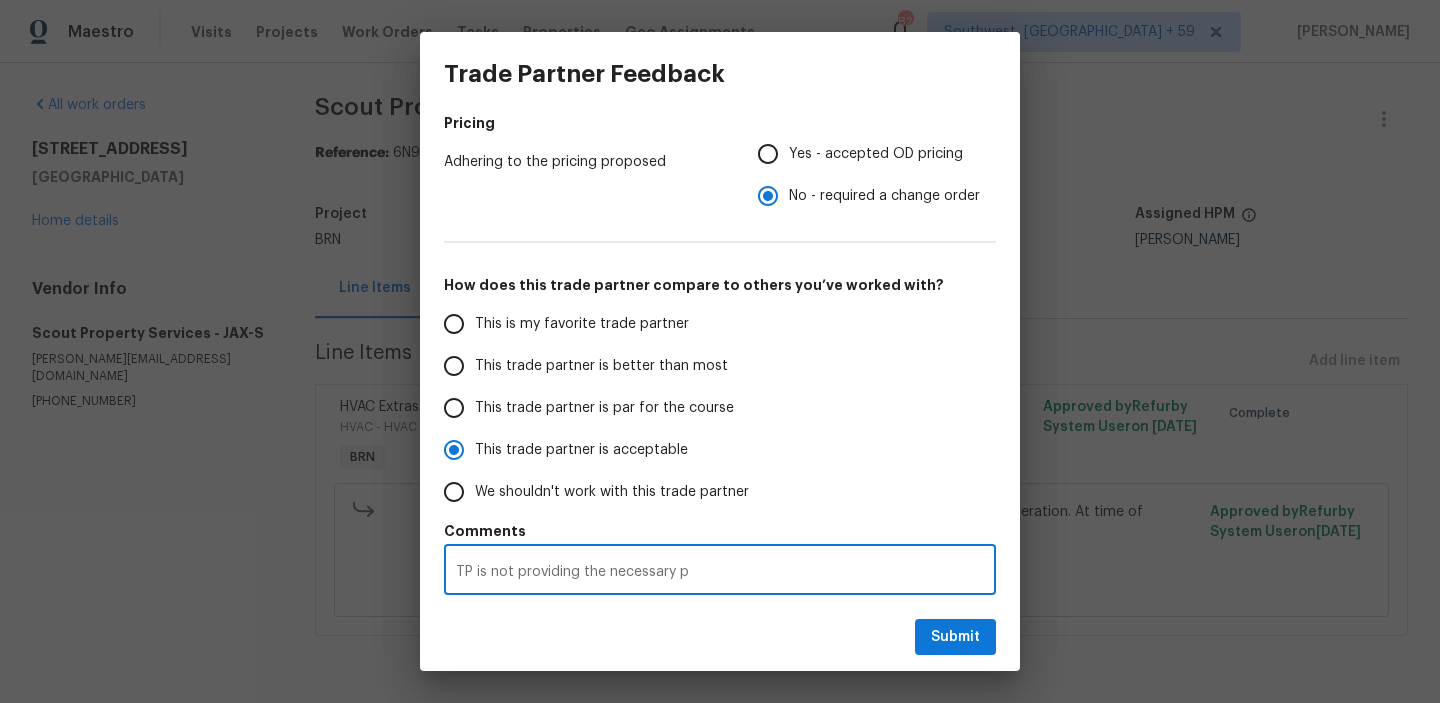 radio on "false" 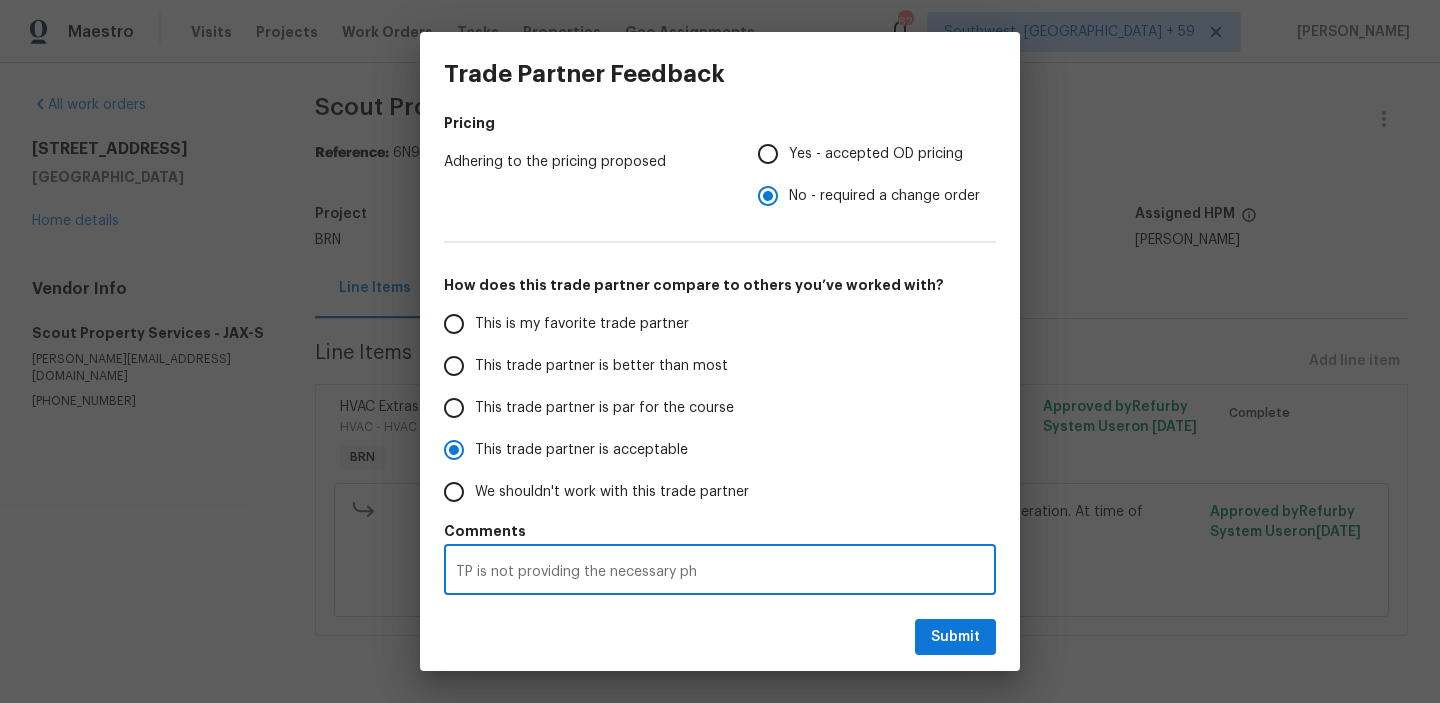 radio on "false" 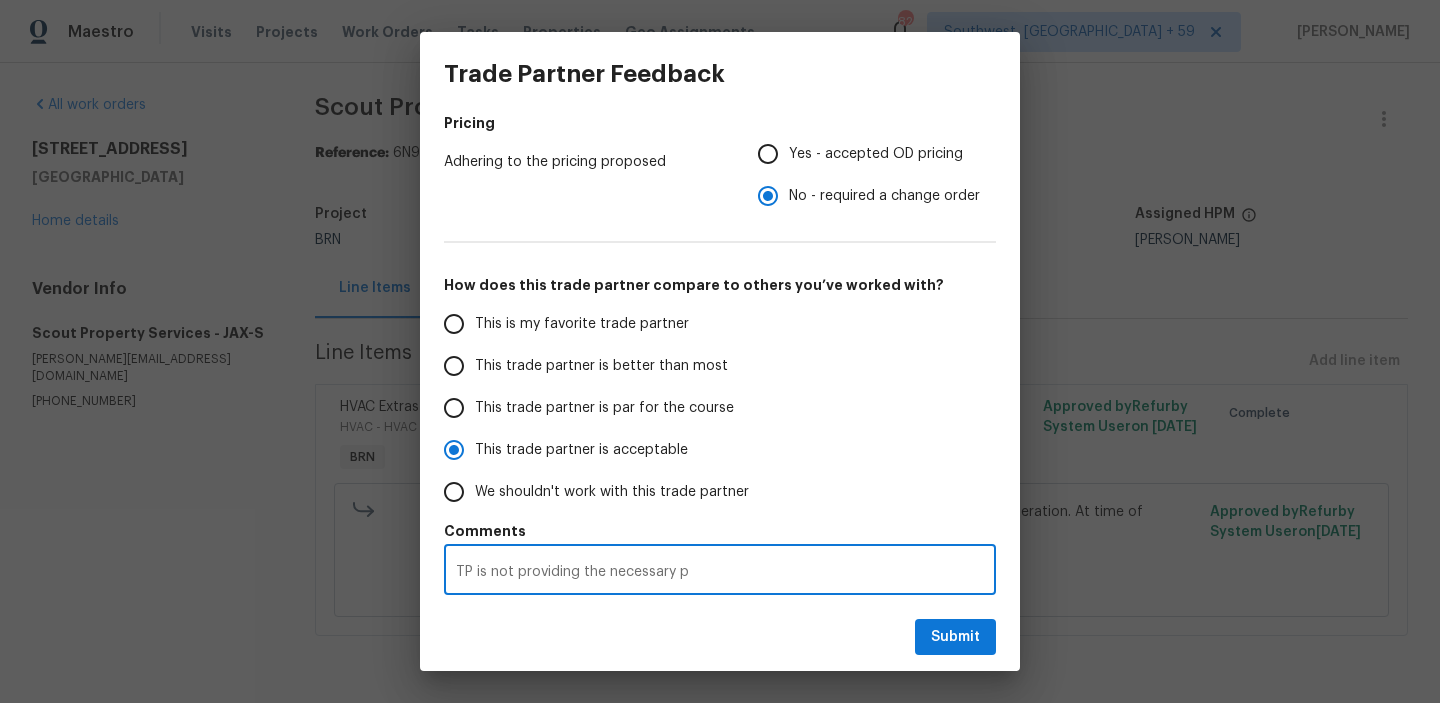 radio on "false" 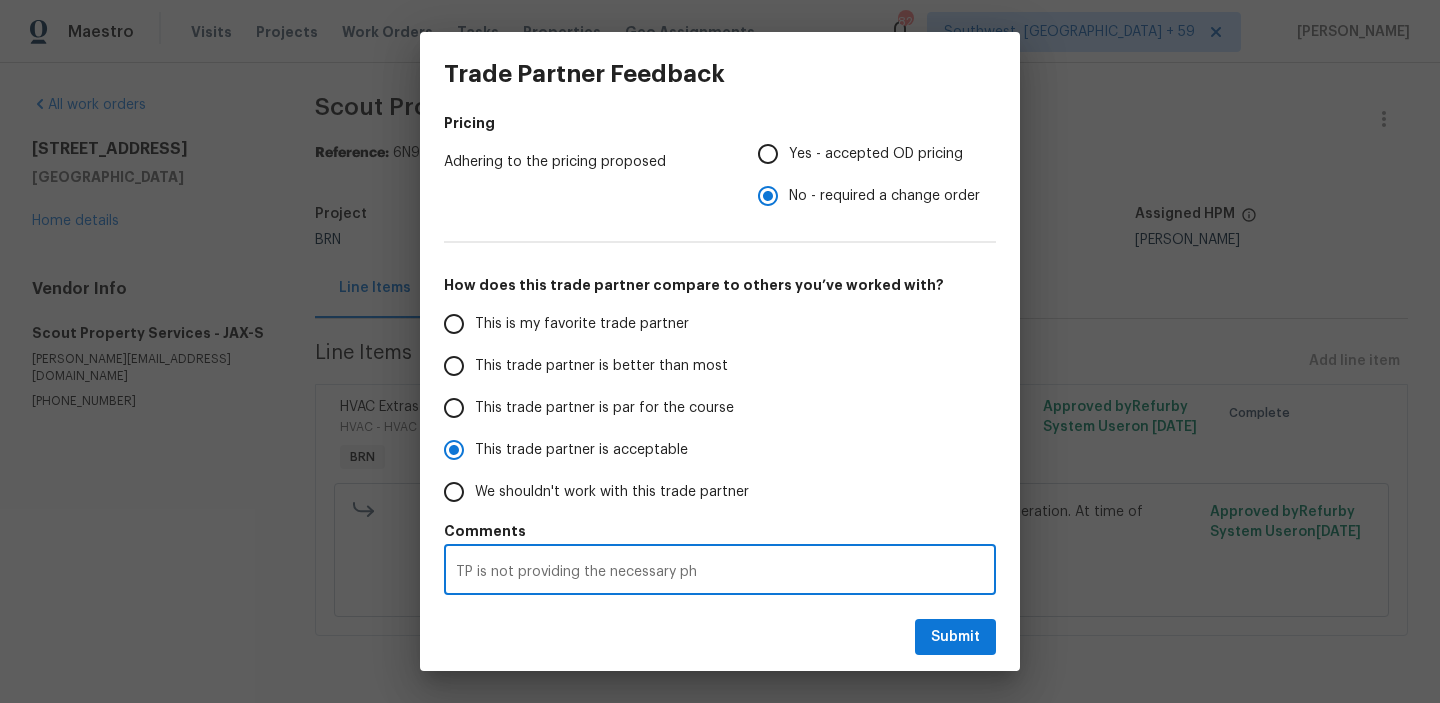 radio on "false" 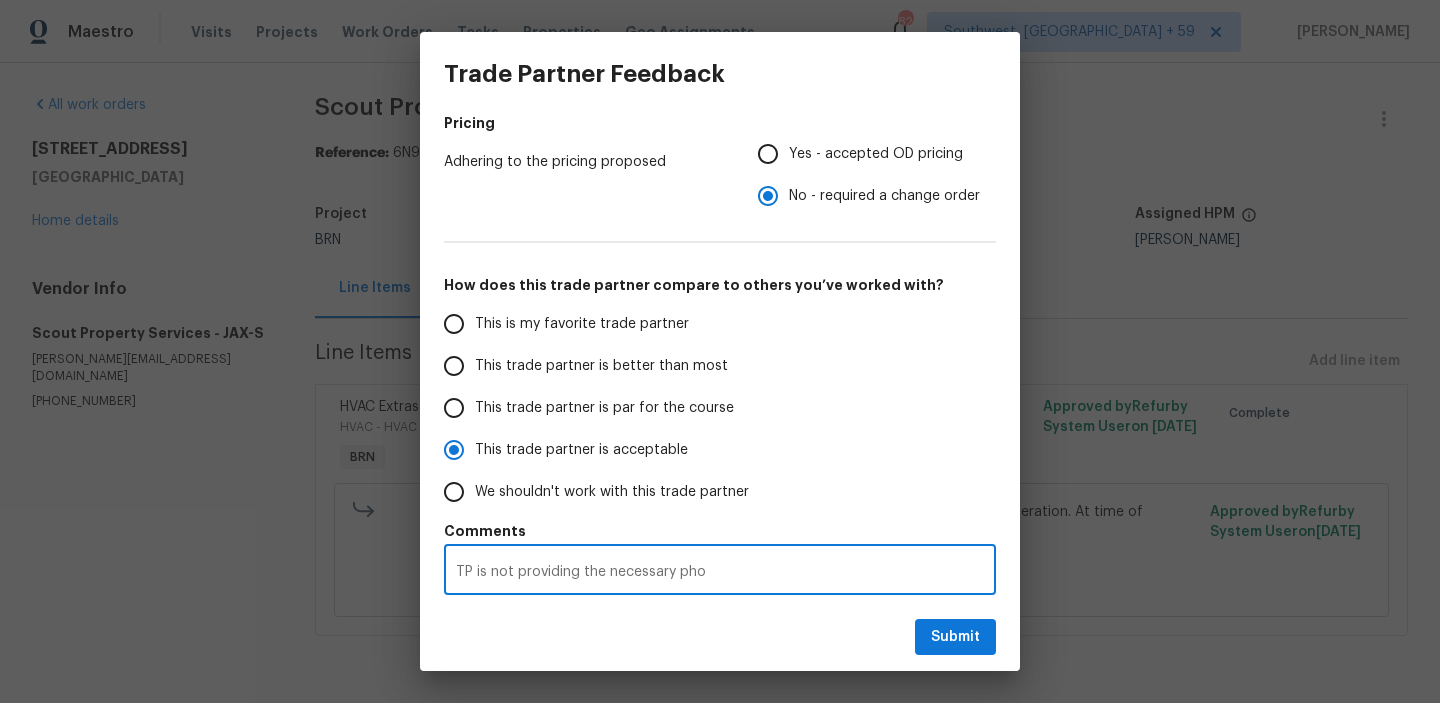 radio on "false" 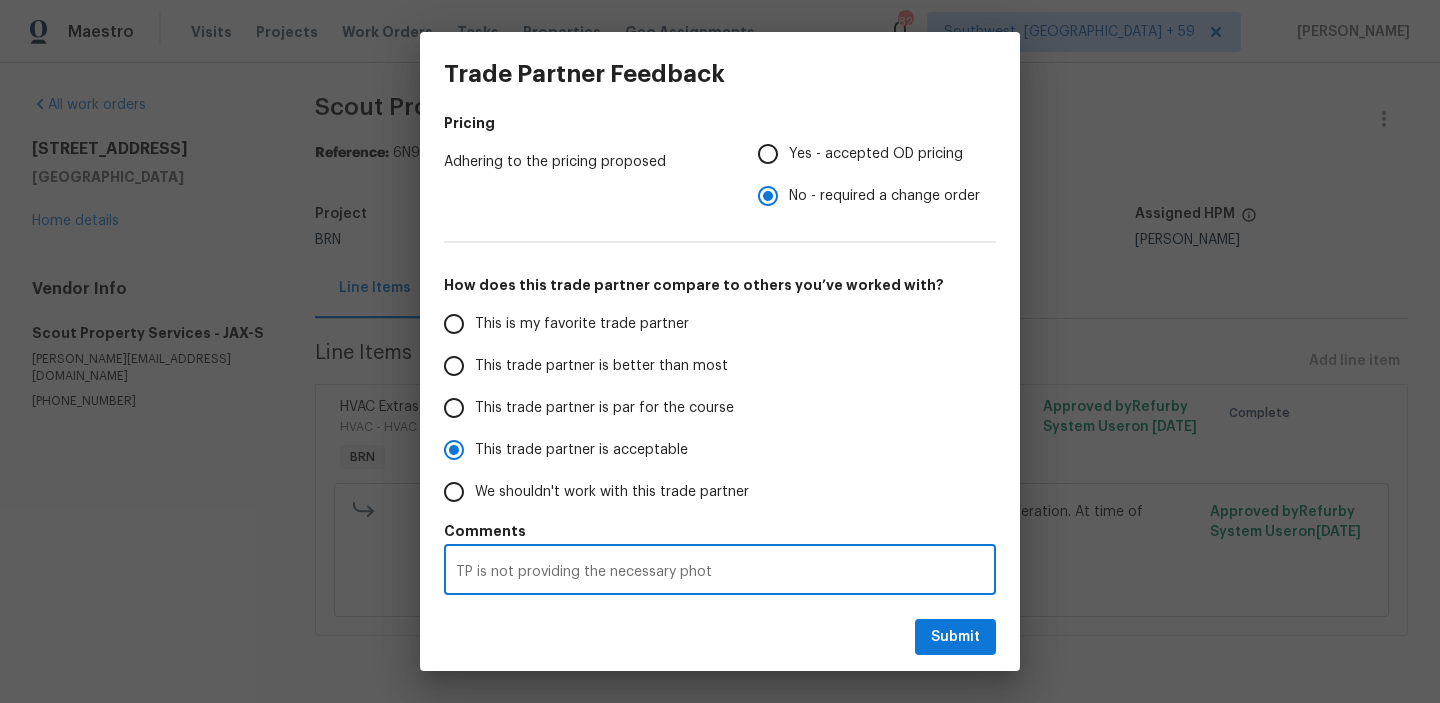 radio on "false" 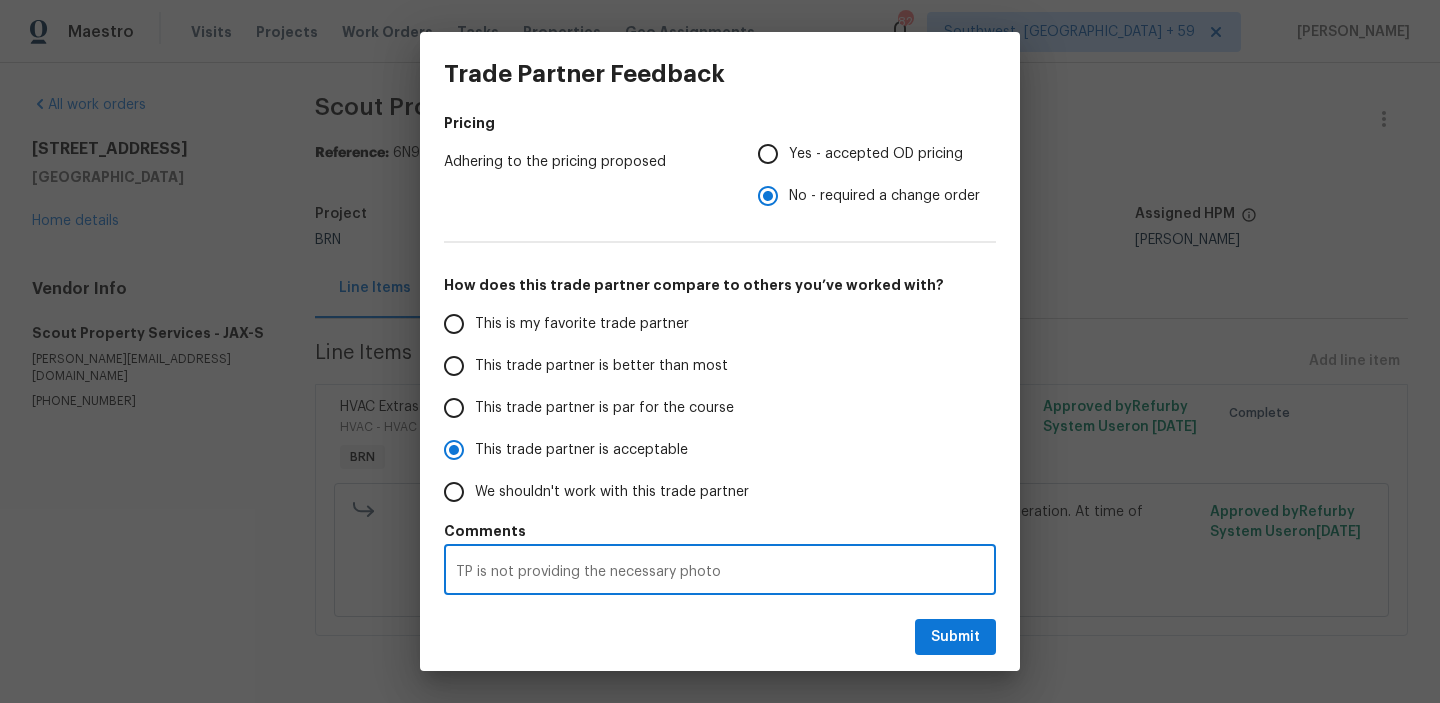 radio on "false" 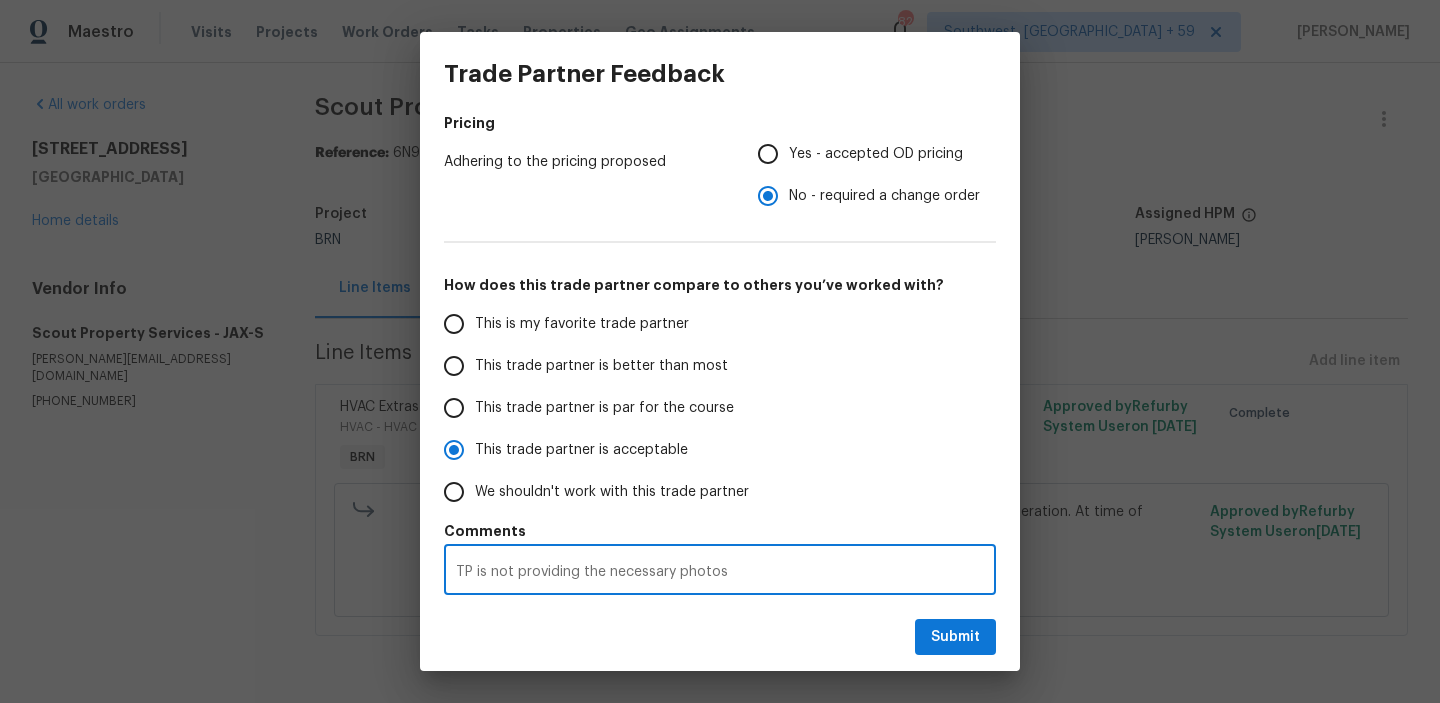 radio on "false" 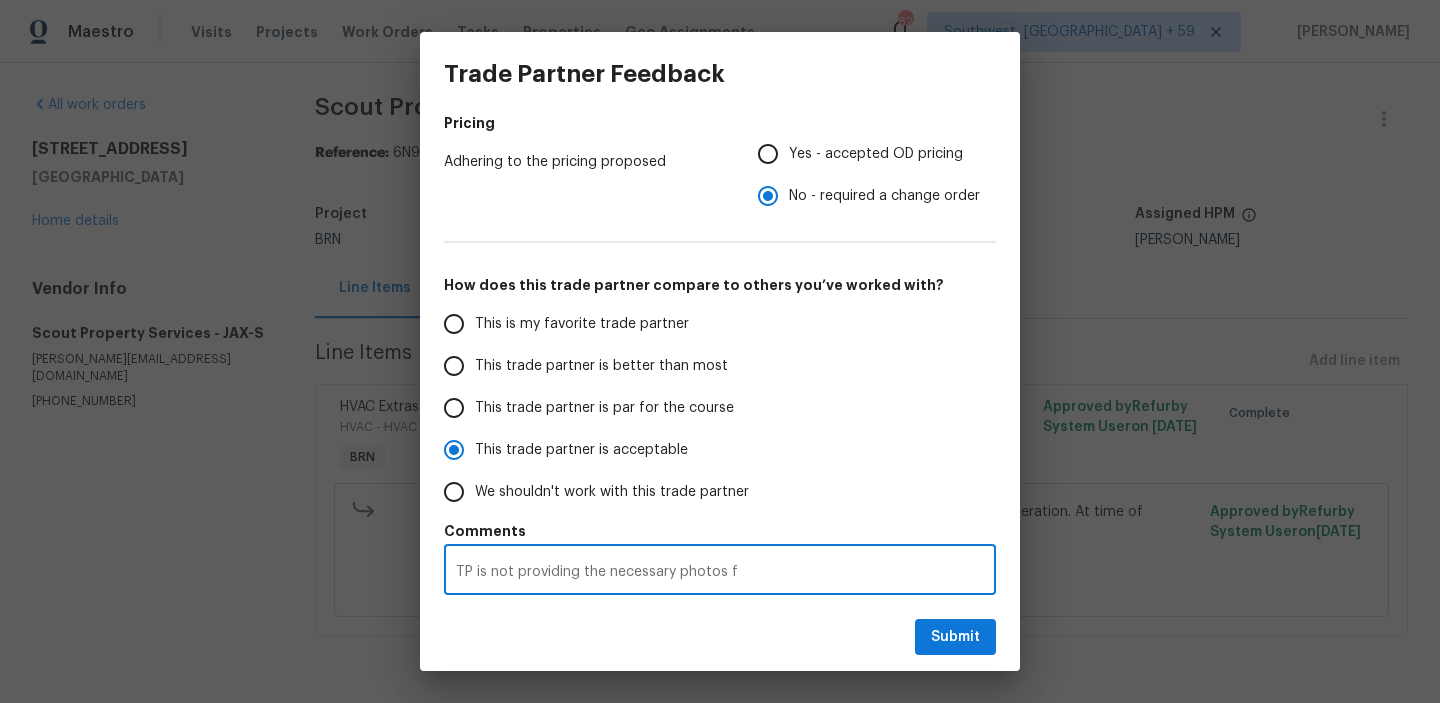 type on "TP is not providing the necessary photos fo" 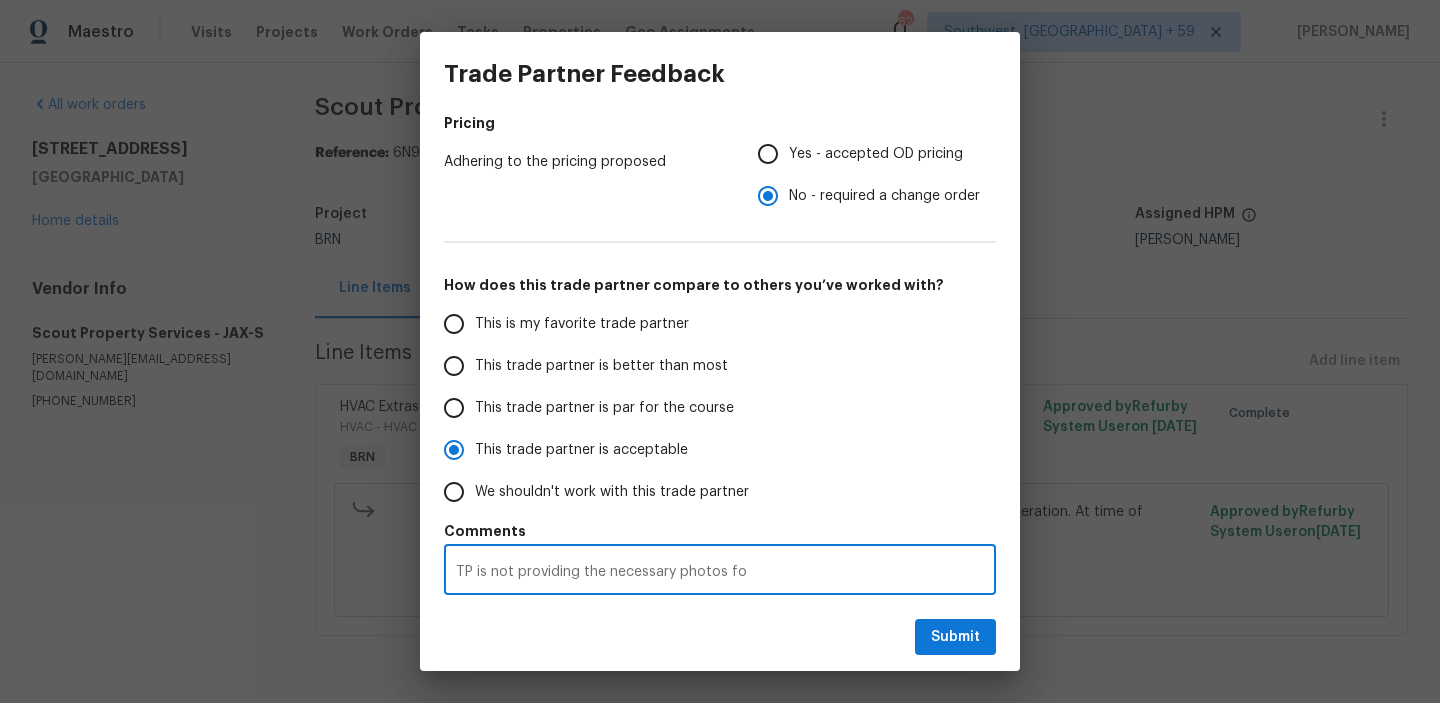 radio on "false" 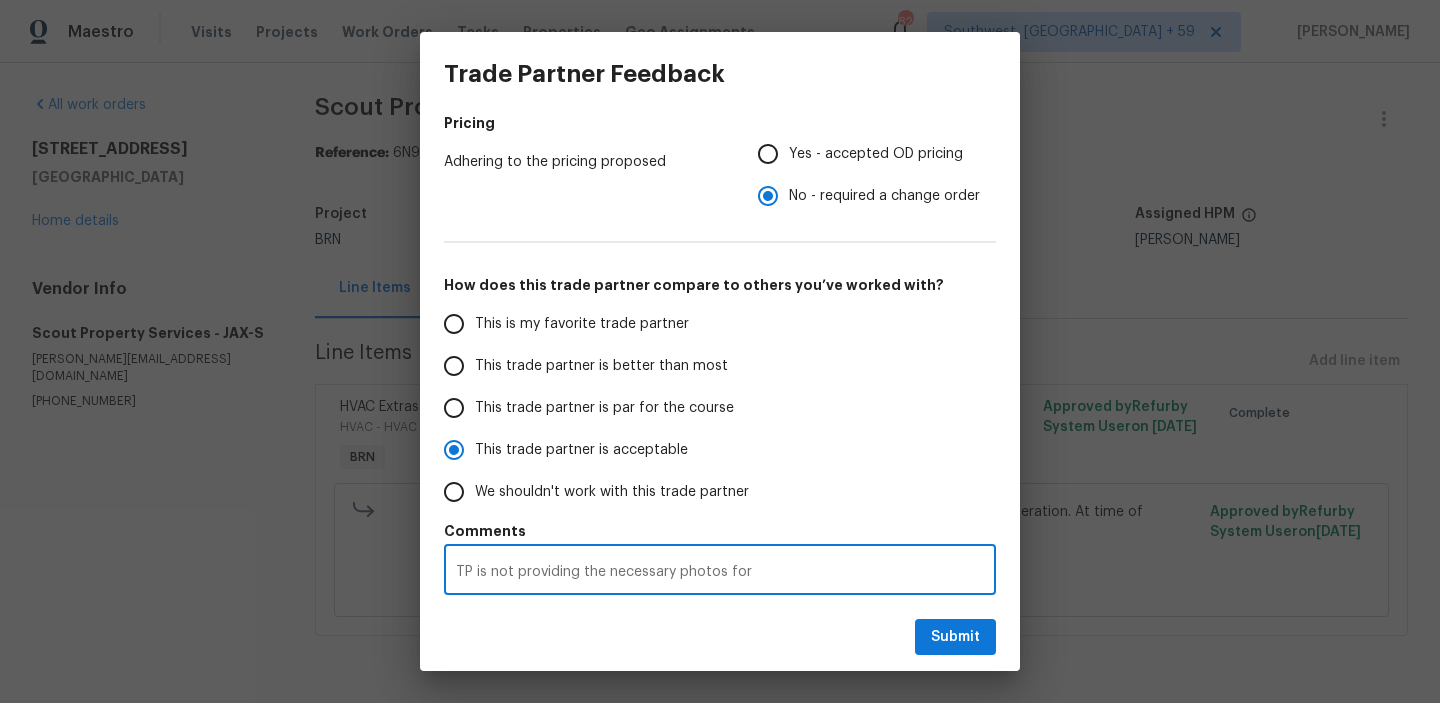 radio on "false" 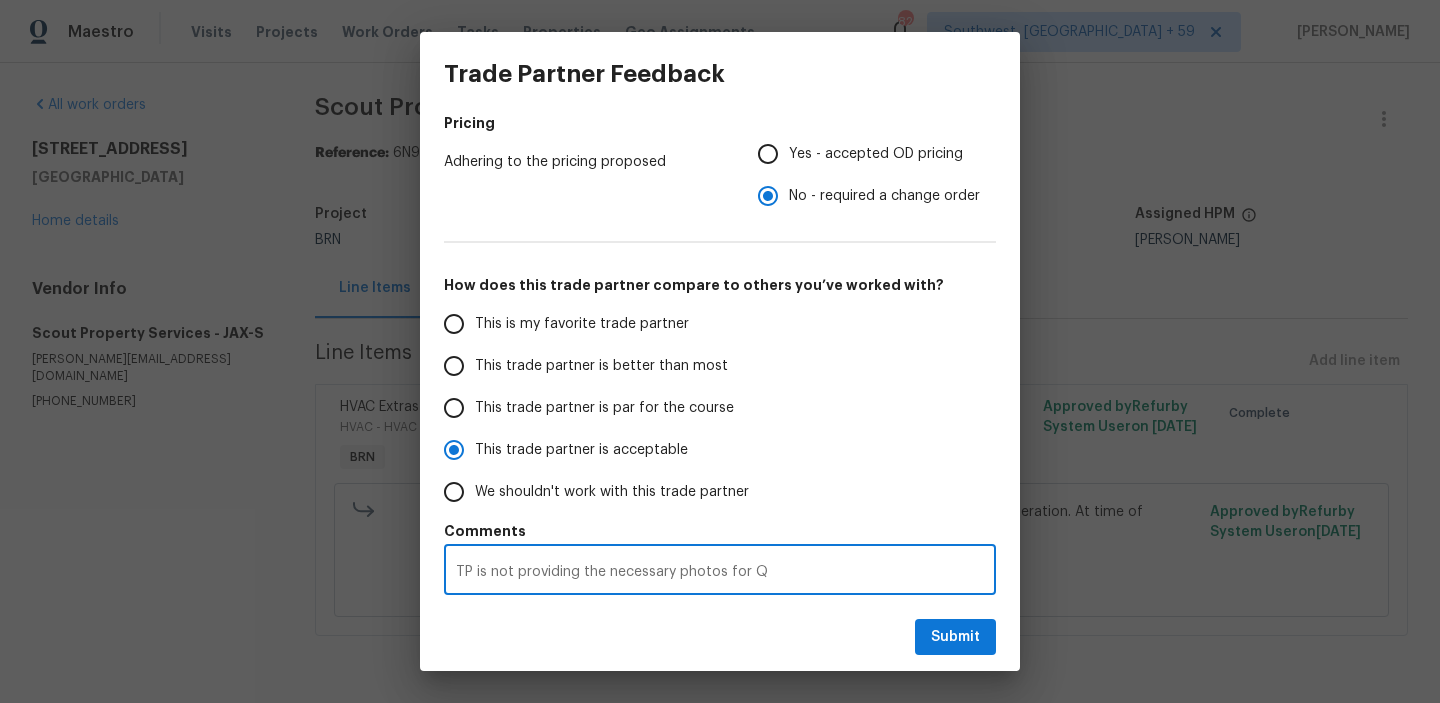 radio on "false" 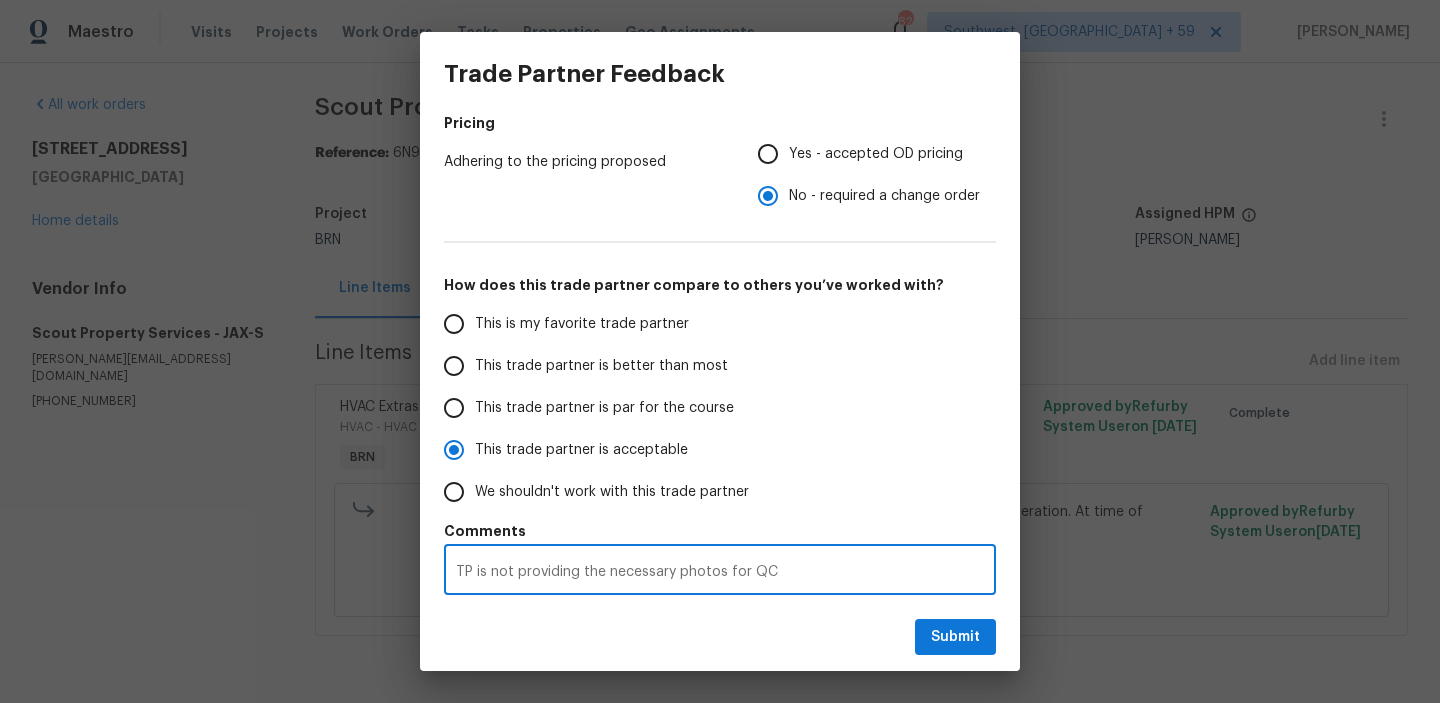 radio on "false" 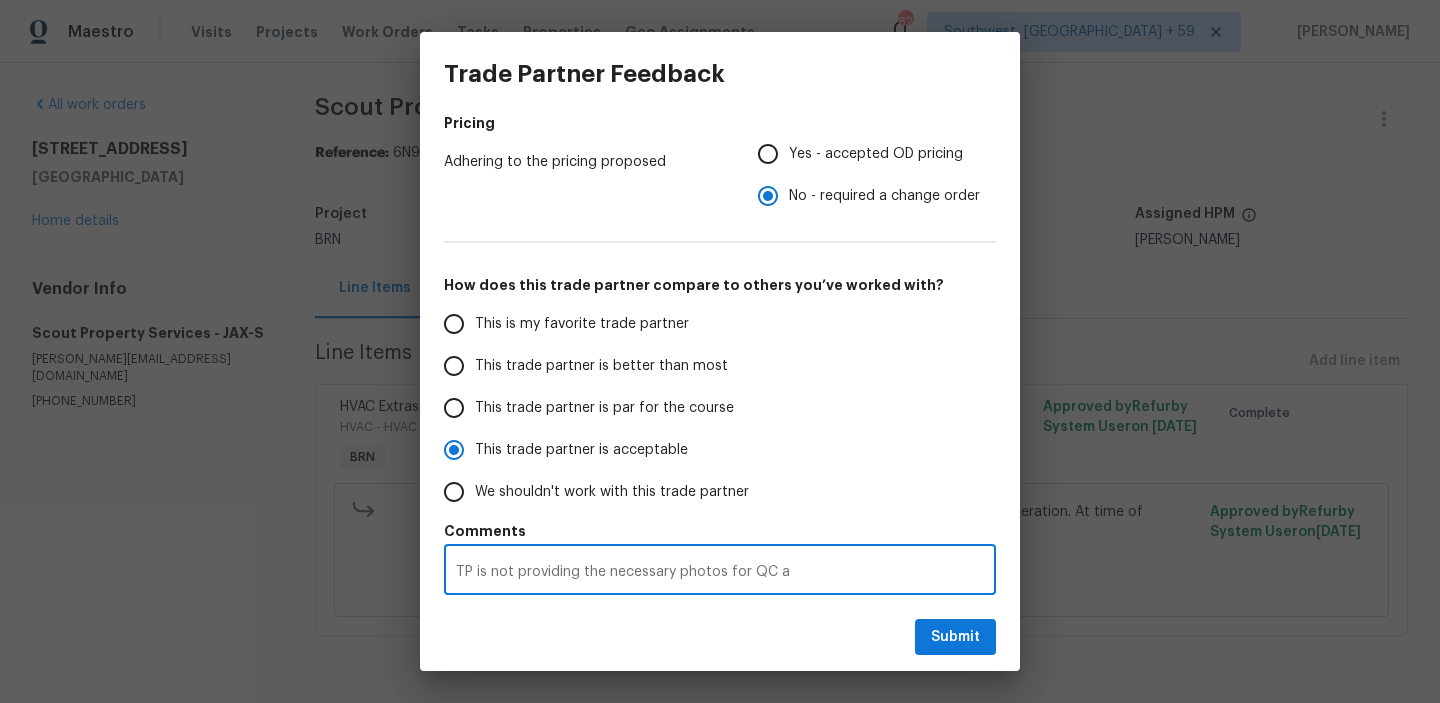 radio on "false" 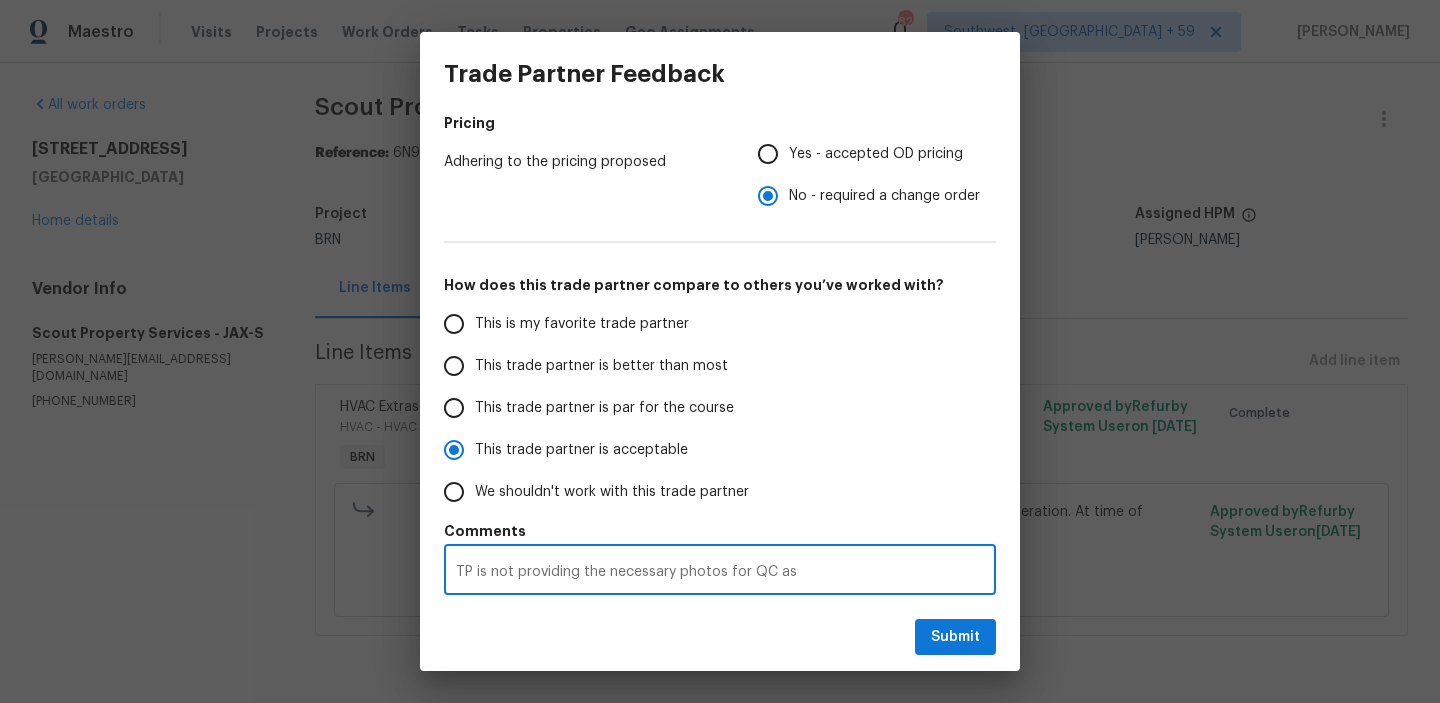 radio on "false" 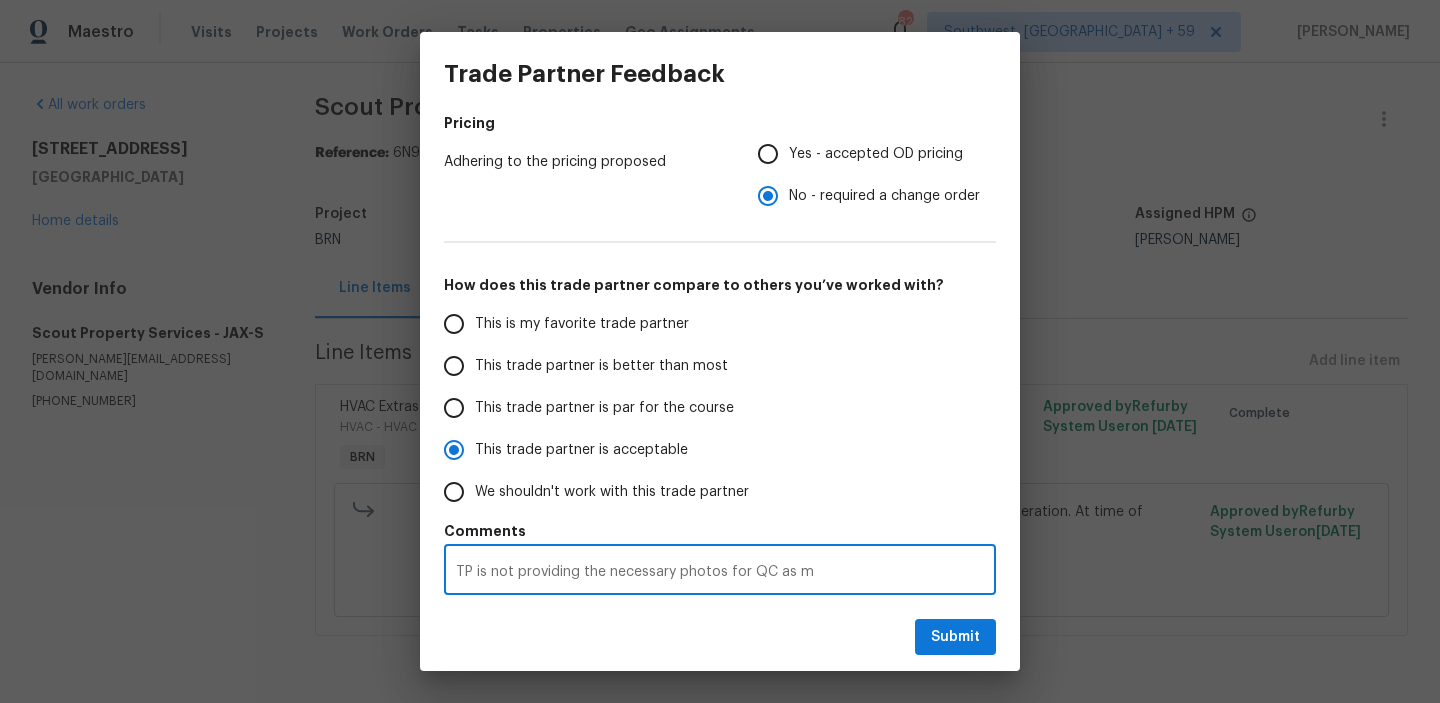 radio on "false" 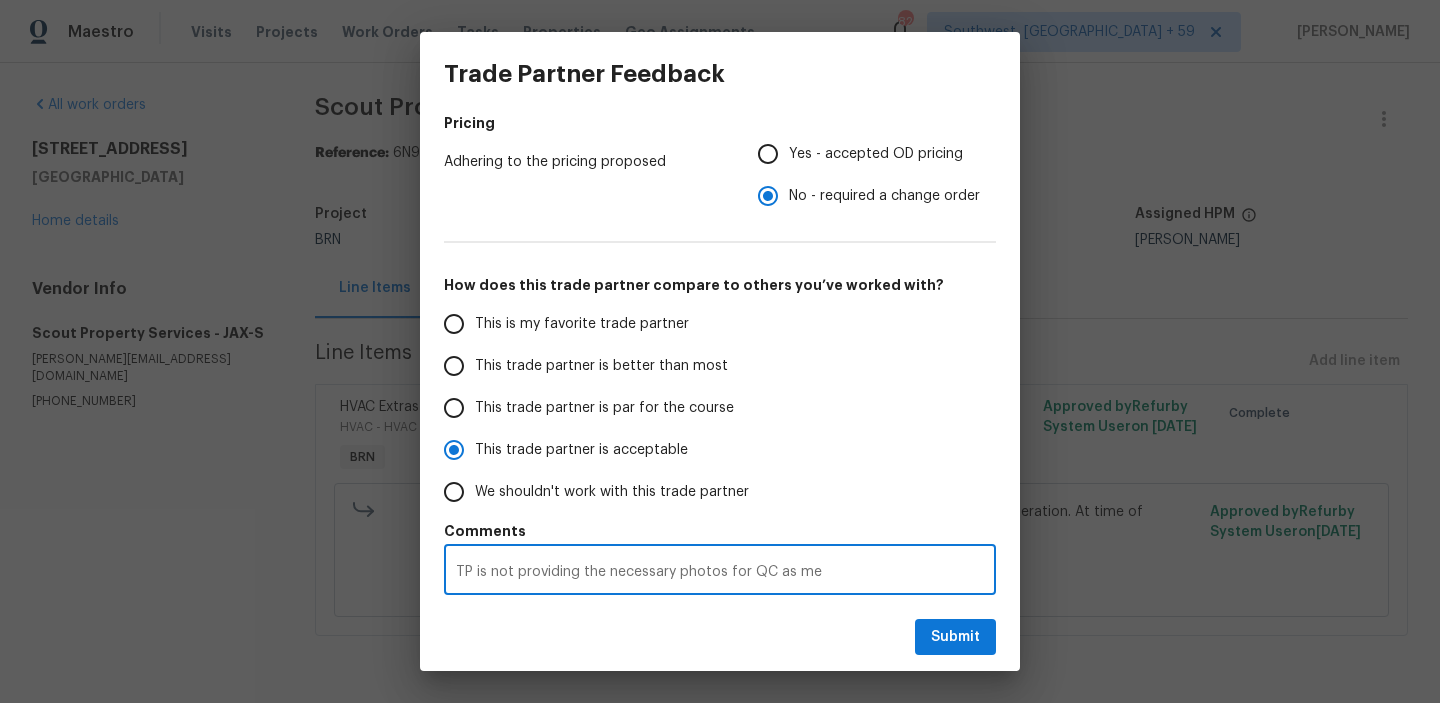 radio on "false" 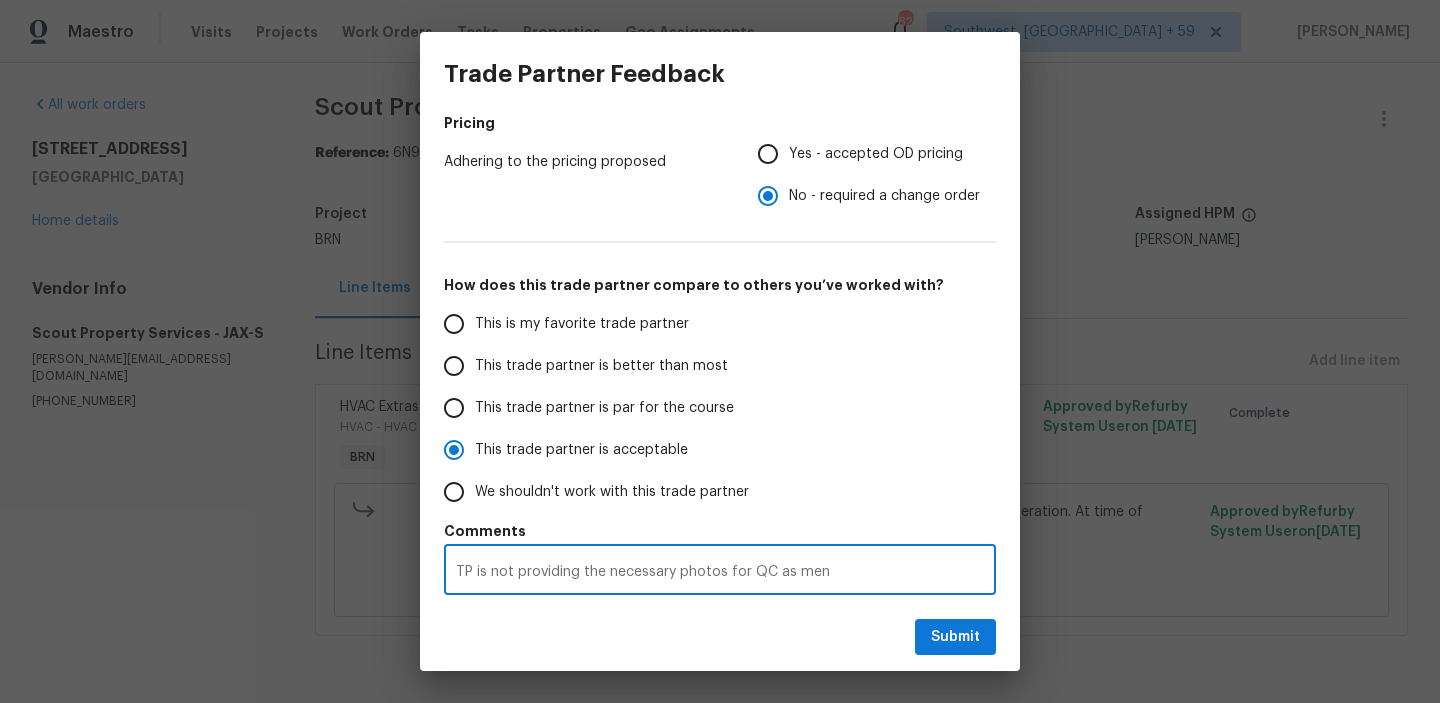 radio on "false" 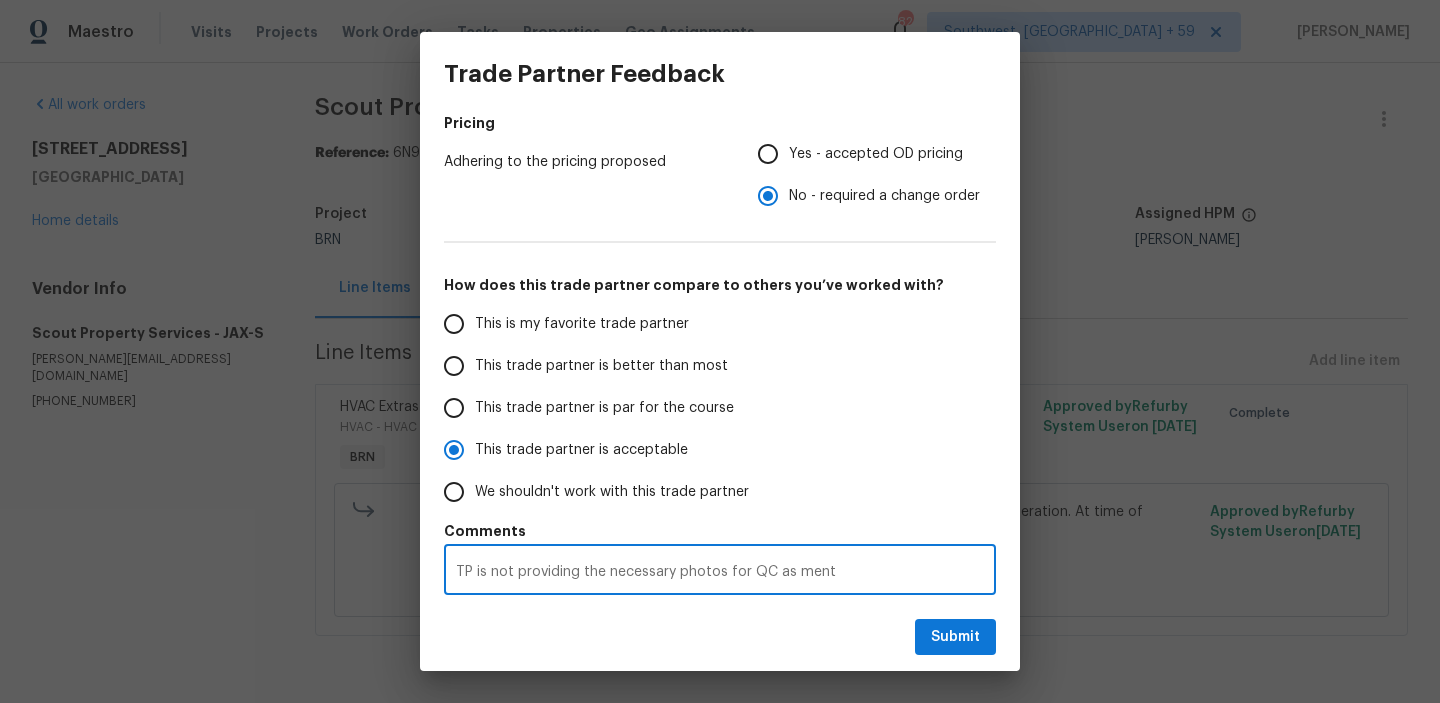 radio on "false" 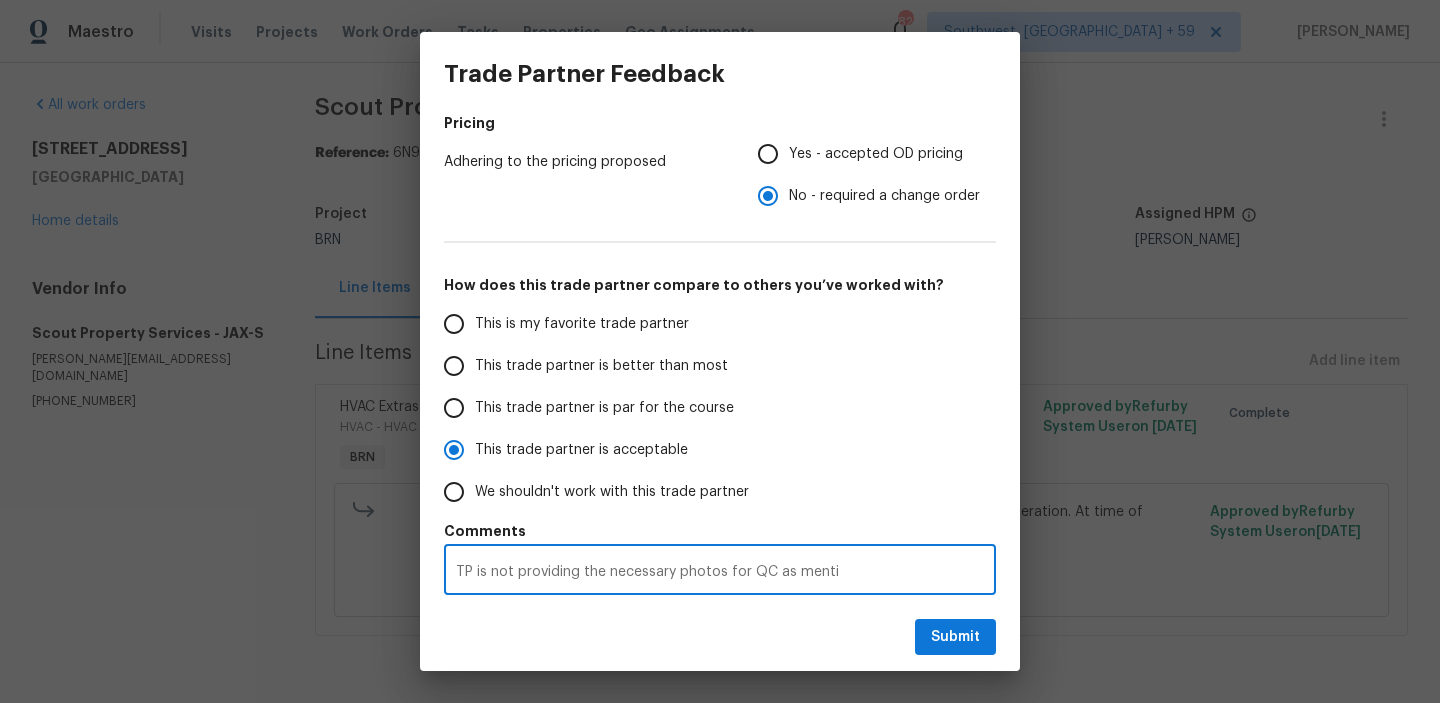 radio on "false" 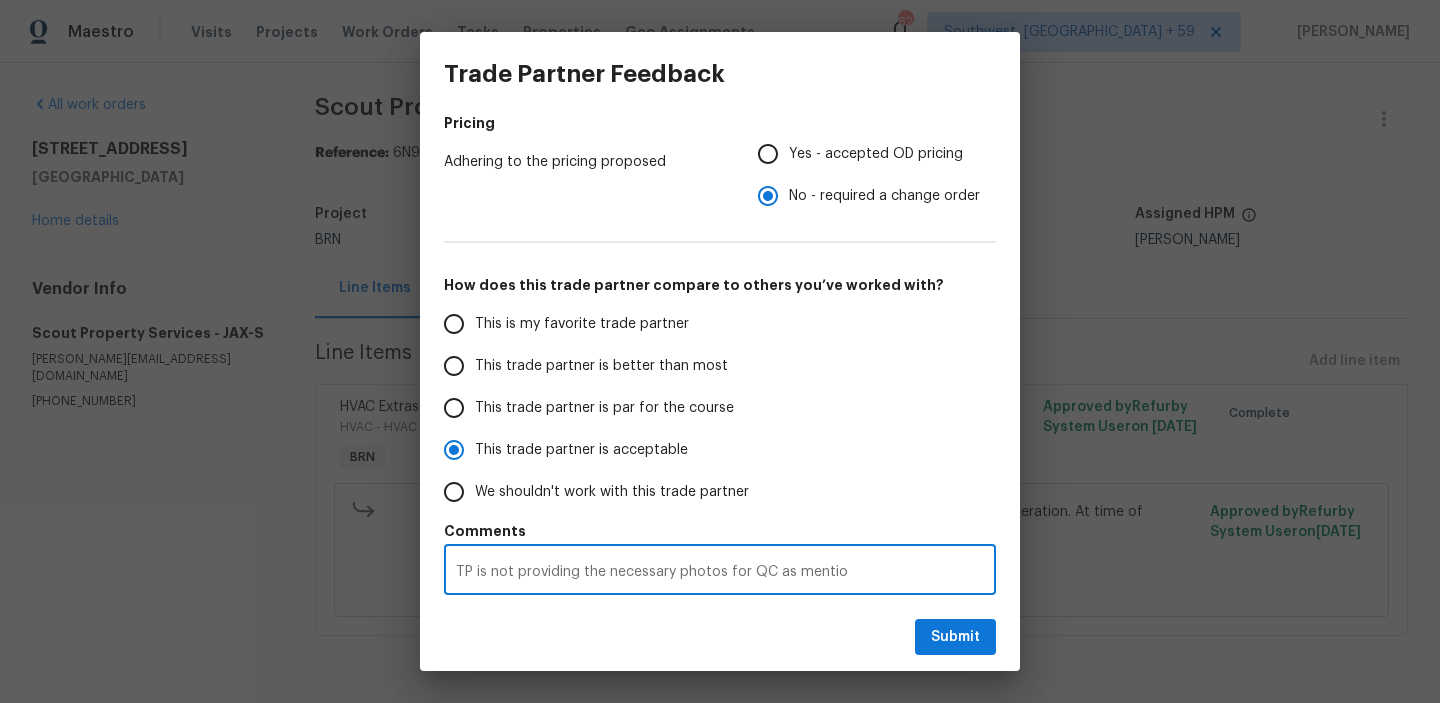 radio on "false" 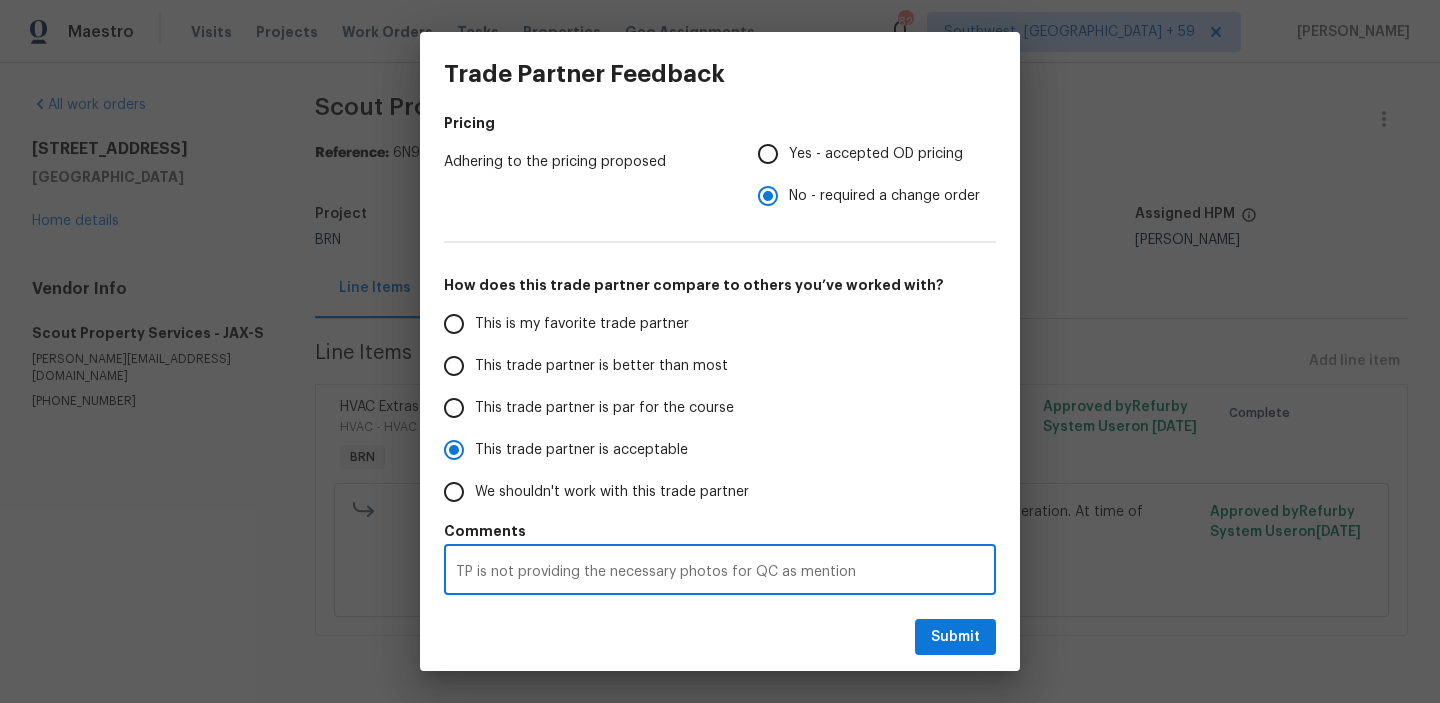 radio on "false" 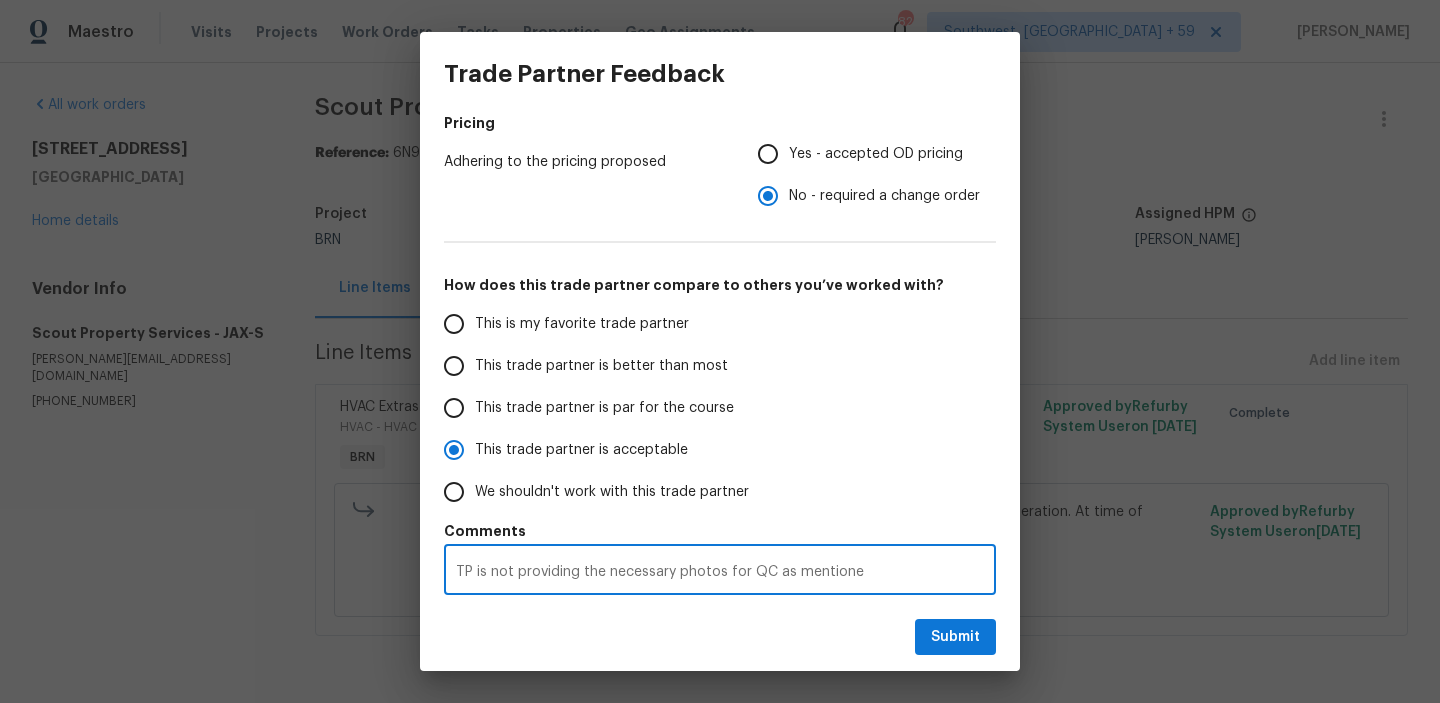 radio on "false" 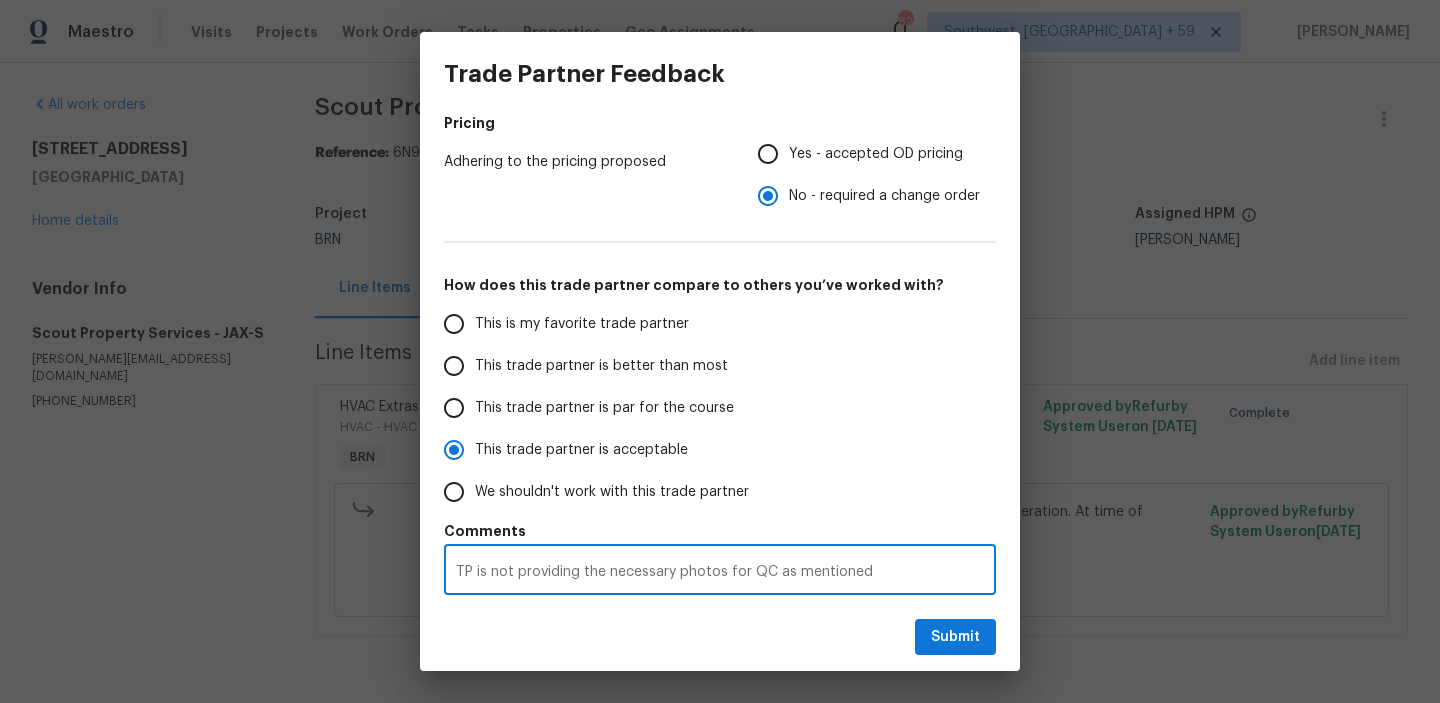 radio on "false" 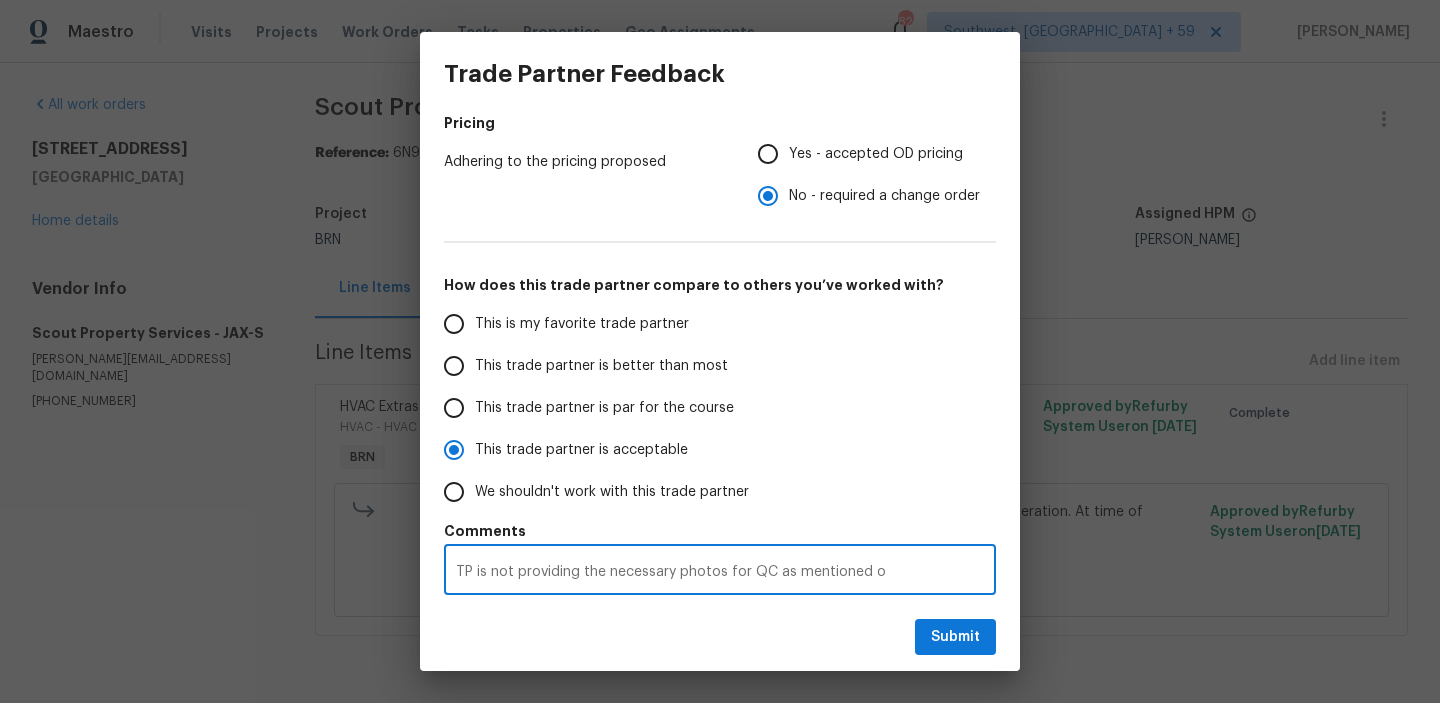 radio on "false" 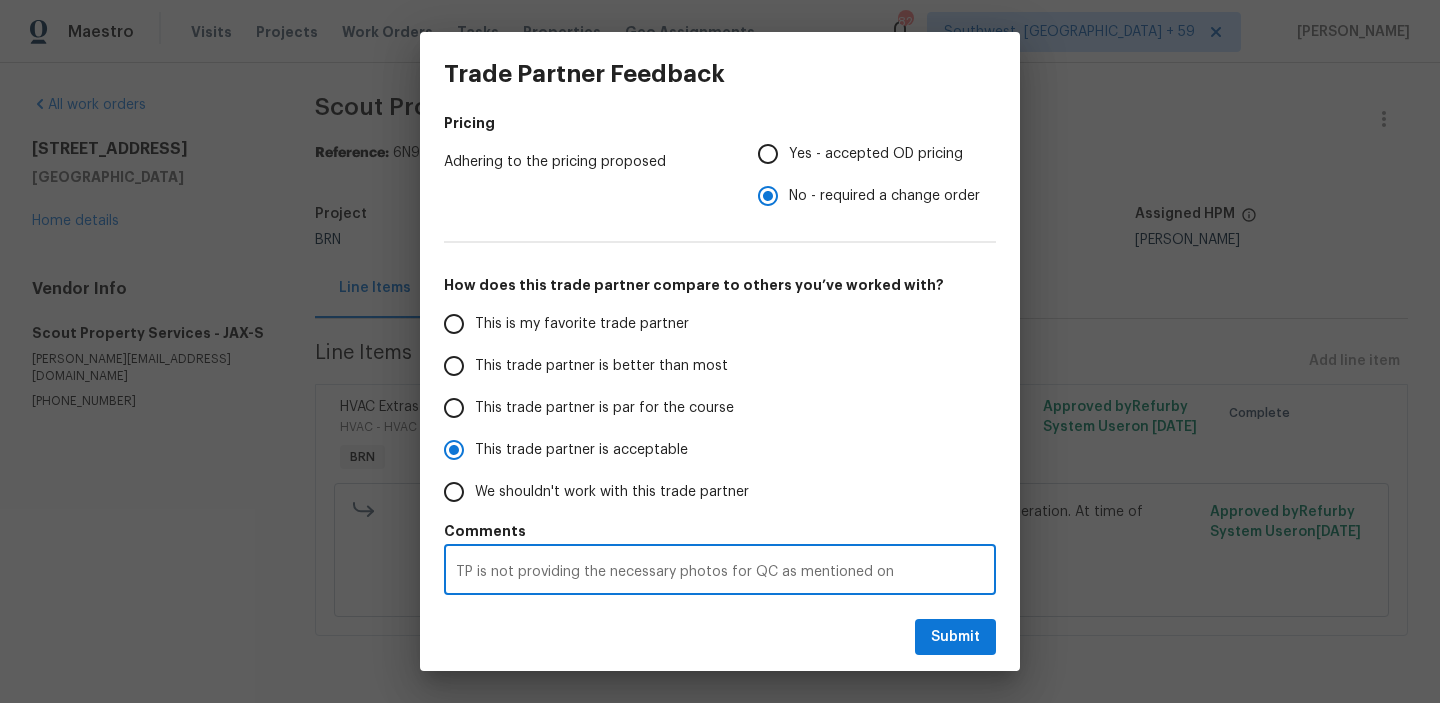 radio on "false" 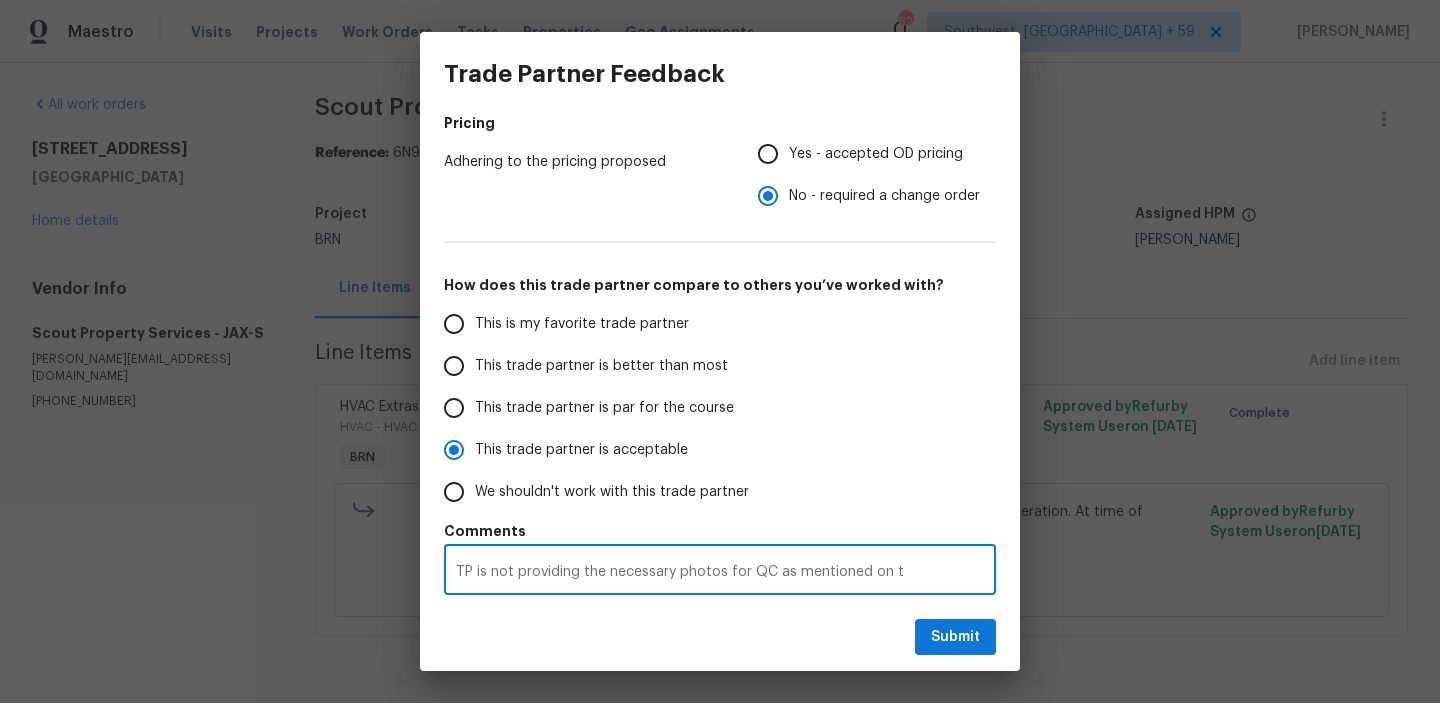 radio on "false" 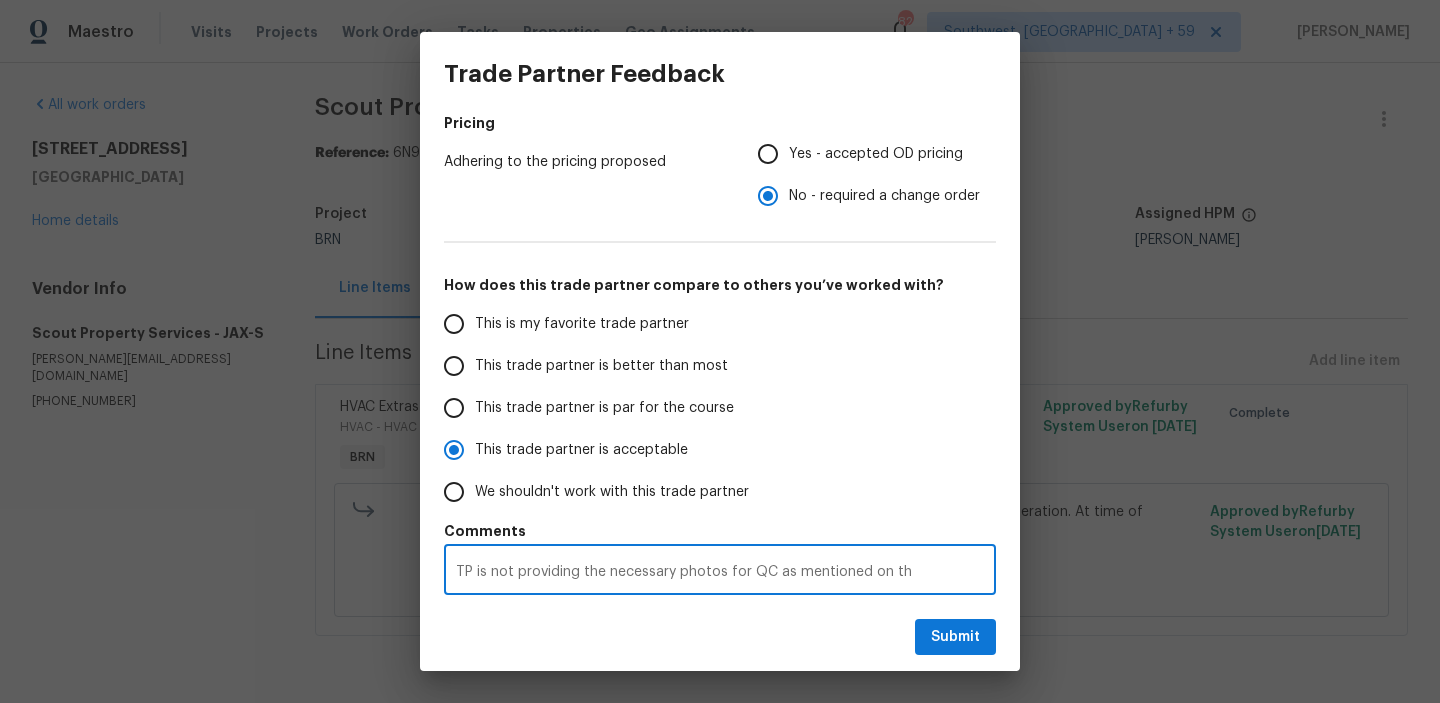 radio on "false" 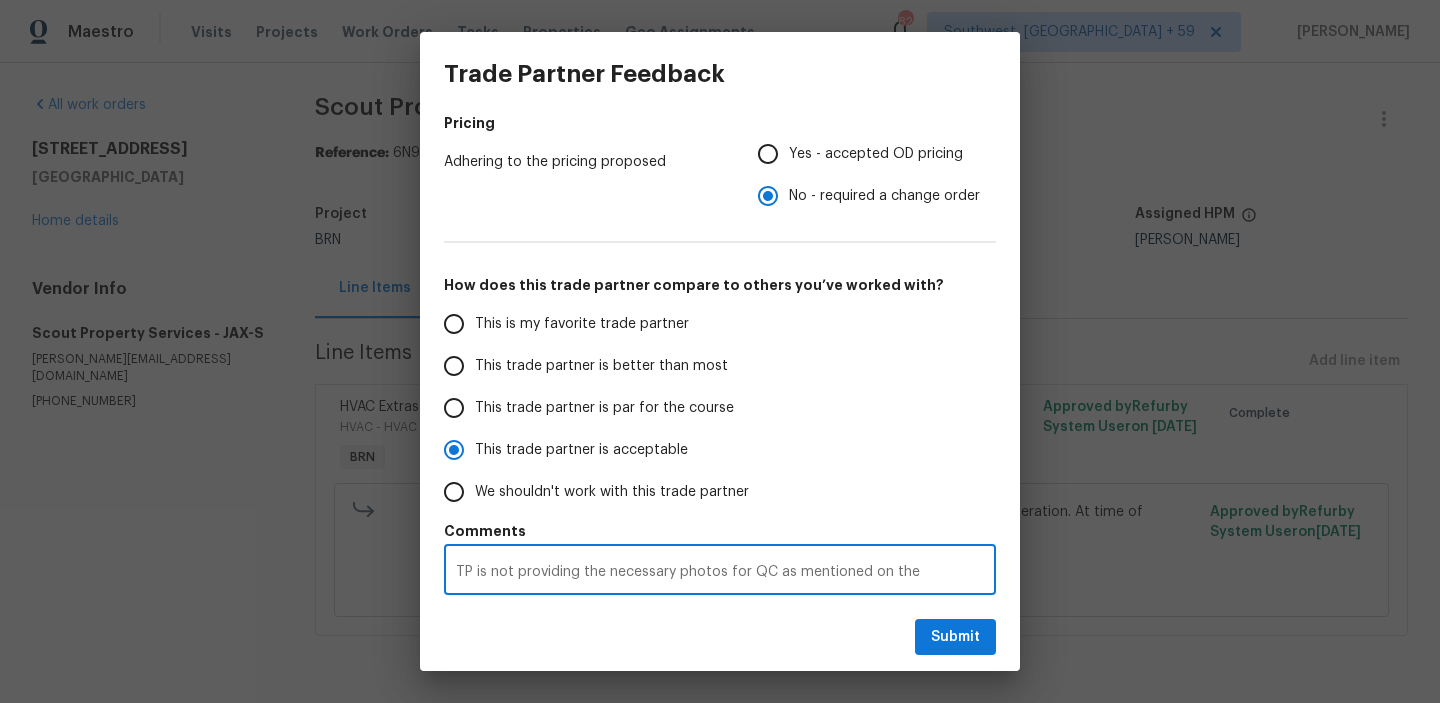 radio on "false" 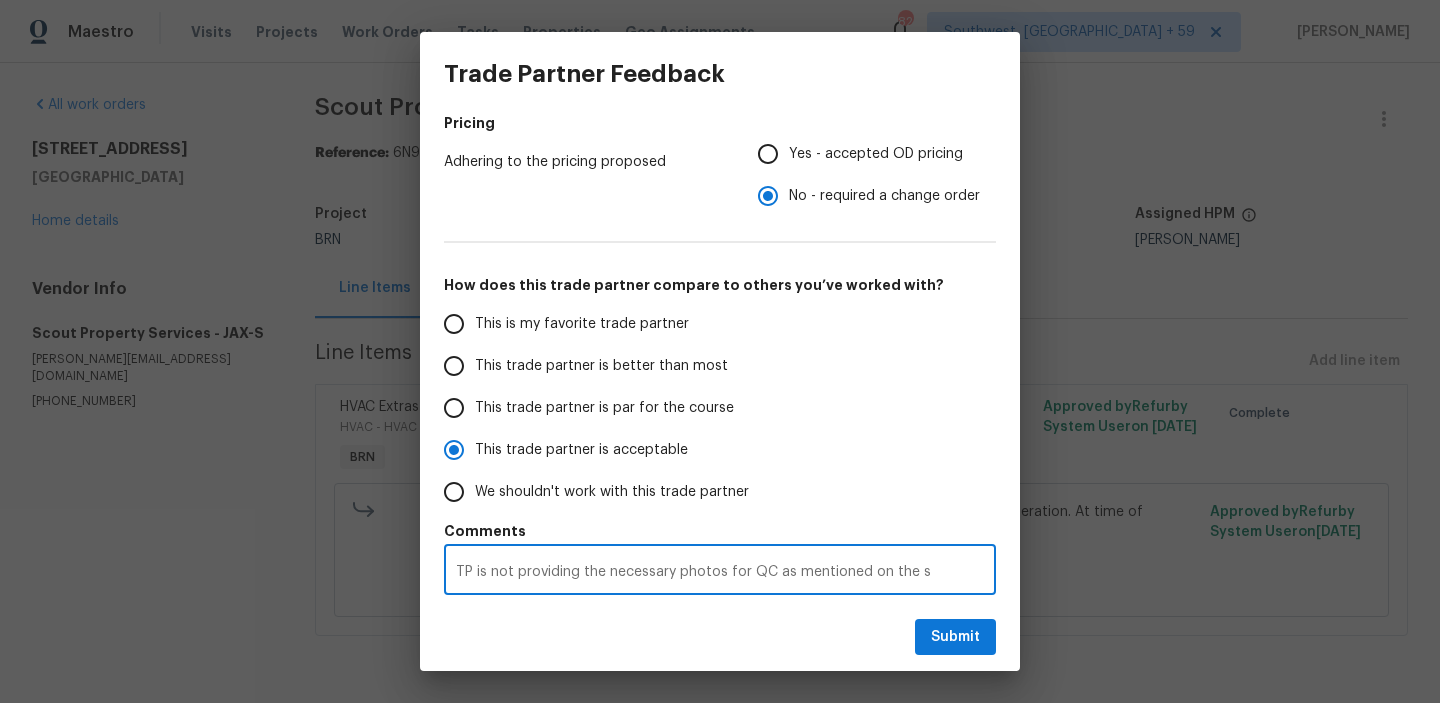 radio on "false" 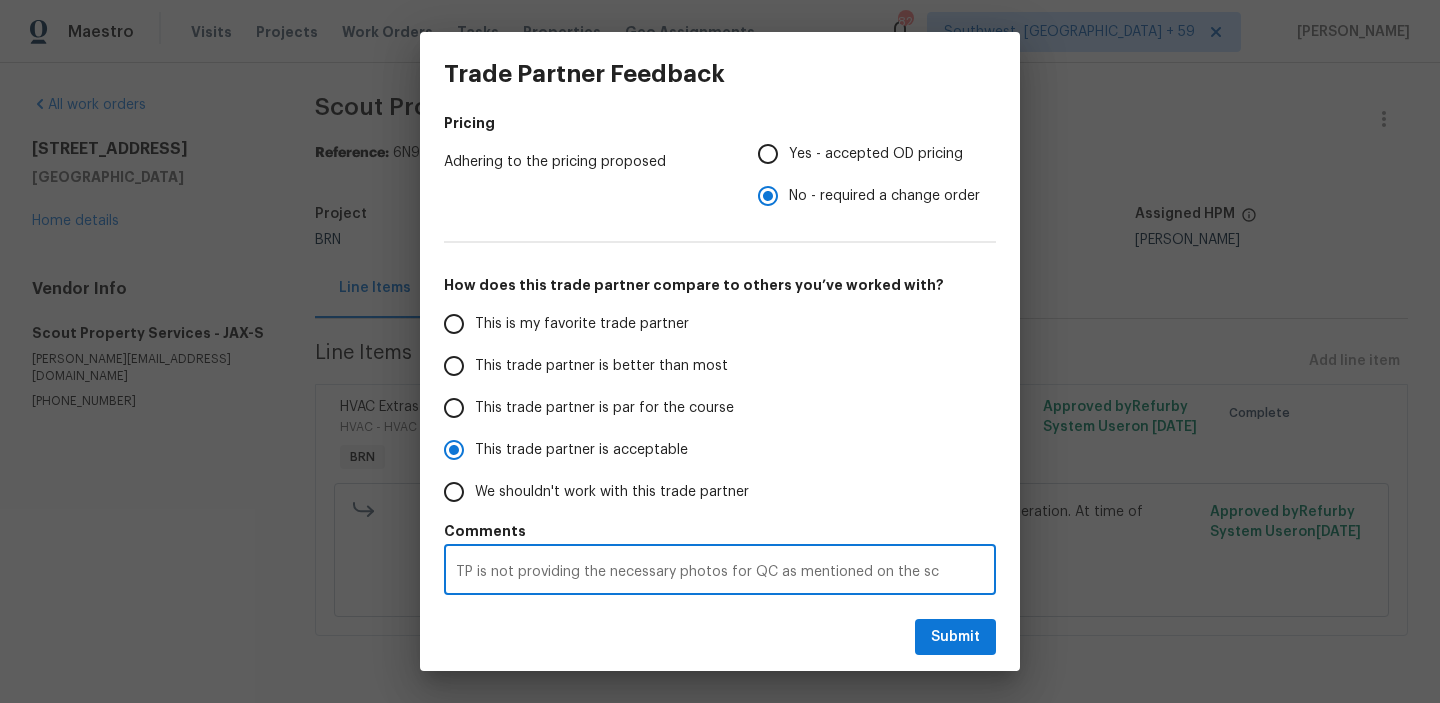 radio on "false" 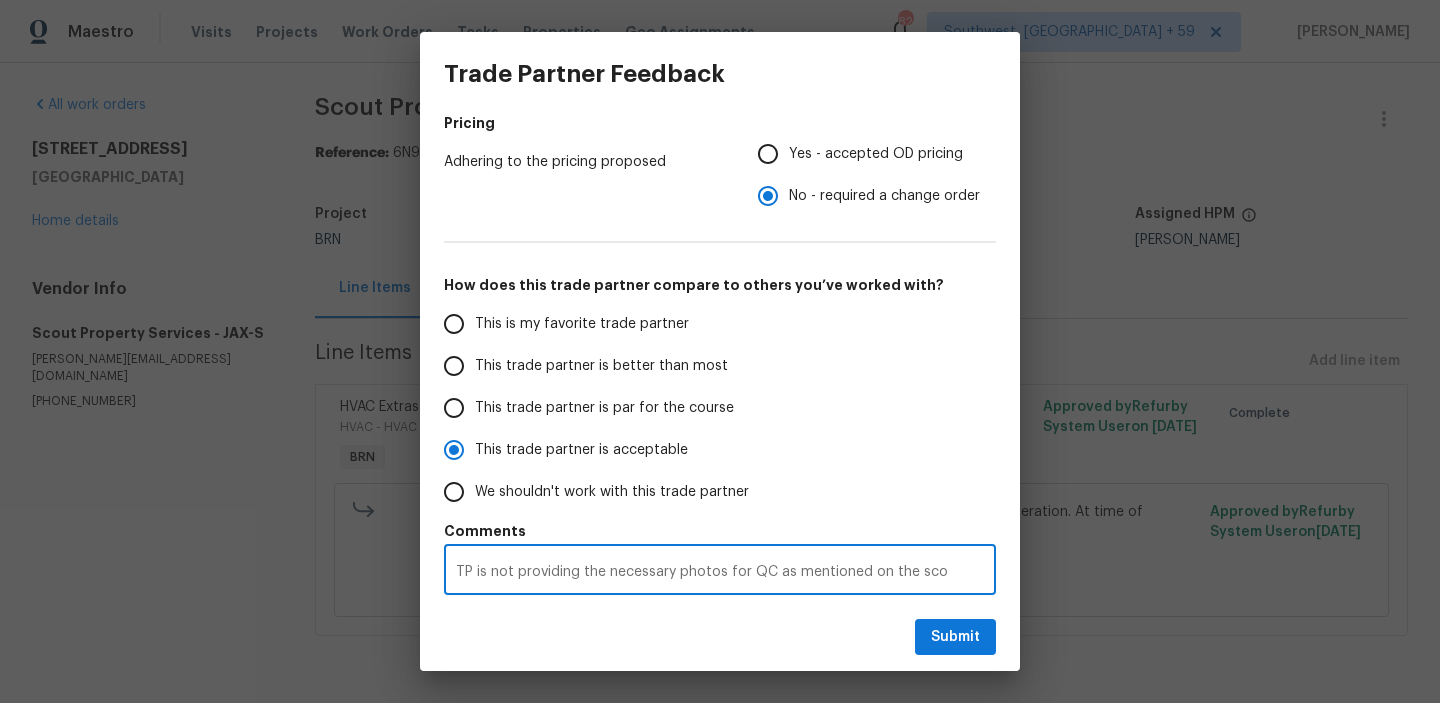 radio on "false" 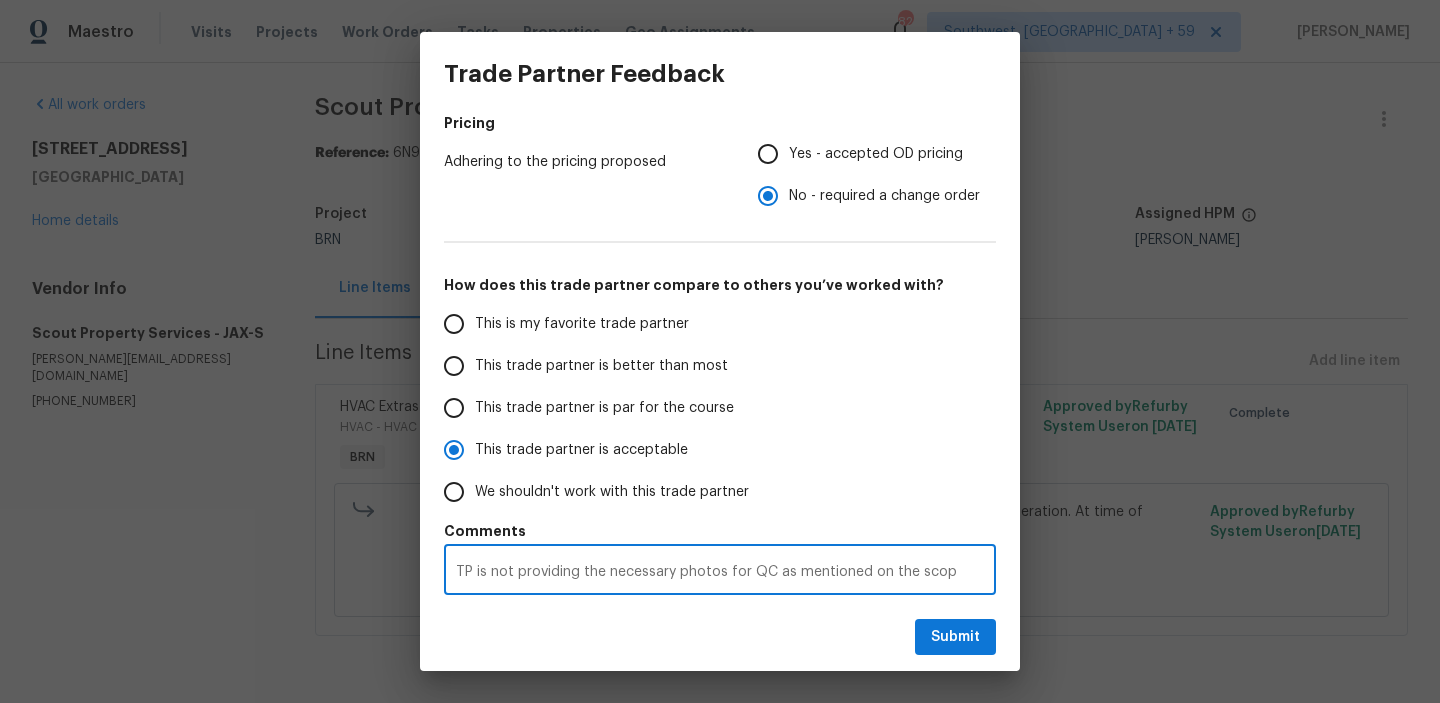 radio on "false" 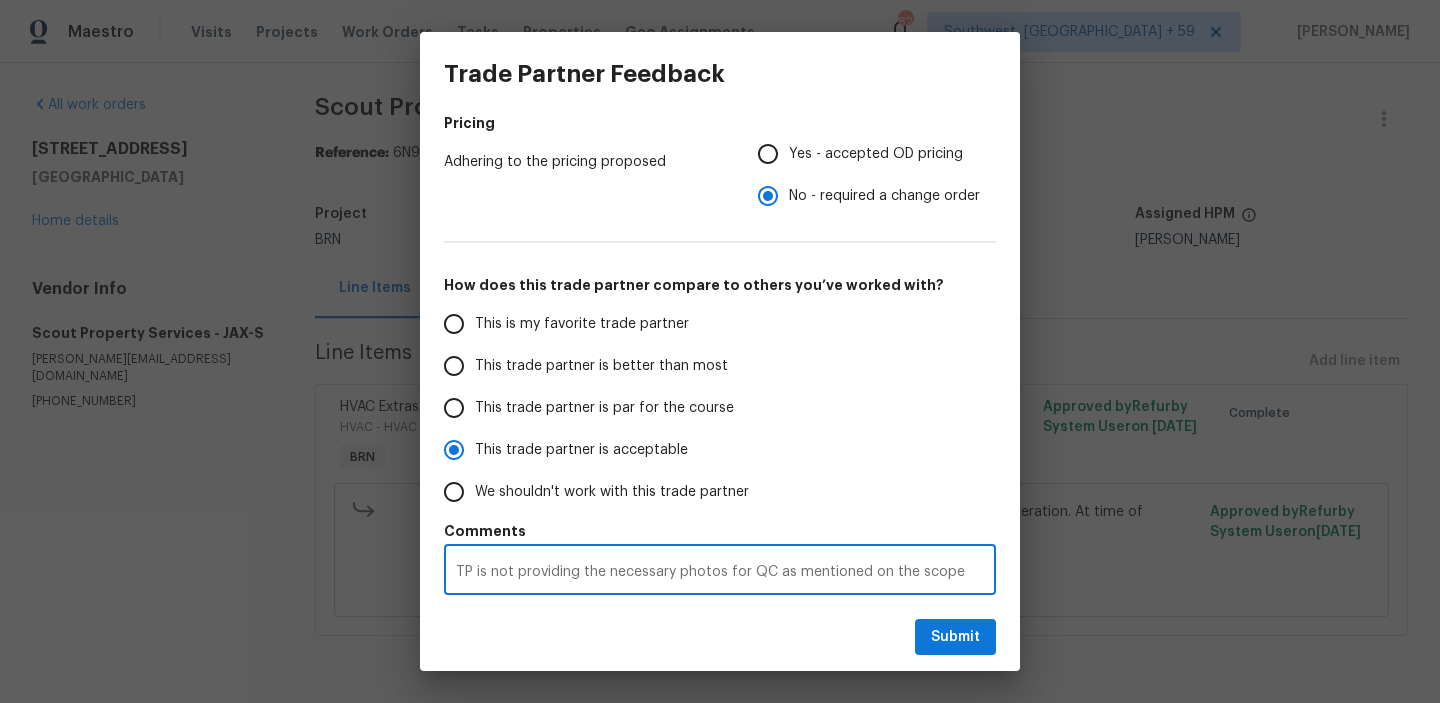 radio on "false" 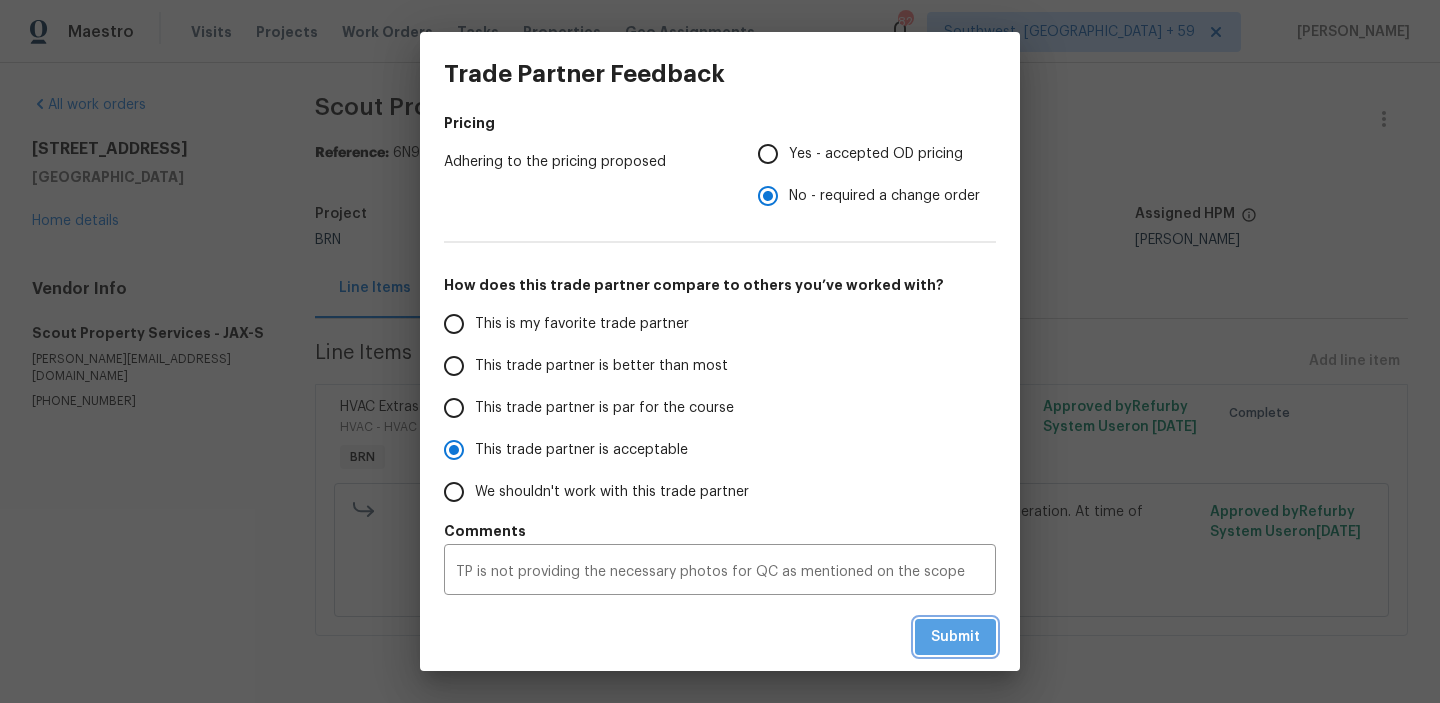 click on "Submit" at bounding box center [955, 637] 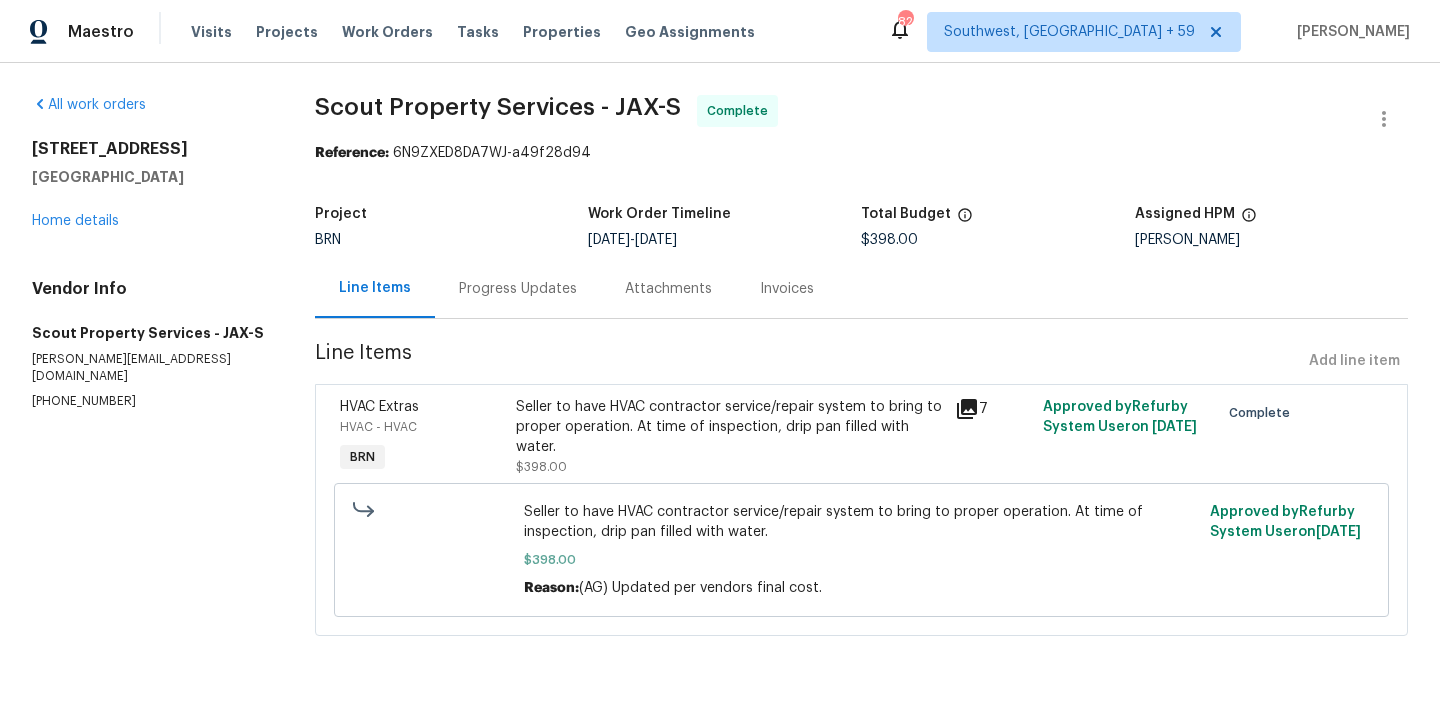 scroll, scrollTop: 0, scrollLeft: 0, axis: both 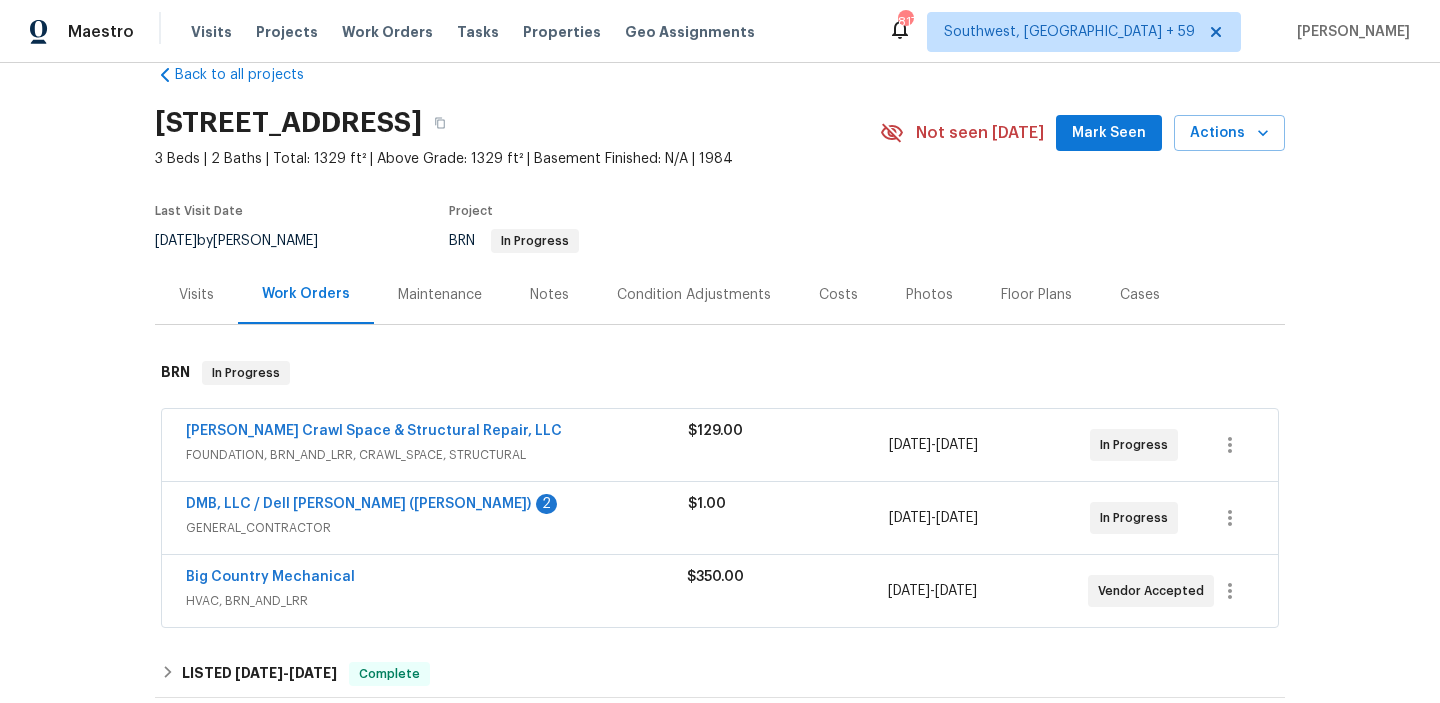 click on "Big Country Mechanical HVAC, BRN_AND_LRR $350.00 [DATE]  -  [DATE] Vendor Accepted" at bounding box center [720, 591] 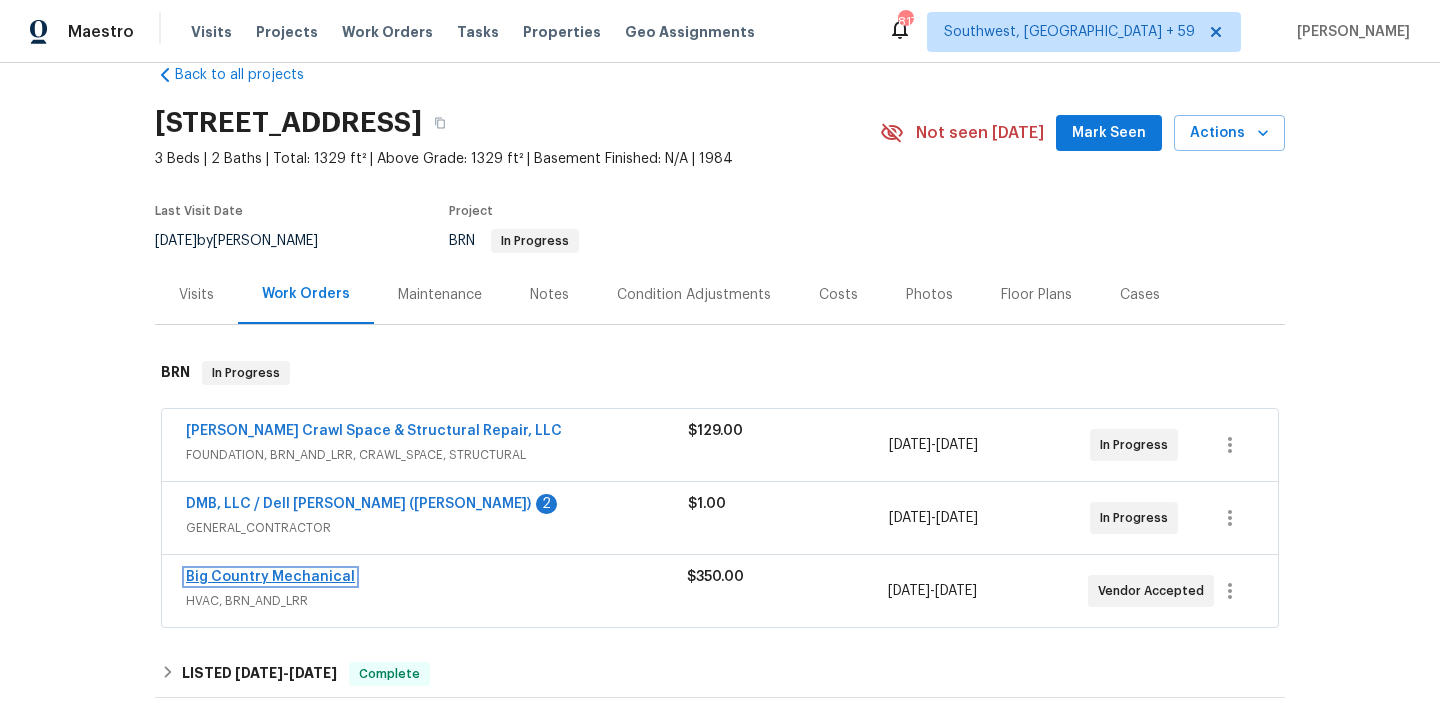 click on "Big Country Mechanical" at bounding box center [270, 577] 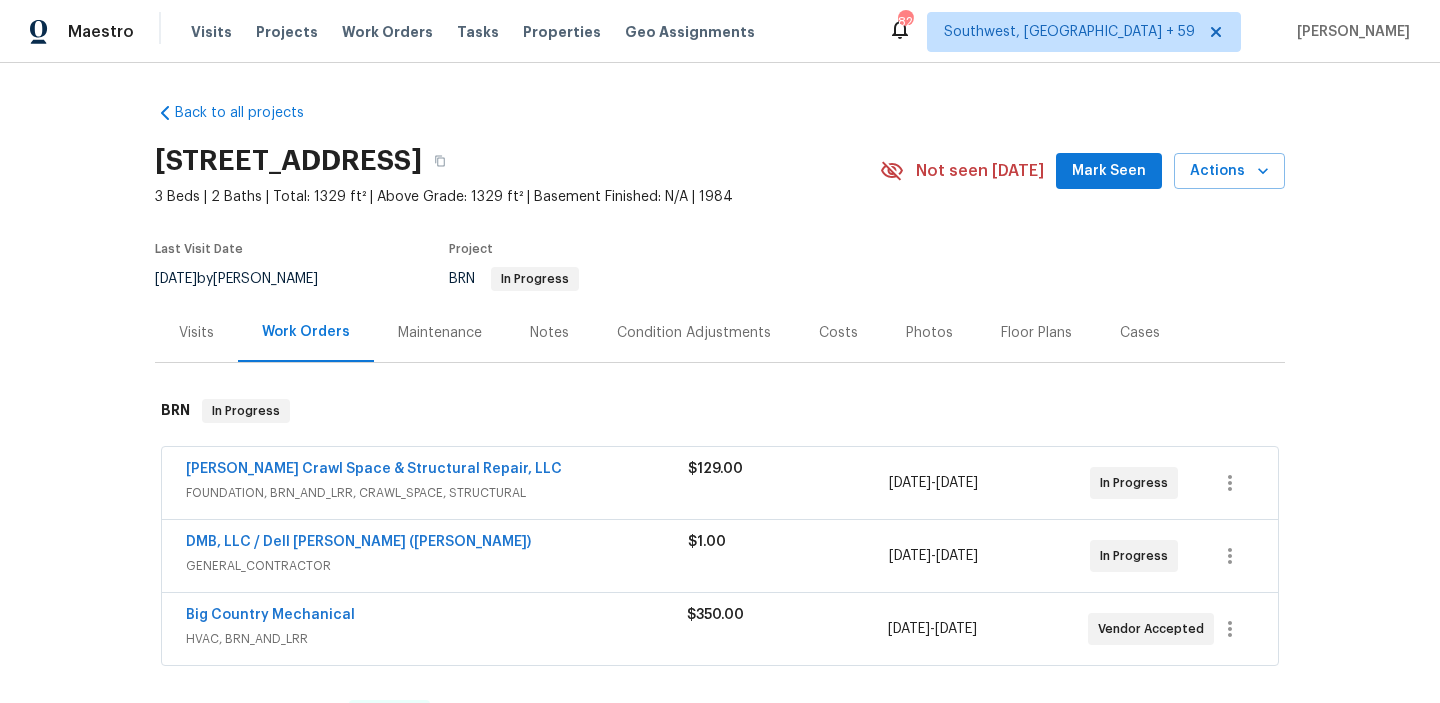 scroll, scrollTop: 0, scrollLeft: 0, axis: both 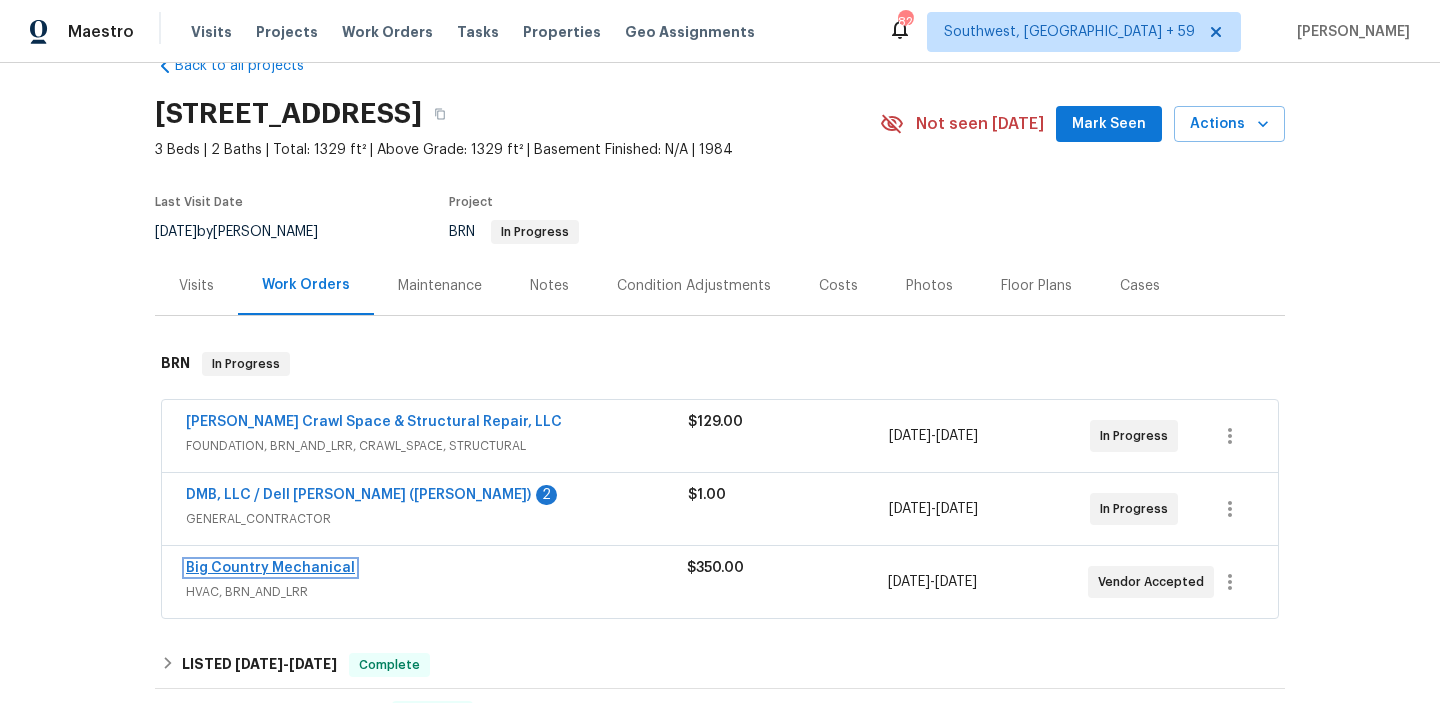 click on "Big Country Mechanical" at bounding box center [270, 568] 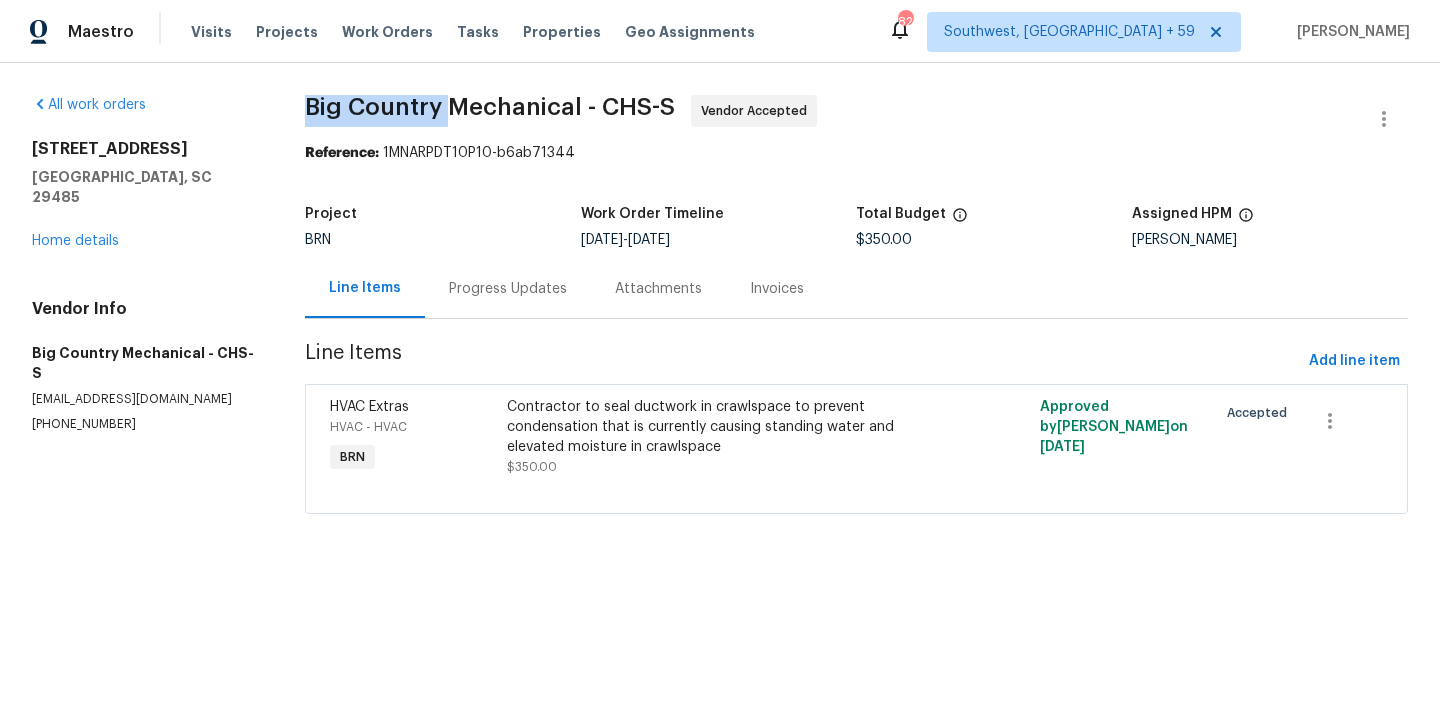 drag, startPoint x: 290, startPoint y: 115, endPoint x: 446, endPoint y: 115, distance: 156 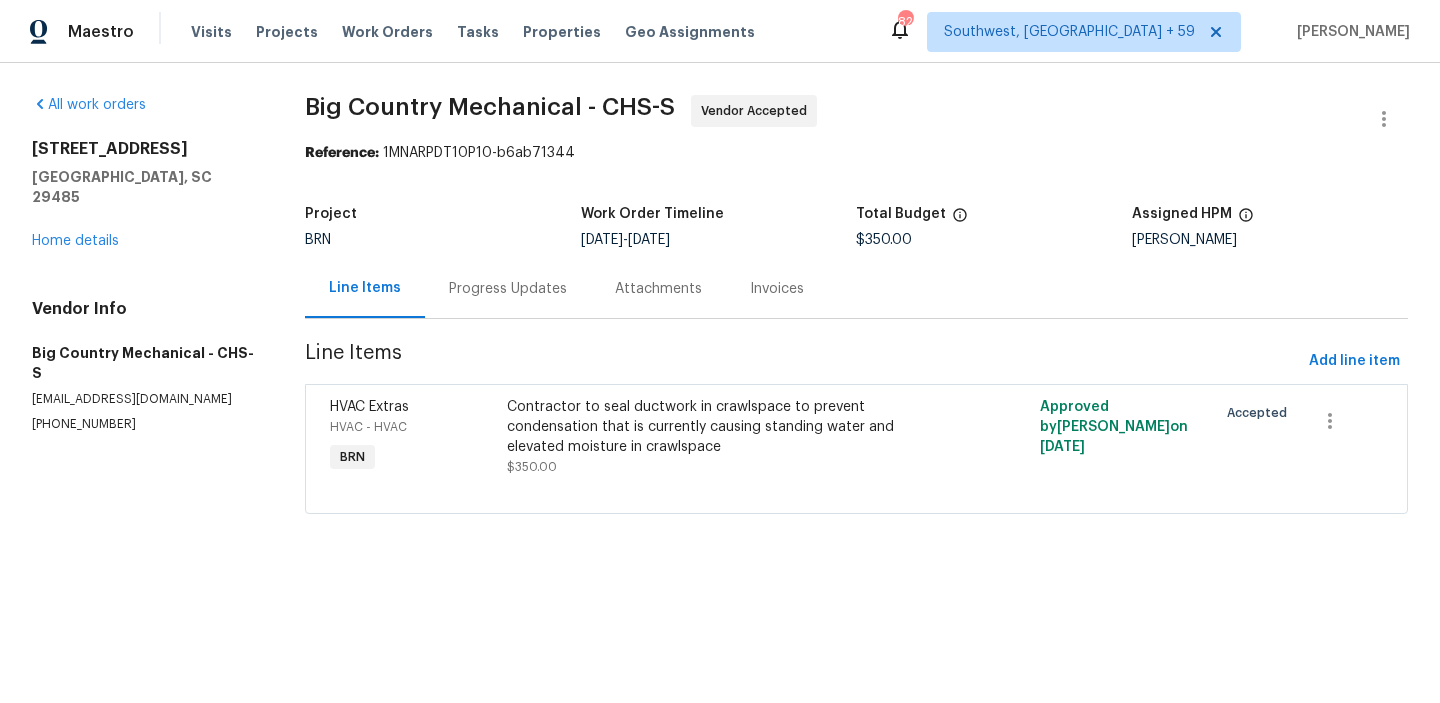click on "Big Country Mechanical - CHS-S Vendor Accepted Reference:   1MNARPDT10P10-b6ab71344 Project BRN   Work Order Timeline 7/11/2025  -  7/15/2025 Total Budget $350.00 Assigned HPM Raymond Roberts Line Items Progress Updates Attachments Invoices Line Items Add line item HVAC Extras HVAC - HVAC BRN Contractor to seal ductwork in crawlspace to prevent condensation that is currently causing standing water and elevated moisture in crawlspace $350.00 Approved by  Tracey Eberhardt  on   7/11/2025 Accepted" at bounding box center (856, 316) 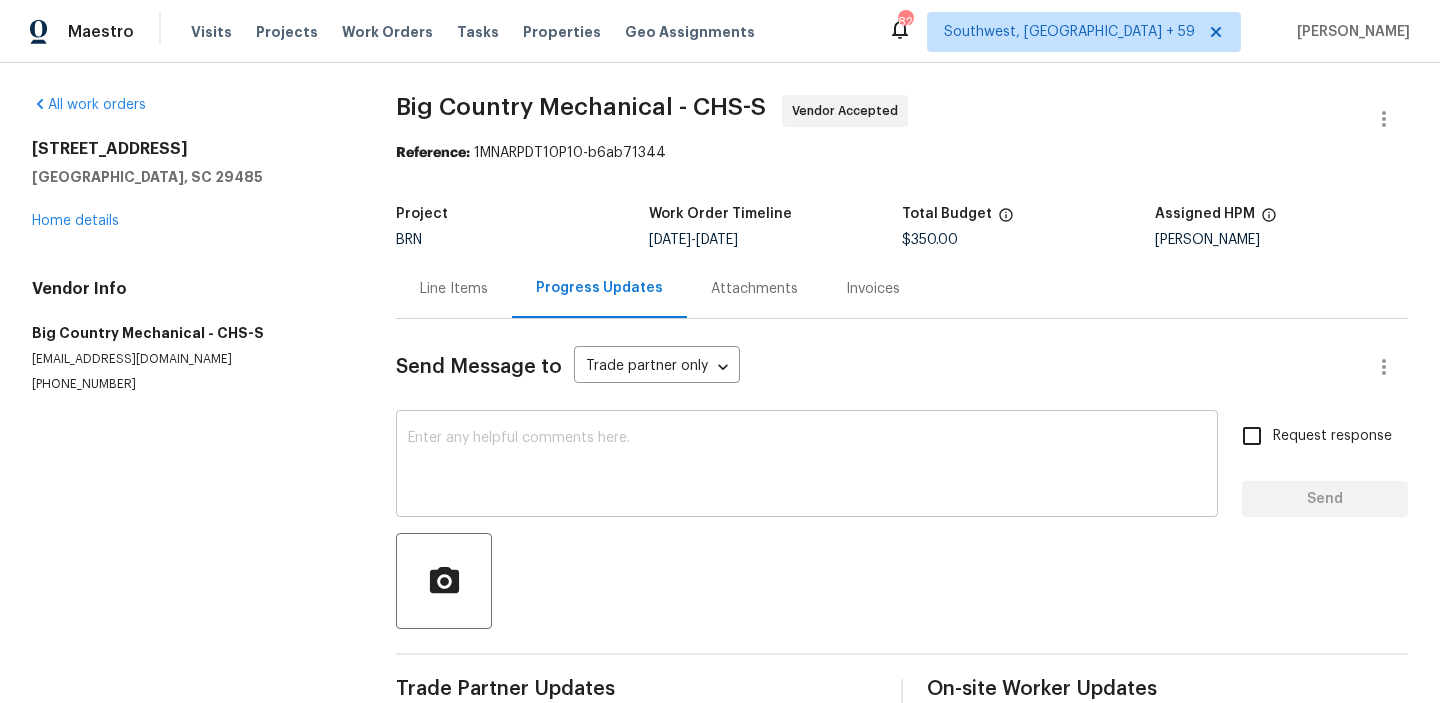 click at bounding box center (807, 466) 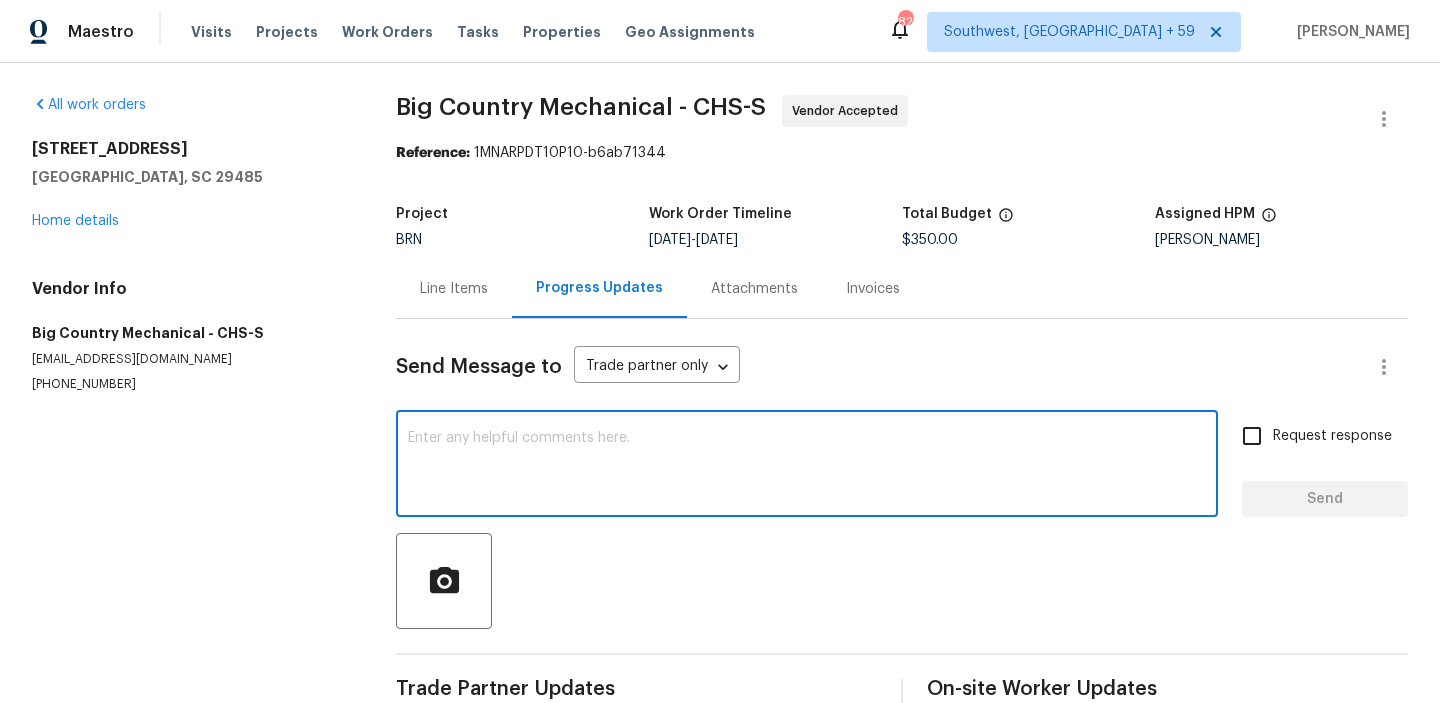 scroll, scrollTop: 40, scrollLeft: 0, axis: vertical 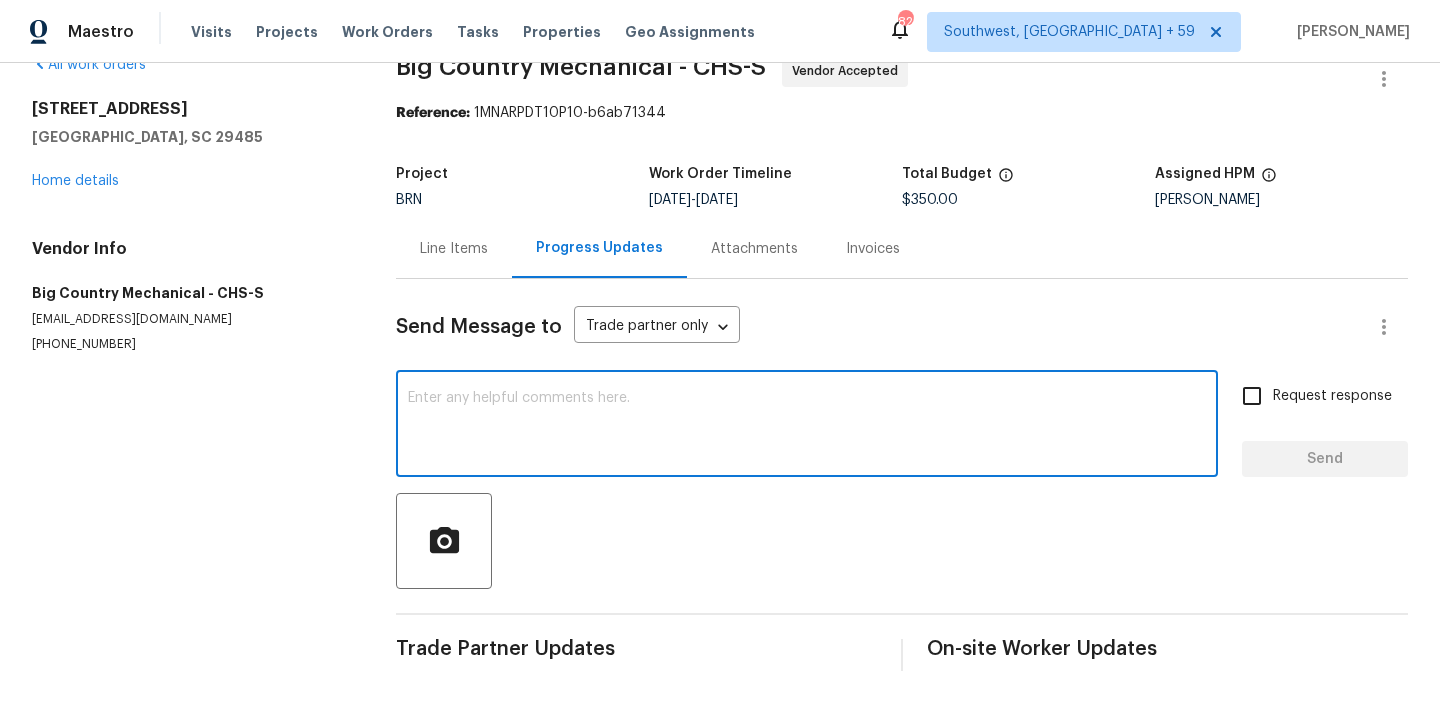 paste on "Hi, I'm Ananthi from Opendoor. Just wanted to check if you received the WO for (Property address), due on (Target date). Please review and accept it within 24 hours and provide a schedule by then. Reach out to me via the portal or call/text at 650-800-9524 for any questions or additional details and change orders for this work order." 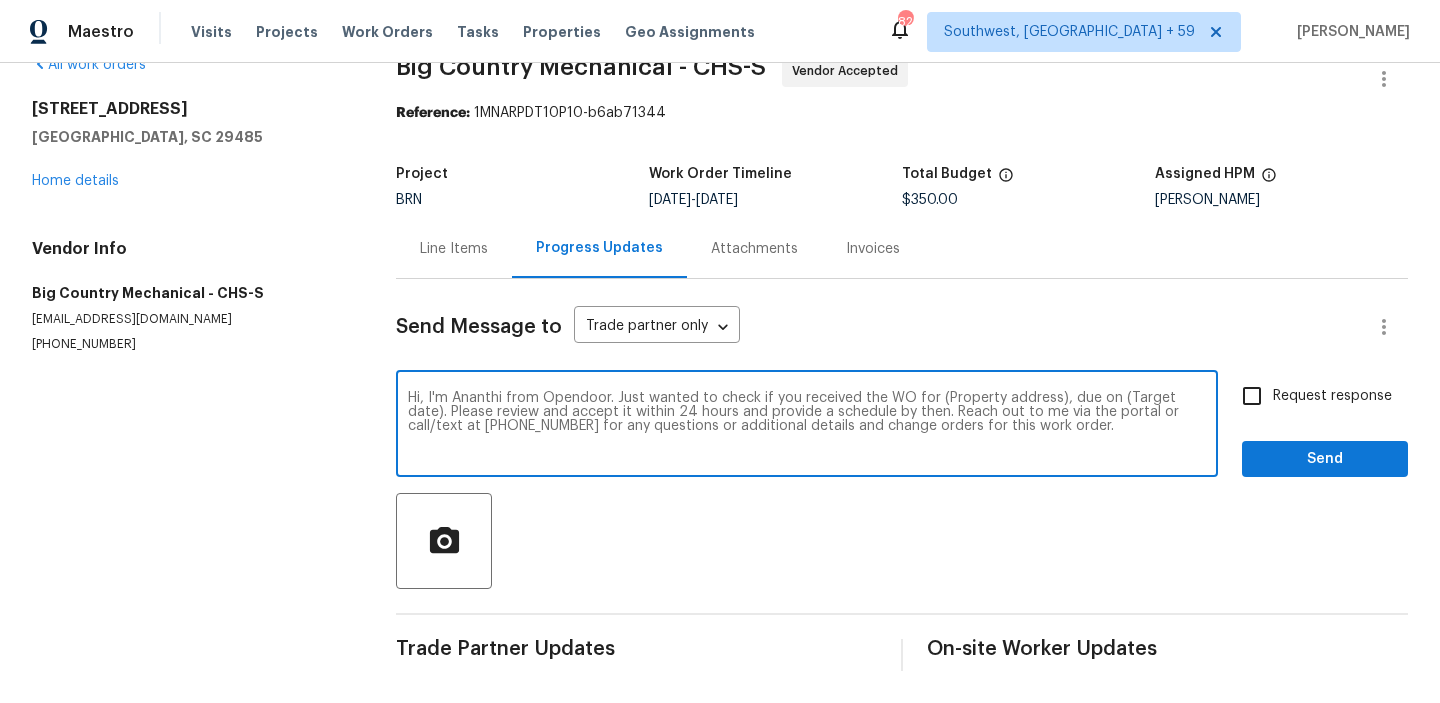 drag, startPoint x: 1047, startPoint y: 397, endPoint x: 937, endPoint y: 399, distance: 110.01818 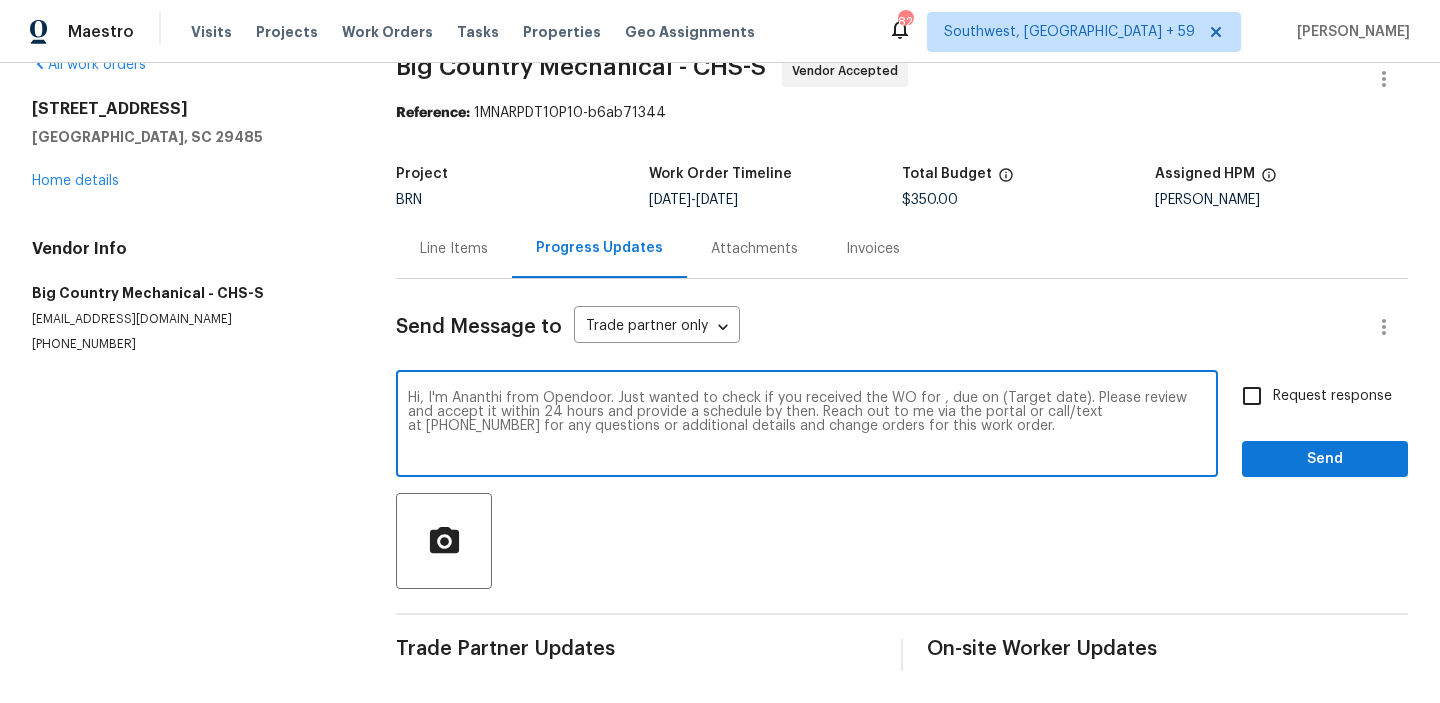 paste on "103 Sycamore Dr, Summerville, SC 29485" 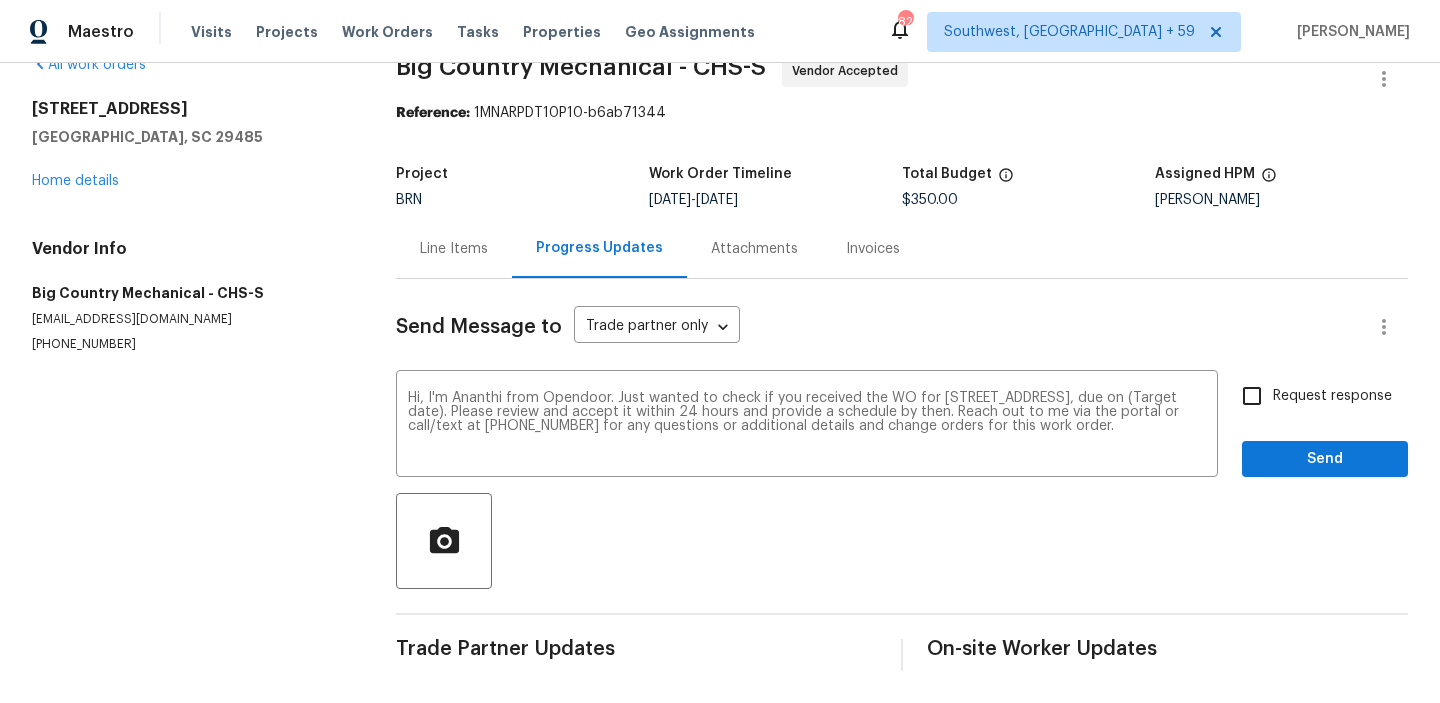 drag, startPoint x: 722, startPoint y: 199, endPoint x: 801, endPoint y: 199, distance: 79 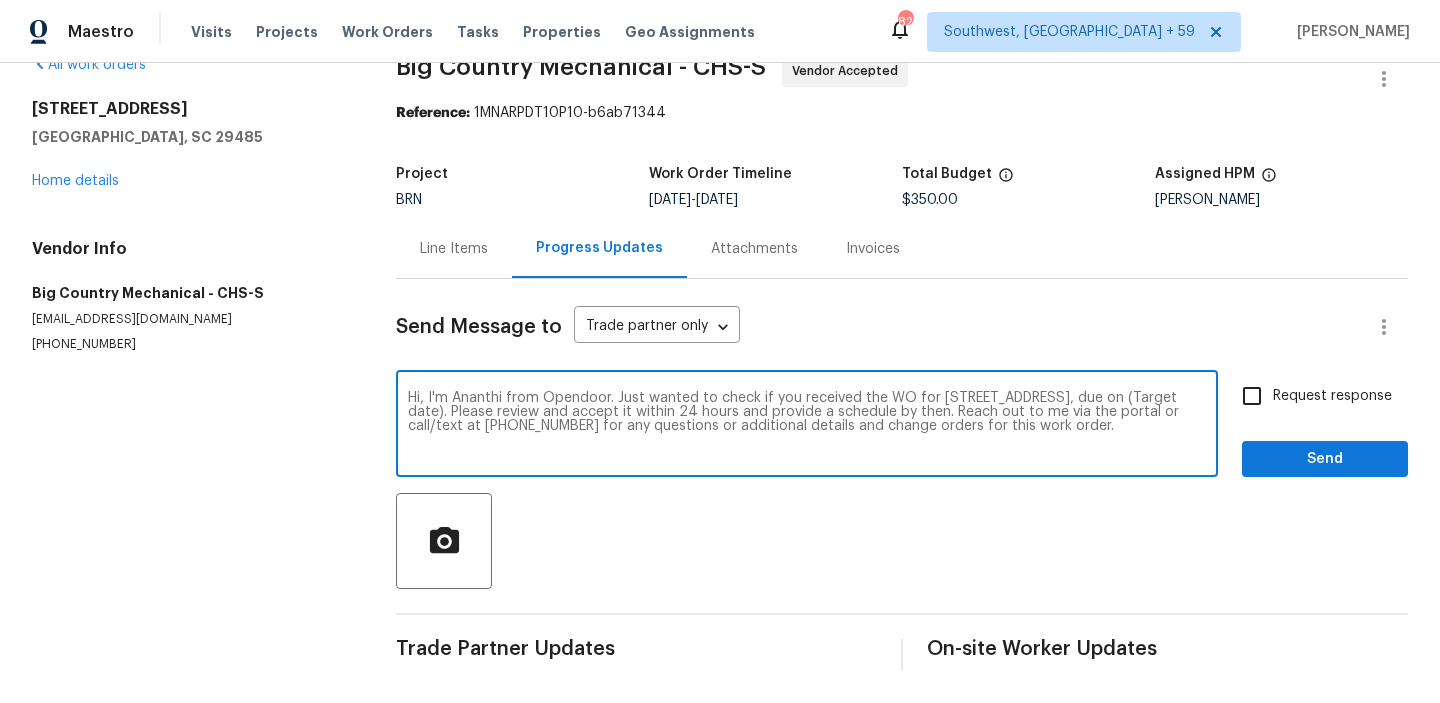 drag, startPoint x: 590, startPoint y: 410, endPoint x: 505, endPoint y: 410, distance: 85 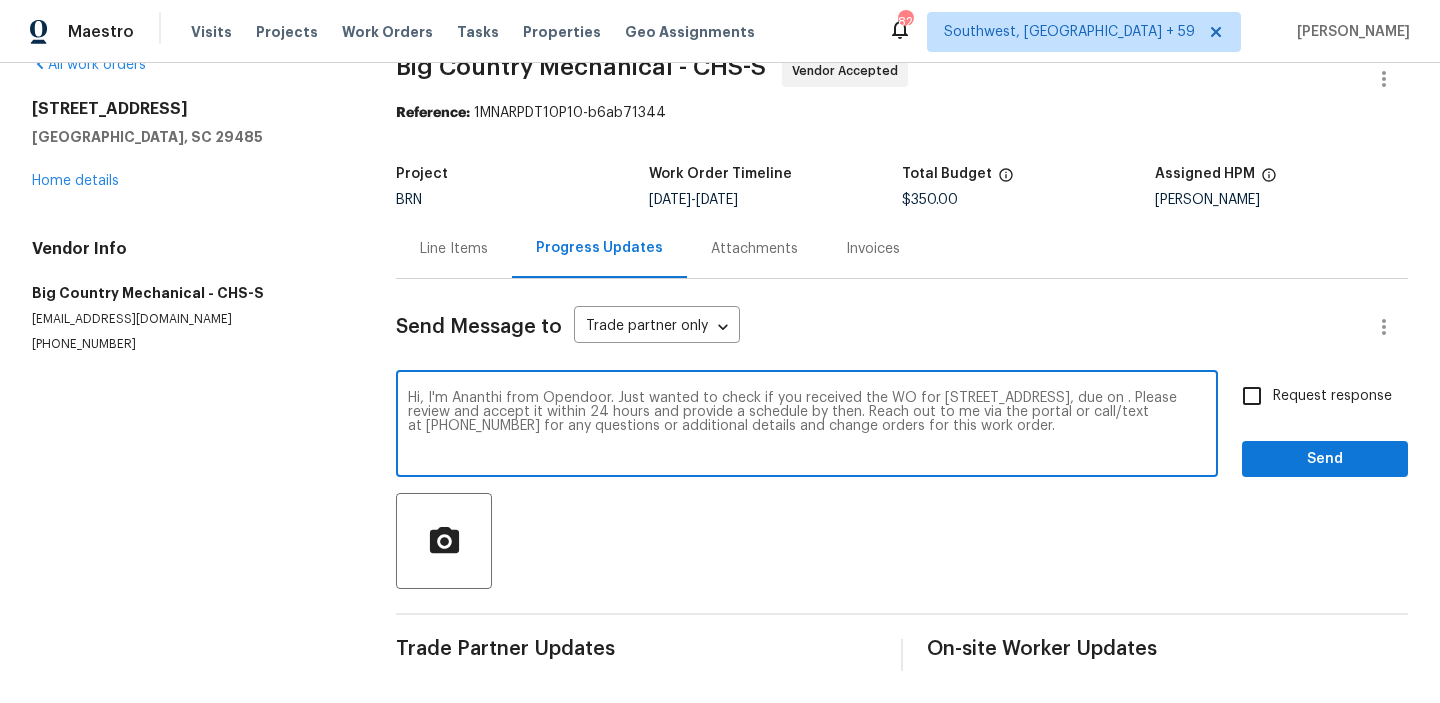 paste on "7/15/2025" 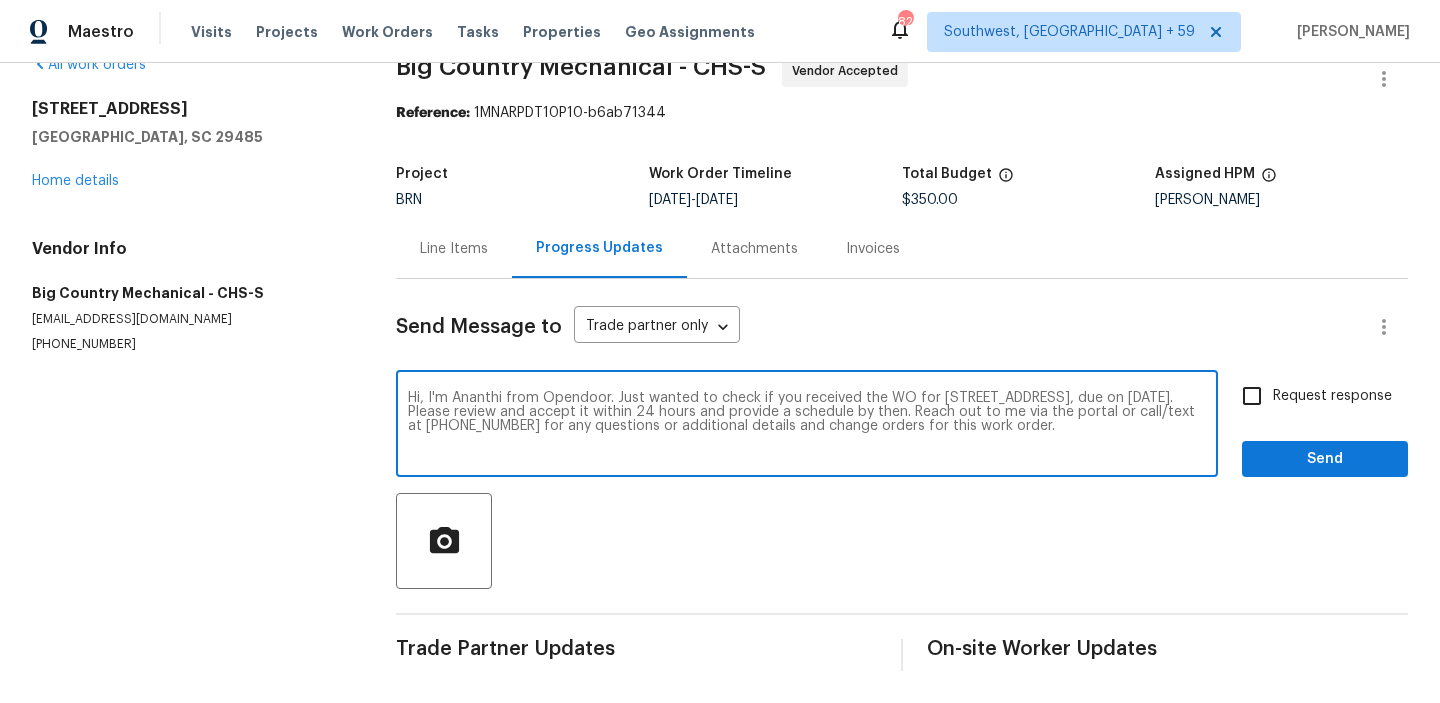 type on "Hi, I'm Ananthi from Opendoor. Just wanted to check if you received the WO for 103 Sycamore Dr, Summerville, SC 29485, due on 7/15/2025. Please review and accept it within 24 hours and provide a schedule by then. Reach out to me via the portal or call/text at 650-800-9524 for any questions or additional details and change orders for this work order." 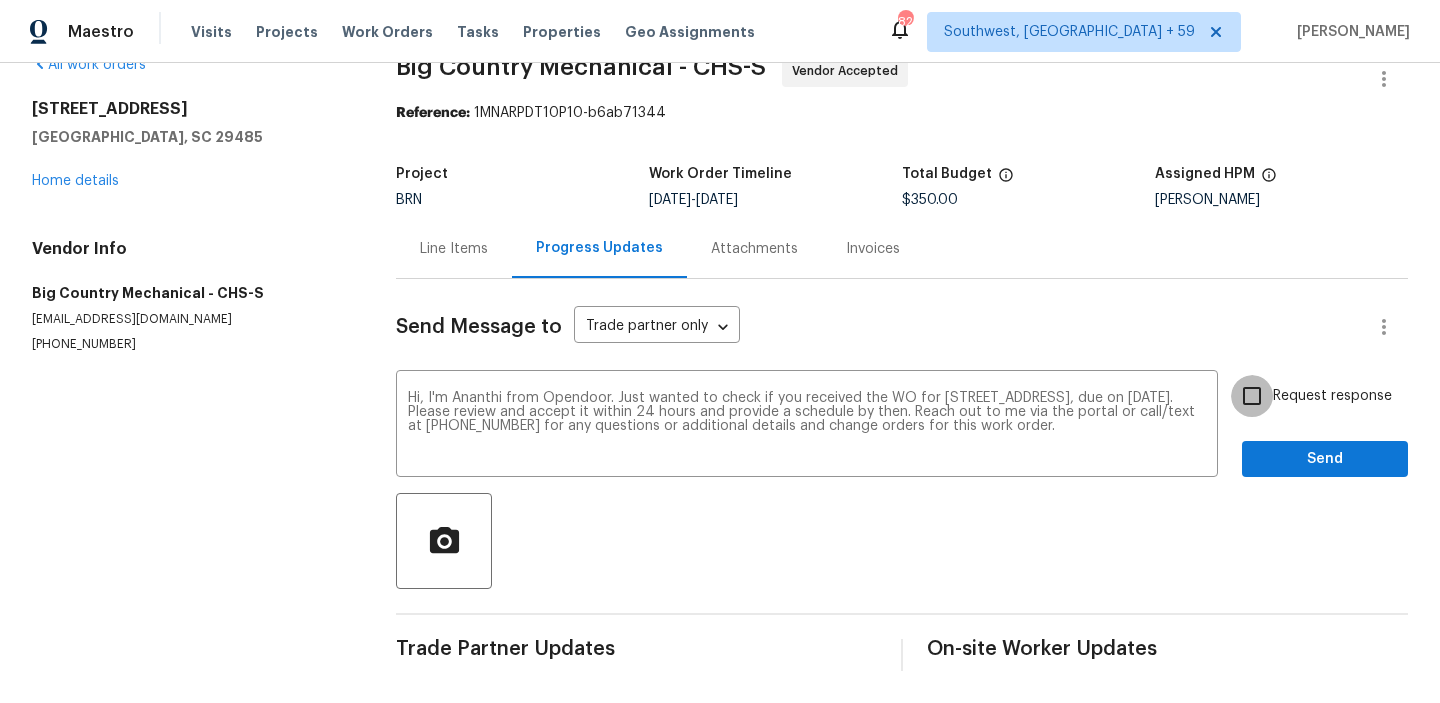 click on "Request response" at bounding box center [1252, 396] 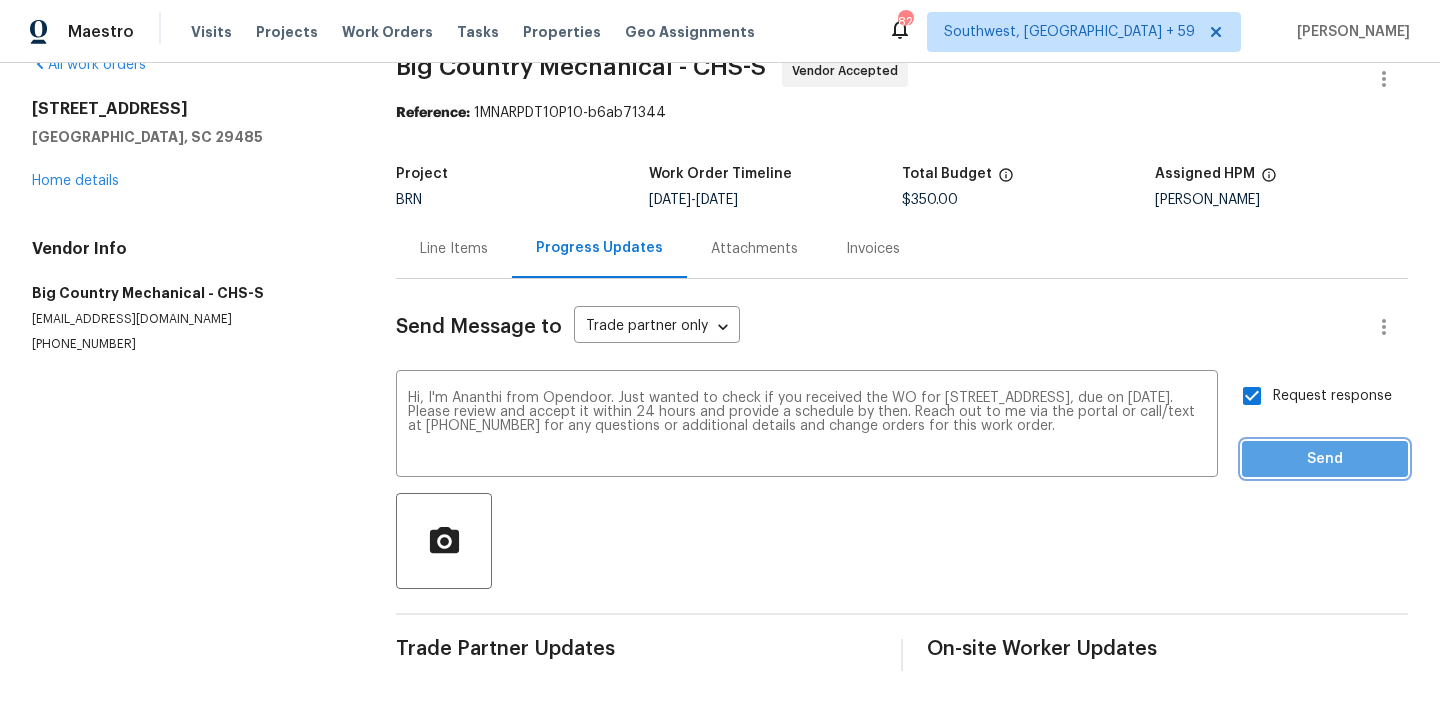 click on "Send" at bounding box center [1325, 459] 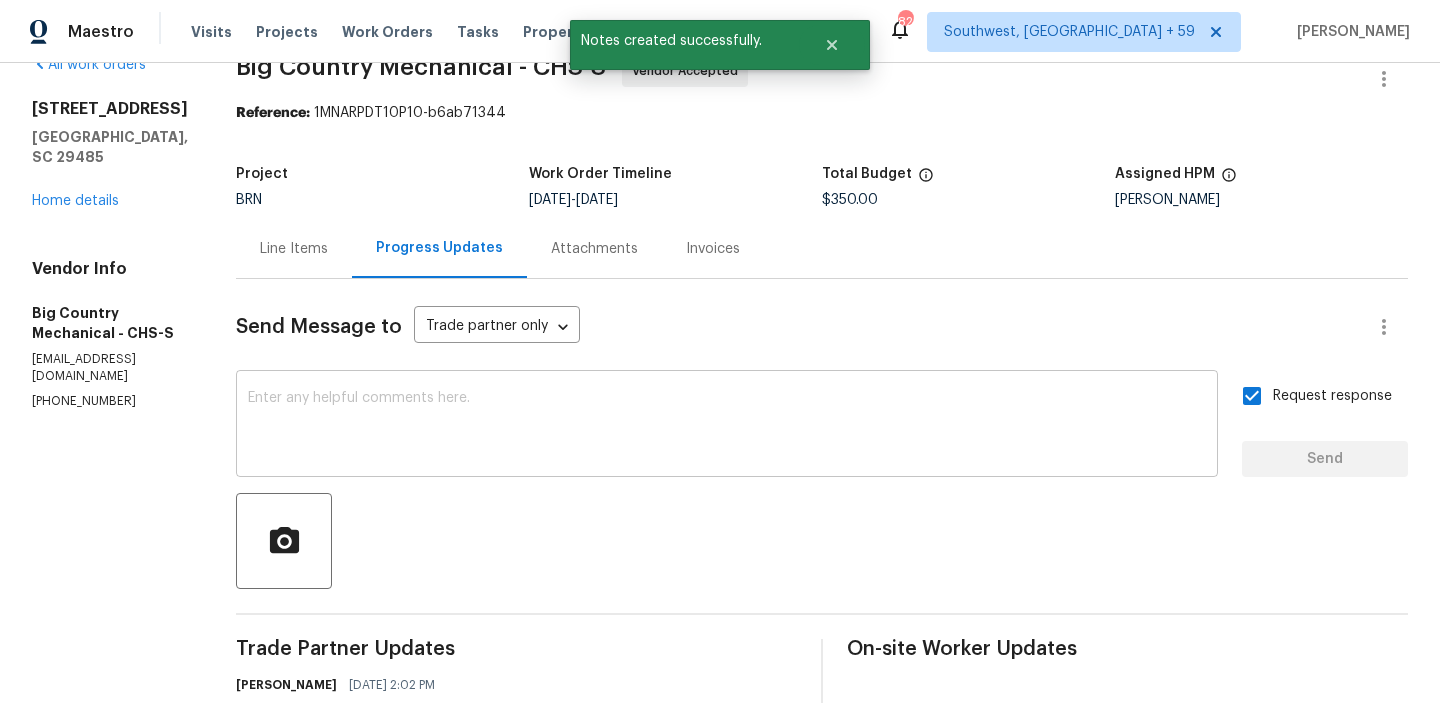 click at bounding box center (727, 426) 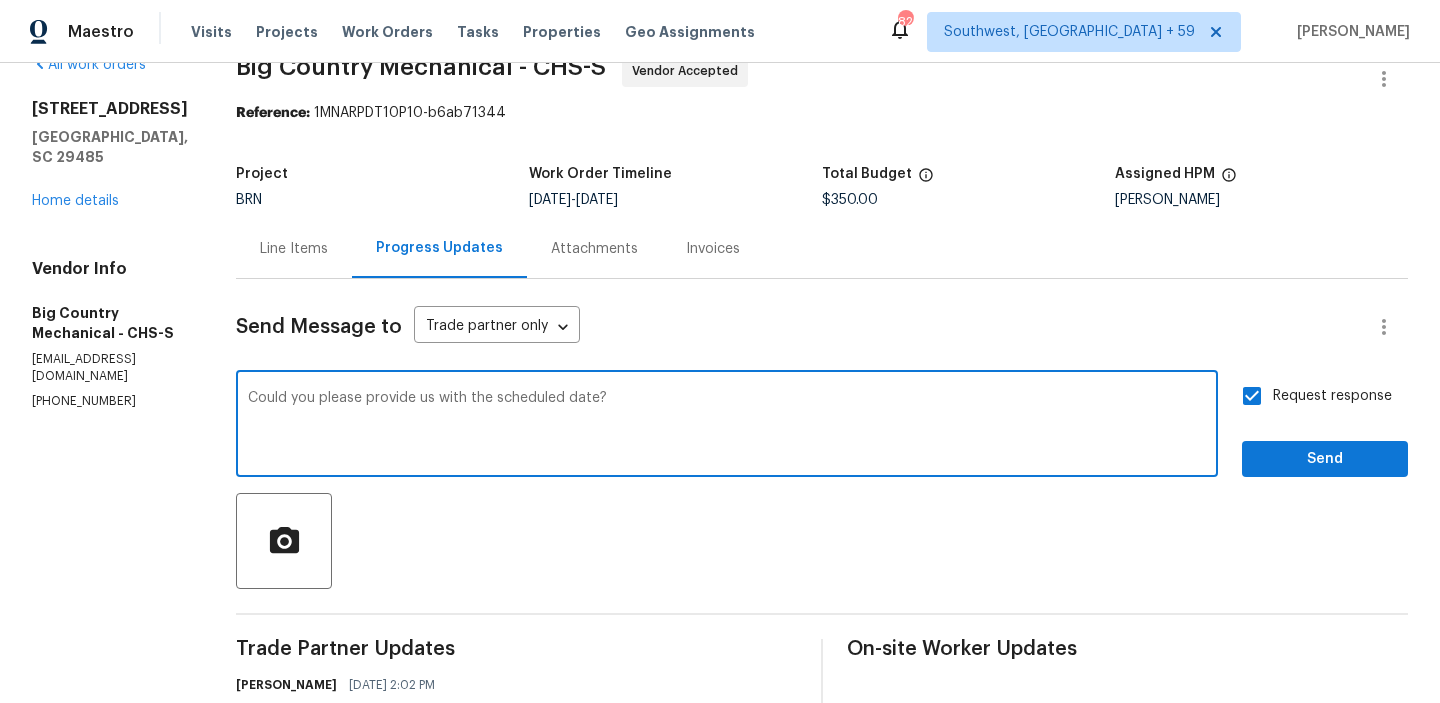 type on "Could you please provide us with the scheduled date?" 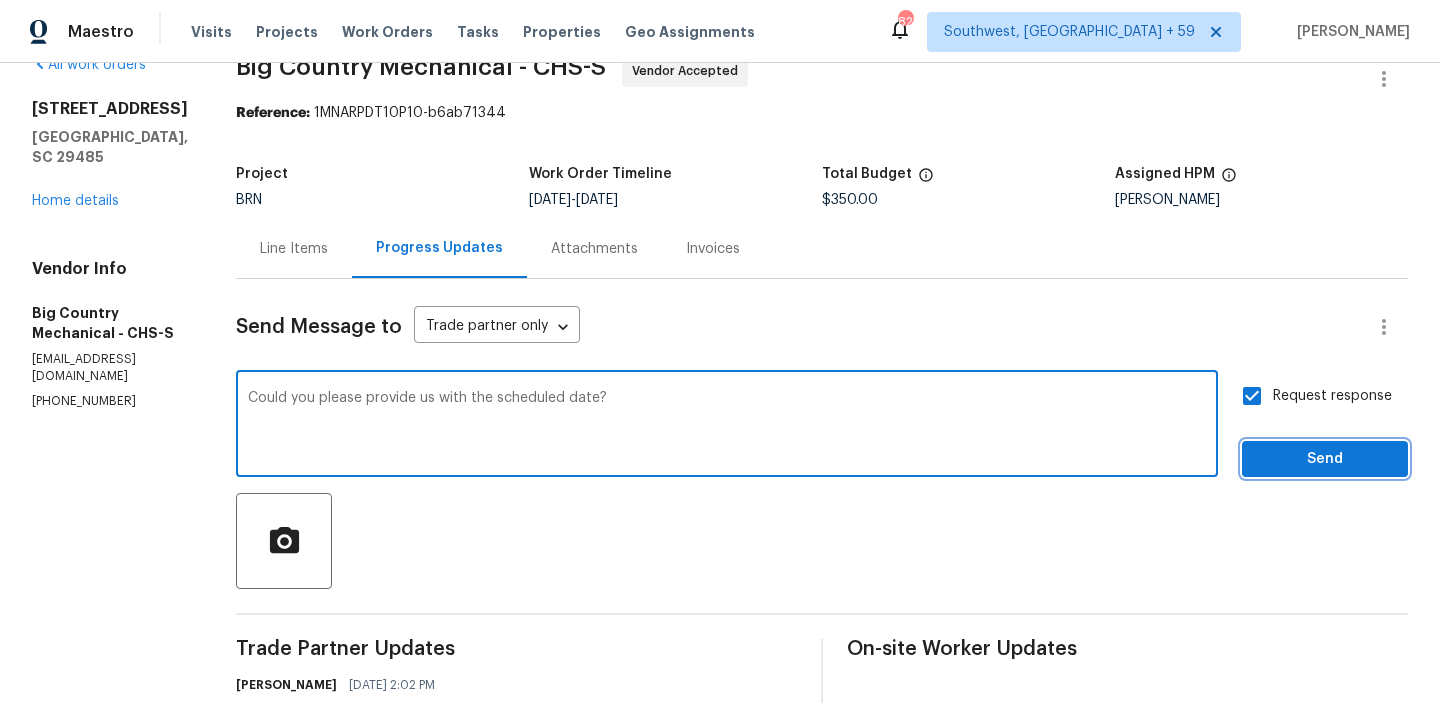 click on "Send" at bounding box center (1325, 459) 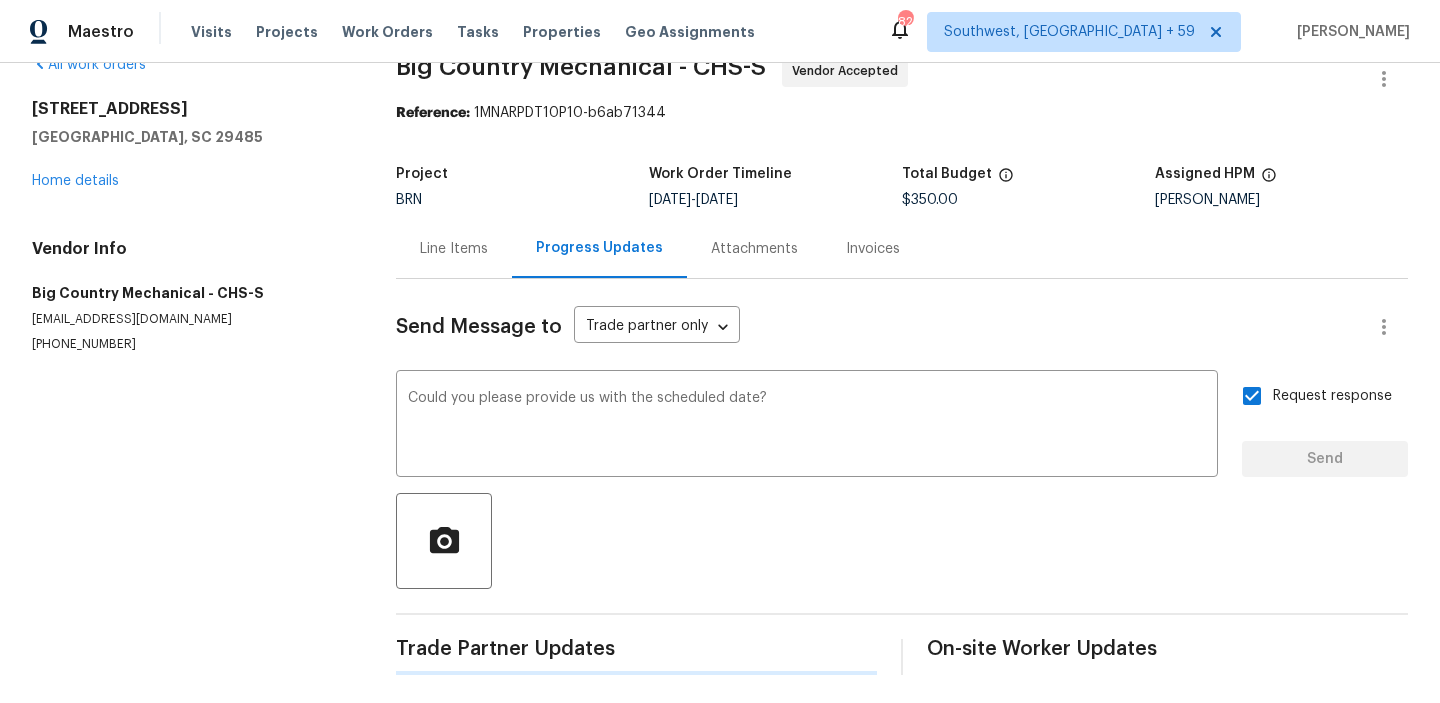 type 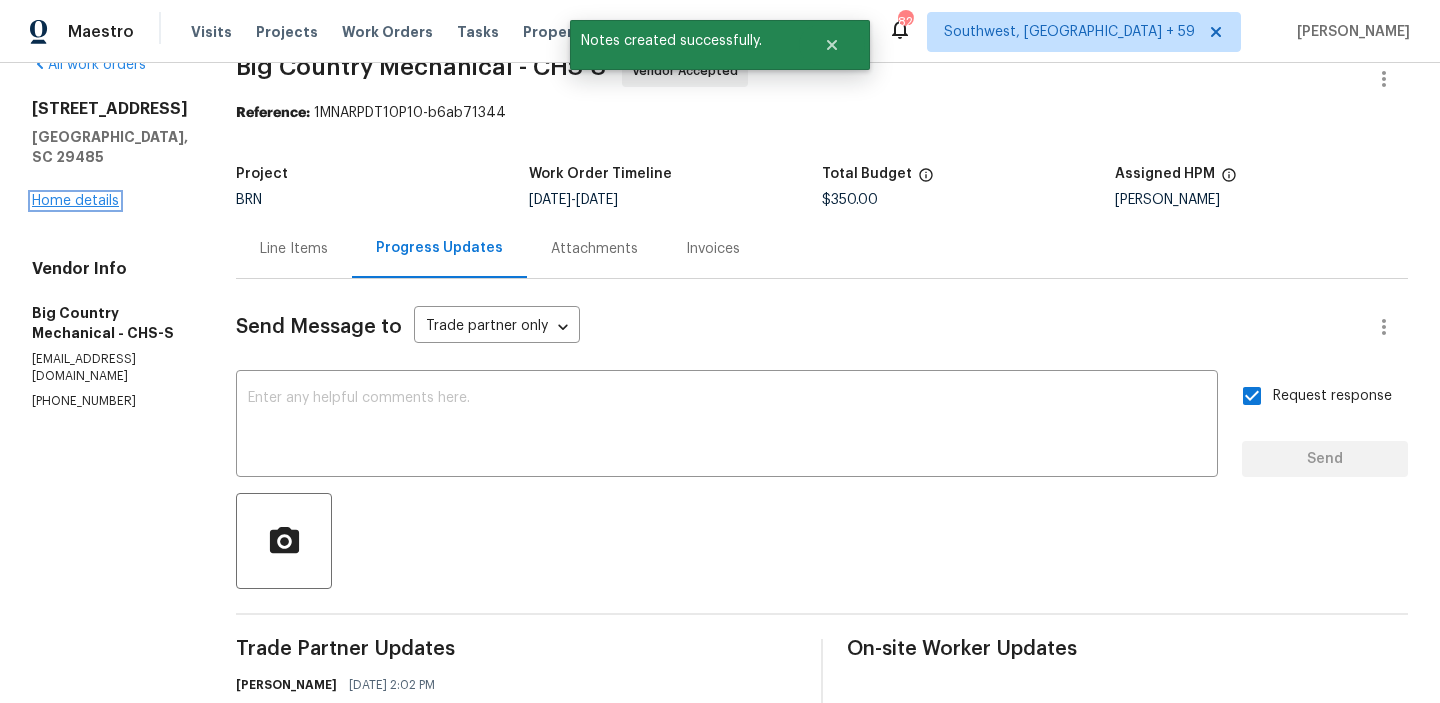 click on "Home details" at bounding box center (75, 201) 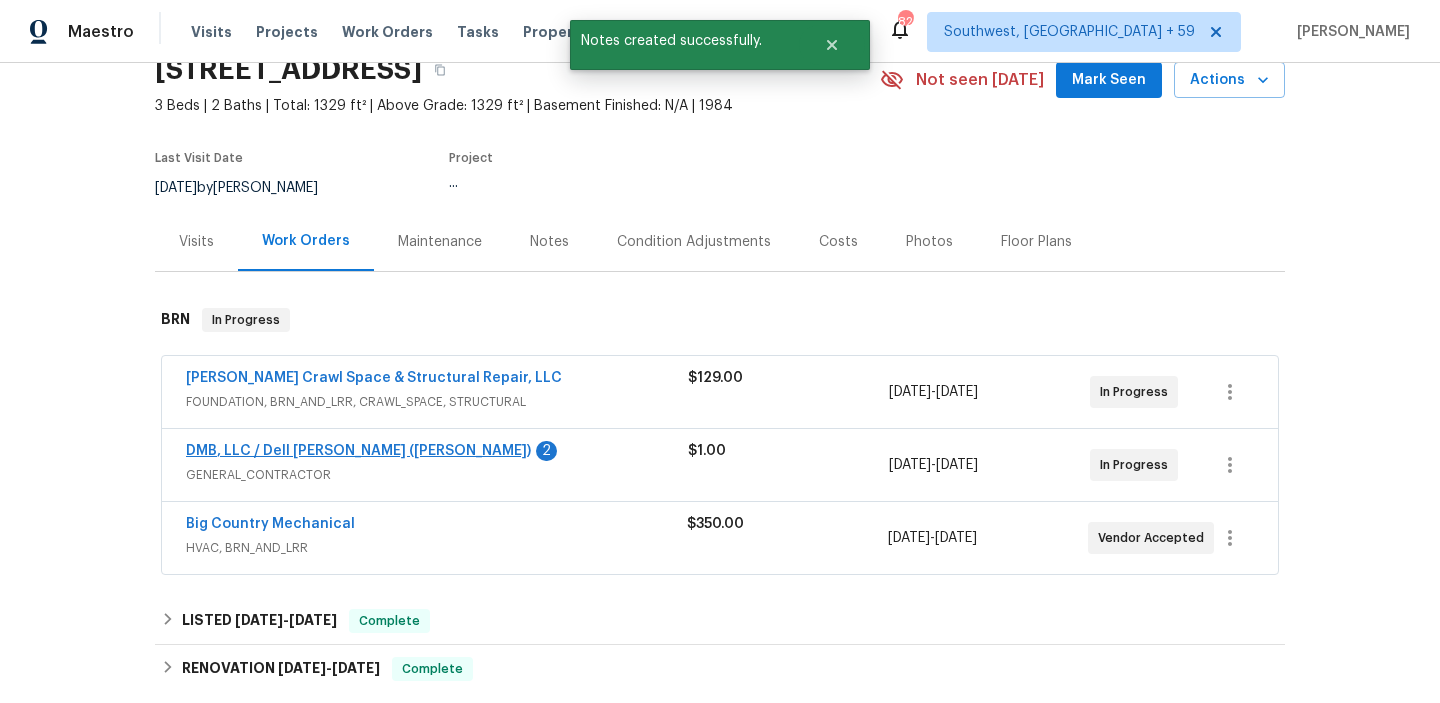 scroll, scrollTop: 121, scrollLeft: 0, axis: vertical 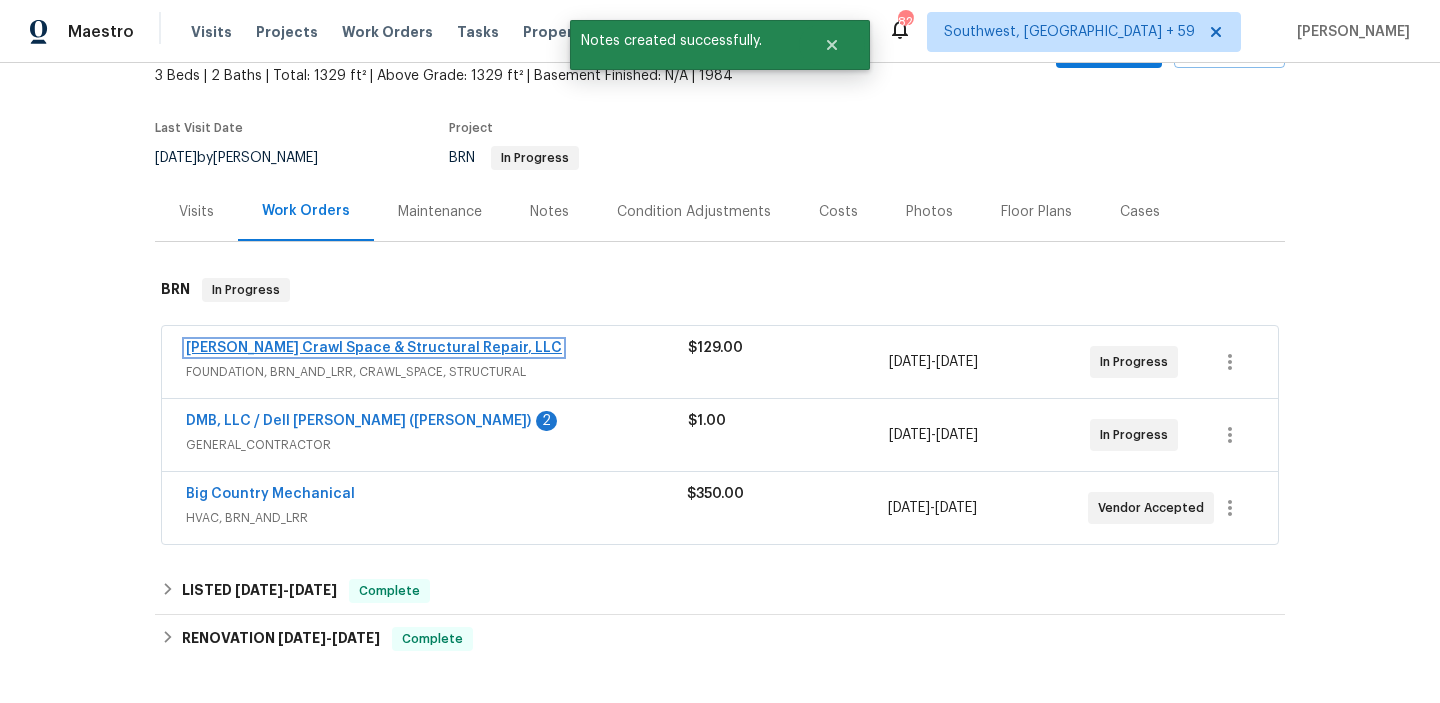 click on "Falcone Crawl Space & Structural Repair, LLC" at bounding box center (374, 348) 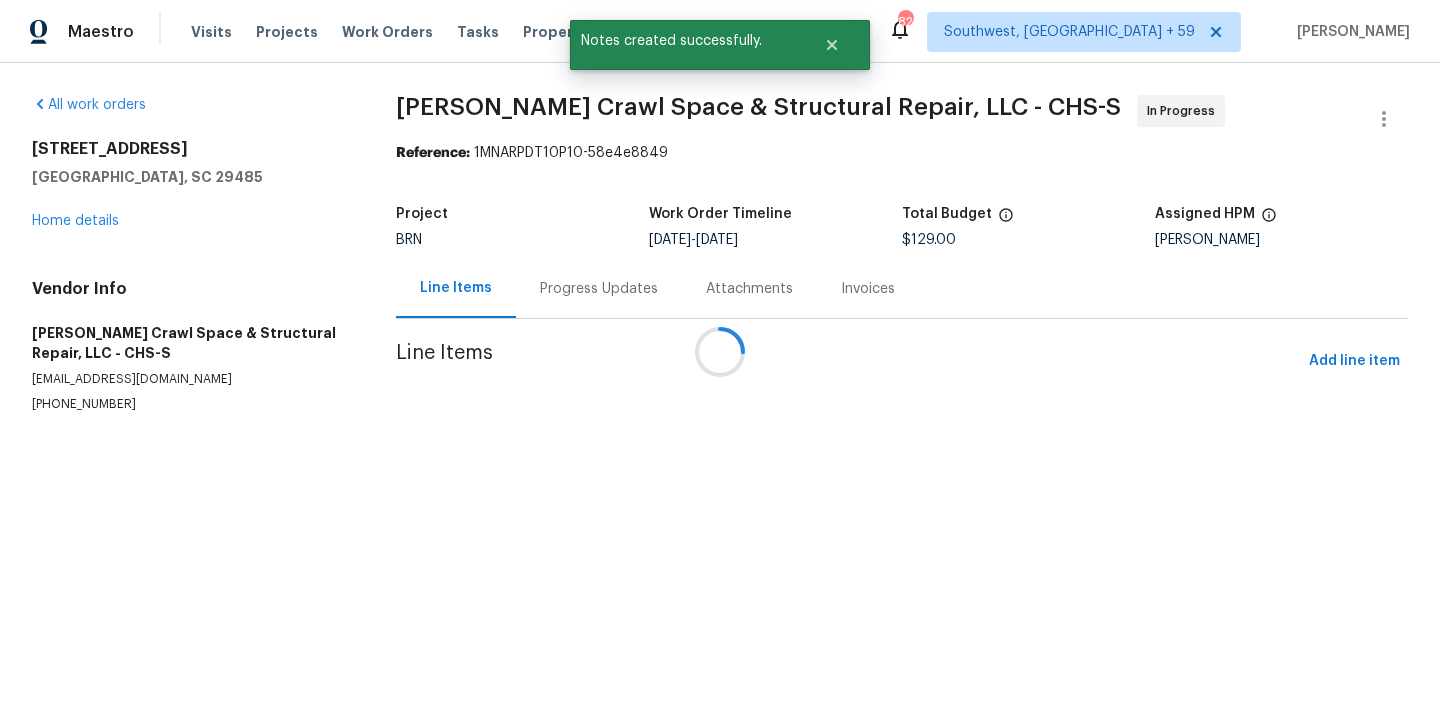 click at bounding box center [720, 351] 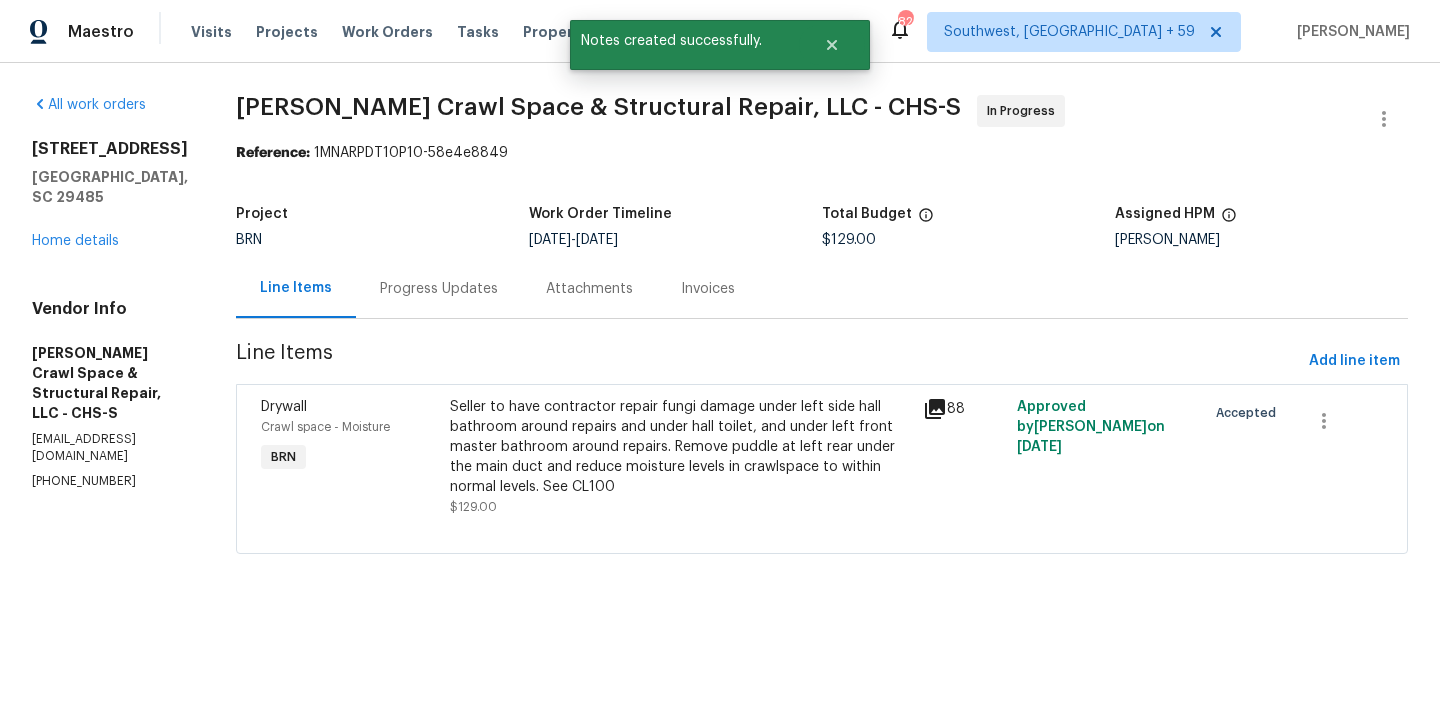click on "Progress Updates" at bounding box center [439, 289] 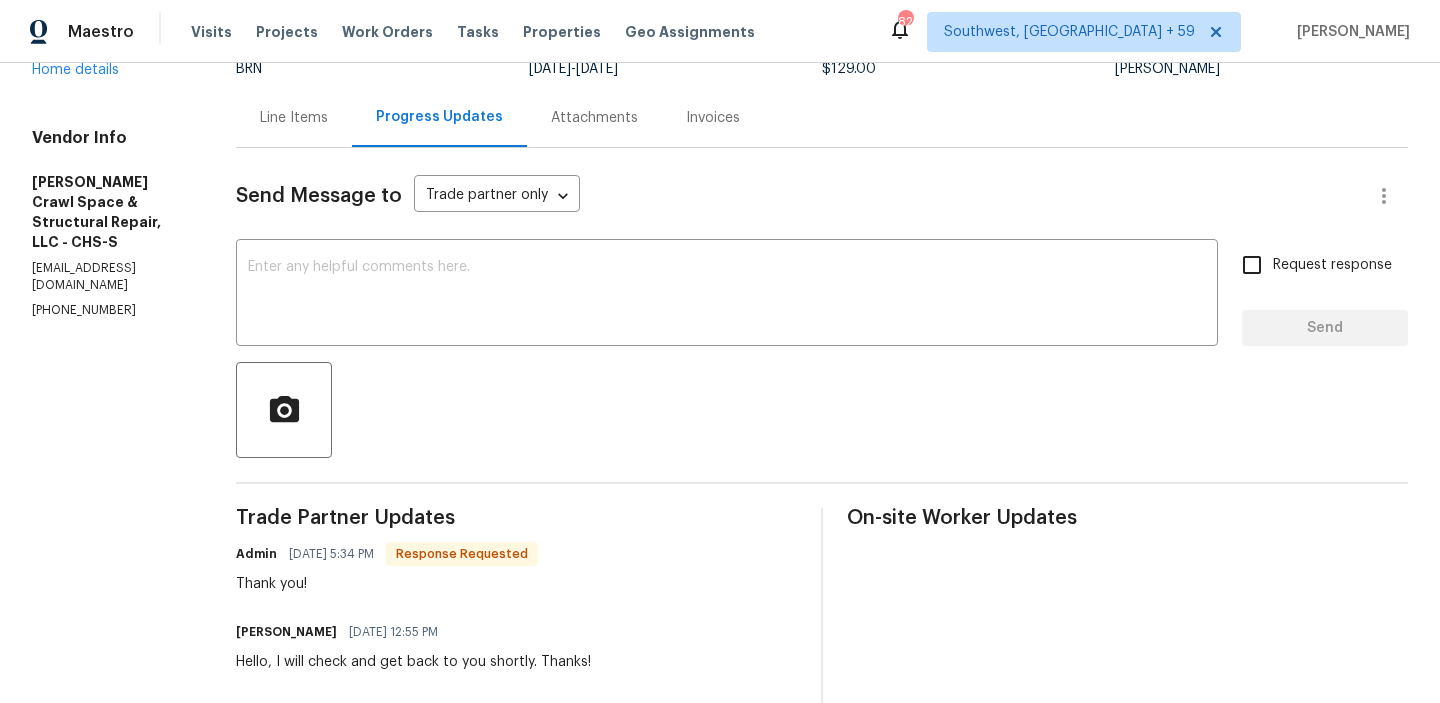 scroll, scrollTop: 183, scrollLeft: 0, axis: vertical 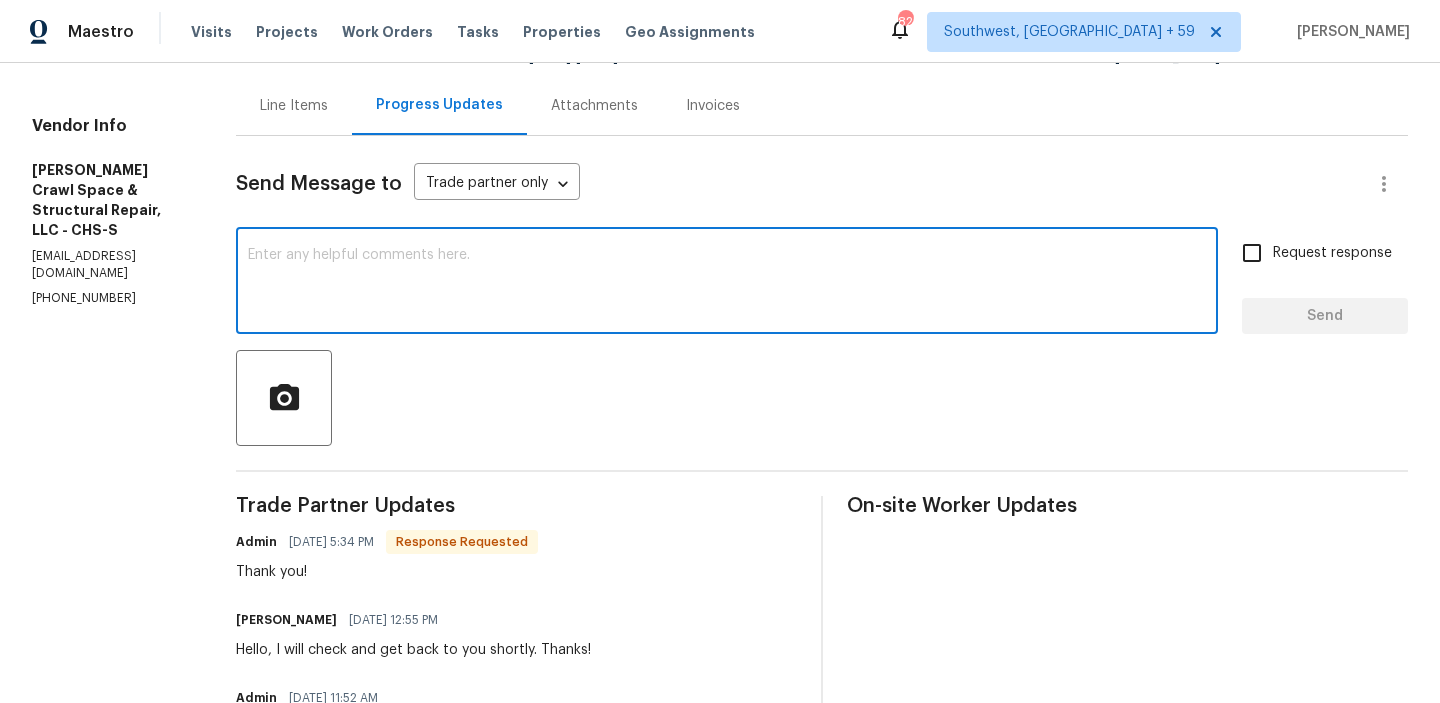 click at bounding box center [727, 283] 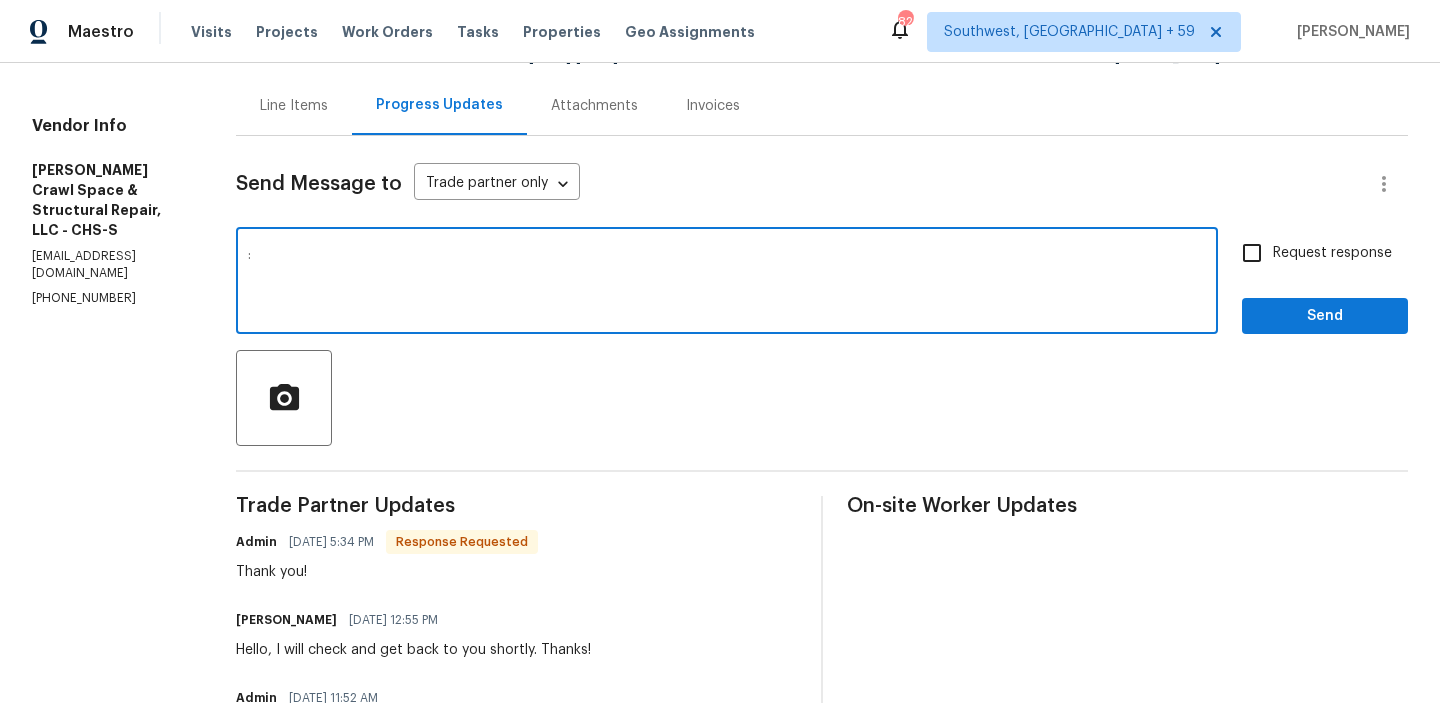 type on ":" 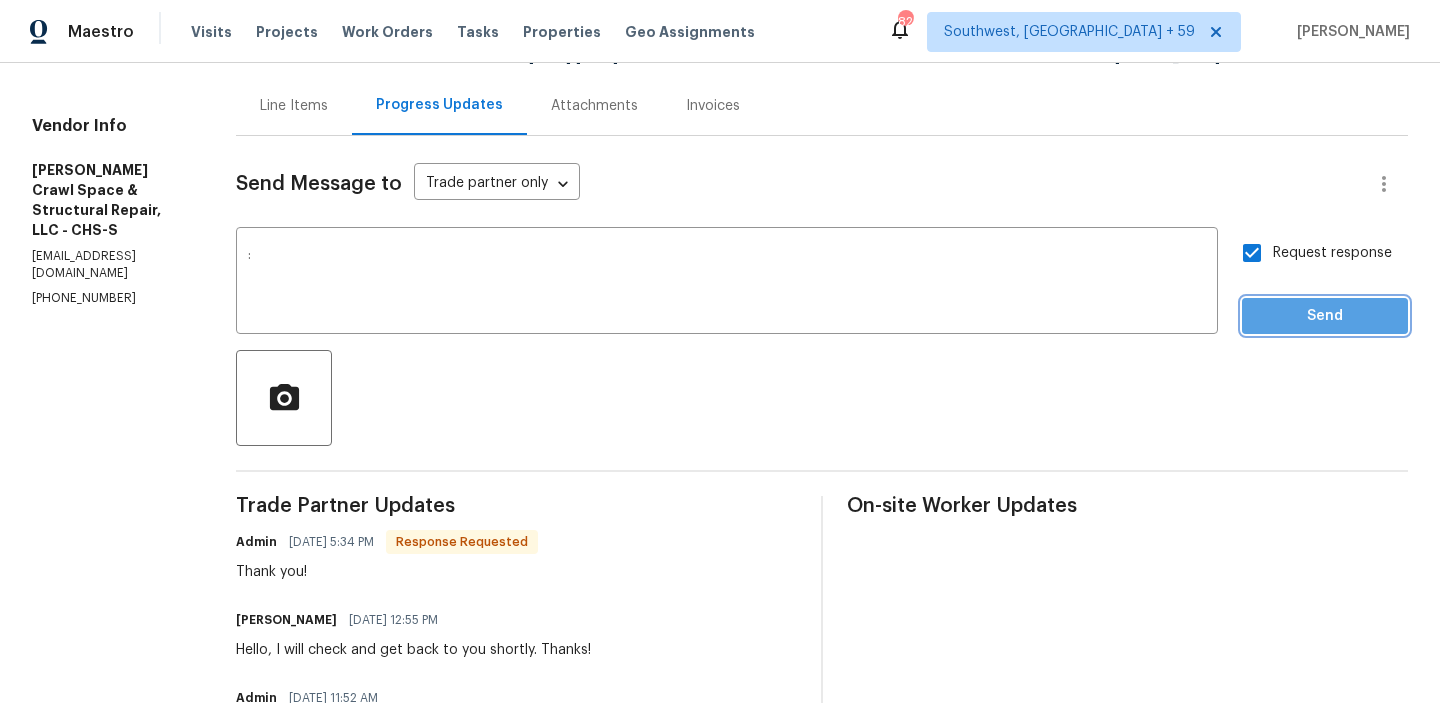 click on "Send" at bounding box center (1325, 316) 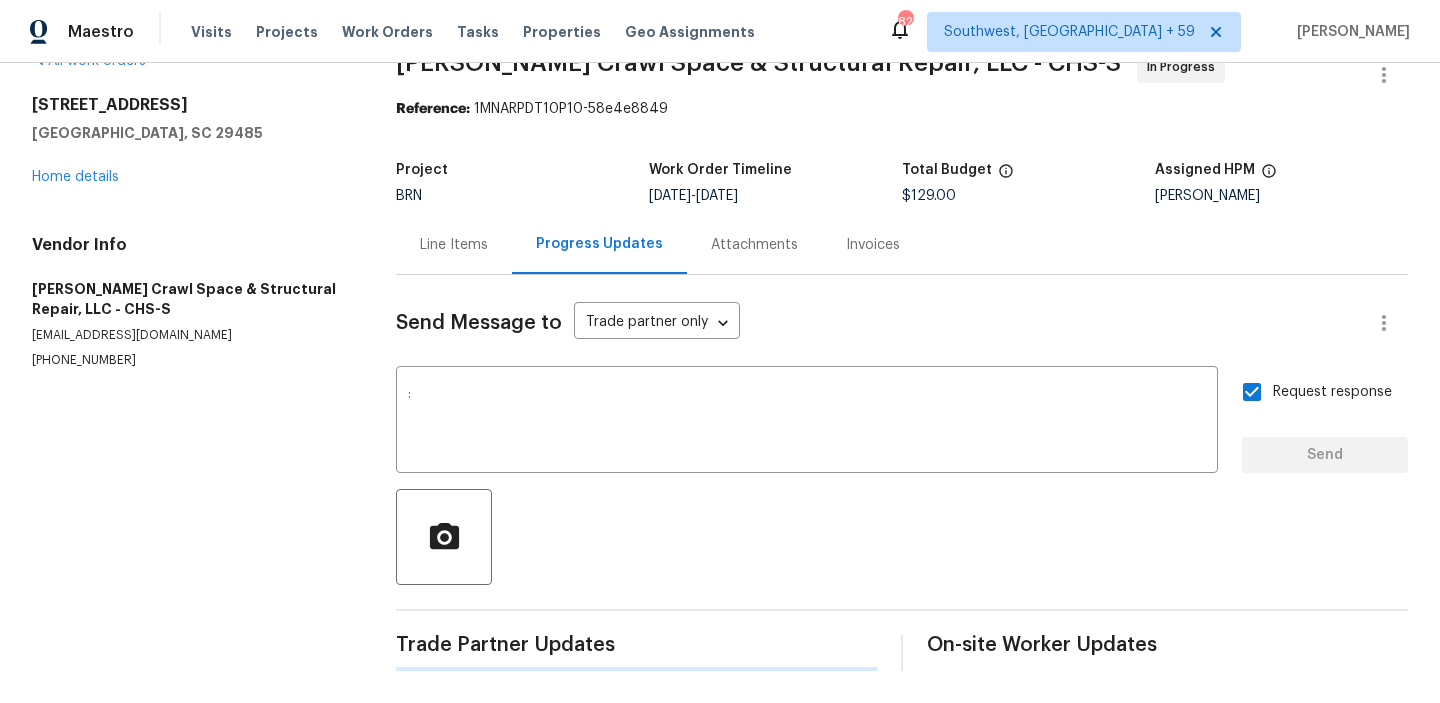 type 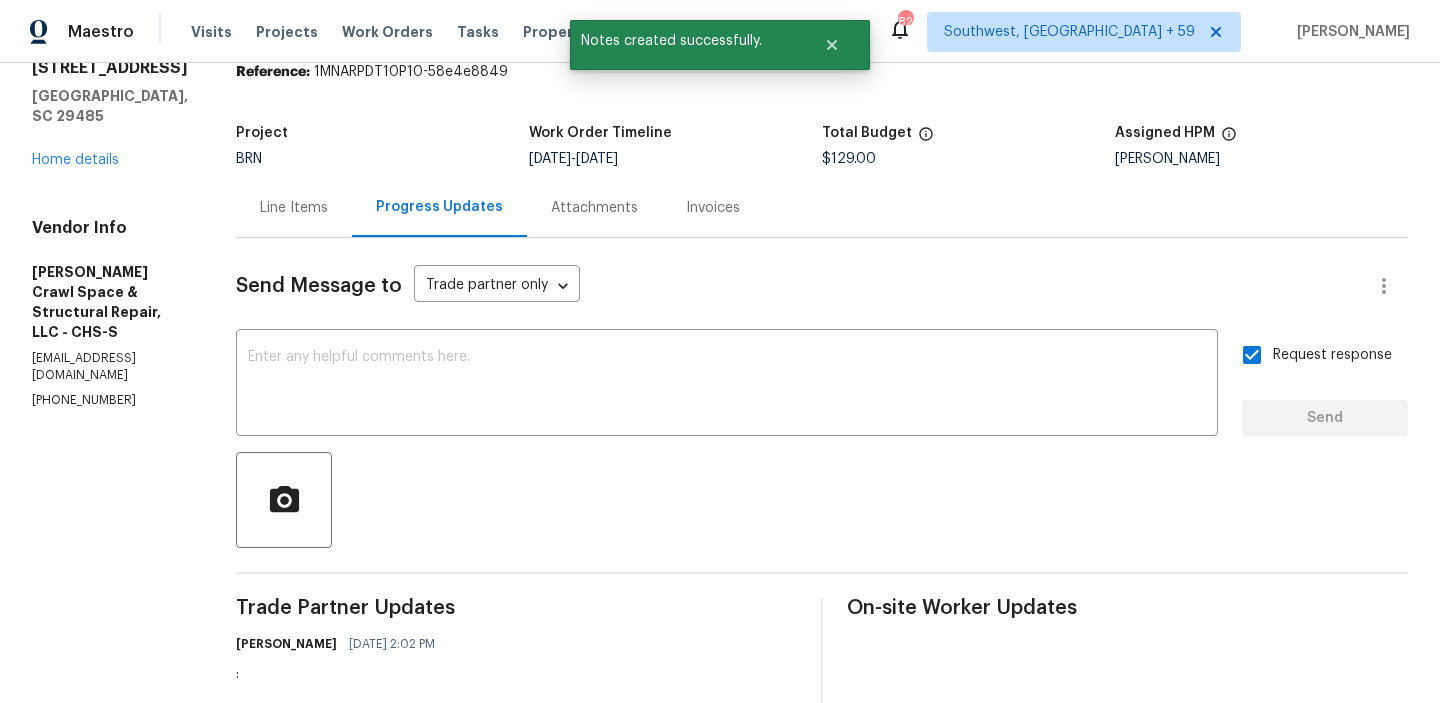 scroll, scrollTop: 0, scrollLeft: 0, axis: both 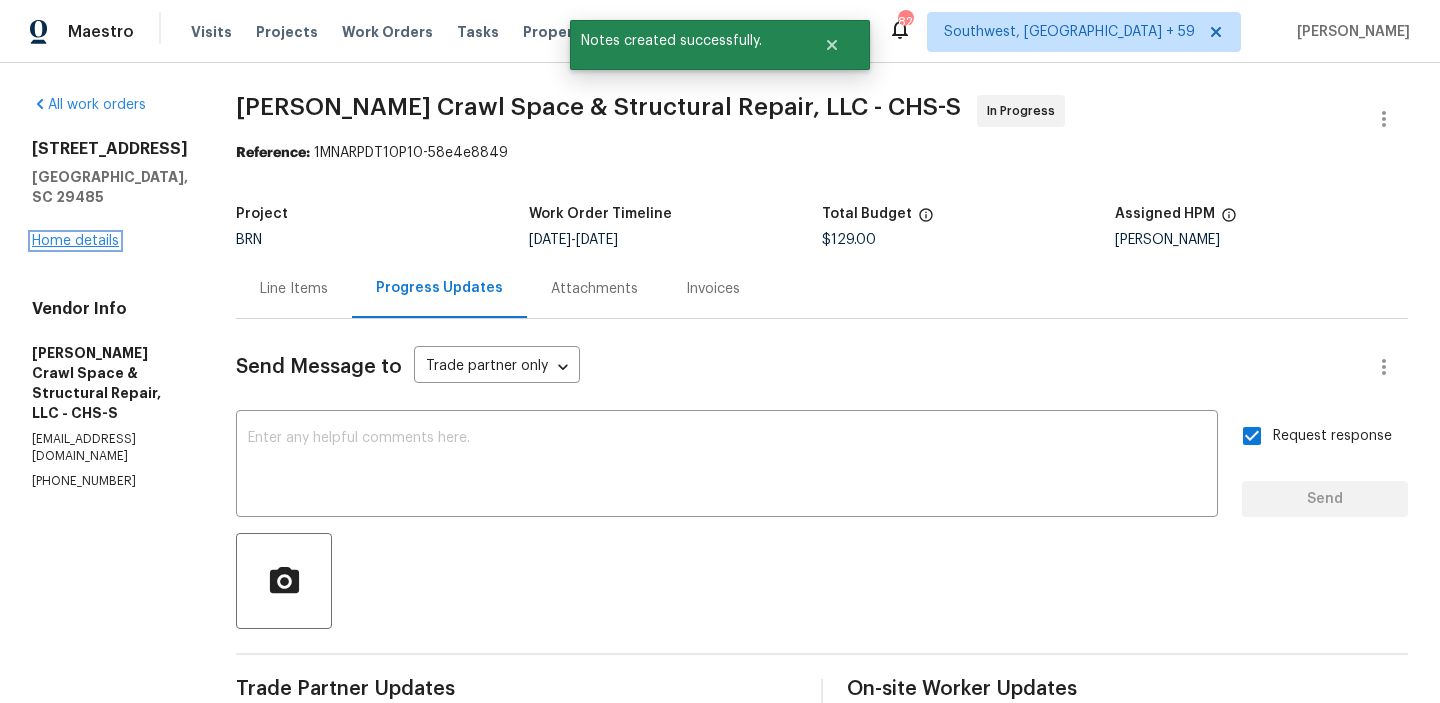 click on "Home details" at bounding box center [75, 241] 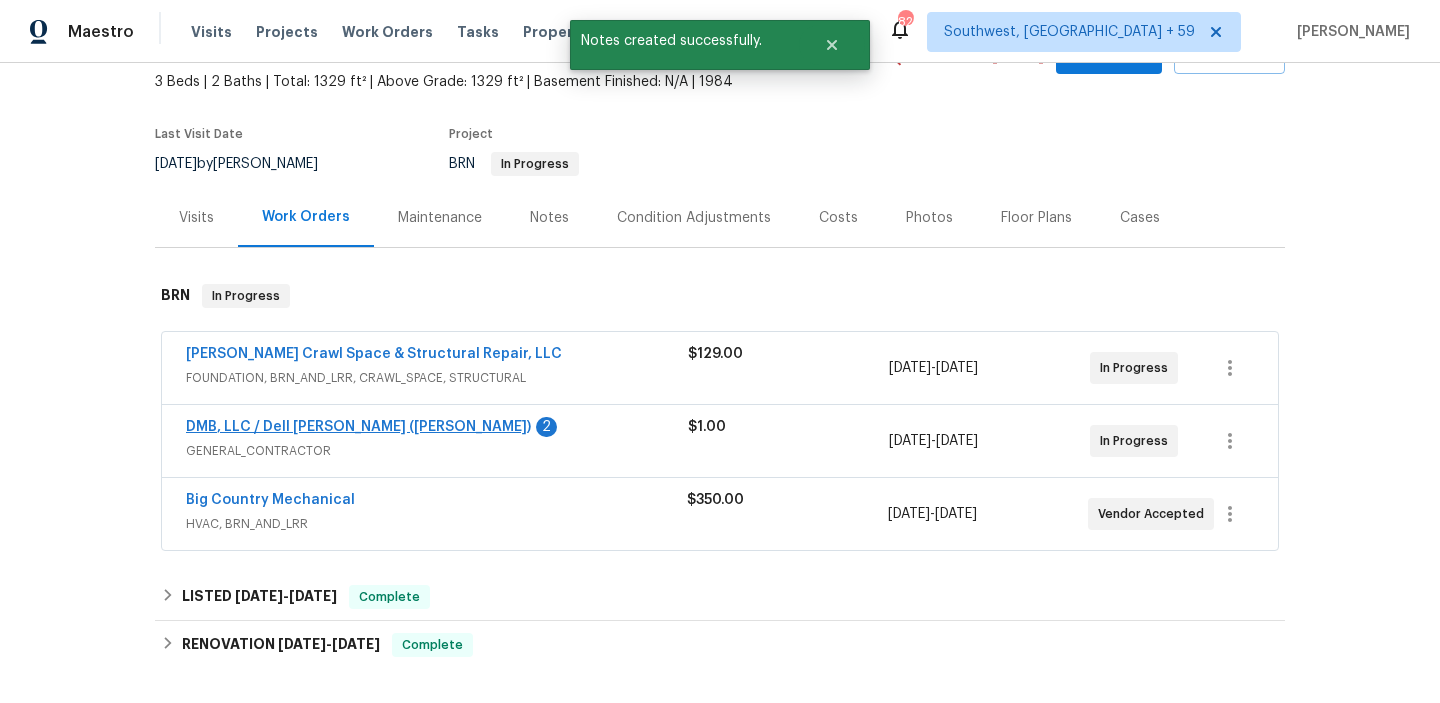scroll, scrollTop: 156, scrollLeft: 0, axis: vertical 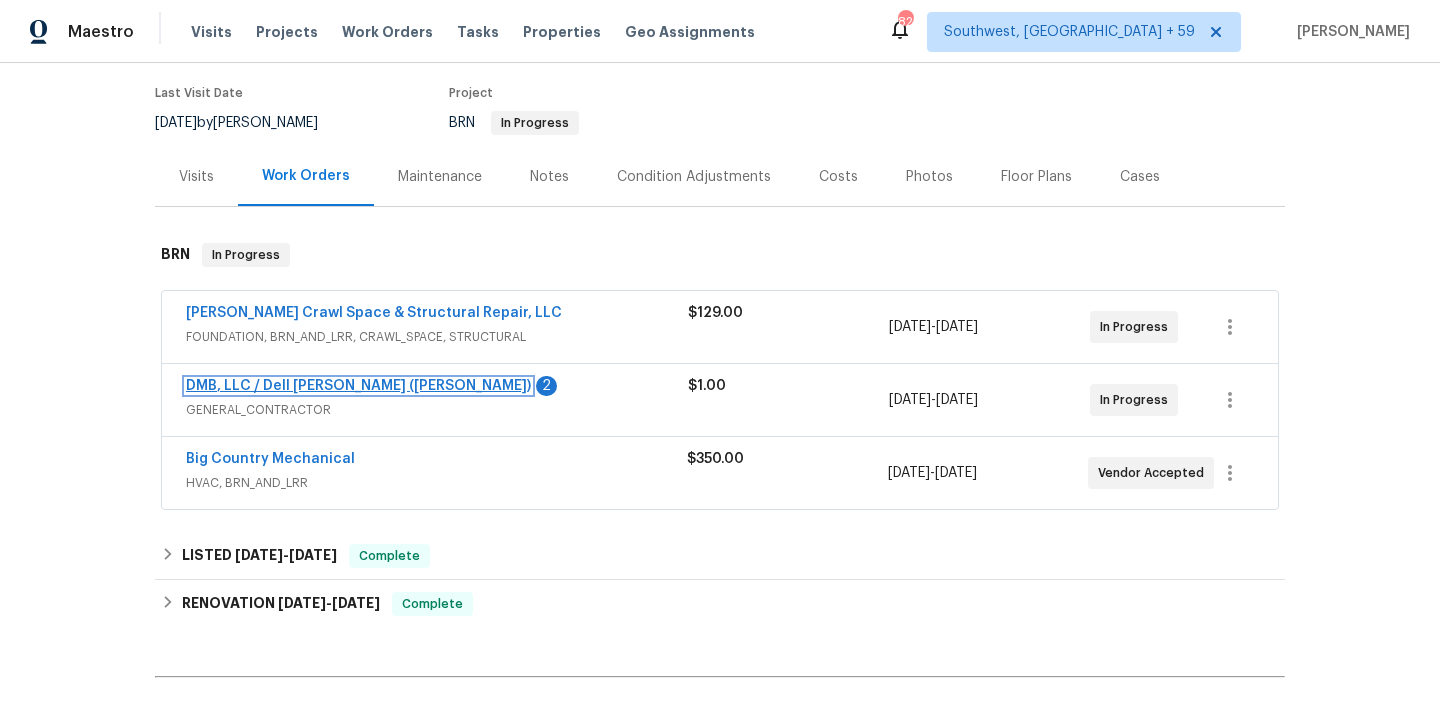 click on "DMB, LLC / Dell Bryson (Heise)" at bounding box center [358, 386] 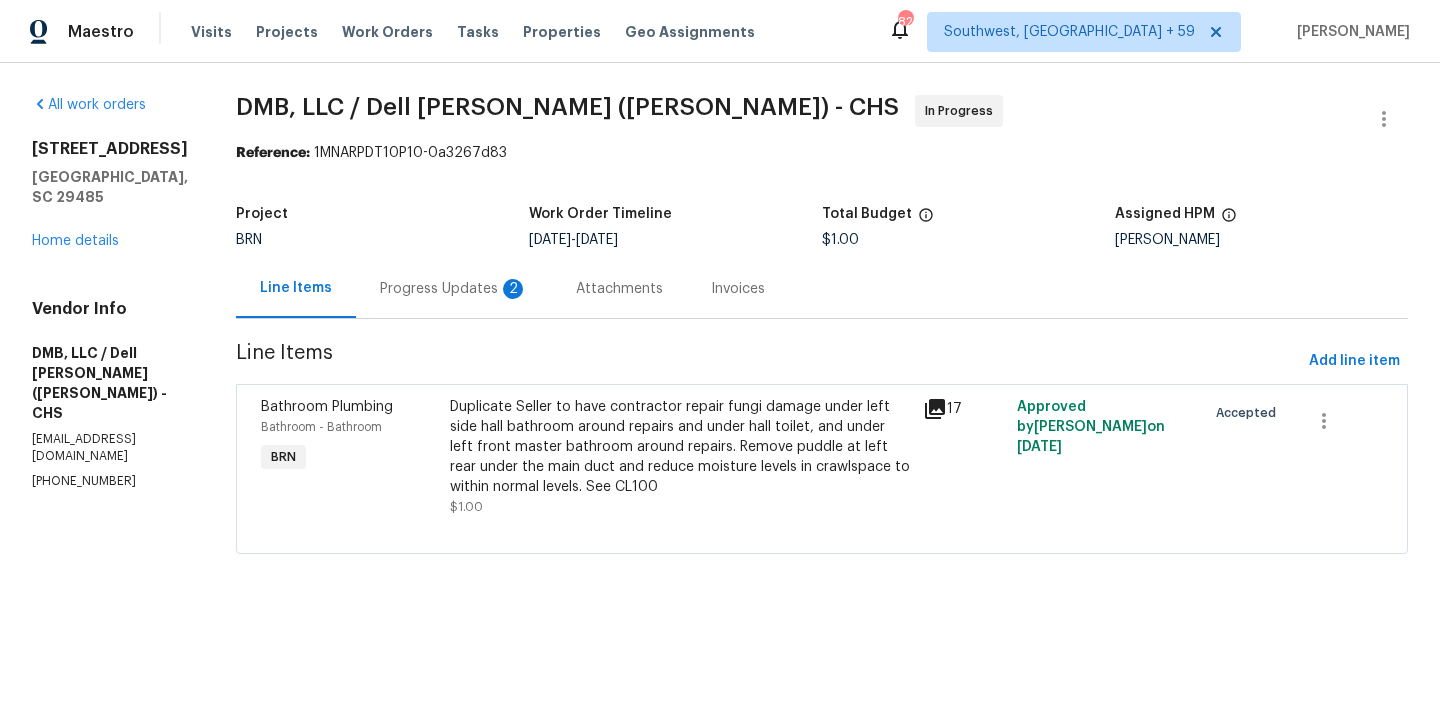click on "Progress Updates 2" at bounding box center [454, 289] 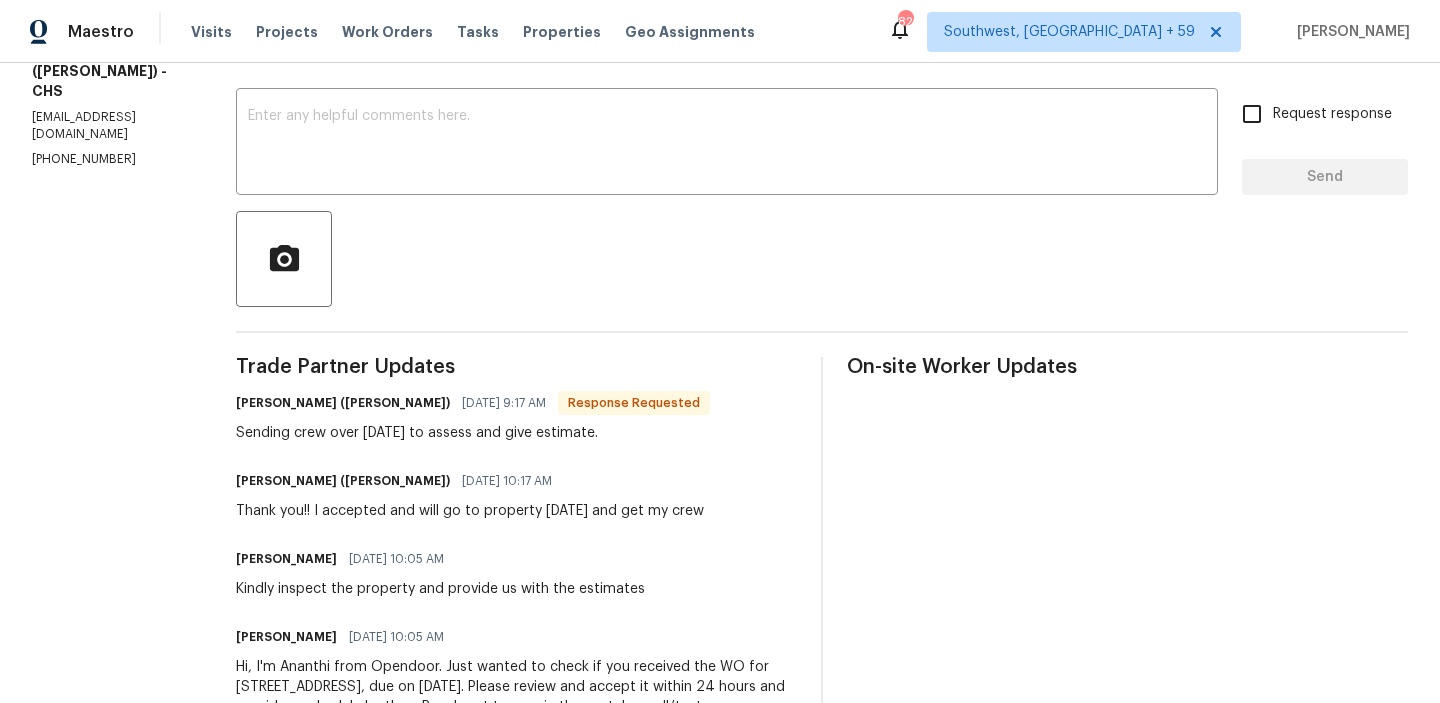 scroll, scrollTop: 333, scrollLeft: 0, axis: vertical 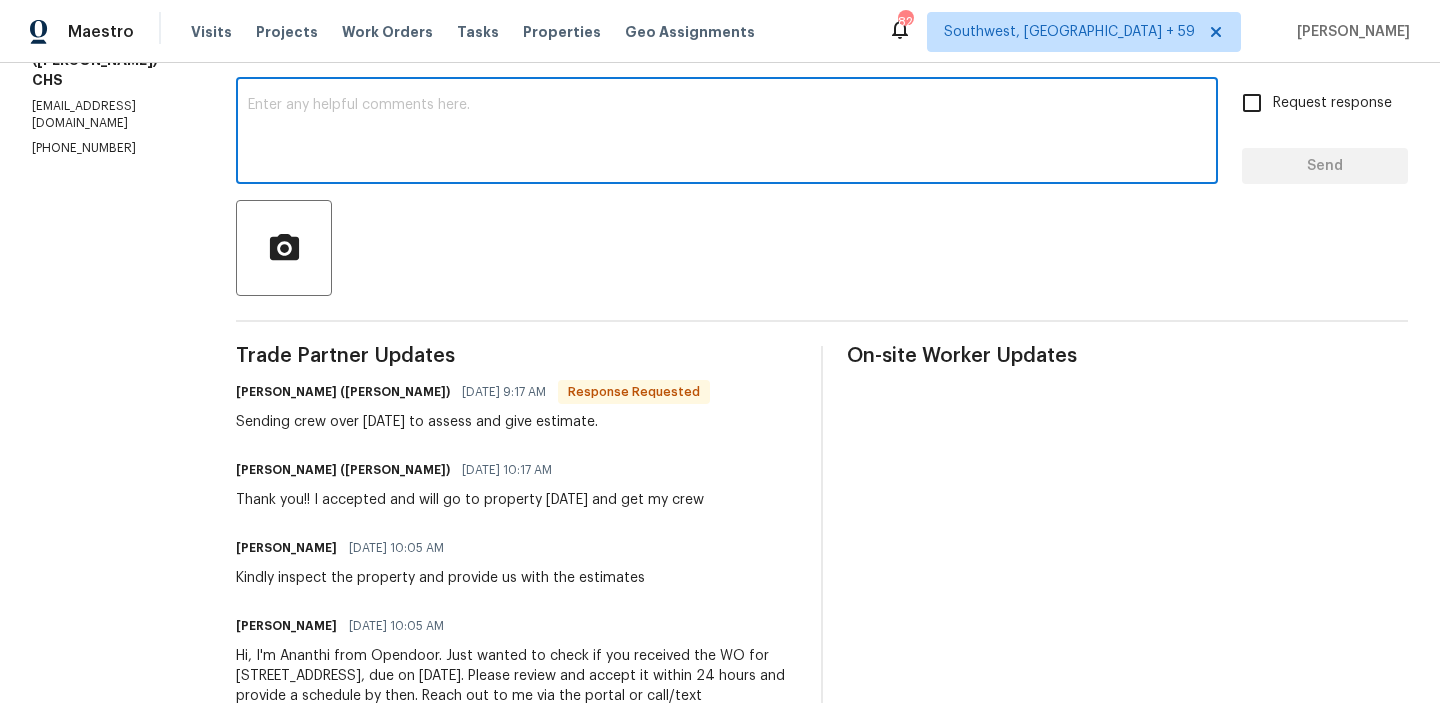 click at bounding box center (727, 133) 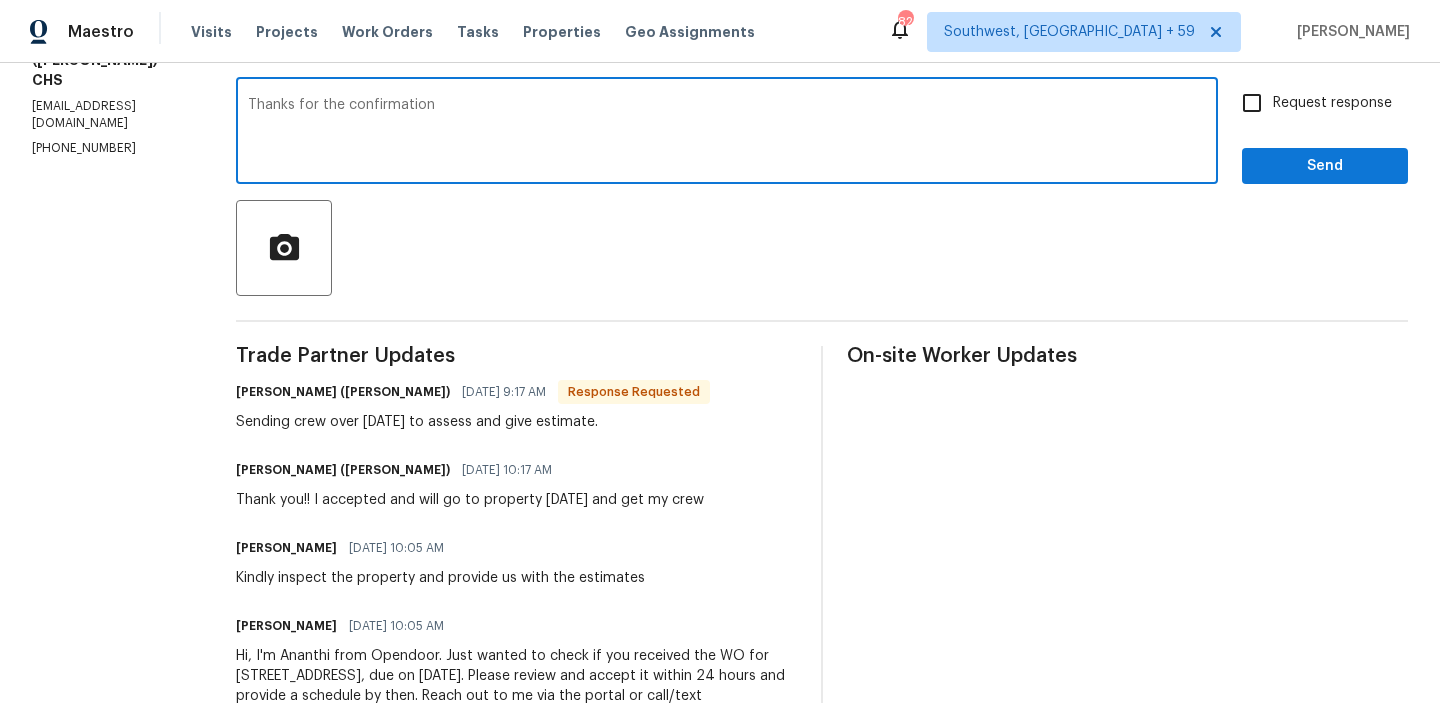 type on "Thanks for the confirmation" 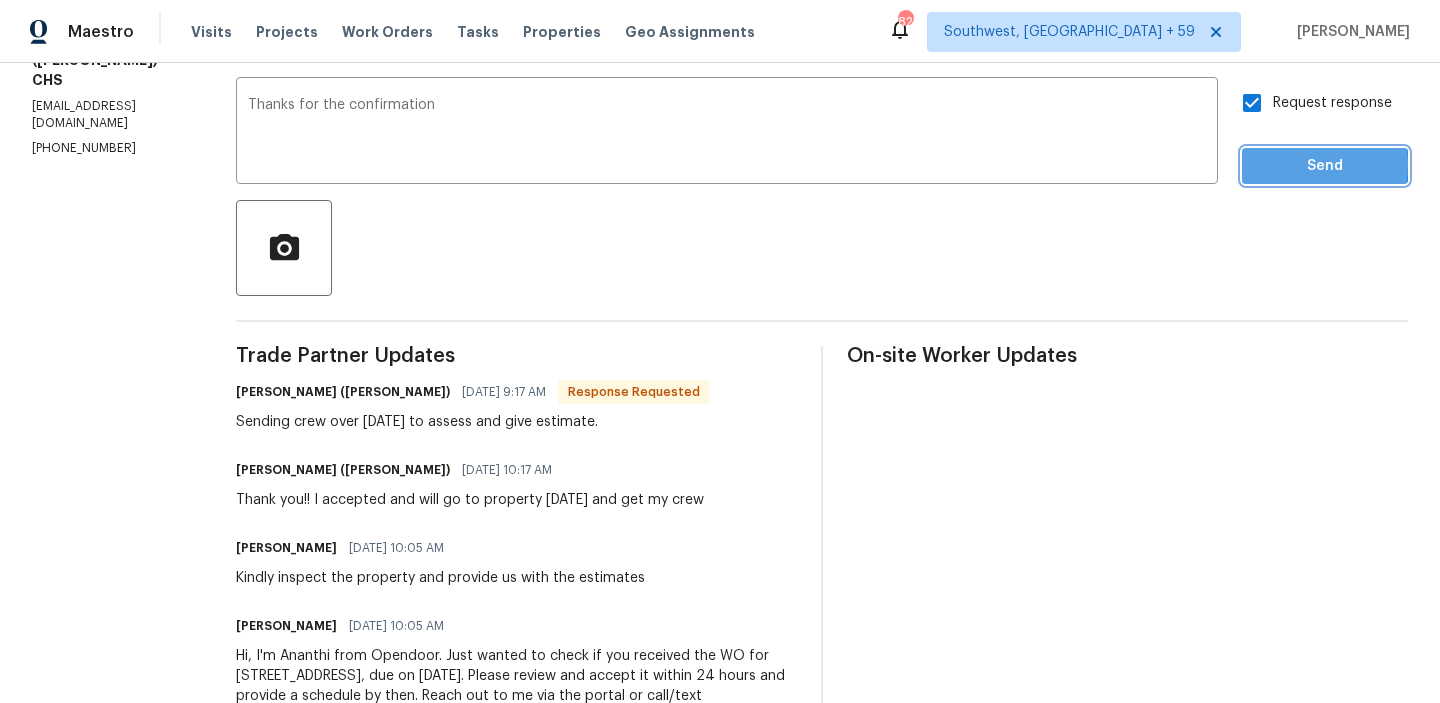 click on "Send" at bounding box center (1325, 166) 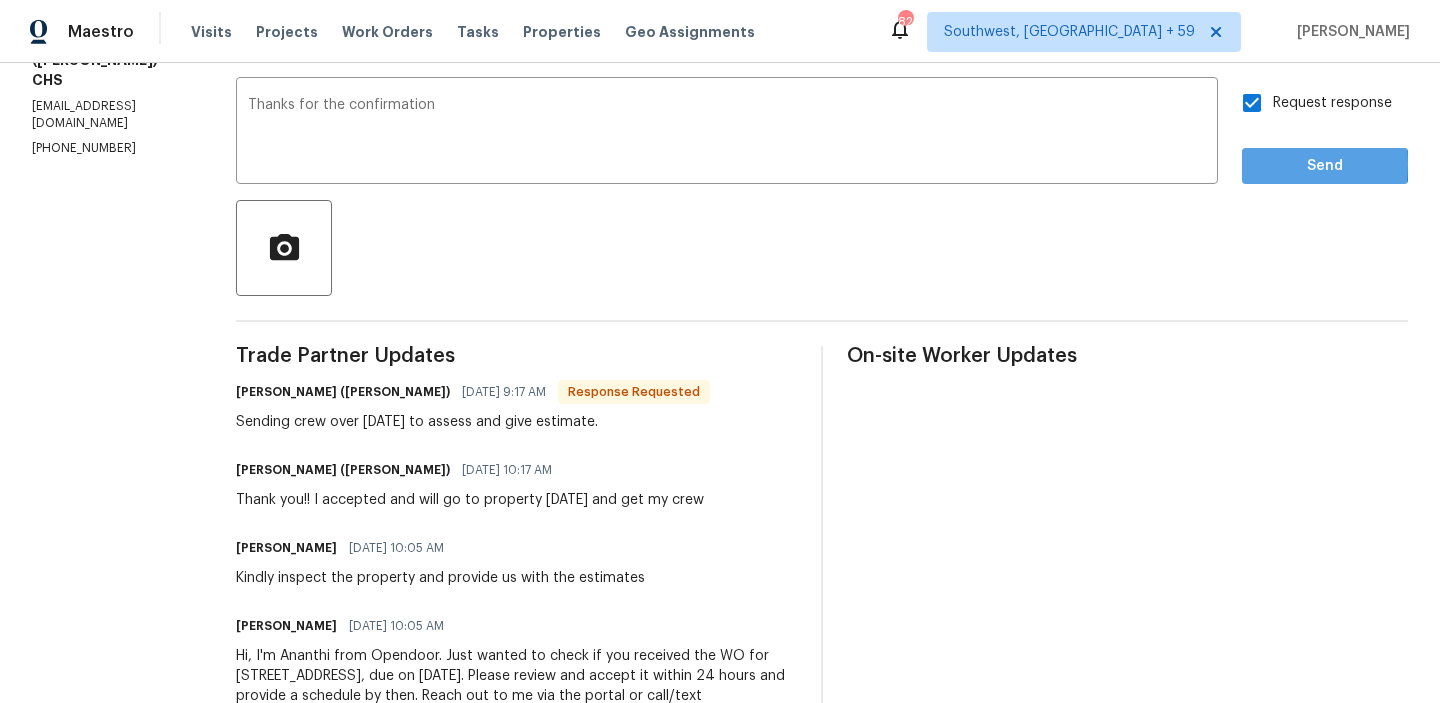 scroll, scrollTop: 44, scrollLeft: 0, axis: vertical 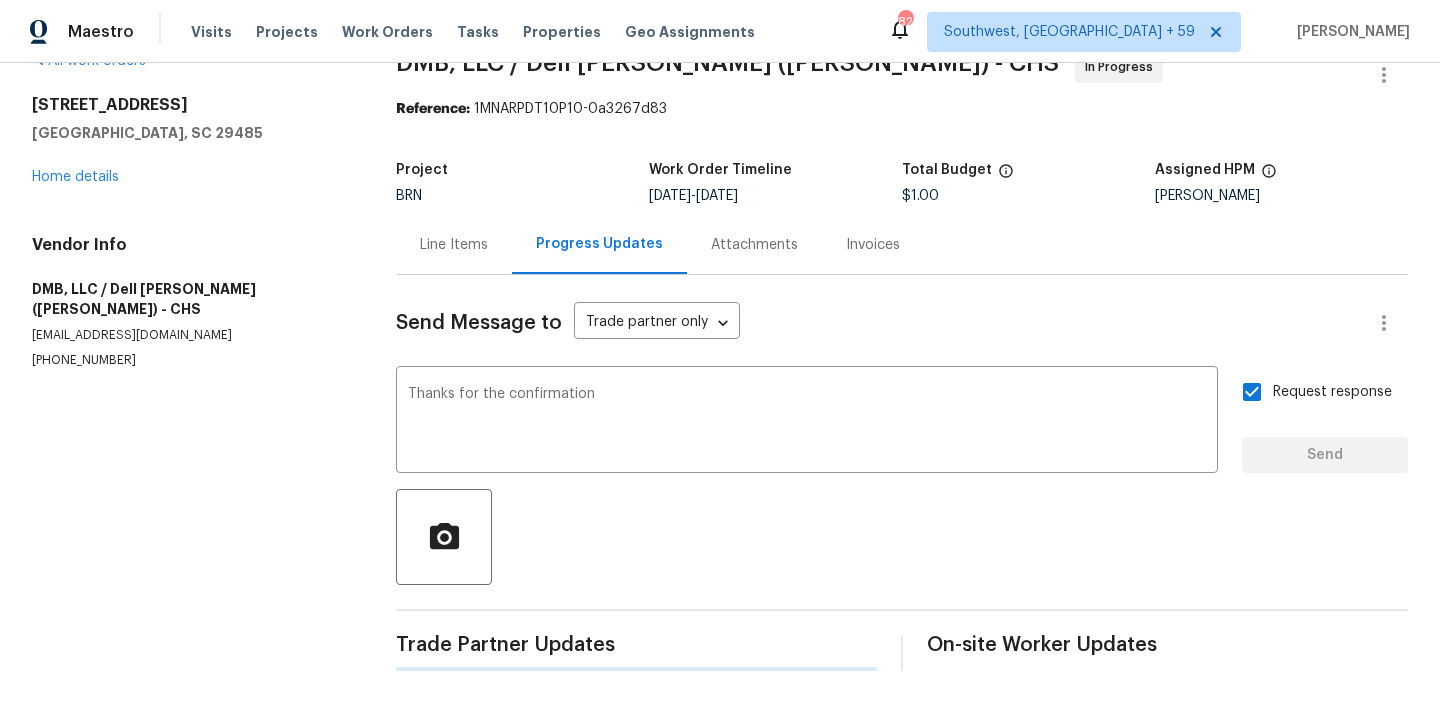 type 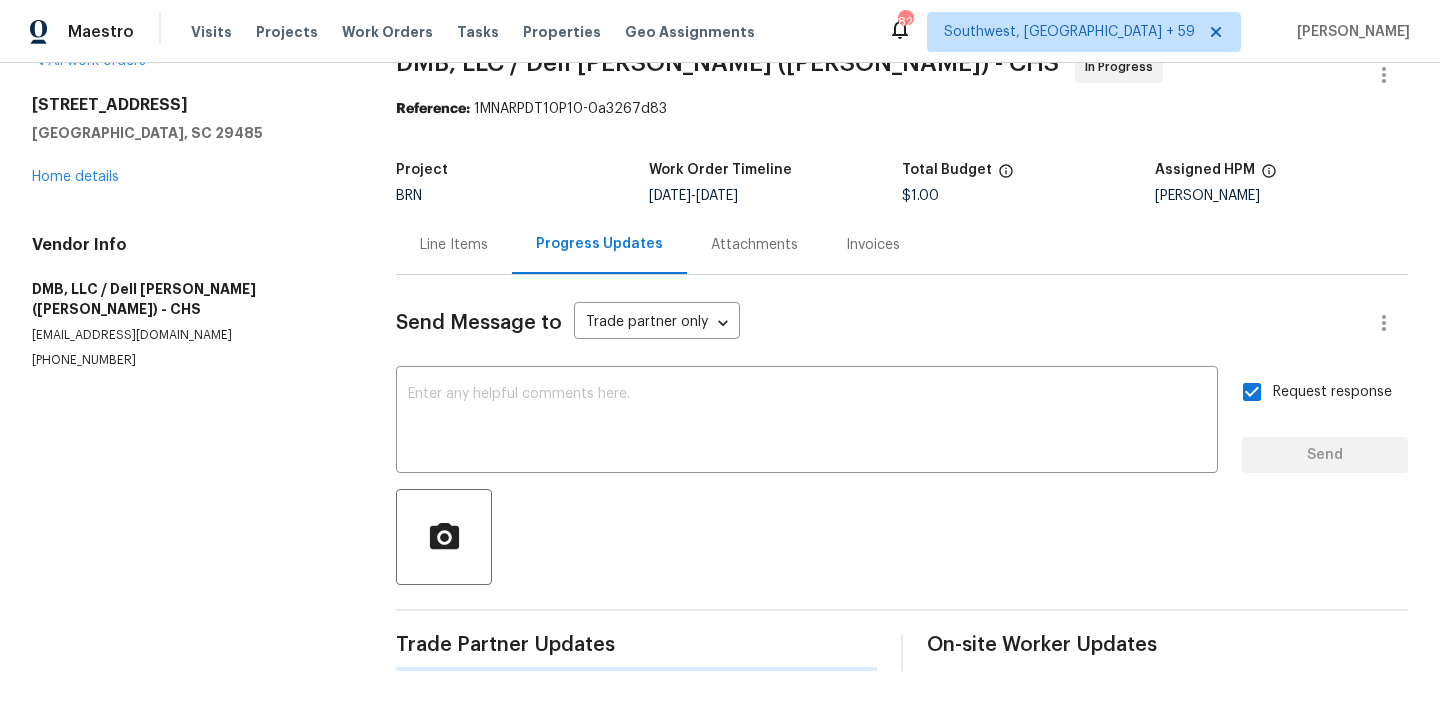 scroll, scrollTop: 0, scrollLeft: 0, axis: both 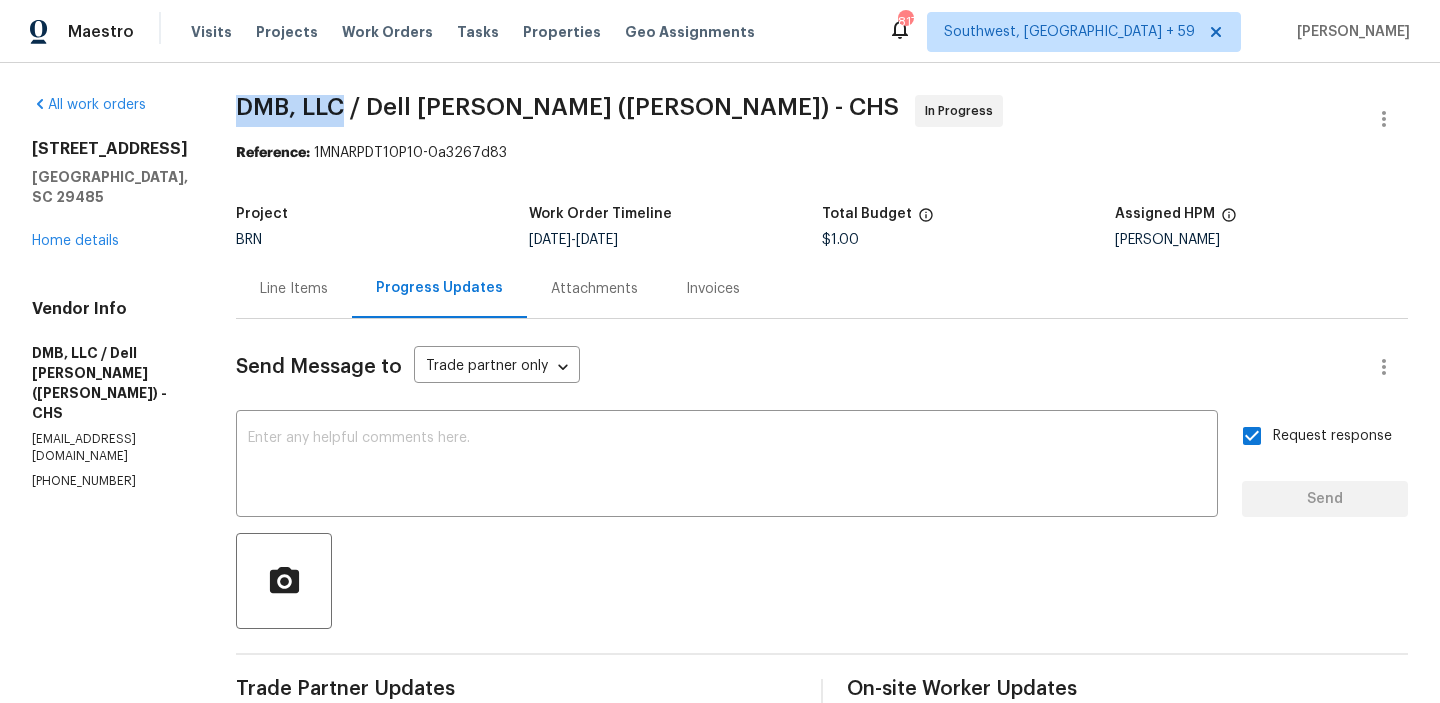 drag, startPoint x: 211, startPoint y: 108, endPoint x: 338, endPoint y: 107, distance: 127.00394 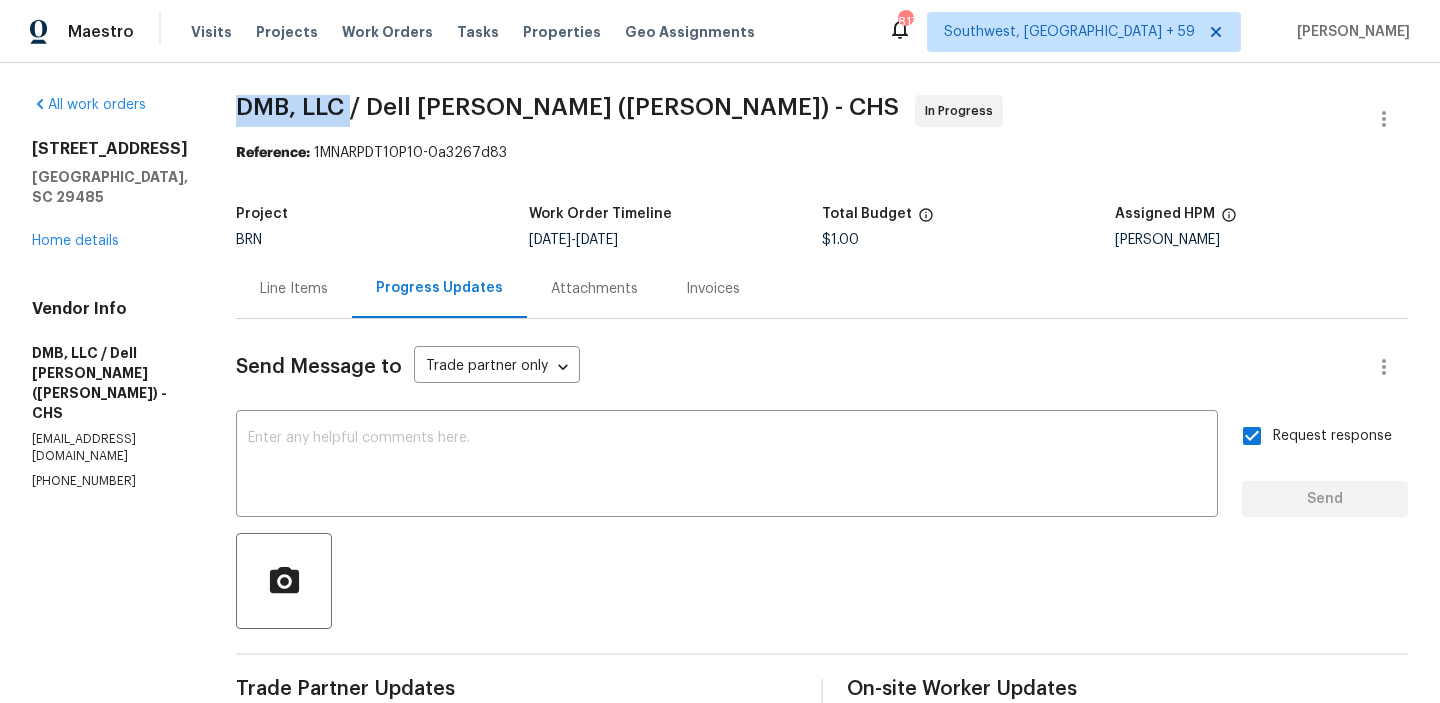 copy on "DMB, LLC" 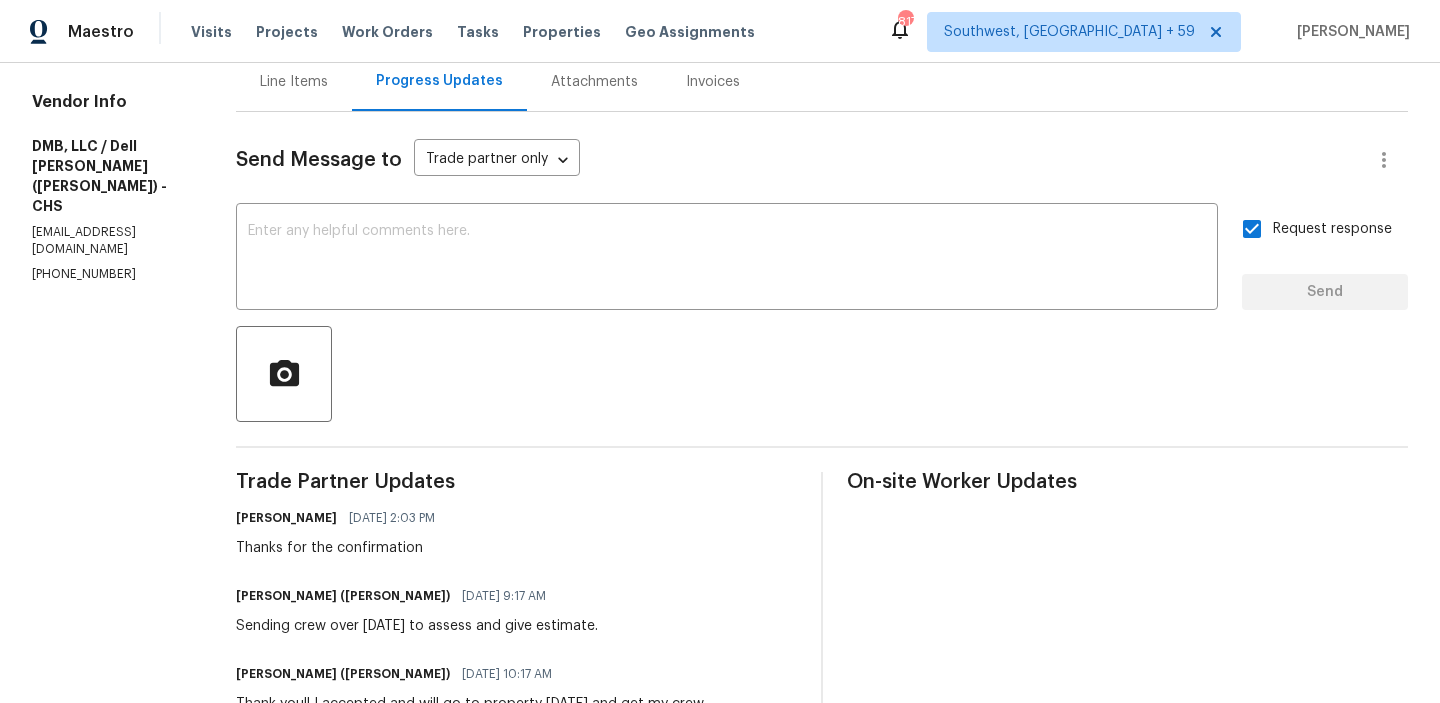 scroll, scrollTop: 68, scrollLeft: 0, axis: vertical 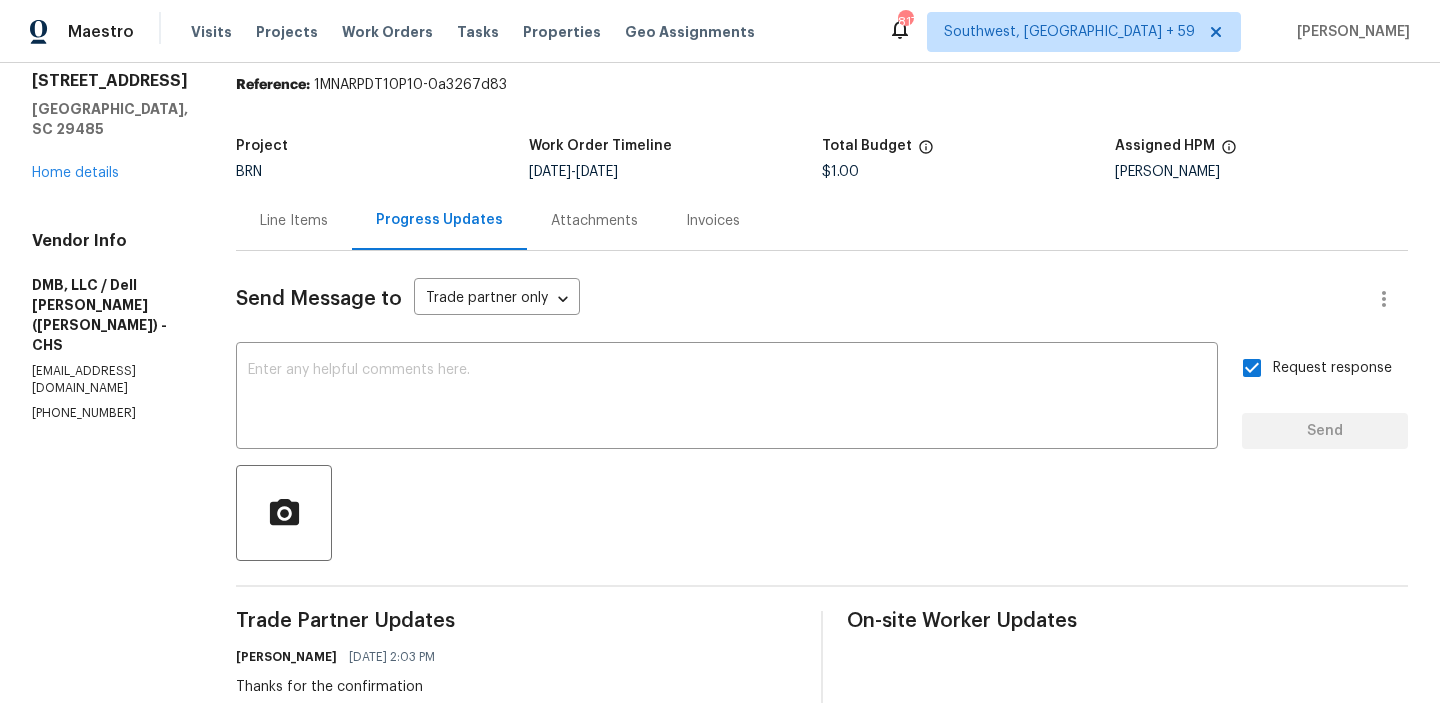 click on "Line Items" at bounding box center (294, 220) 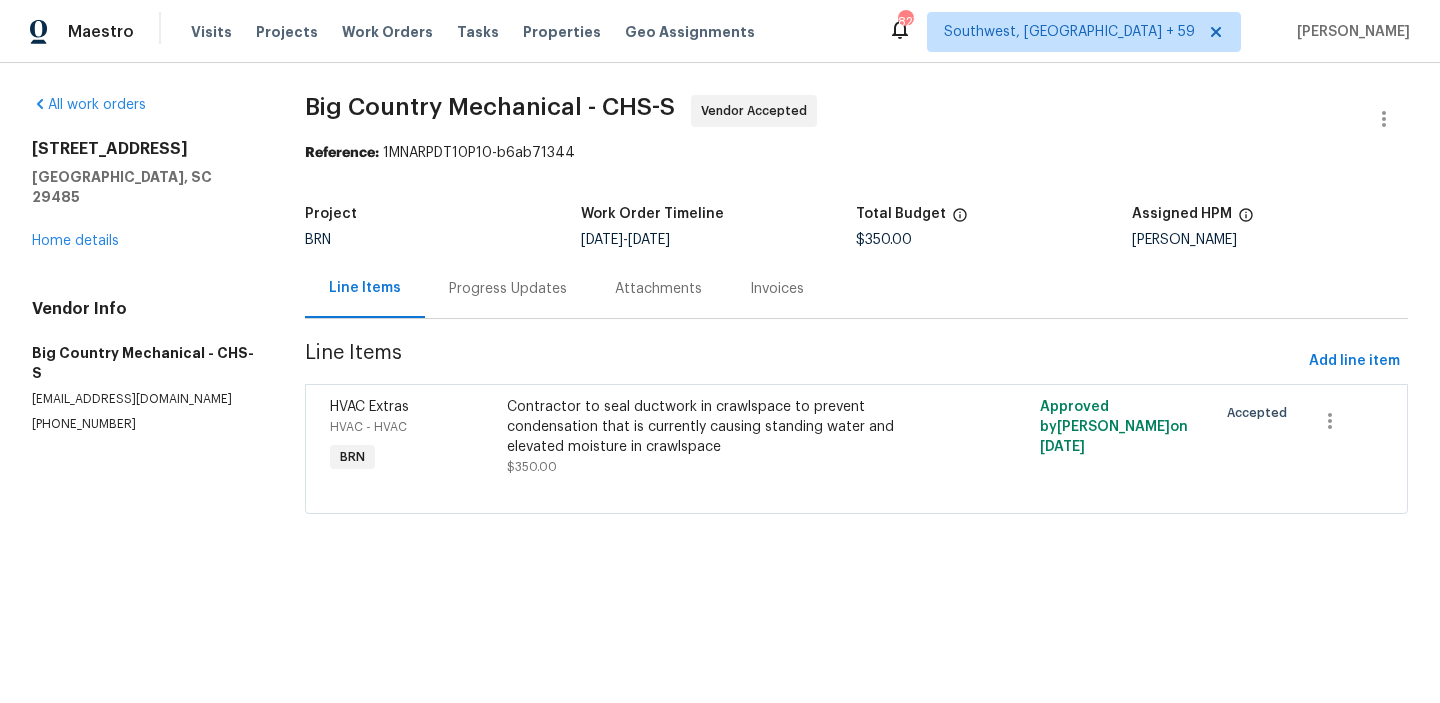 scroll, scrollTop: 0, scrollLeft: 0, axis: both 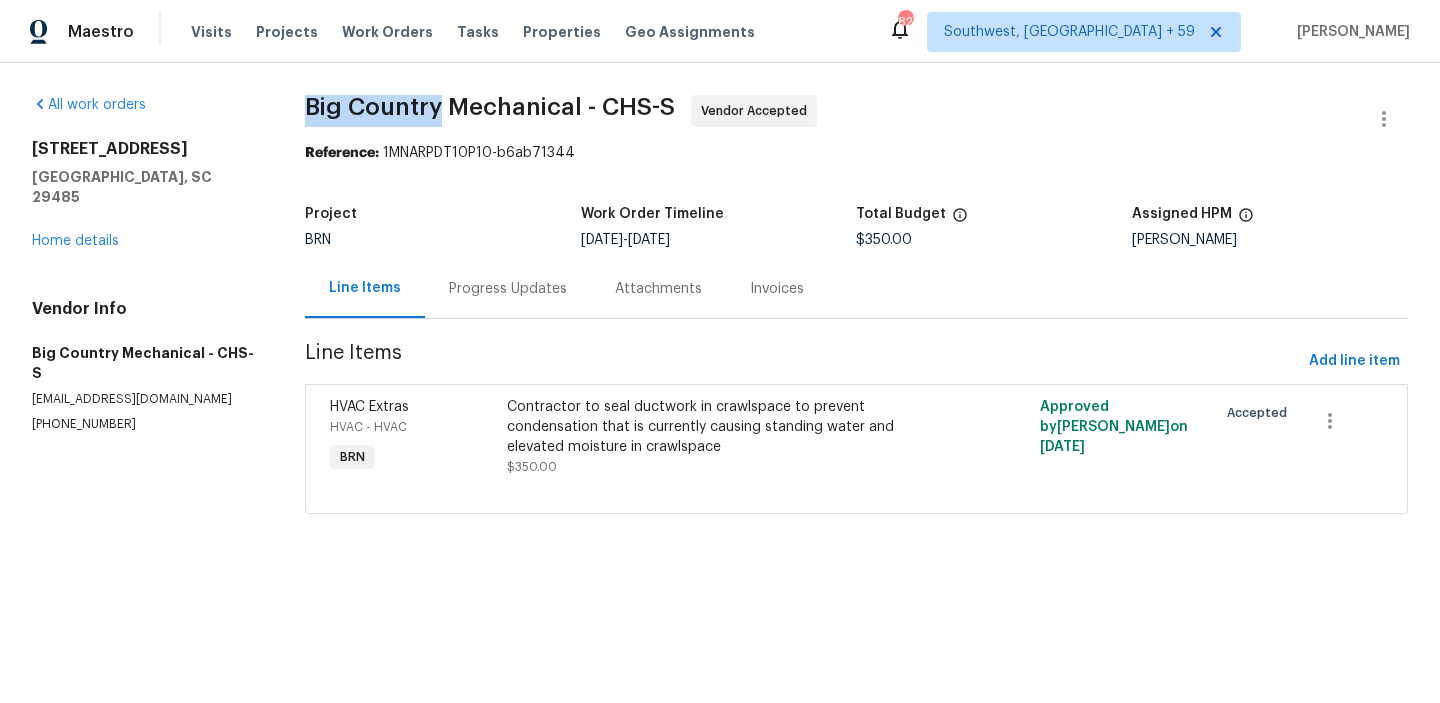 drag, startPoint x: 293, startPoint y: 111, endPoint x: 439, endPoint y: 112, distance: 146.00342 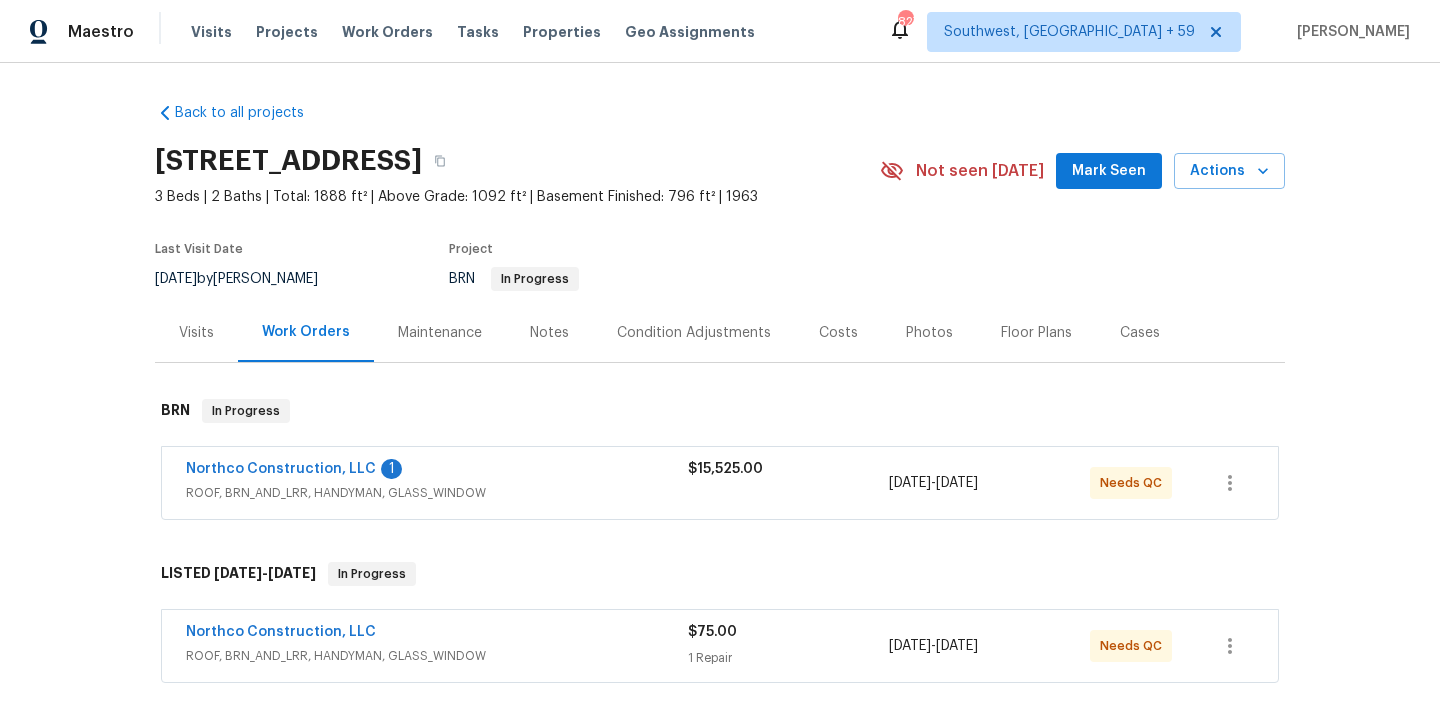 scroll, scrollTop: 0, scrollLeft: 0, axis: both 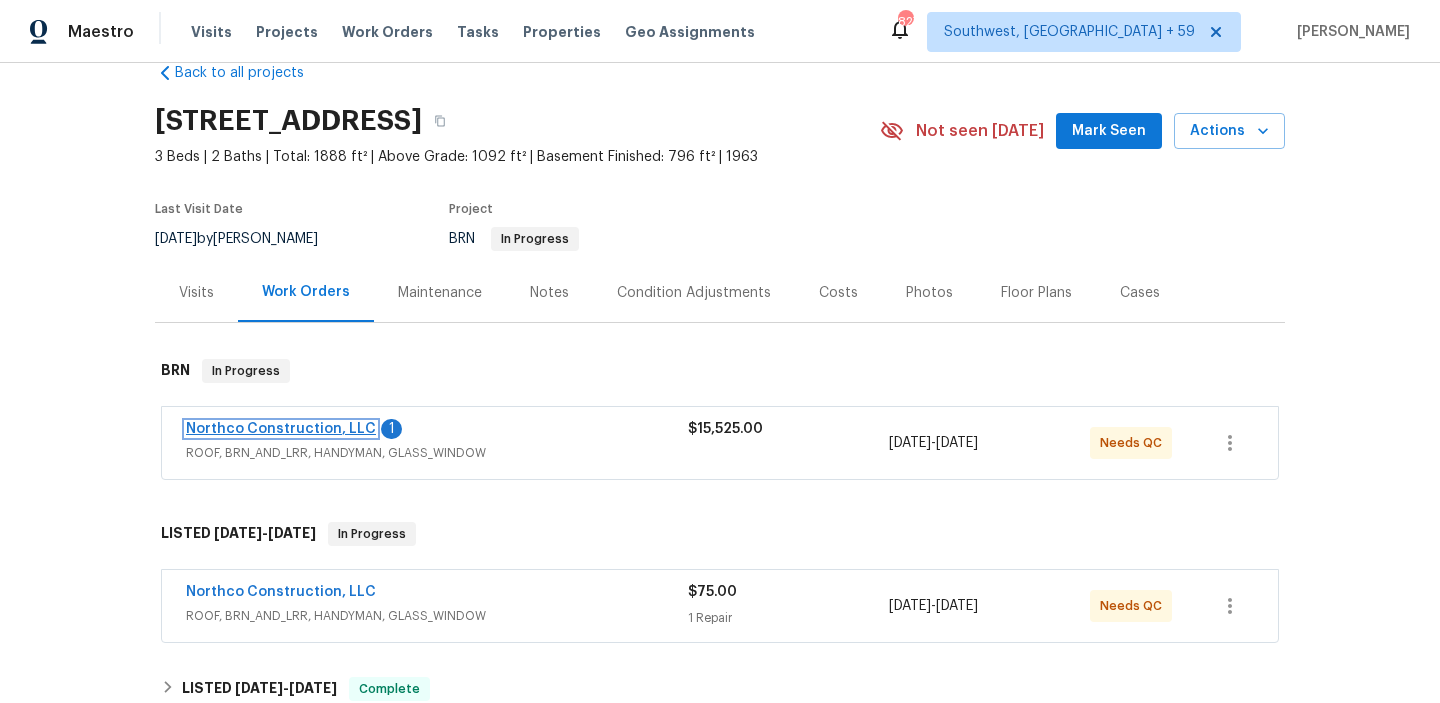 click on "Northco Construction, LLC" at bounding box center (281, 429) 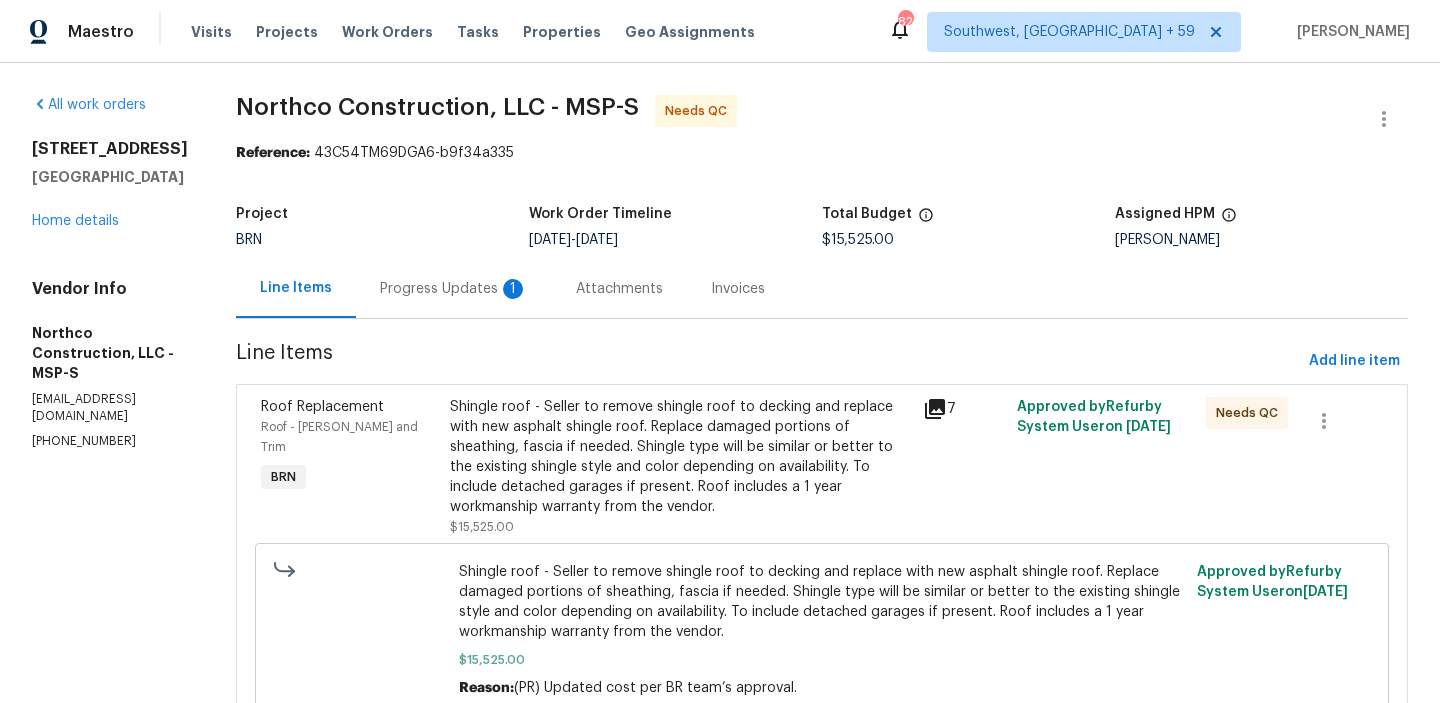 click on "Progress Updates 1" at bounding box center (454, 288) 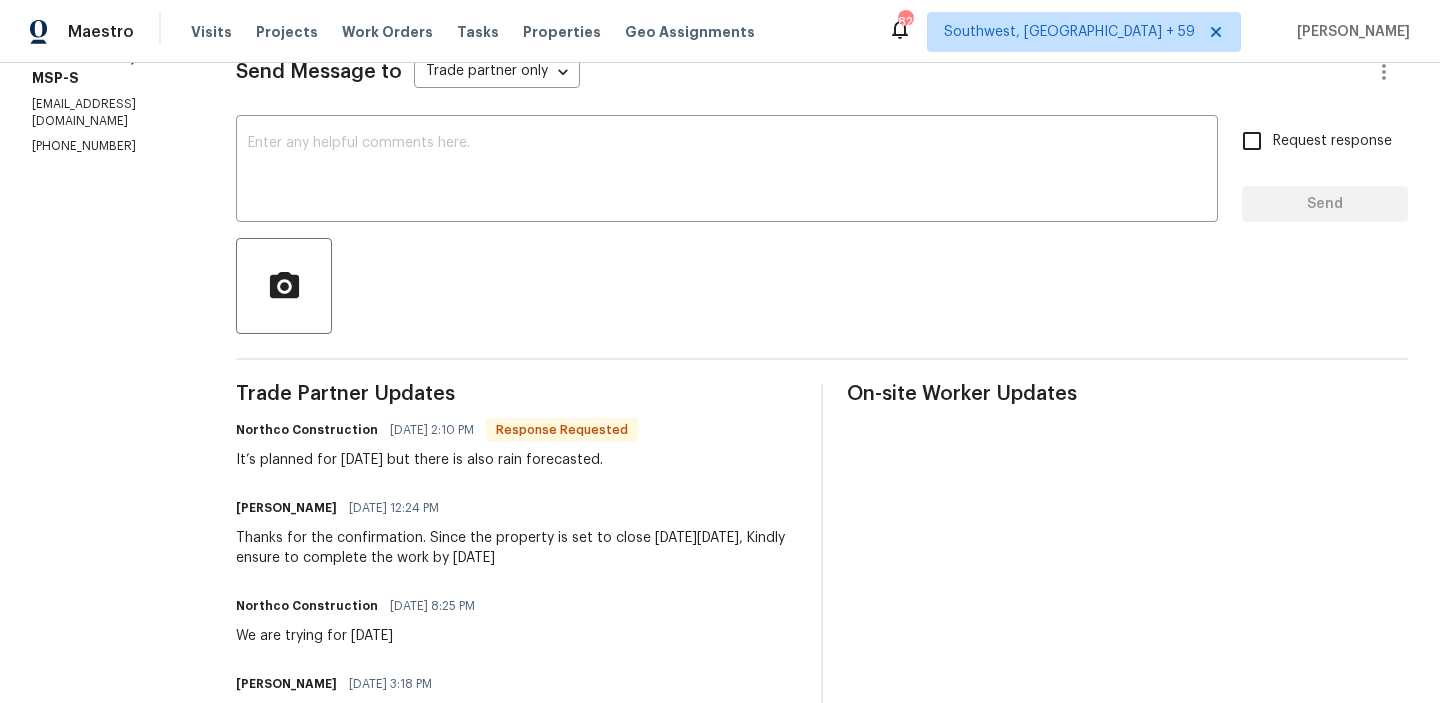 scroll, scrollTop: 0, scrollLeft: 0, axis: both 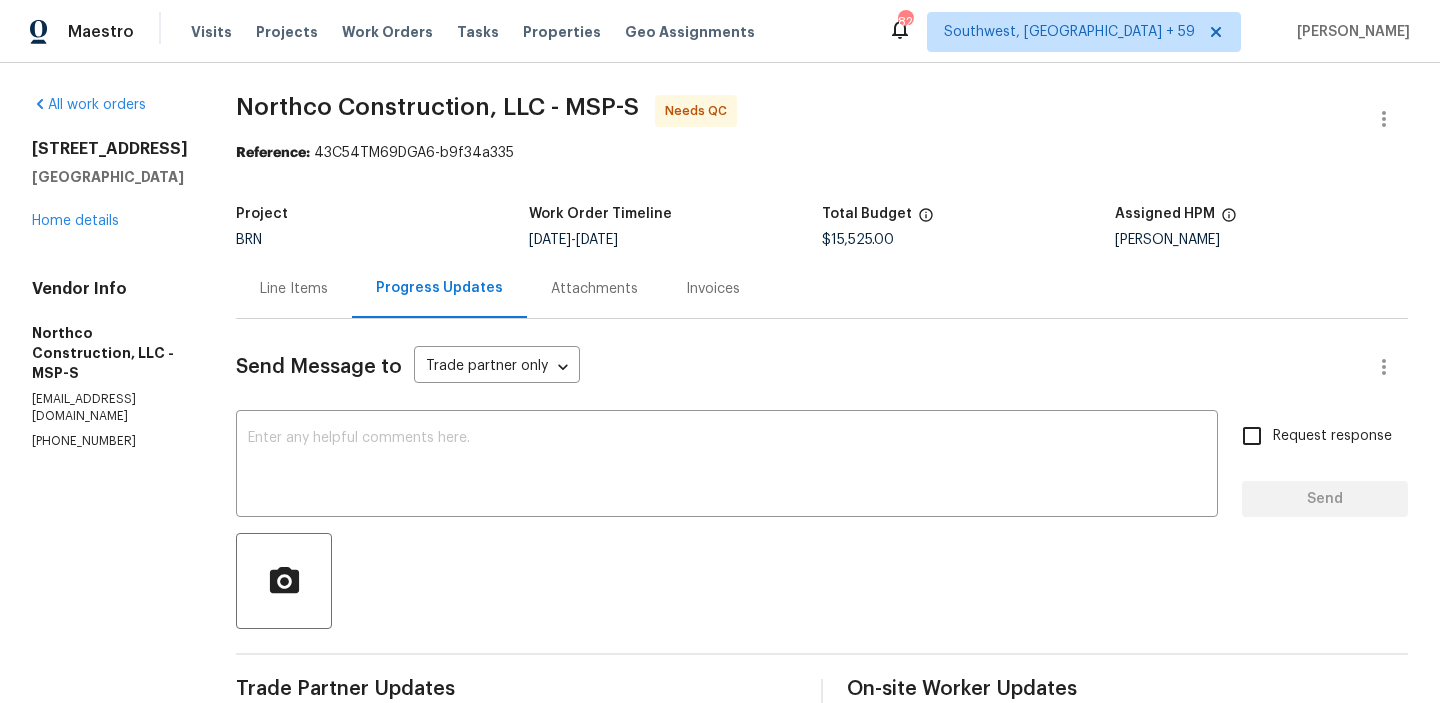 click on "Line Items" at bounding box center [294, 289] 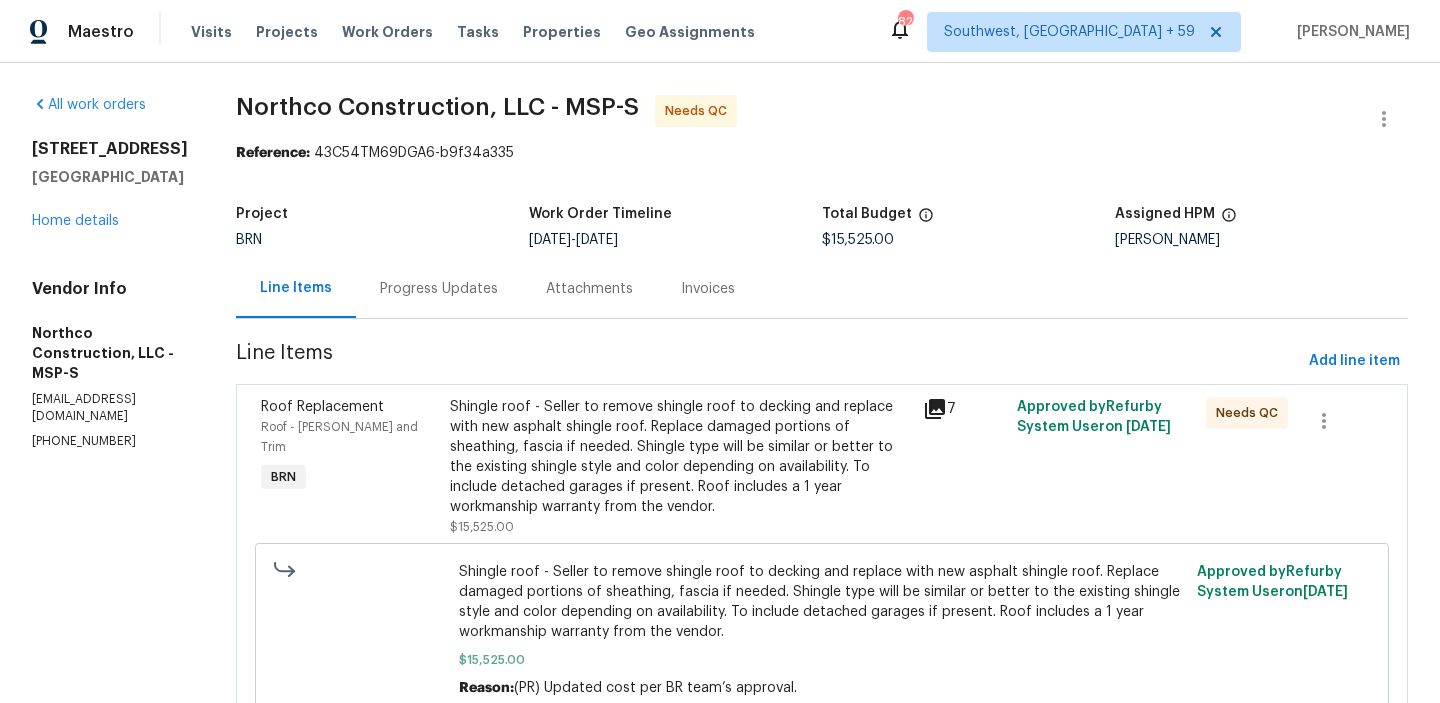 click on "Shingle roof - Seller to remove shingle roof to decking and replace with new asphalt shingle roof. Replace damaged portions of sheathing, fascia if needed. Shingle type will be similar or better to the existing shingle style and color depending on availability. To include detached garages if present. Roof includes a 1 year workmanship warranty from the vendor." at bounding box center [680, 457] 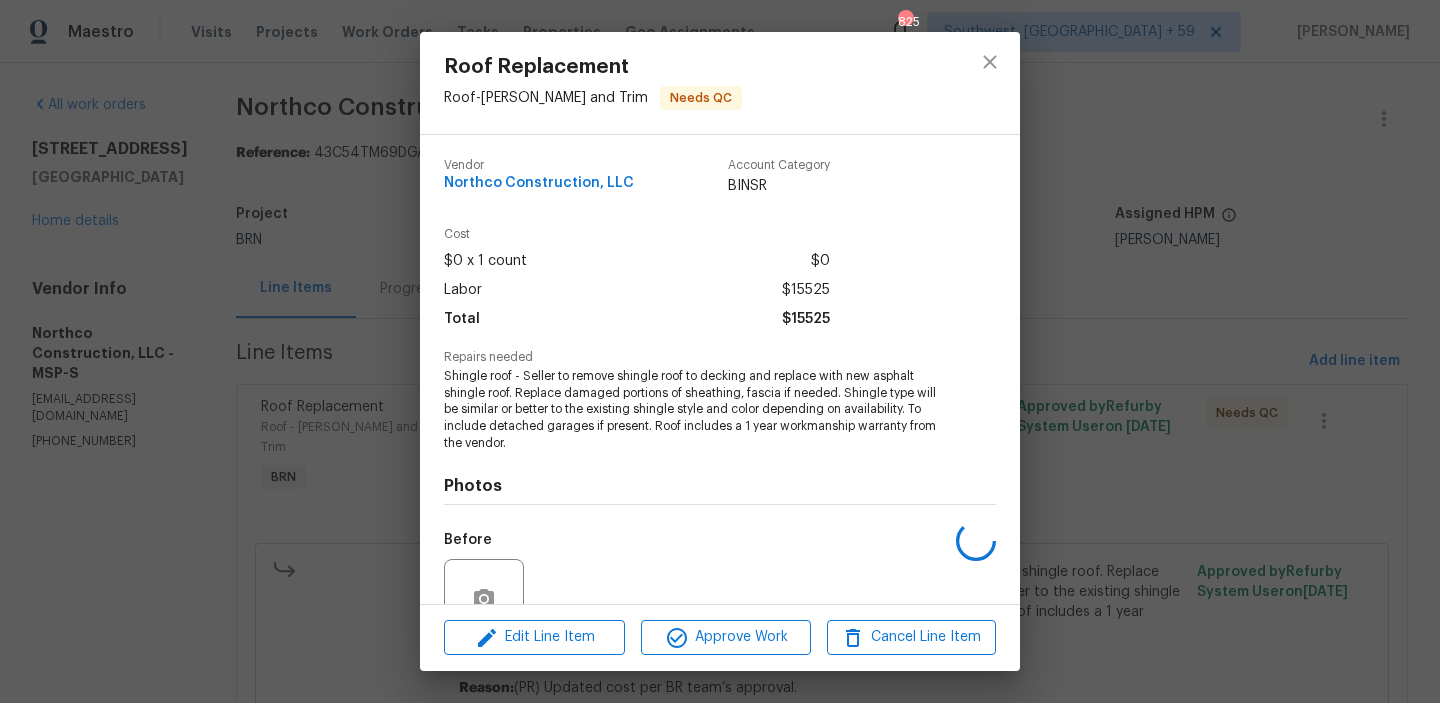 scroll, scrollTop: 185, scrollLeft: 0, axis: vertical 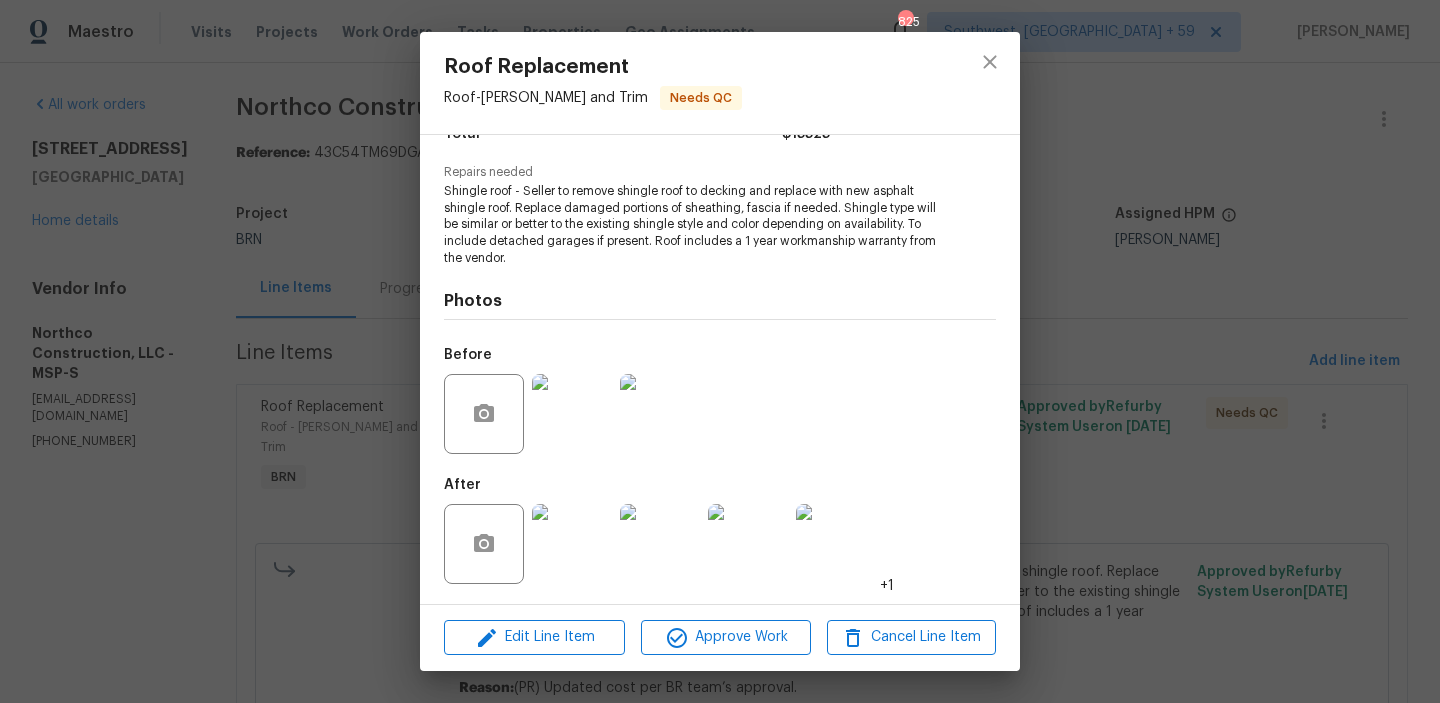 click at bounding box center [572, 544] 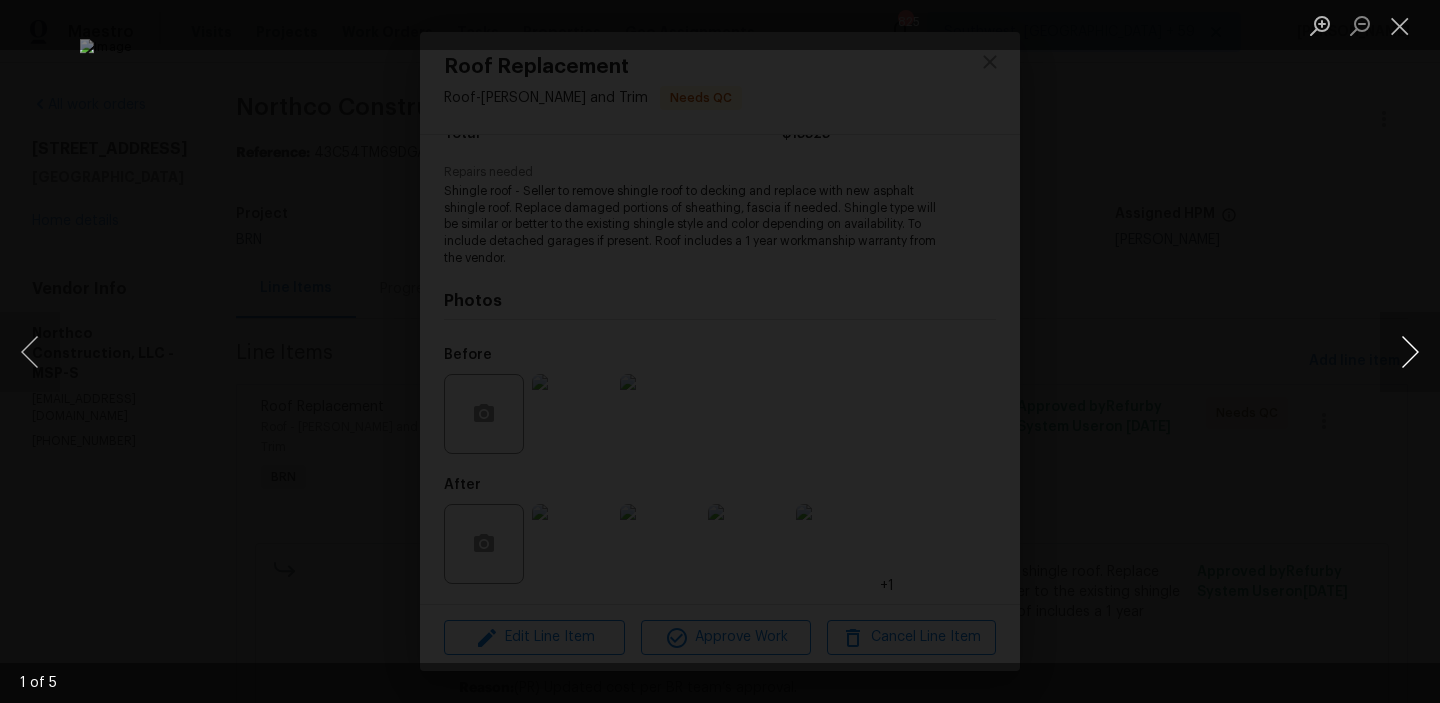 click at bounding box center (1410, 352) 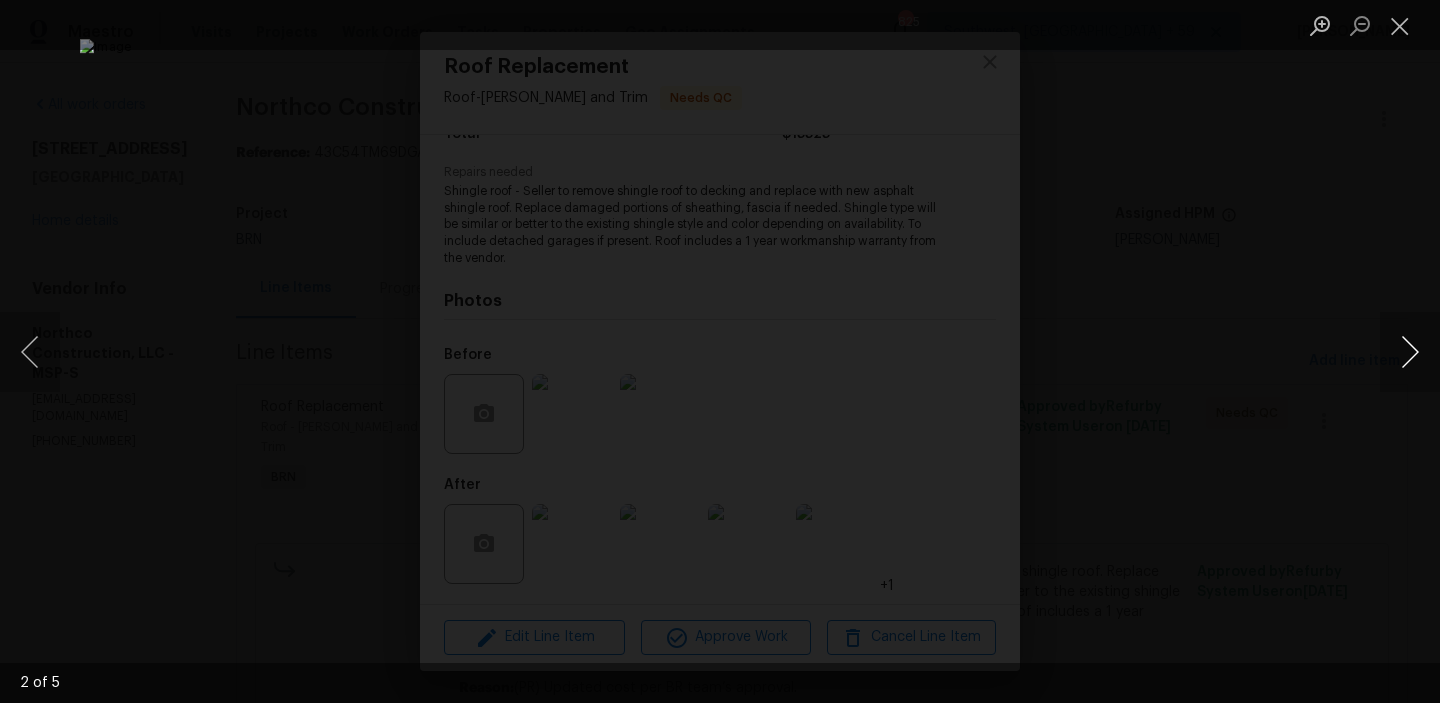 click at bounding box center (1410, 352) 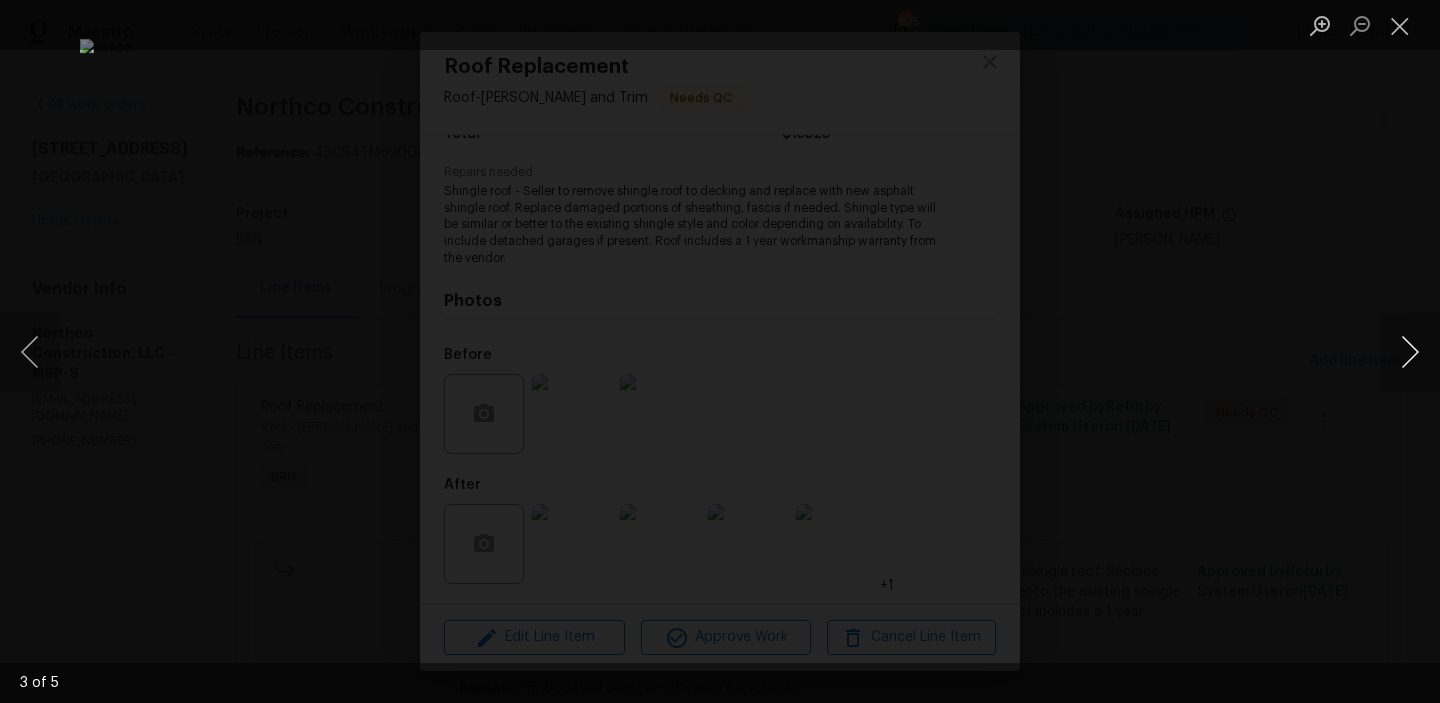 click at bounding box center (1410, 352) 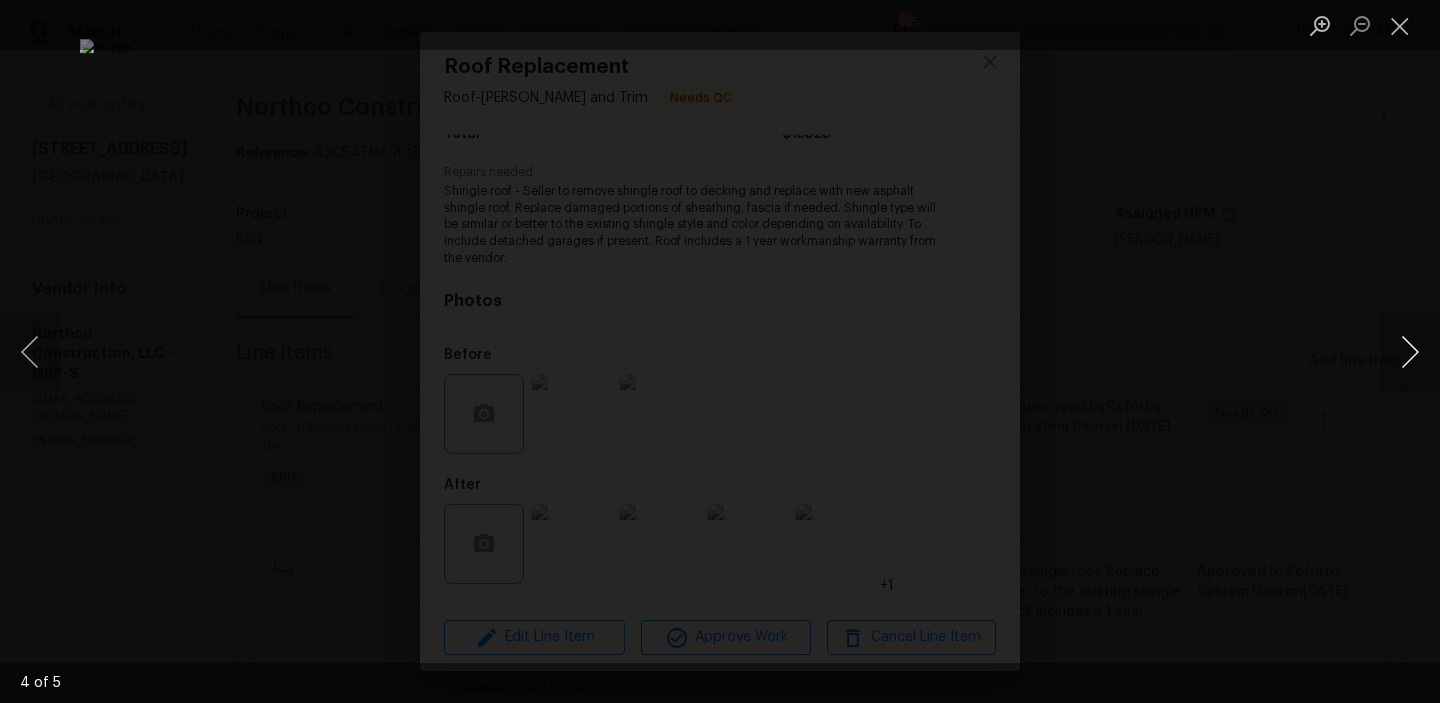 click at bounding box center [1410, 352] 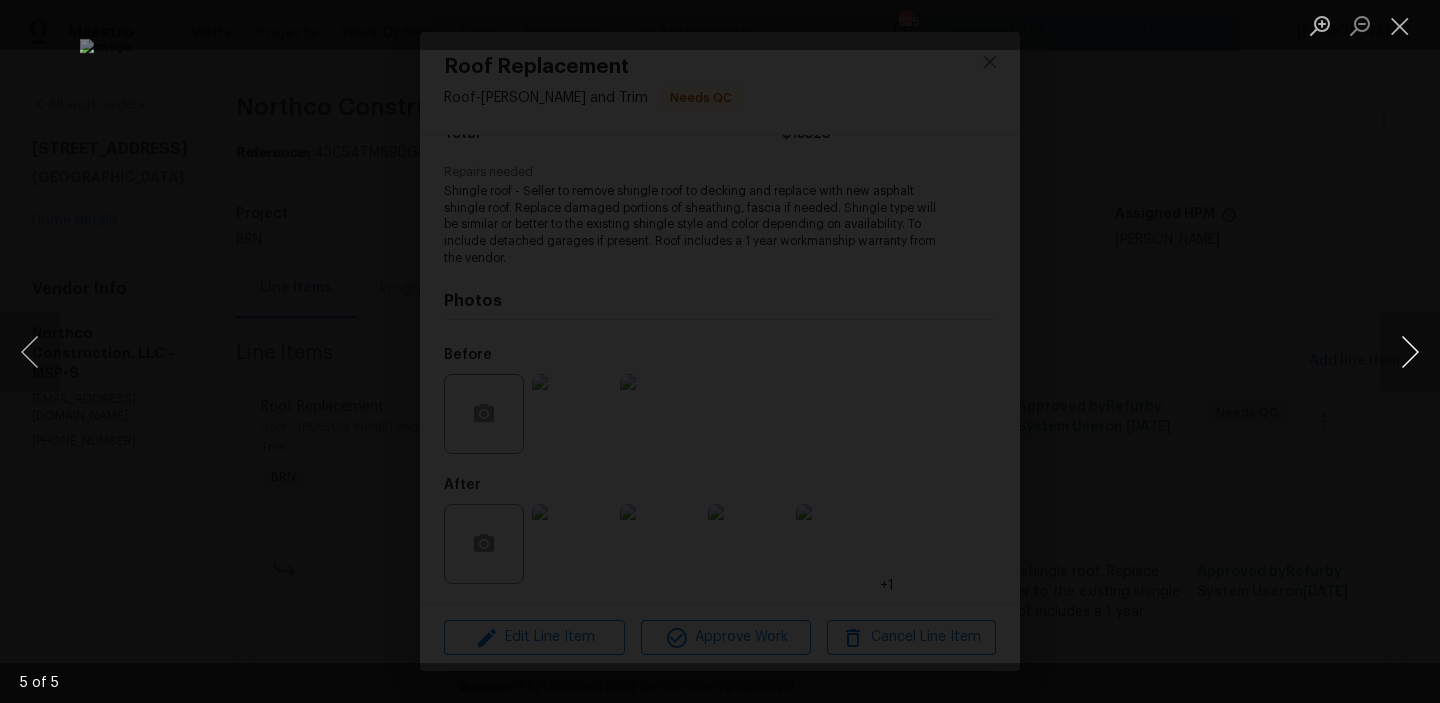 click at bounding box center (1410, 352) 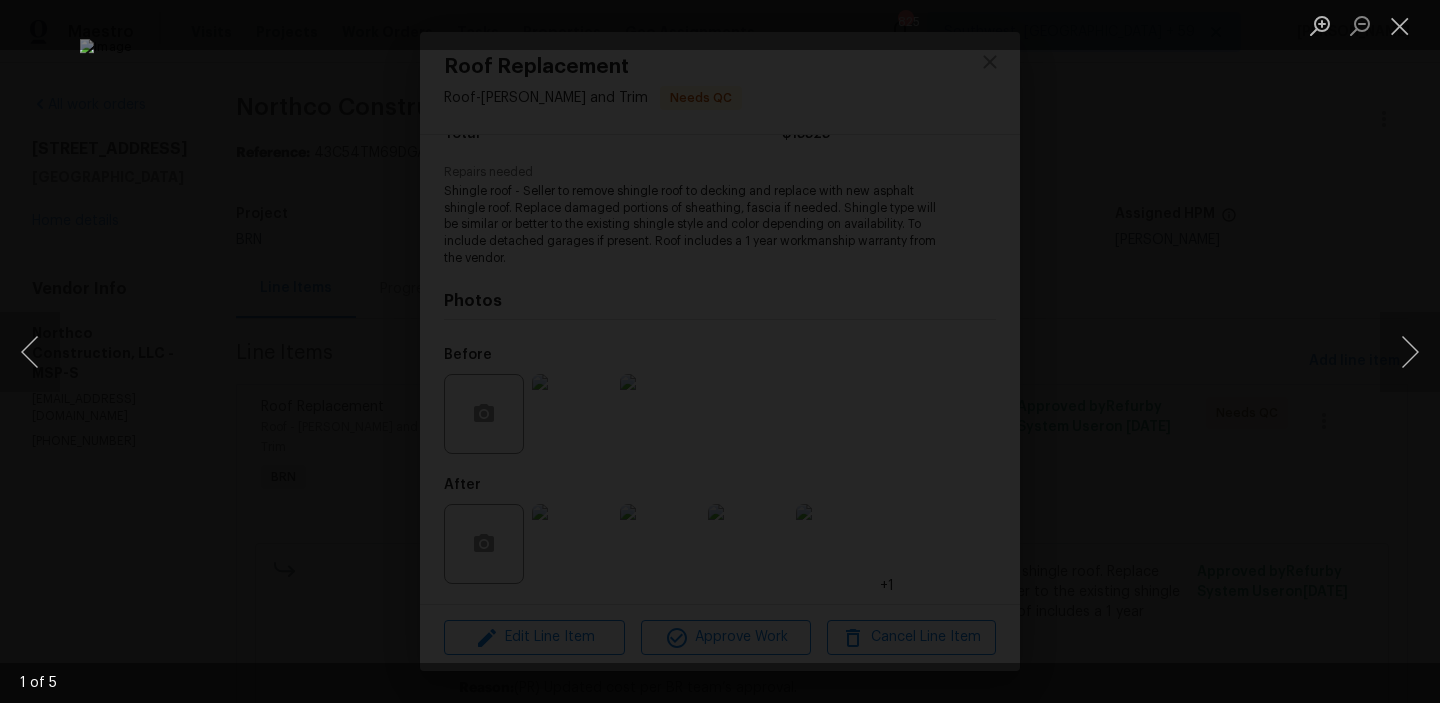 click at bounding box center [720, 351] 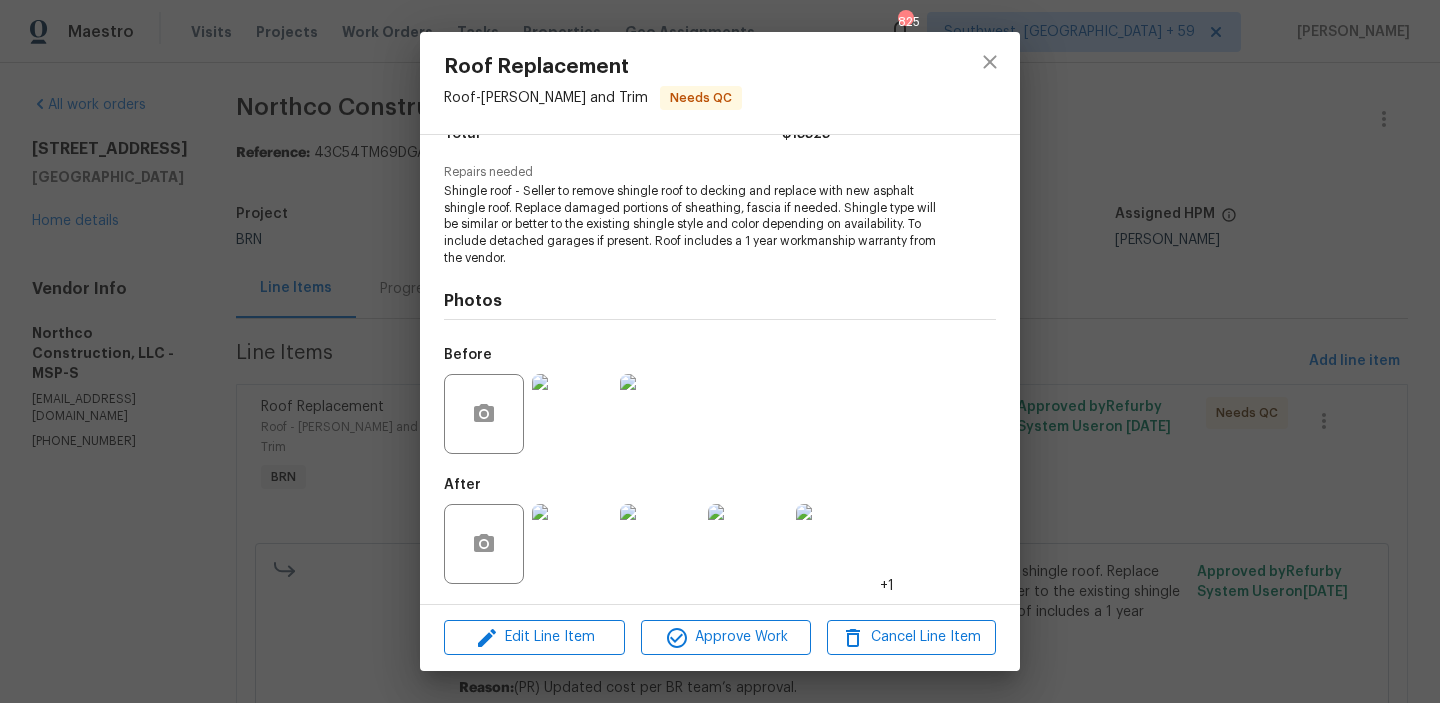 click on "Roof Replacement Roof  -  [PERSON_NAME] and Trim Needs QC Vendor Northco Construction, LLC Account Category BINSR Cost $0 x 1 count $0 Labor $15525 Total $15525 Repairs needed Shingle roof - Seller to remove shingle roof to decking and replace with new asphalt shingle roof. Replace damaged portions of sheathing, fascia if needed. Shingle type will be similar or better to the existing shingle style and color depending on availability. To include detached garages if present. Roof includes a 1 year workmanship warranty from the vendor. Photos Before After  +1  Edit Line Item  Approve Work  Cancel Line Item" at bounding box center (720, 351) 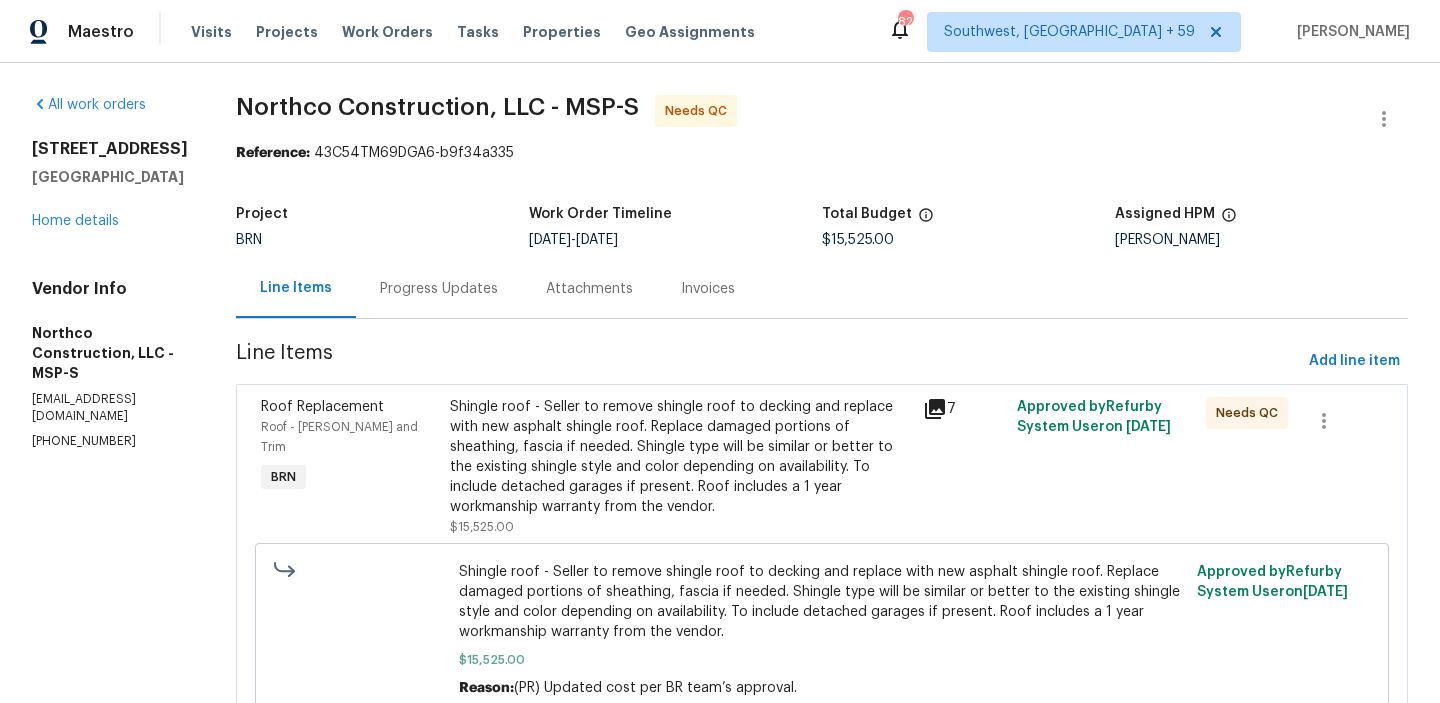 click on "Shingle roof - Seller to remove shingle roof to decking and replace with new asphalt shingle roof. Replace damaged portions of sheathing, fascia if needed. Shingle type will be similar or better to the existing shingle style and color depending on availability. To include detached garages if present. Roof includes a 1 year workmanship warranty from the vendor." at bounding box center [680, 457] 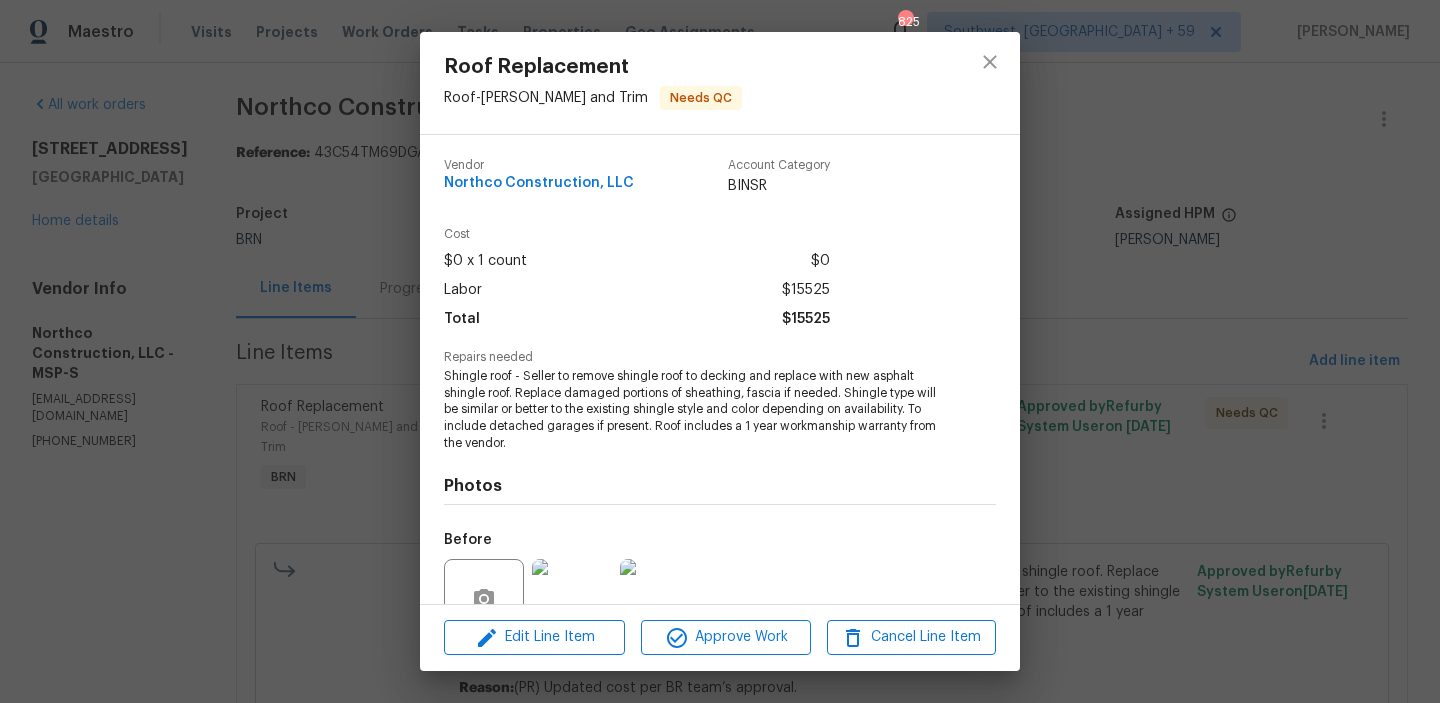 scroll, scrollTop: 185, scrollLeft: 0, axis: vertical 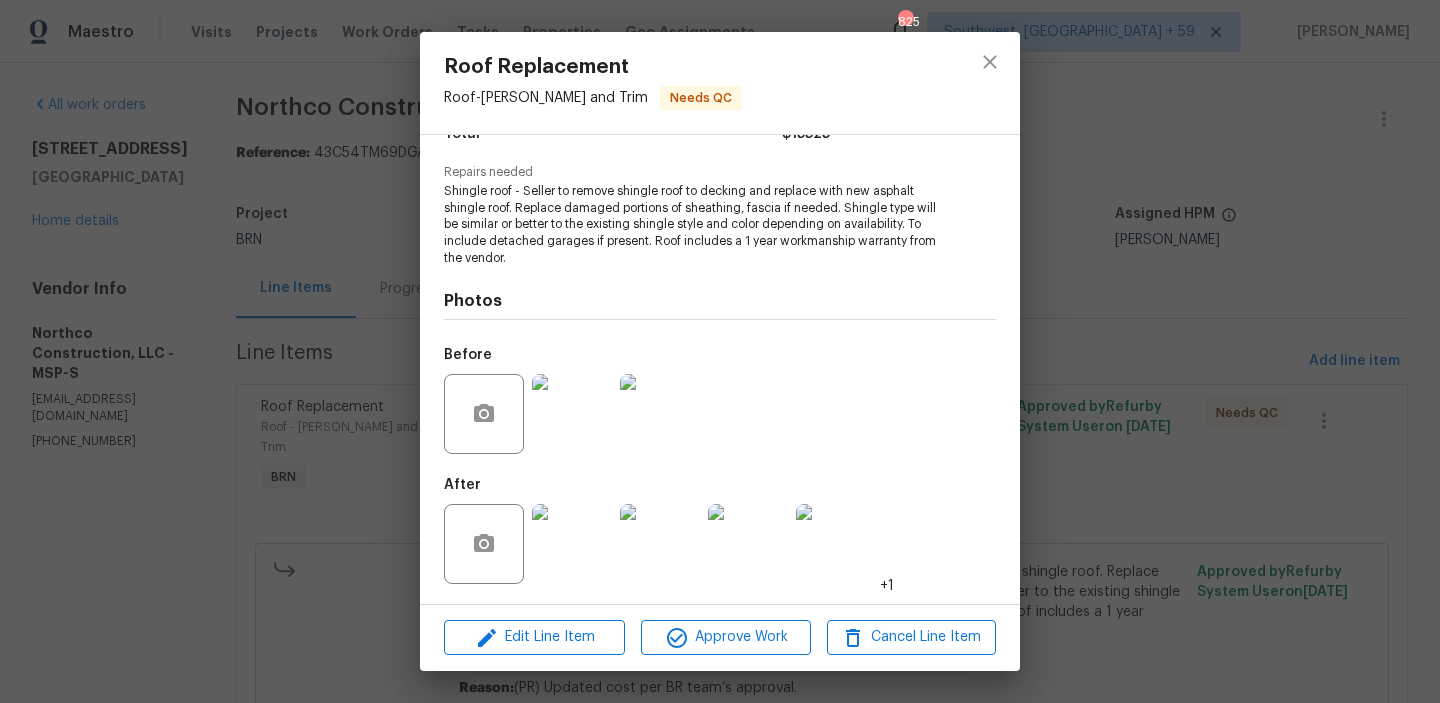 click at bounding box center [572, 414] 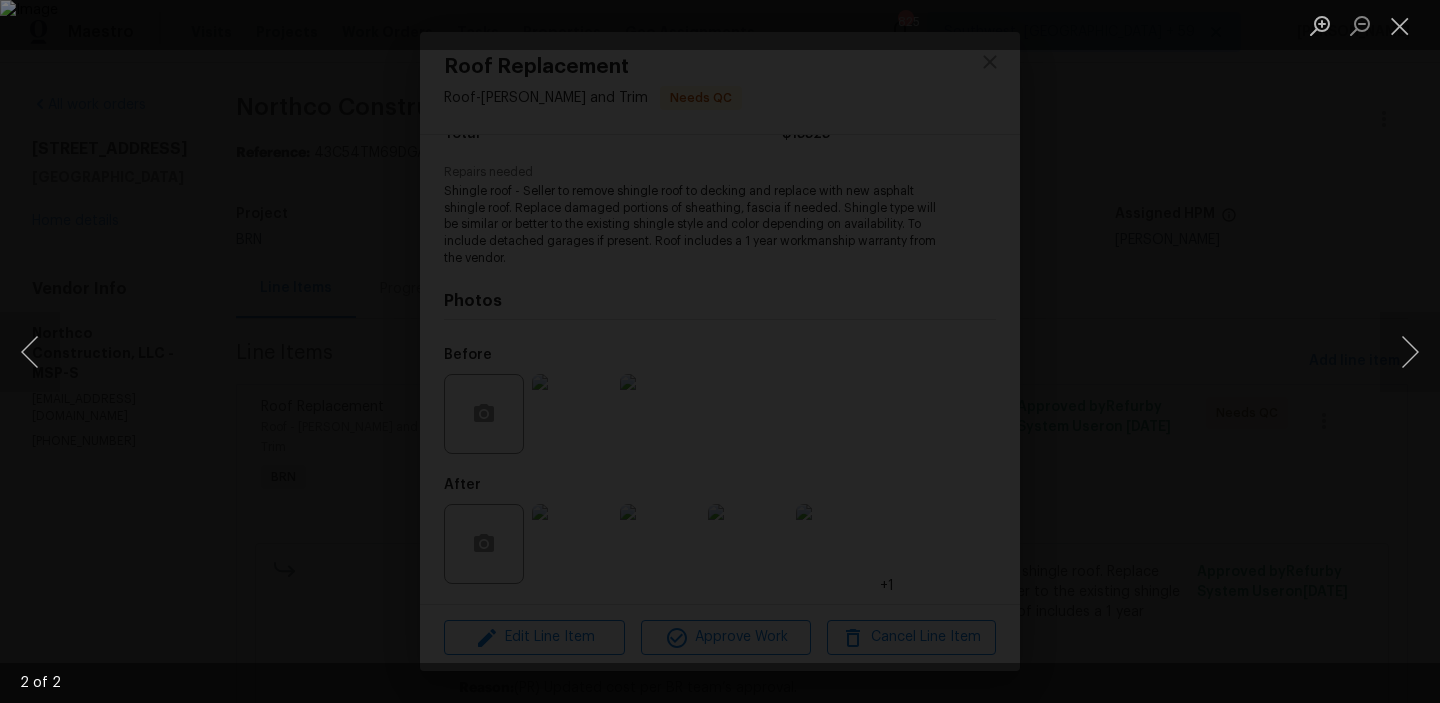 click at bounding box center (720, 351) 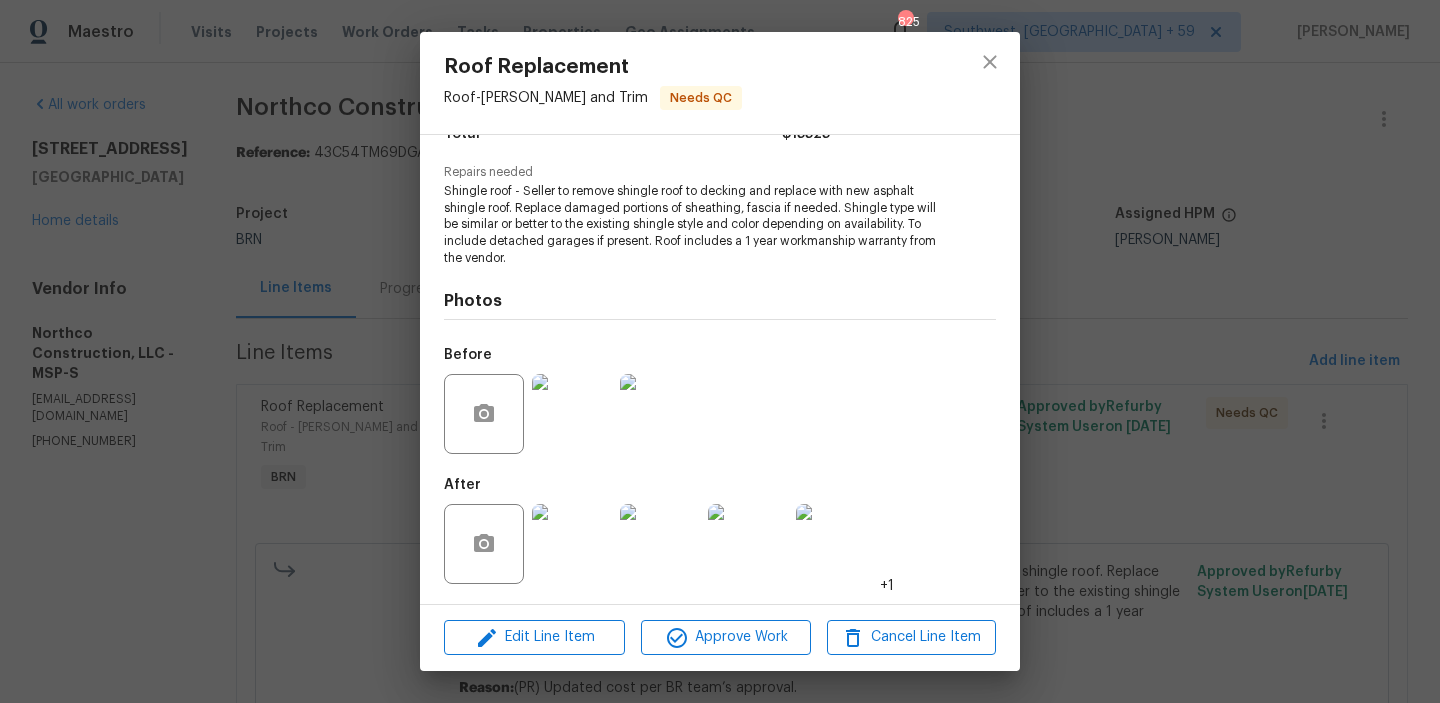click on "Roof Replacement Roof  -  [PERSON_NAME] and Trim Needs QC Vendor Northco Construction, LLC Account Category BINSR Cost $0 x 1 count $0 Labor $15525 Total $15525 Repairs needed Shingle roof - Seller to remove shingle roof to decking and replace with new asphalt shingle roof. Replace damaged portions of sheathing, fascia if needed. Shingle type will be similar or better to the existing shingle style and color depending on availability. To include detached garages if present. Roof includes a 1 year workmanship warranty from the vendor. Photos Before After  +1  Edit Line Item  Approve Work  Cancel Line Item" at bounding box center [720, 351] 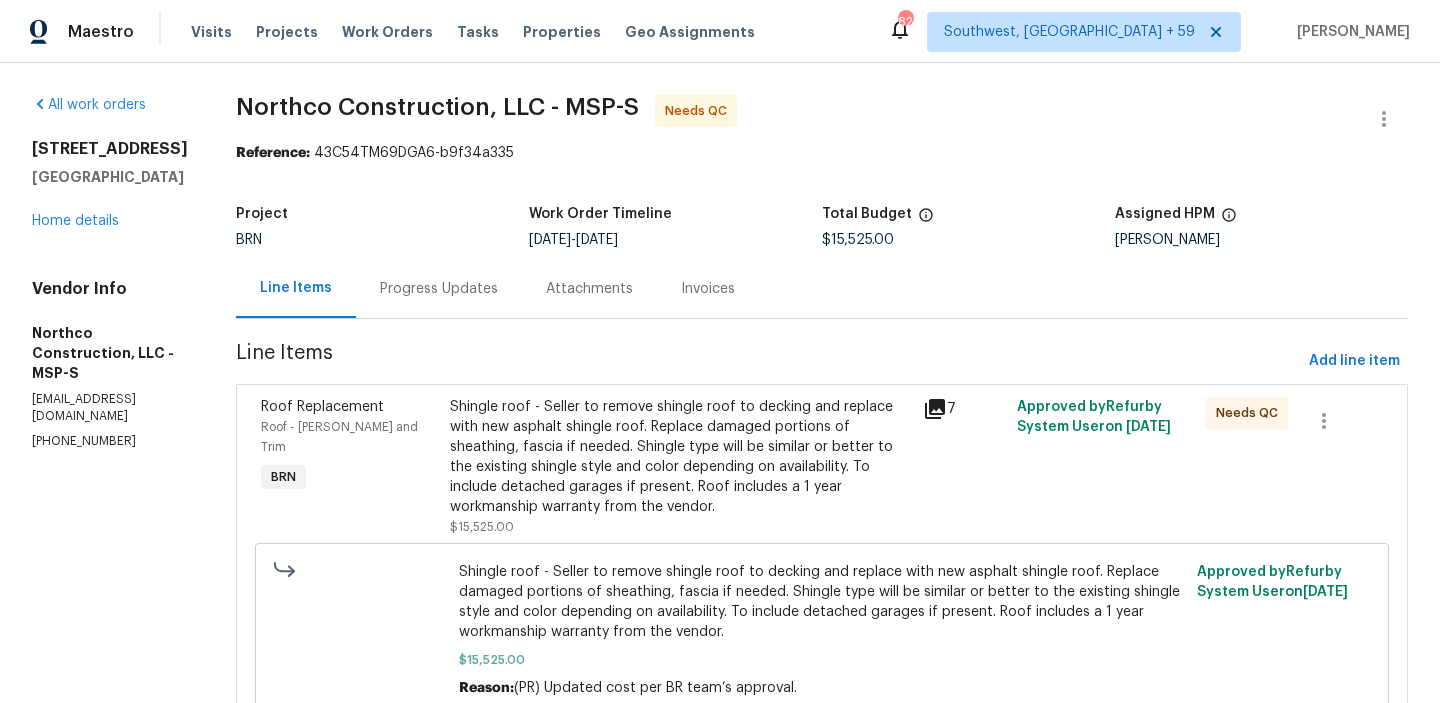 click on "Progress Updates" at bounding box center (439, 288) 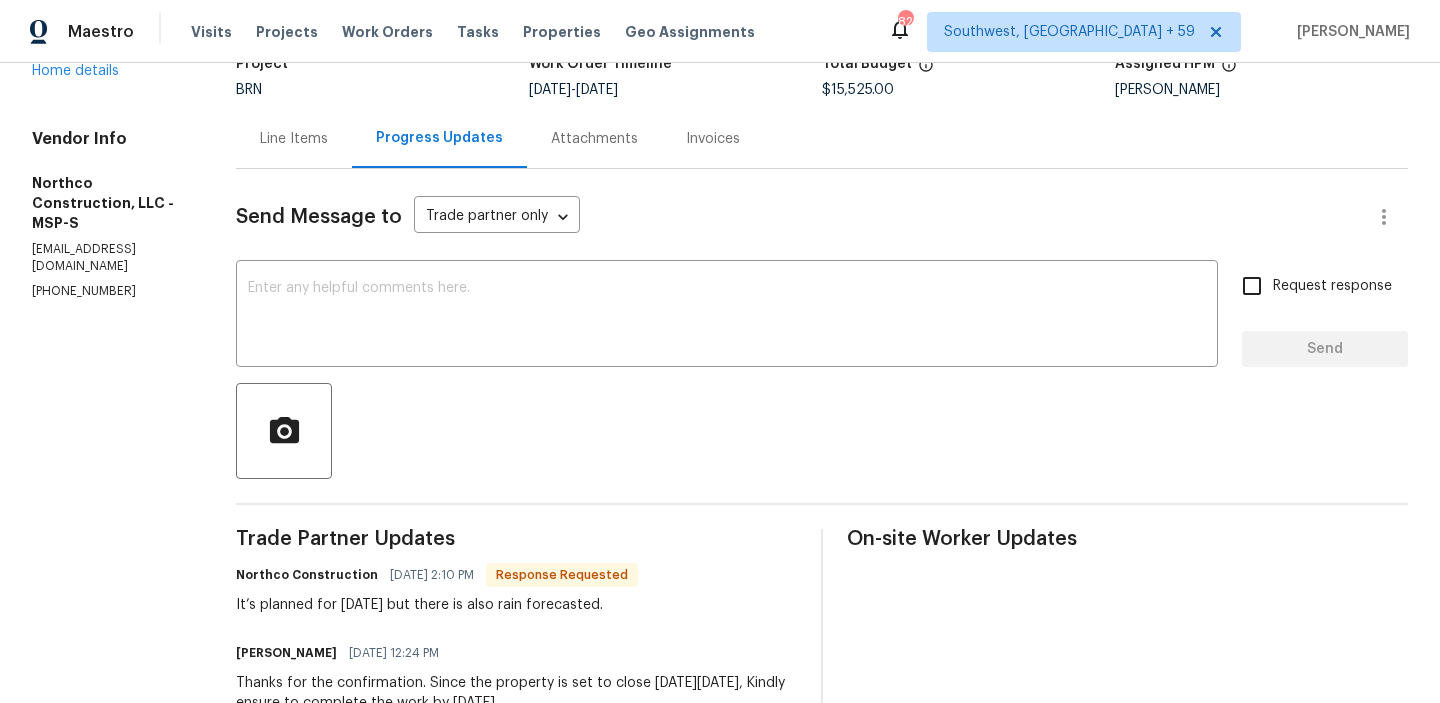 scroll, scrollTop: 164, scrollLeft: 0, axis: vertical 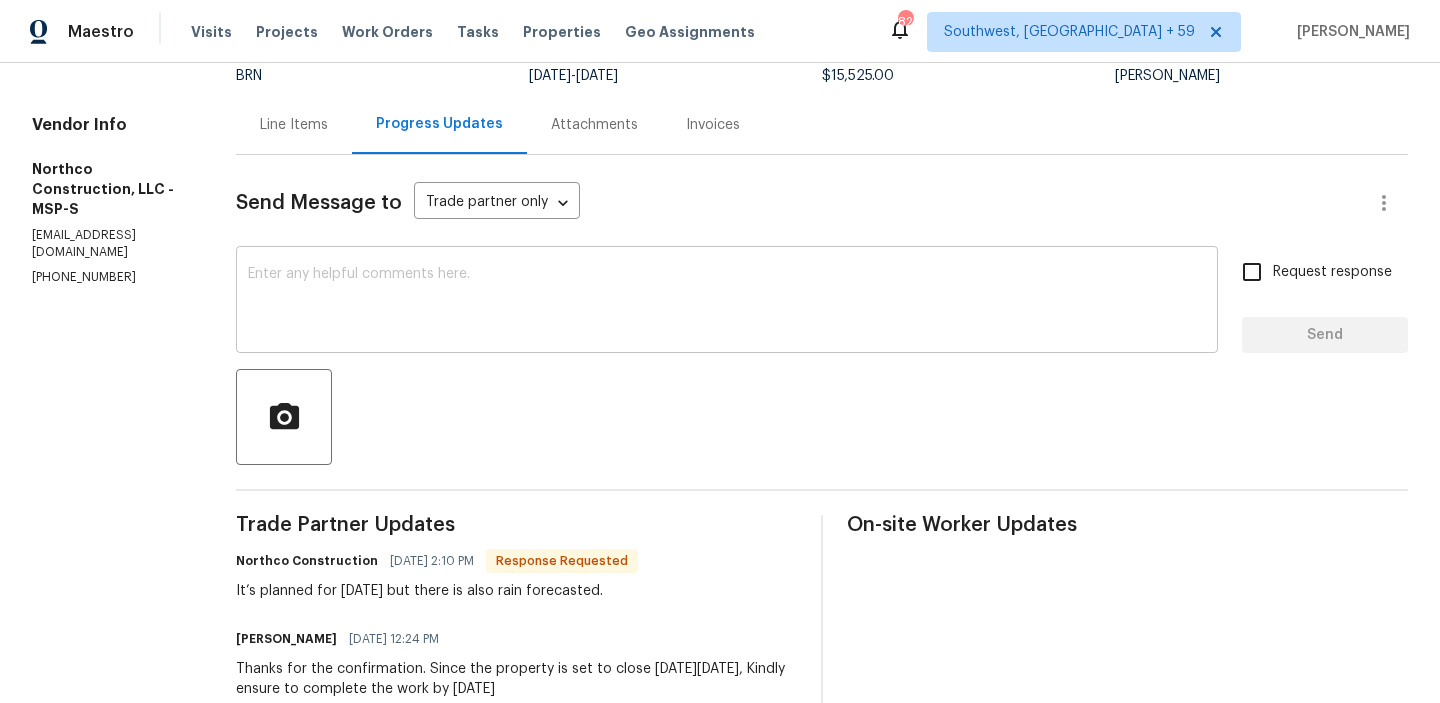 click at bounding box center [727, 302] 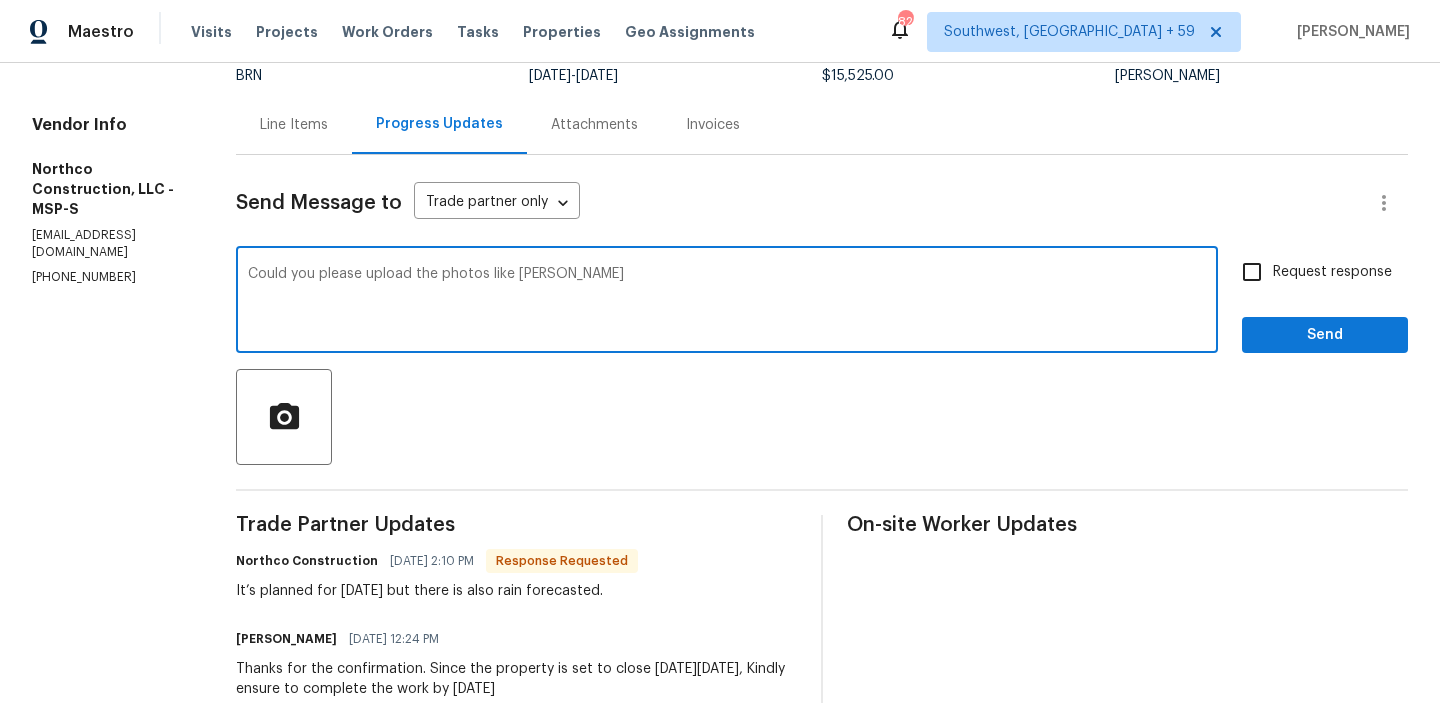 click on "Could you please upload the photos like [PERSON_NAME]" at bounding box center (727, 302) 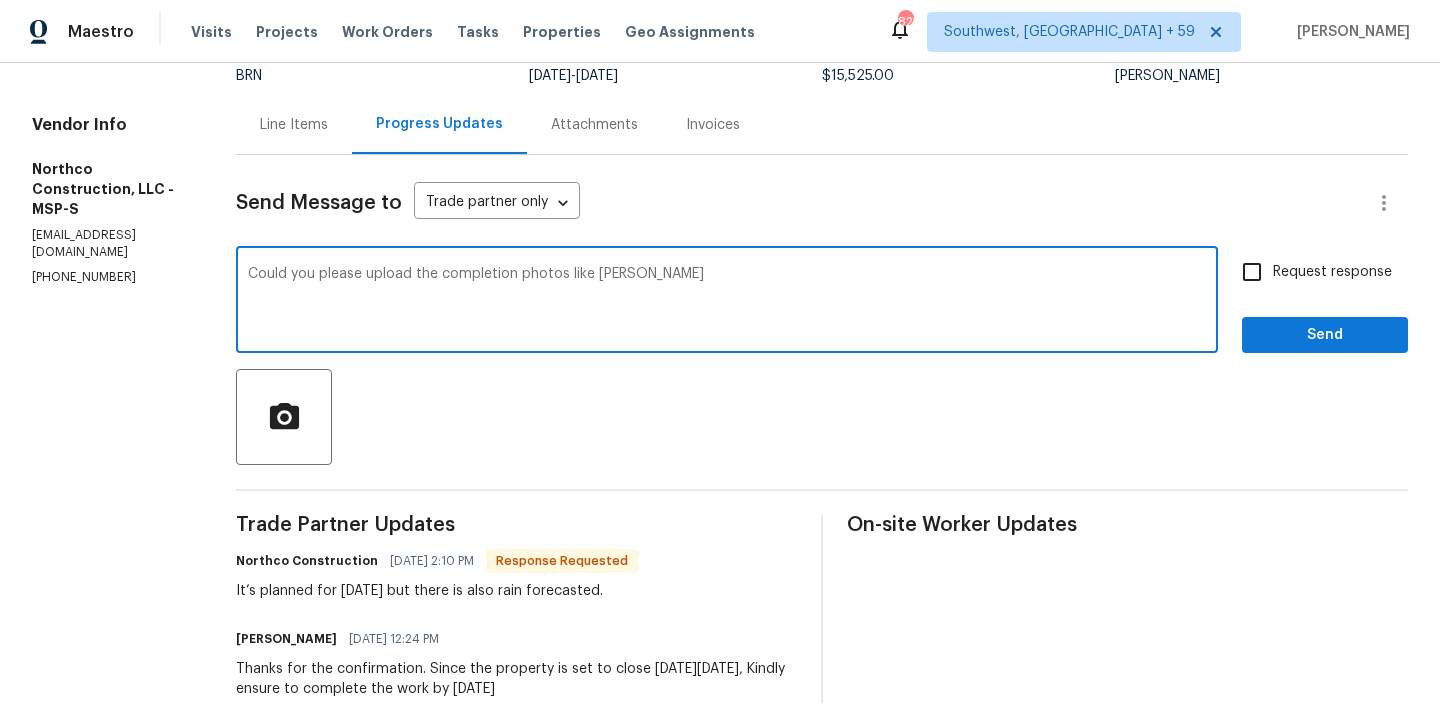 click on "Could you please upload the completion photos like [PERSON_NAME]" at bounding box center (727, 302) 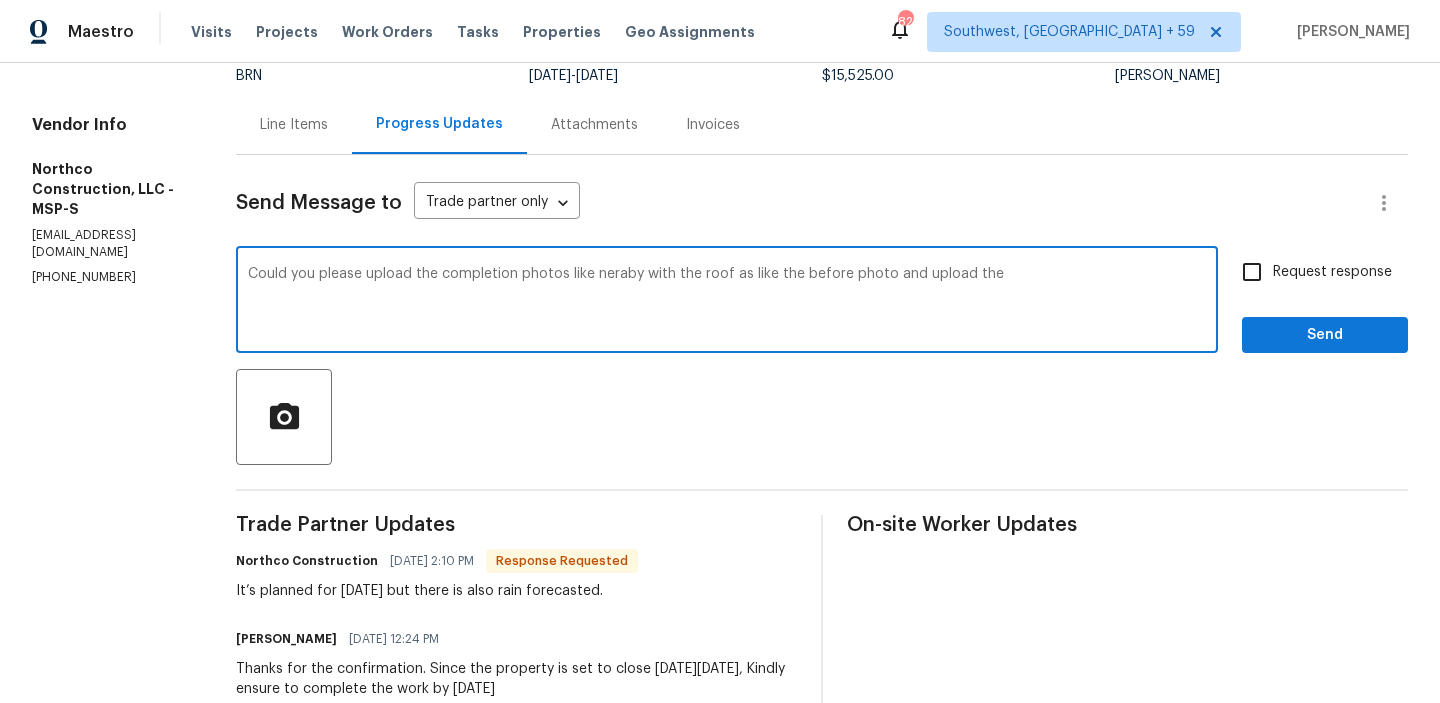 paste on "1 year workmanship warranty" 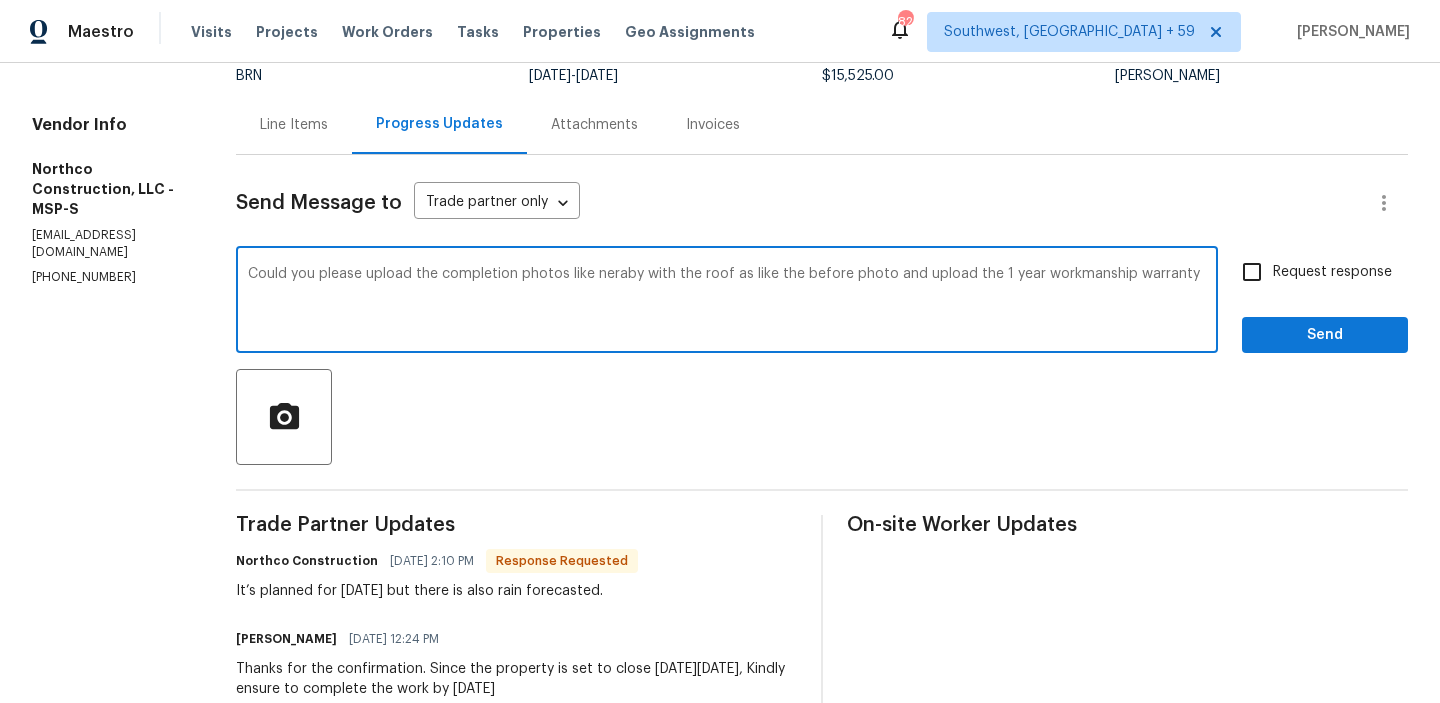 click on "Could you please upload the completion photos like neraby with the roof as like the before photo and upload the 1 year workmanship warranty" at bounding box center (727, 302) 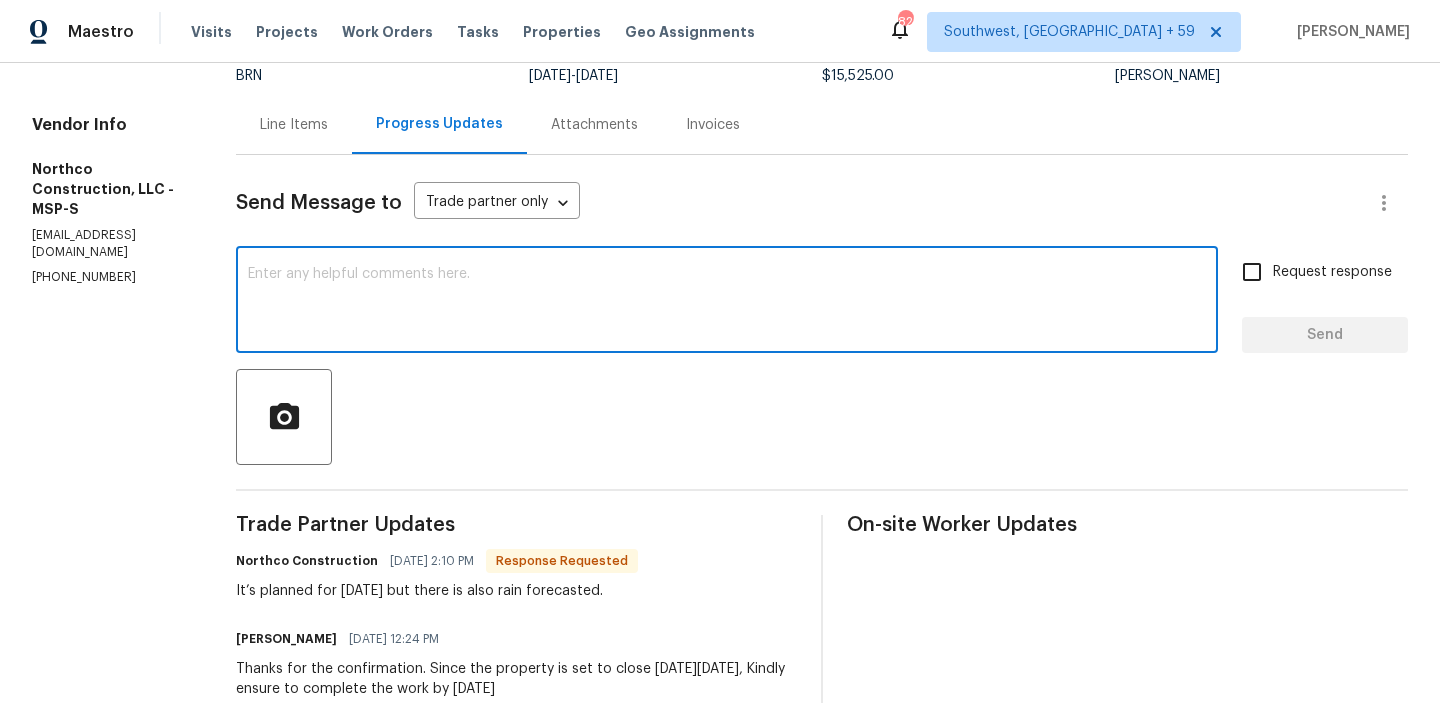paste on "Could you please upload the completion photos like neraby with the roof as like the before photo and upload the 1 year workmanship warranty" 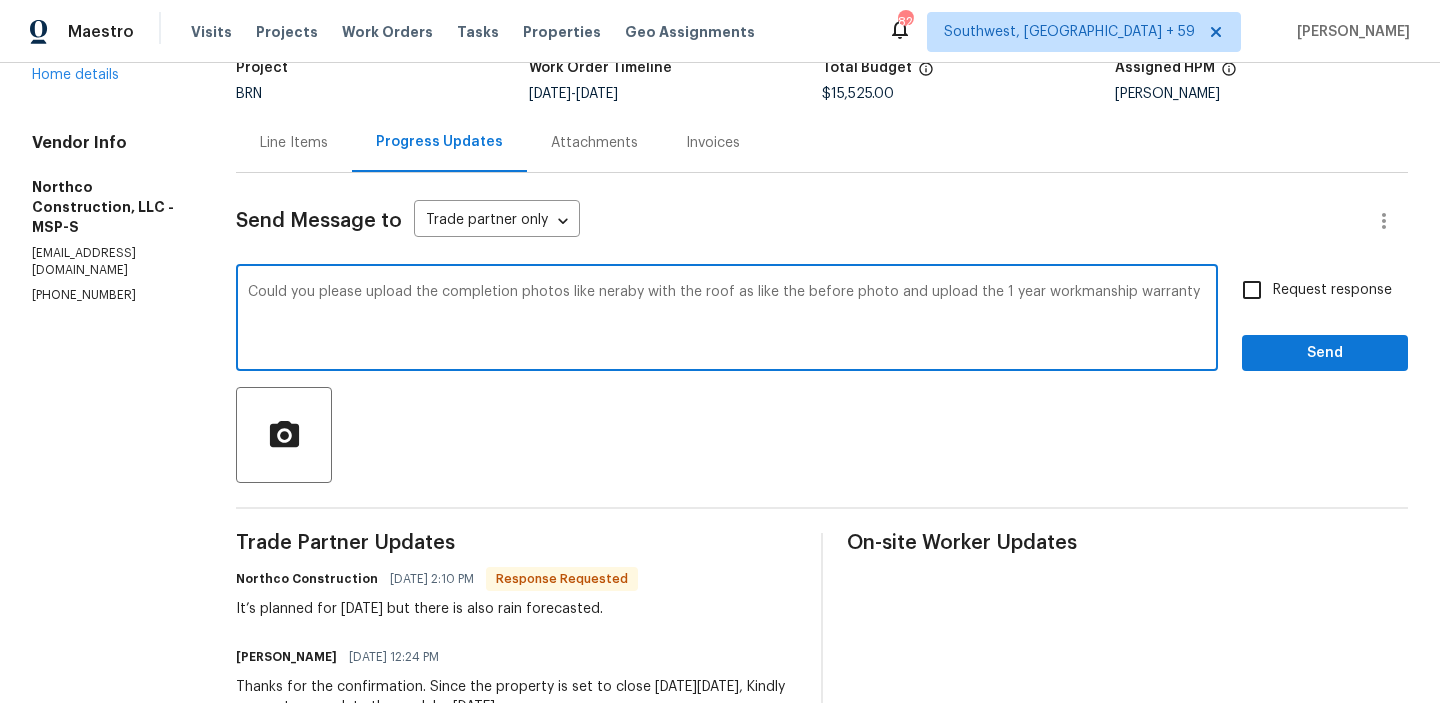 scroll, scrollTop: 141, scrollLeft: 0, axis: vertical 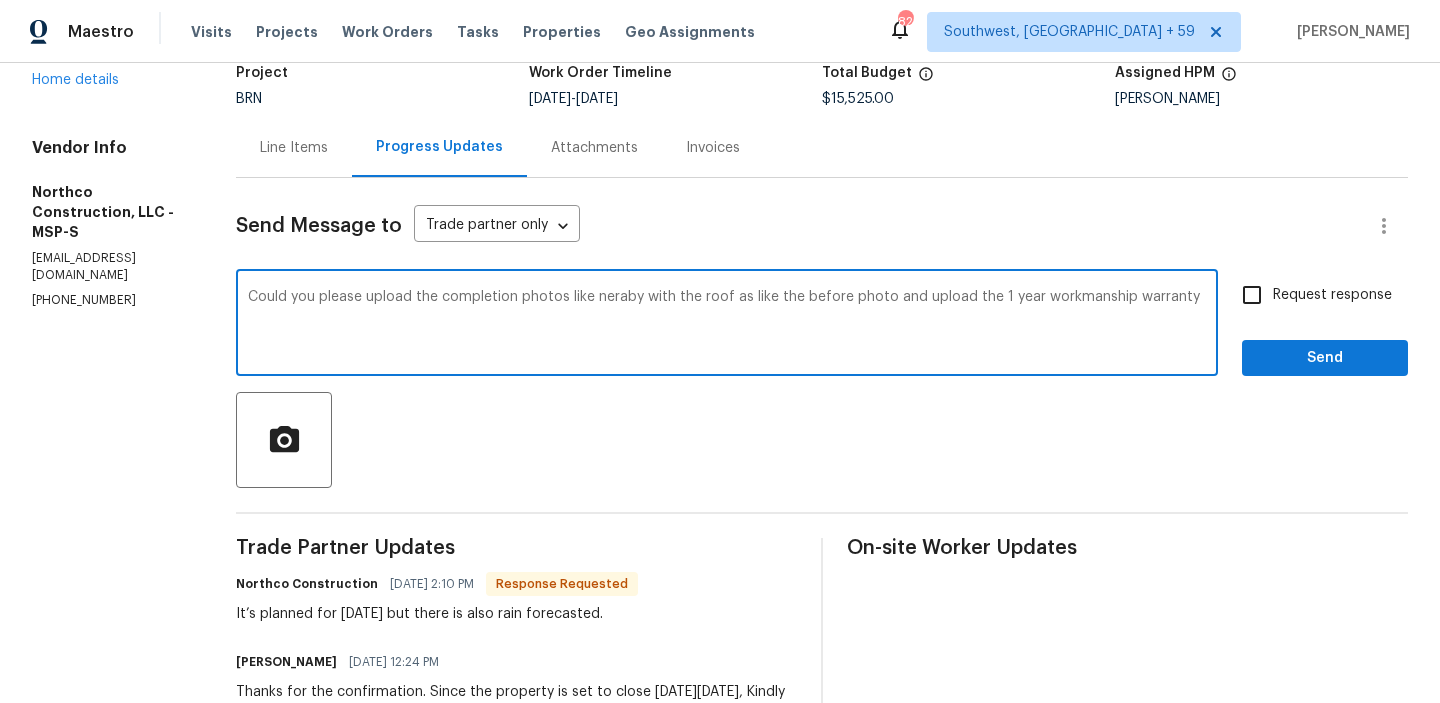 click on "Could you please upload the completion photos like neraby with the roof as like the before photo and upload the 1 year workmanship warranty" at bounding box center [727, 325] 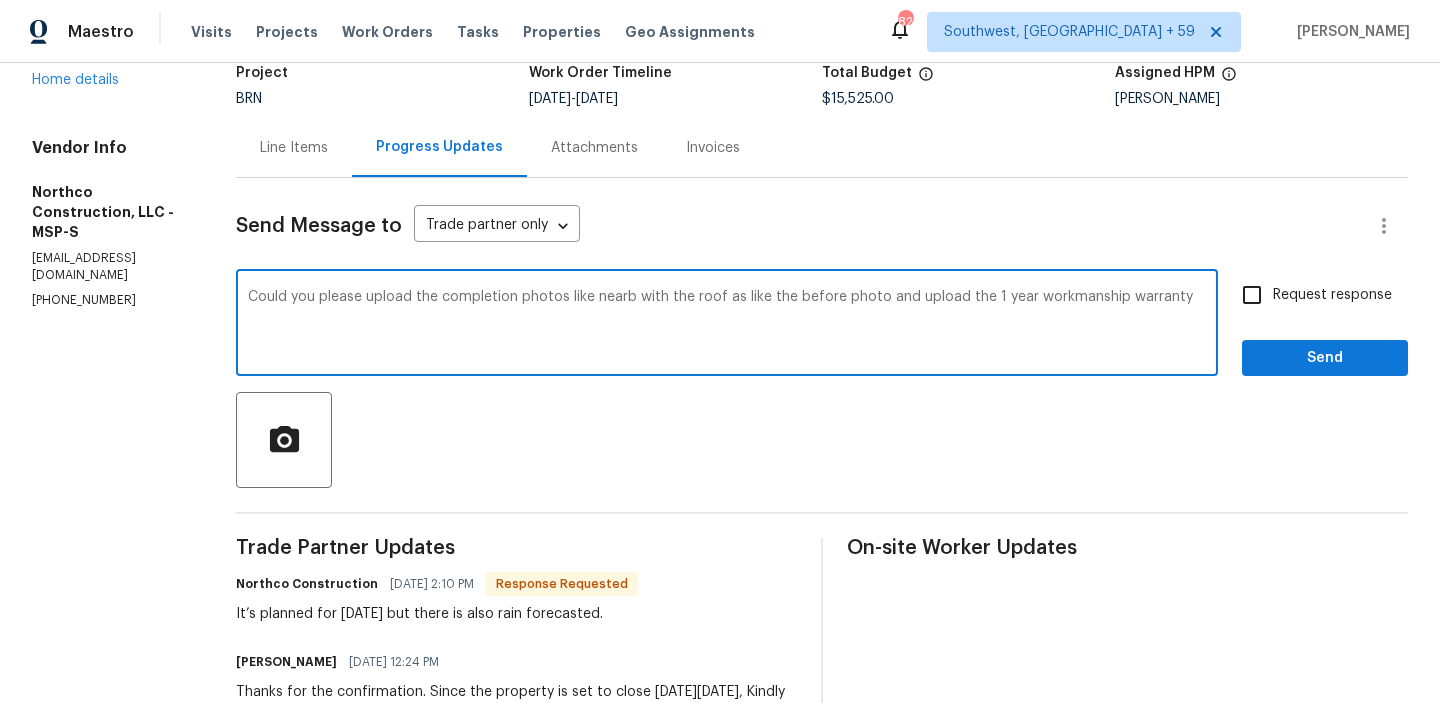 type on "Could you please upload the completion photos like nearby with the roof as like the before photo and upload the 1 year workmanship warranty" 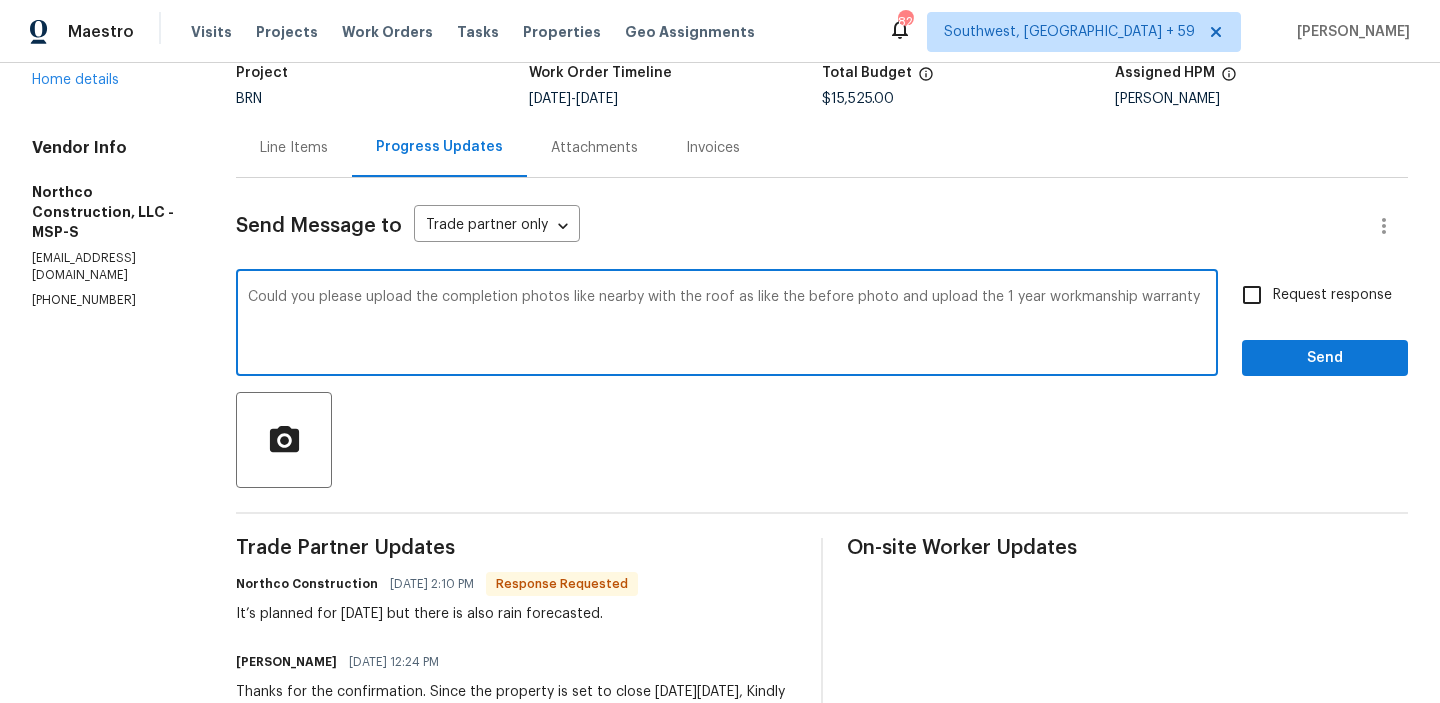 click on "Could you please upload the completion photos like nearby with the roof as like the before photo and upload the 1 year workmanship warranty" at bounding box center (727, 325) 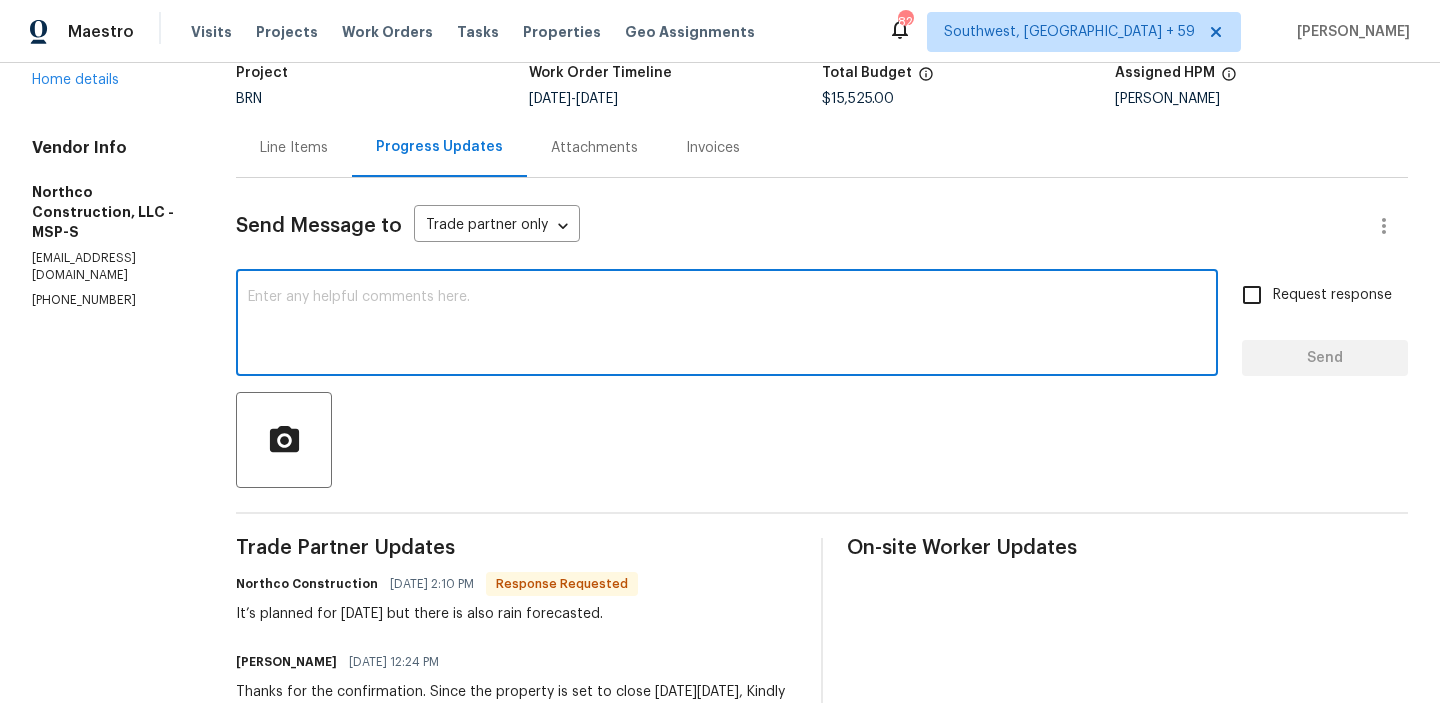 paste on "Could you please upload the completion photos, preferably taken from a similar angle as the 'before' photos (like the ones from the nearby property showing the roof)? Also, kindly upload the 1-year workmanship warranty" 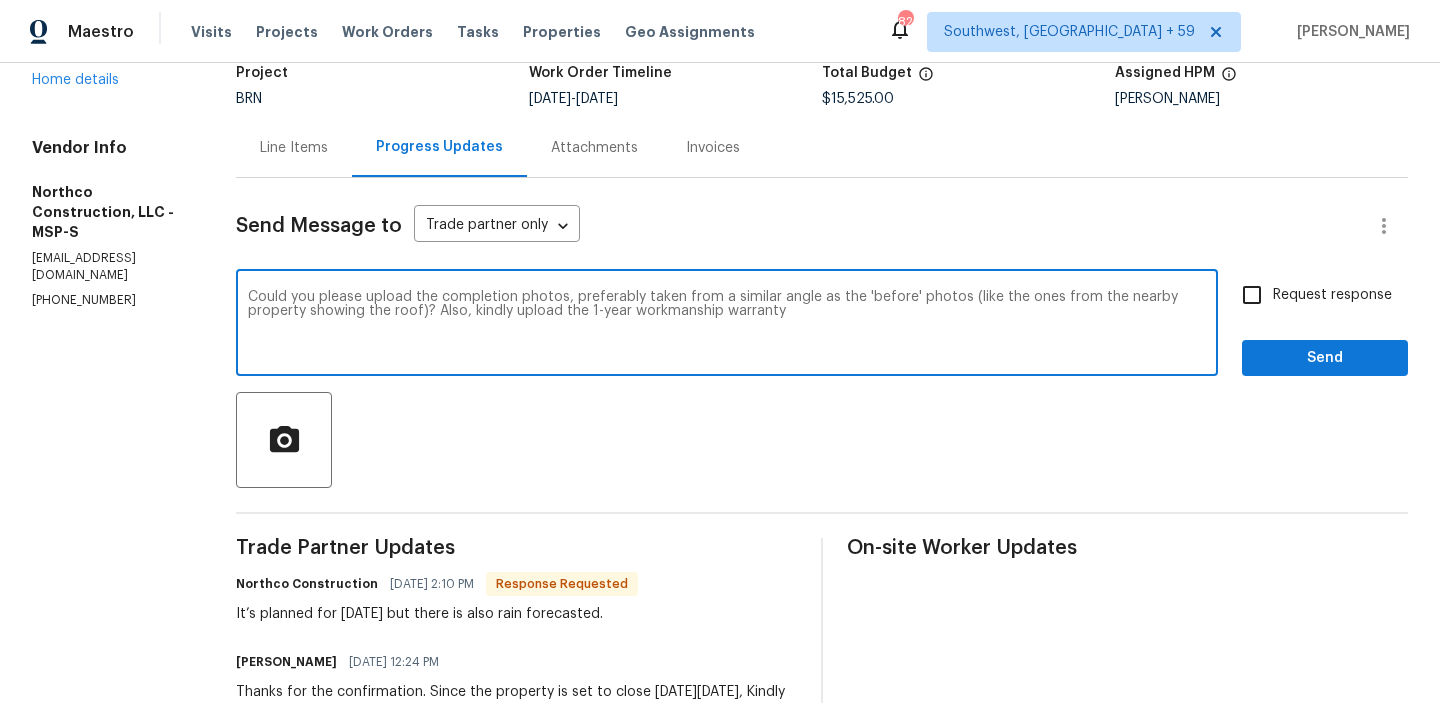 drag, startPoint x: 943, startPoint y: 295, endPoint x: 354, endPoint y: 310, distance: 589.191 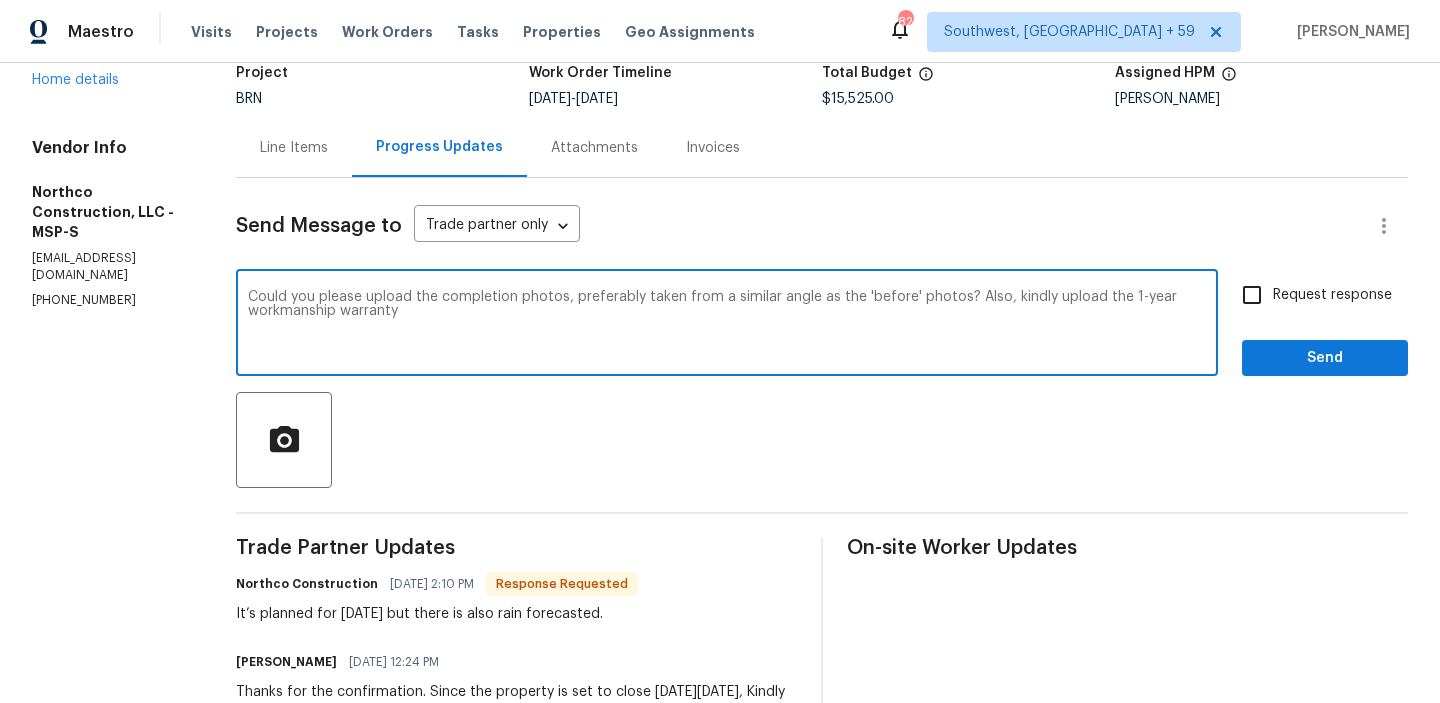 scroll, scrollTop: 128, scrollLeft: 0, axis: vertical 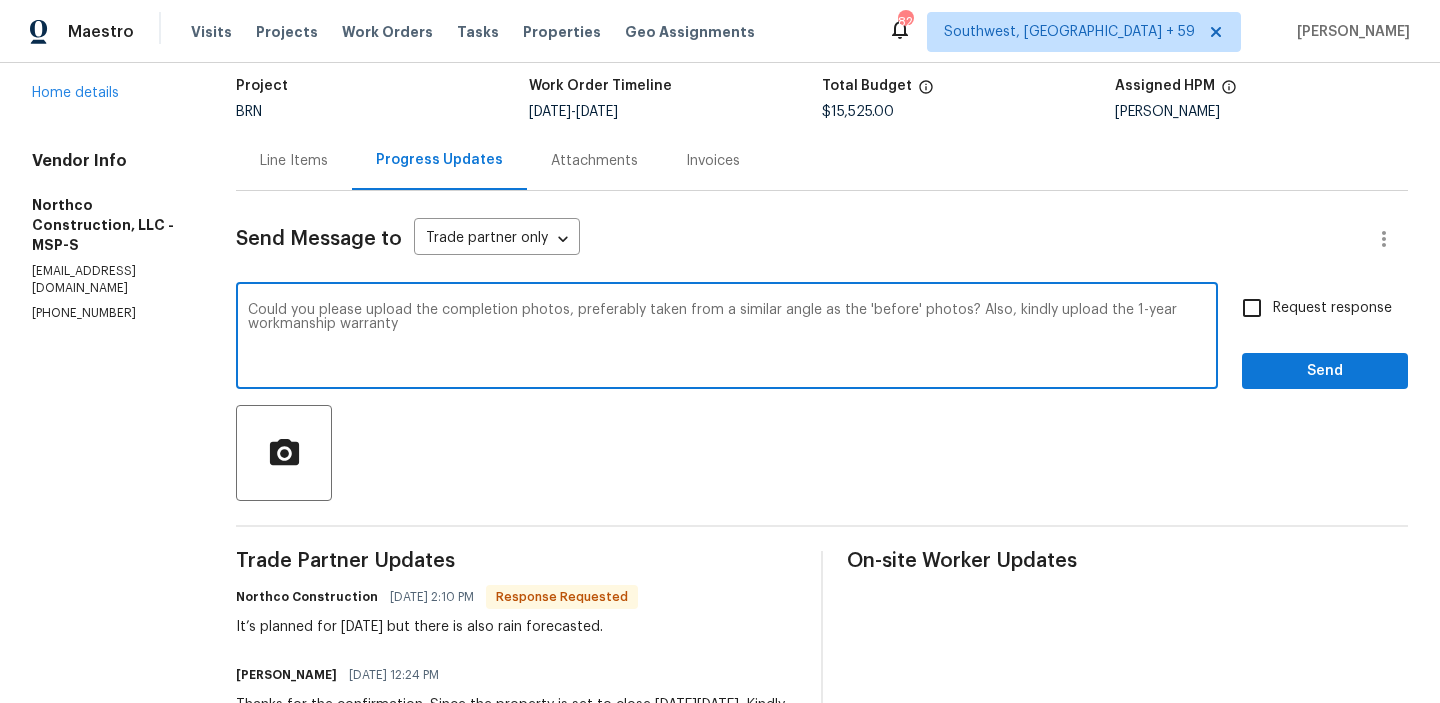 type on "Could you please upload the completion photos, preferably taken from a similar angle as the 'before' photos? Also, kindly upload the 1-year workmanship warranty" 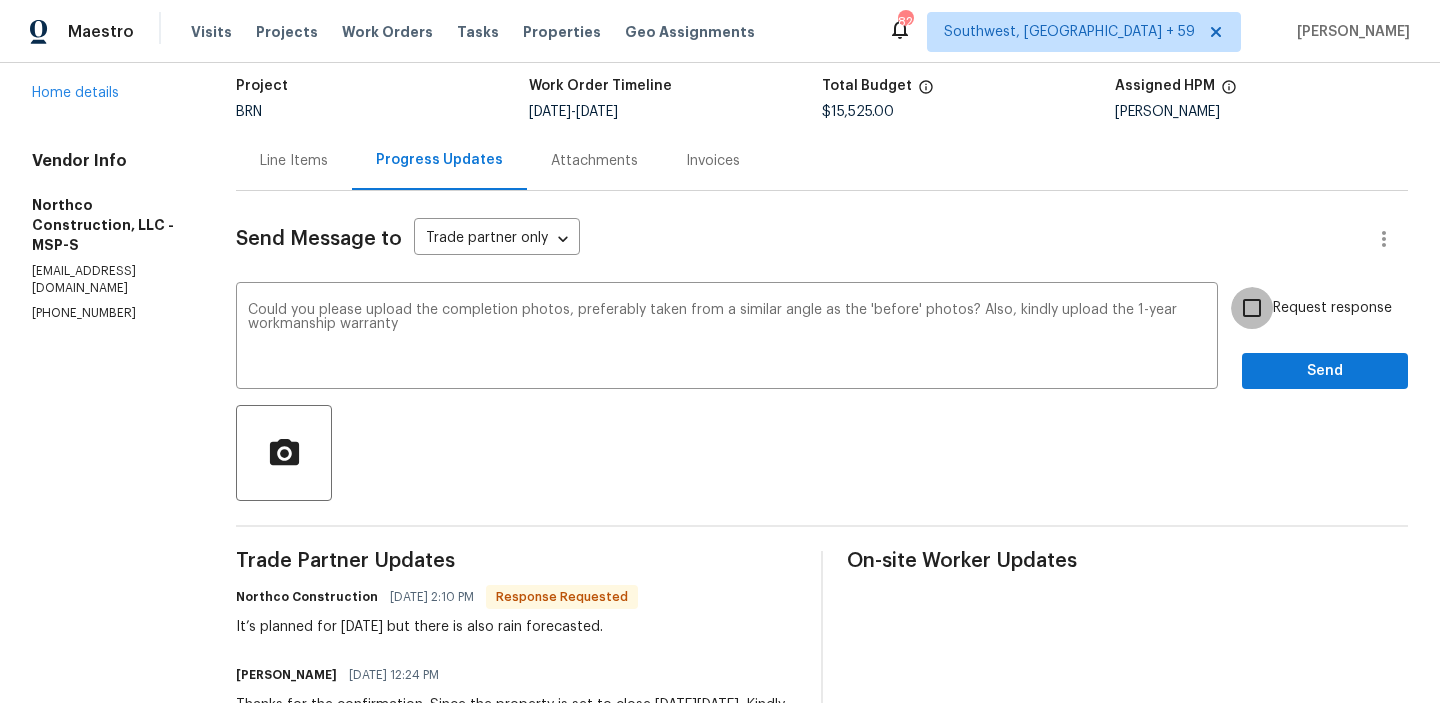 click on "Request response" at bounding box center (1252, 308) 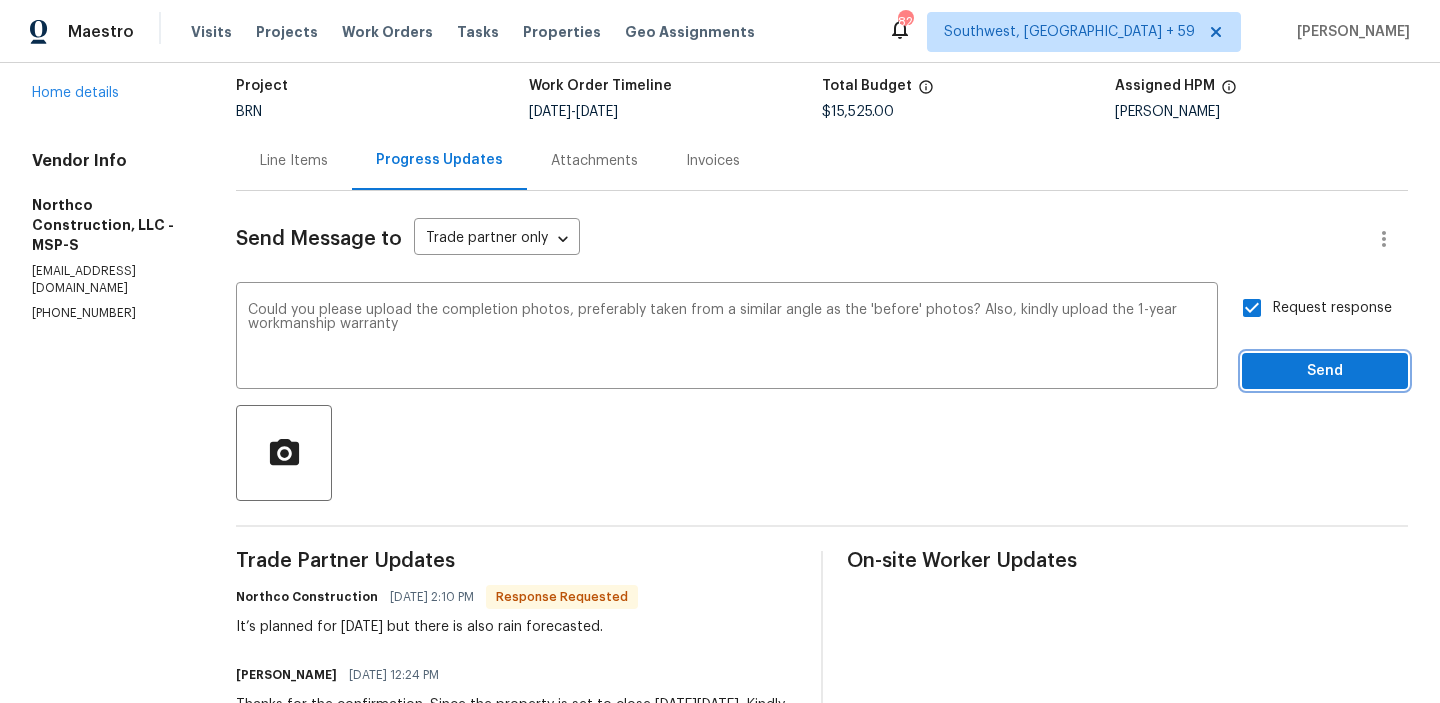 click on "Send" at bounding box center (1325, 371) 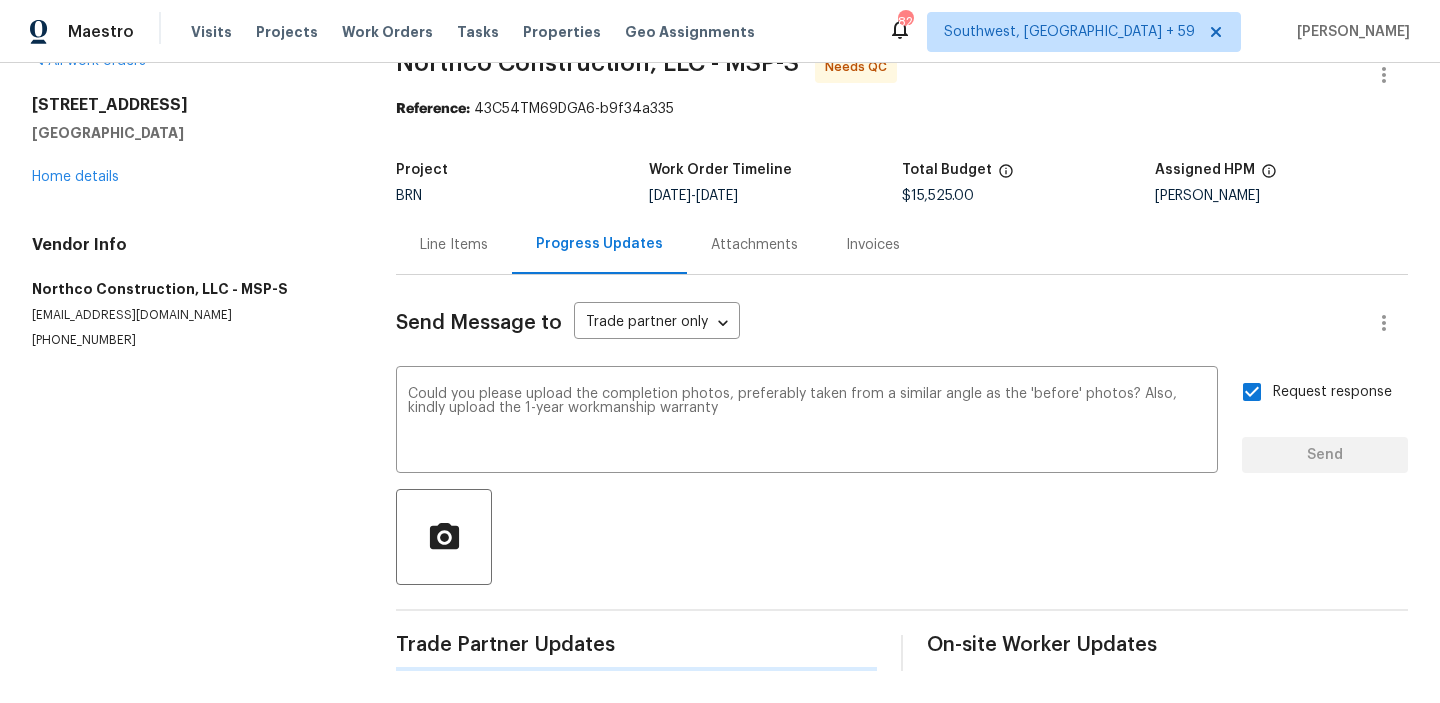 type 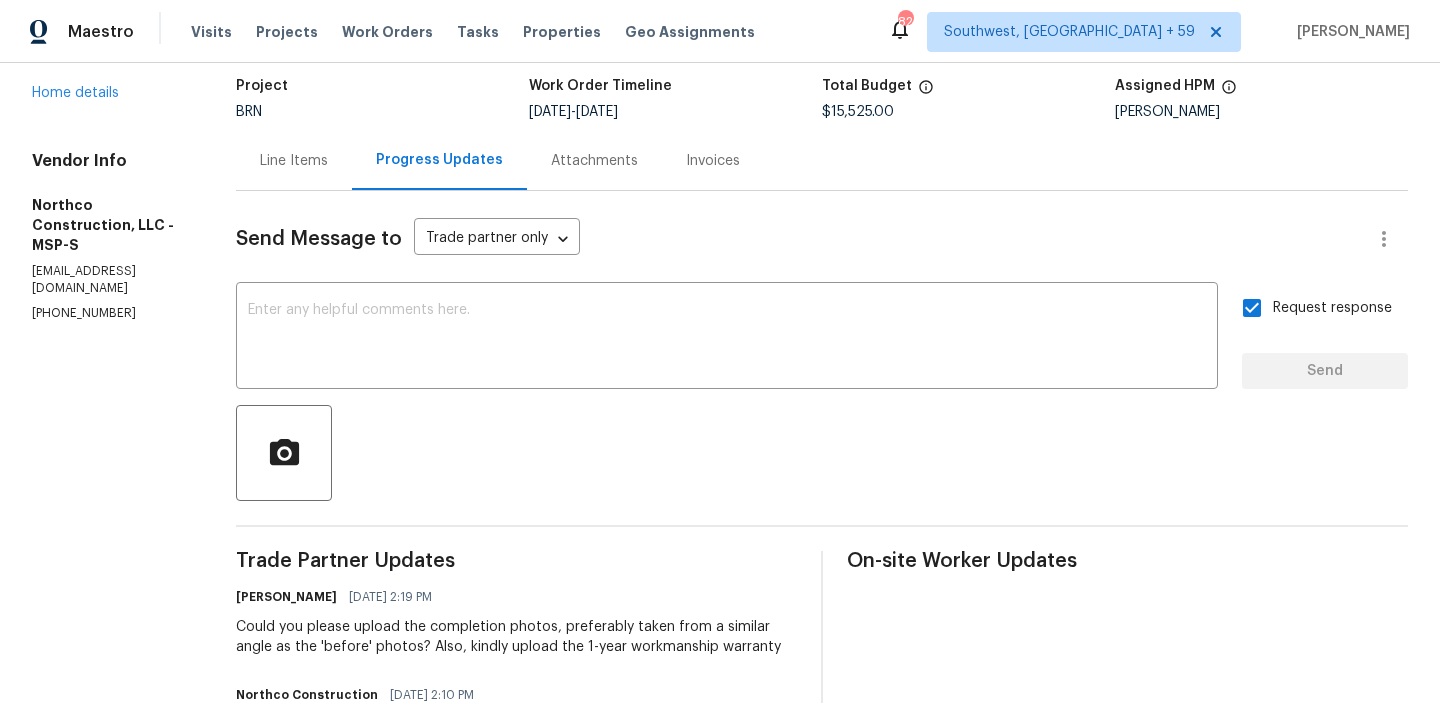 scroll, scrollTop: 0, scrollLeft: 0, axis: both 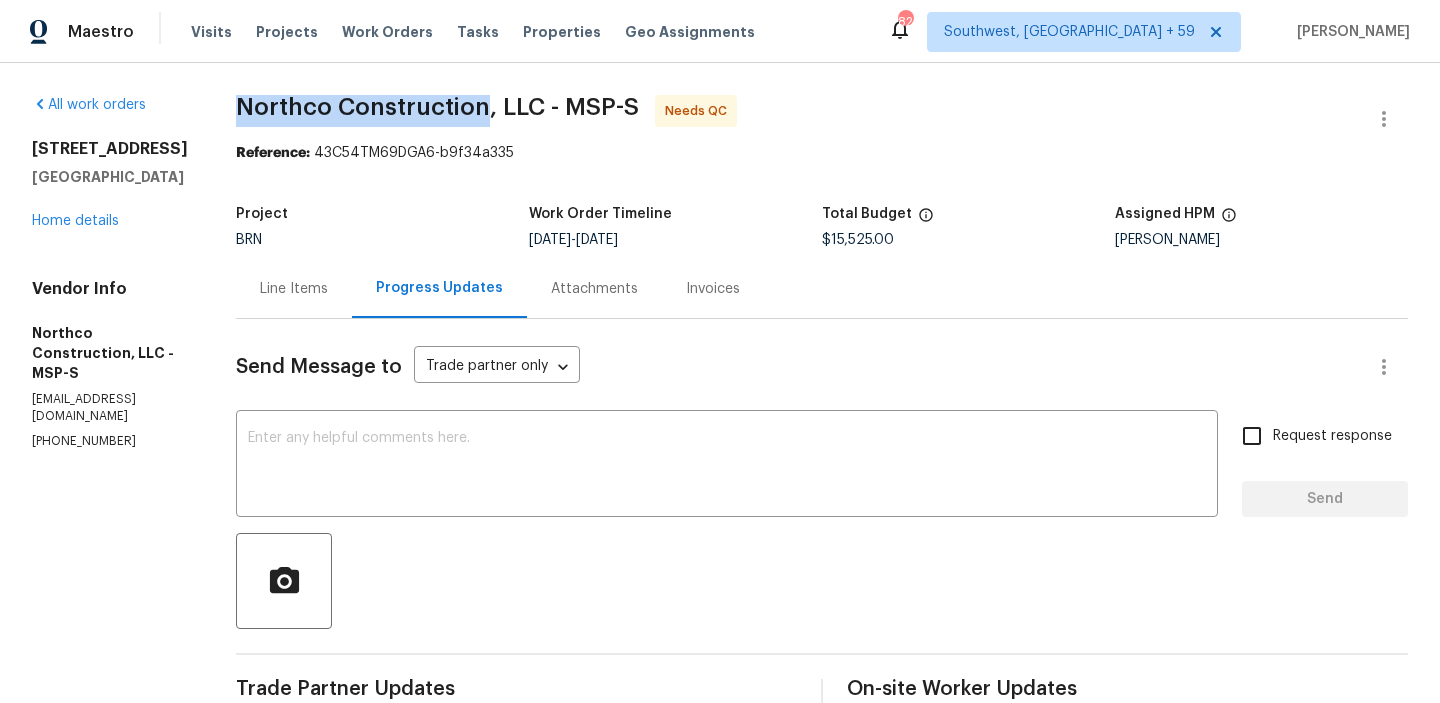 drag, startPoint x: 205, startPoint y: 102, endPoint x: 471, endPoint y: 98, distance: 266.03006 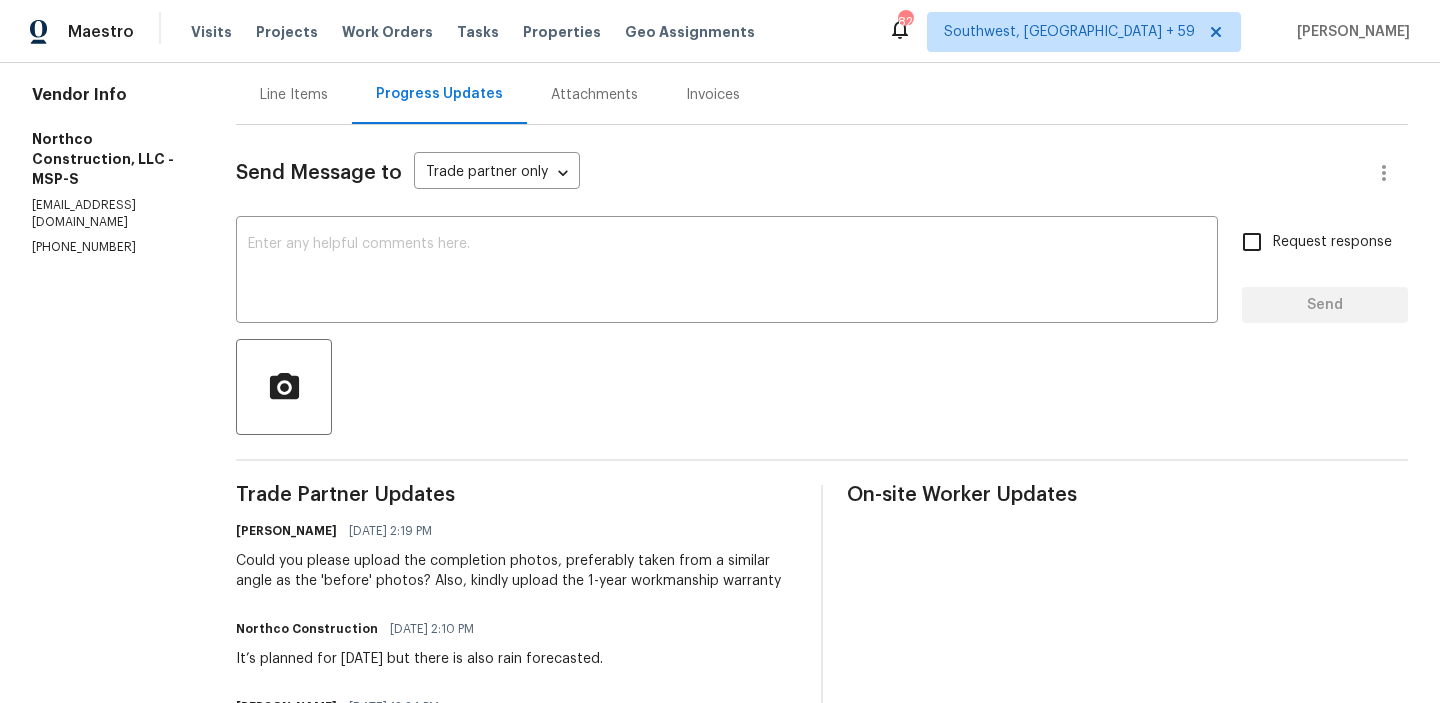 scroll, scrollTop: 201, scrollLeft: 0, axis: vertical 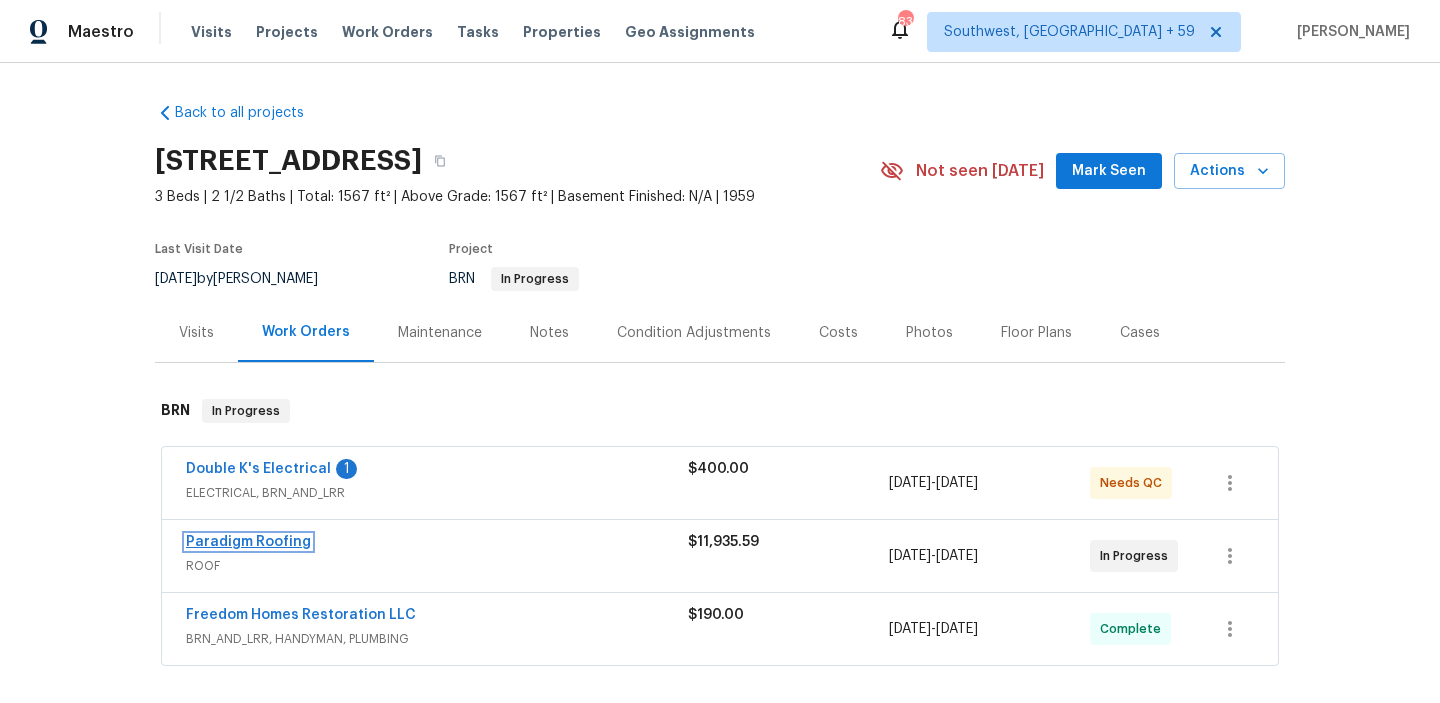 click on "Paradigm Roofing" at bounding box center [248, 542] 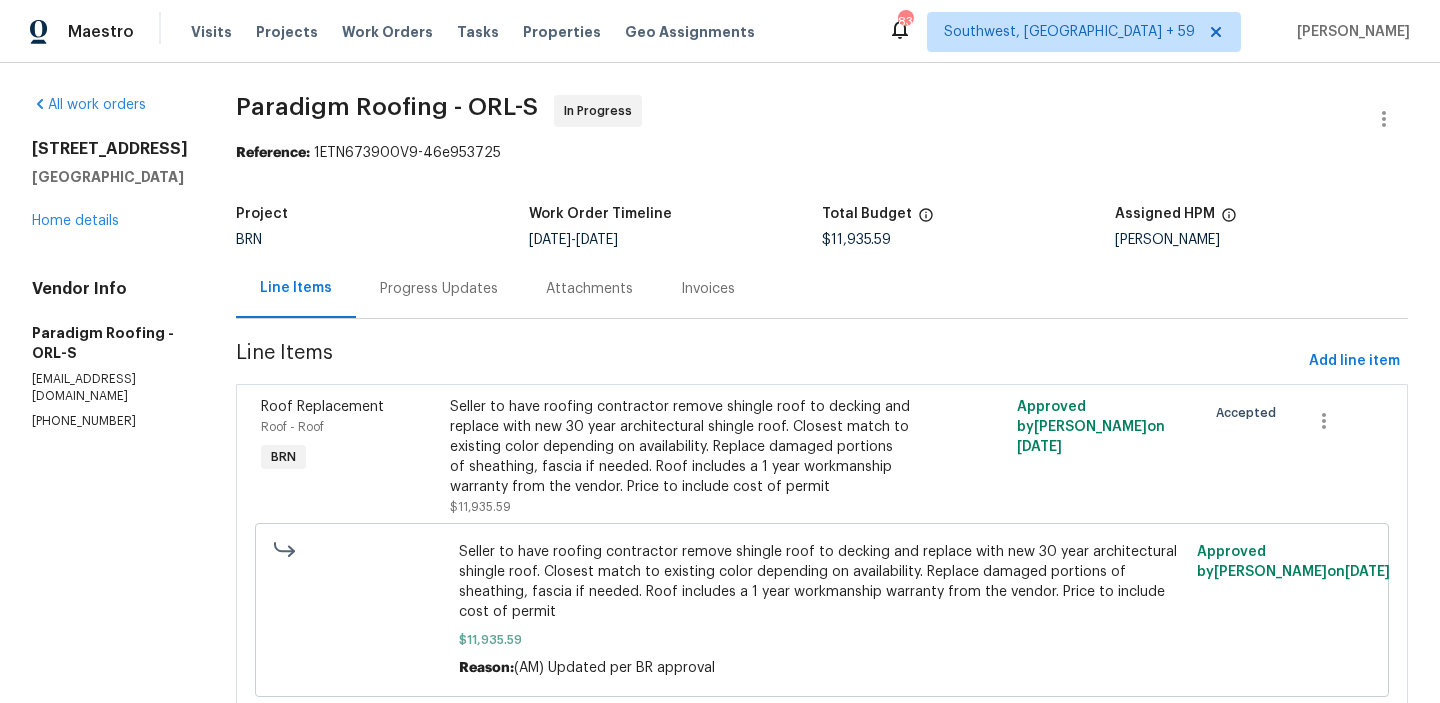 click on "Progress Updates" at bounding box center (439, 289) 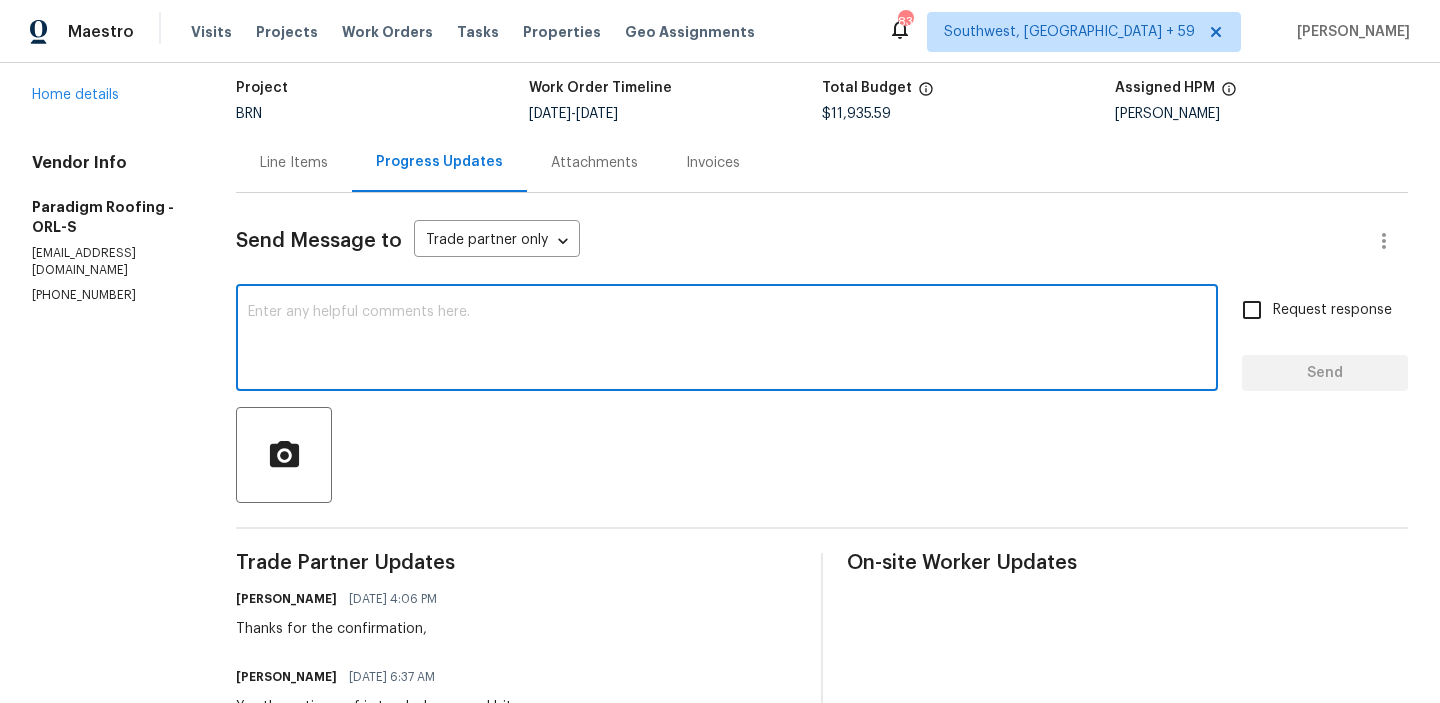 click at bounding box center [727, 340] 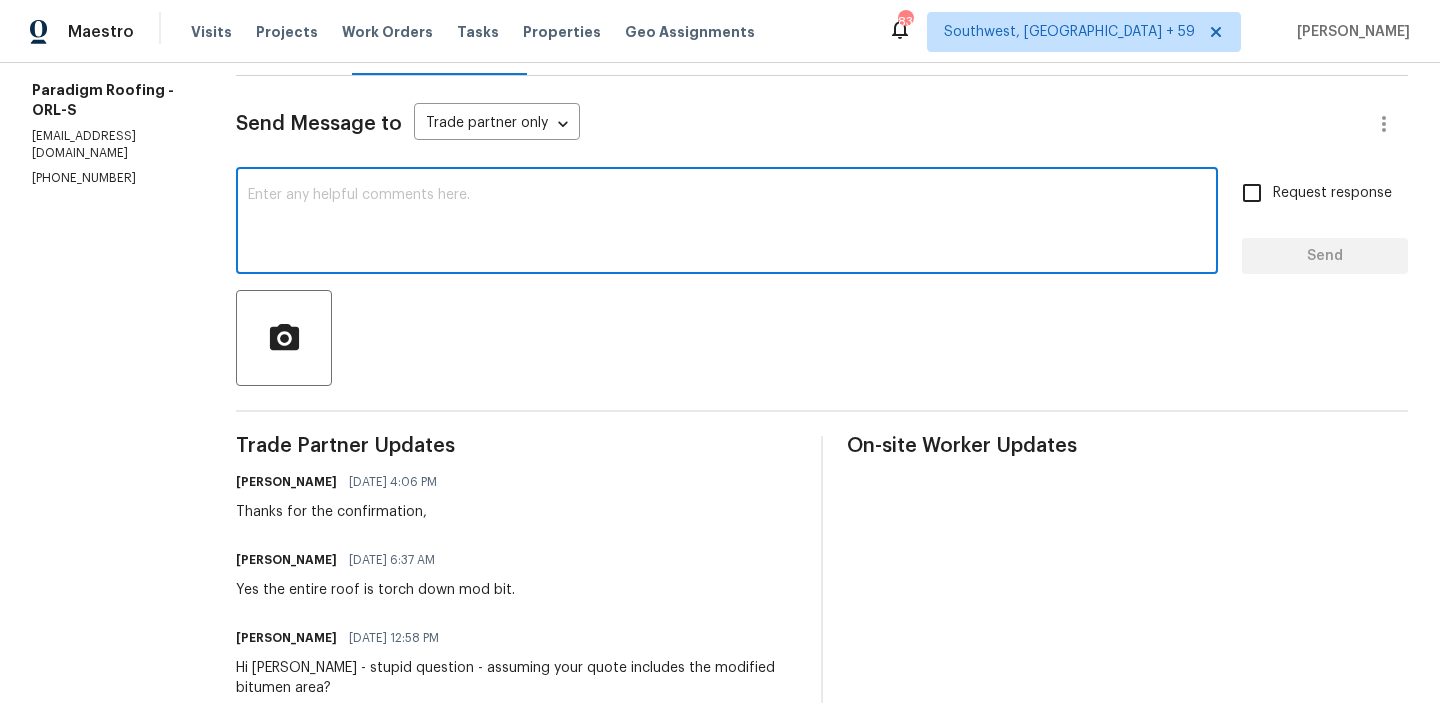scroll, scrollTop: 259, scrollLeft: 0, axis: vertical 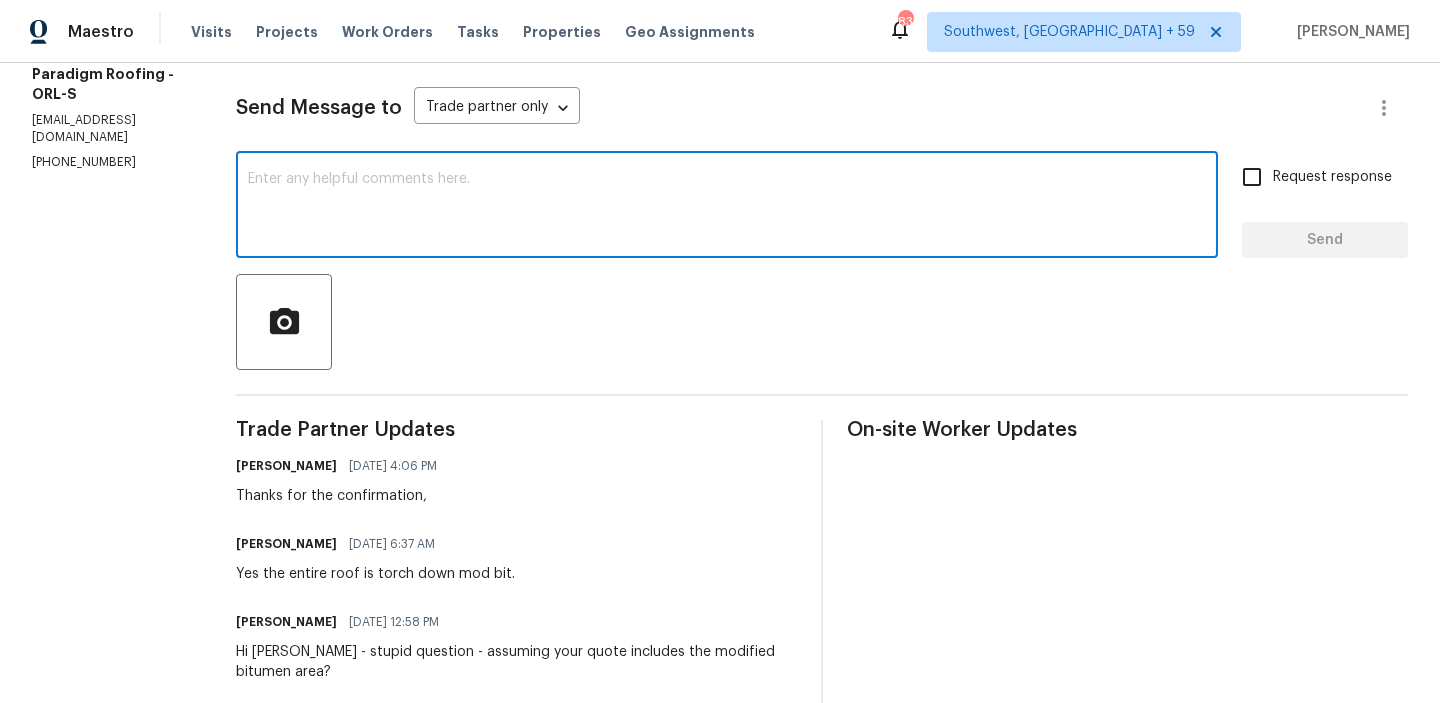 paste on "Could you please confirm if this is on schedule for Today?" 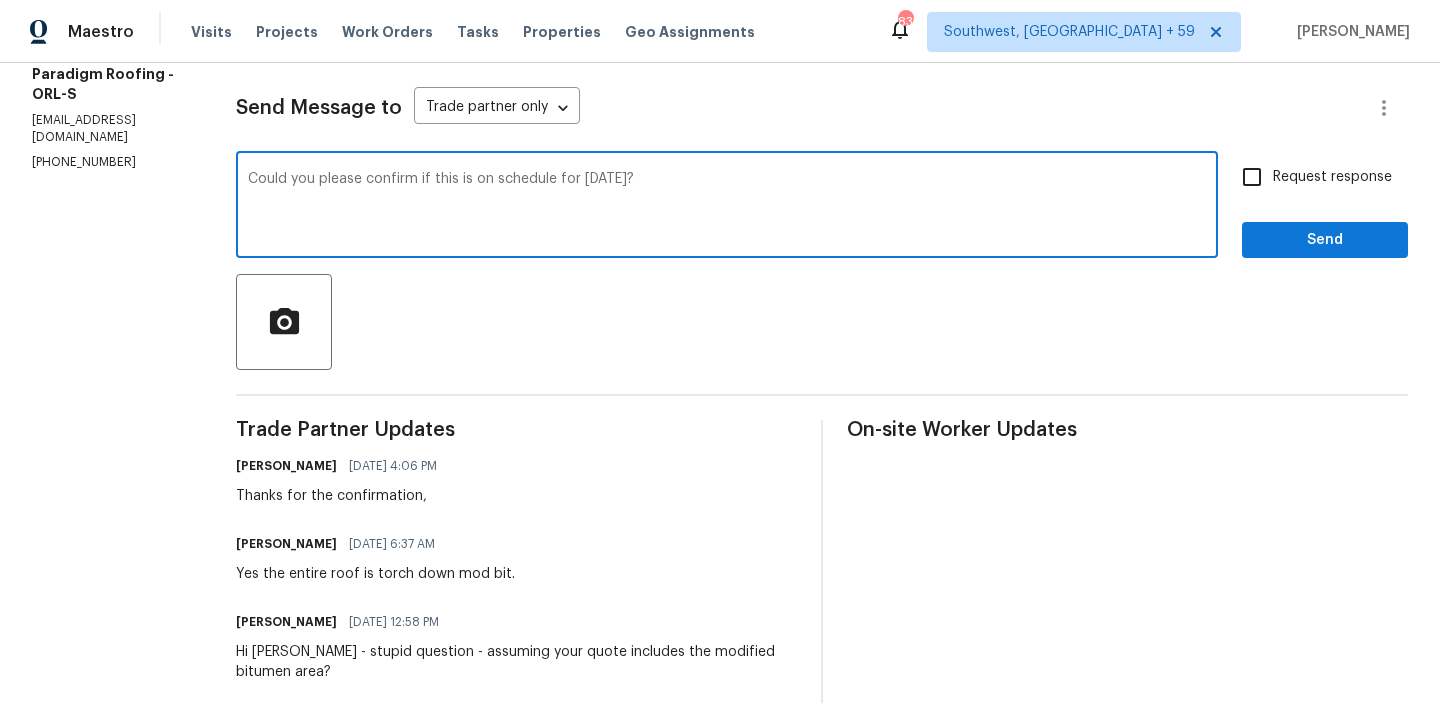 drag, startPoint x: 472, startPoint y: 179, endPoint x: 818, endPoint y: 179, distance: 346 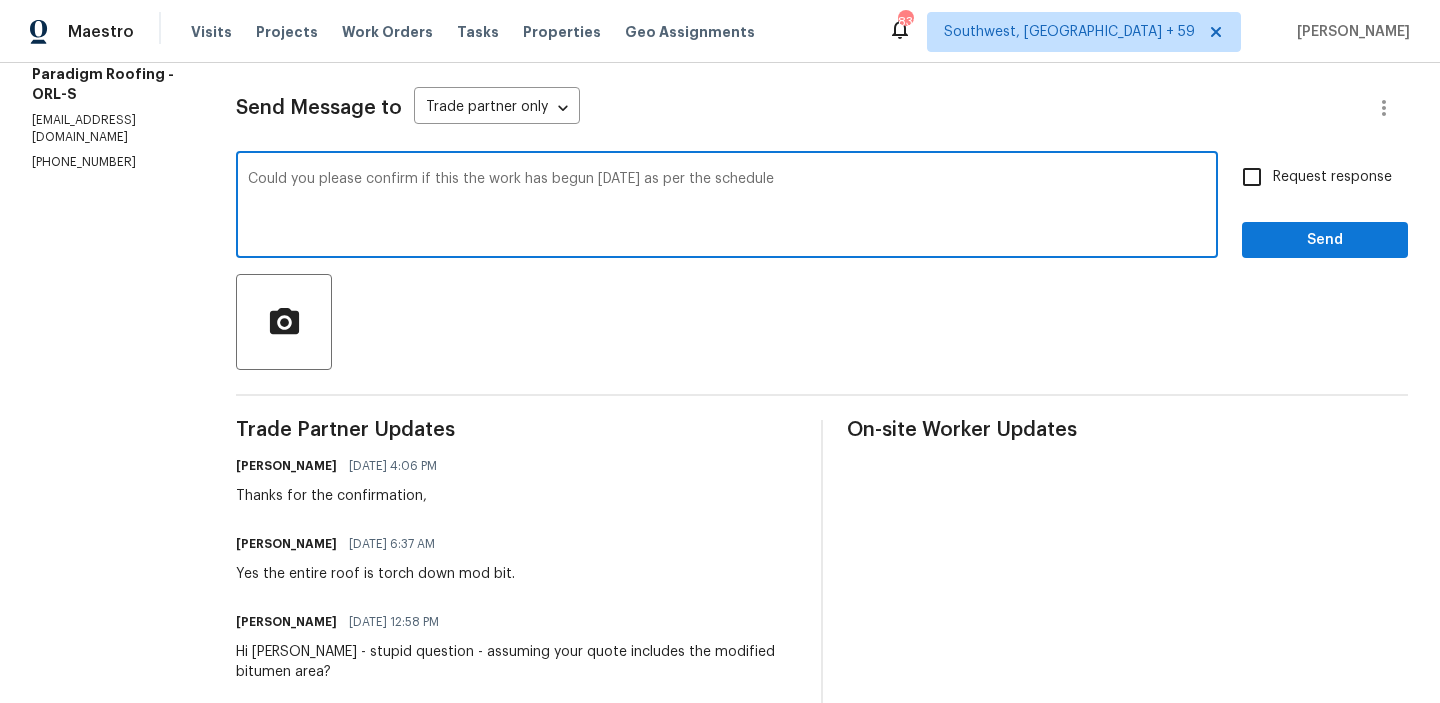 type on "Could you please confirm if this the work has begun today as per the schedule" 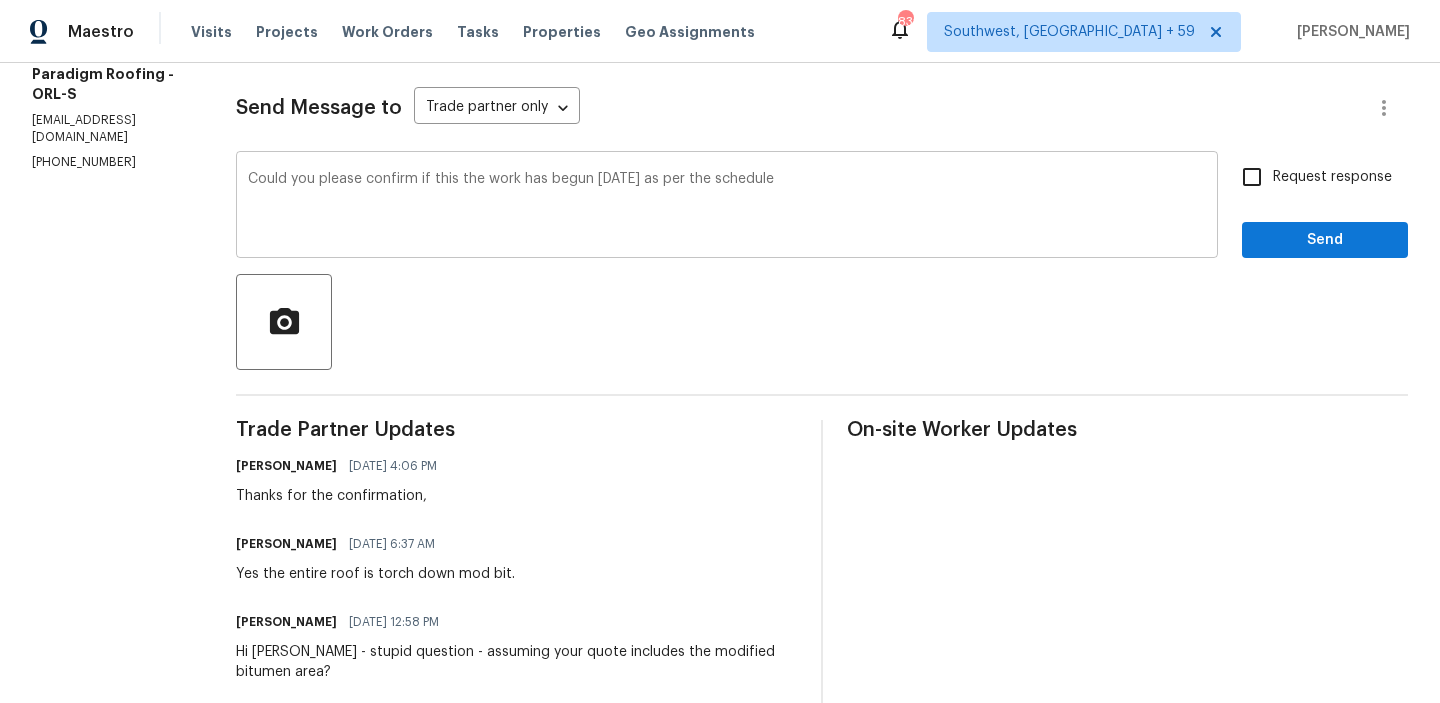 click on "Could you please confirm if this the work has begun today as per the schedule
x ​" at bounding box center [727, 207] 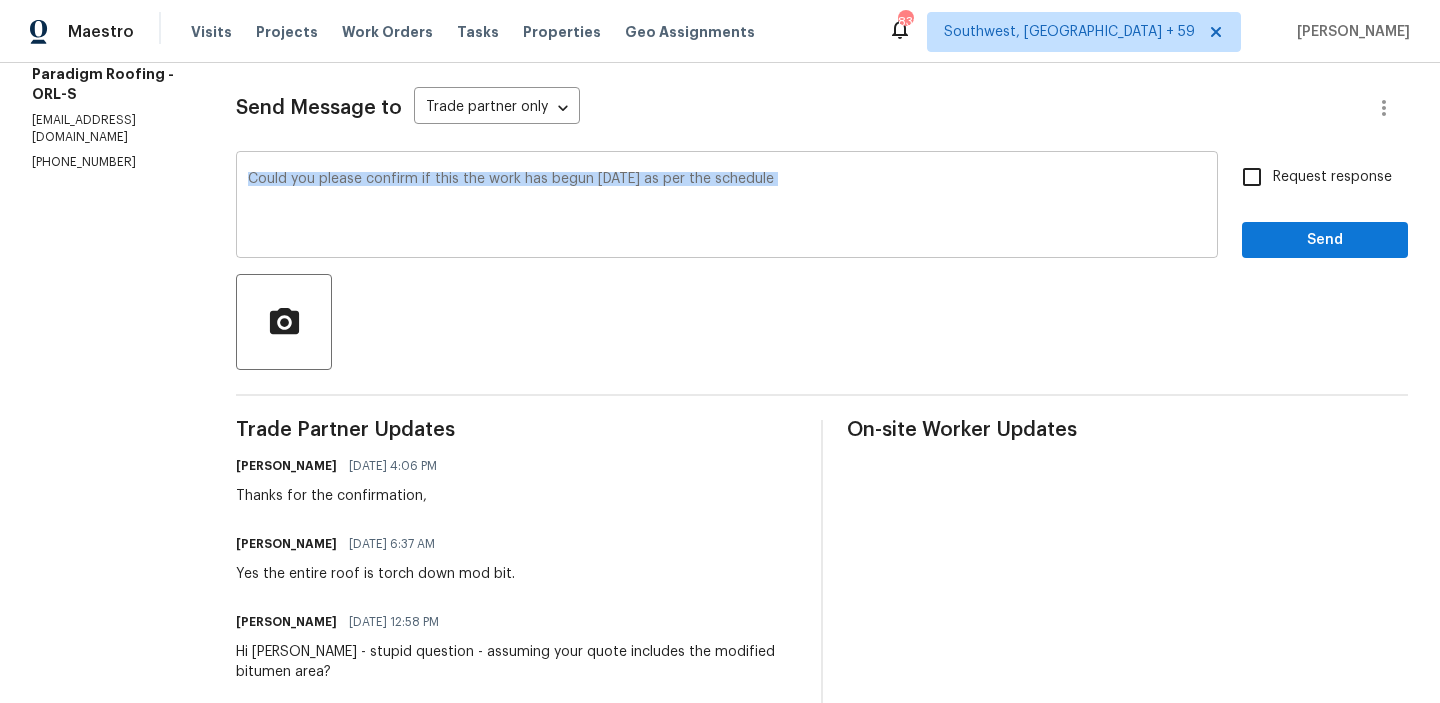 click on "Could you please confirm if this the work has begun today as per the schedule
x ​" at bounding box center [727, 207] 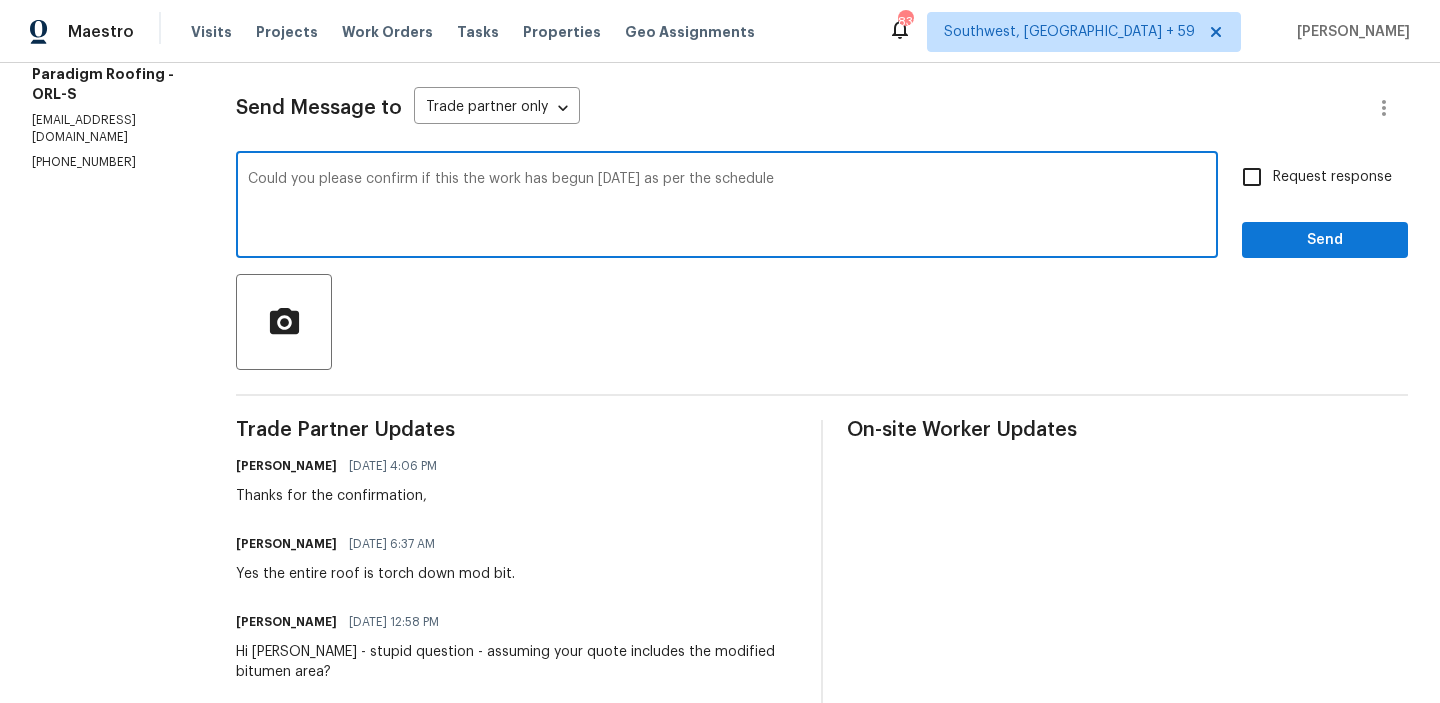 click on "Could you please confirm if this the work has begun today as per the schedule" at bounding box center [727, 207] 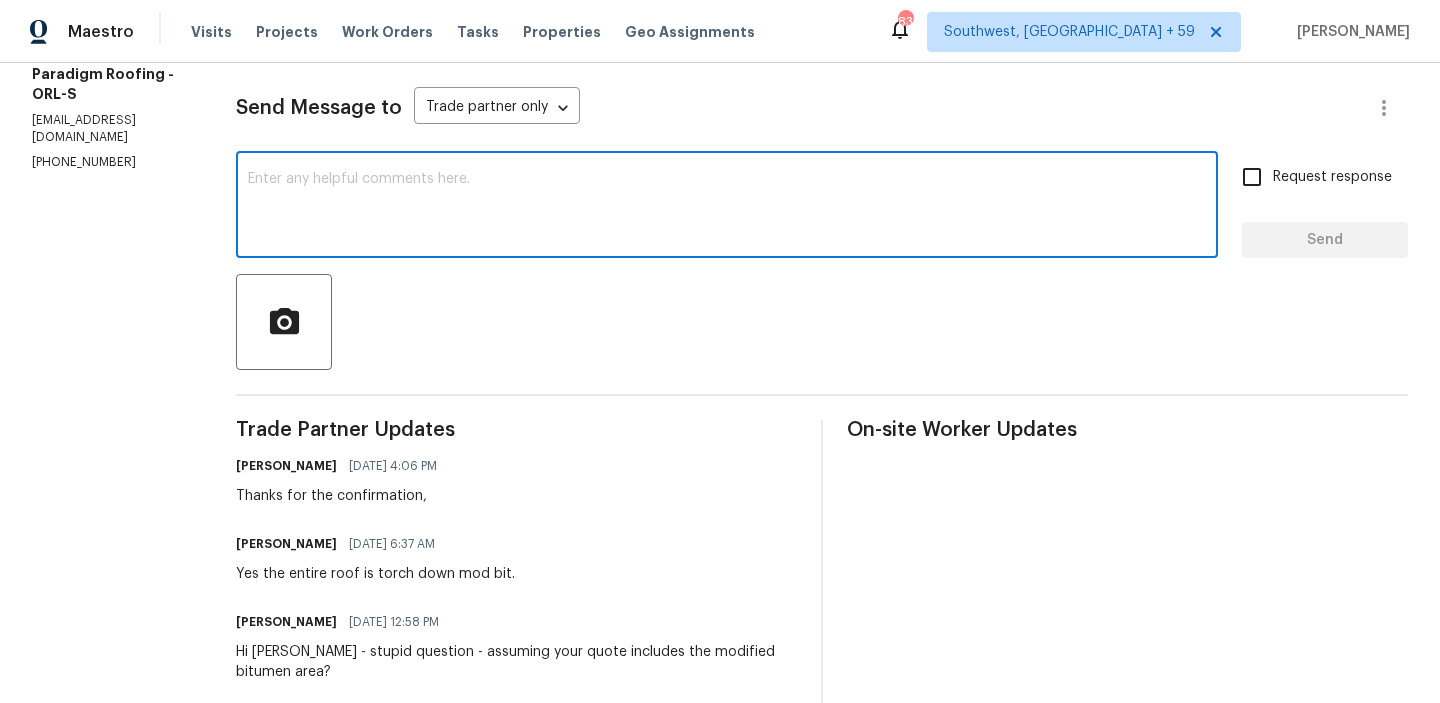 paste on "Could you please confirm whether the work has commenced today as per the schedule?" 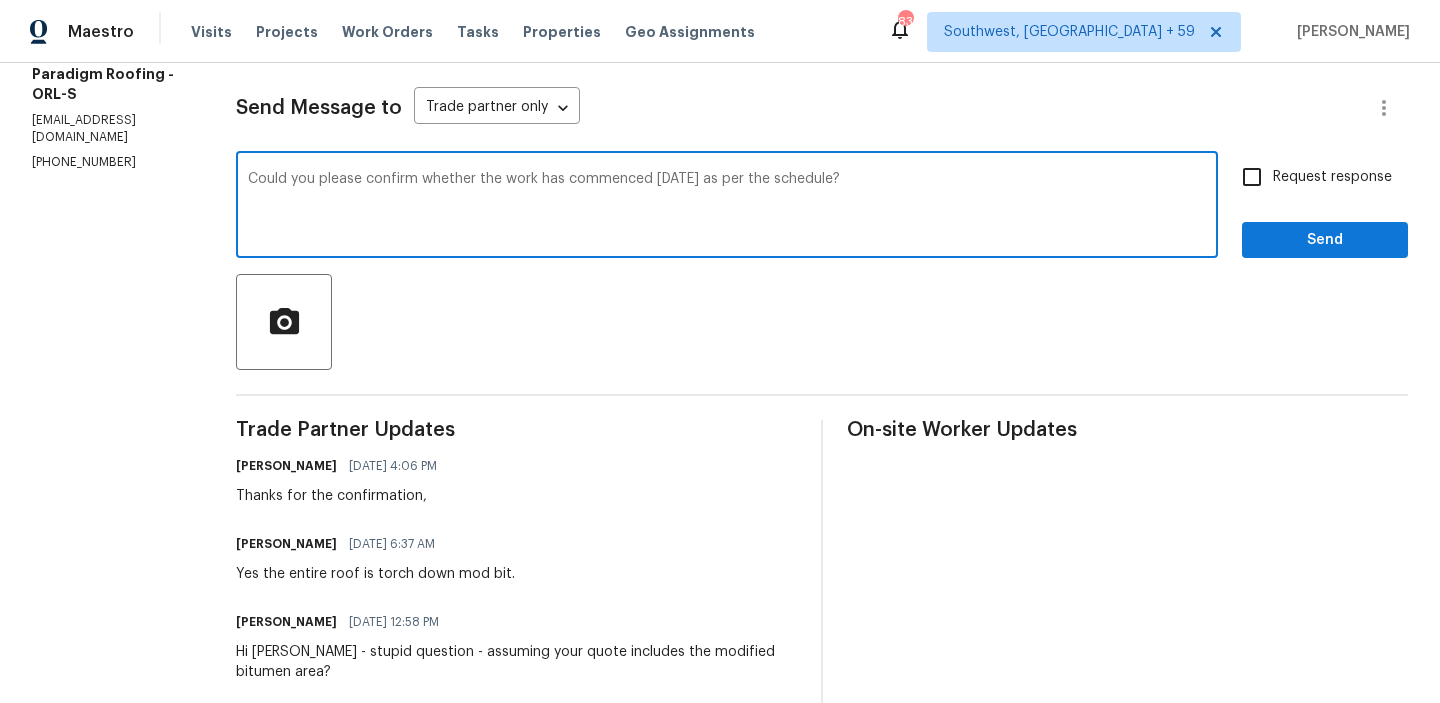 type on "Could you please confirm whether the work has commenced today as per the schedule?" 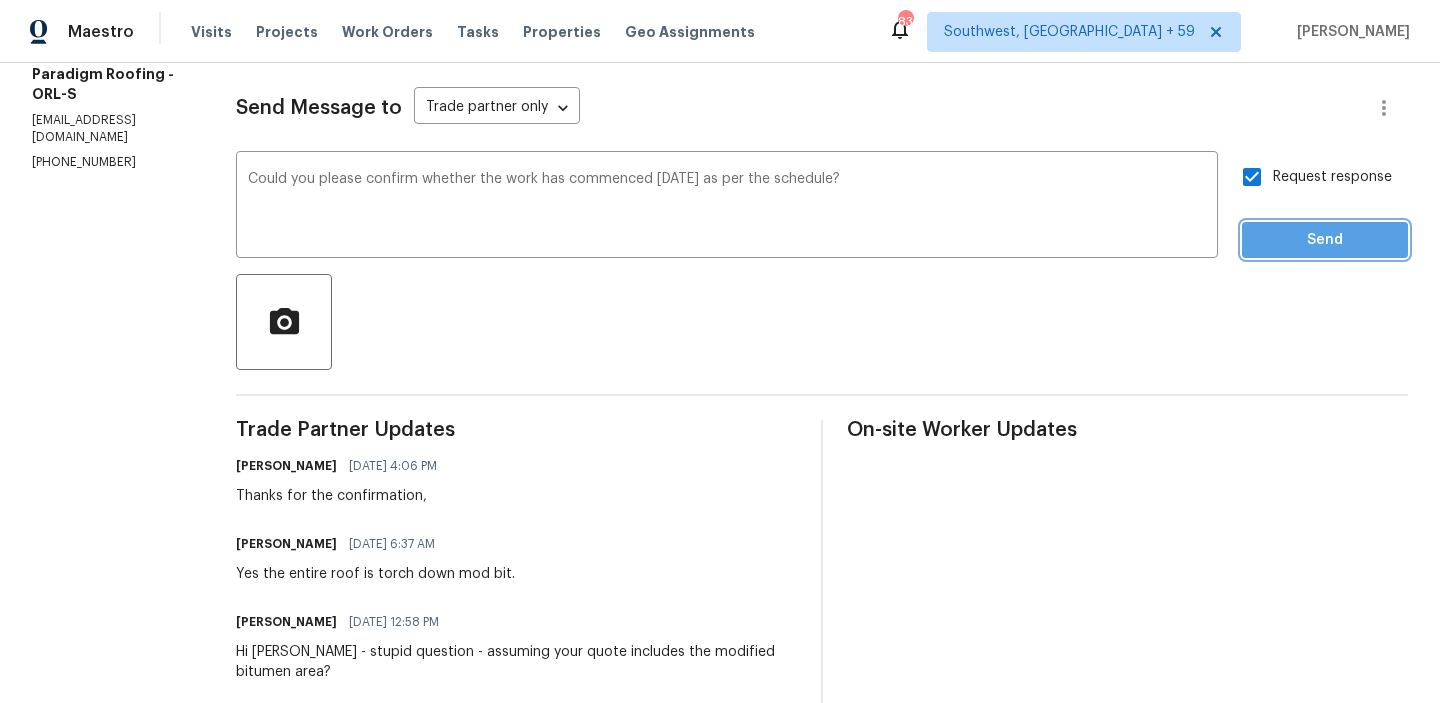 click on "Send" at bounding box center (1325, 240) 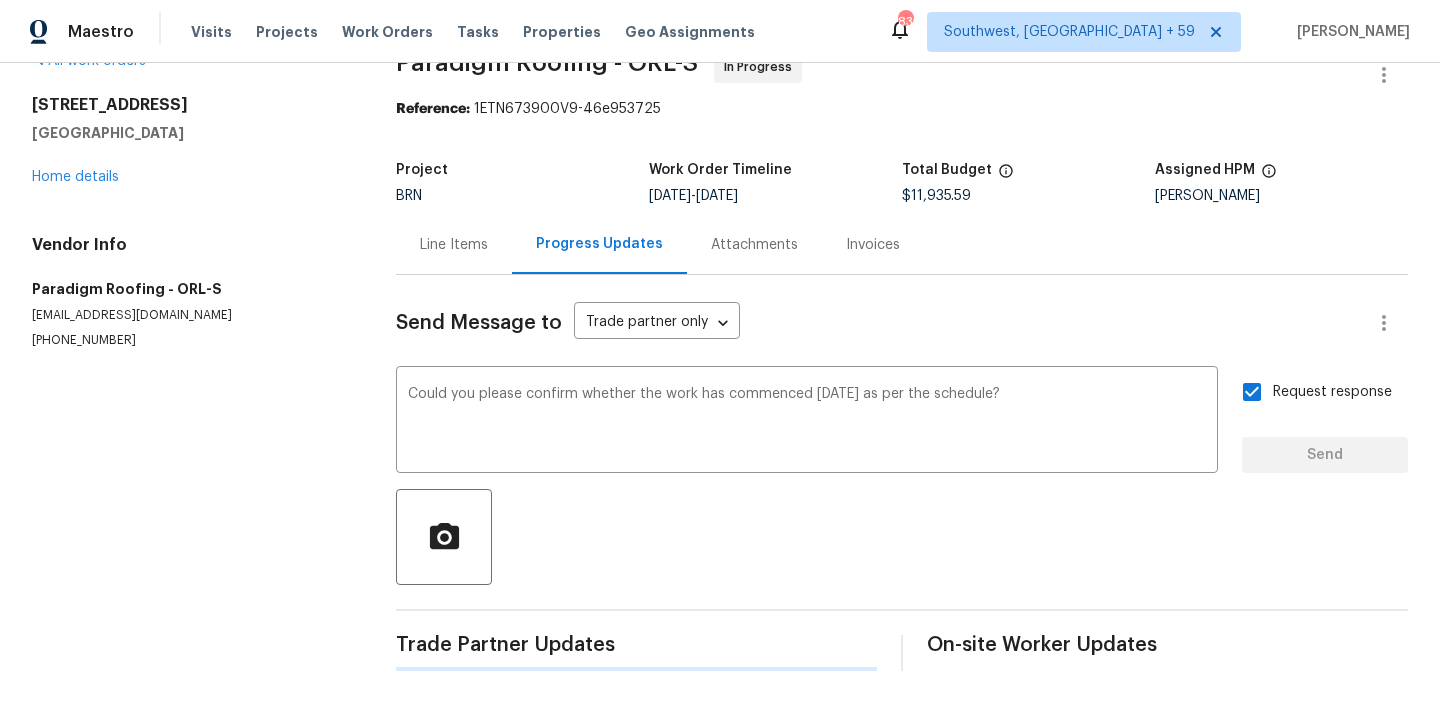 type 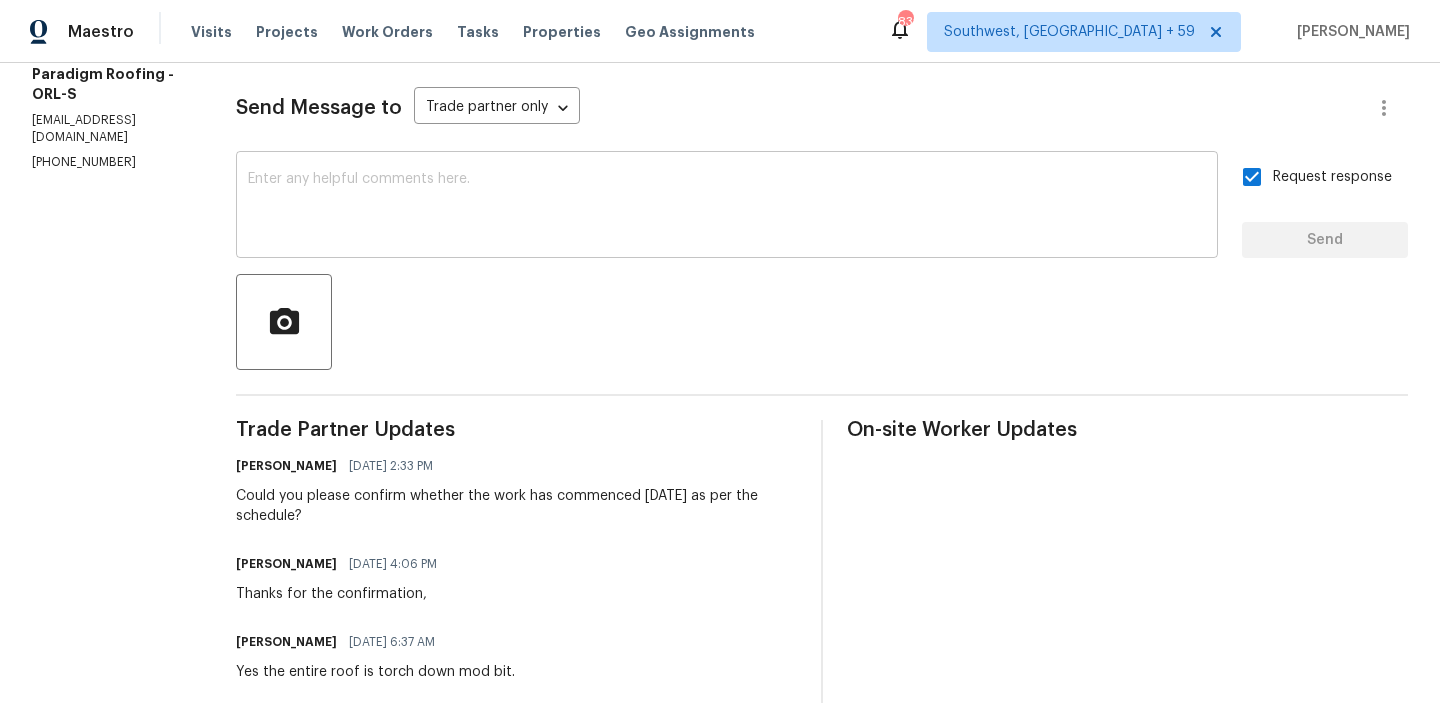 scroll, scrollTop: 0, scrollLeft: 0, axis: both 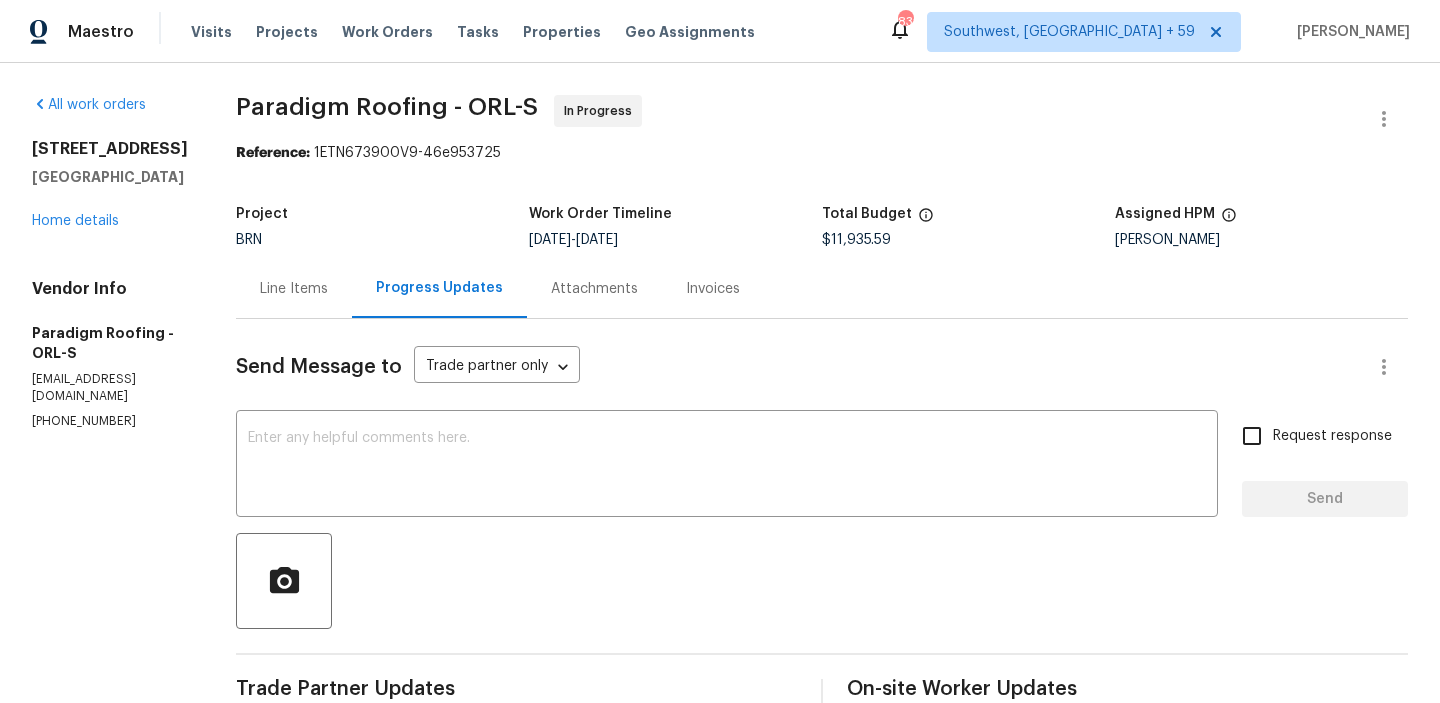 click on "[STREET_ADDRESS] Home details" at bounding box center [110, 185] 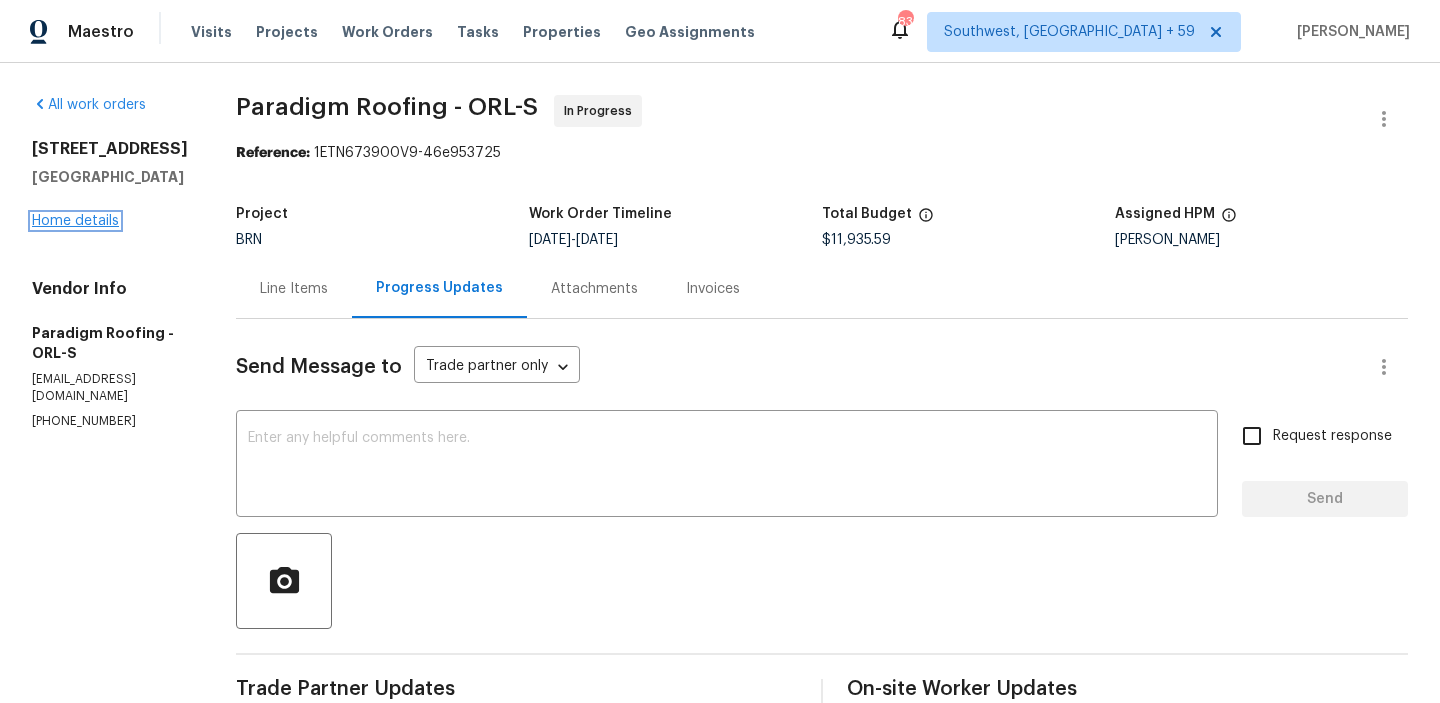 click on "Home details" at bounding box center [75, 221] 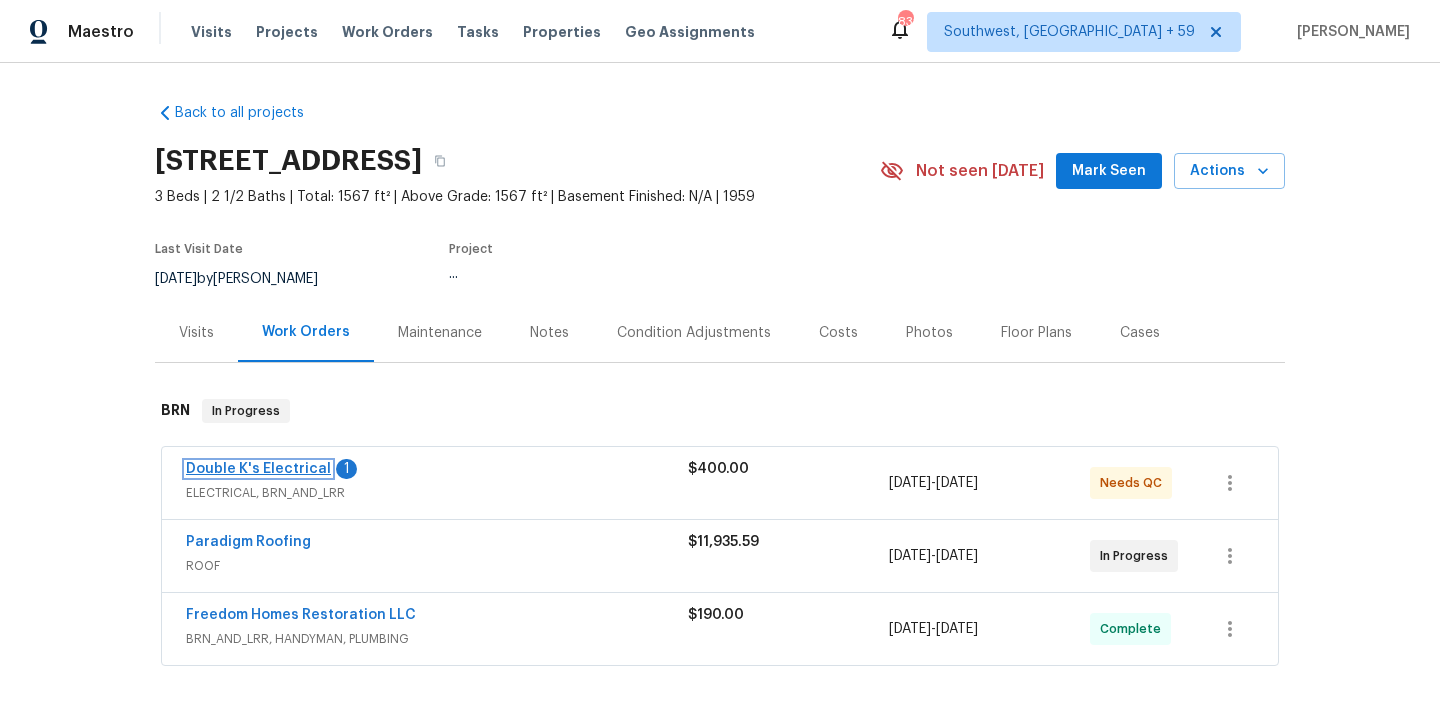 click on "Double K's Electrical" at bounding box center (258, 469) 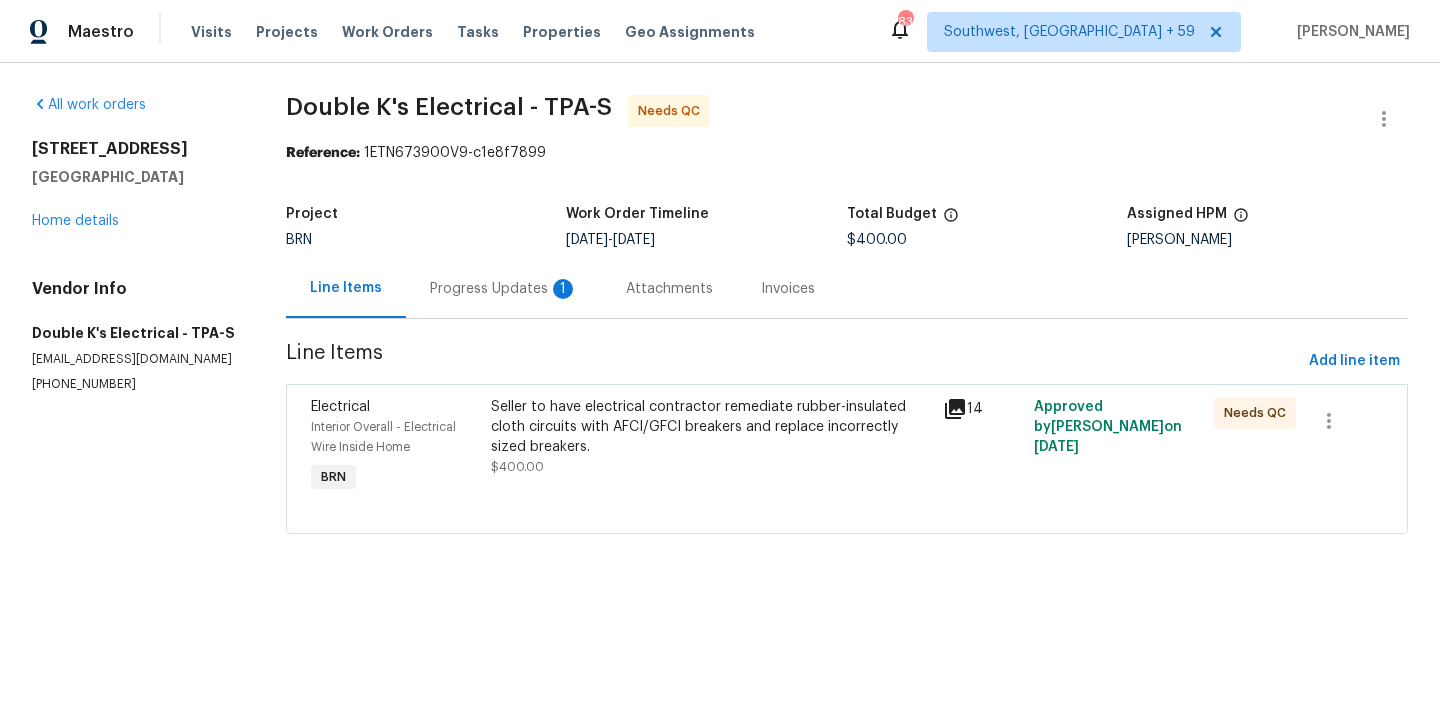 click on "Seller to have electrical contractor remediate rubber-insulated cloth circuits with AFCI/GFCI breakers and replace incorrectly sized breakers." at bounding box center (711, 427) 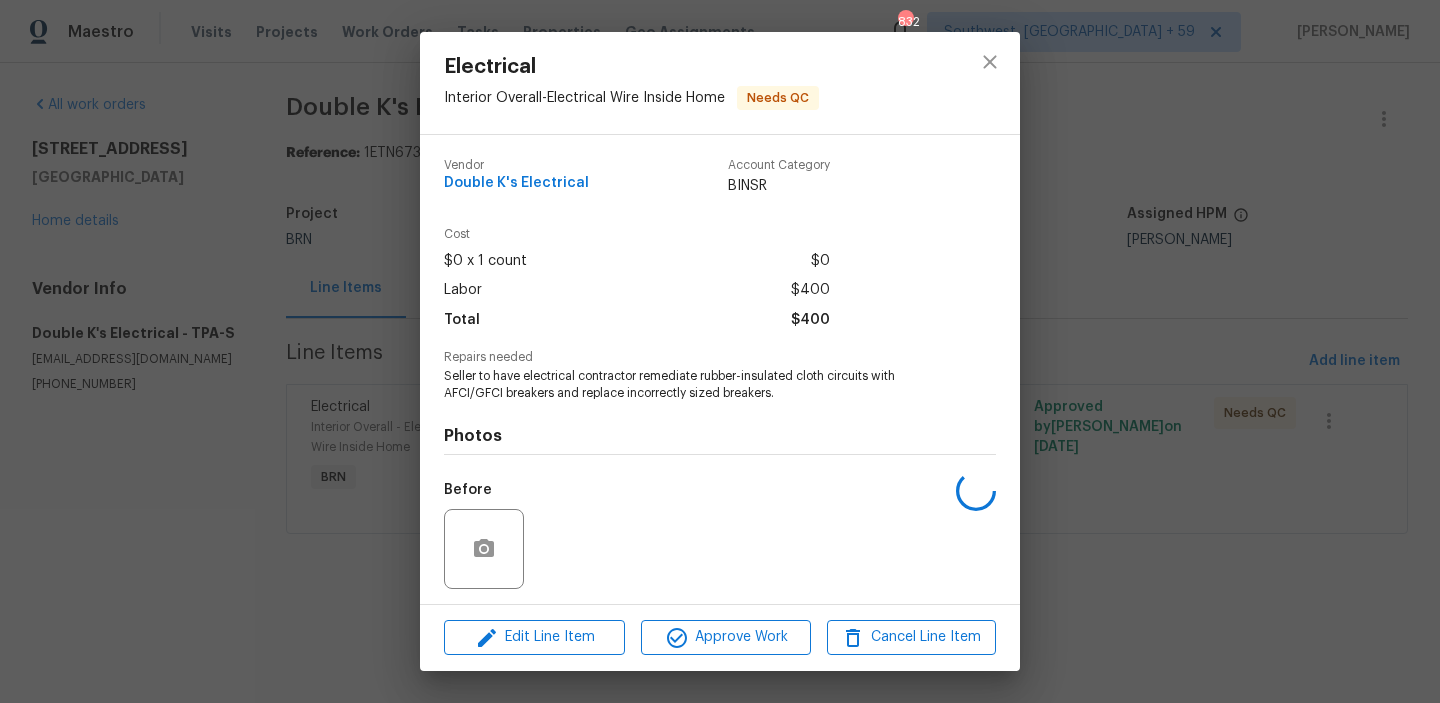 scroll, scrollTop: 135, scrollLeft: 0, axis: vertical 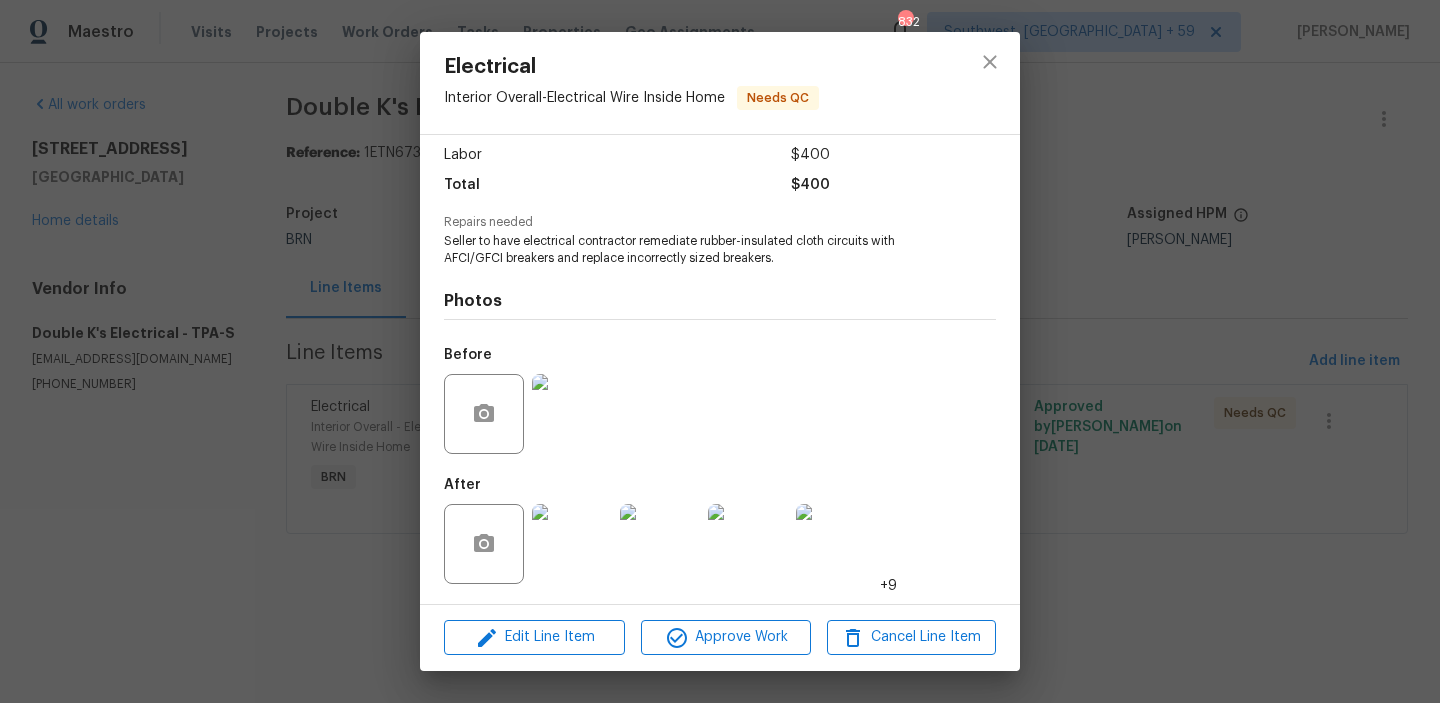 click at bounding box center [572, 544] 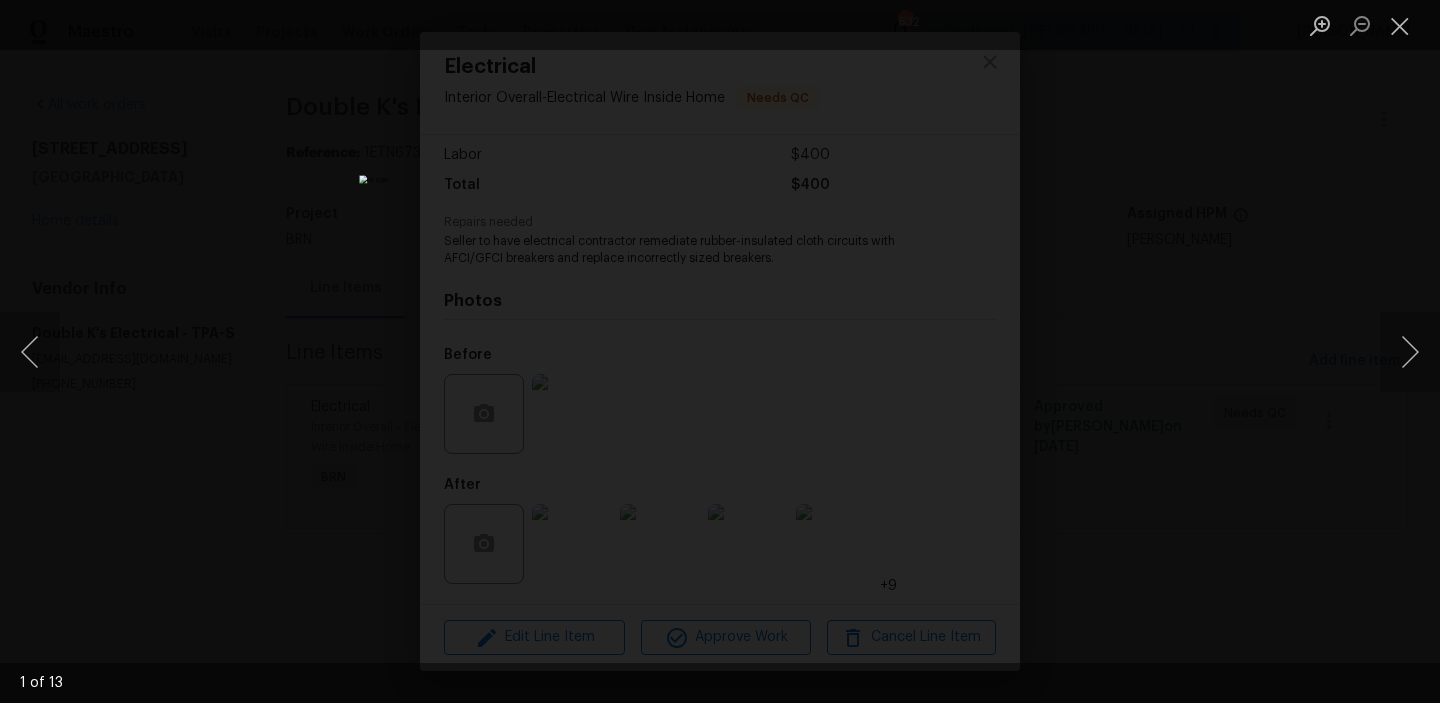 click at bounding box center (720, 351) 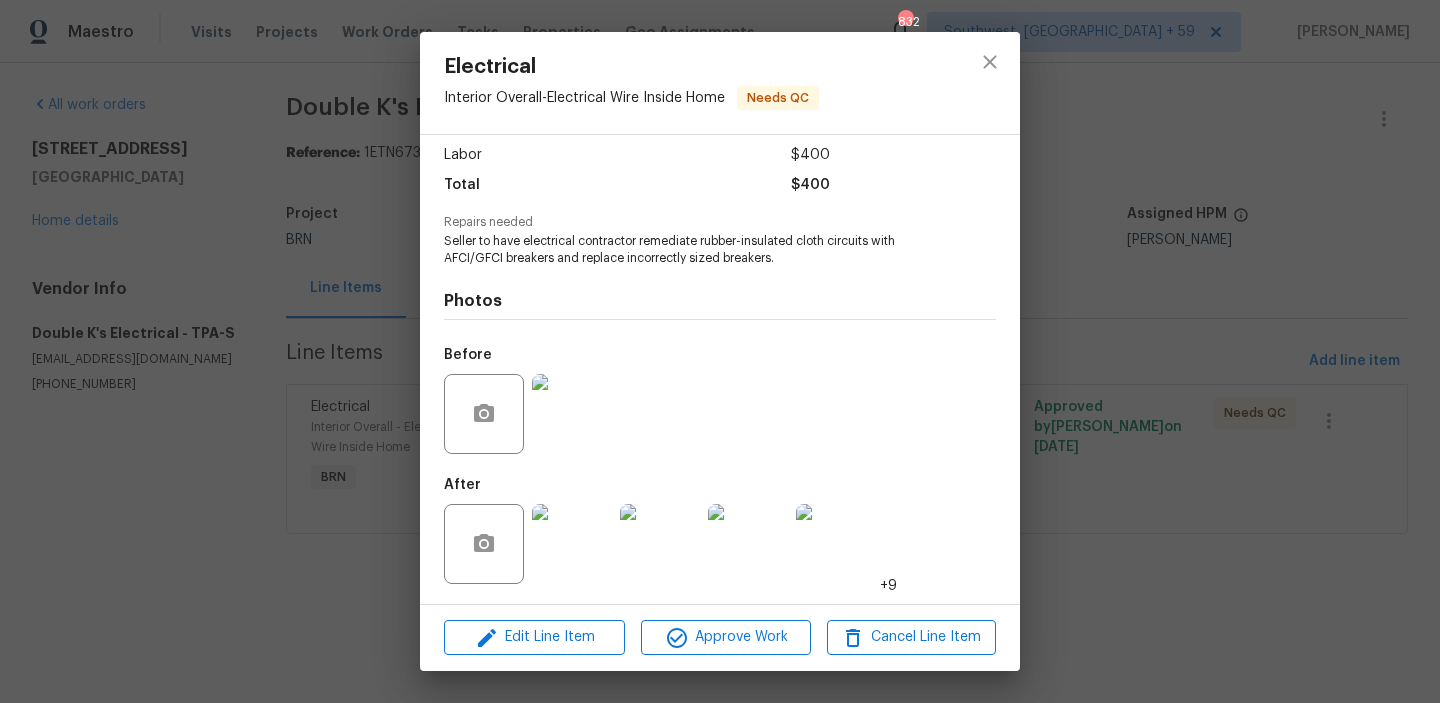 click on "Electrical Interior Overall  -  Electrical Wire Inside Home Needs QC Vendor Double K's Electrical Account Category BINSR Cost $0 x 1 count $0 Labor $400 Total $400 Repairs needed Seller to have electrical contractor remediate rubber-insulated cloth circuits with AFCI/GFCI breakers and replace incorrectly sized breakers. Photos Before After  +9  Edit Line Item  Approve Work  Cancel Line Item" at bounding box center [720, 351] 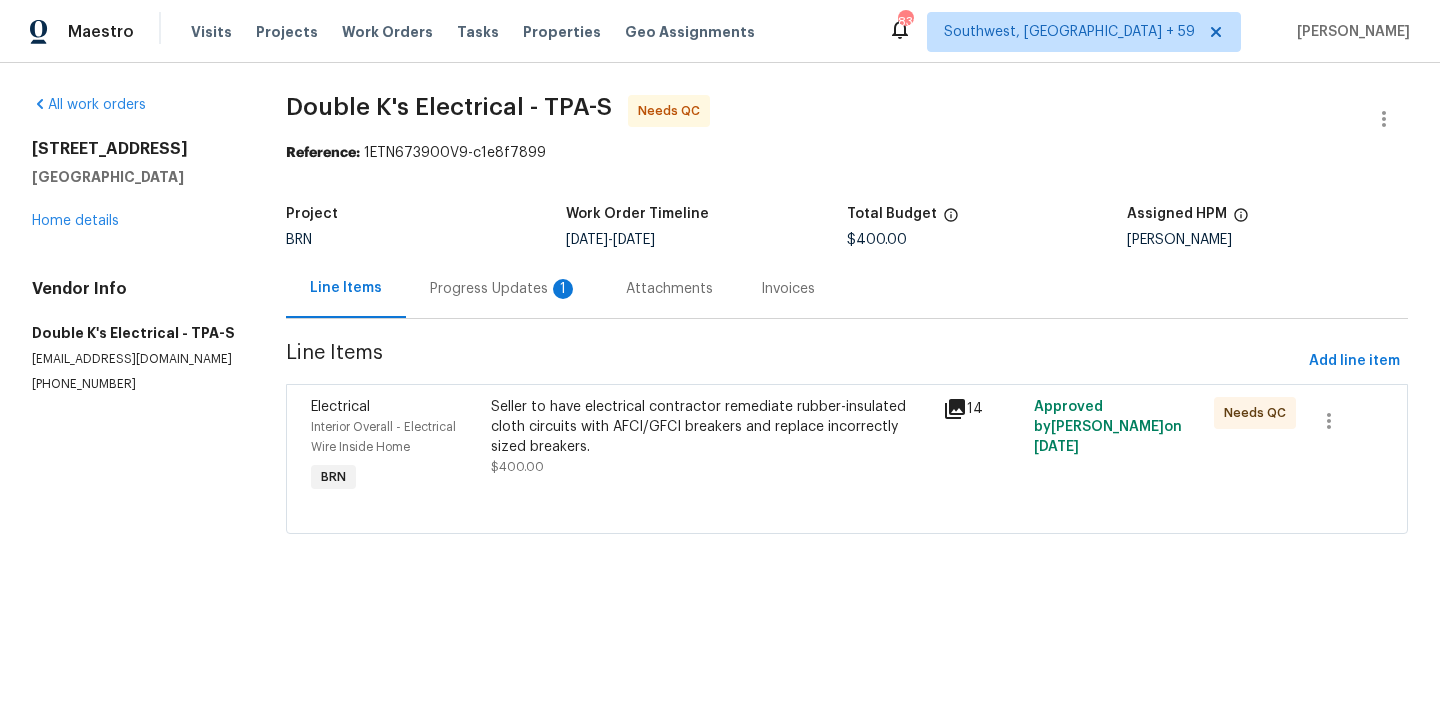click on "Progress Updates 1" at bounding box center [504, 289] 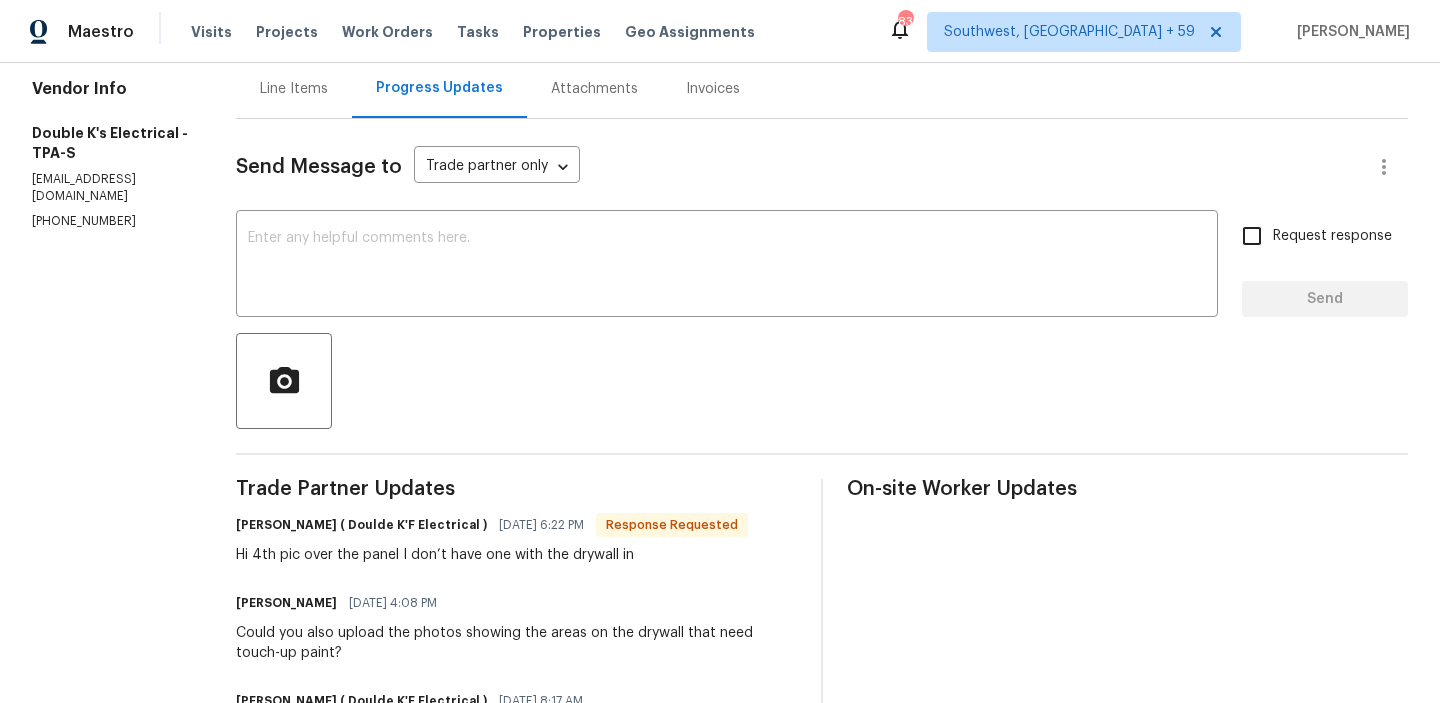 scroll, scrollTop: 217, scrollLeft: 0, axis: vertical 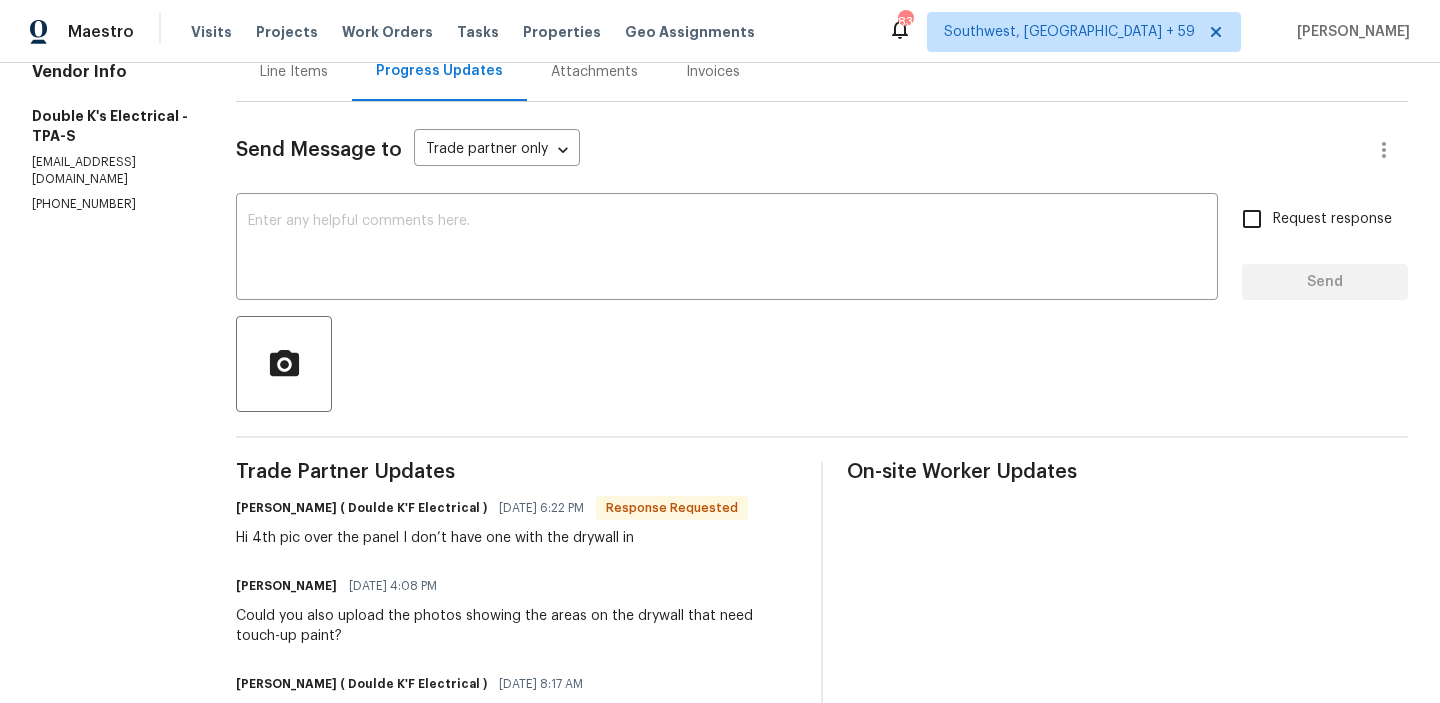 click on "Line Items" at bounding box center (294, 71) 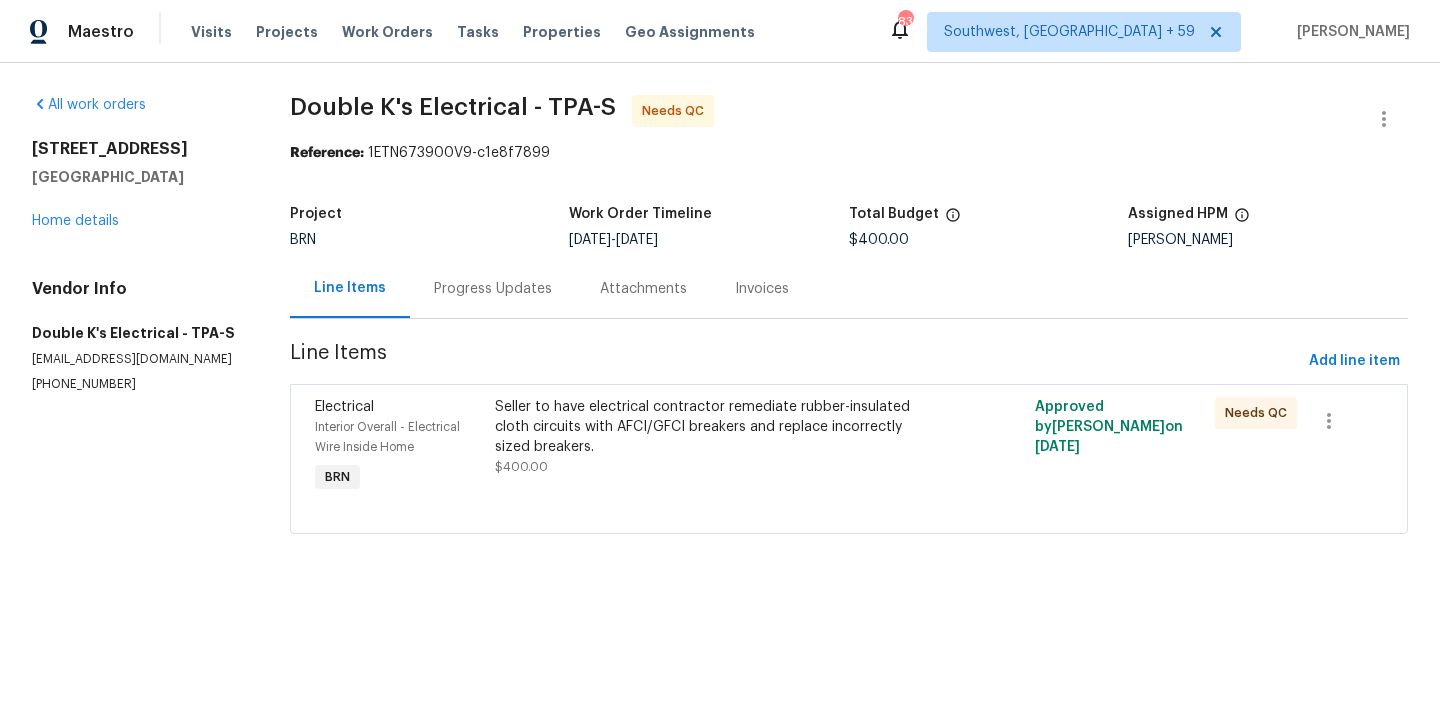 scroll, scrollTop: 0, scrollLeft: 0, axis: both 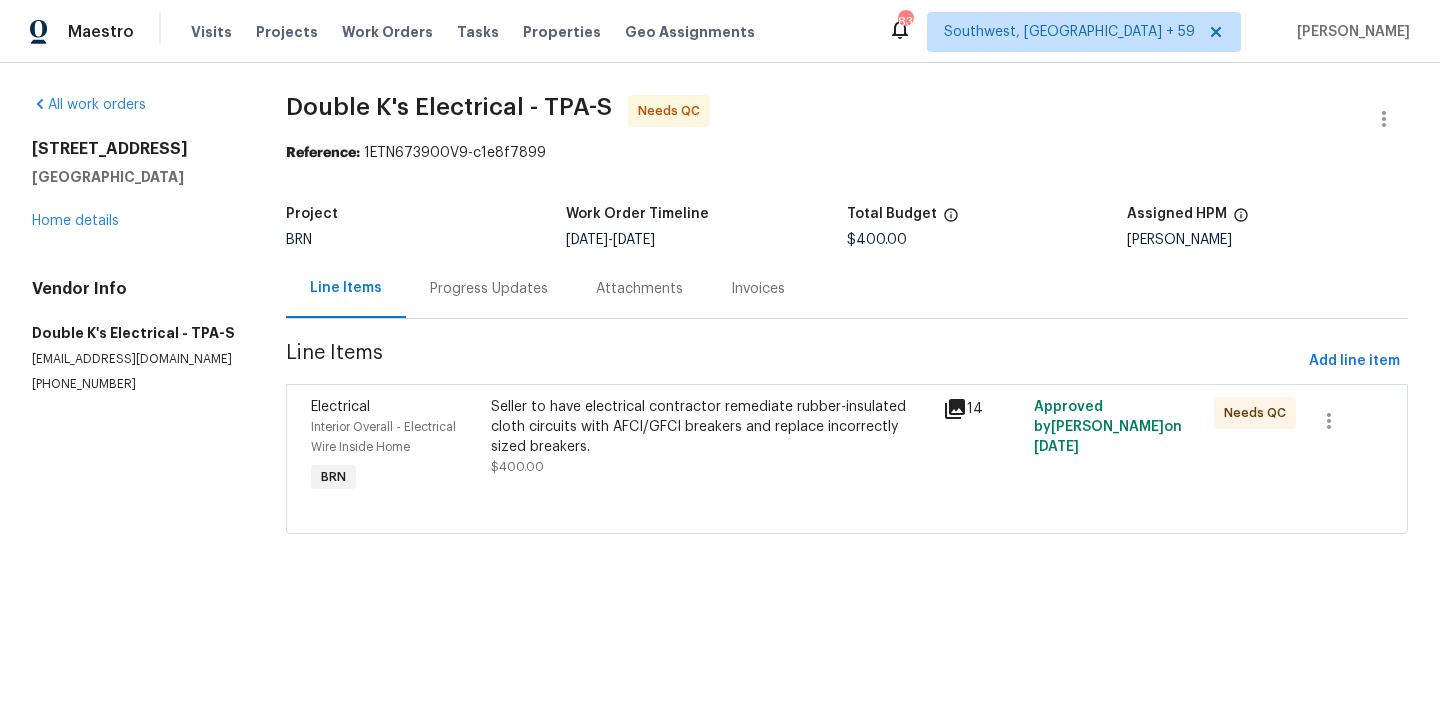 click on "Seller to have electrical contractor remediate rubber-insulated cloth circuits with AFCI/GFCI breakers and replace incorrectly sized breakers." at bounding box center [711, 427] 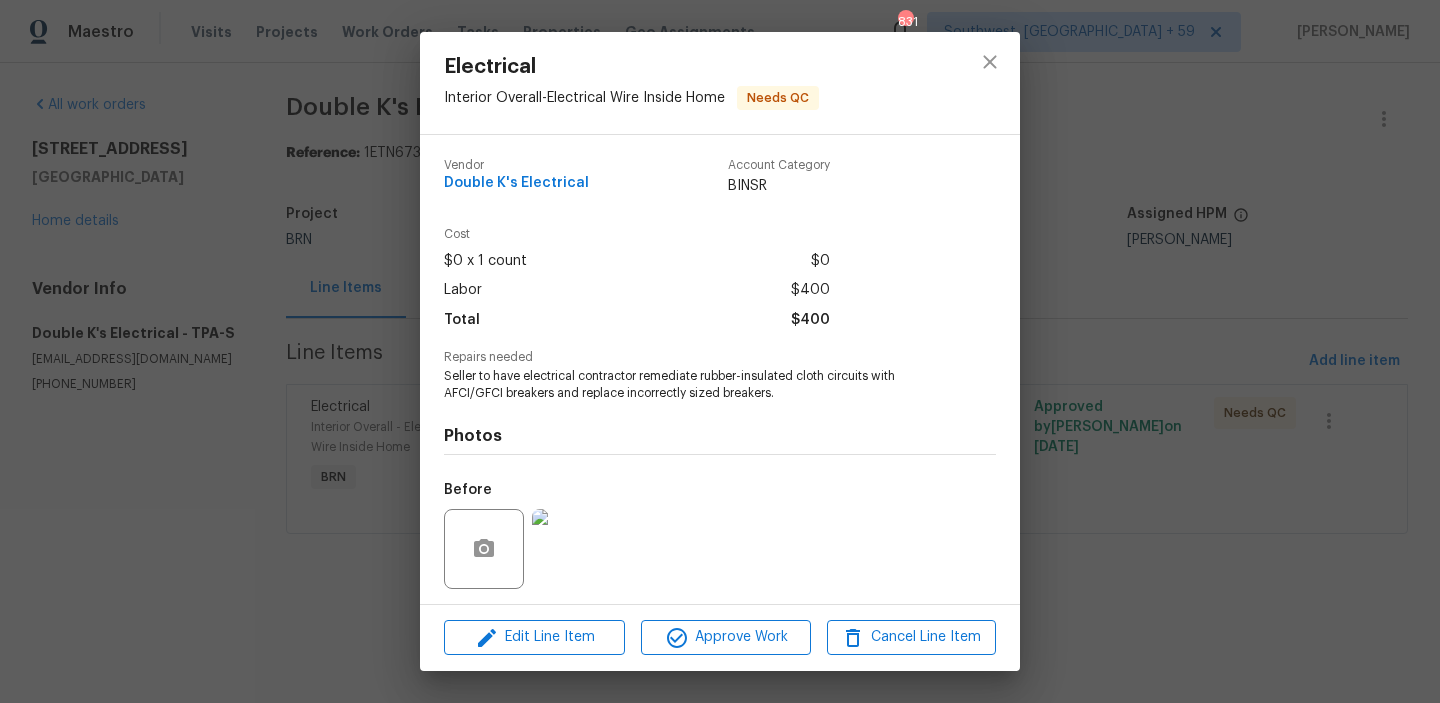 scroll, scrollTop: 135, scrollLeft: 0, axis: vertical 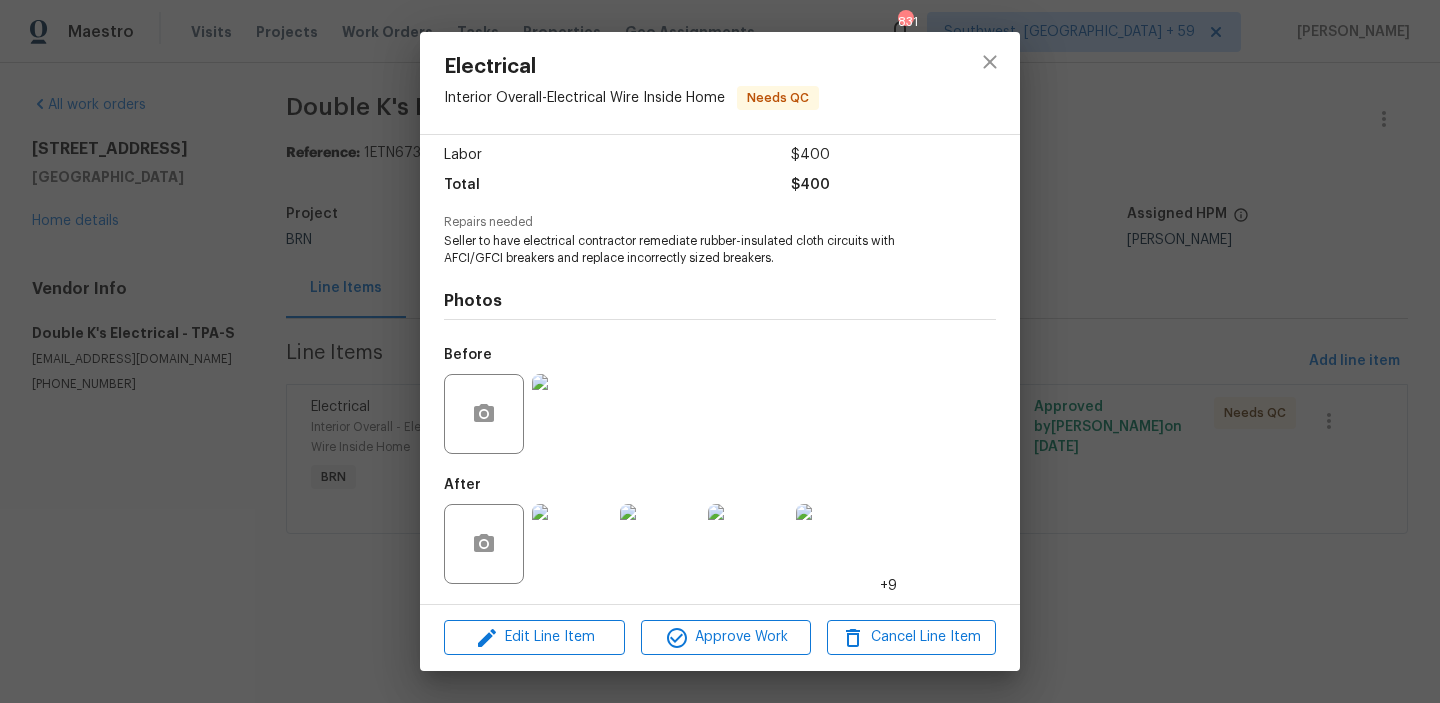 click at bounding box center (572, 544) 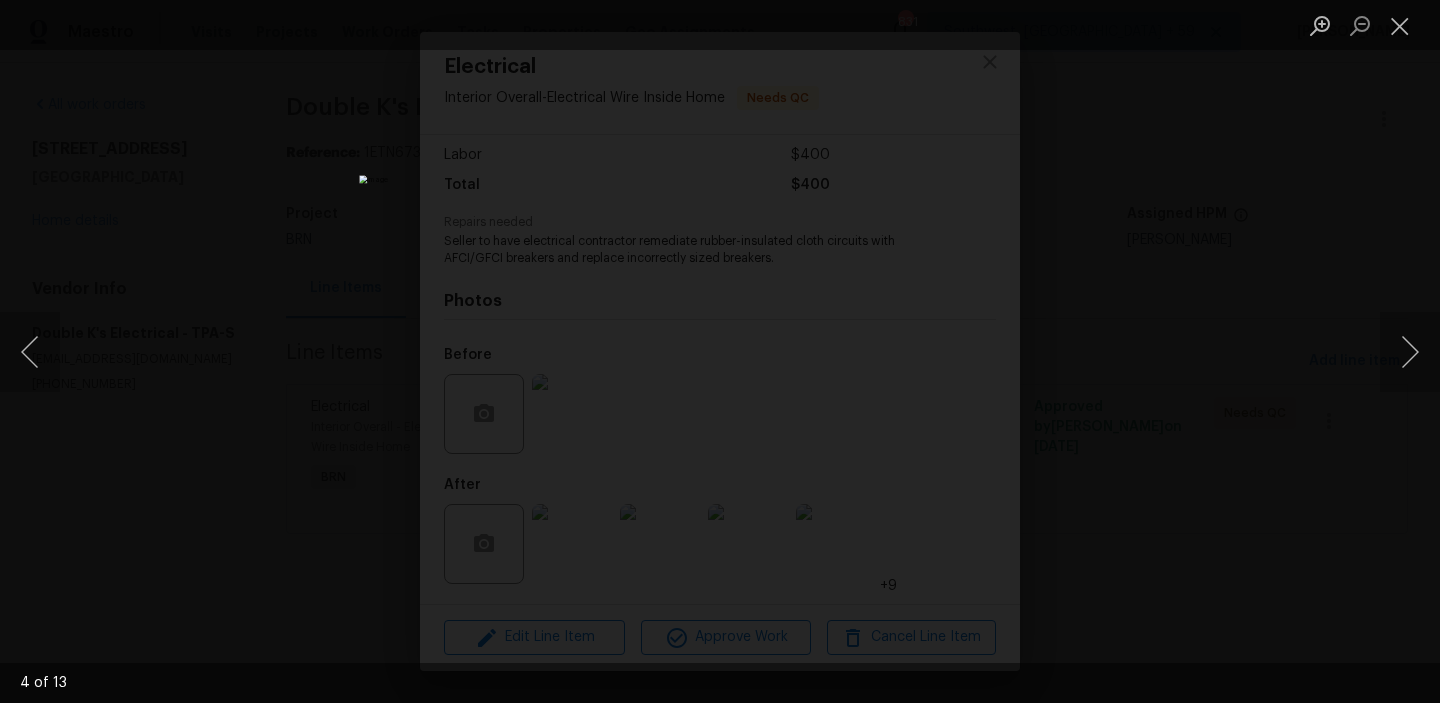 click at bounding box center [720, 351] 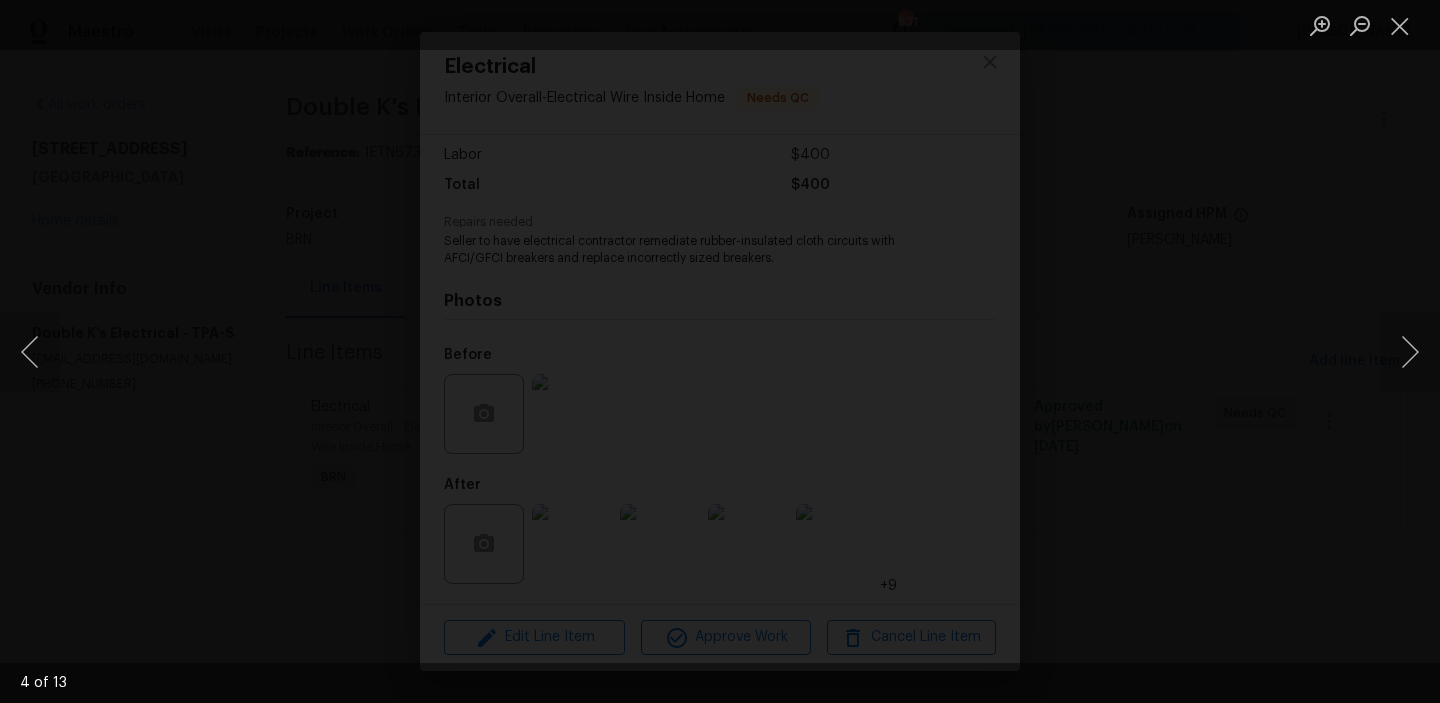 click at bounding box center (755, 277) 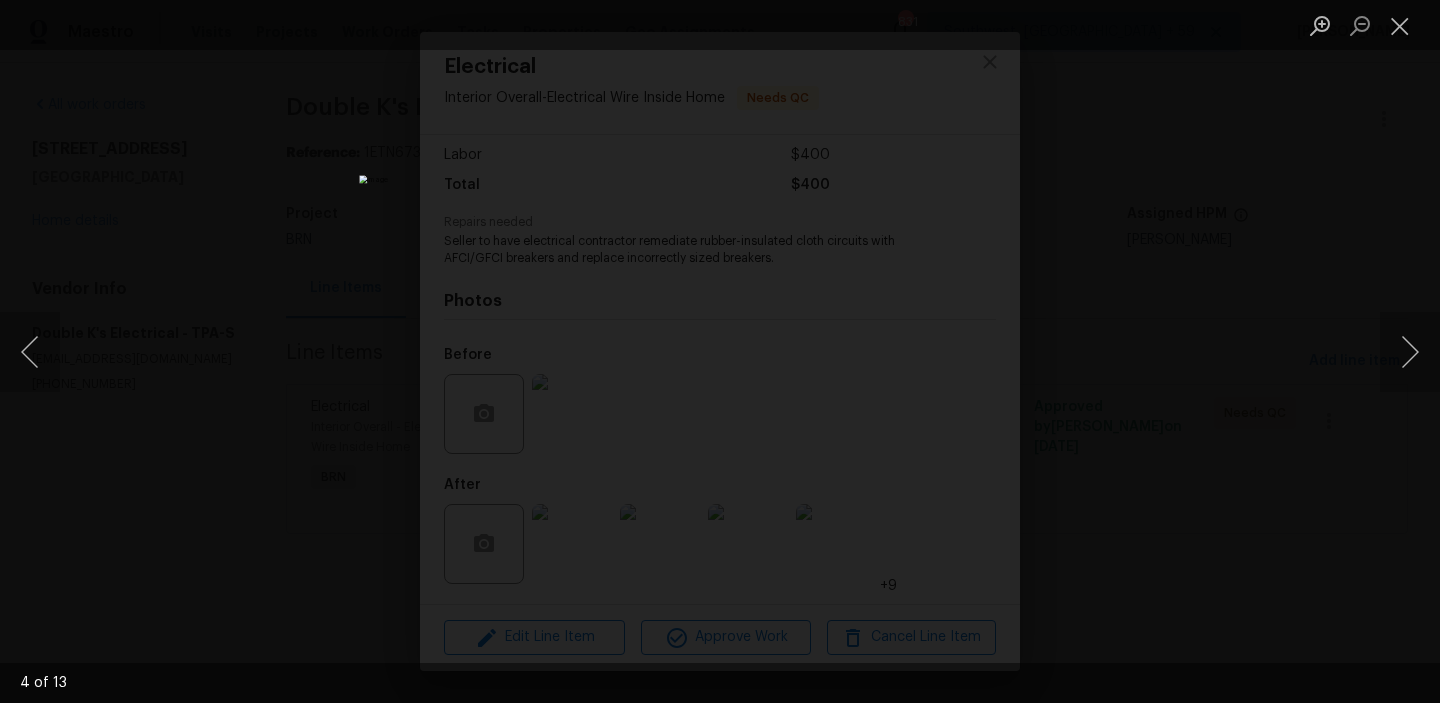 click at bounding box center [720, 351] 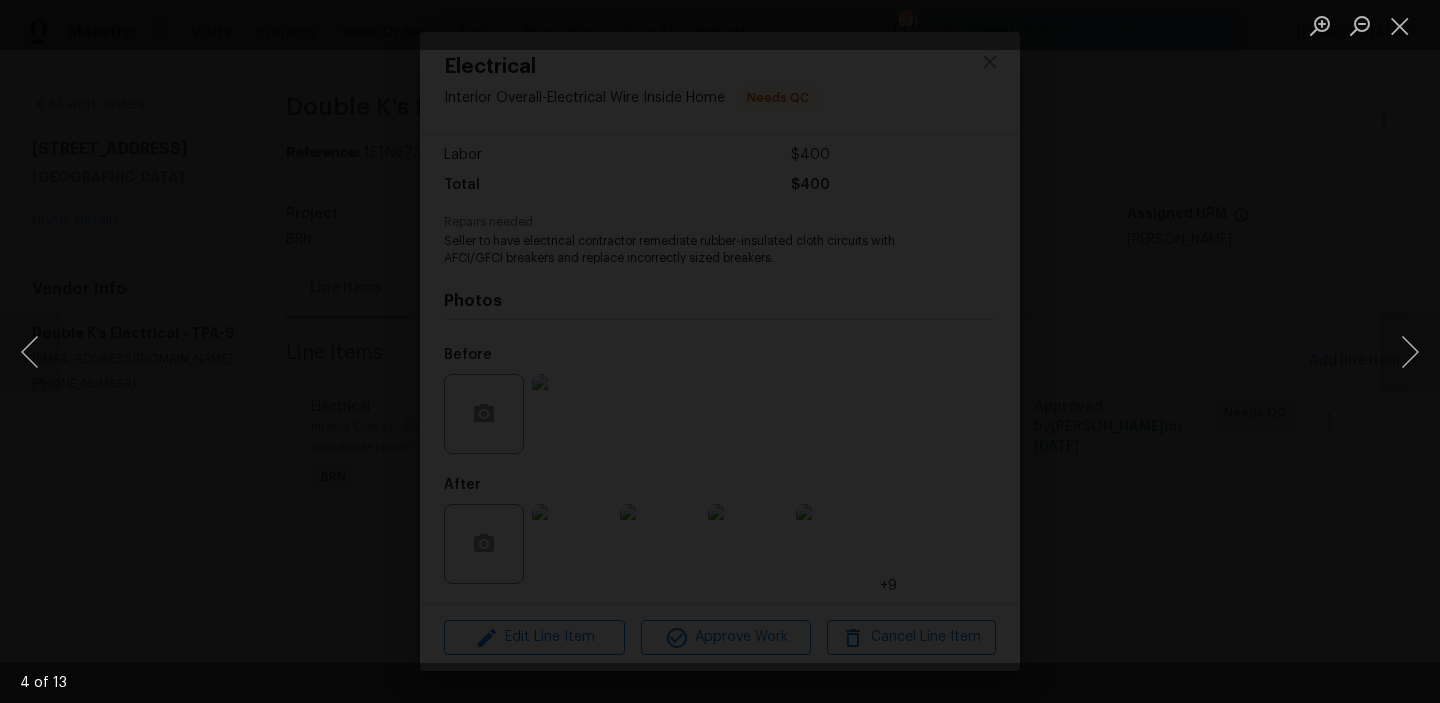 click at bounding box center (753, 298) 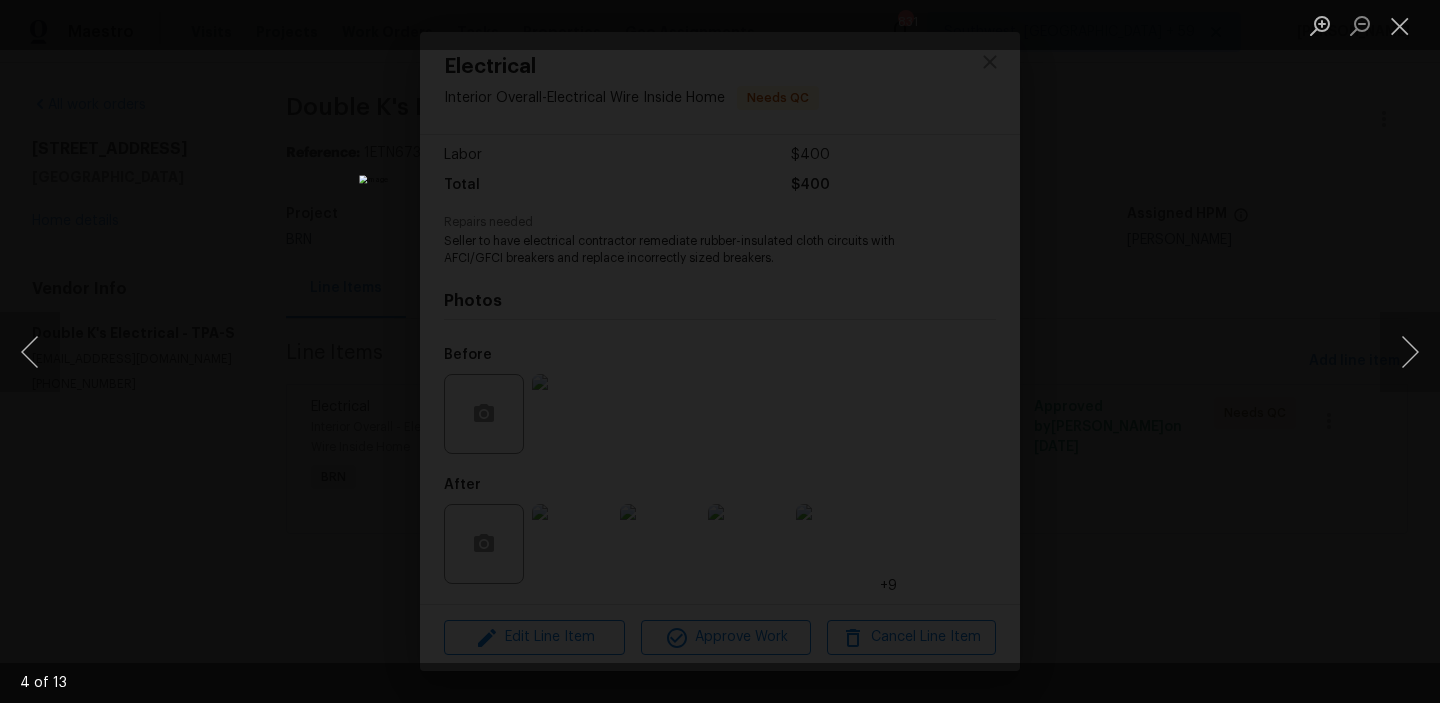 click at bounding box center [720, 351] 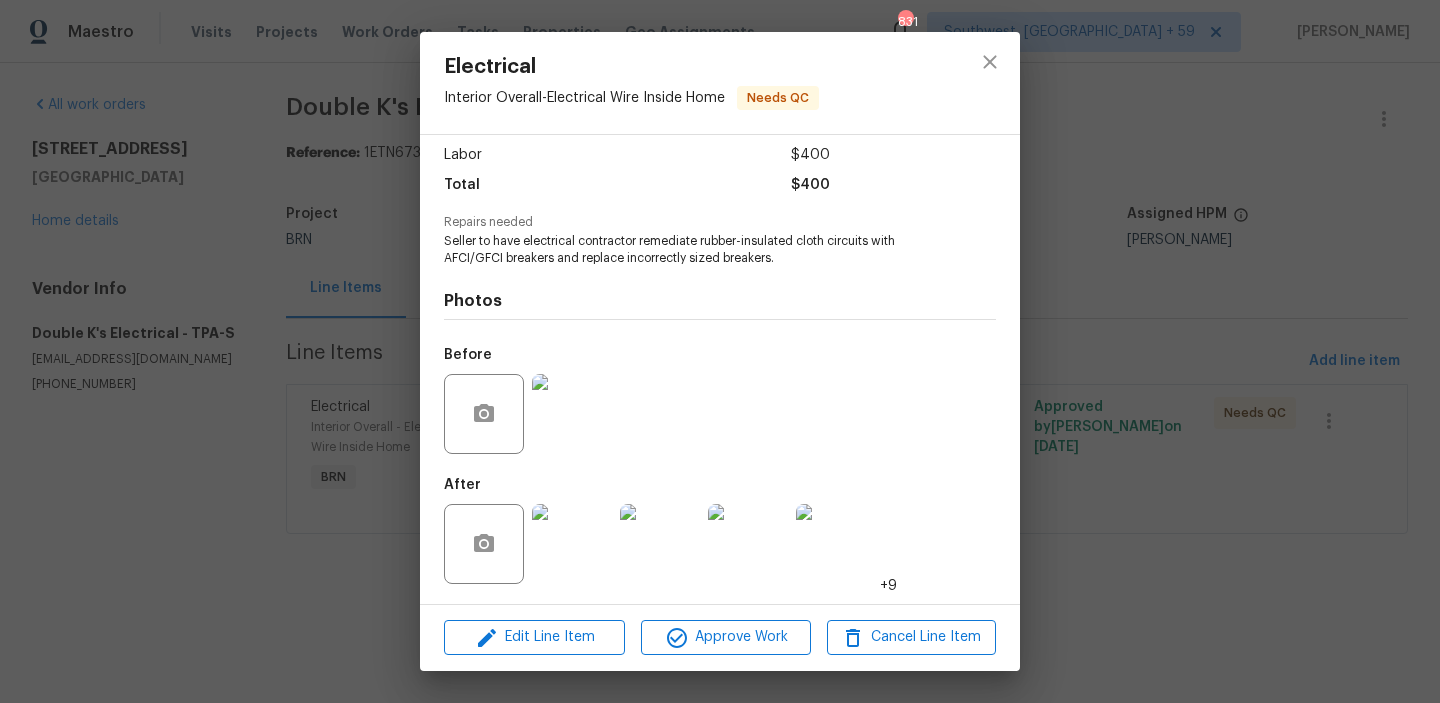 click on "Electrical Interior Overall  -  Electrical Wire Inside Home Needs QC Vendor Double K's Electrical Account Category BINSR Cost $0 x 1 count $0 Labor $400 Total $400 Repairs needed Seller to have electrical contractor remediate rubber-insulated cloth circuits with AFCI/GFCI breakers and replace incorrectly sized breakers. Photos Before After  +9  Edit Line Item  Approve Work  Cancel Line Item" at bounding box center (720, 351) 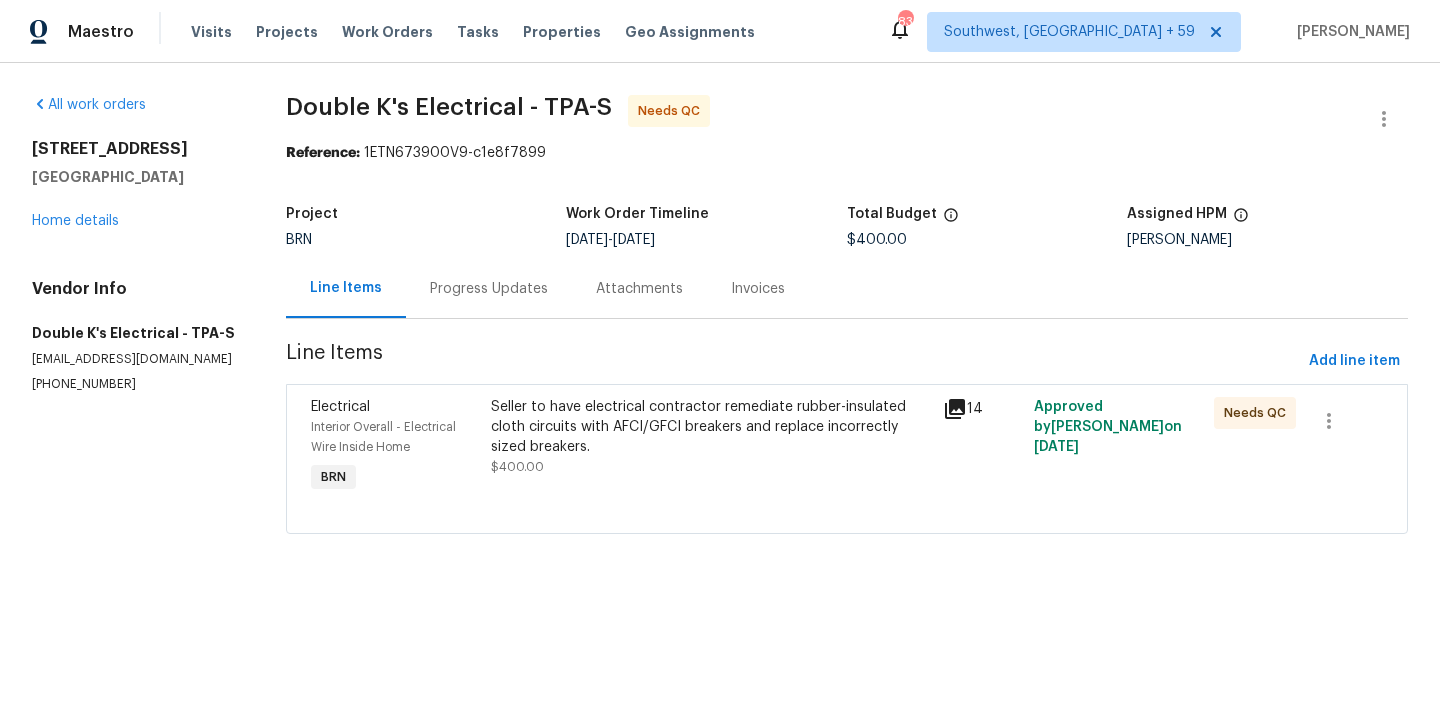 click on "Progress Updates" at bounding box center [489, 289] 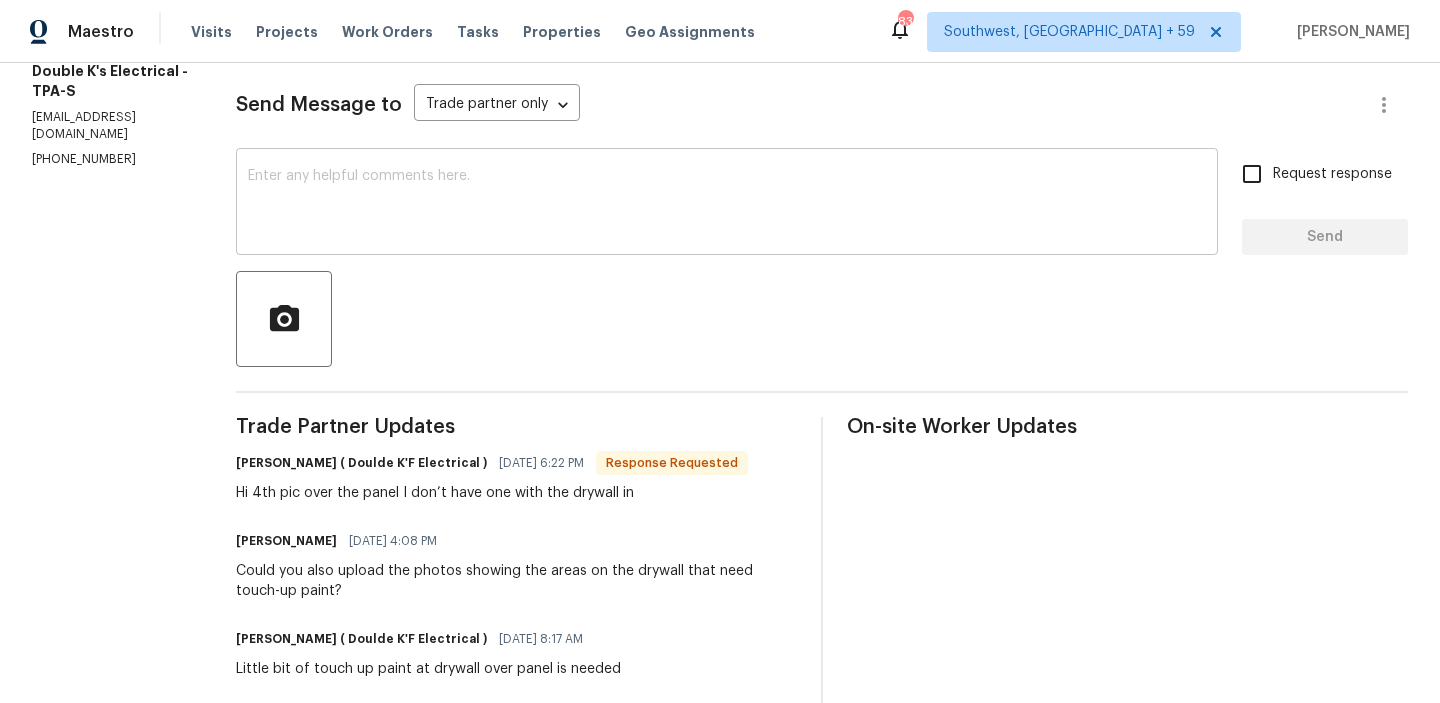 scroll, scrollTop: 0, scrollLeft: 0, axis: both 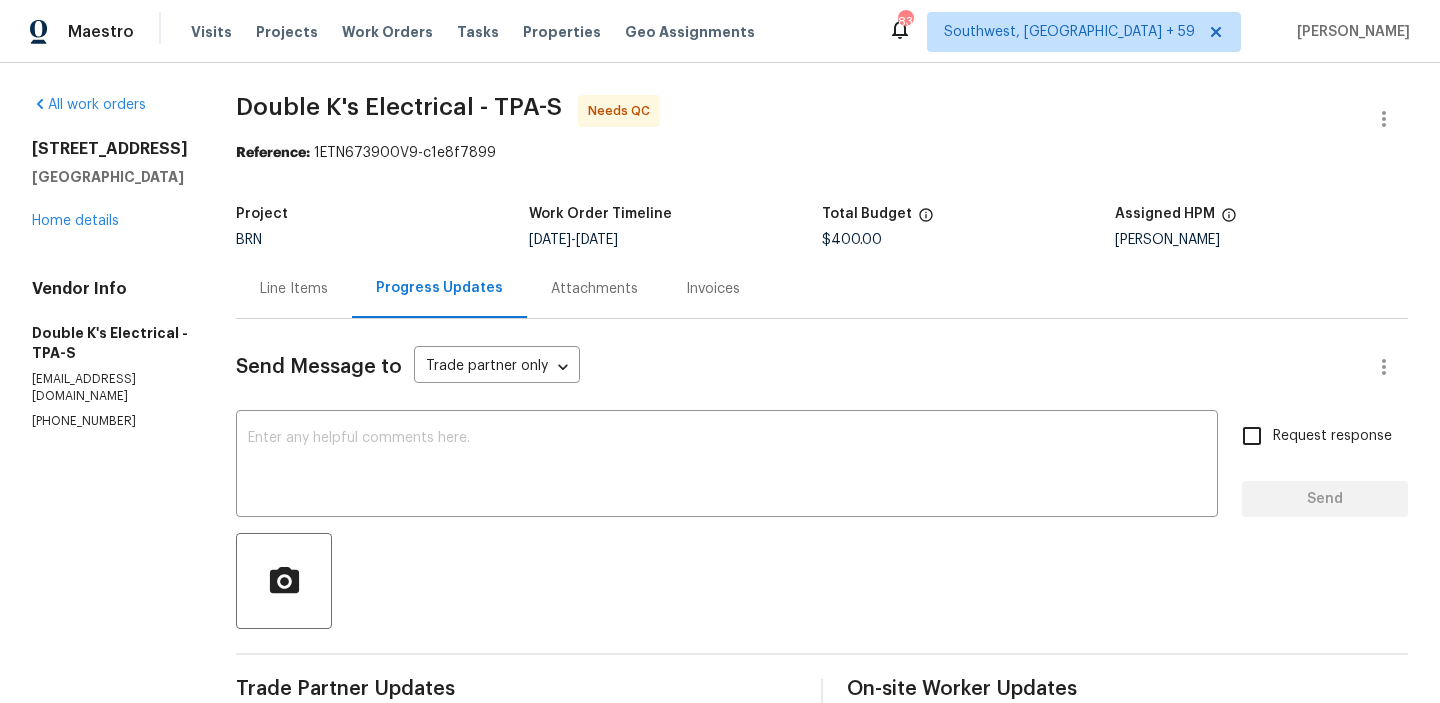 click on "Line Items" at bounding box center [294, 289] 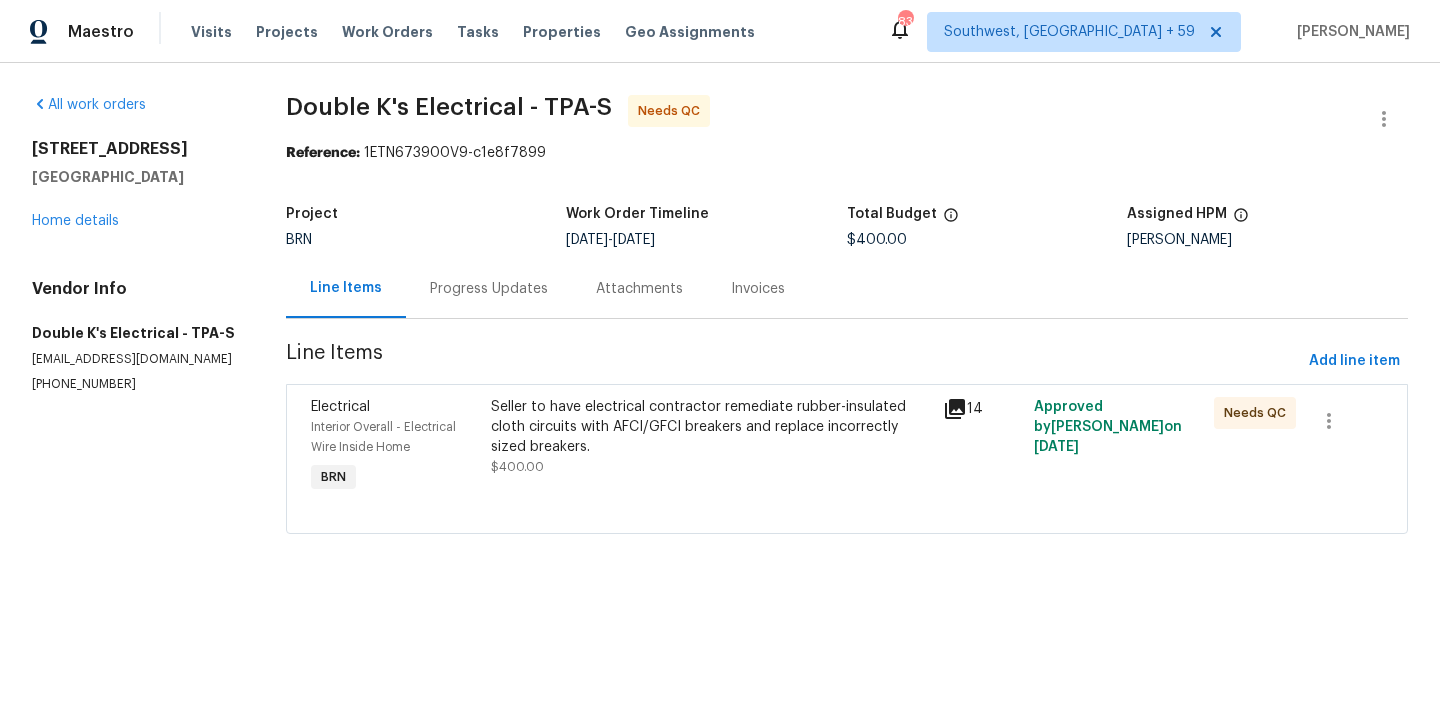 click on "Seller to have electrical contractor remediate rubber-insulated cloth circuits with AFCI/GFCI breakers and replace incorrectly sized breakers." at bounding box center [711, 427] 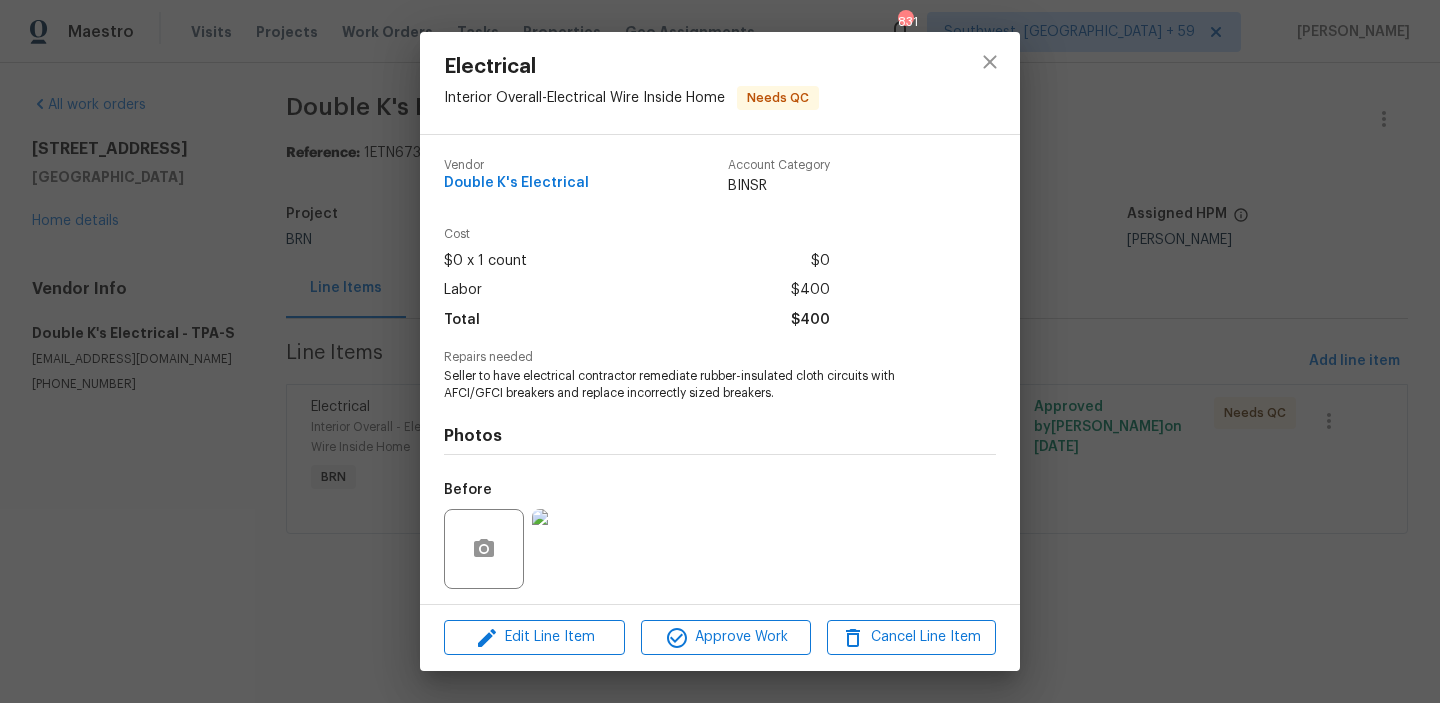 scroll, scrollTop: 135, scrollLeft: 0, axis: vertical 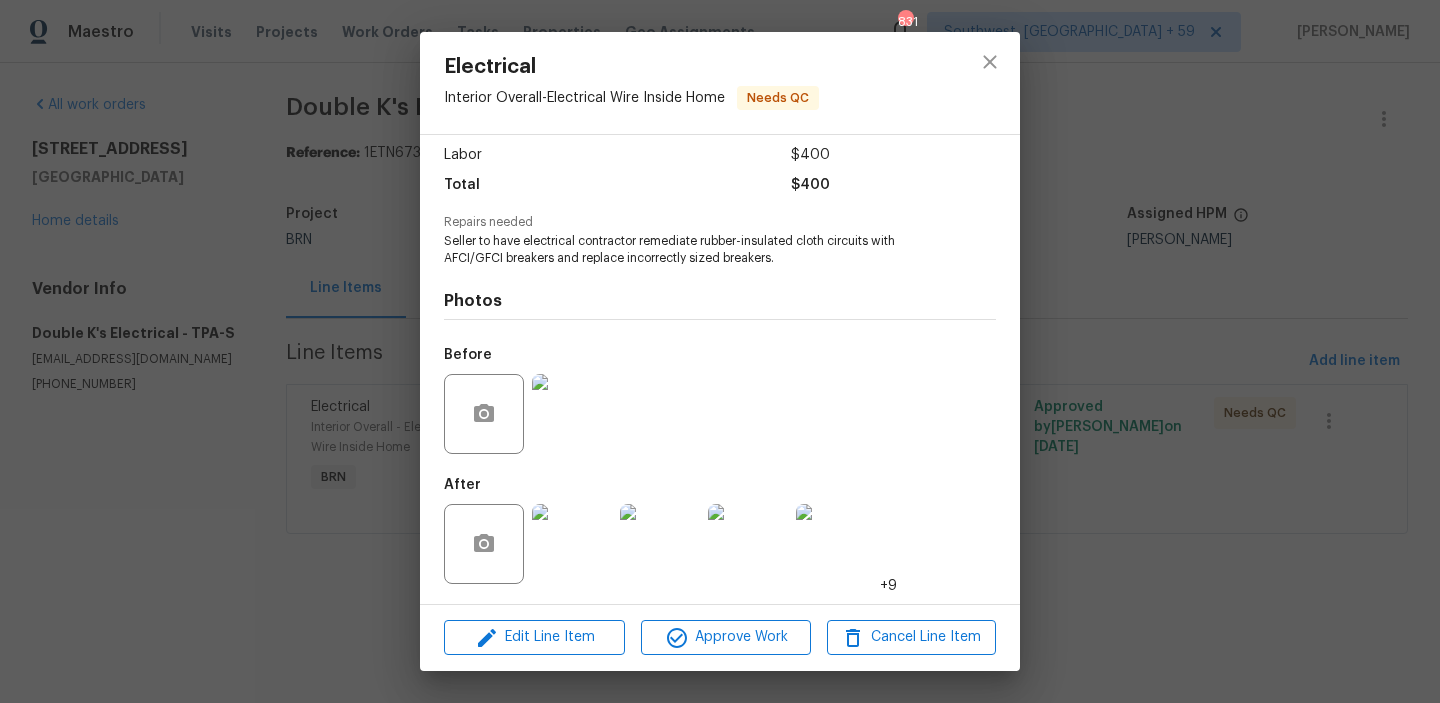 click at bounding box center [572, 544] 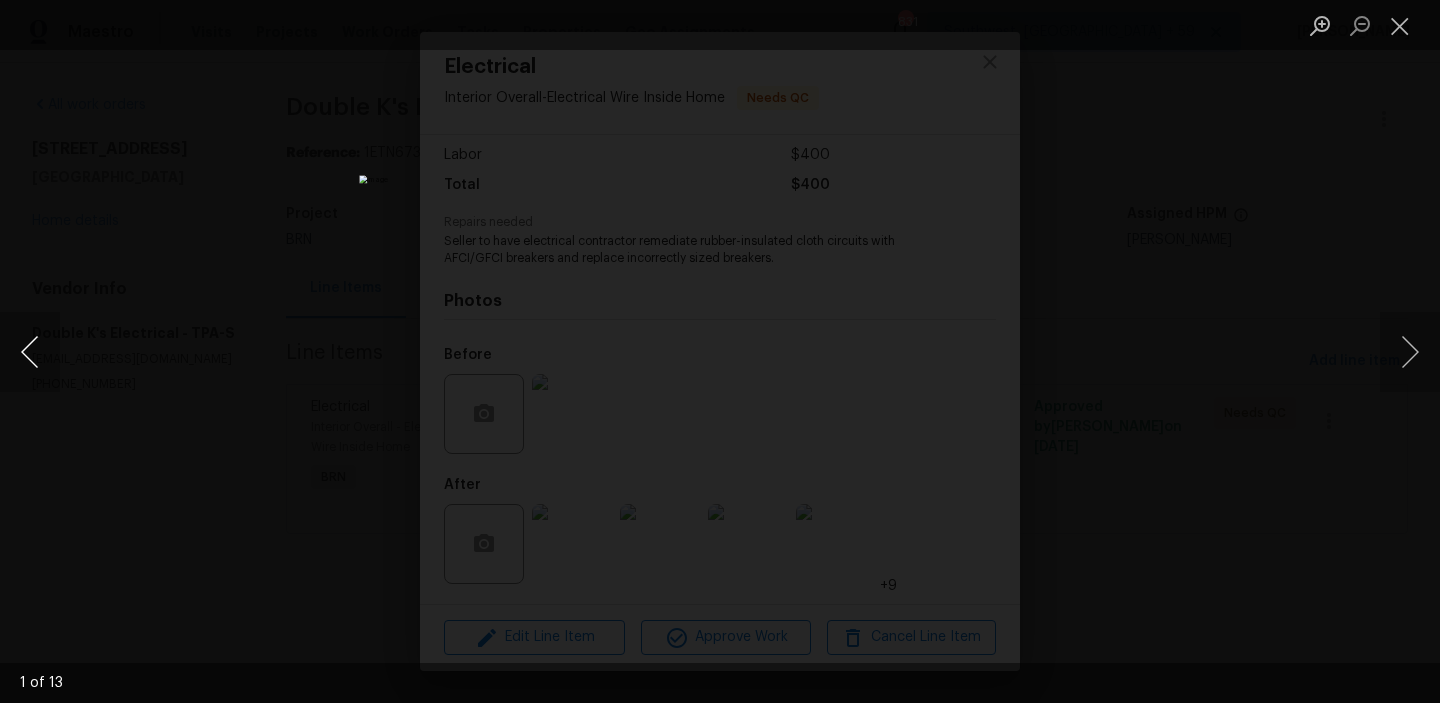 click at bounding box center (30, 352) 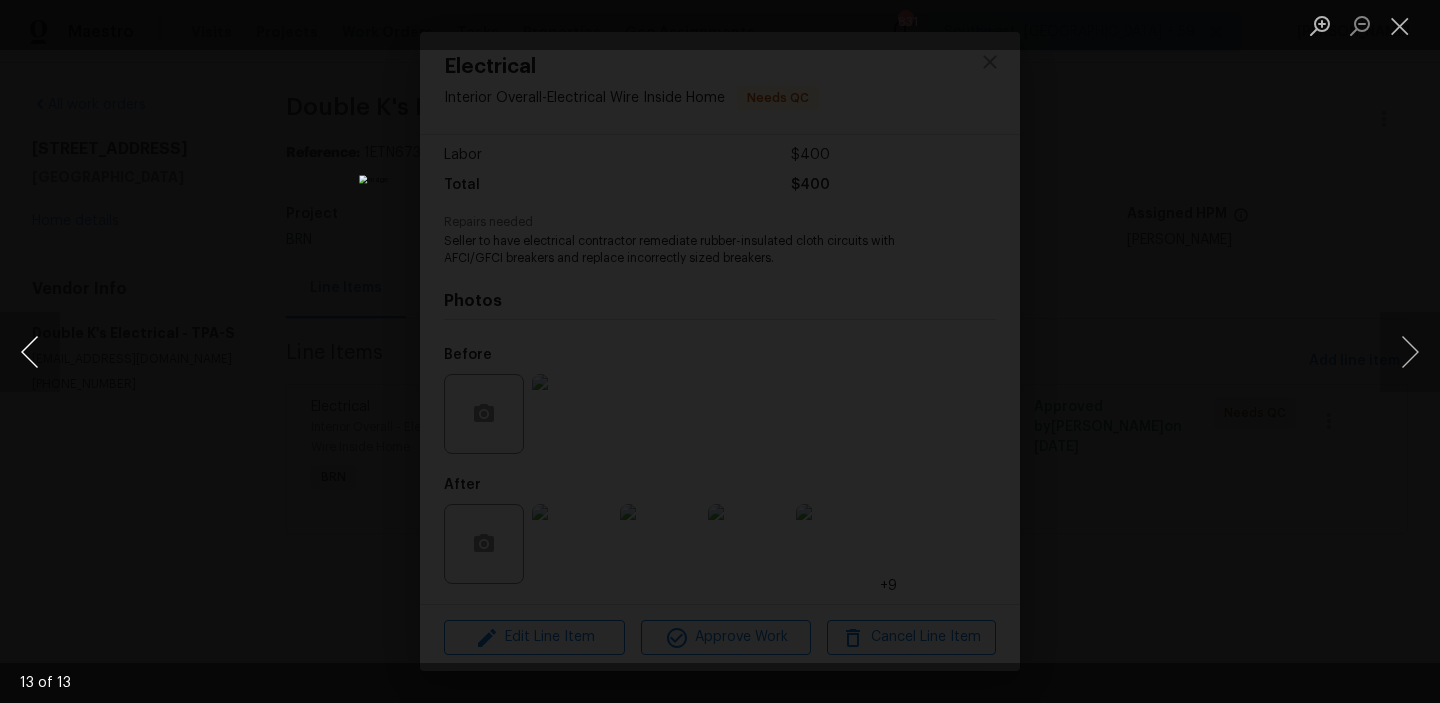 click at bounding box center [30, 352] 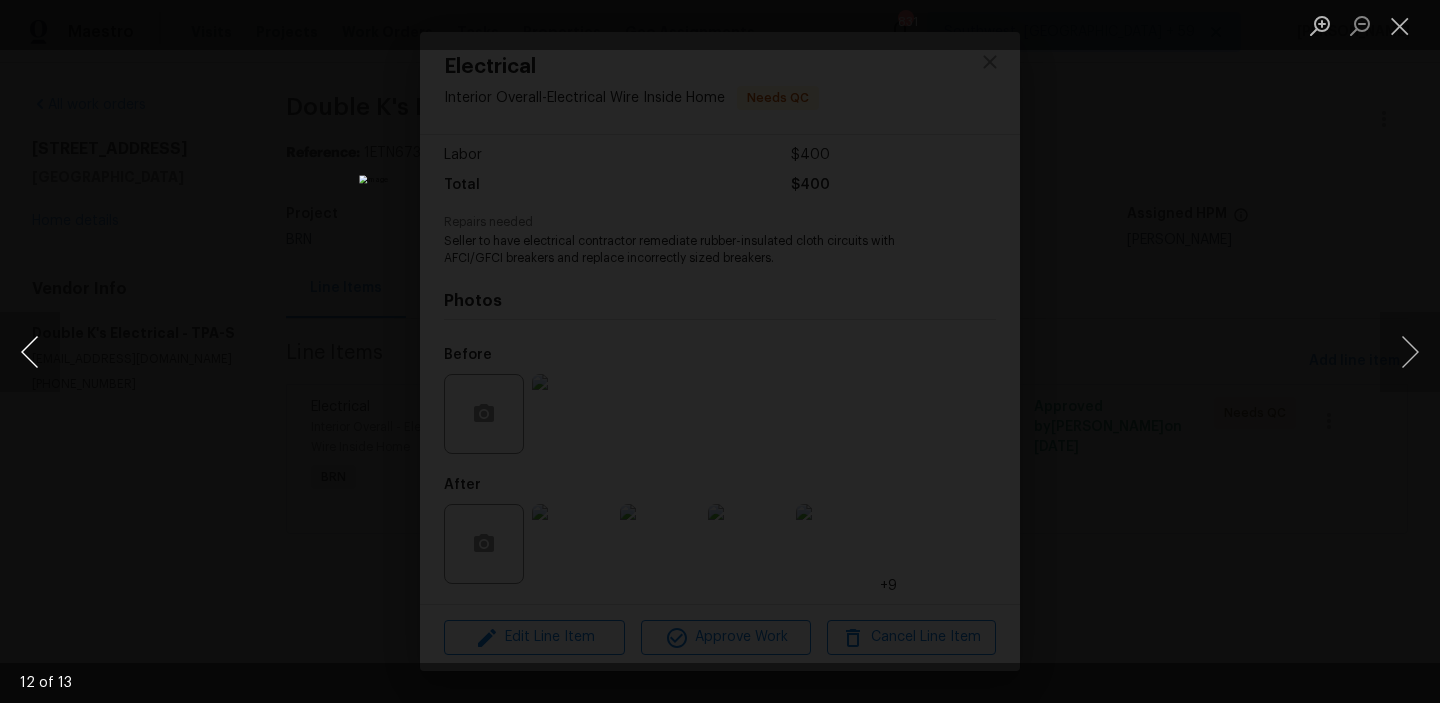 click at bounding box center (30, 352) 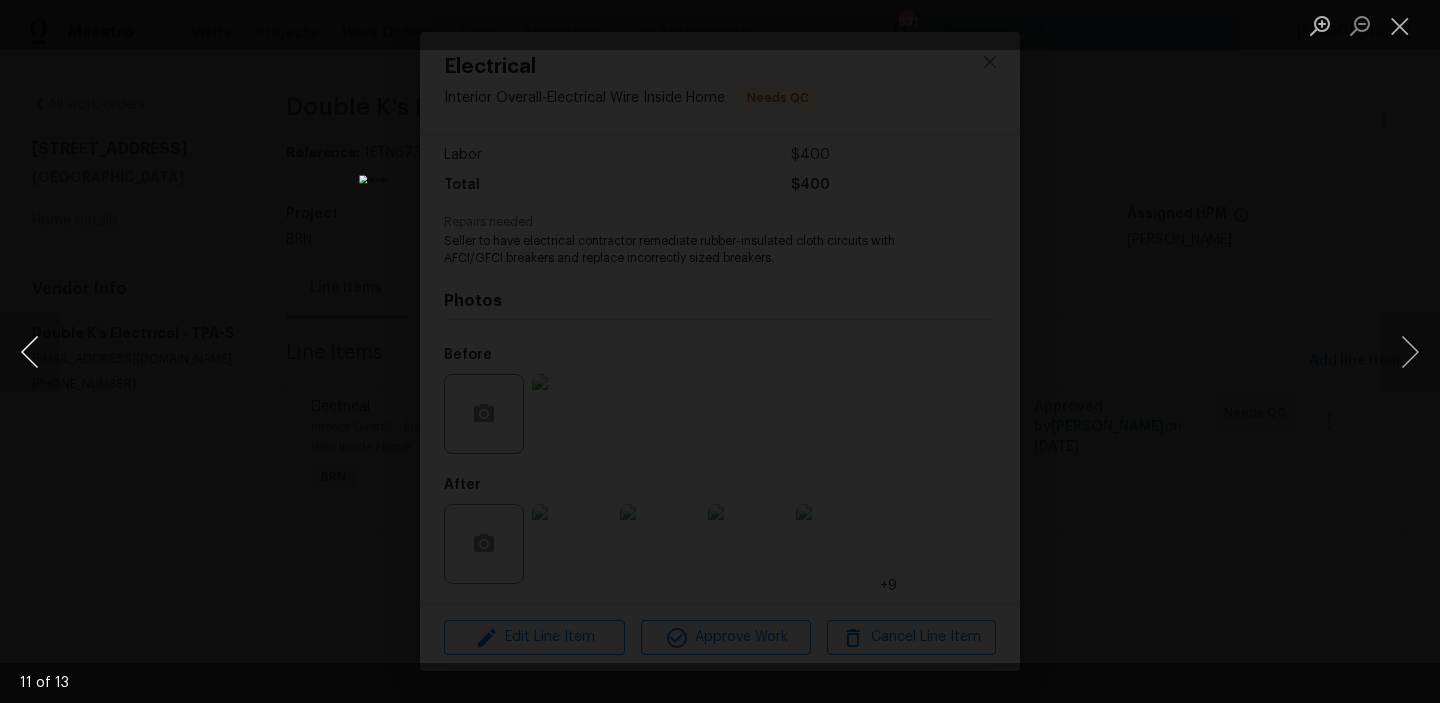 click at bounding box center [30, 352] 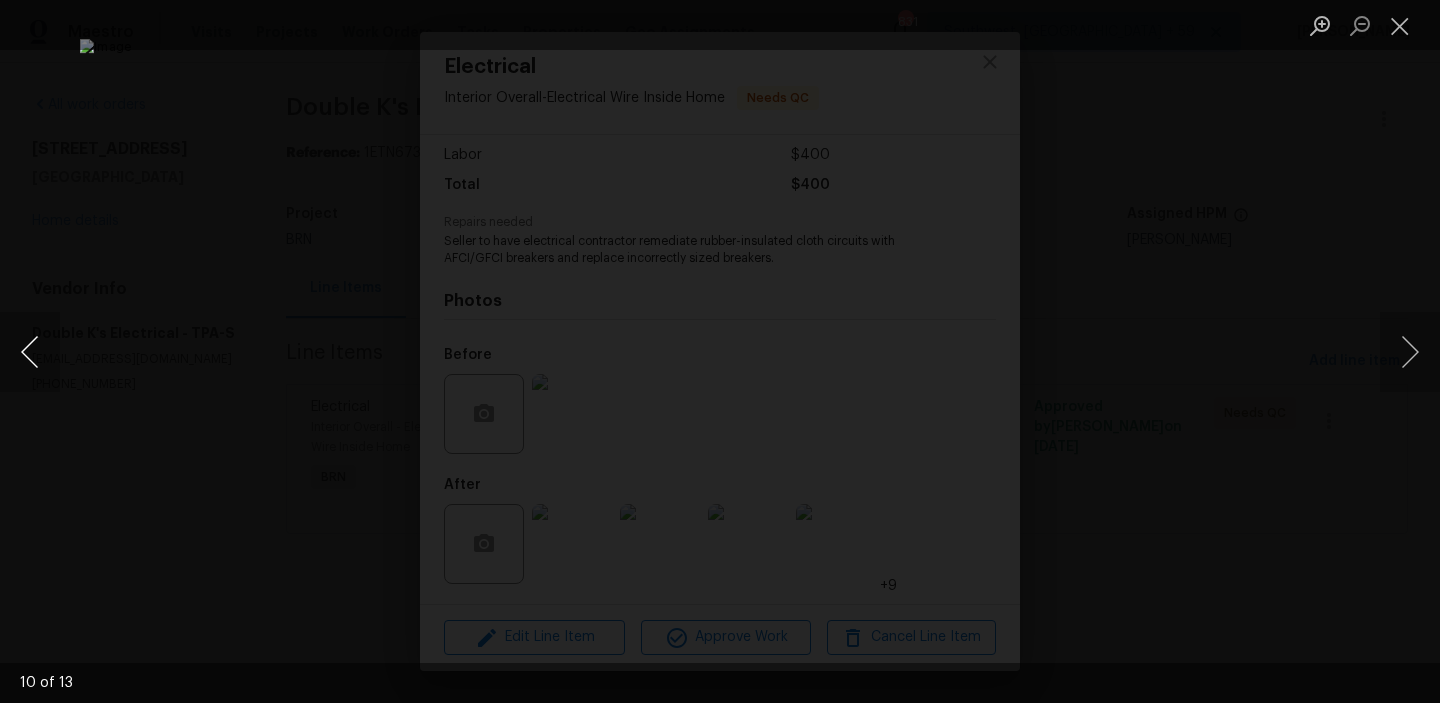 click at bounding box center [30, 352] 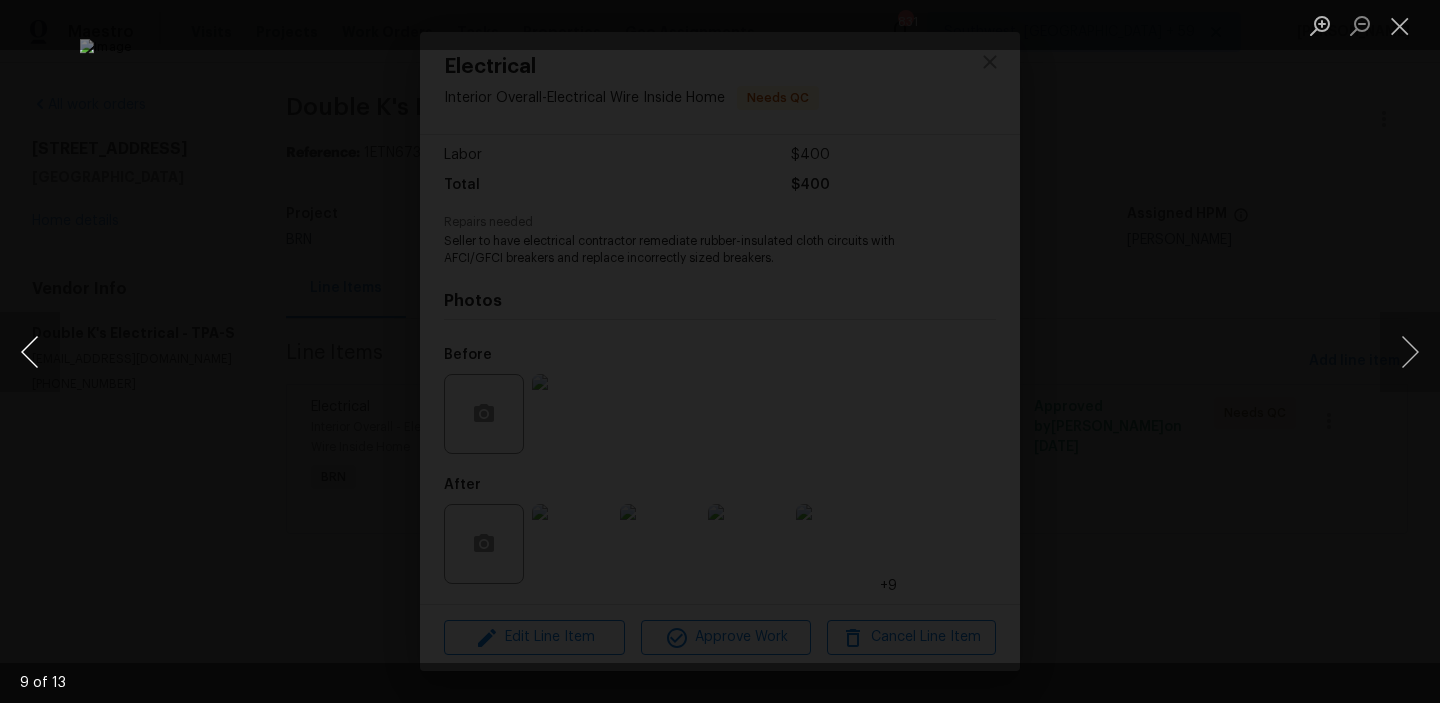 click at bounding box center (30, 352) 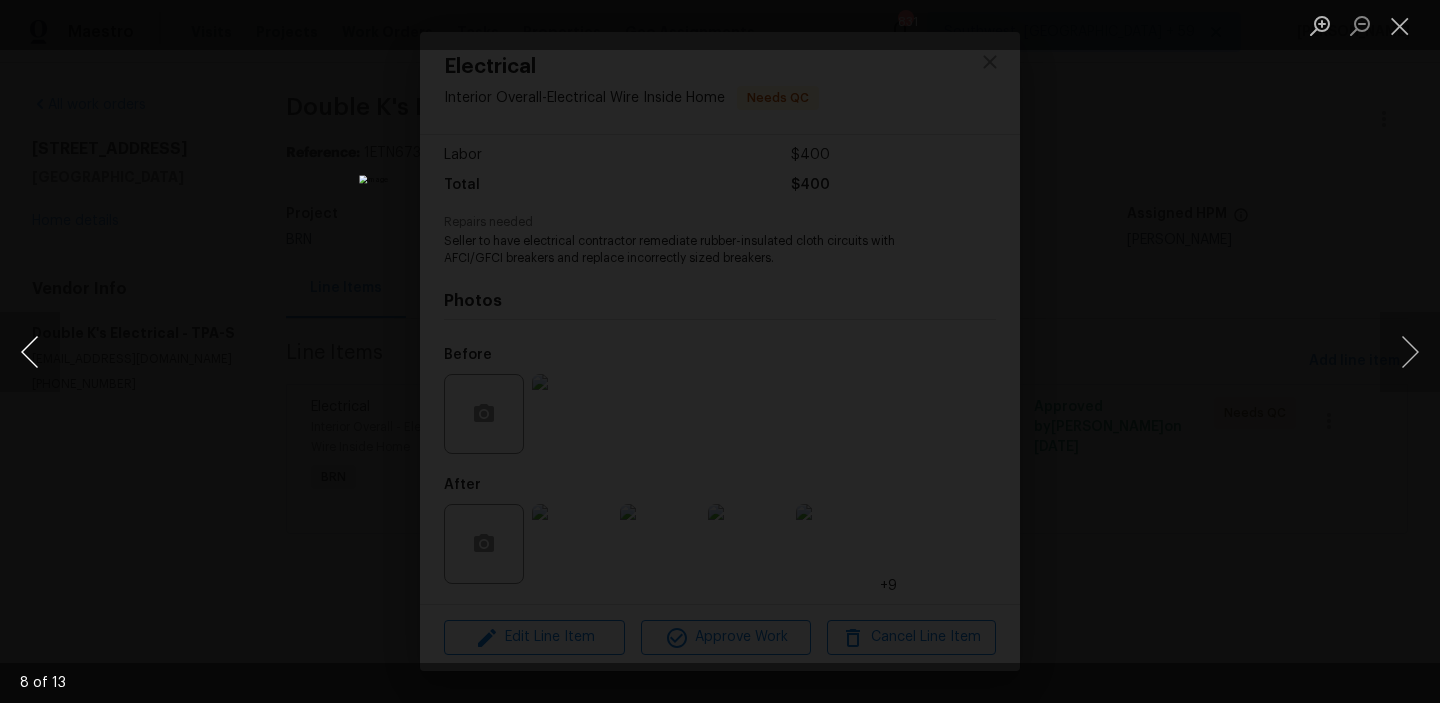 click at bounding box center [30, 352] 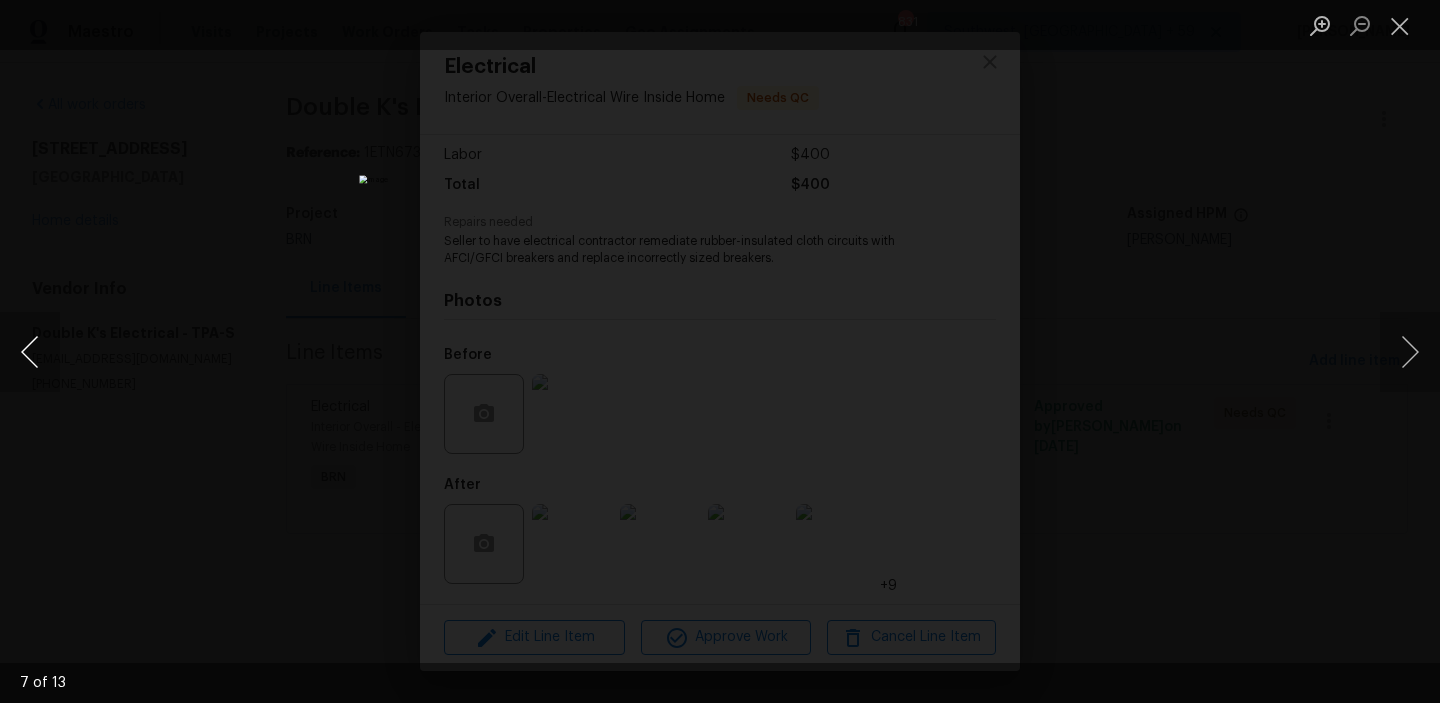 click at bounding box center (30, 352) 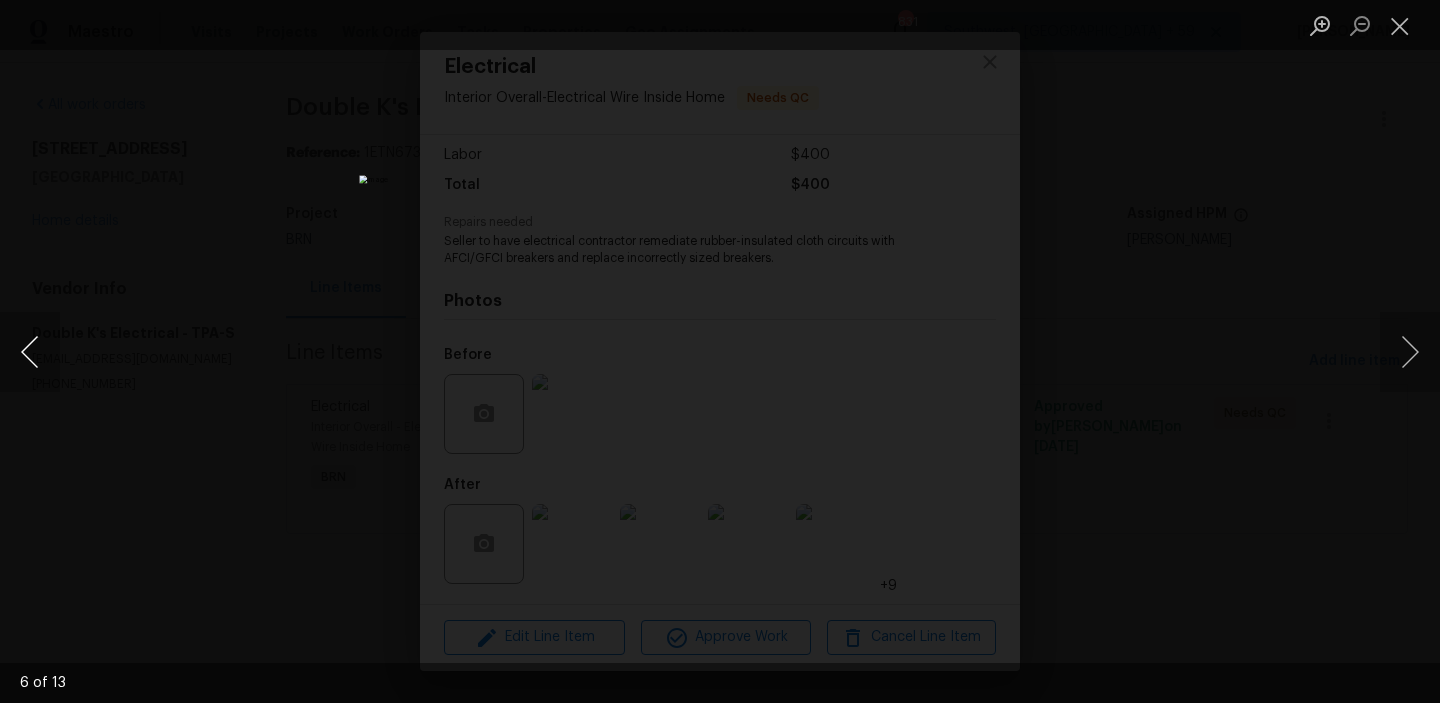 click at bounding box center (30, 352) 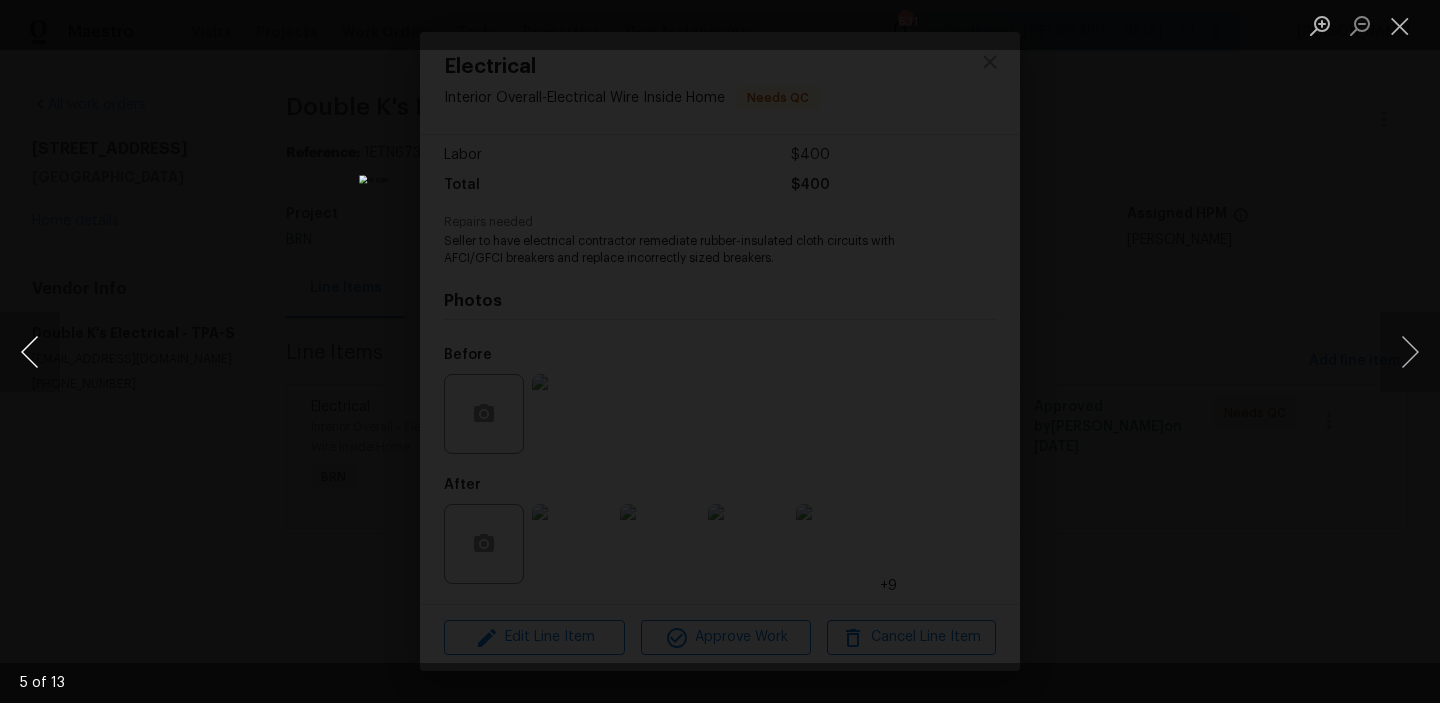 click at bounding box center [30, 352] 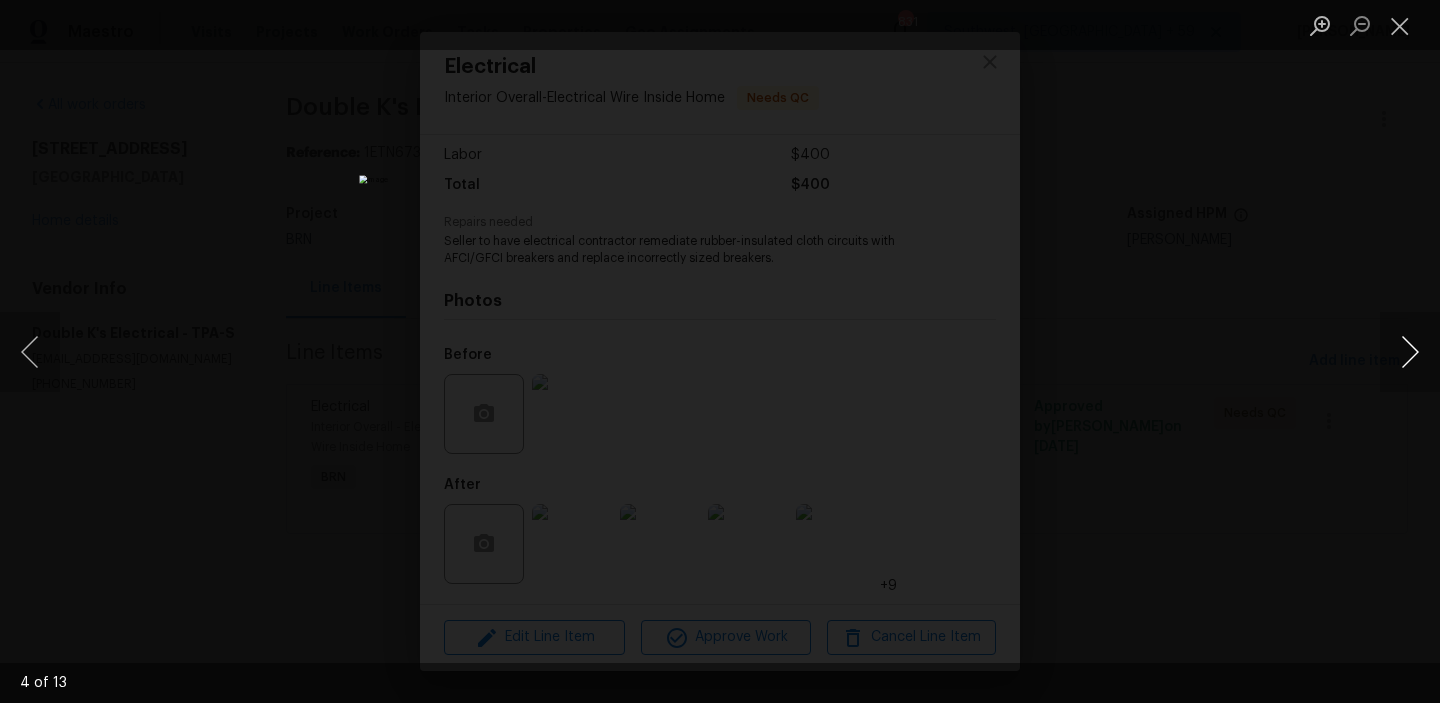 click at bounding box center (1410, 352) 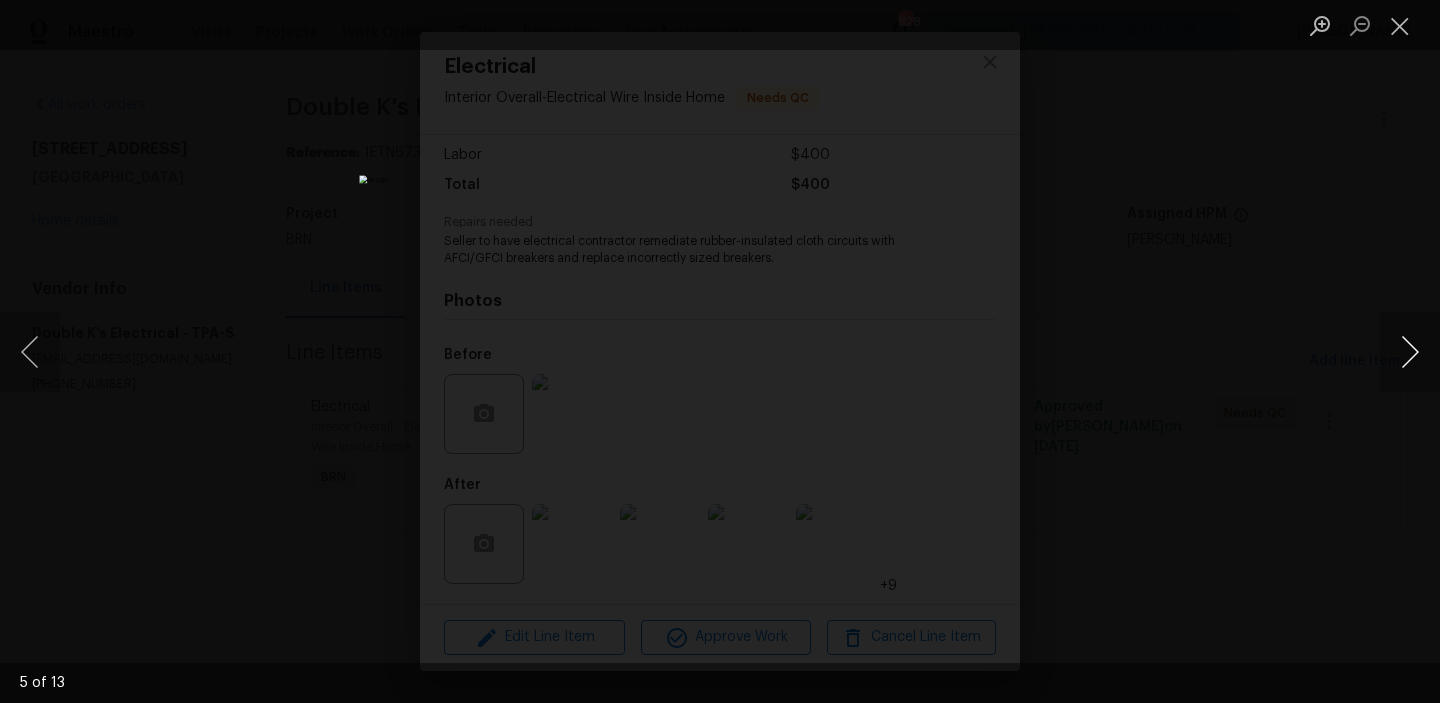 click at bounding box center (1410, 352) 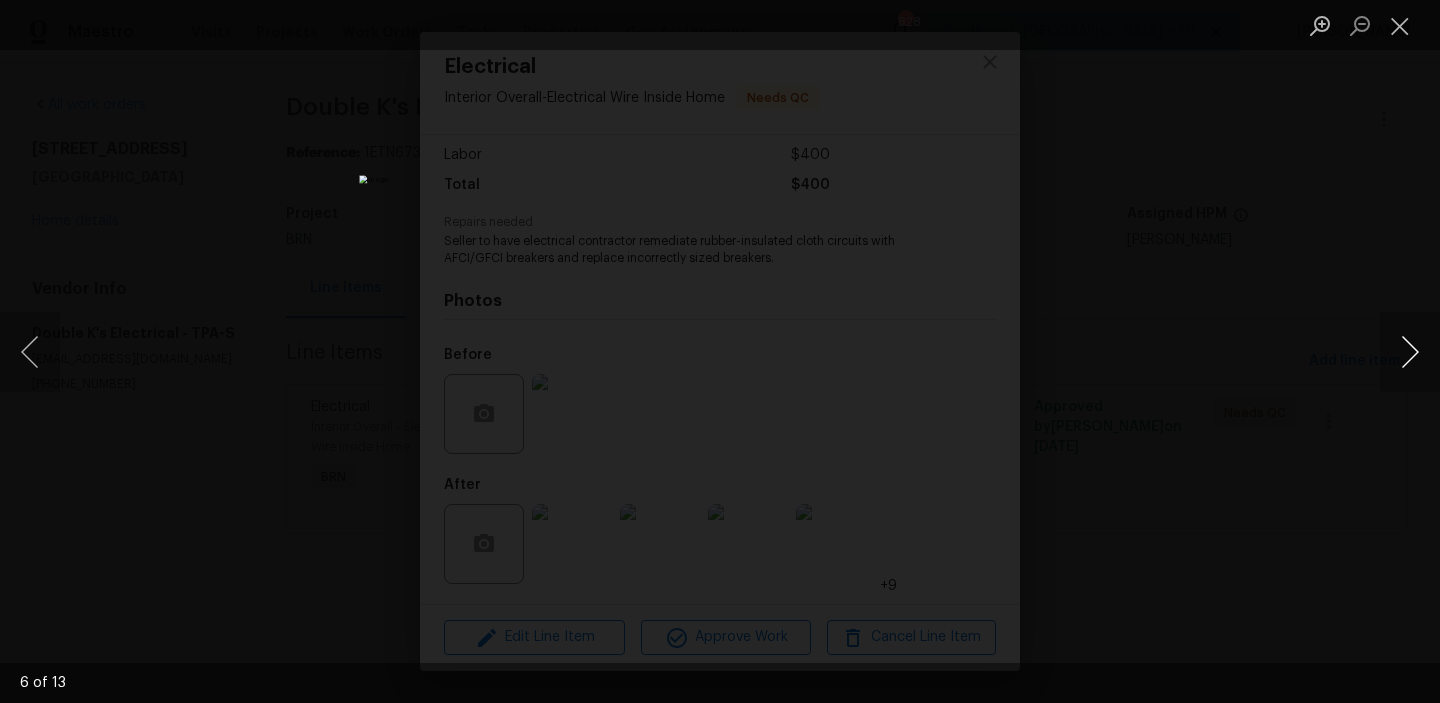 click at bounding box center (1410, 352) 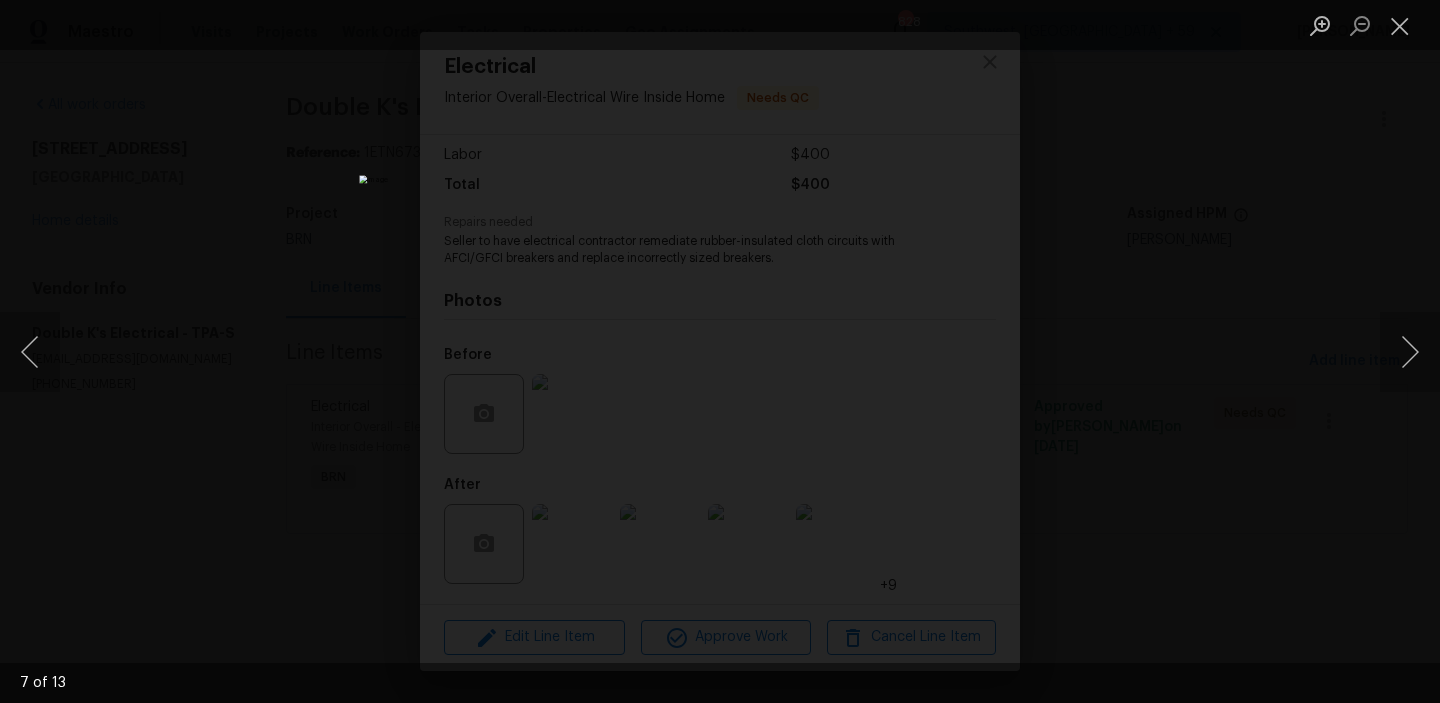 click at bounding box center (720, 351) 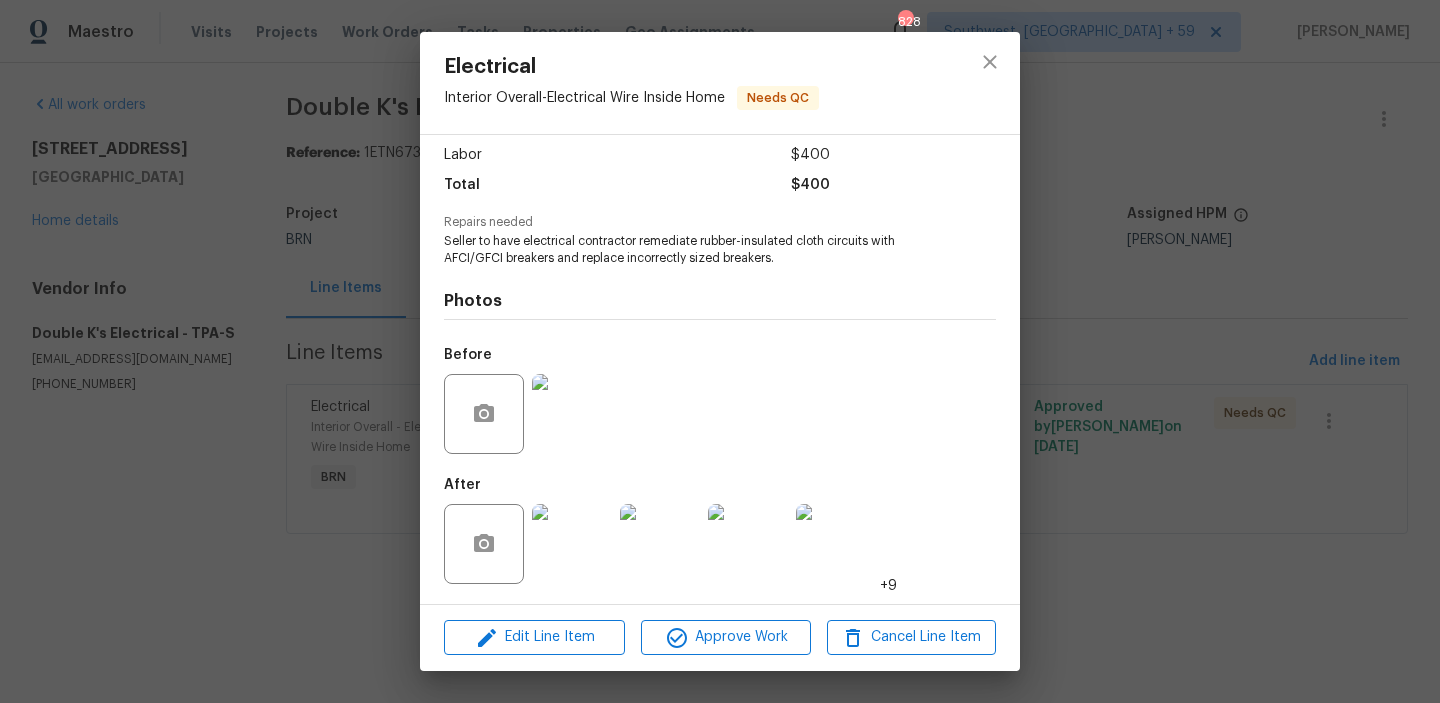 click on "Electrical Interior Overall  -  Electrical Wire Inside Home Needs QC Vendor Double K's Electrical Account Category BINSR Cost $0 x 1 count $0 Labor $400 Total $400 Repairs needed Seller to have electrical contractor remediate rubber-insulated cloth circuits with AFCI/GFCI breakers and replace incorrectly sized breakers. Photos Before After  +9  Edit Line Item  Approve Work  Cancel Line Item" at bounding box center (720, 351) 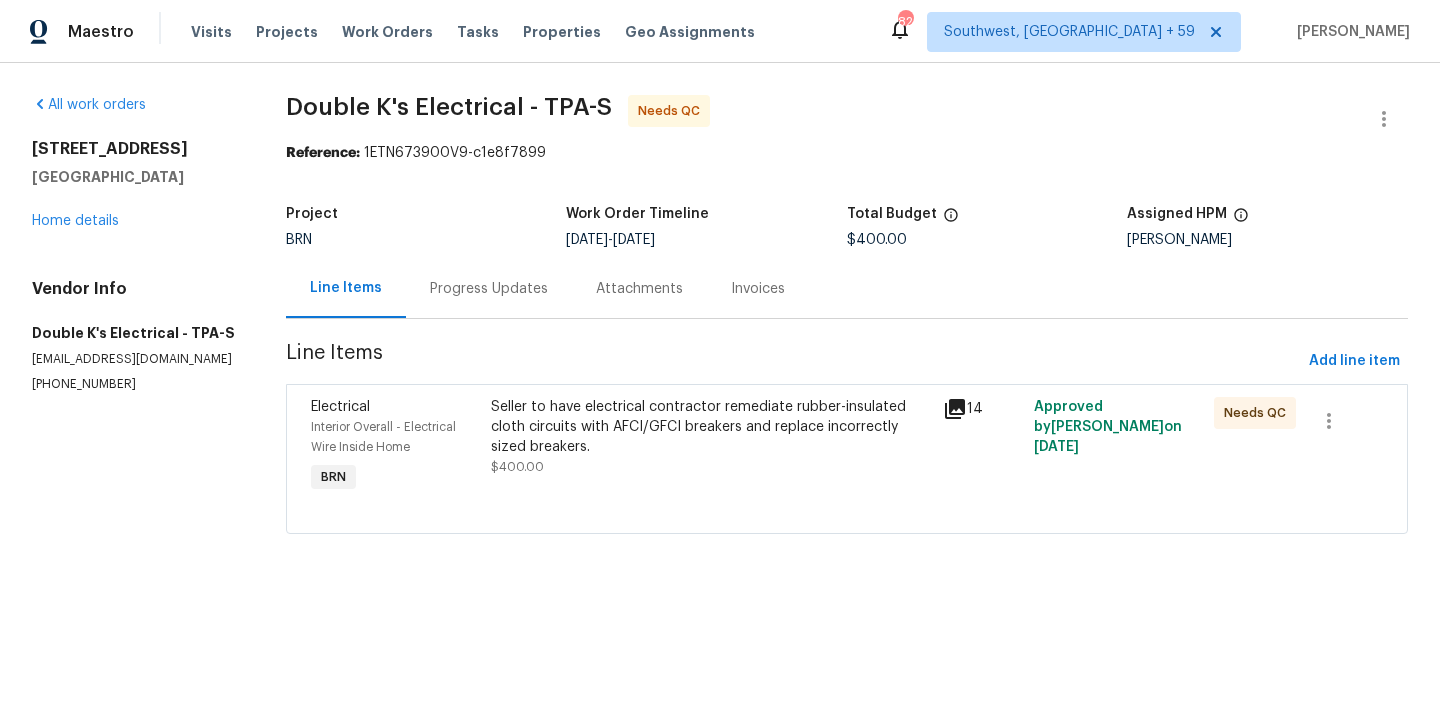 click on "Progress Updates" at bounding box center [489, 288] 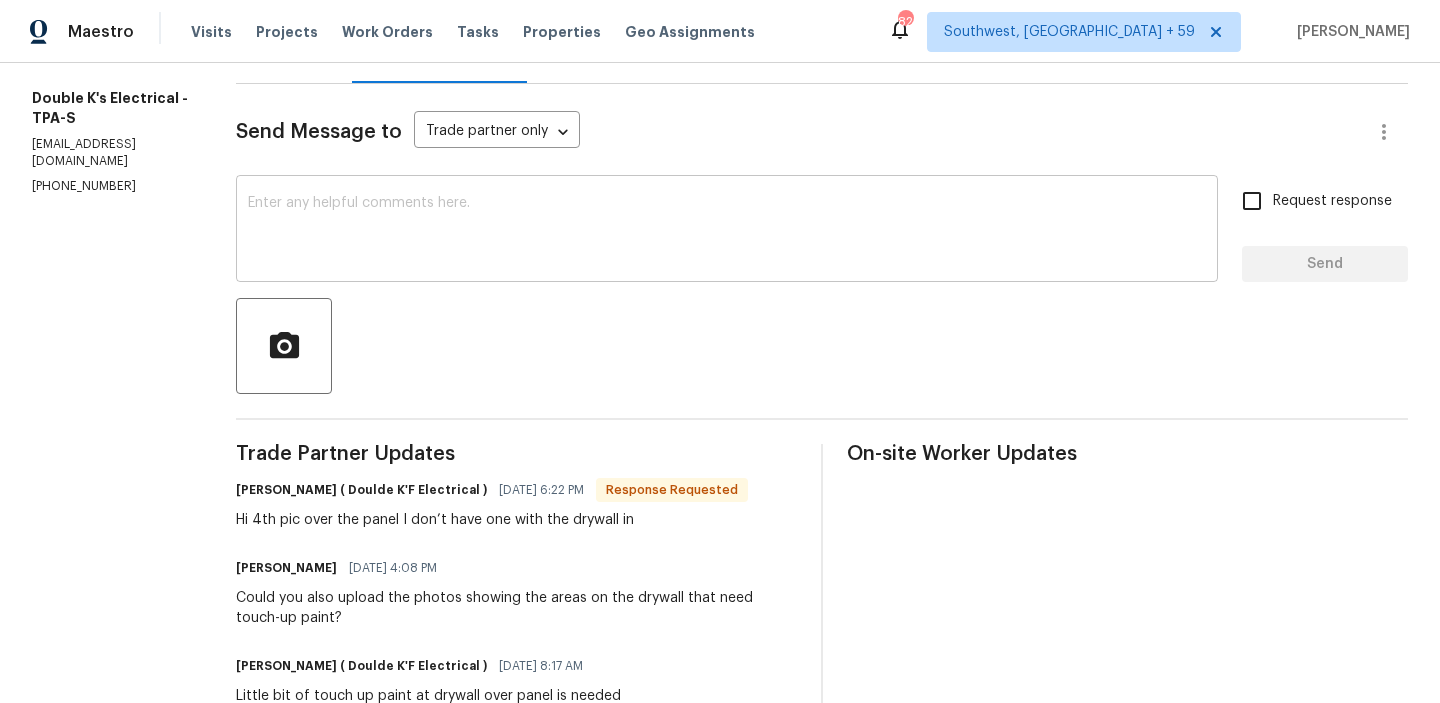scroll, scrollTop: 248, scrollLeft: 0, axis: vertical 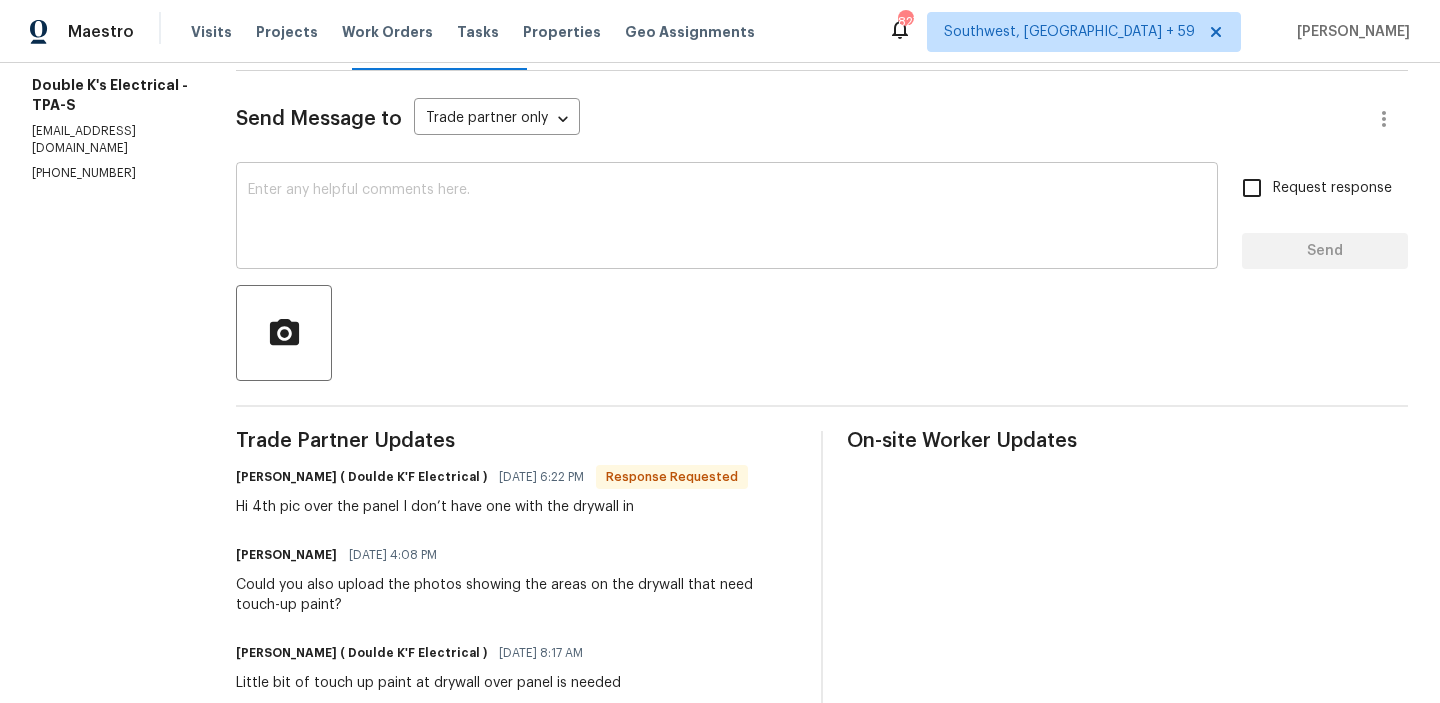 click at bounding box center [727, 218] 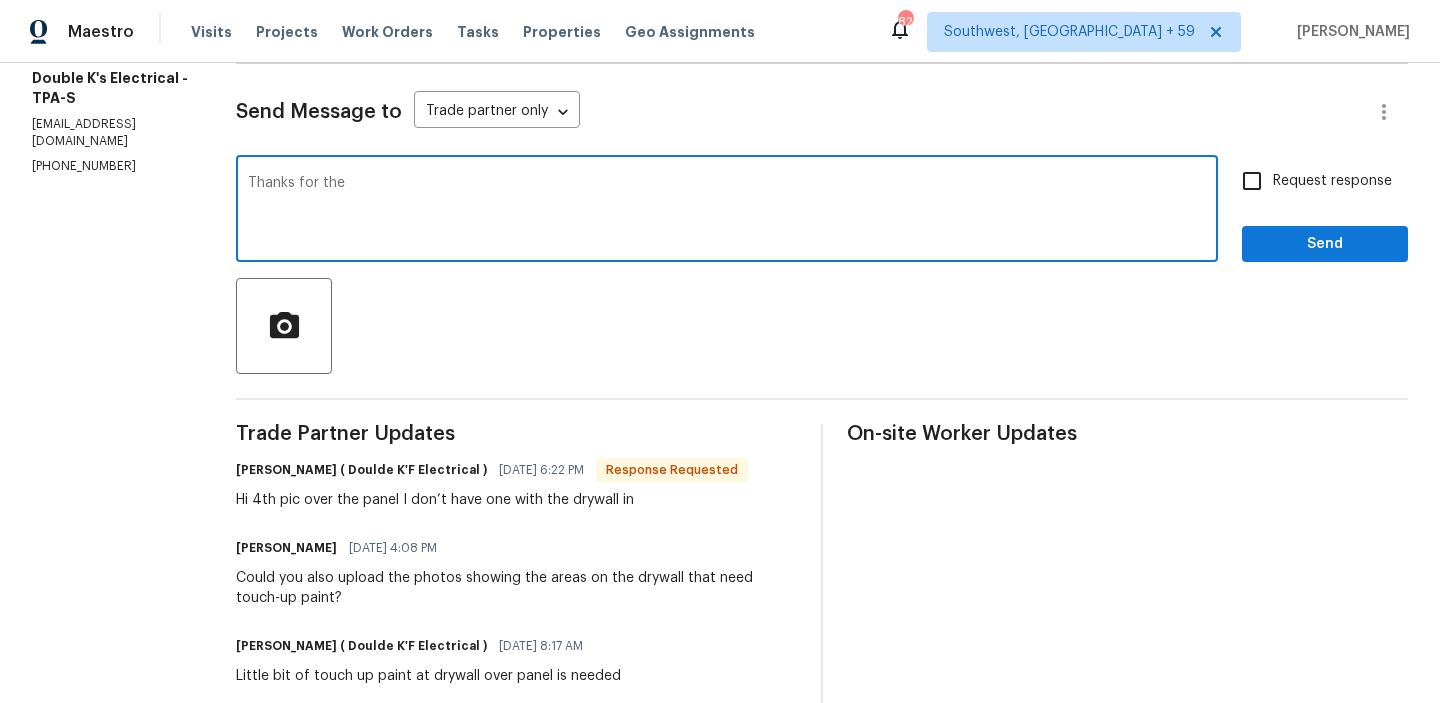 scroll, scrollTop: 0, scrollLeft: 0, axis: both 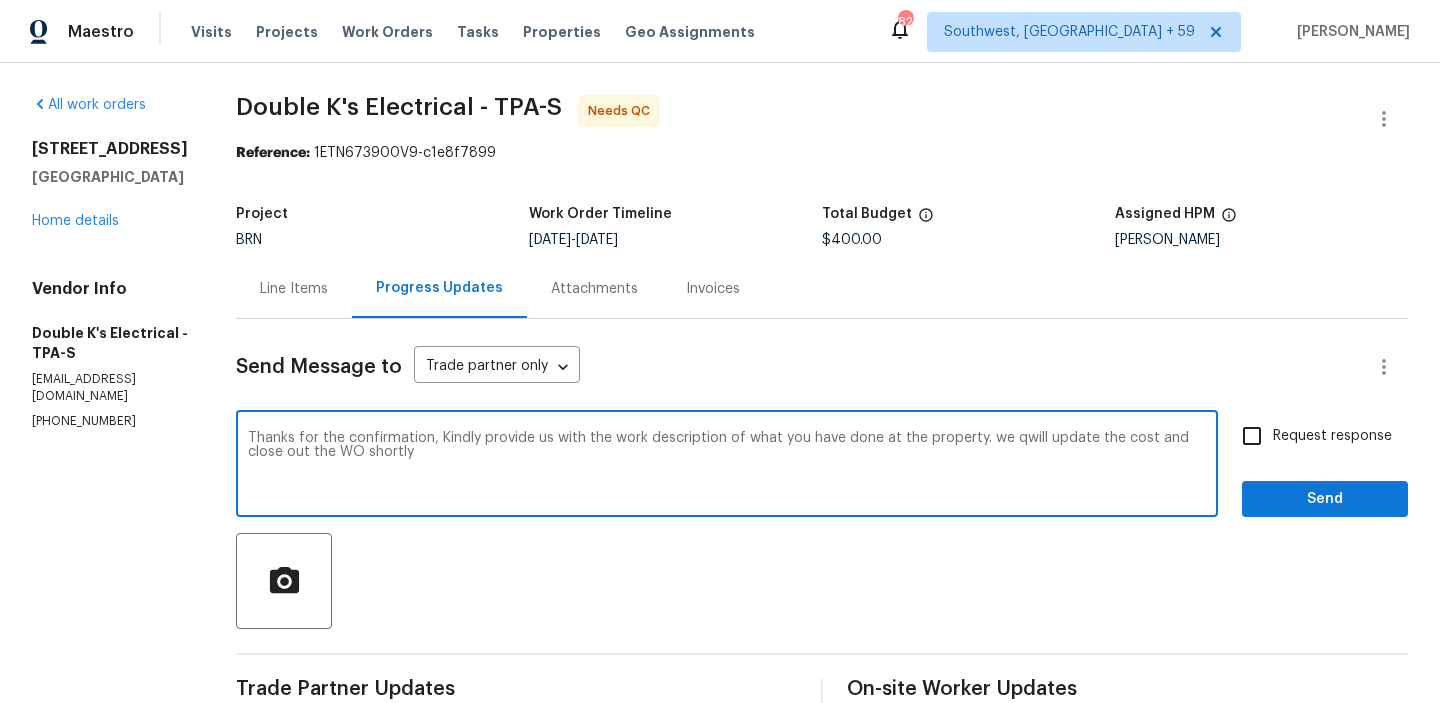 type on "Thanks for the confirmation, Kindly provide us with the work description of what you have done at the property. we qwill update the cost and close out the WO shortly" 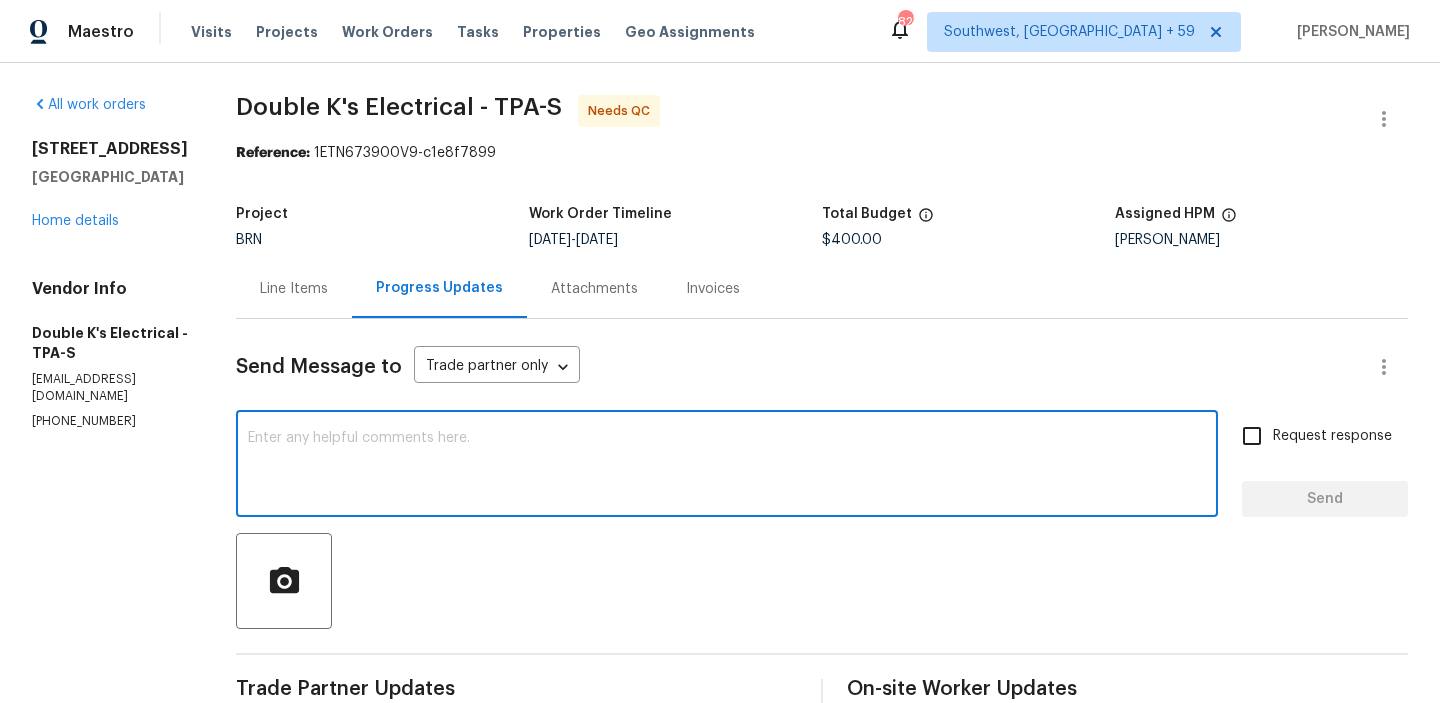paste on "Thank you for the confirmation. Kindly provide a brief description of the work carried out at the property. Once we receive the details, we will update the cost and proceed to close out the work order." 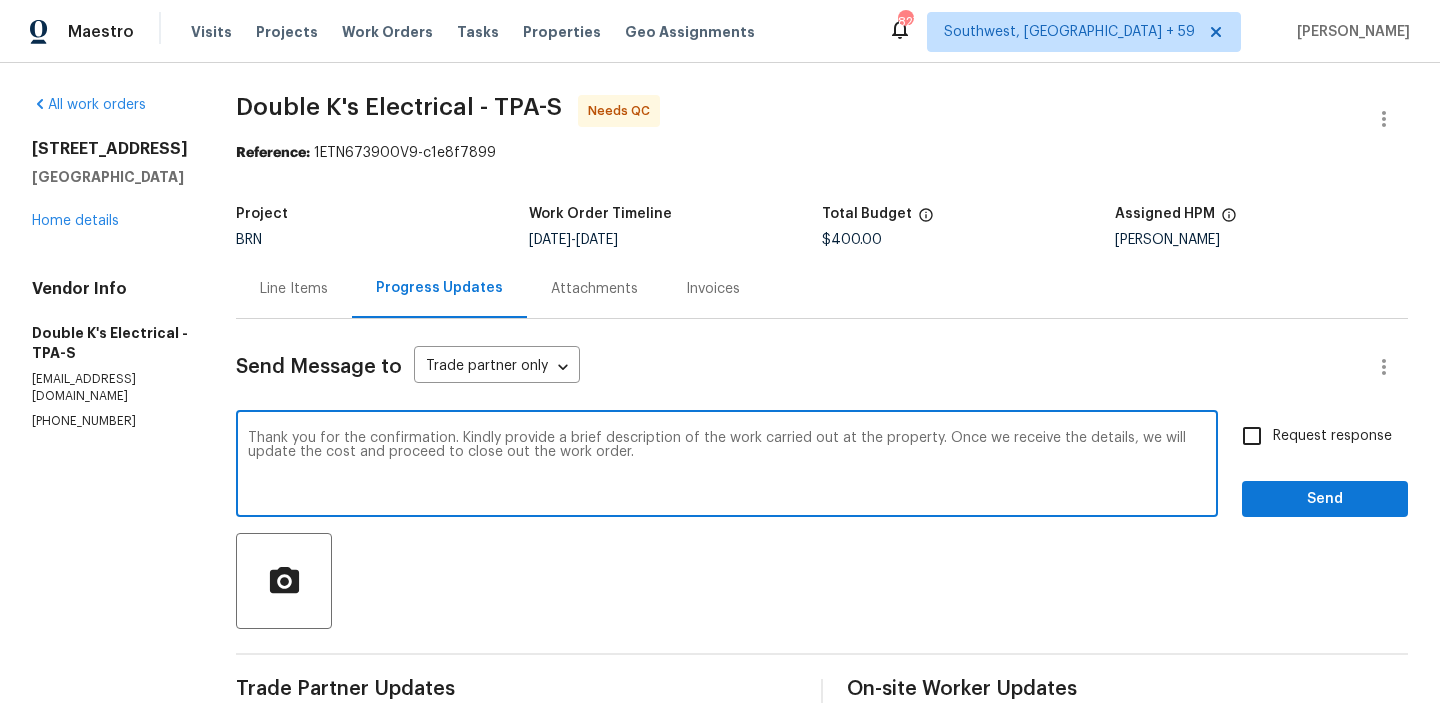 type on "Thank you for the confirmation. Kindly provide a brief description of the work carried out at the property. Once we receive the details, we will update the cost and proceed to close out the work order." 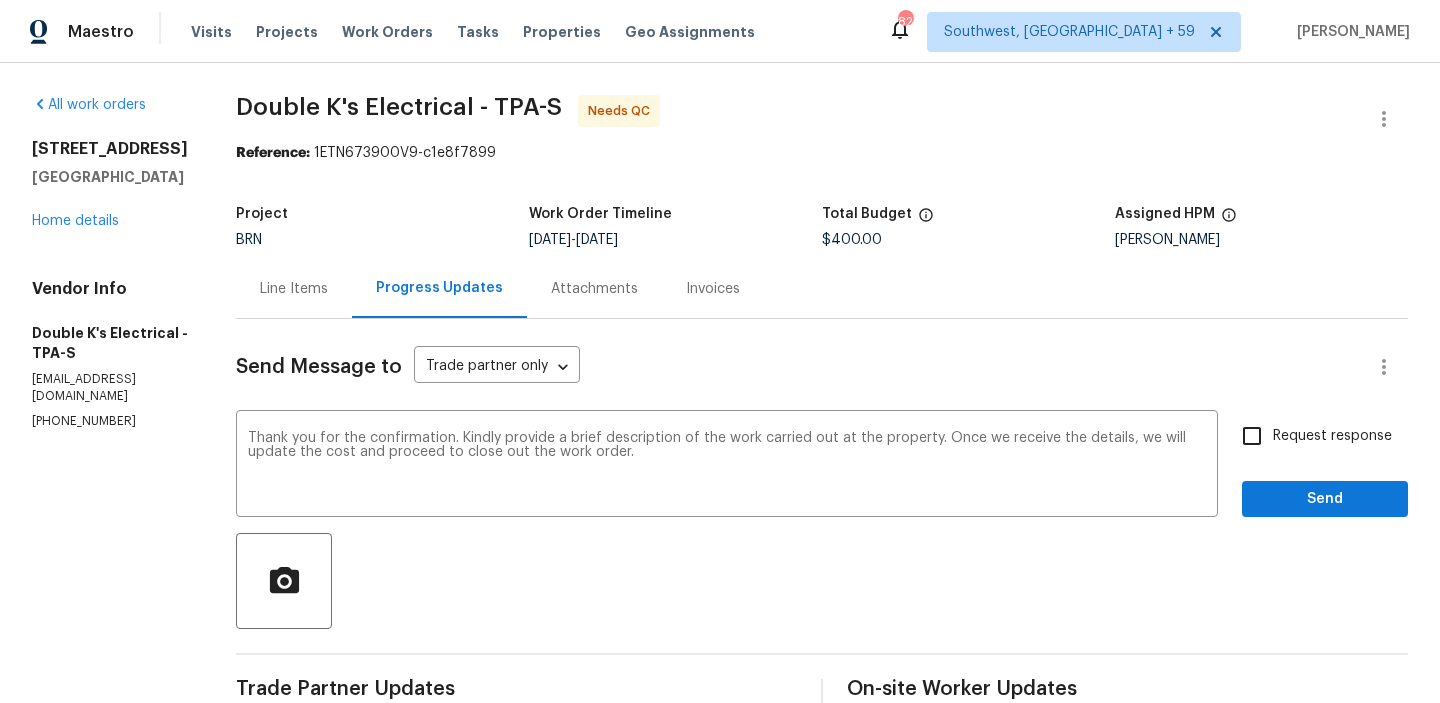 click on "Request response" at bounding box center (1332, 436) 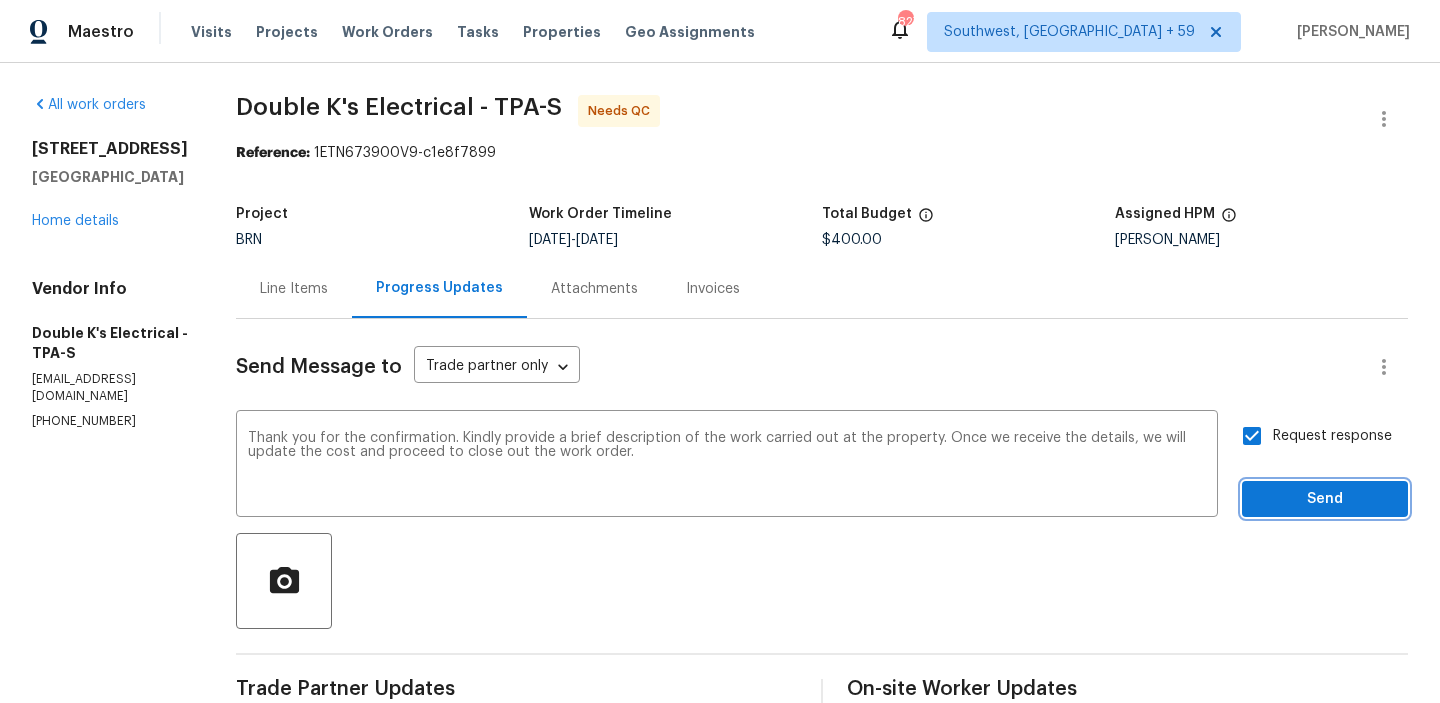 click on "Send" at bounding box center (1325, 499) 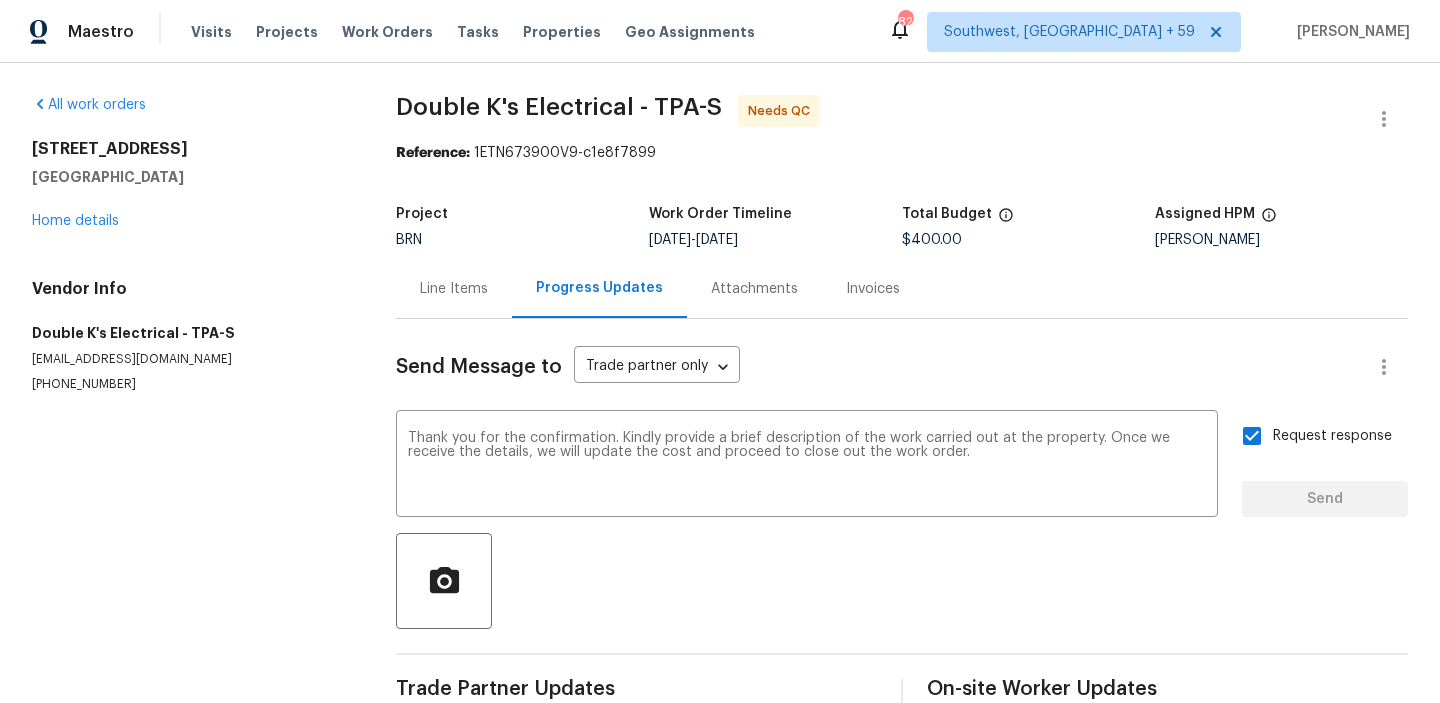 type 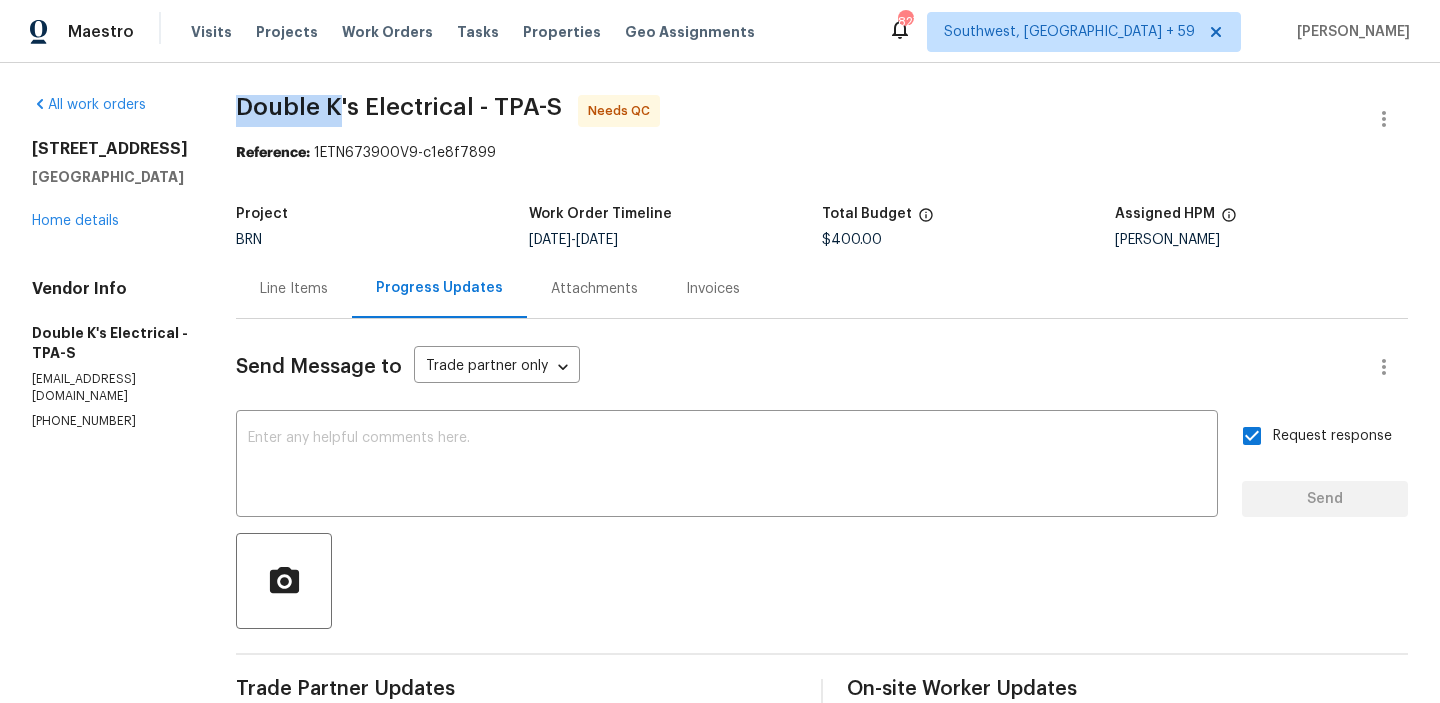 drag, startPoint x: 237, startPoint y: 112, endPoint x: 352, endPoint y: 111, distance: 115.00435 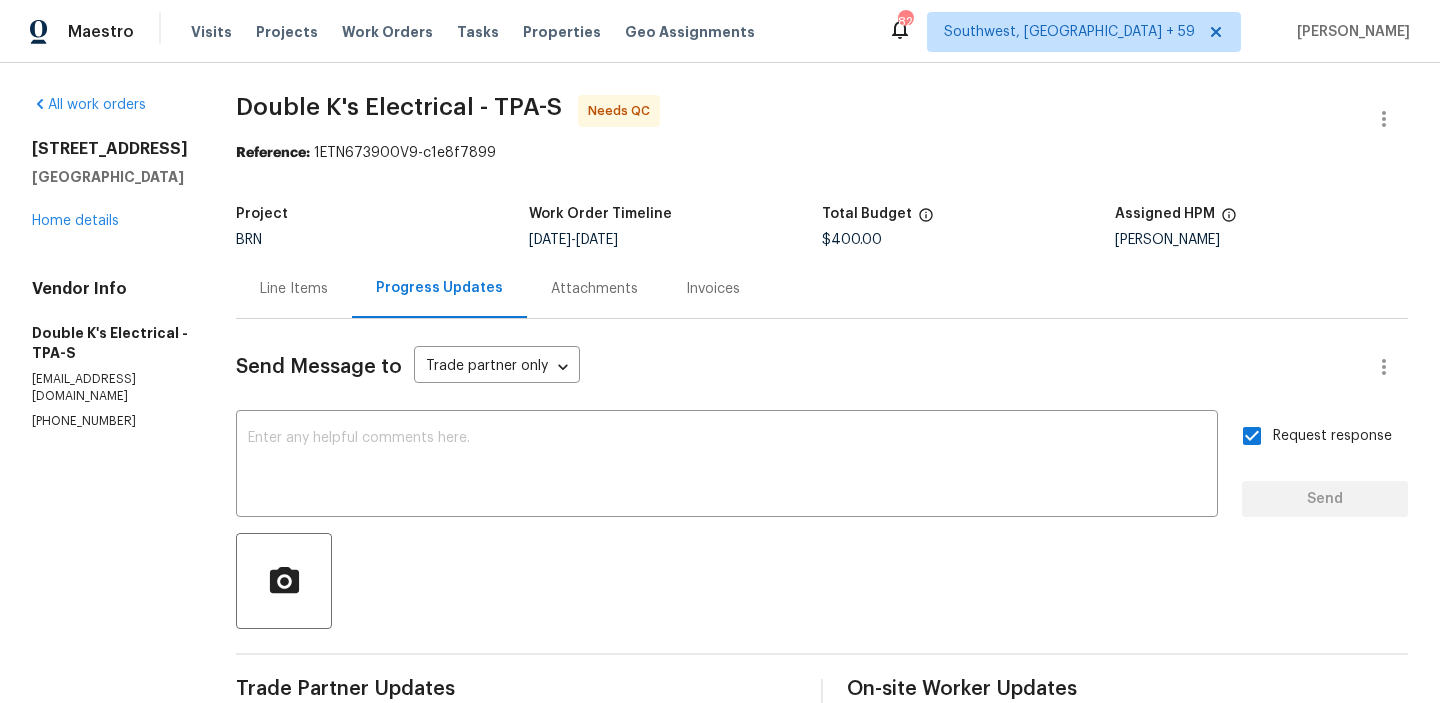click on "Line Items" at bounding box center (294, 289) 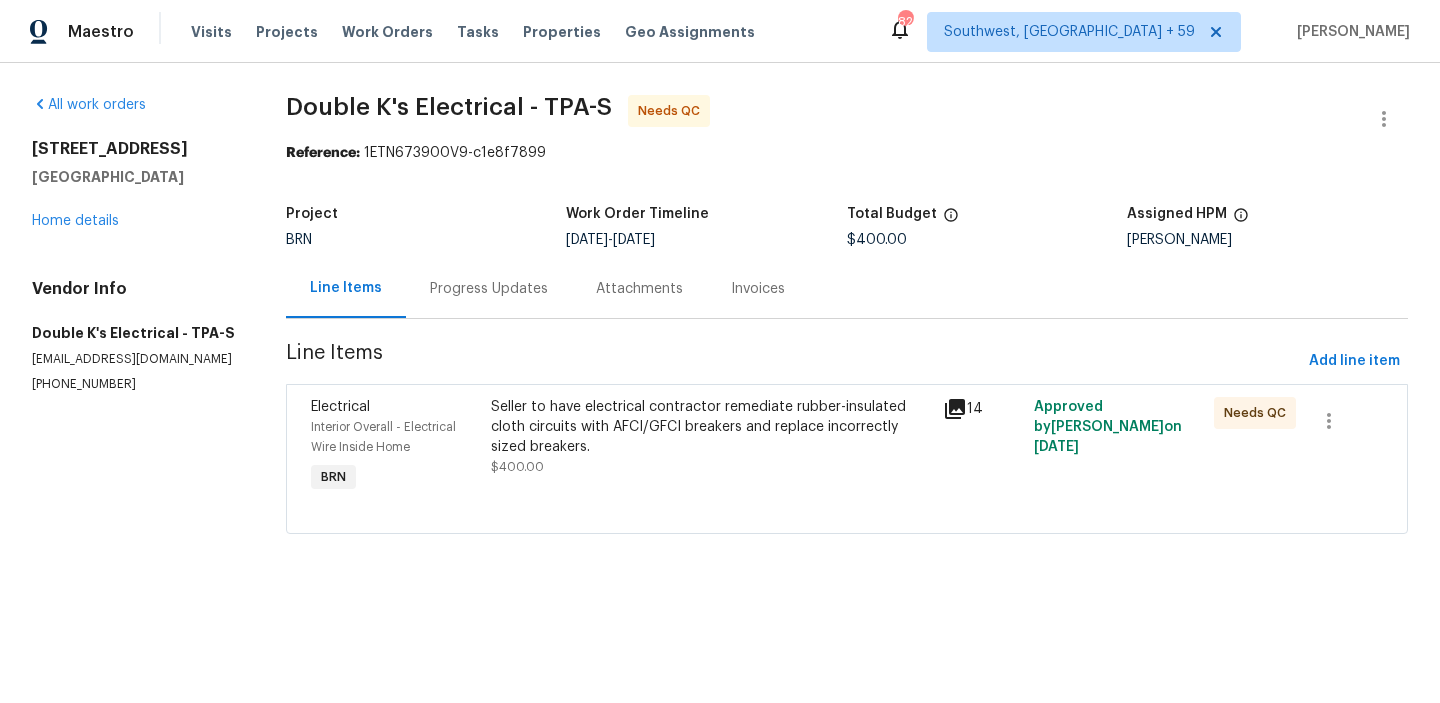 click on "Seller to have electrical contractor remediate rubber-insulated cloth circuits with AFCI/GFCI breakers and replace incorrectly sized breakers. $400.00" at bounding box center (711, 437) 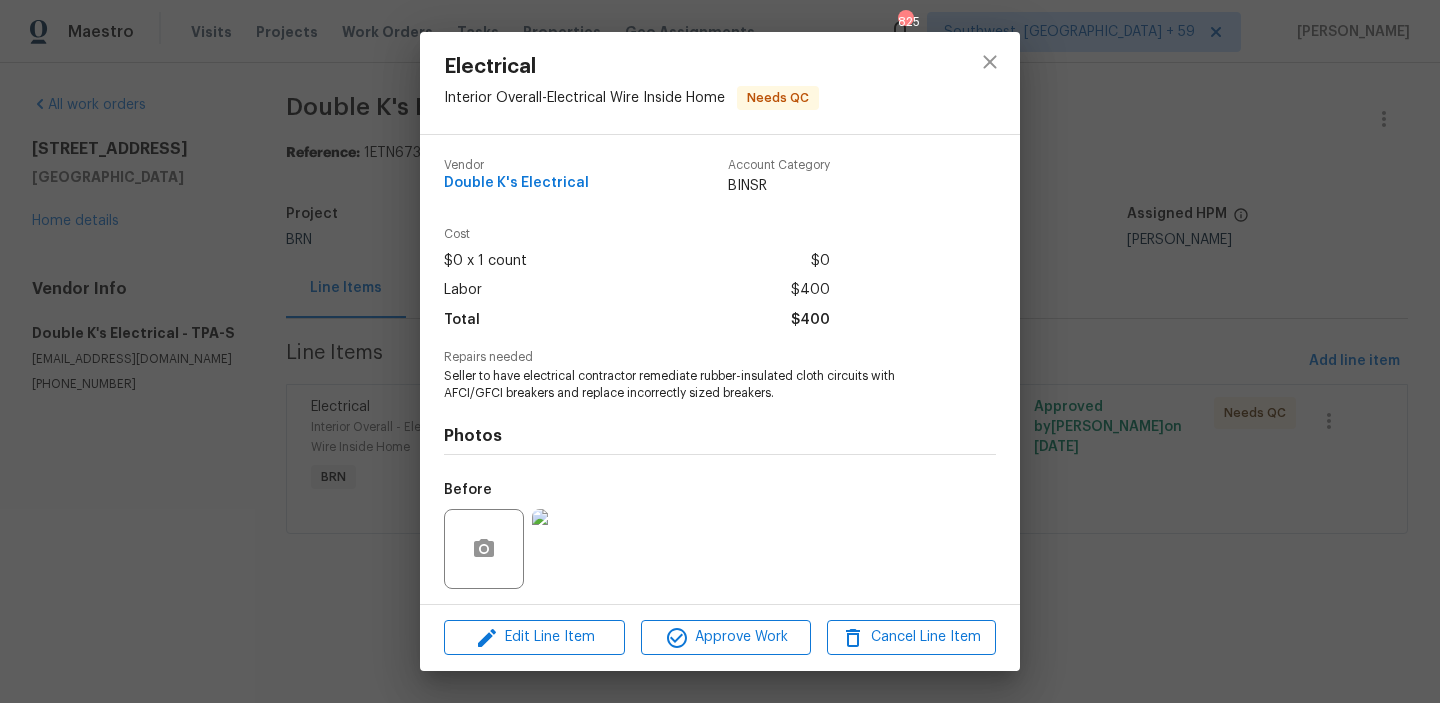 scroll, scrollTop: 135, scrollLeft: 0, axis: vertical 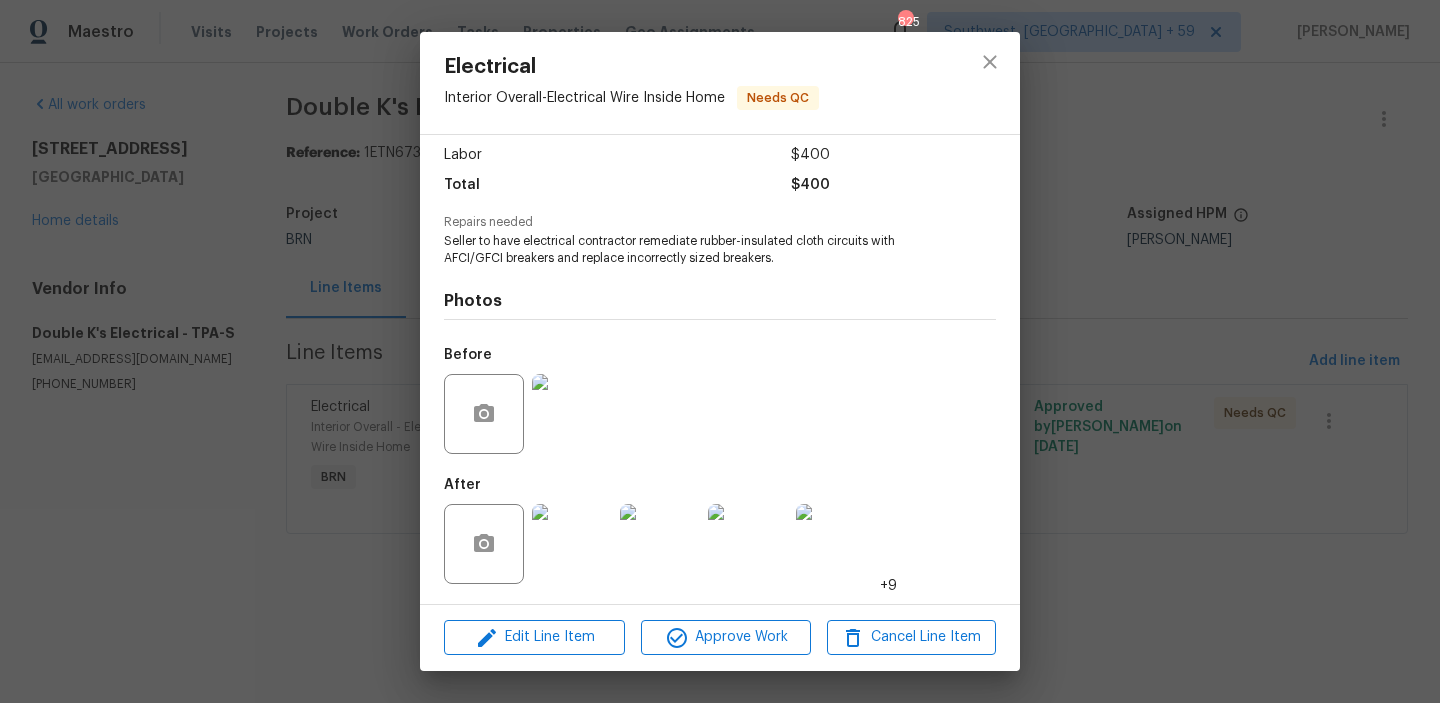 click at bounding box center (572, 544) 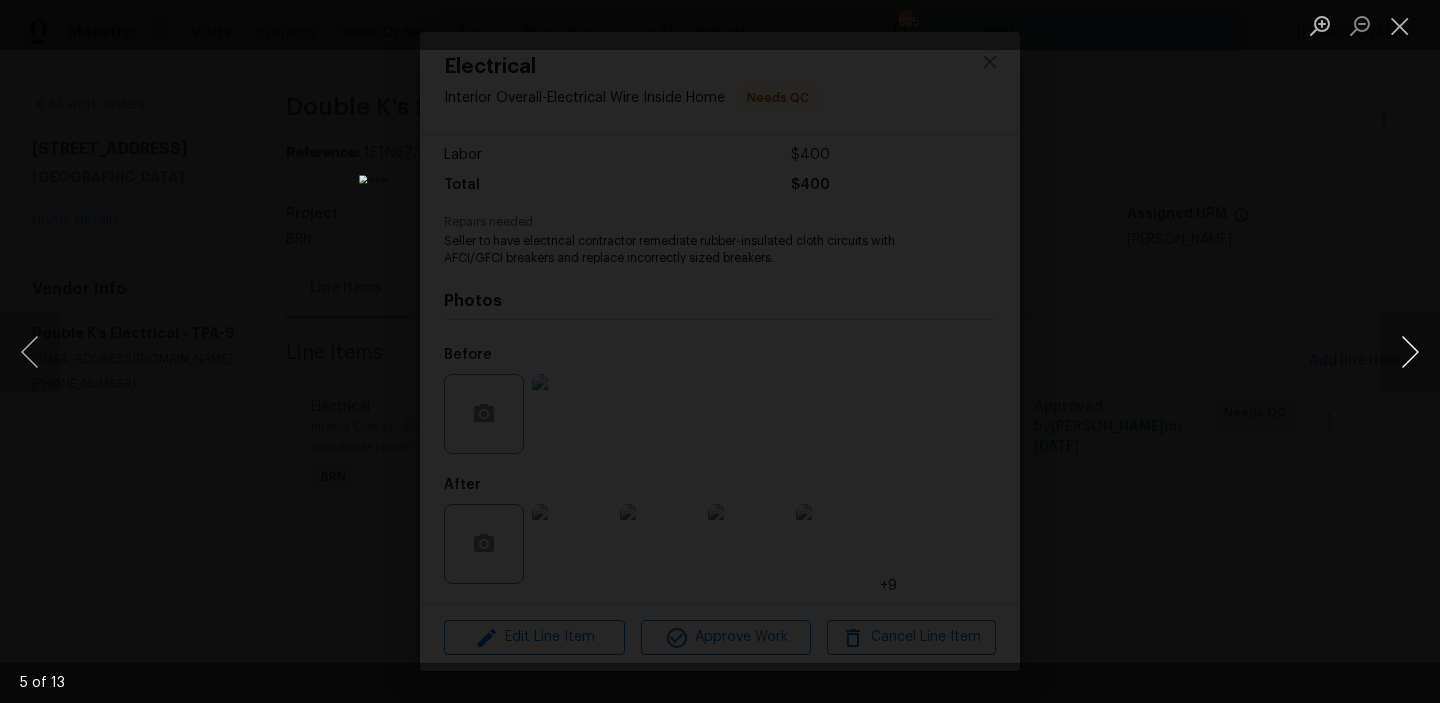 click at bounding box center (1410, 352) 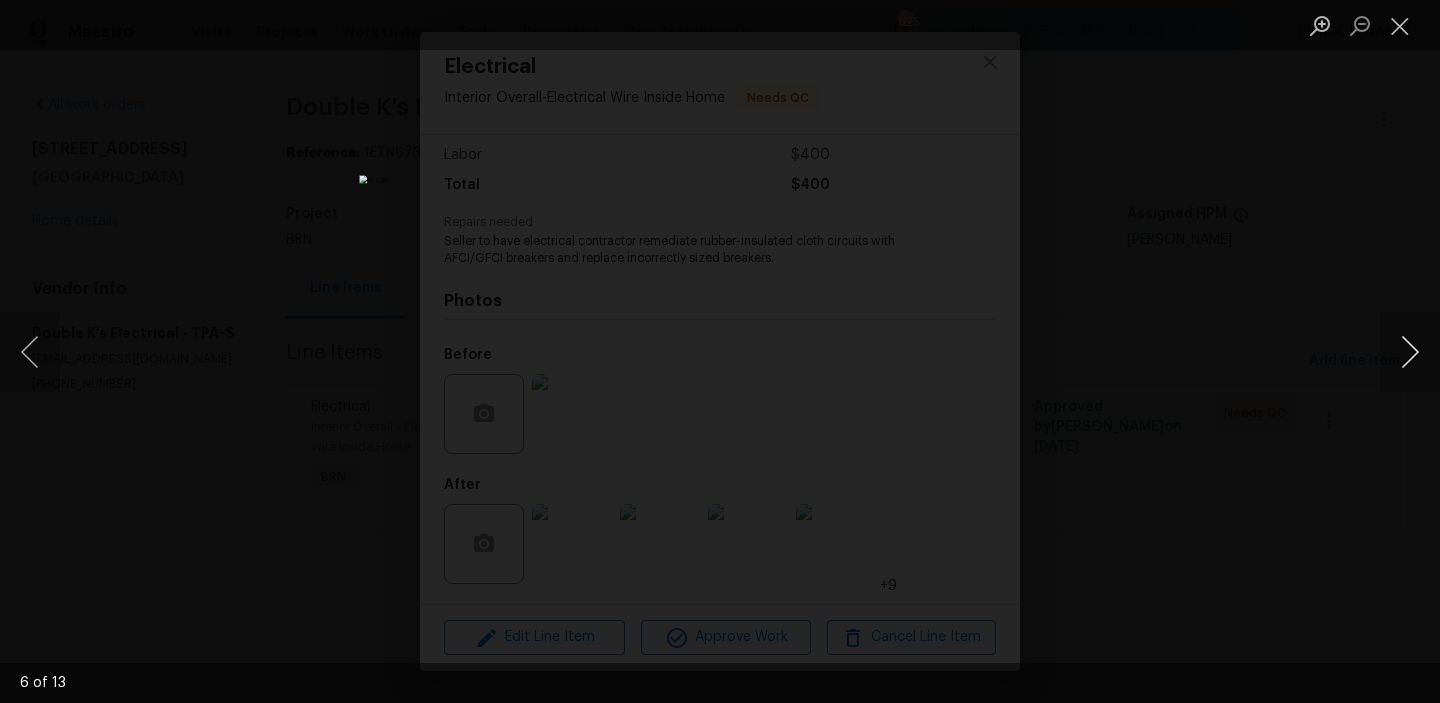 click at bounding box center (1410, 352) 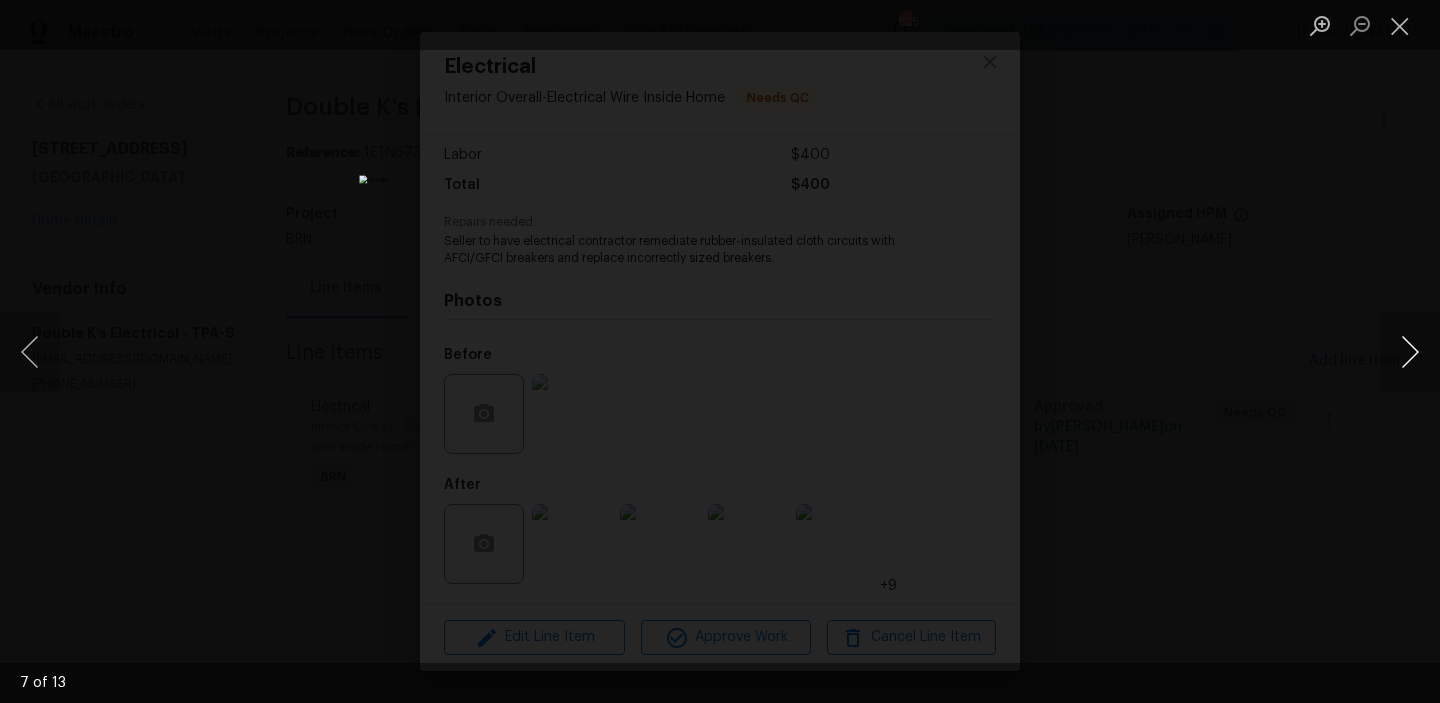 click at bounding box center [1410, 352] 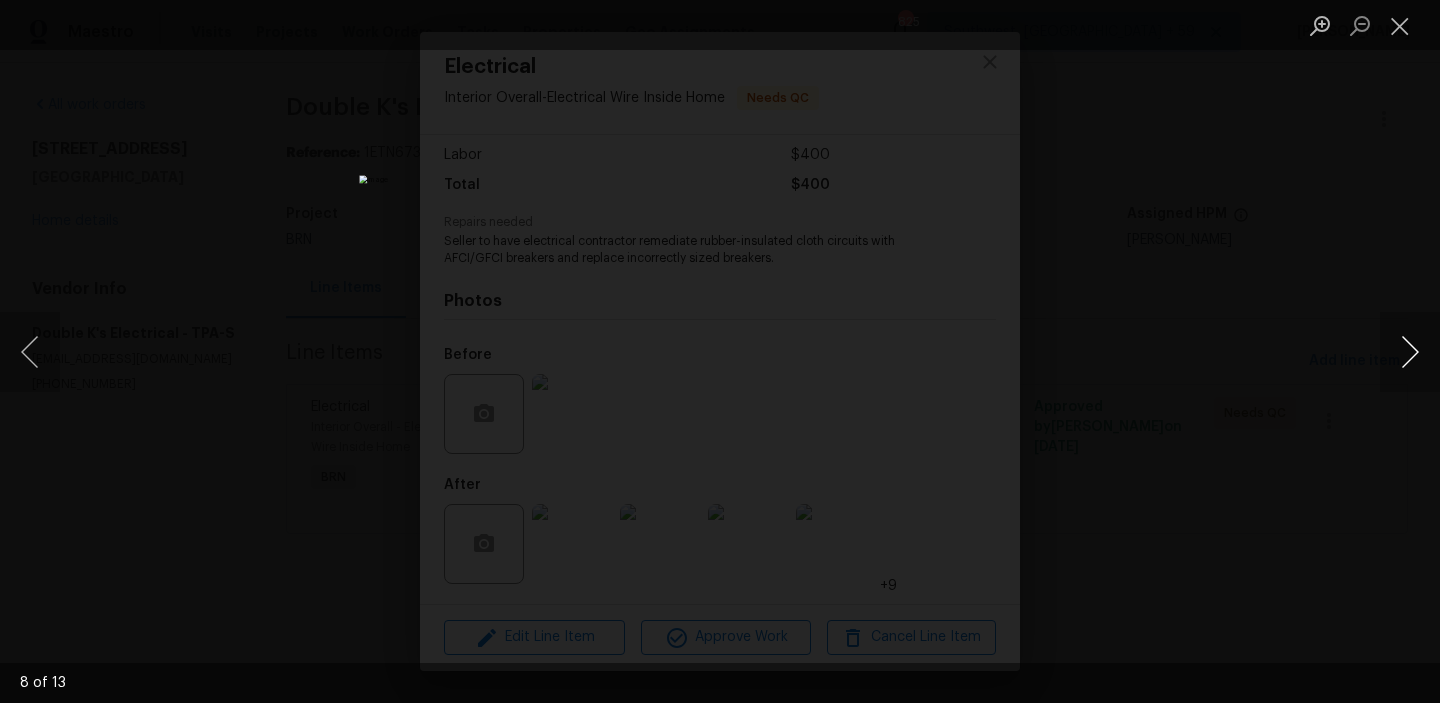 click at bounding box center [1410, 352] 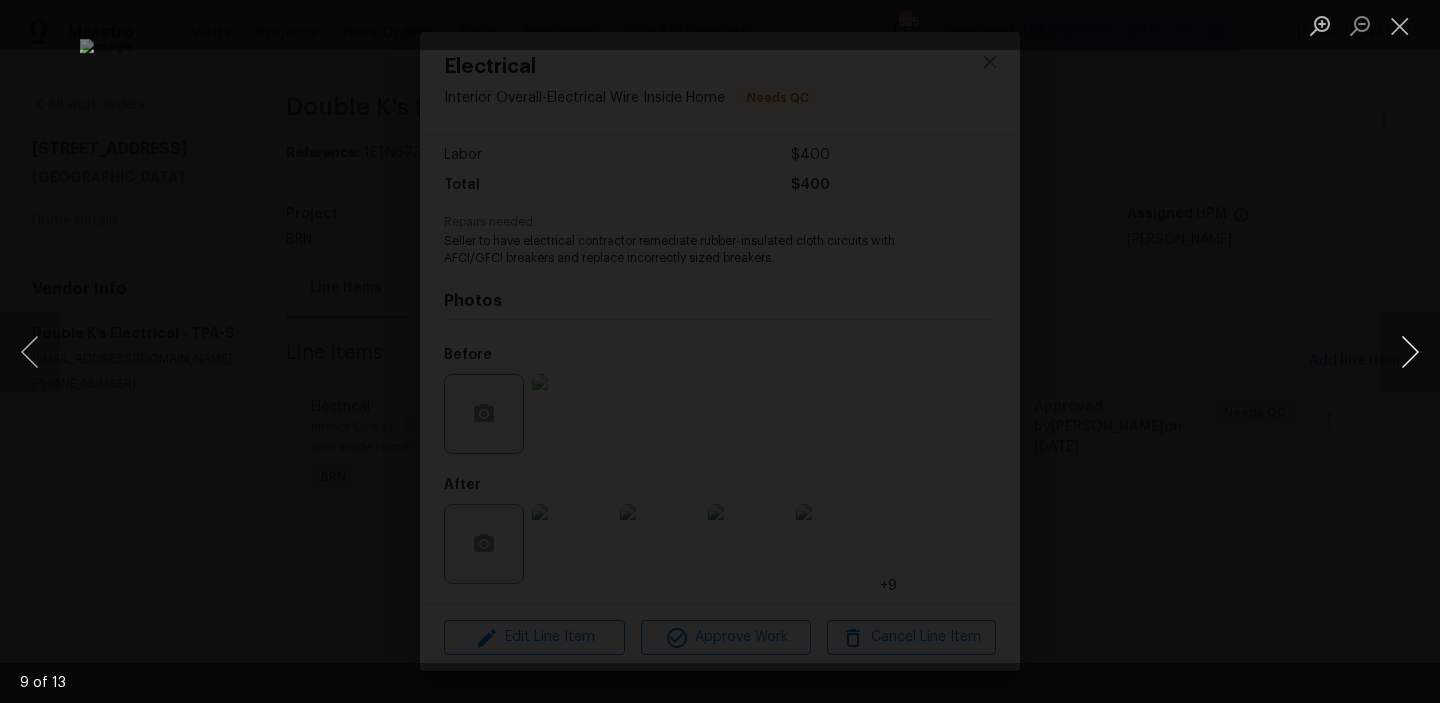 click at bounding box center (1410, 352) 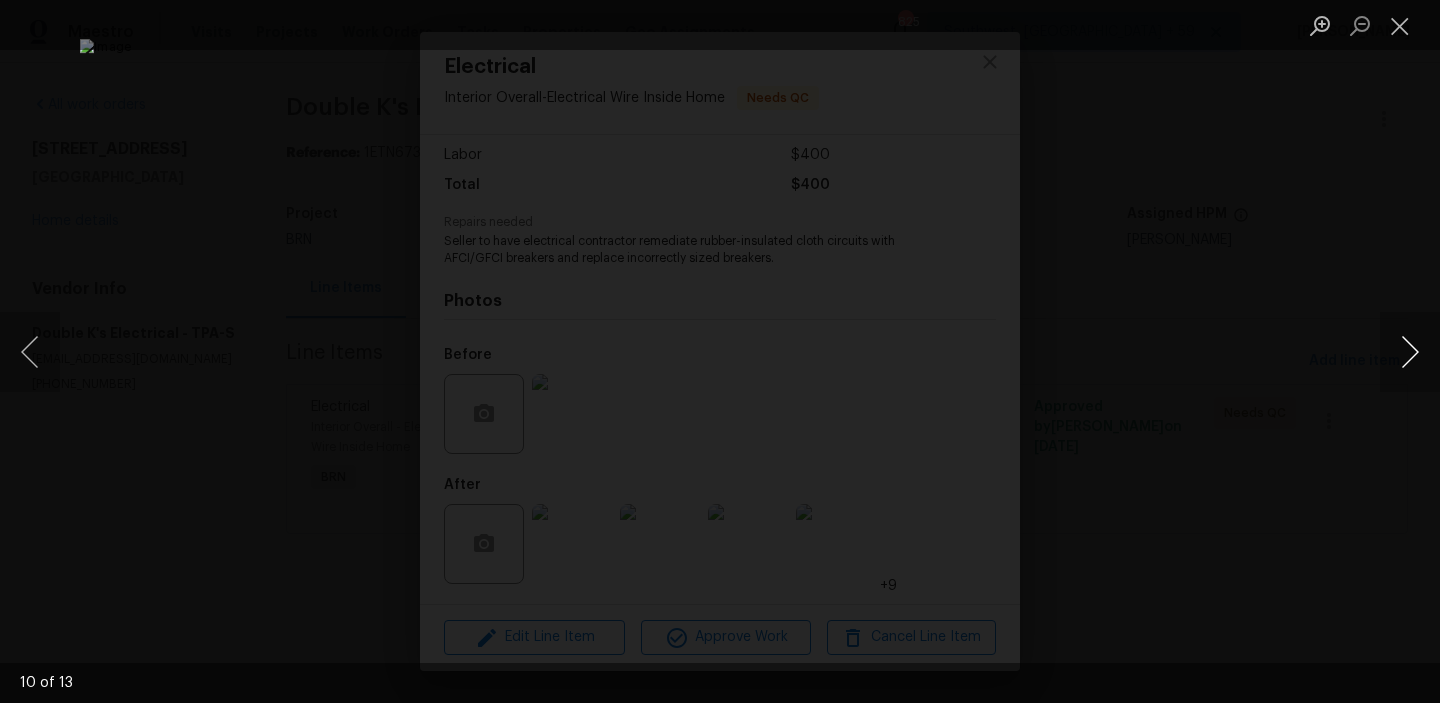 click at bounding box center (1410, 352) 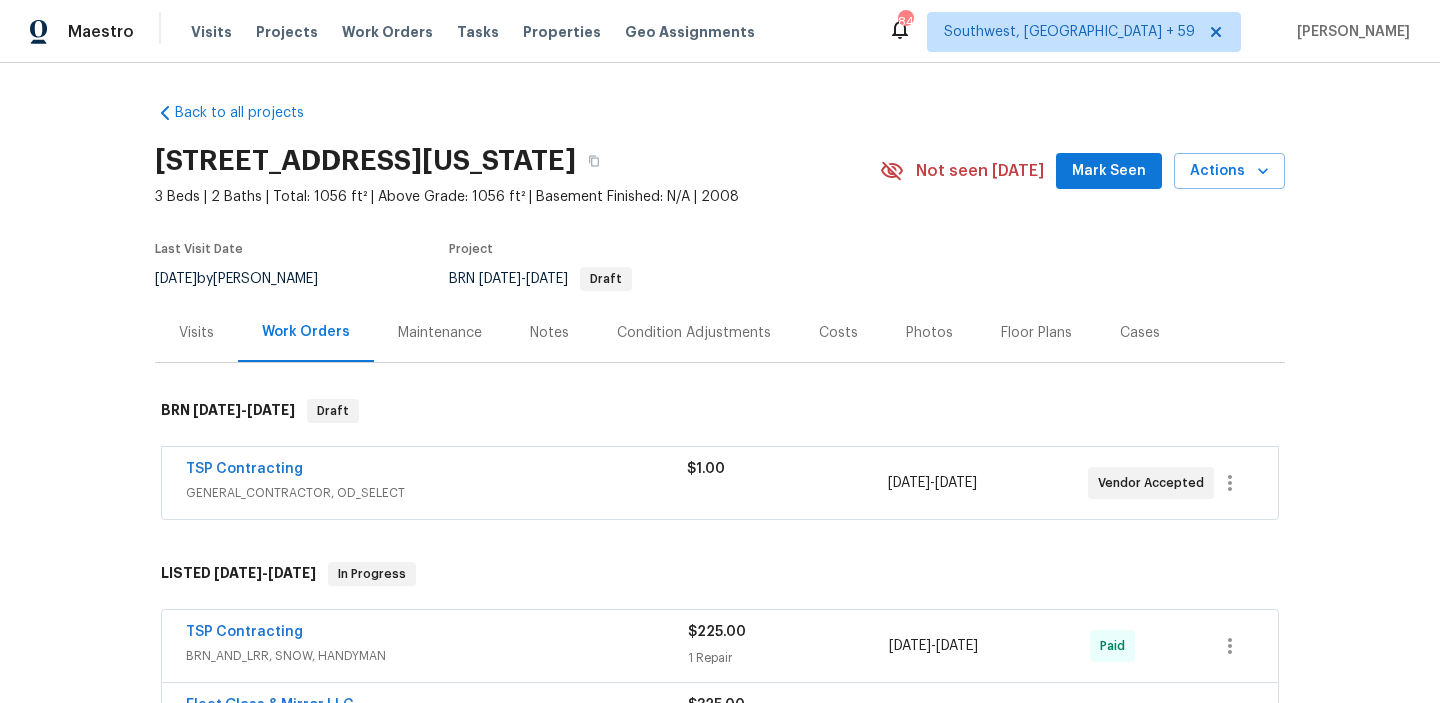 scroll, scrollTop: 0, scrollLeft: 0, axis: both 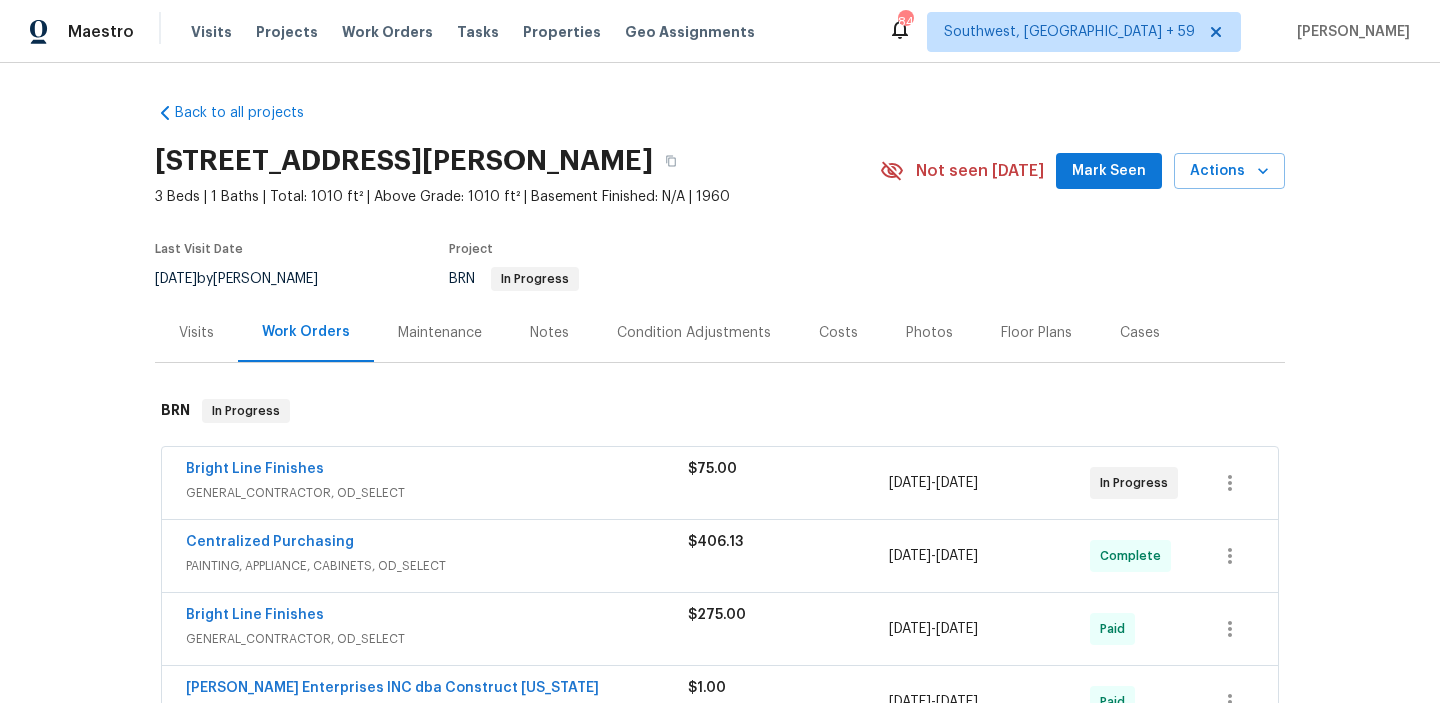 click on "Bright Line Finishes" at bounding box center [255, 469] 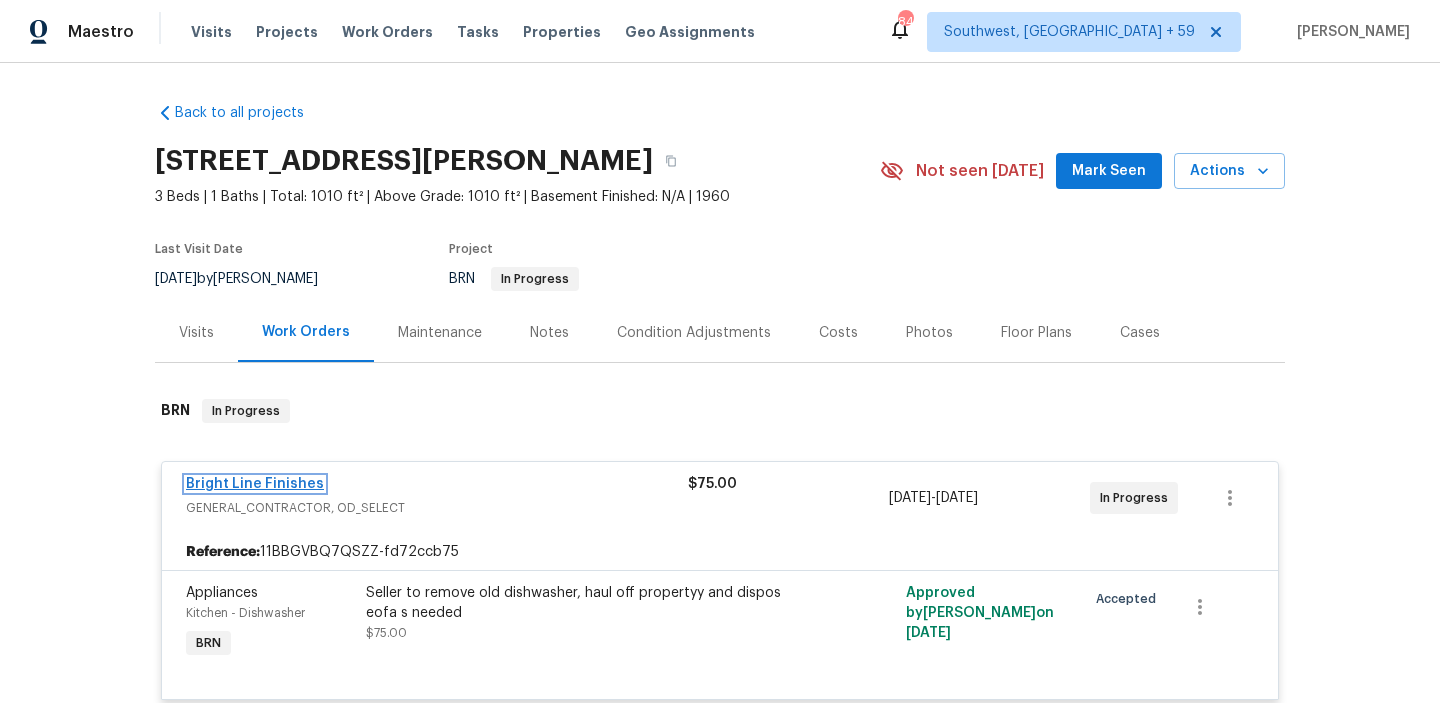 click on "Bright Line Finishes" at bounding box center [255, 484] 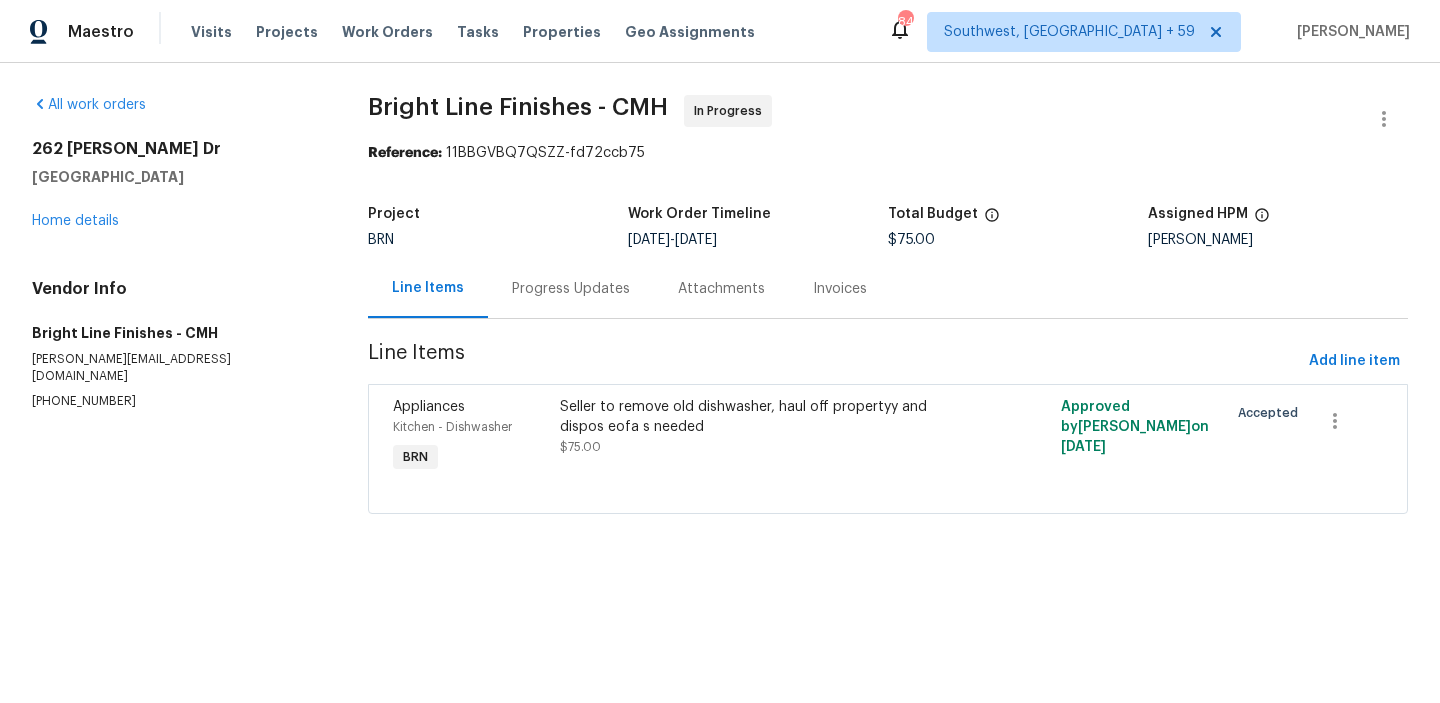 click on "Progress Updates" at bounding box center [571, 288] 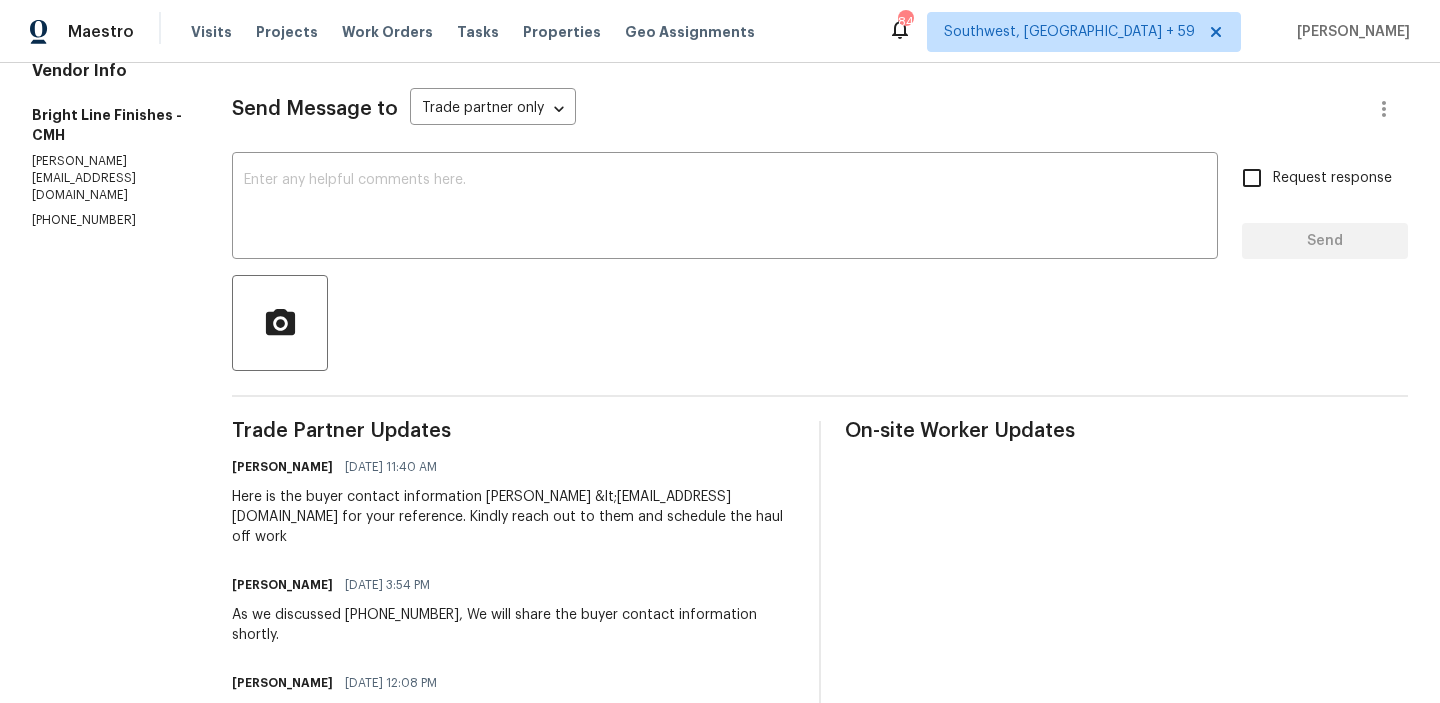 scroll, scrollTop: 288, scrollLeft: 0, axis: vertical 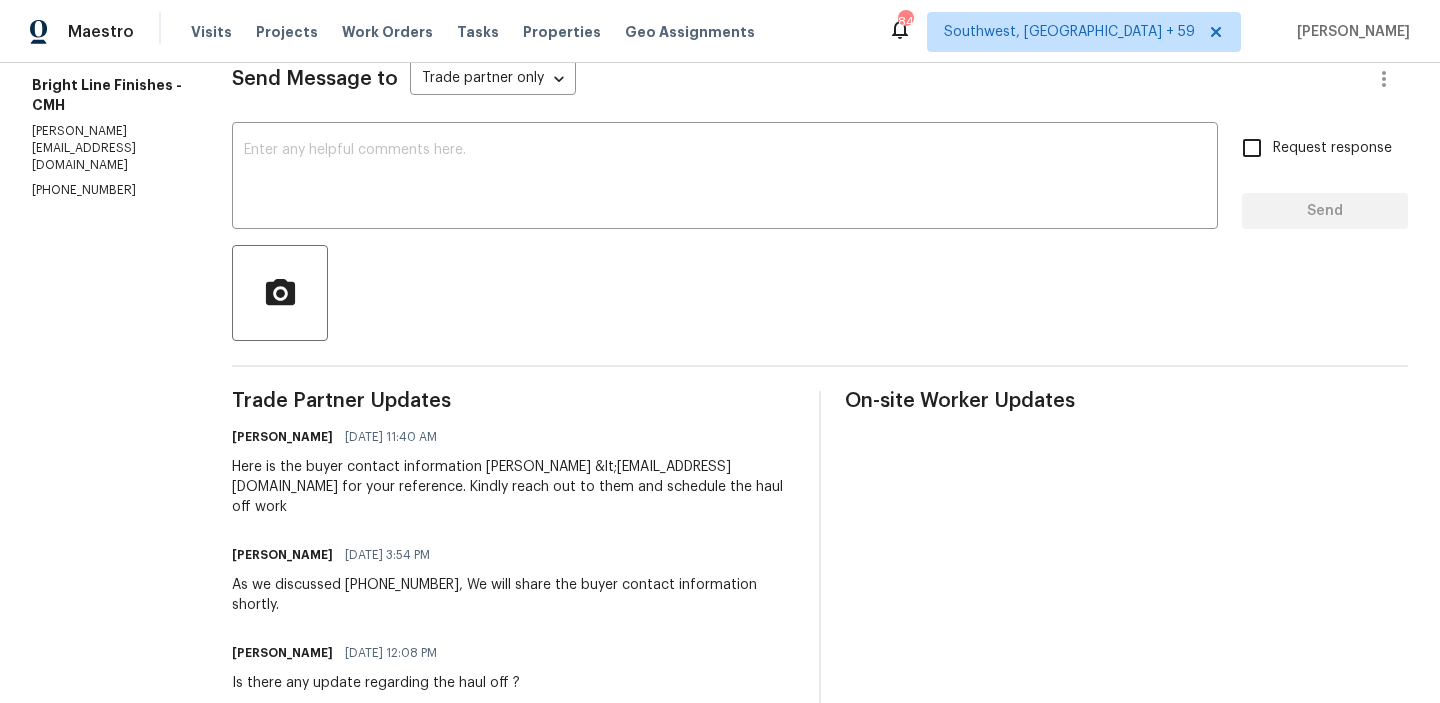 click on "[PHONE_NUMBER]" at bounding box center (108, 190) 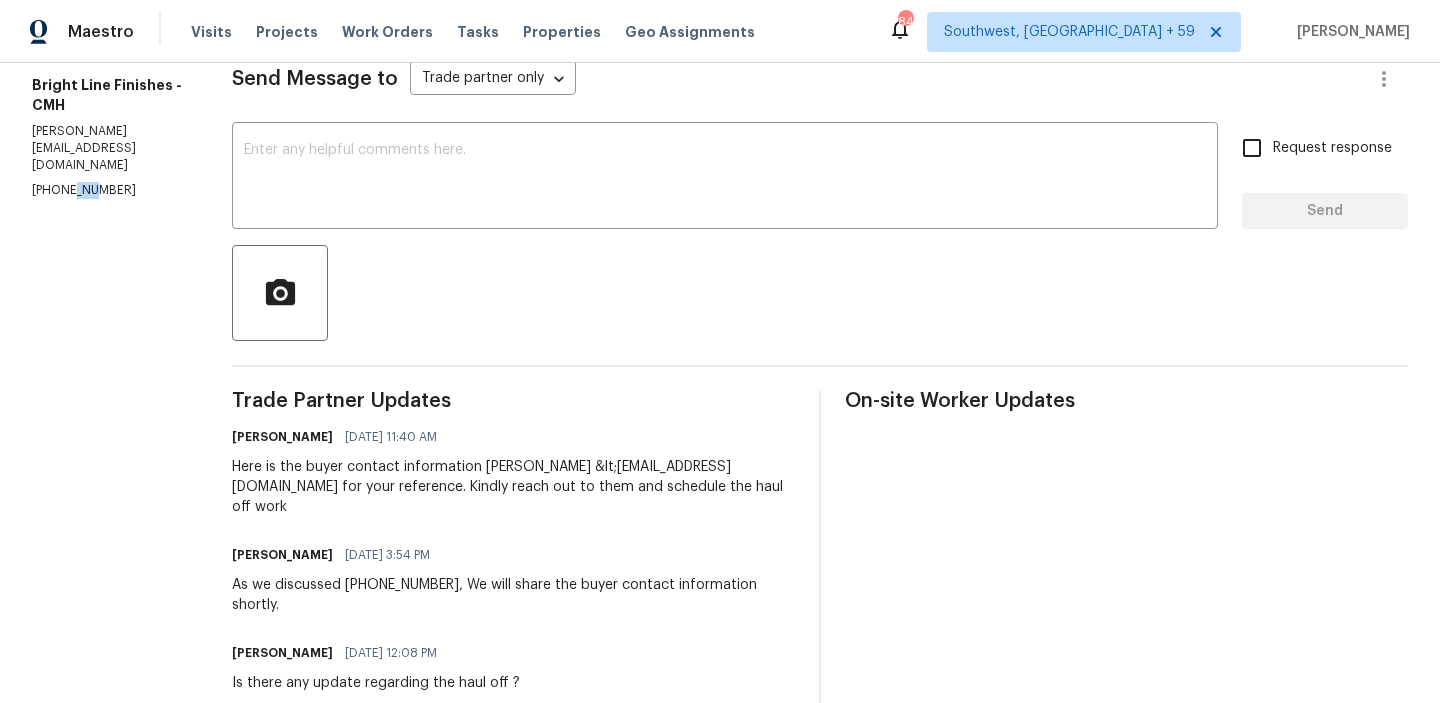 click on "[PHONE_NUMBER]" at bounding box center [108, 190] 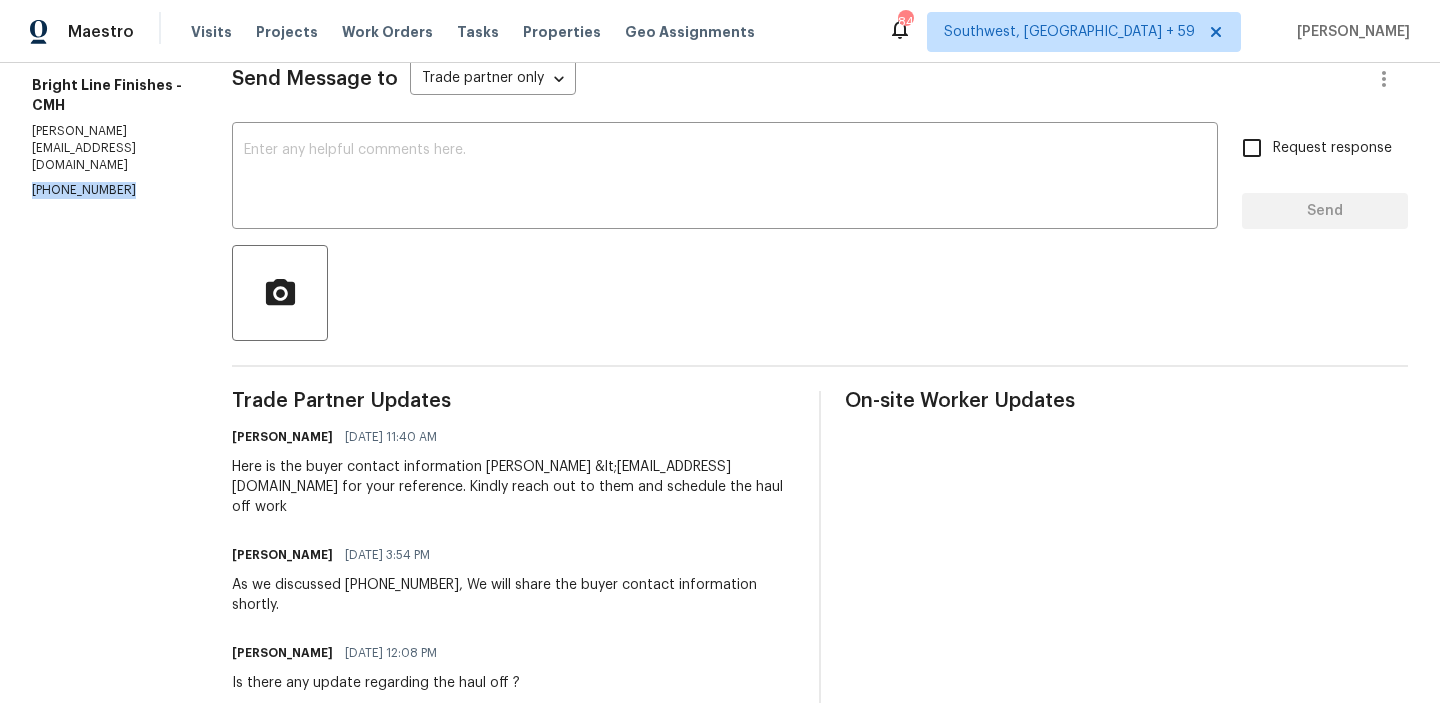 click on "[PHONE_NUMBER]" at bounding box center (108, 190) 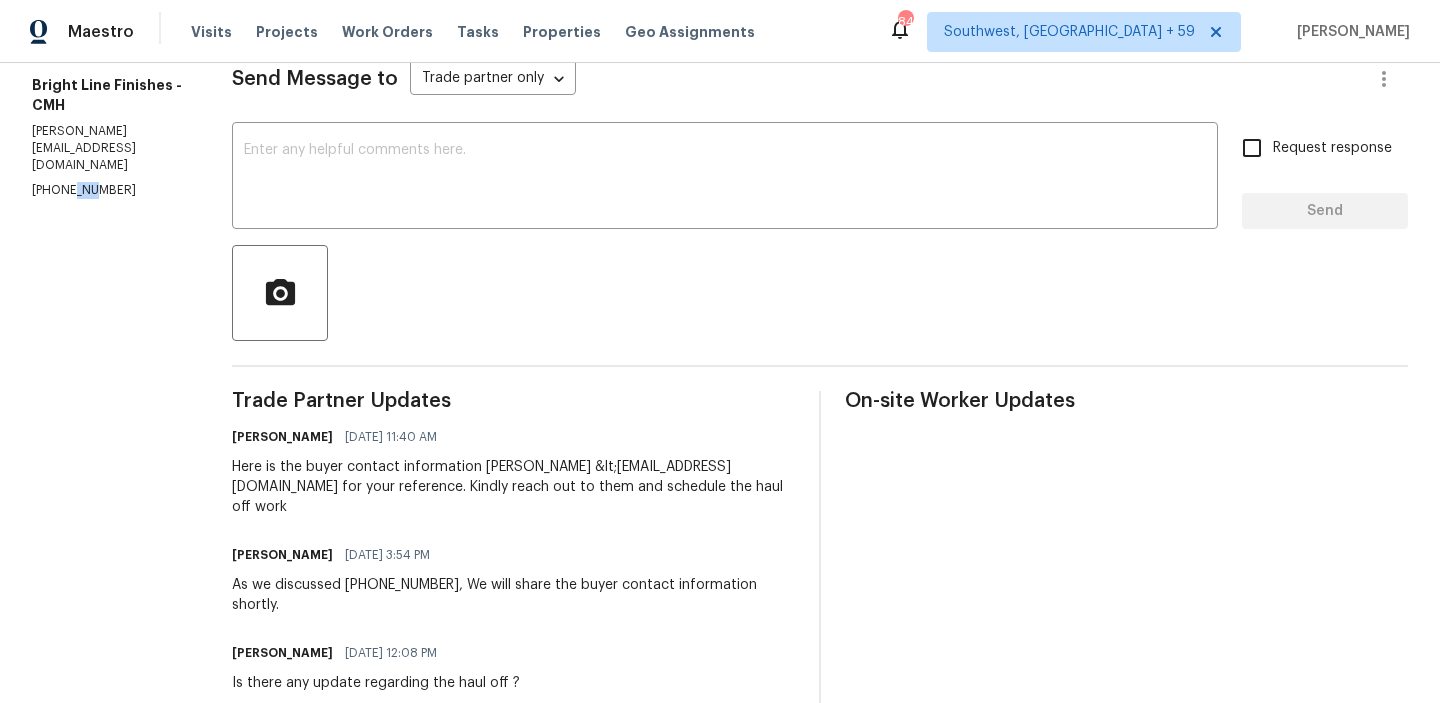 click on "[PHONE_NUMBER]" at bounding box center (108, 190) 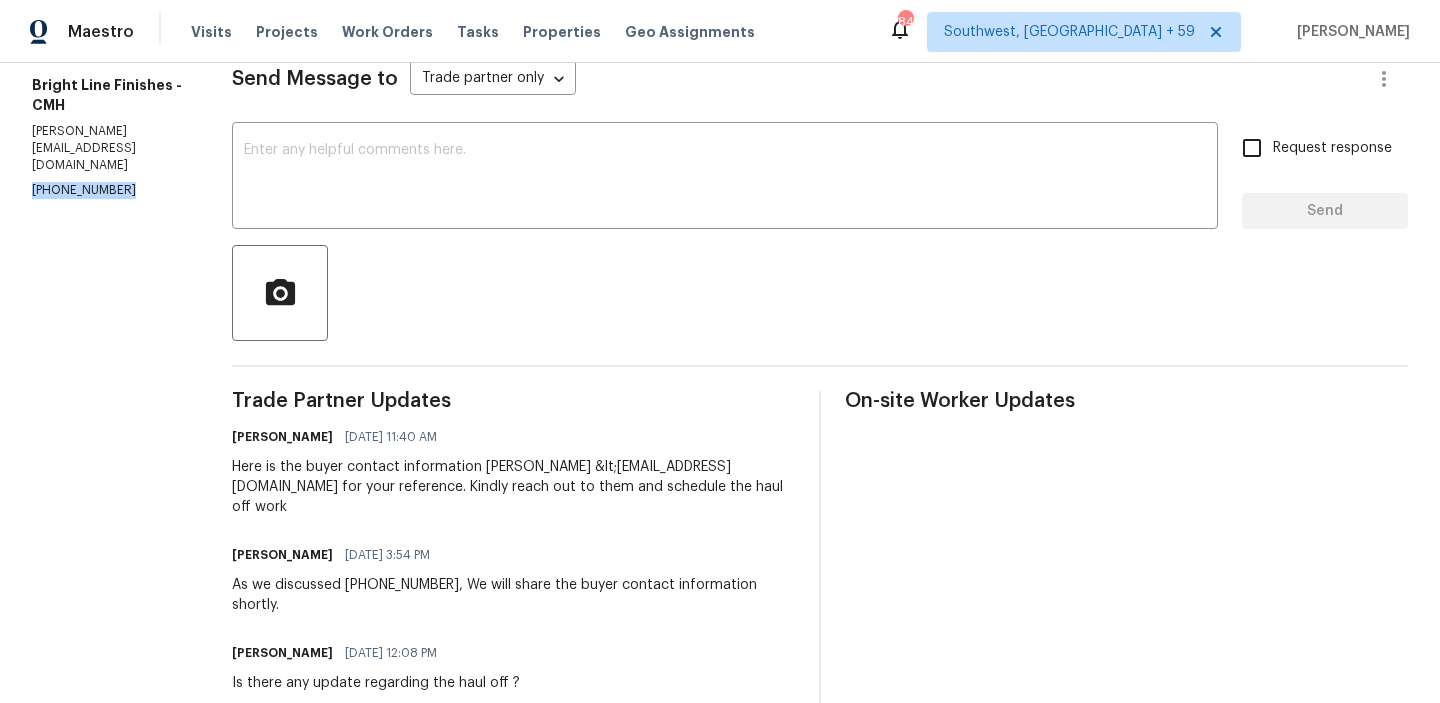 click on "[PHONE_NUMBER]" at bounding box center [108, 190] 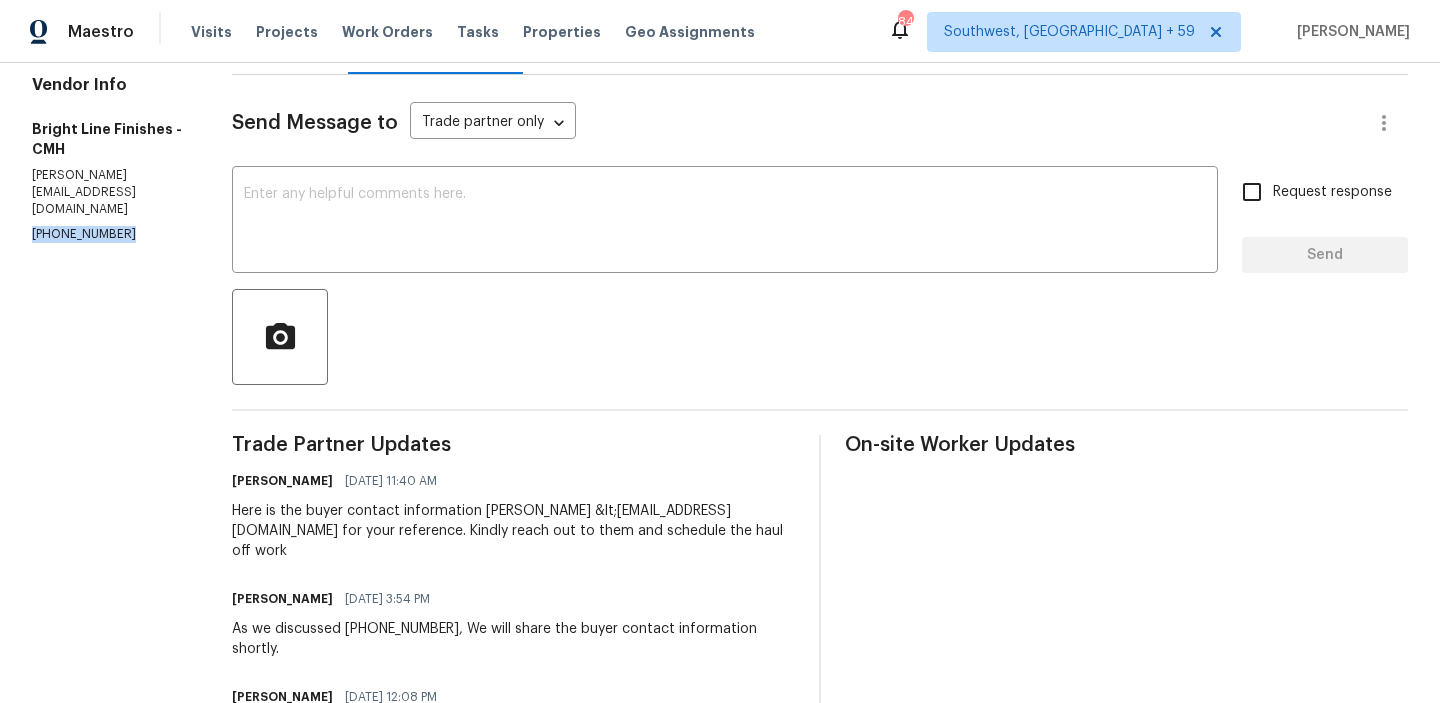 scroll, scrollTop: 0, scrollLeft: 0, axis: both 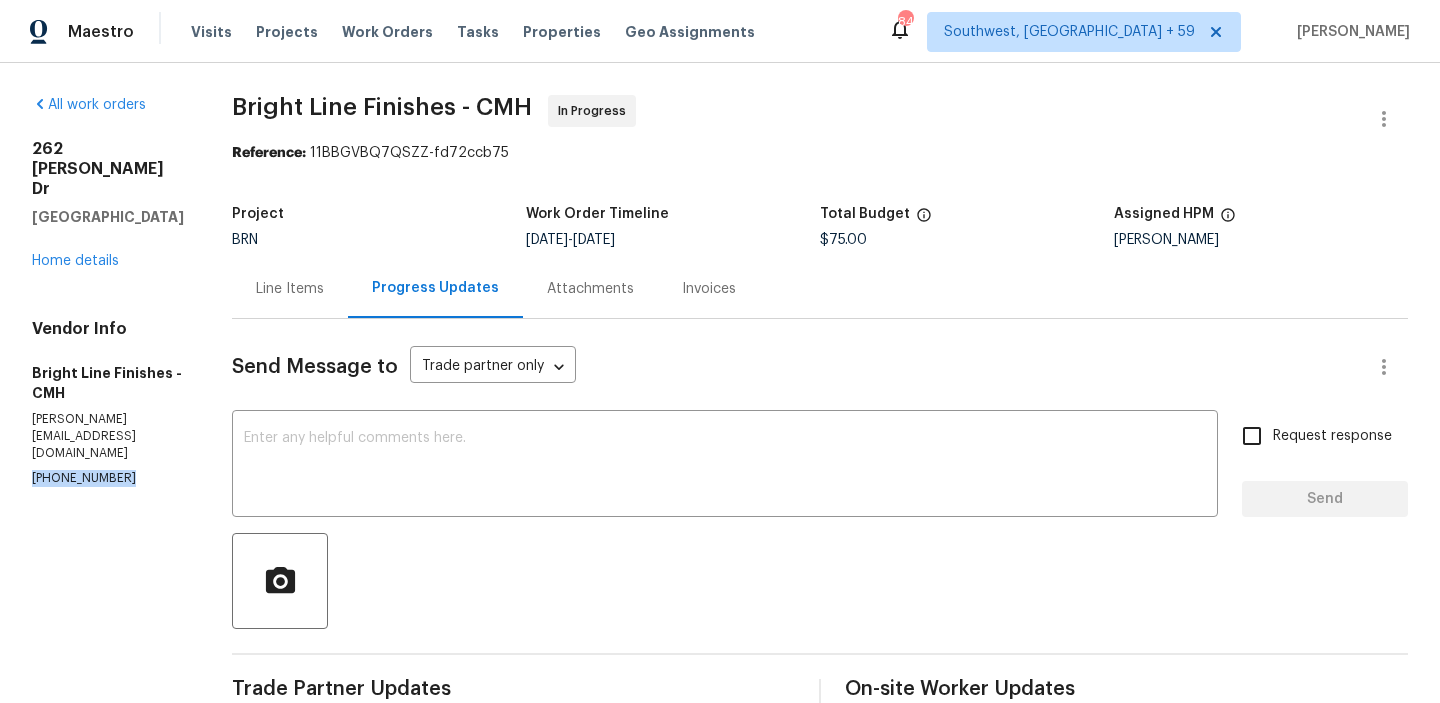 click on "All work orders [STREET_ADDRESS][PERSON_NAME][PERSON_NAME] Home details Vendor Info Bright Line Finishes - CMH [PERSON_NAME][EMAIL_ADDRESS][DOMAIN_NAME] [PHONE_NUMBER] Bright Line Finishes - CMH In Progress Reference:   11BBGVBQ7QSZZ-fd72ccb75 Project BRN   Work Order Timeline [DATE]  -  [DATE] Total Budget $75.00 Assigned HPM [PERSON_NAME] Line Items Progress Updates Attachments Invoices Send Message to Trade partner only Trade partner only ​ x ​ Request response Send Trade Partner Updates [PERSON_NAME] [DATE] 11:40 AM Here is the buyer contact information [PERSON_NAME] &lt;[EMAIL_ADDRESS][DOMAIN_NAME] for your reference. Kindly reach out to them and schedule the haul off work [PERSON_NAME] [DATE] 3:54 PM As we discussed [PHONE_NUMBER], We will share the buyer contact information shortly. [PERSON_NAME] [DATE] 12:08 PM Is there any update regarding the haul off ? [PERSON_NAME] [DATE] 1:02 PM [PERSON_NAME] [DATE] 12:31 PM [PERSON_NAME] [DATE] 12:25 PM Kindly haul off the old dishwasher" at bounding box center [720, 766] 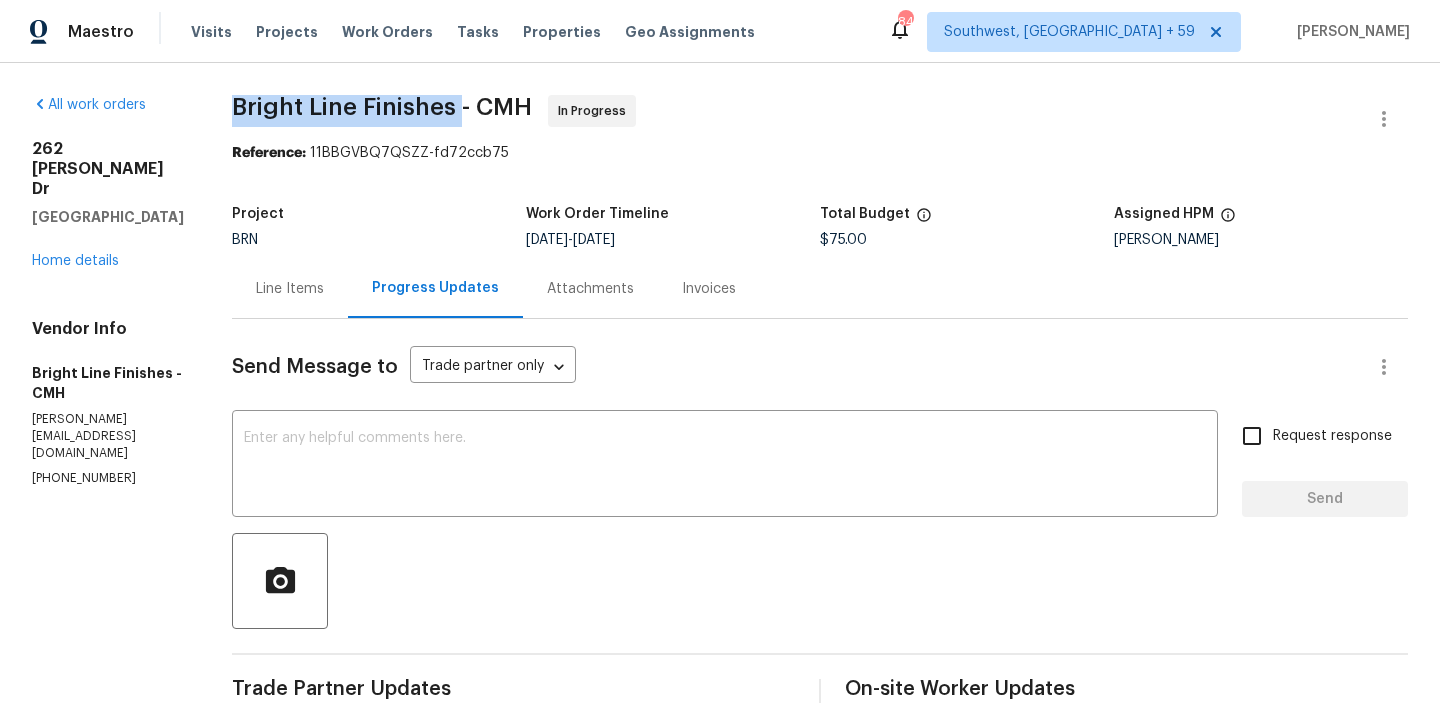drag, startPoint x: 216, startPoint y: 109, endPoint x: 457, endPoint y: 108, distance: 241.00208 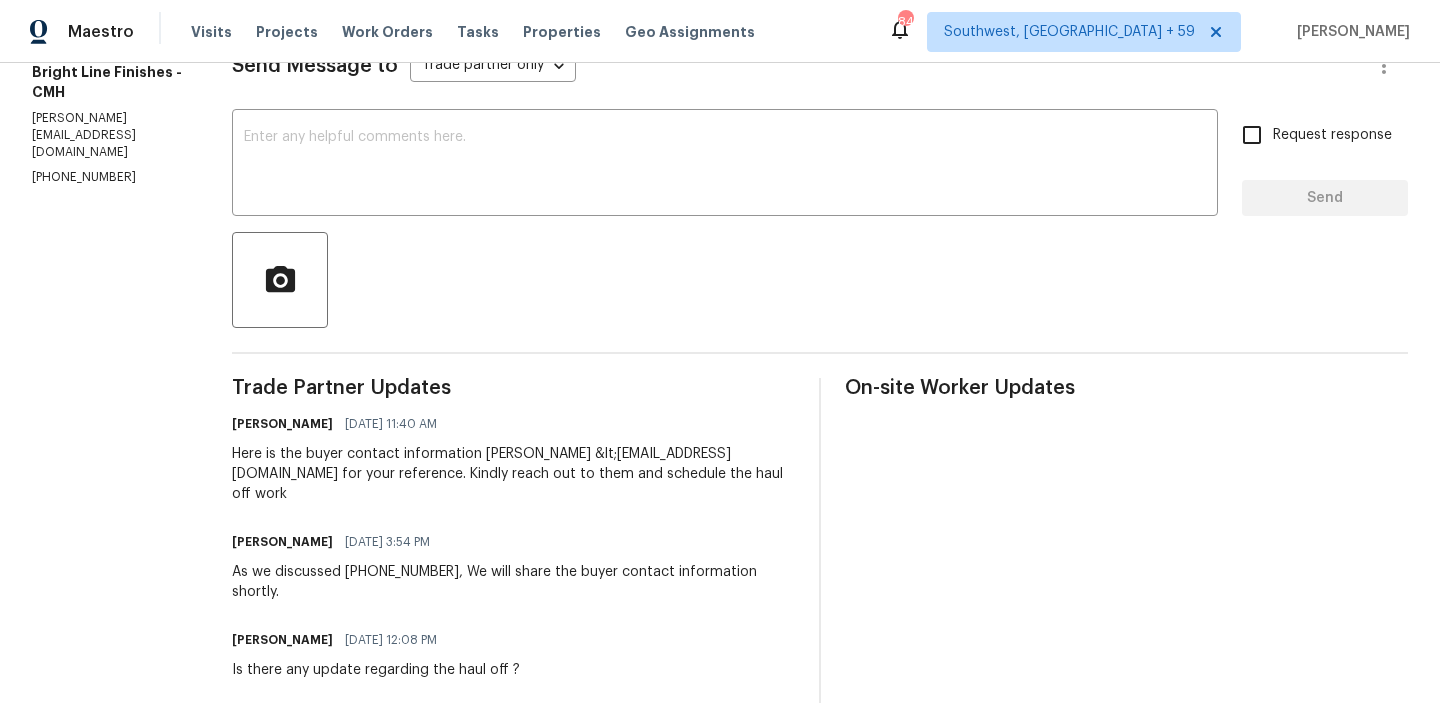 scroll, scrollTop: 0, scrollLeft: 0, axis: both 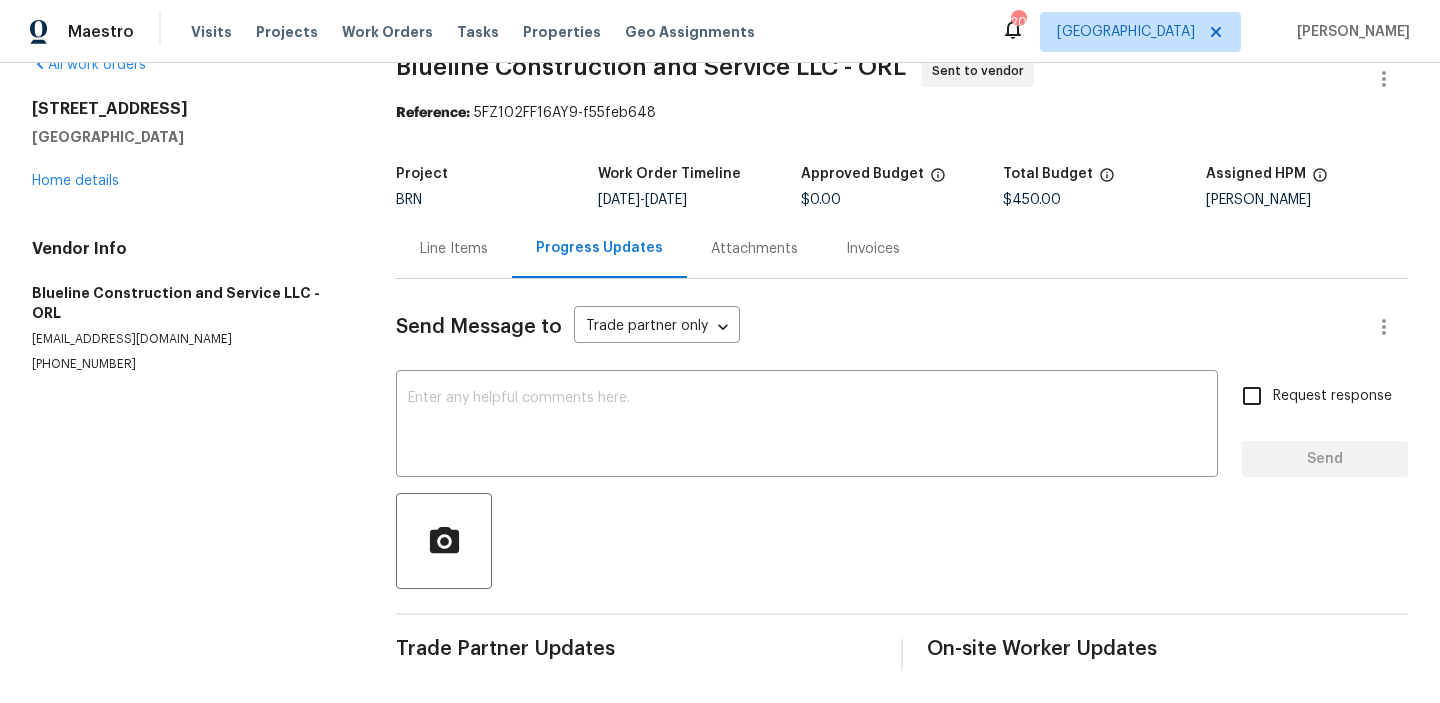click on "All work orders [STREET_ADDRESS] Home details Vendor Info Blueline Construction and Service LLC - ORL [EMAIL_ADDRESS][DOMAIN_NAME] [PHONE_NUMBER] Blueline Construction and Service LLC - ORL Sent to vendor Reference:   5FZ102FF16AY9-f55feb648 Project BRN   Work Order Timeline [DATE]  -  [DATE] Approved Budget $0.00 Total Budget $450.00 Assigned HPM [PERSON_NAME] Line Items Progress Updates Attachments Invoices Send Message to Trade partner only Trade partner only ​ x ​ Request response Send Trade Partner Updates On-site Worker Updates" at bounding box center [720, 363] 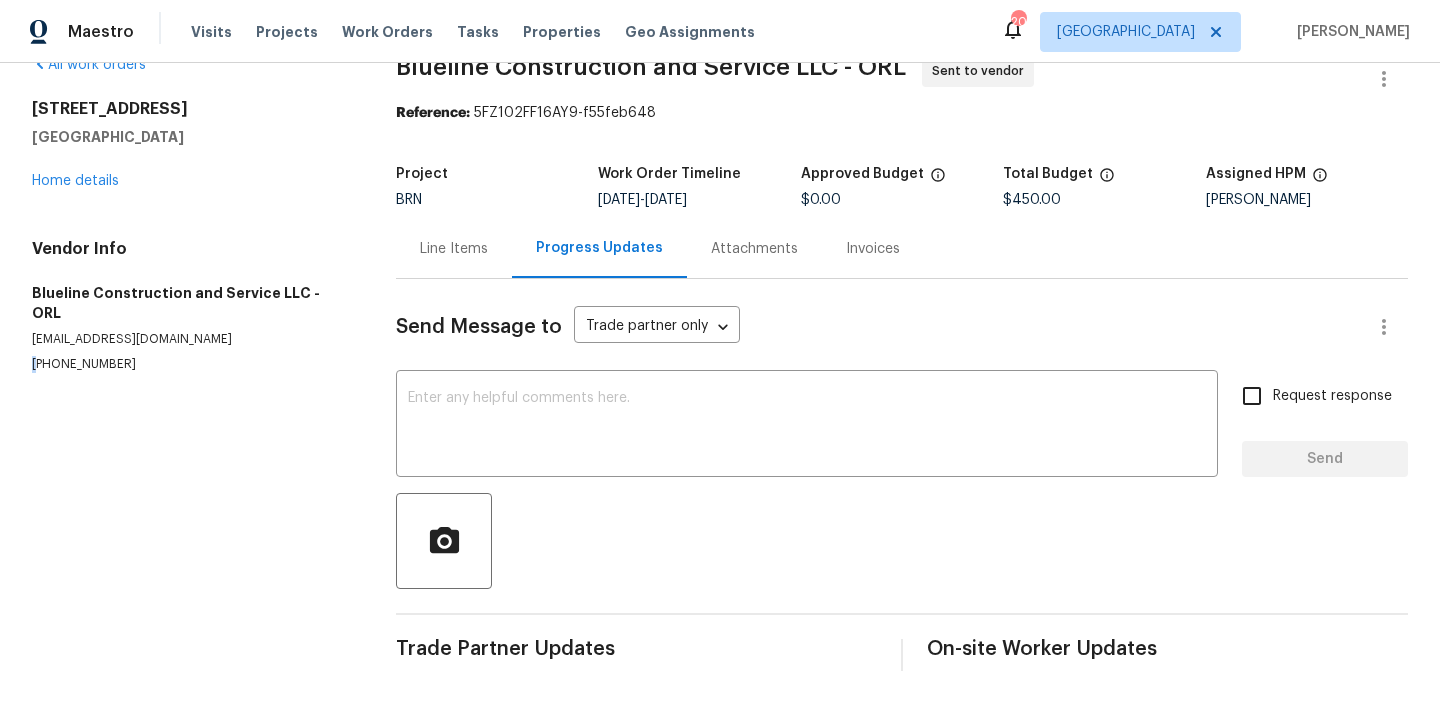 click on "All work orders [STREET_ADDRESS] Home details Vendor Info Blueline Construction and Service LLC - ORL [EMAIL_ADDRESS][DOMAIN_NAME] [PHONE_NUMBER] Blueline Construction and Service LLC - ORL Sent to vendor Reference:   5FZ102FF16AY9-f55feb648 Project BRN   Work Order Timeline [DATE]  -  [DATE] Approved Budget $0.00 Total Budget $450.00 Assigned HPM [PERSON_NAME] Line Items Progress Updates Attachments Invoices Send Message to Trade partner only Trade partner only ​ x ​ Request response Send Trade Partner Updates On-site Worker Updates" at bounding box center [720, 363] 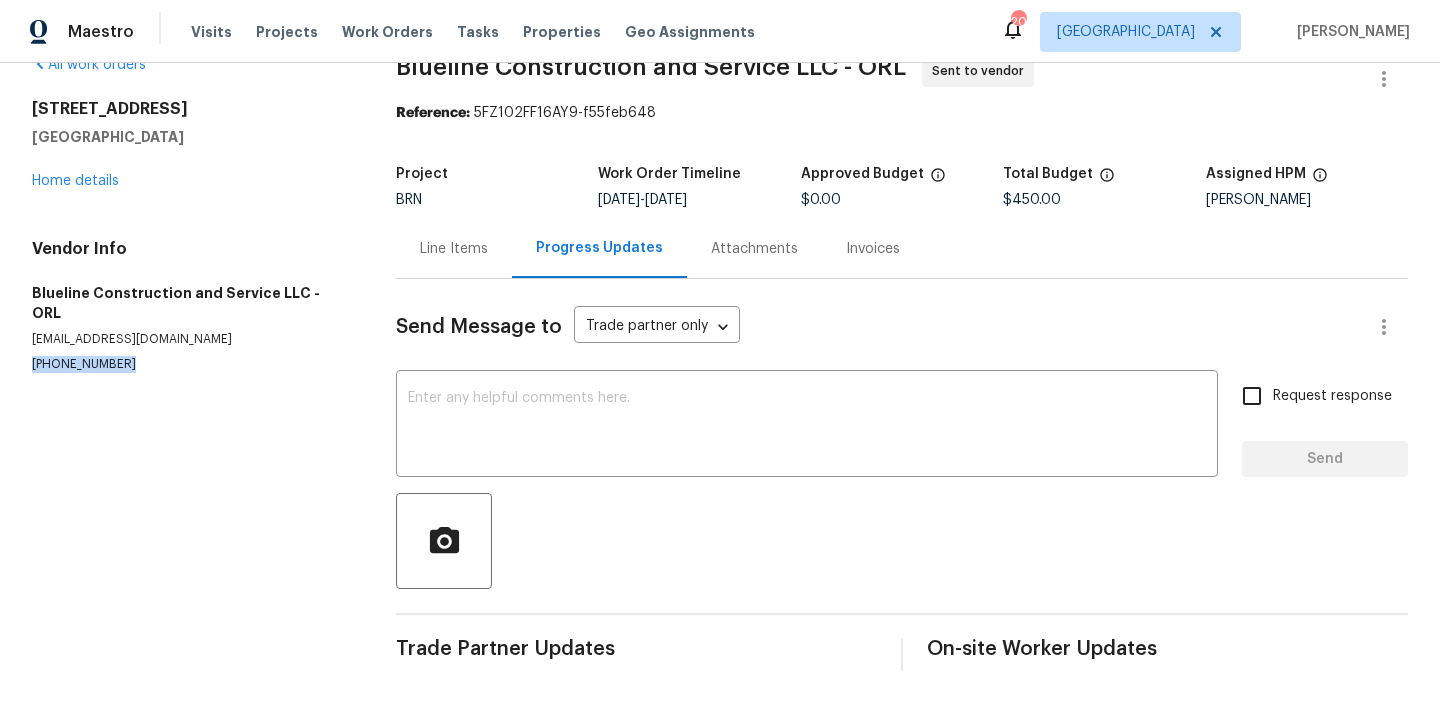 click on "All work orders [STREET_ADDRESS] Home details Vendor Info Blueline Construction and Service LLC - ORL [EMAIL_ADDRESS][DOMAIN_NAME] [PHONE_NUMBER] Blueline Construction and Service LLC - ORL Sent to vendor Reference:   5FZ102FF16AY9-f55feb648 Project BRN   Work Order Timeline [DATE]  -  [DATE] Approved Budget $0.00 Total Budget $450.00 Assigned HPM [PERSON_NAME] Line Items Progress Updates Attachments Invoices Send Message to Trade partner only Trade partner only ​ x ​ Request response Send Trade Partner Updates On-site Worker Updates" at bounding box center (720, 363) 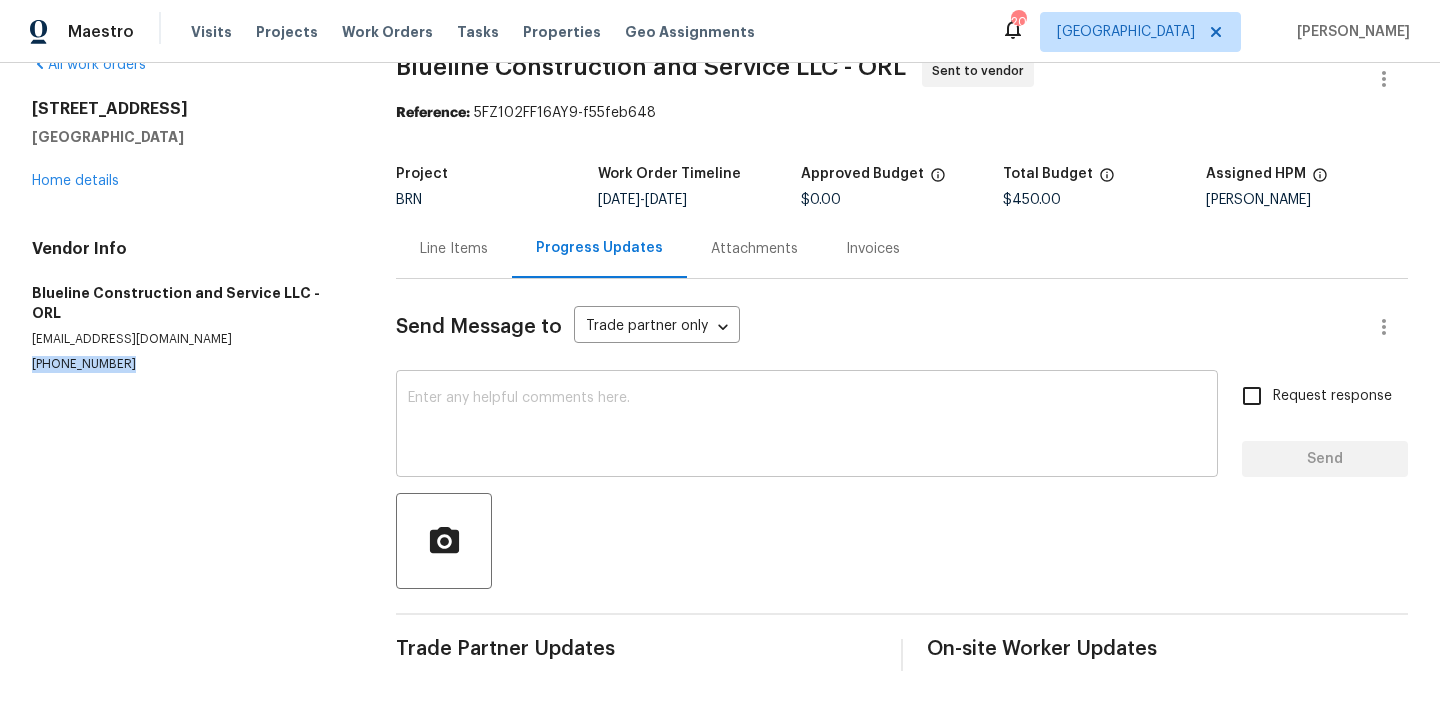 scroll, scrollTop: 0, scrollLeft: 0, axis: both 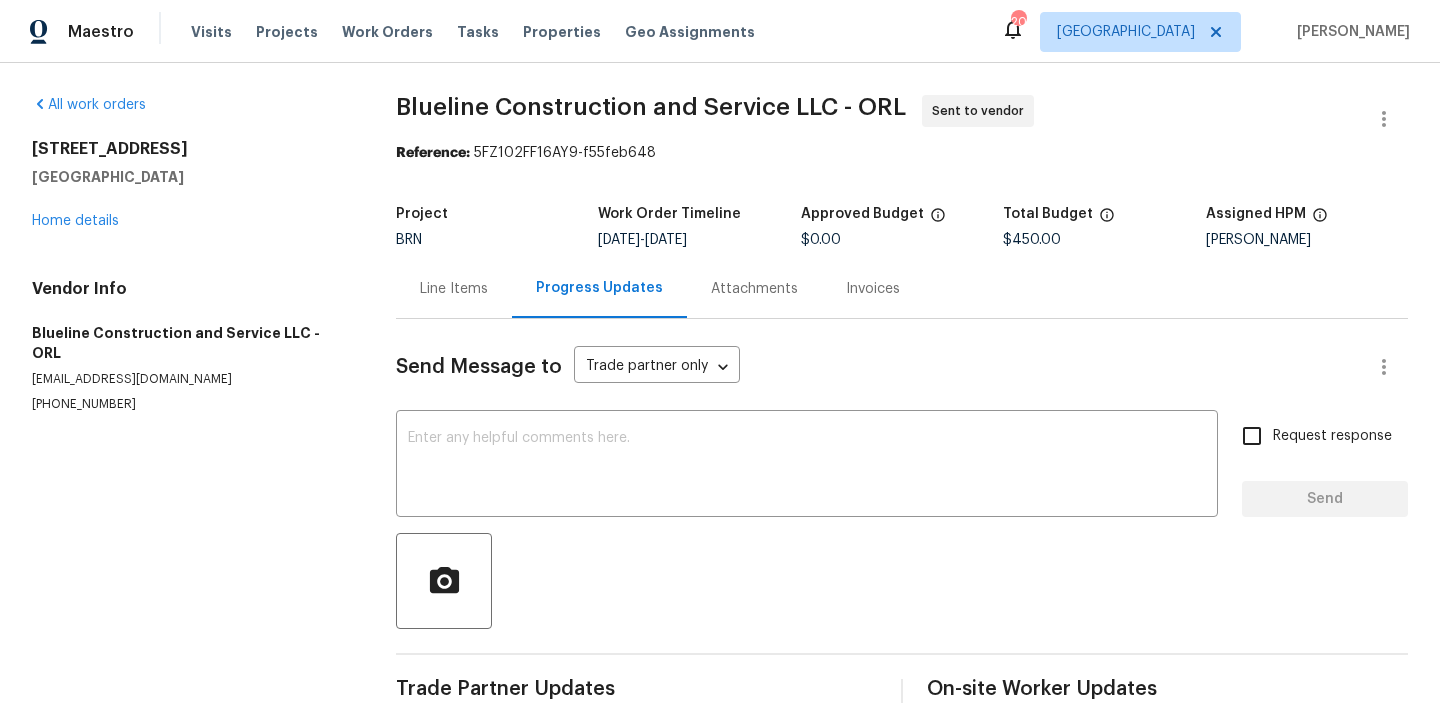drag, startPoint x: 211, startPoint y: 164, endPoint x: 136, endPoint y: 164, distance: 75 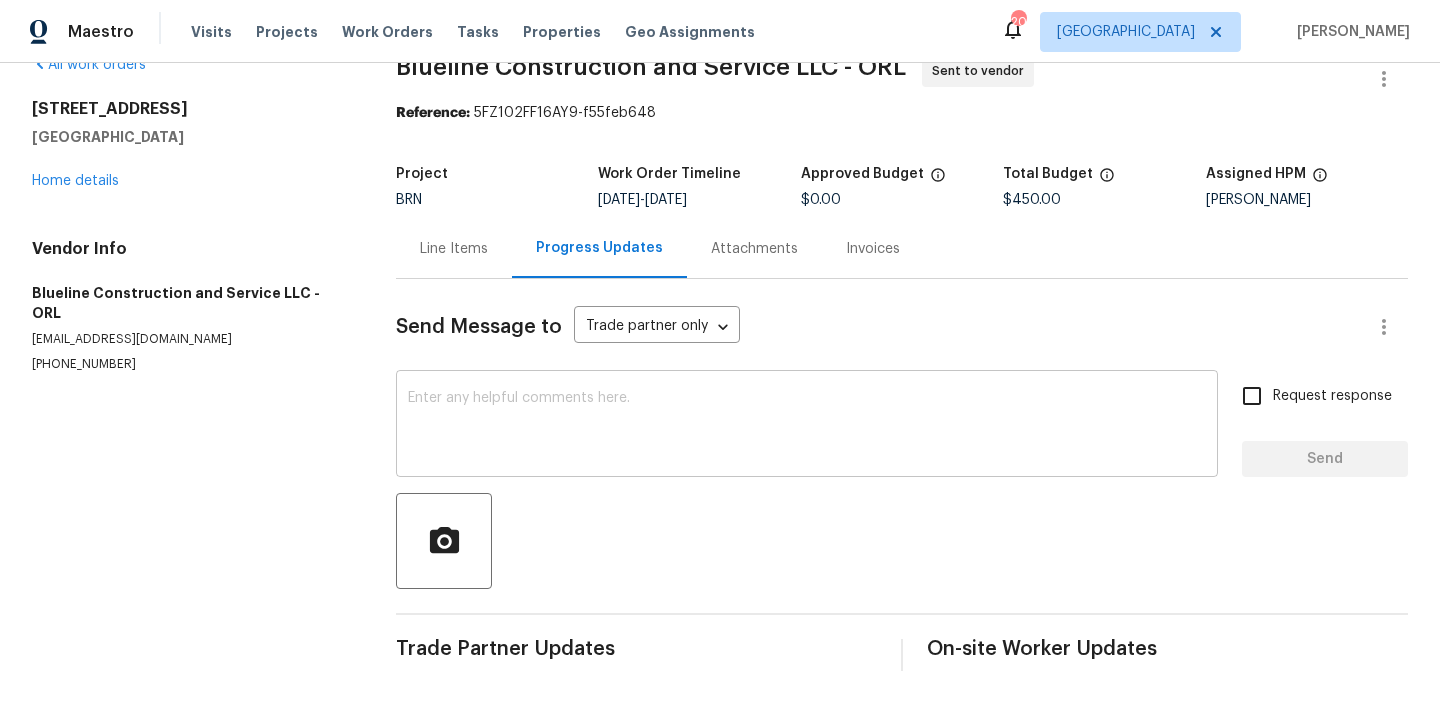click on "x ​" at bounding box center [807, 426] 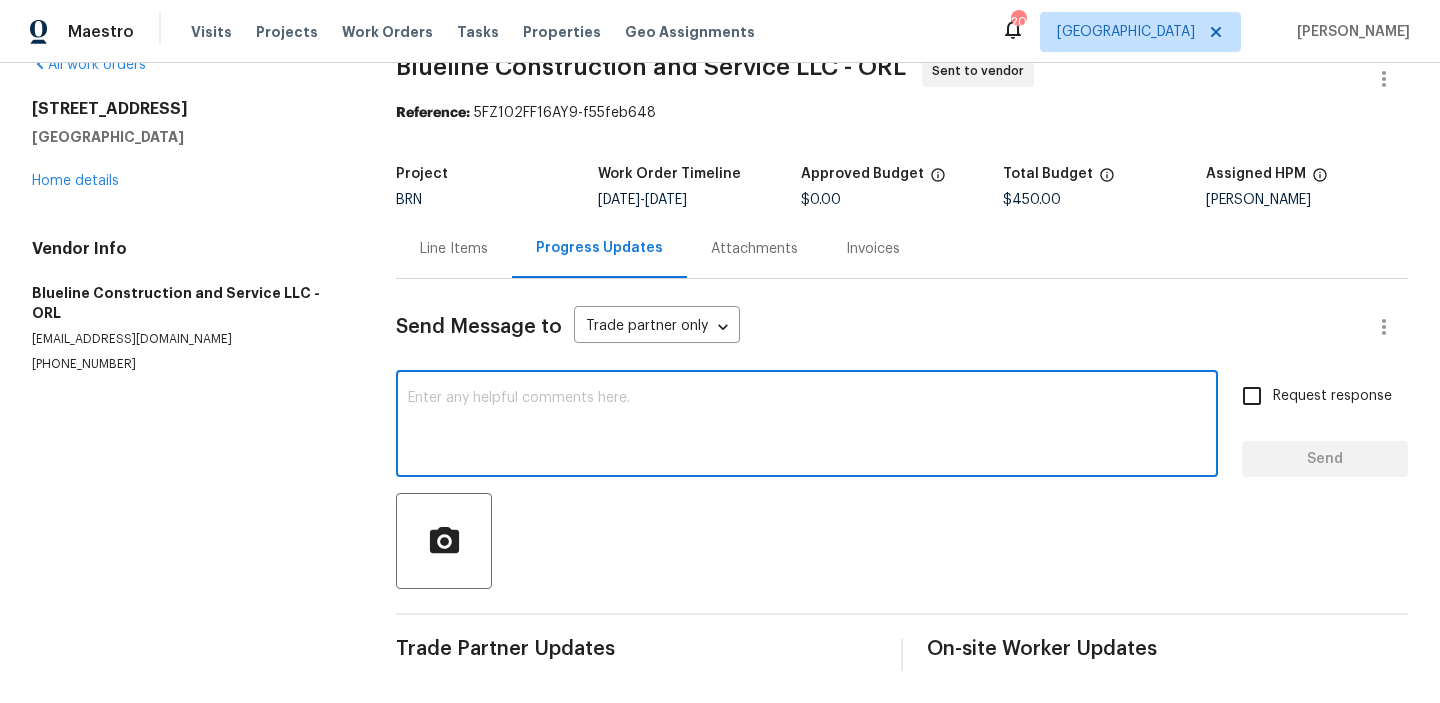 paste on "Hi, I'm Ananthi from Opendoor. Just wanted to check if you received the WO for (Property address), due on (Target date). Please review and accept it within 24 hours and provide a schedule by then. Reach out to me via the portal or call/text at [PHONE_NUMBER] for any questions or additional details and change orders for this work order." 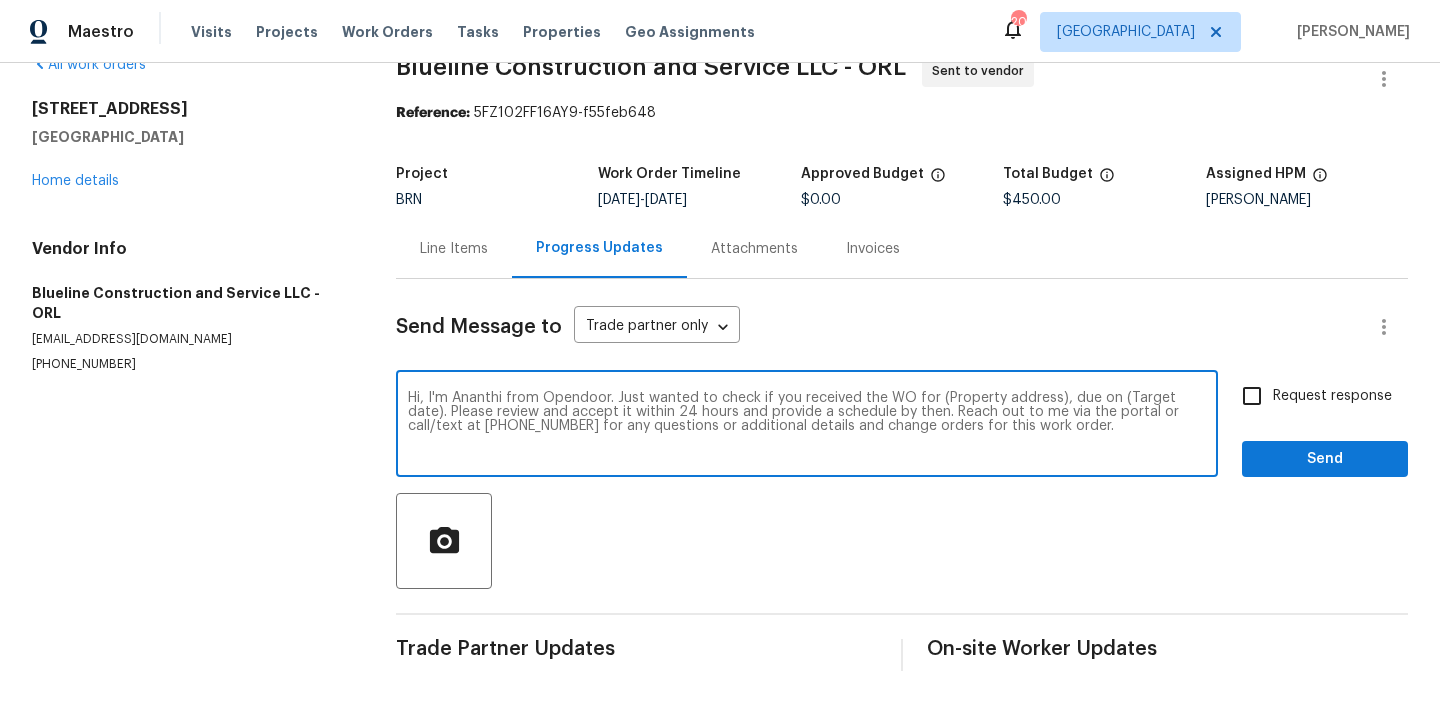 scroll, scrollTop: 0, scrollLeft: 0, axis: both 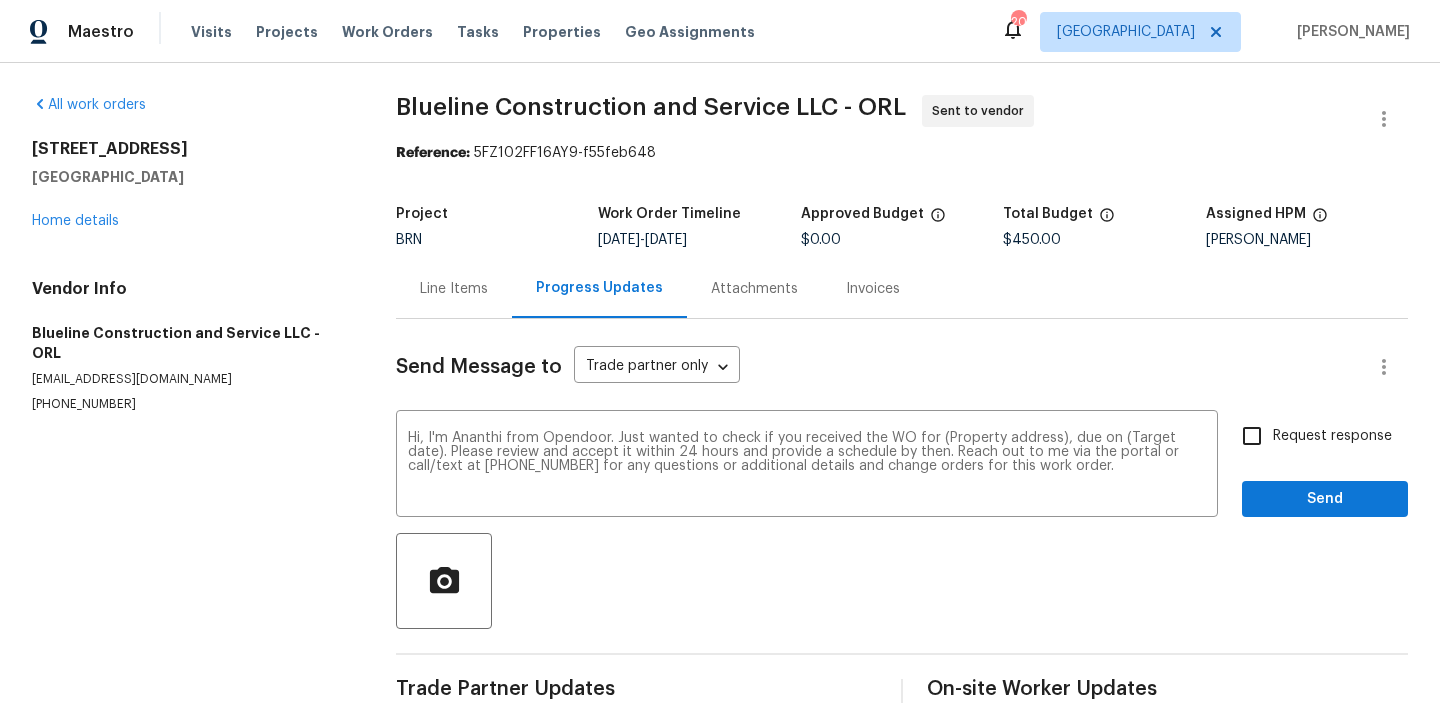 drag, startPoint x: 203, startPoint y: 183, endPoint x: 13, endPoint y: 160, distance: 191.38704 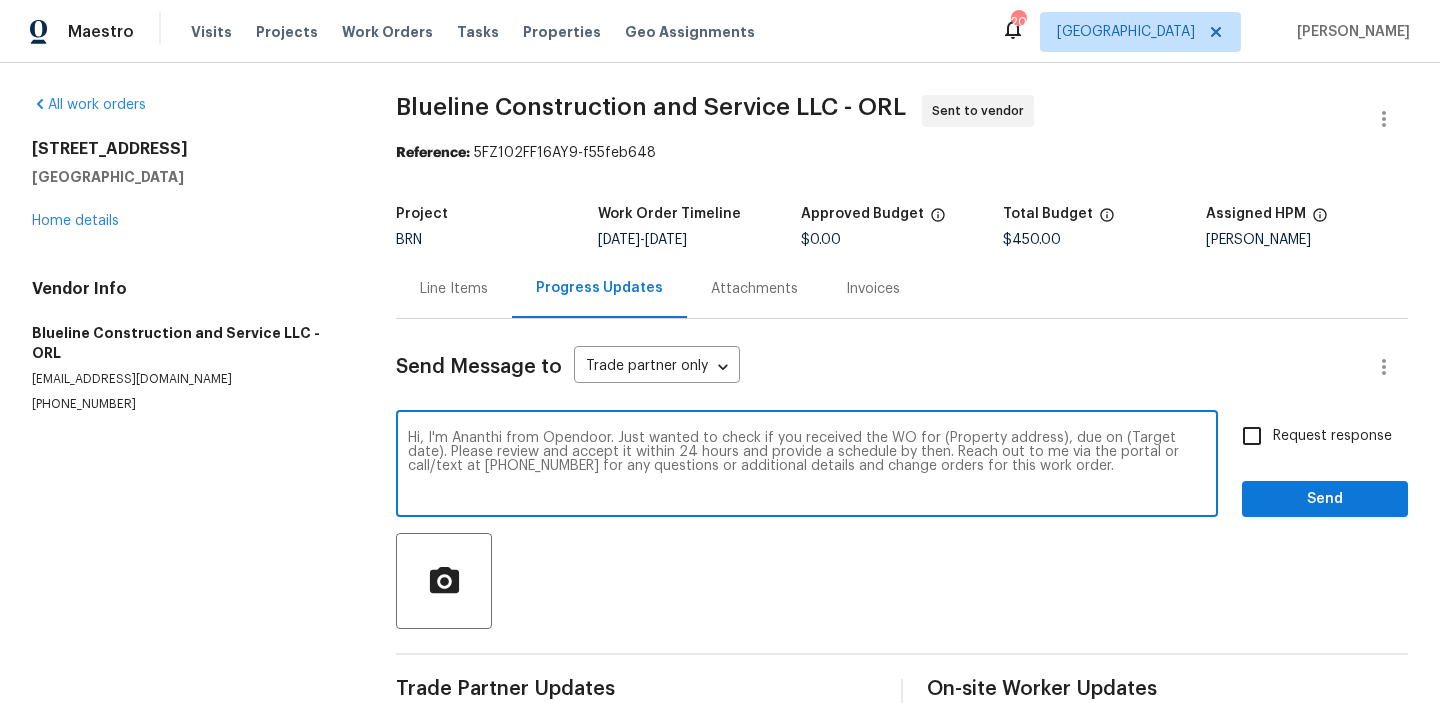 drag, startPoint x: 1052, startPoint y: 441, endPoint x: 944, endPoint y: 439, distance: 108.01852 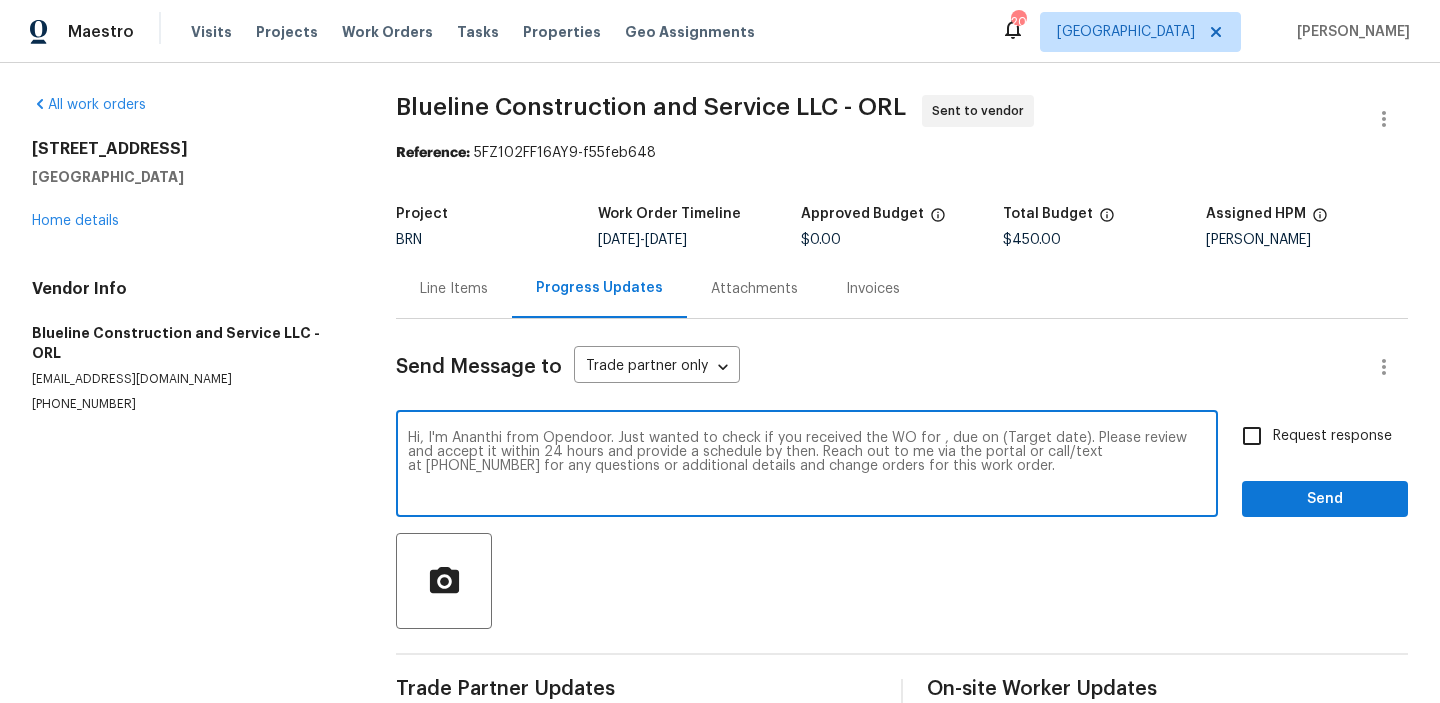 paste on "[STREET_ADDRESS]" 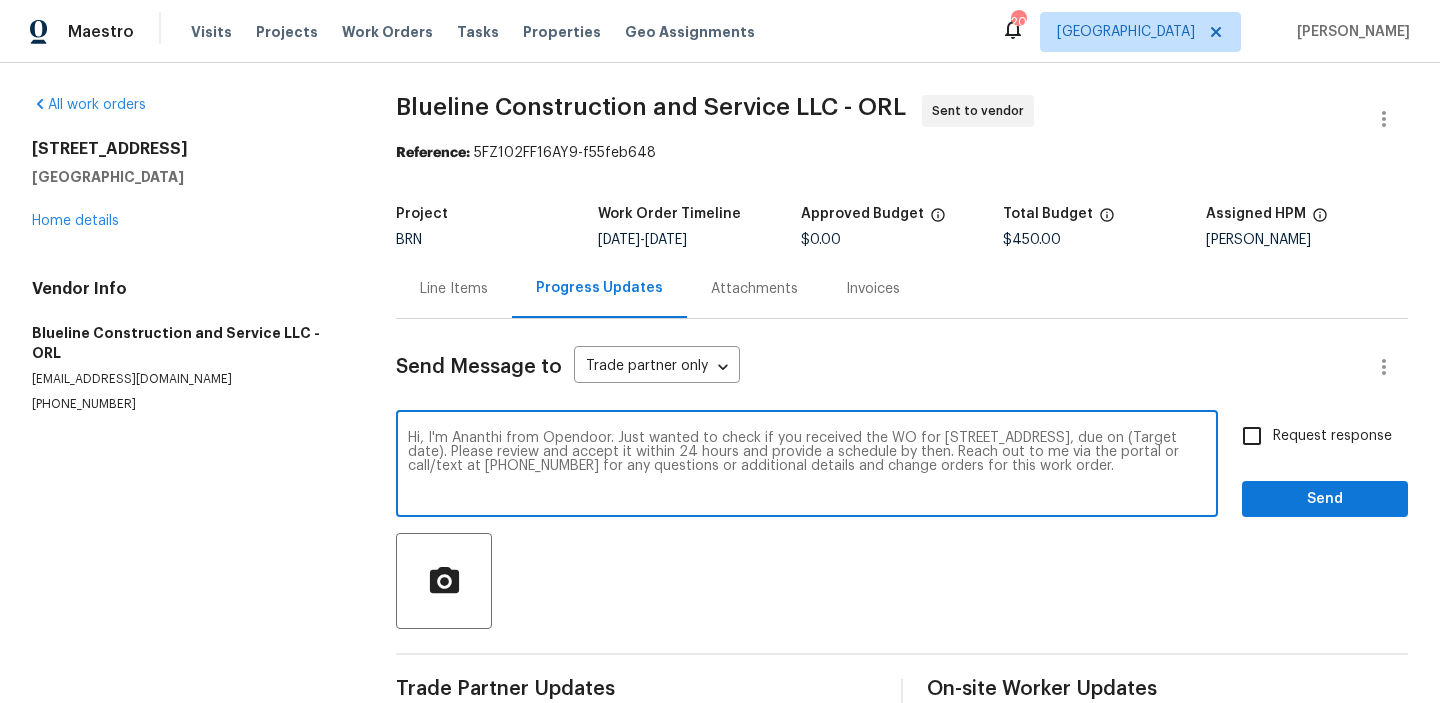 click on "Hi, I'm Ananthi from Opendoor. Just wanted to check if you received the WO for [STREET_ADDRESS], due on (Target date). Please review and accept it within 24 hours and provide a schedule by then. Reach out to me via the portal or call/text at [PHONE_NUMBER] for any questions or additional details and change orders for this work order." at bounding box center [807, 466] 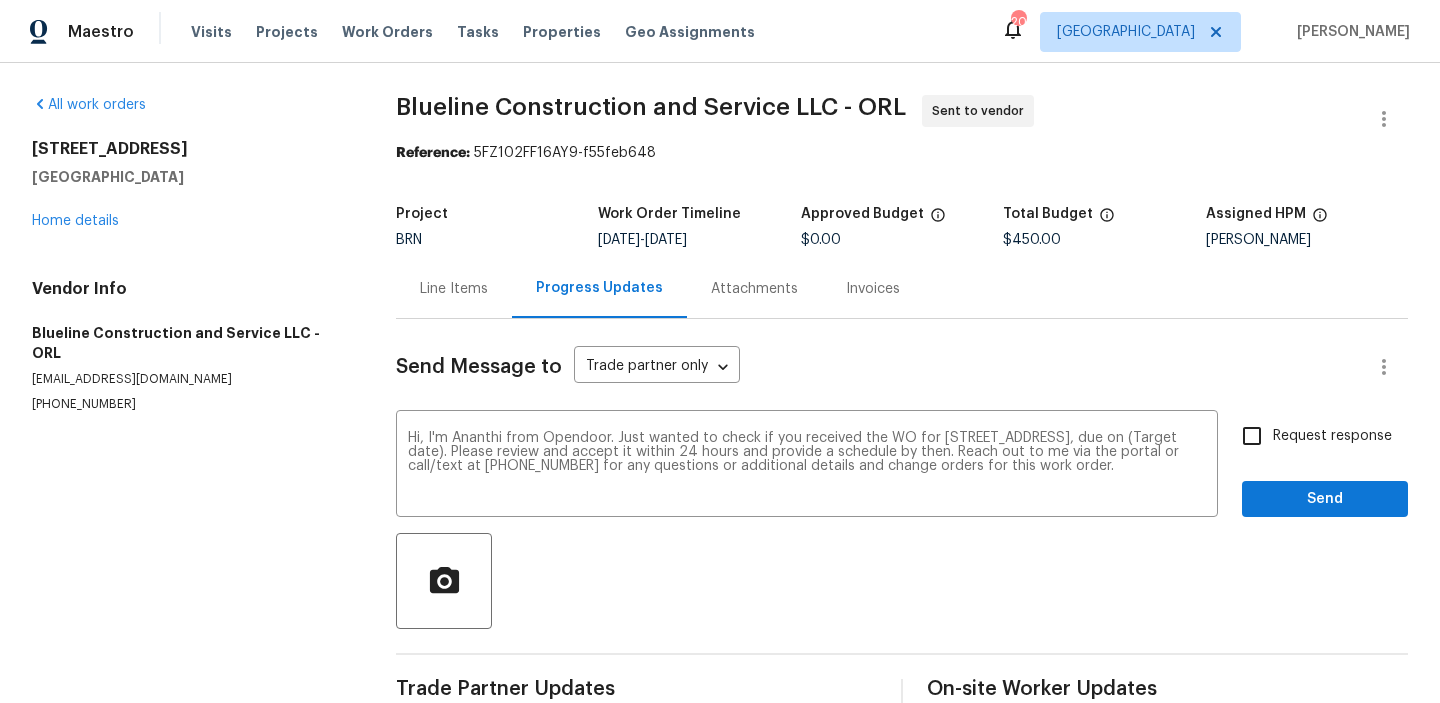 drag, startPoint x: 672, startPoint y: 239, endPoint x: 748, endPoint y: 239, distance: 76 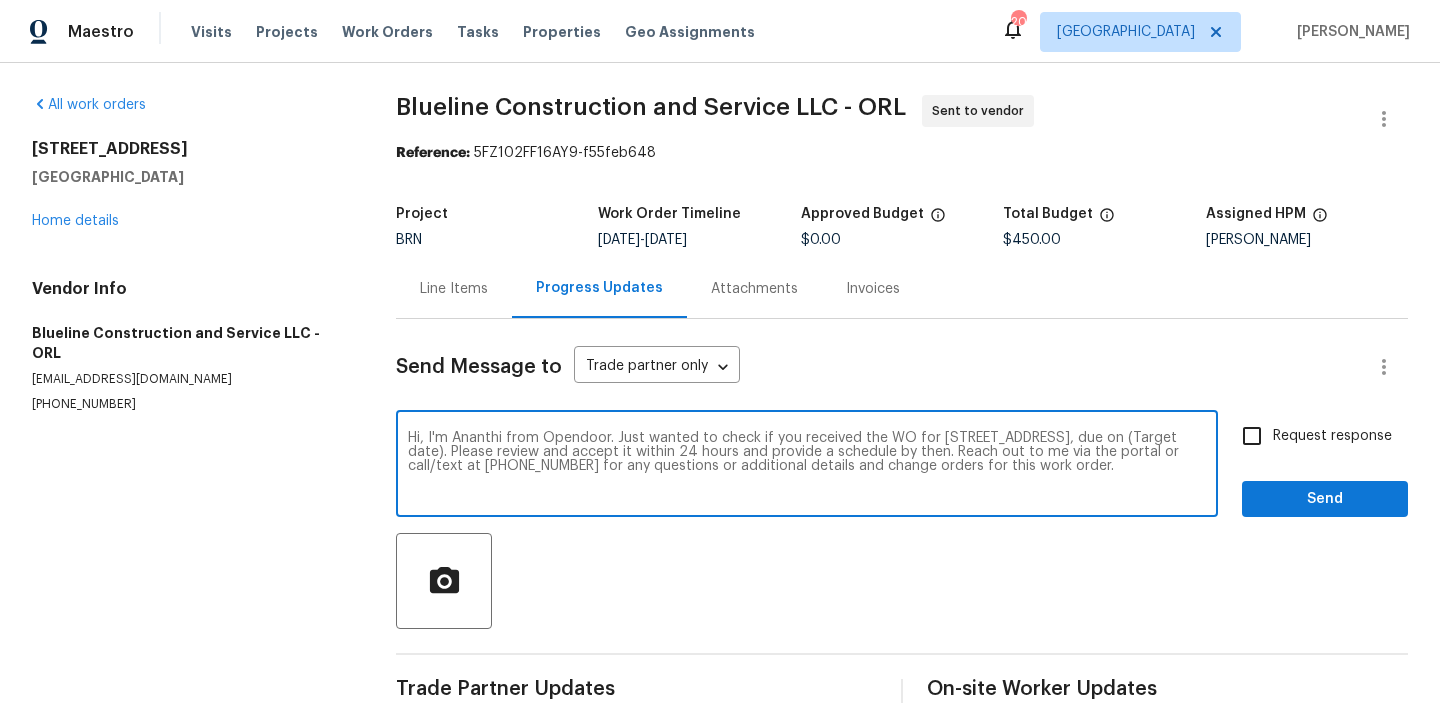 drag, startPoint x: 588, startPoint y: 452, endPoint x: 507, endPoint y: 452, distance: 81 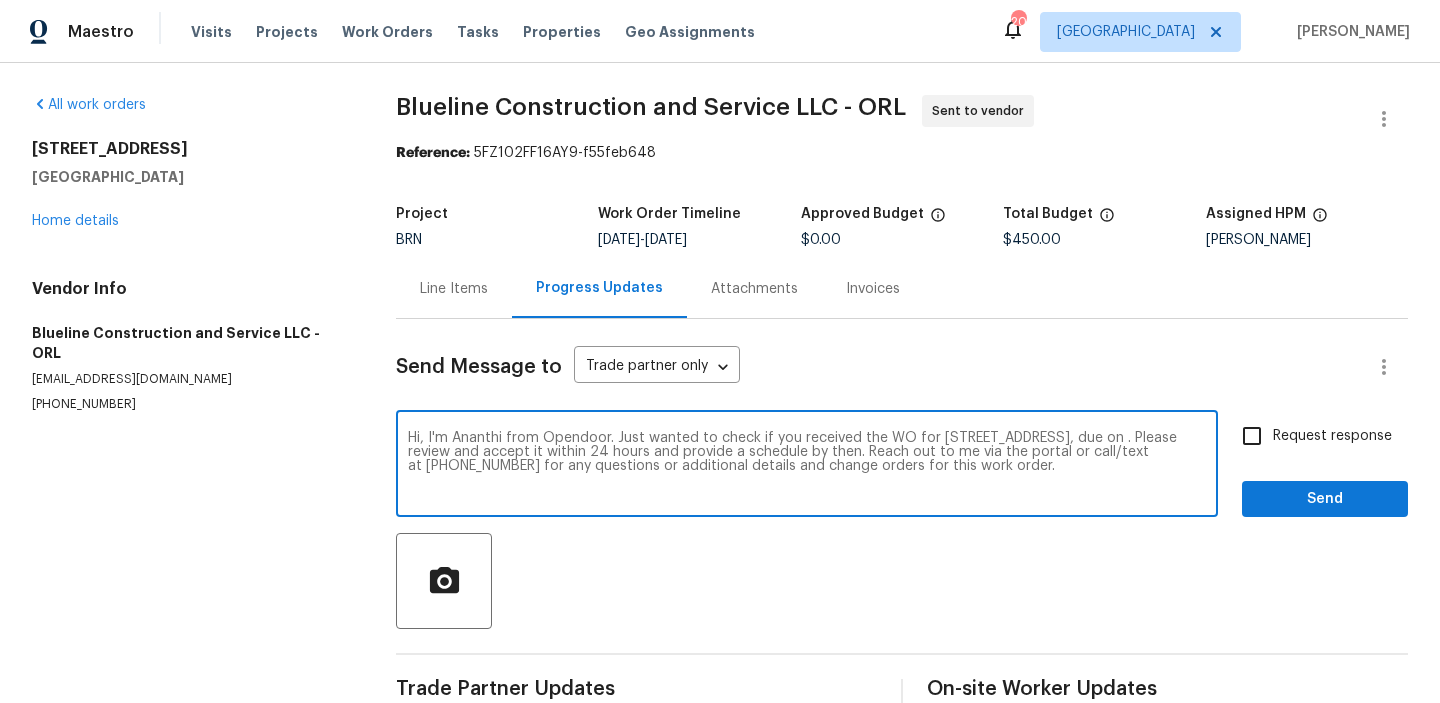 paste on "[DATE]" 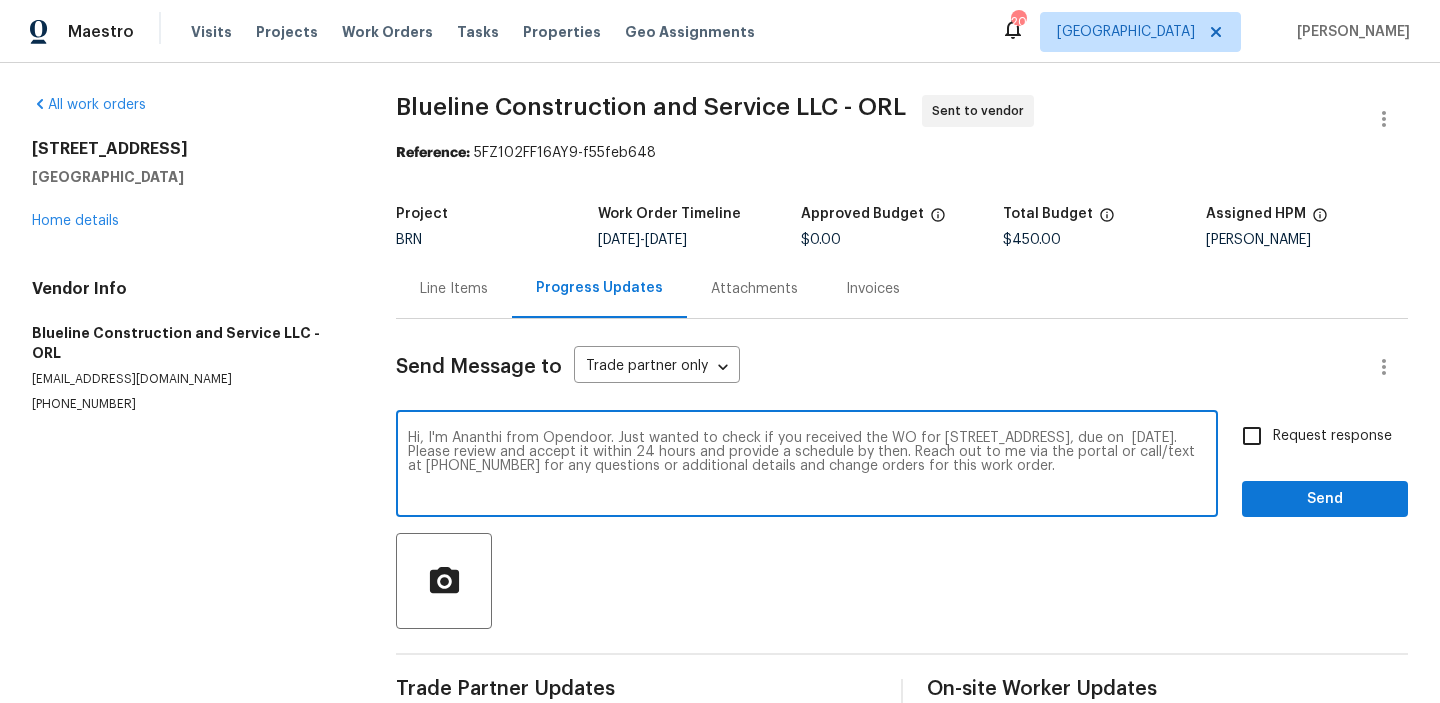 type on "Hi, I'm Ananthi from Opendoor. Just wanted to check if you received the WO for [STREET_ADDRESS], due on  [DATE]. Please review and accept it within 24 hours and provide a schedule by then. Reach out to me via the portal or call/text at [PHONE_NUMBER] for any questions or additional details and change orders for this work order." 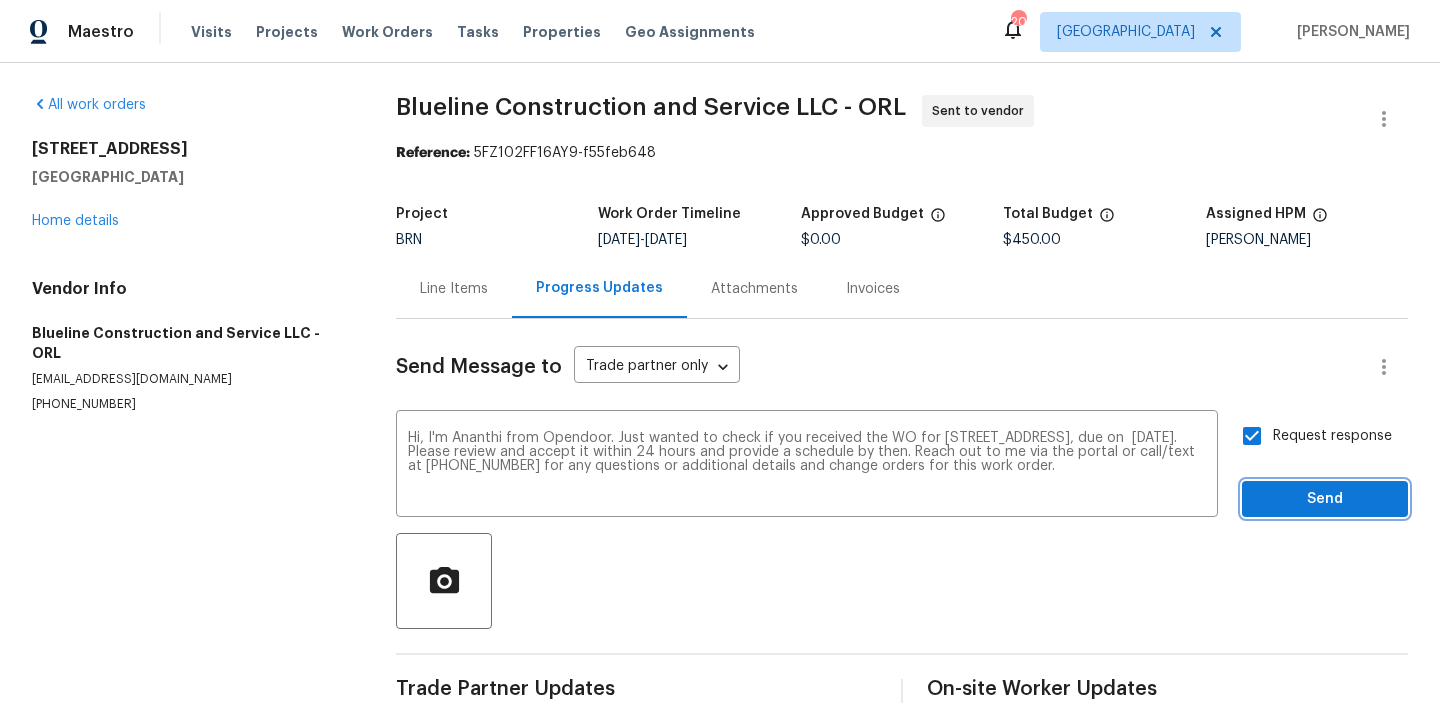 click on "Send" at bounding box center (1325, 499) 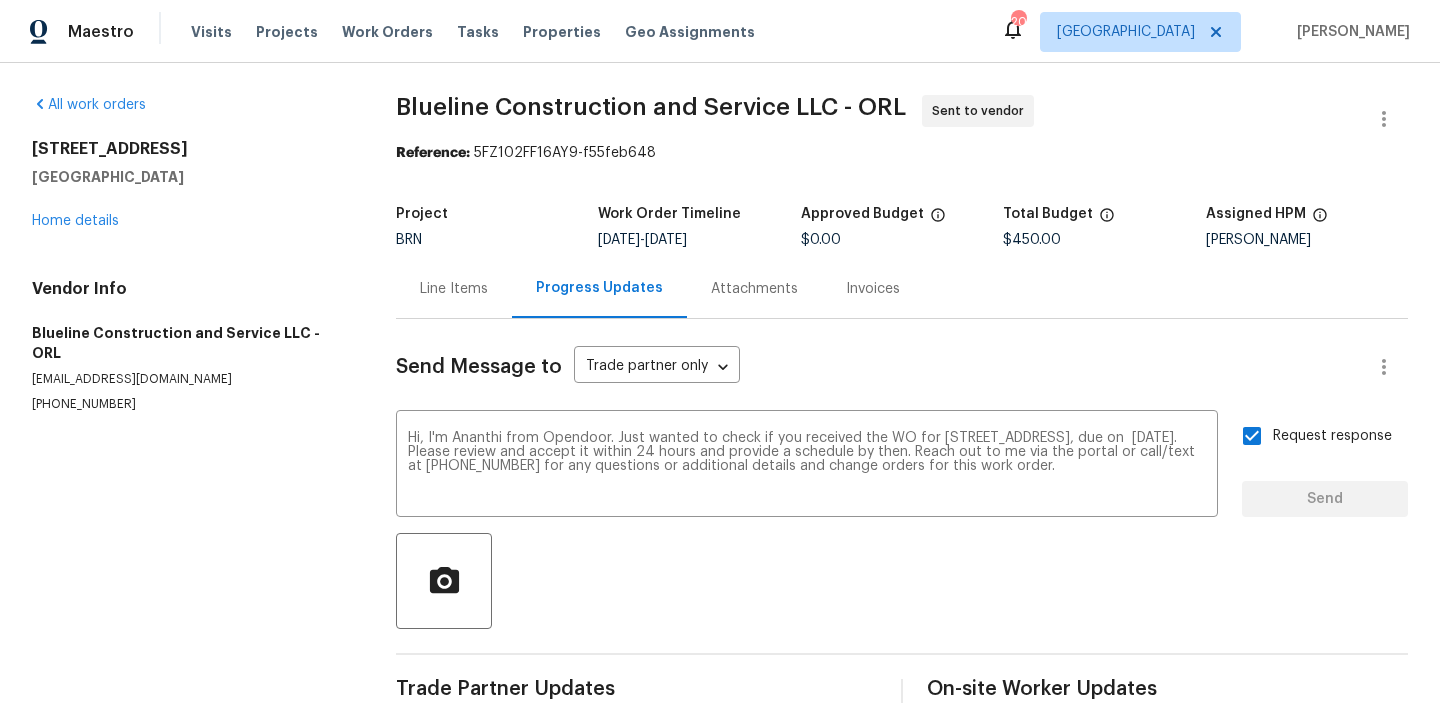 type 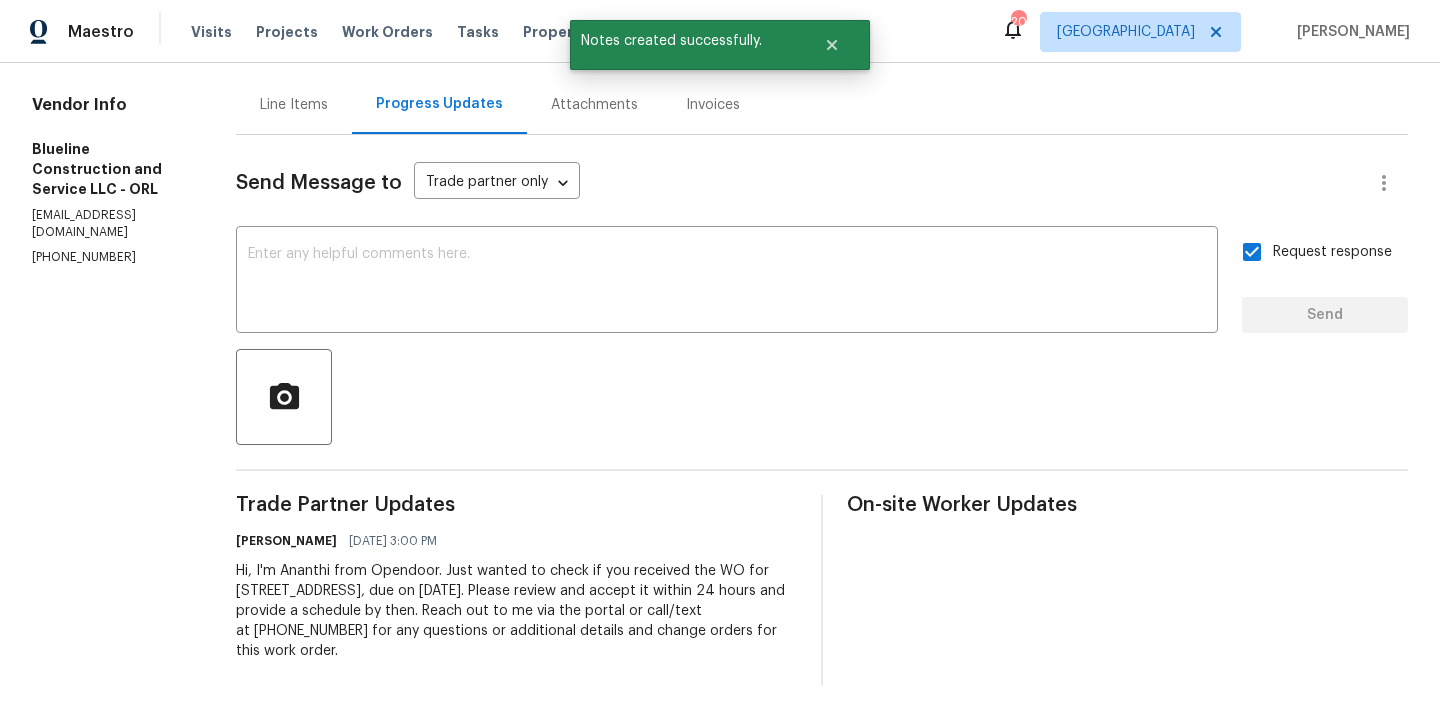 scroll, scrollTop: 198, scrollLeft: 0, axis: vertical 